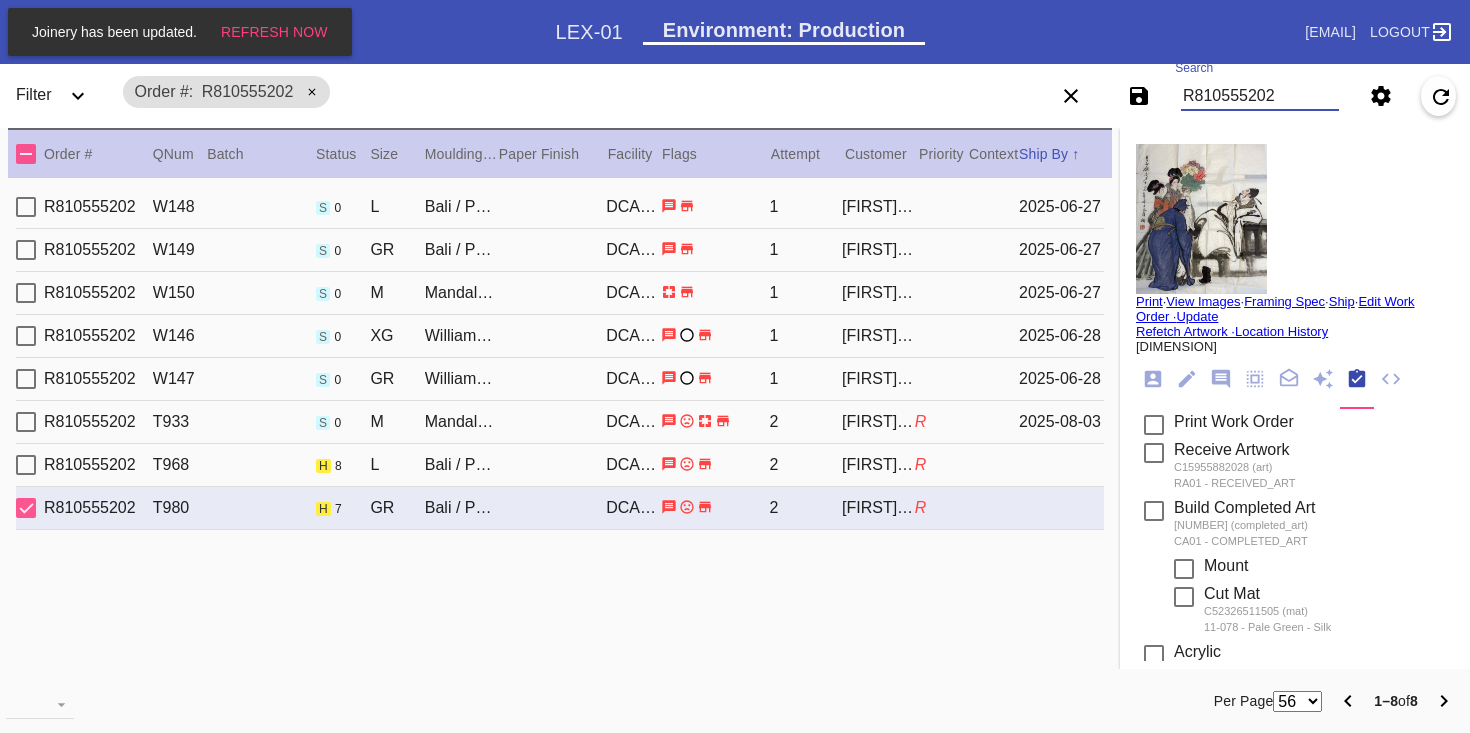 scroll, scrollTop: 0, scrollLeft: 0, axis: both 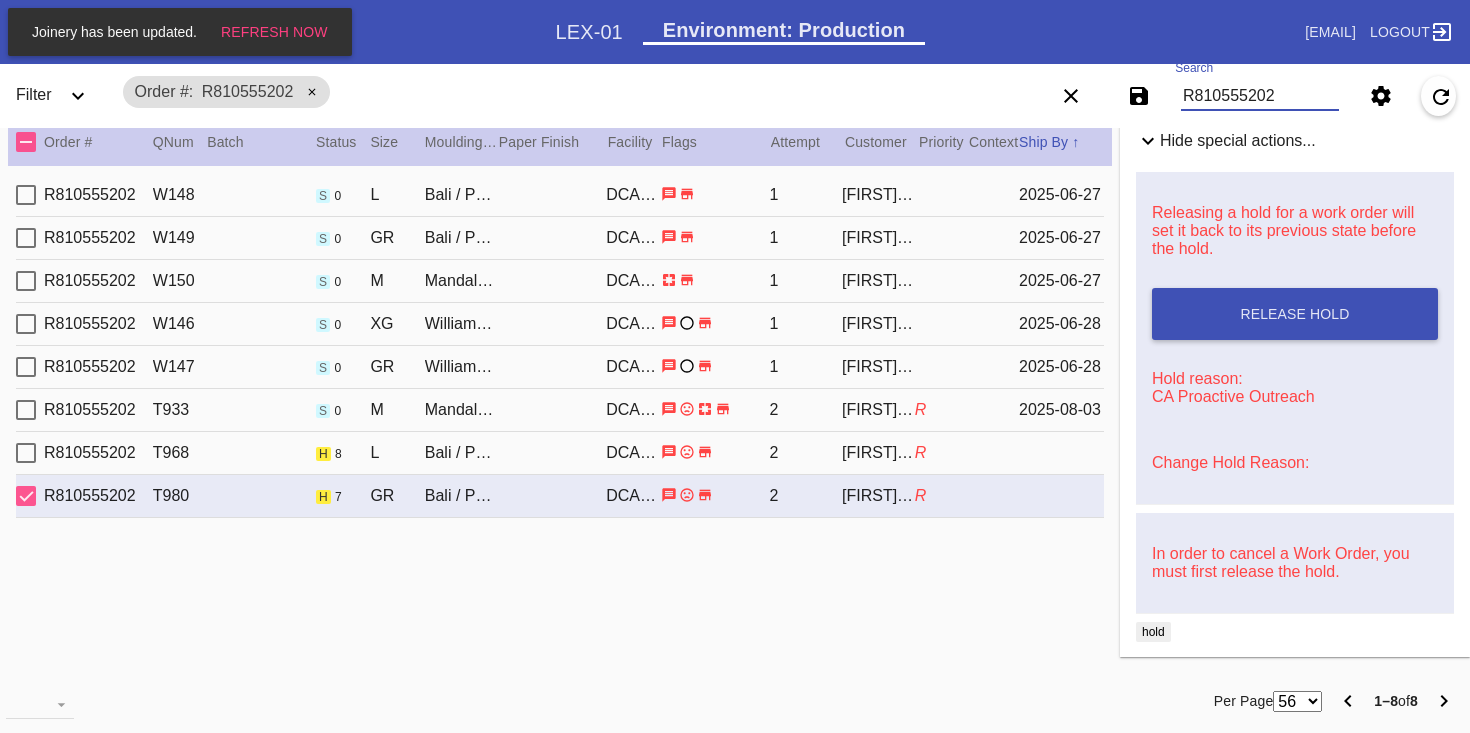 type on "[WORK_ORDER_ID]" 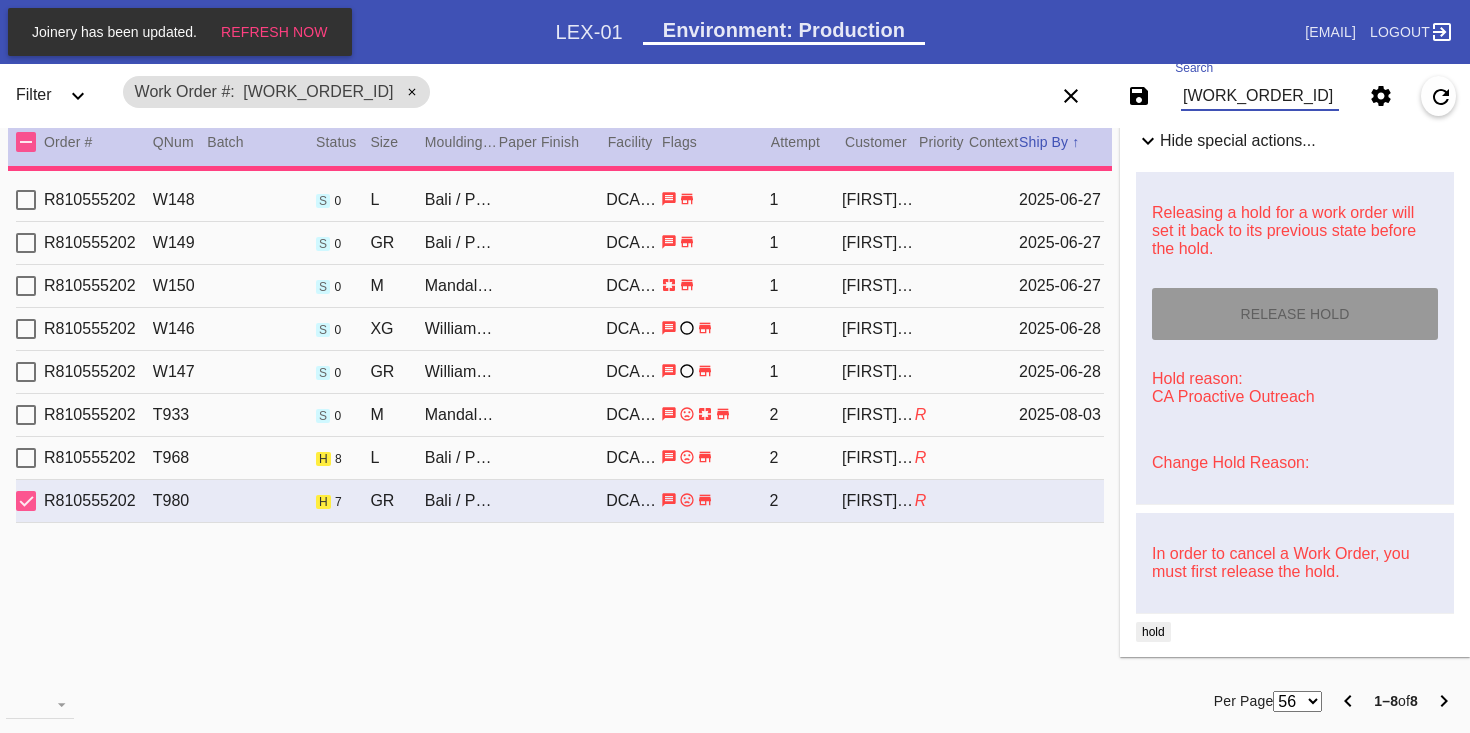 type on "2.5" 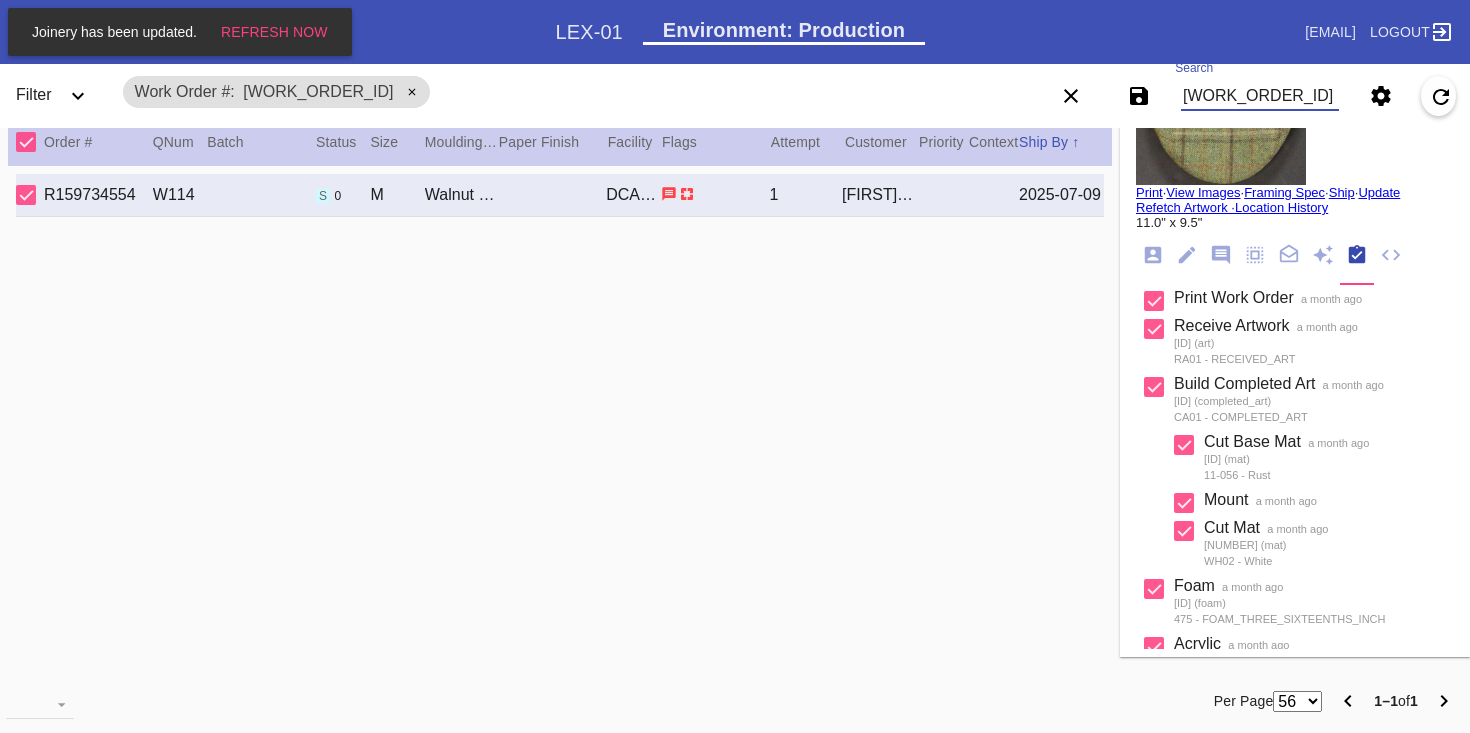 scroll, scrollTop: 0, scrollLeft: 0, axis: both 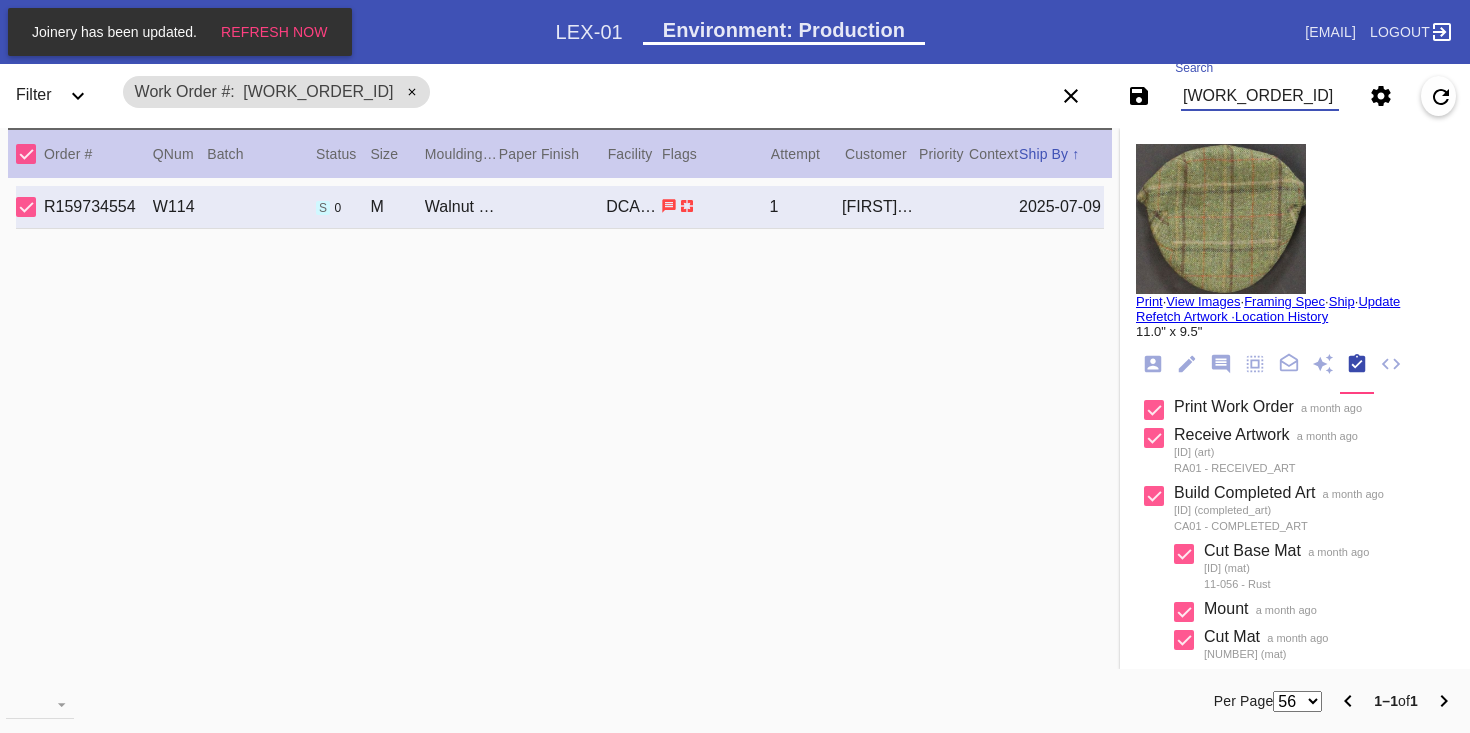 click on "W470176690980127" at bounding box center [1260, 96] 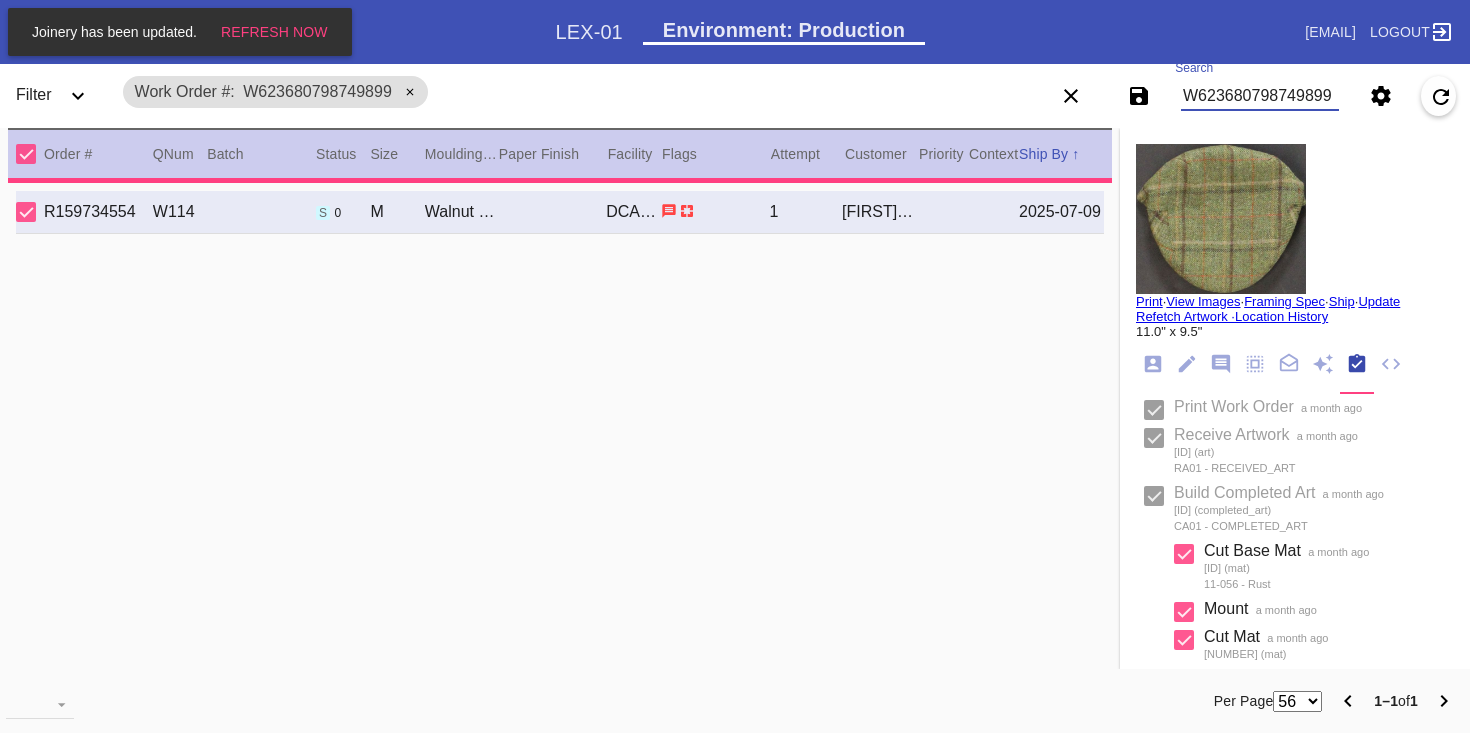 type on "1.0" 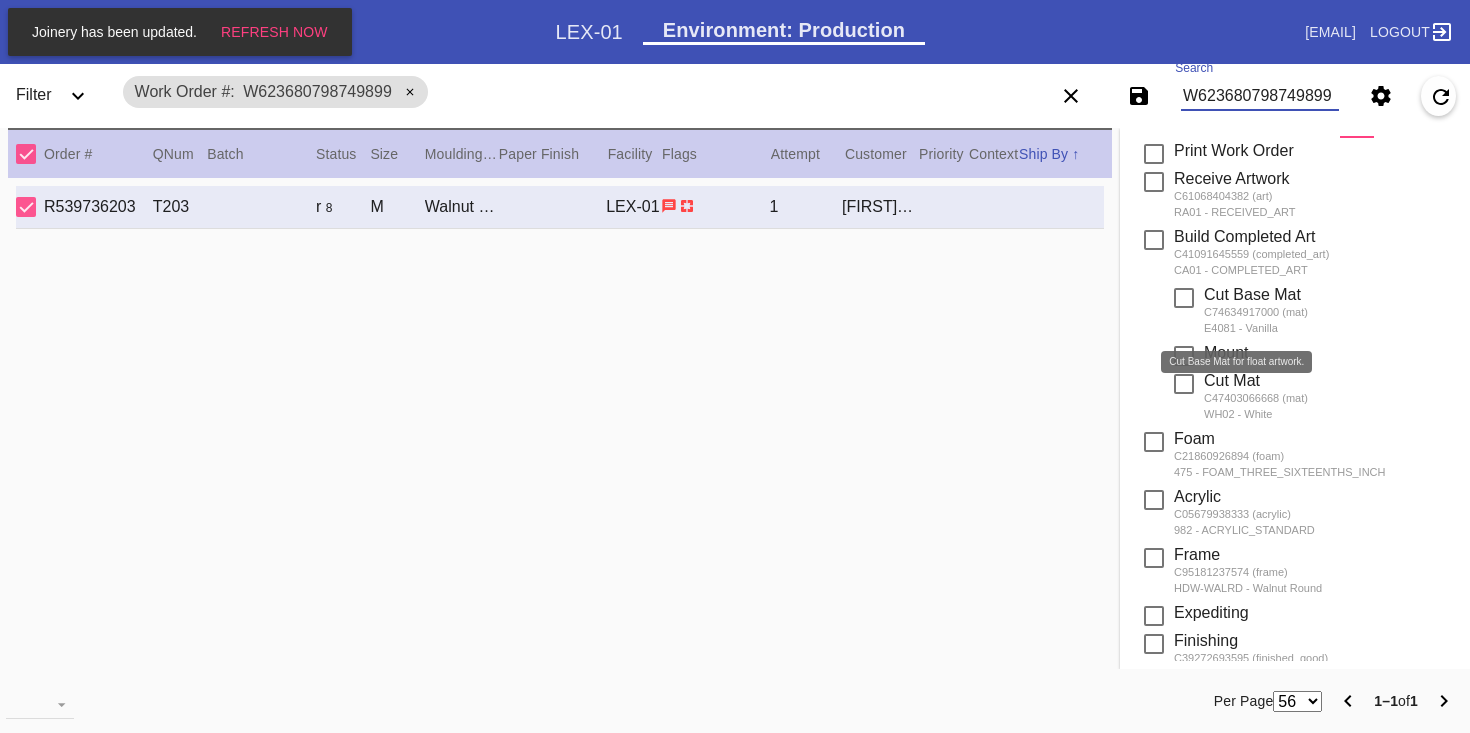 scroll, scrollTop: 0, scrollLeft: 0, axis: both 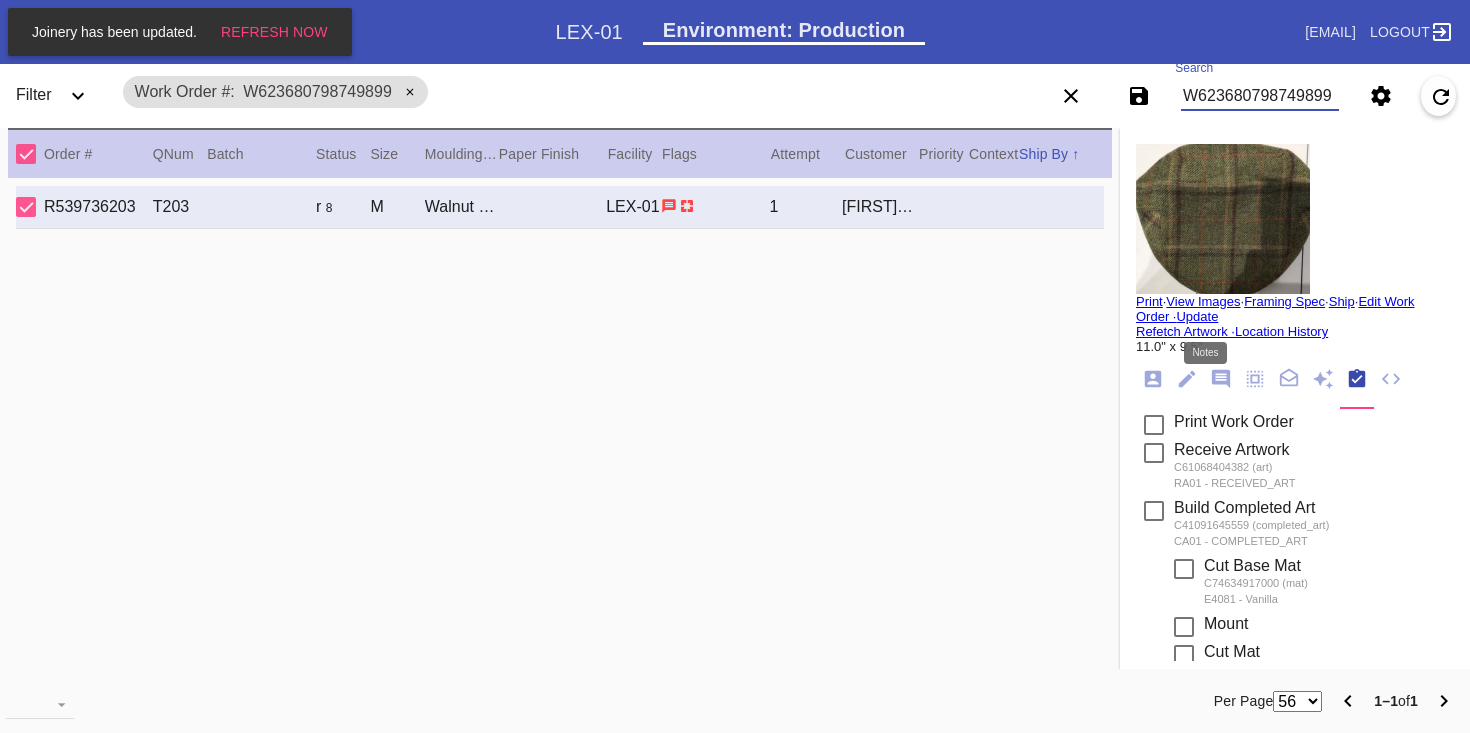click 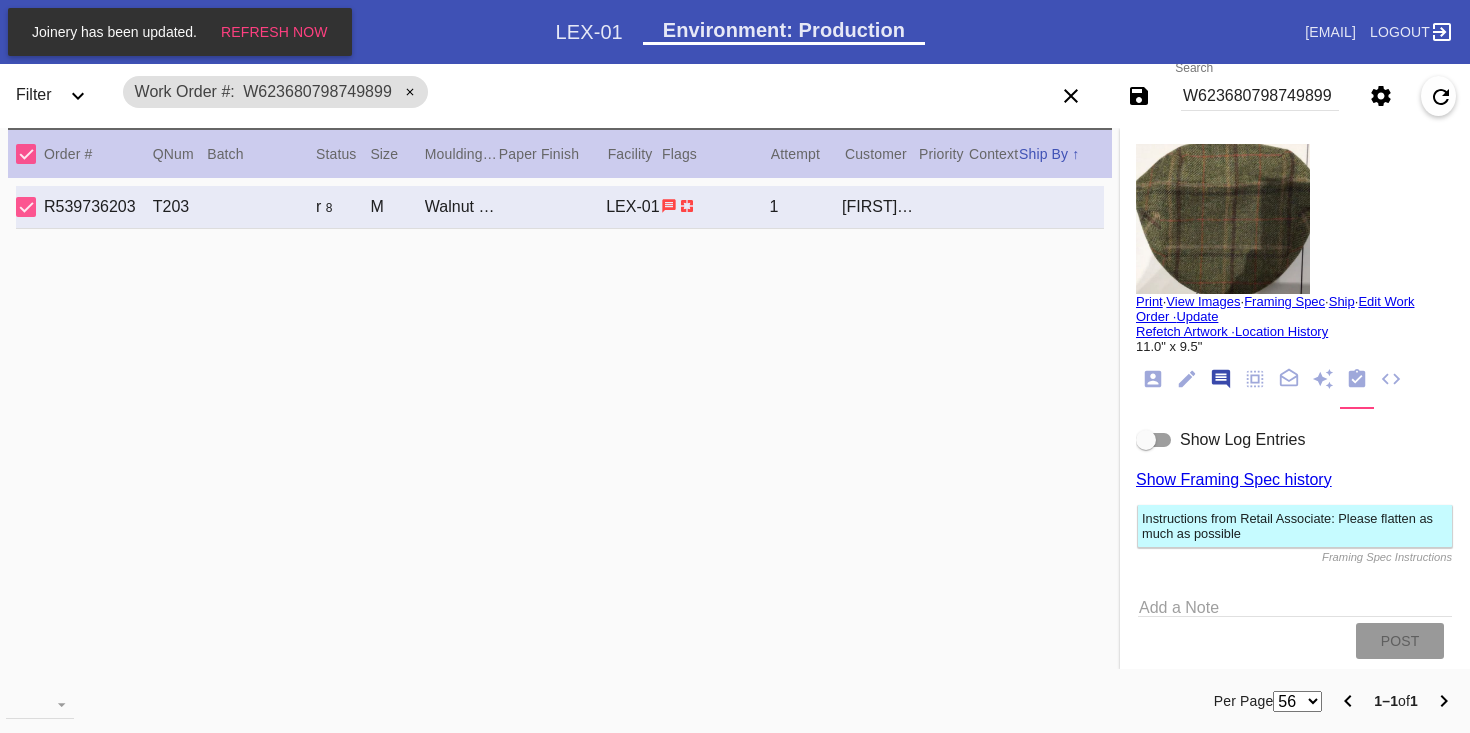 scroll, scrollTop: 123, scrollLeft: 0, axis: vertical 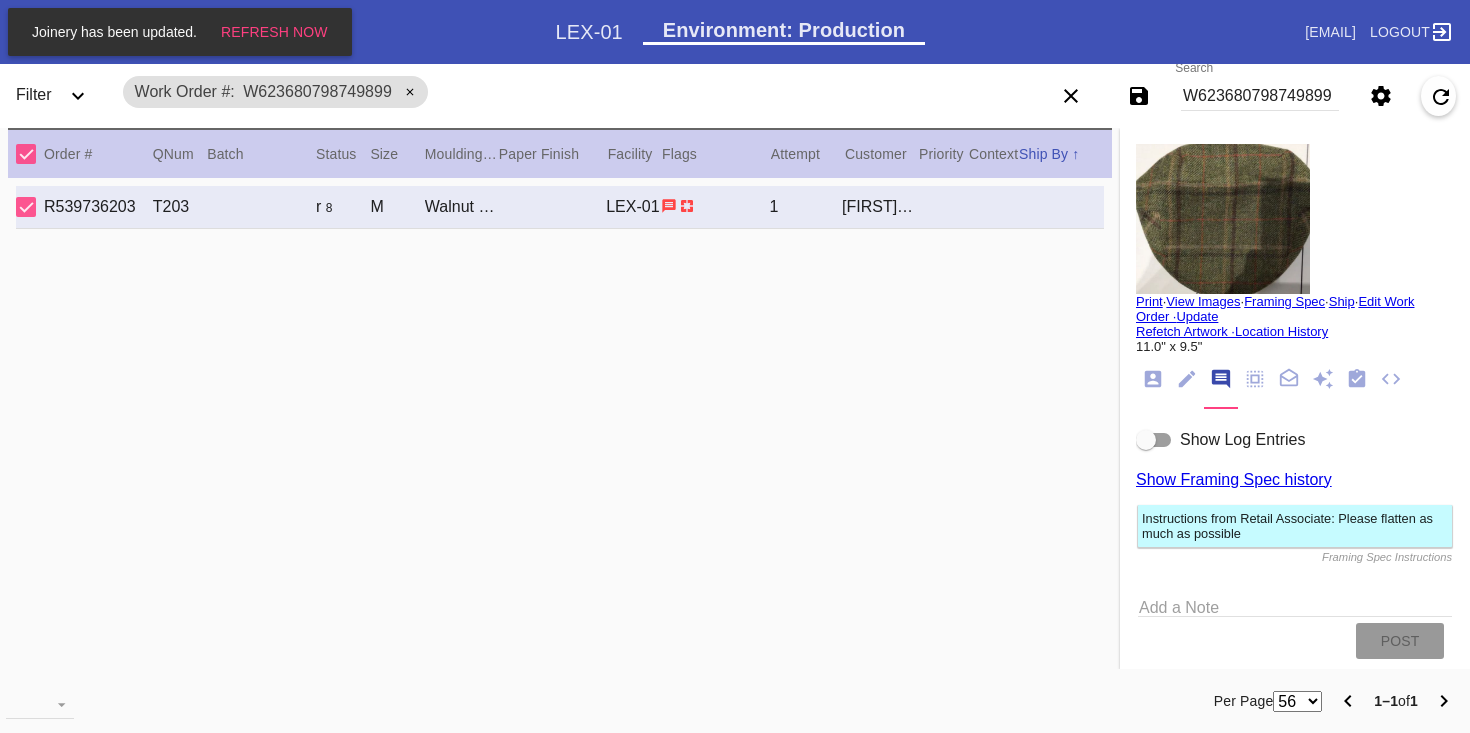 click on "Show Log Entries" at bounding box center [1242, 439] 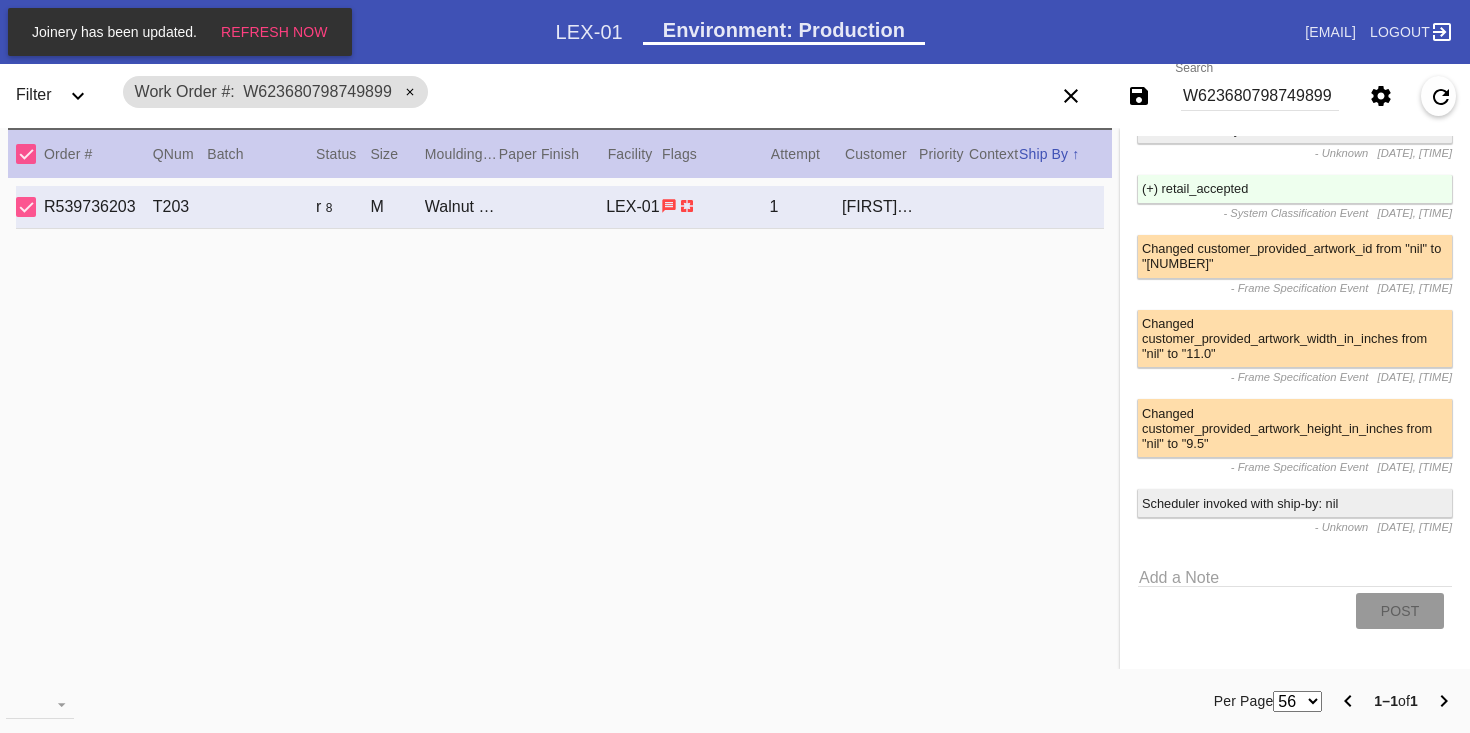 scroll, scrollTop: 449, scrollLeft: 0, axis: vertical 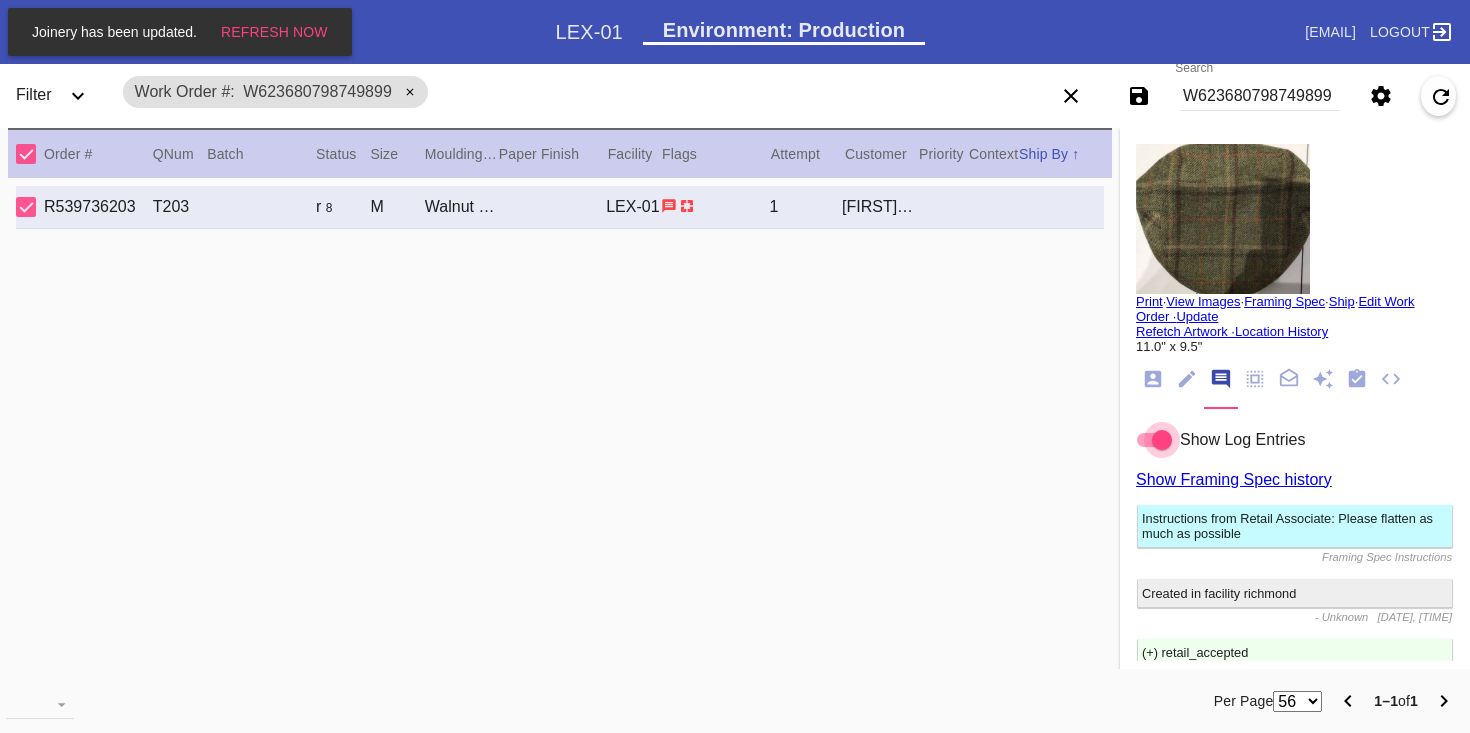 click on "W623680798749899" at bounding box center [1260, 96] 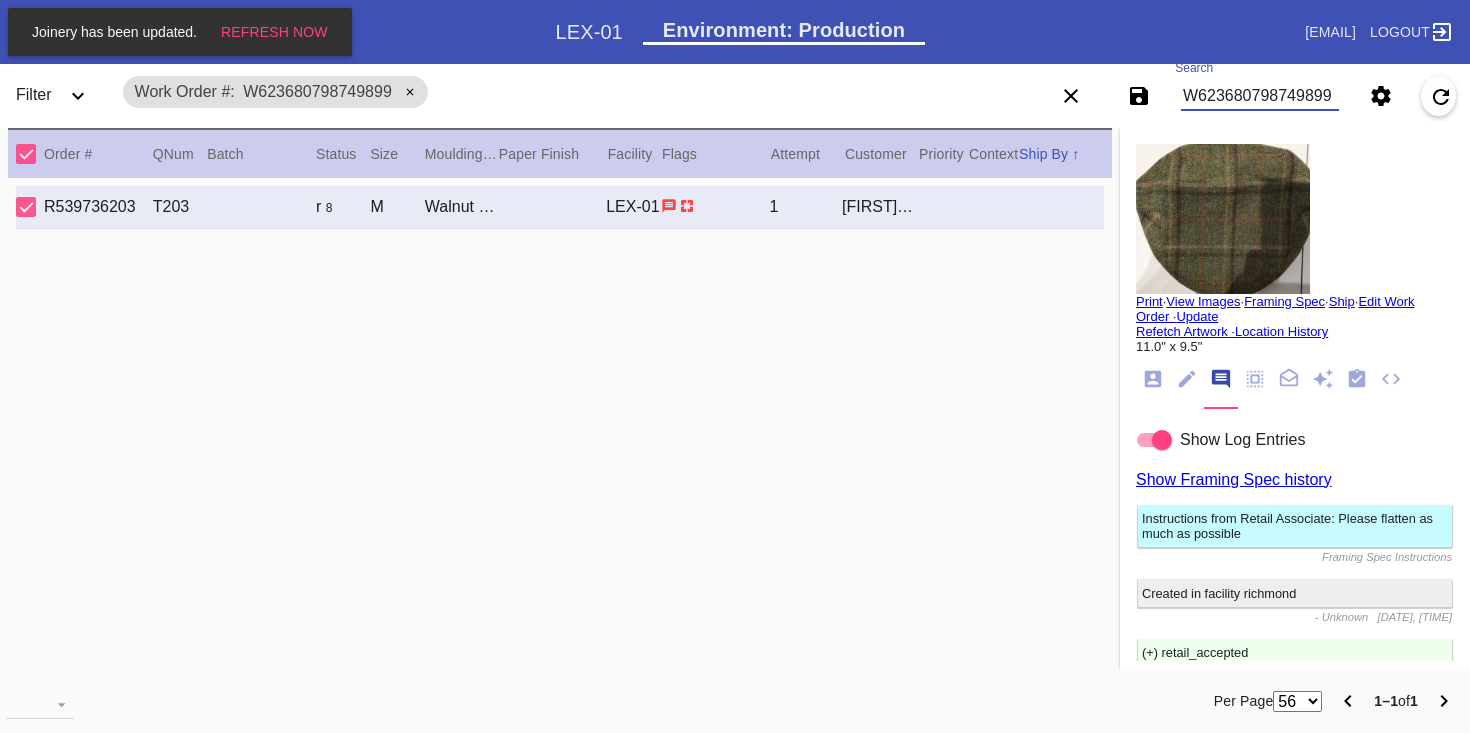 paste on "#M761729784" 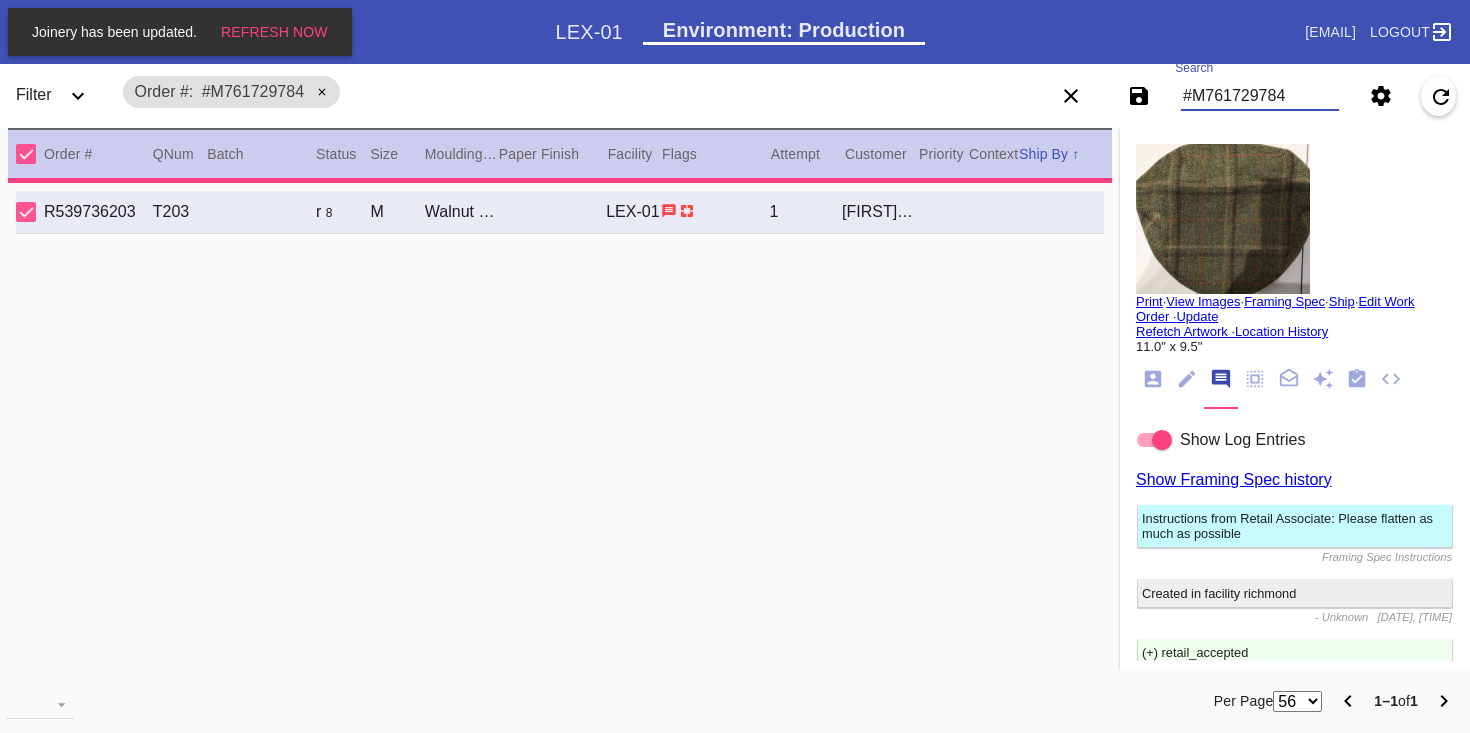 type 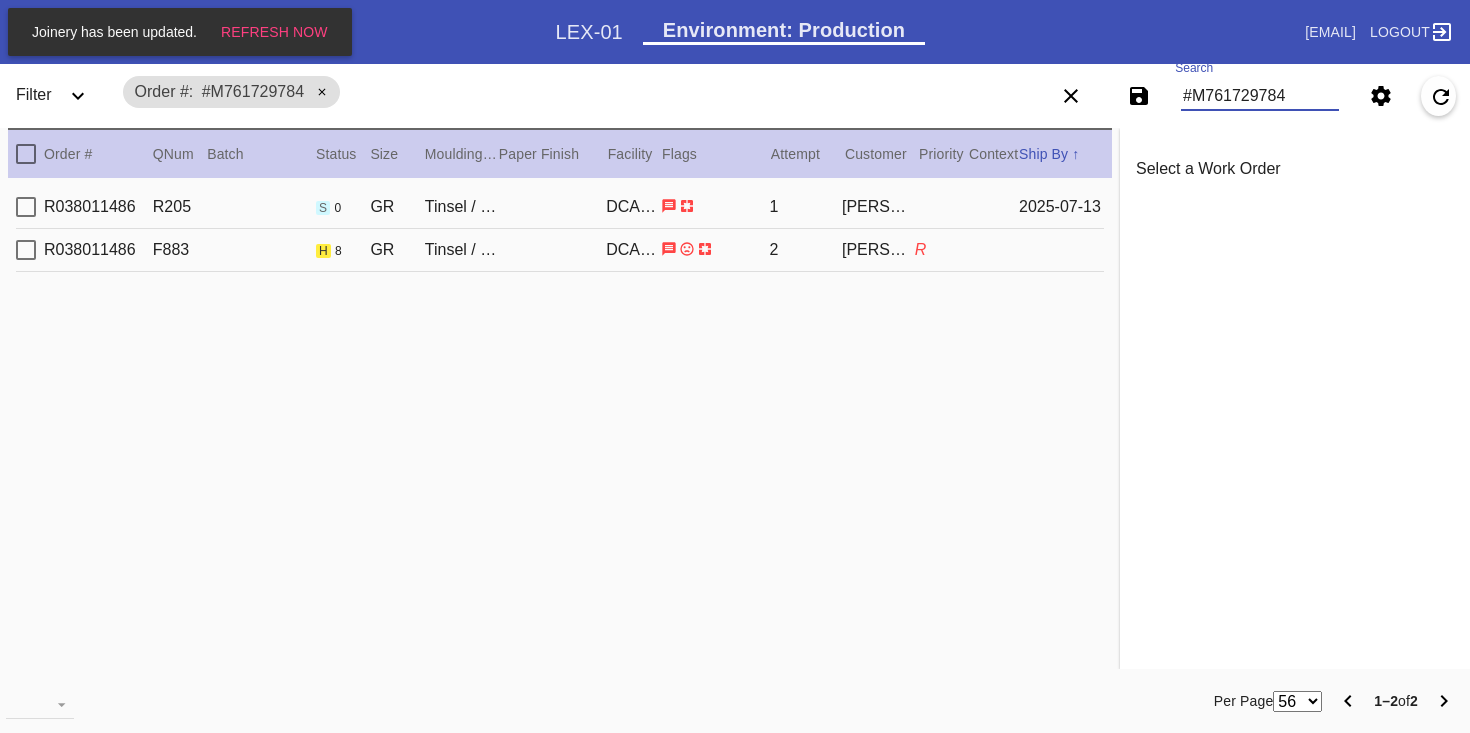 type on "#M761729784" 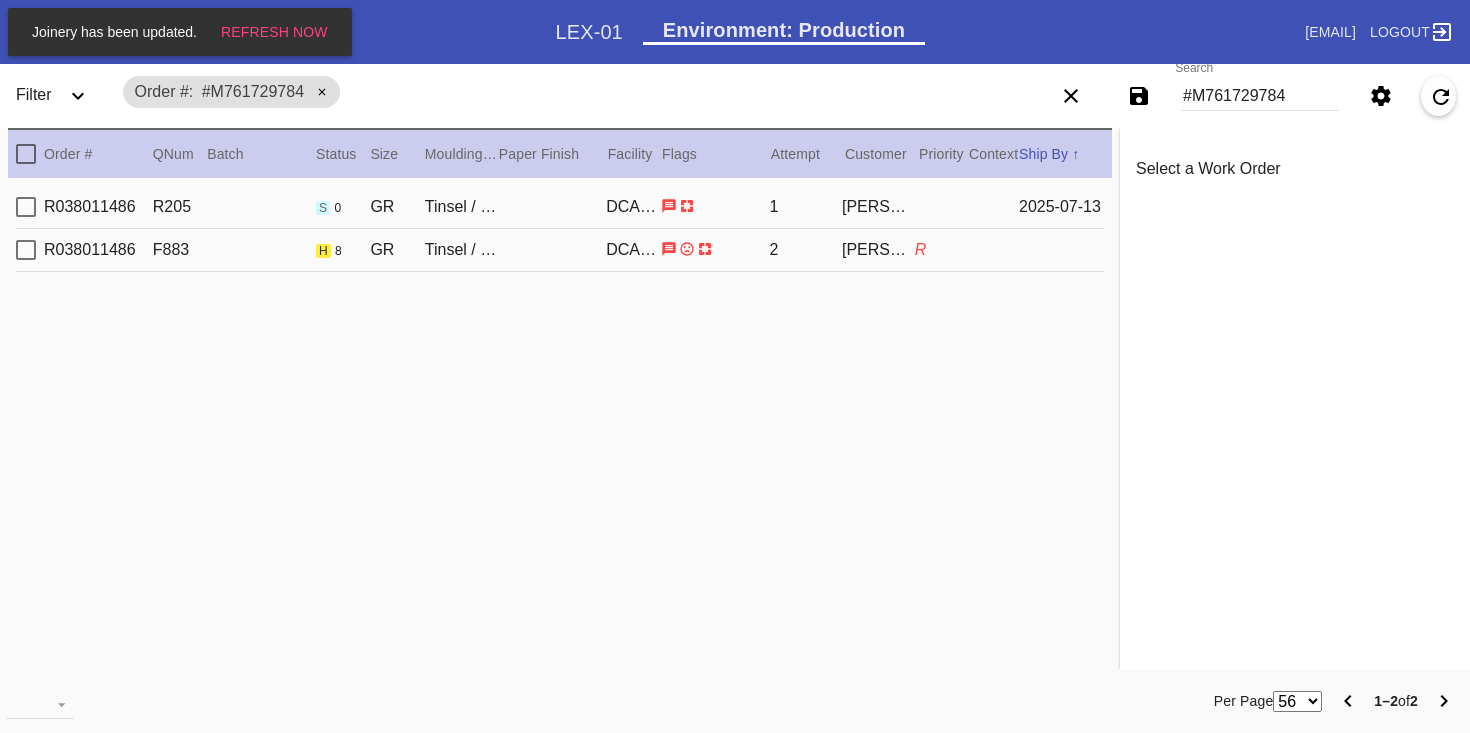 click on "[ORDER_ID] [ID] [NUMBER] [ITEM_NAME] [LOCATION] [NUMBER] [LAST]" at bounding box center (560, 250) 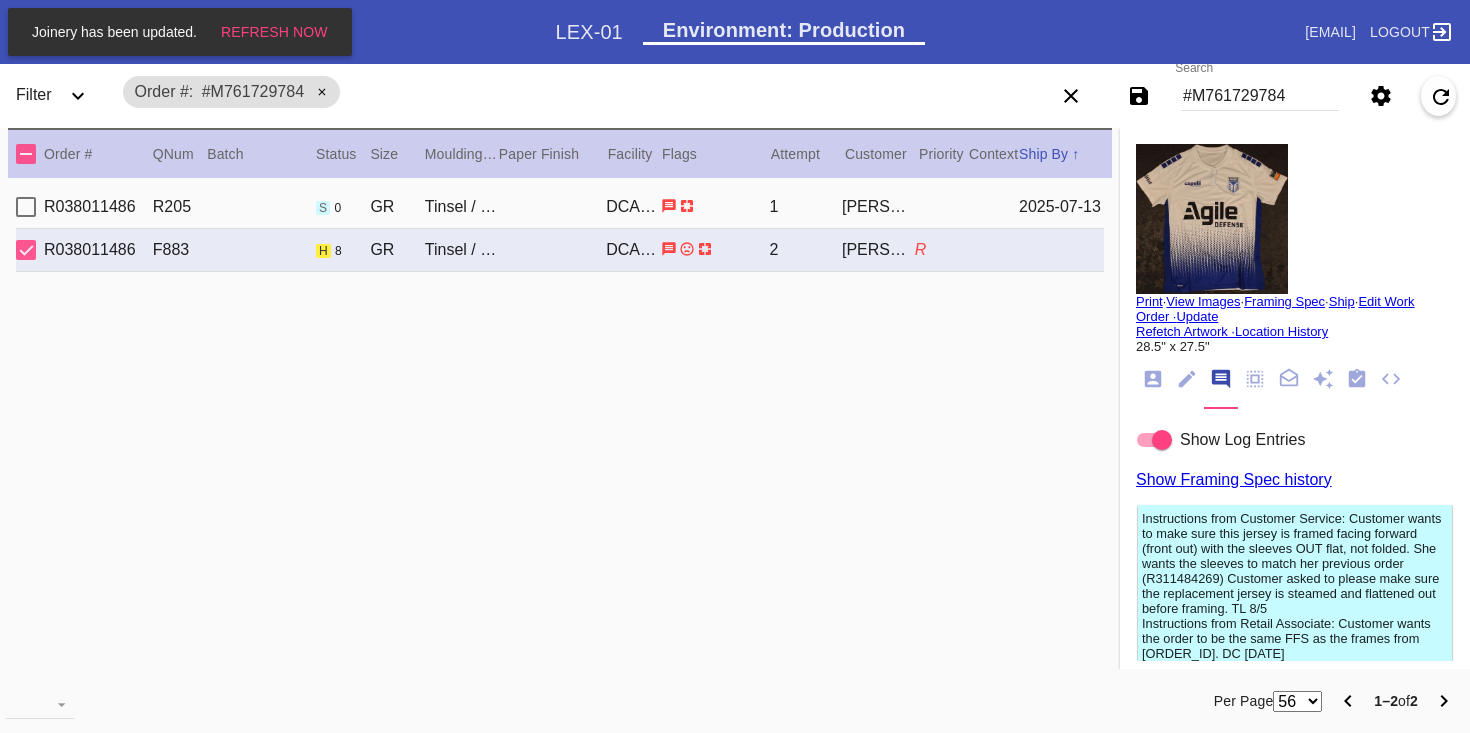 click on "#M761729784" at bounding box center [1260, 96] 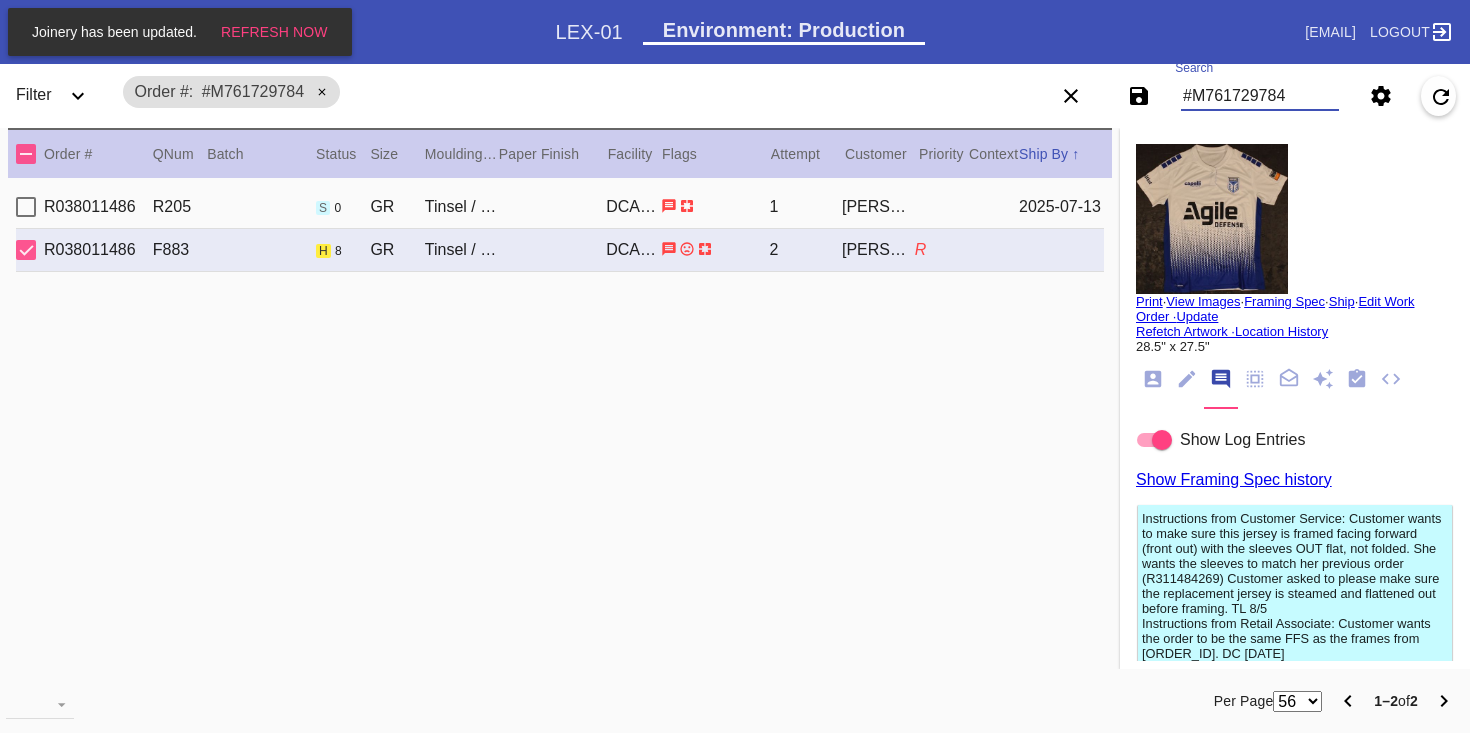 click on "#M761729784" at bounding box center [1260, 96] 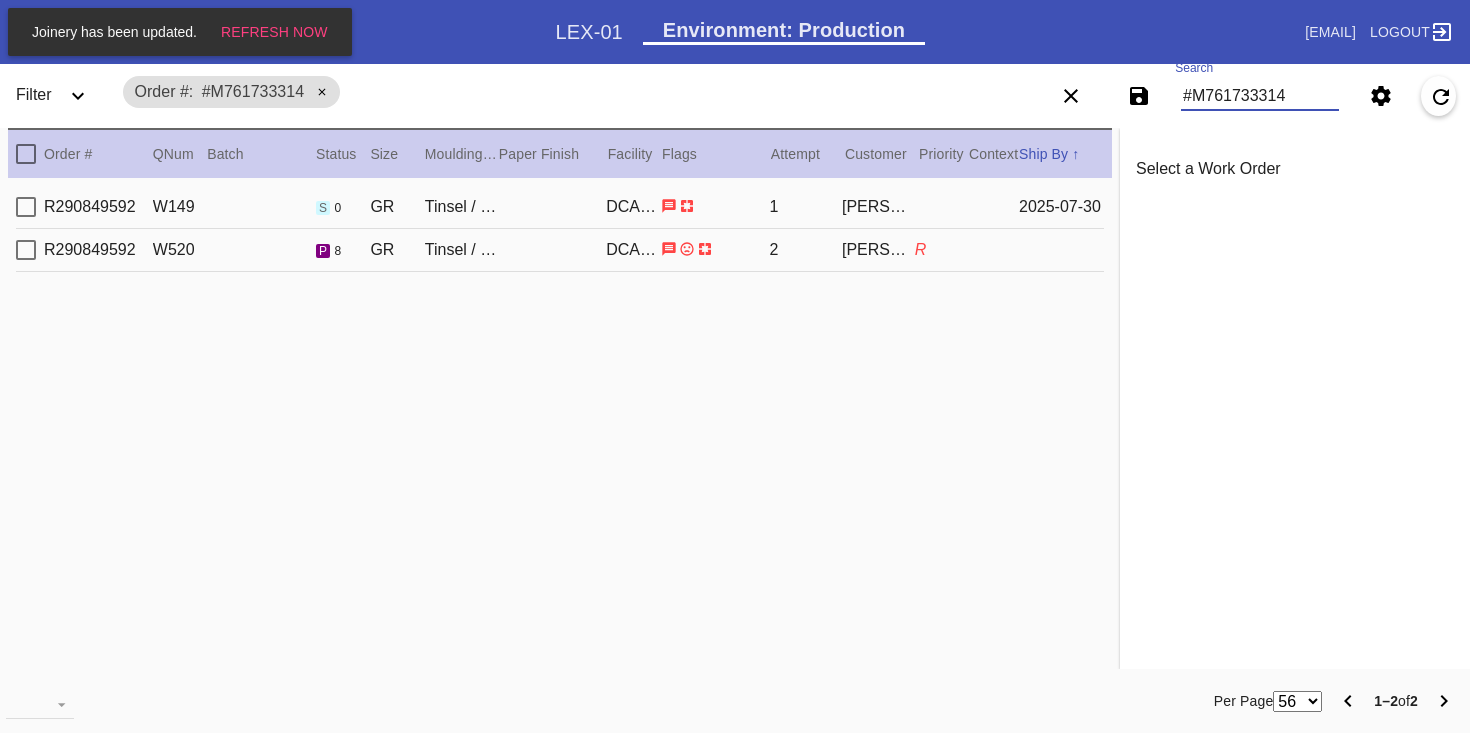 type on "#M761733314" 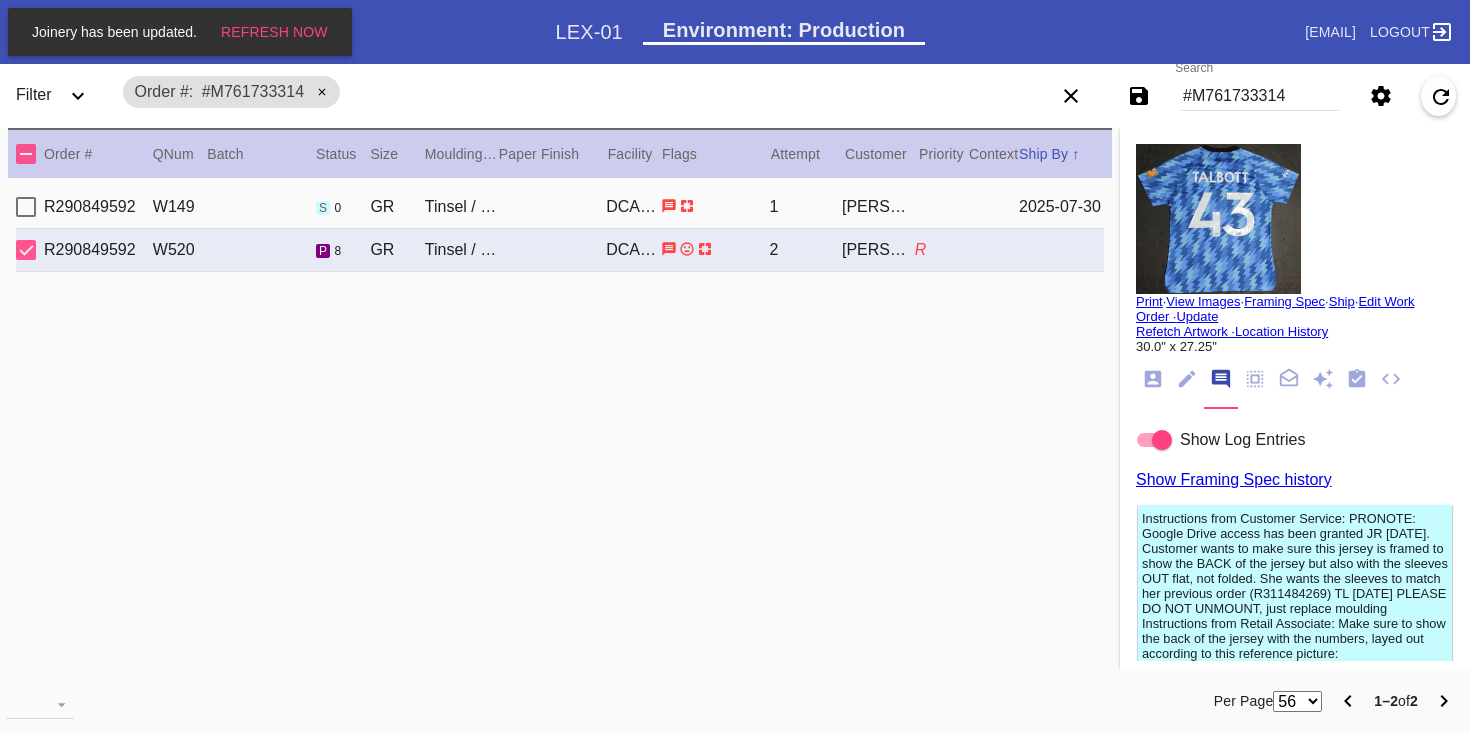 click on "Print" at bounding box center (1149, 301) 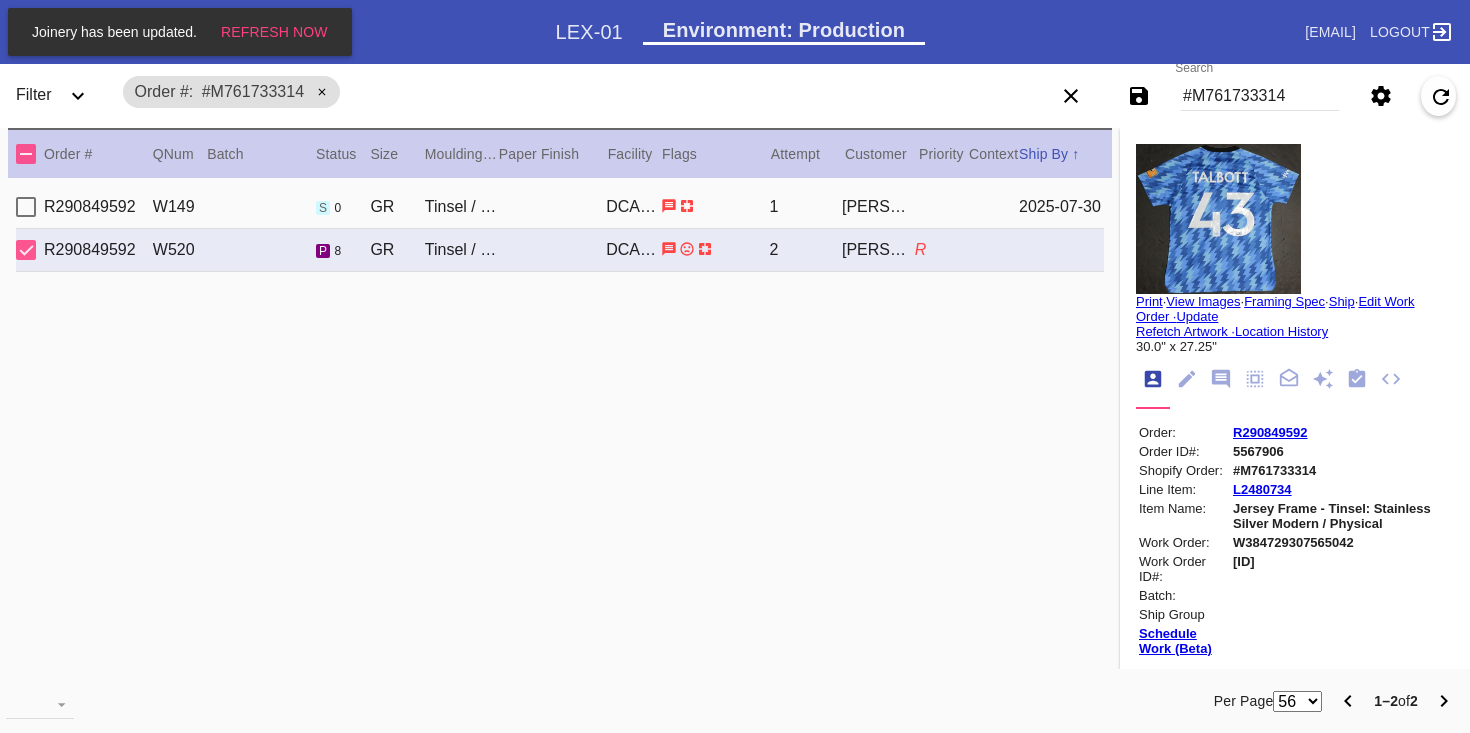 click on "R290849592" at bounding box center (1270, 432) 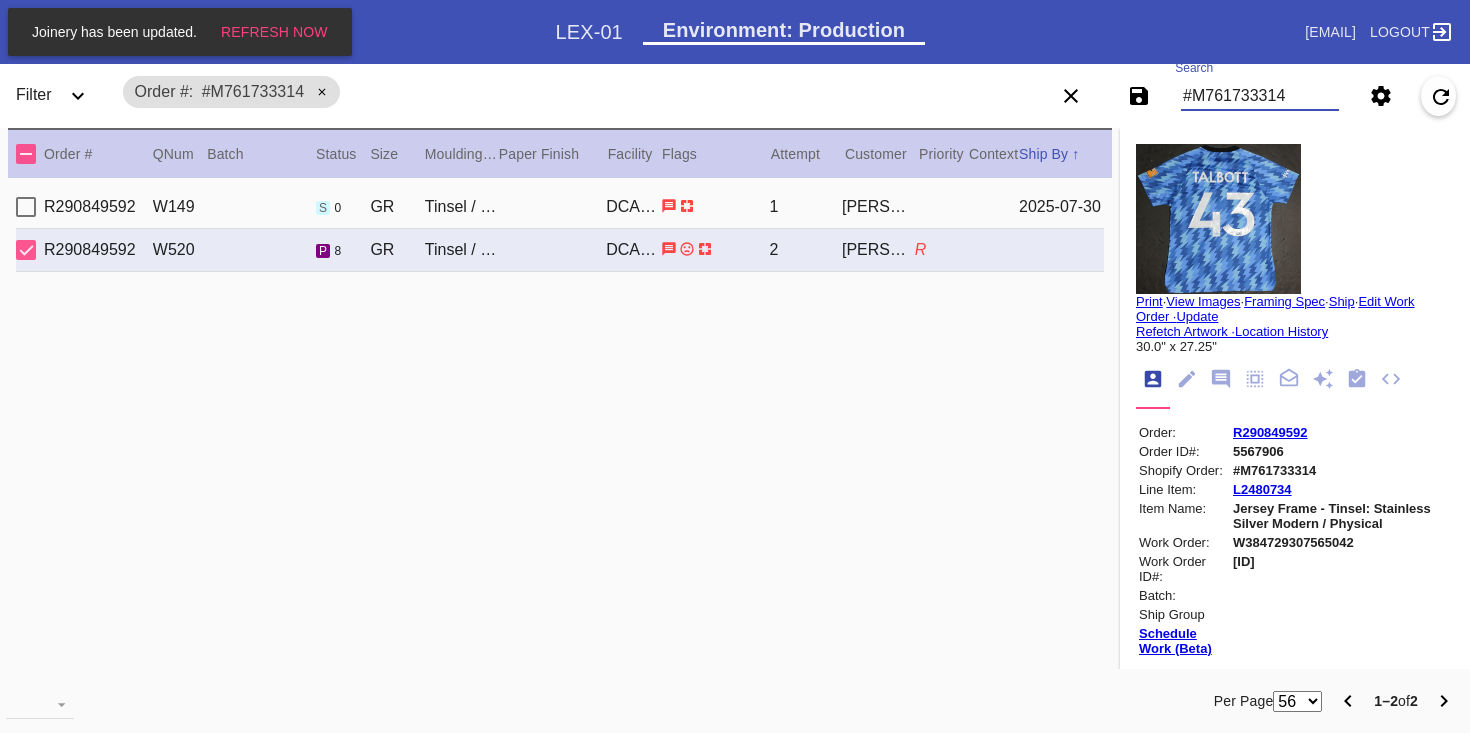 paste on "2978" 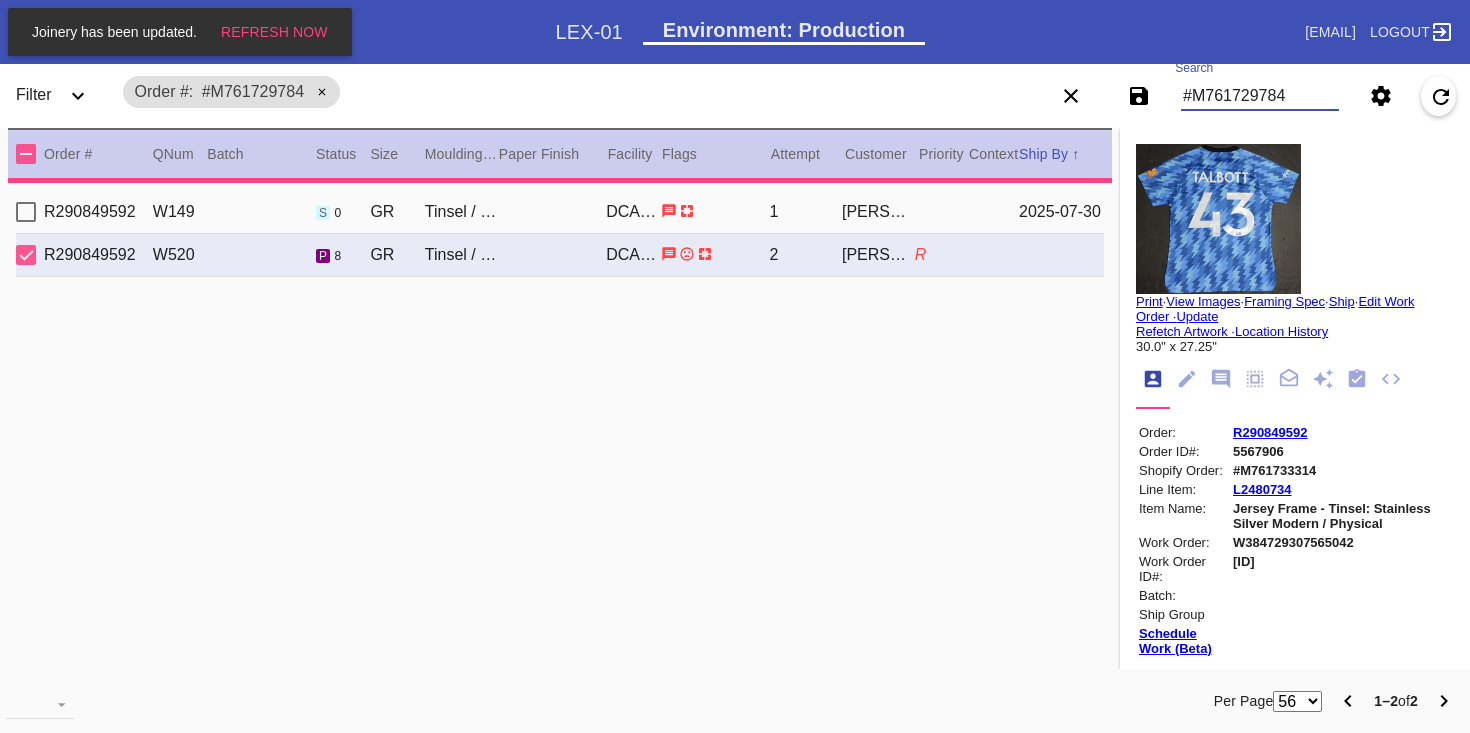 type 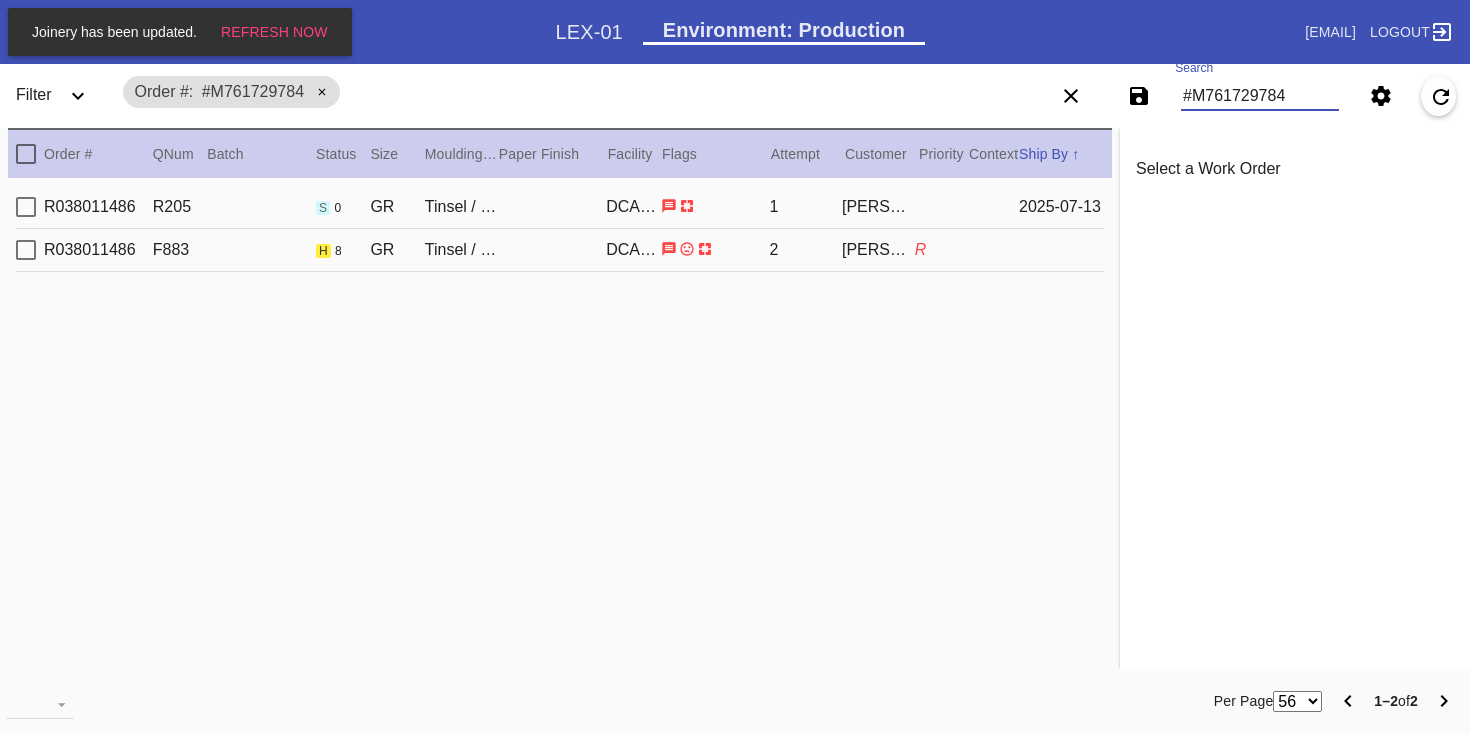 type on "#M761729784" 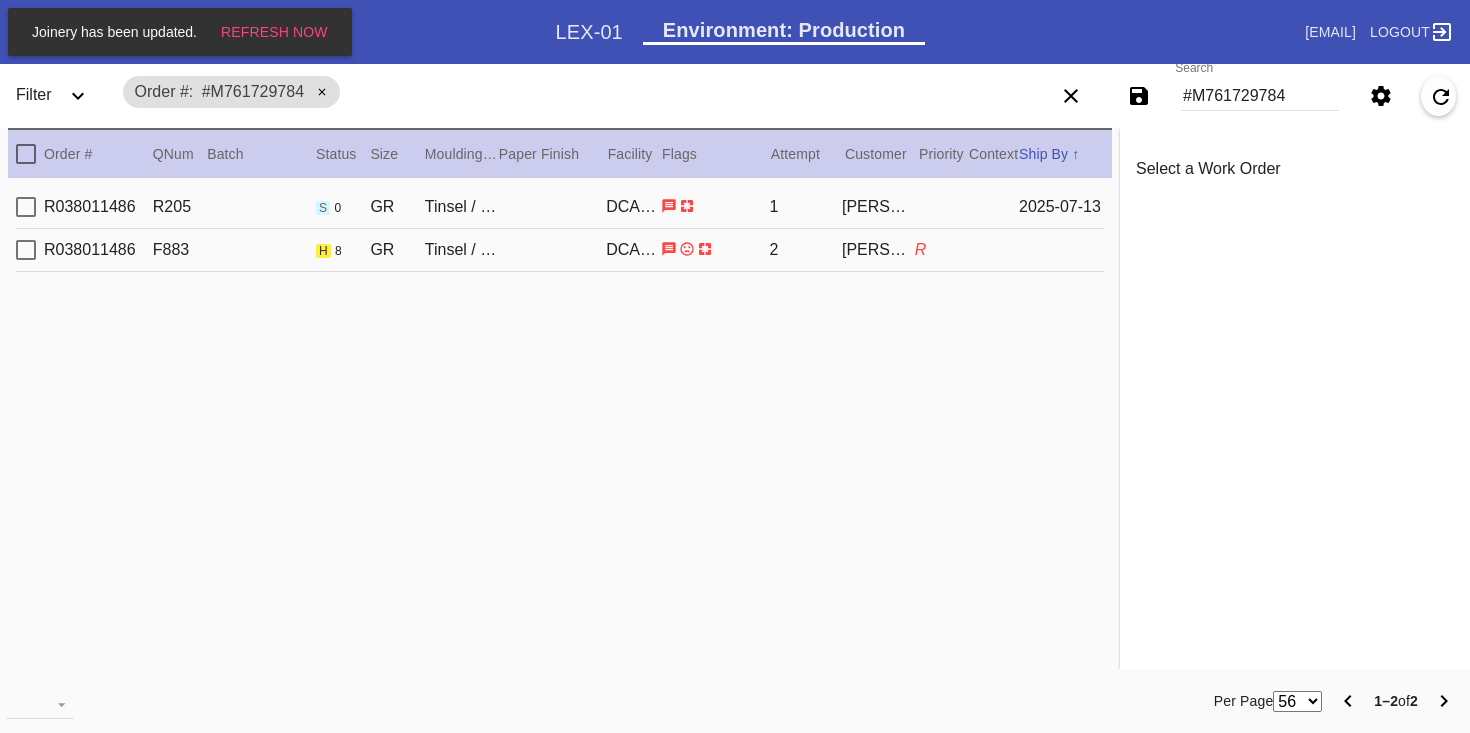 click on "[ORDER_ID] [ID] [NUMBER] [ITEM_NAME] [LOCATION] [NUMBER] [LAST]" at bounding box center (560, 250) 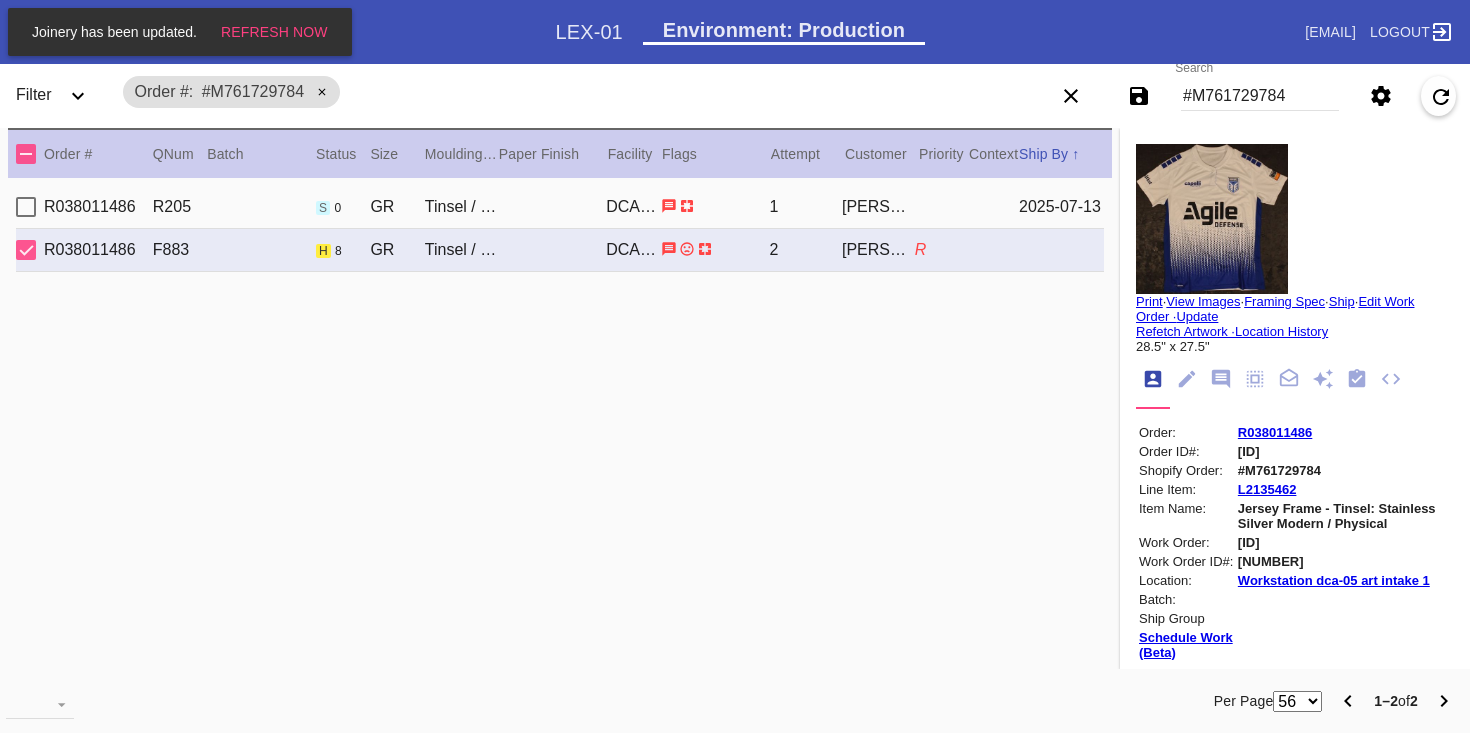 click on "View Images" at bounding box center (1203, 301) 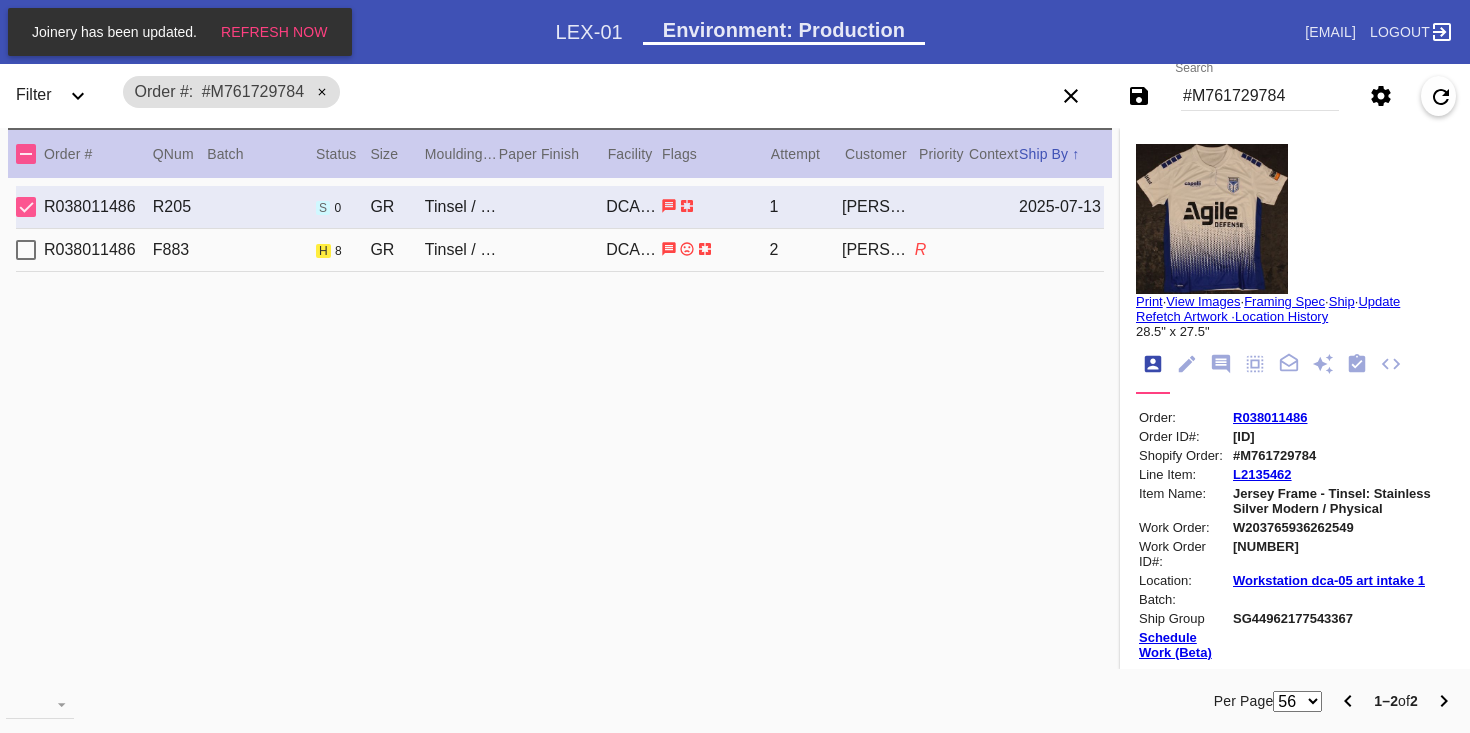 click on "[FIRST] [LAST]" at bounding box center (878, 250) 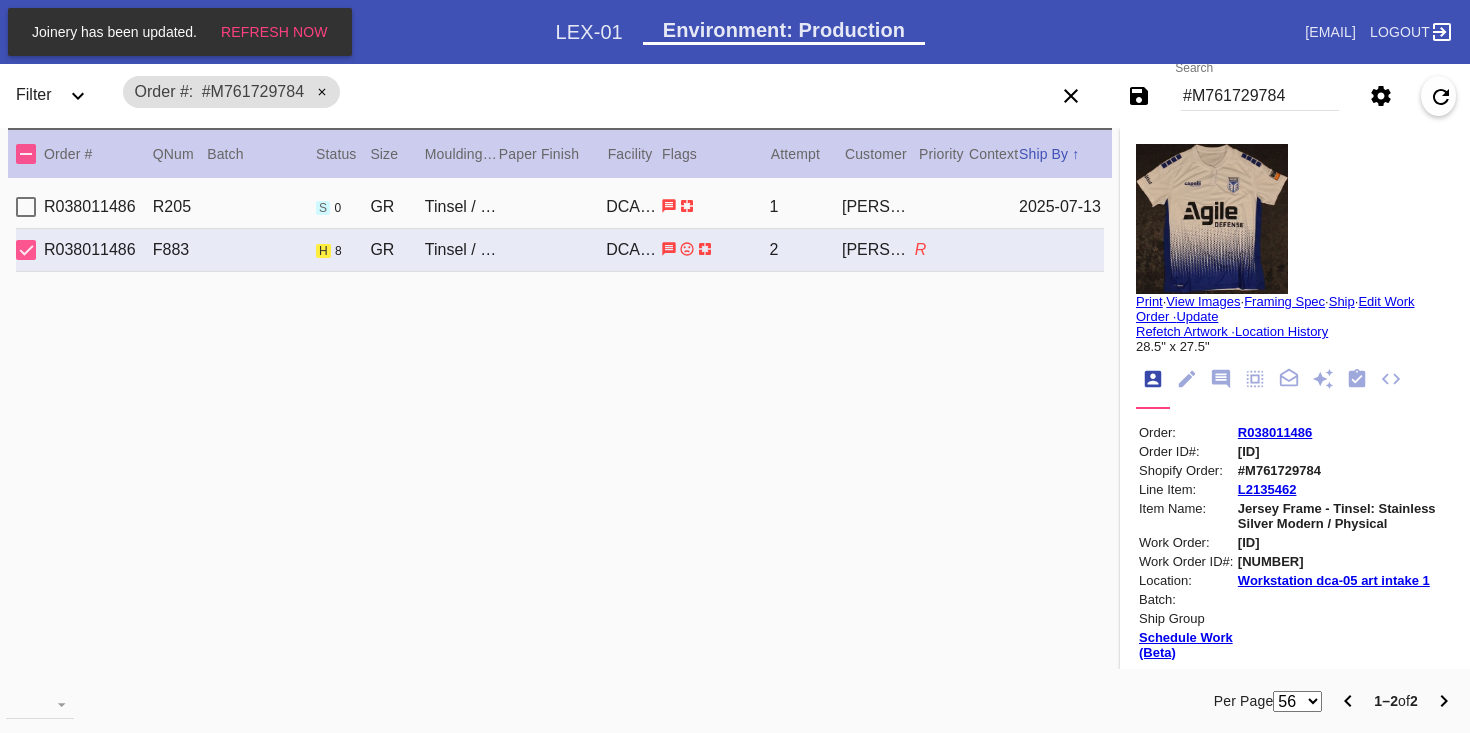 click on "[FIRST] [LAST]" at bounding box center [878, 207] 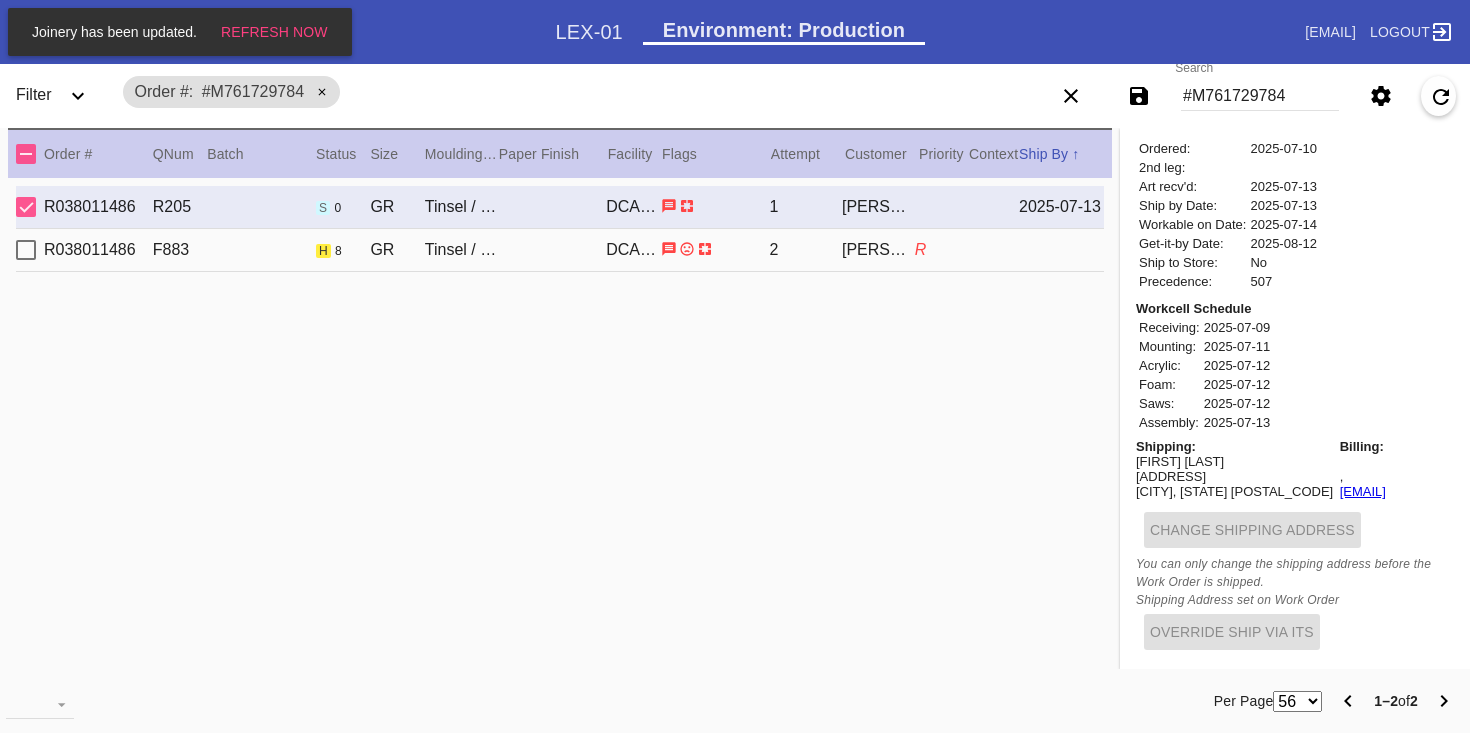 scroll, scrollTop: 854, scrollLeft: 0, axis: vertical 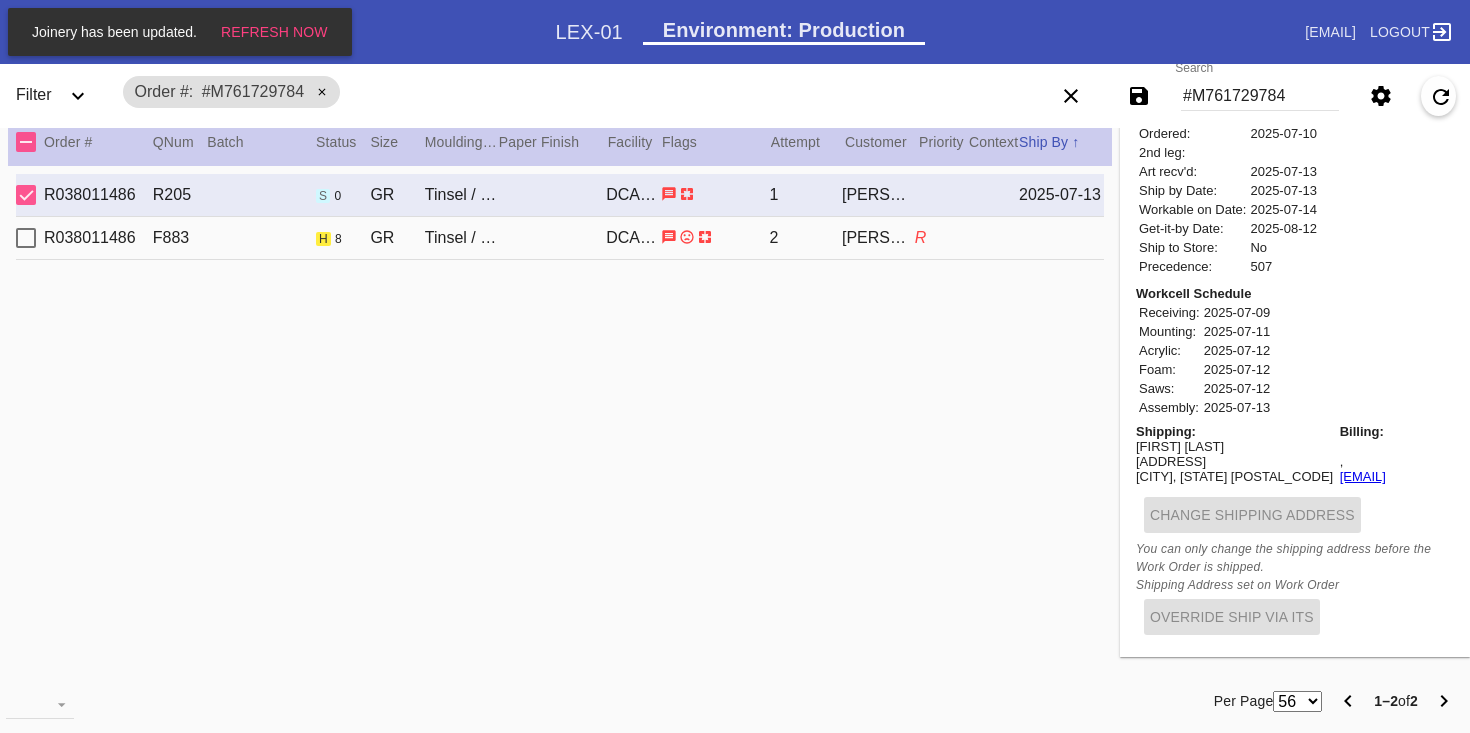 drag, startPoint x: 1408, startPoint y: 471, endPoint x: 1289, endPoint y: 443, distance: 122.24974 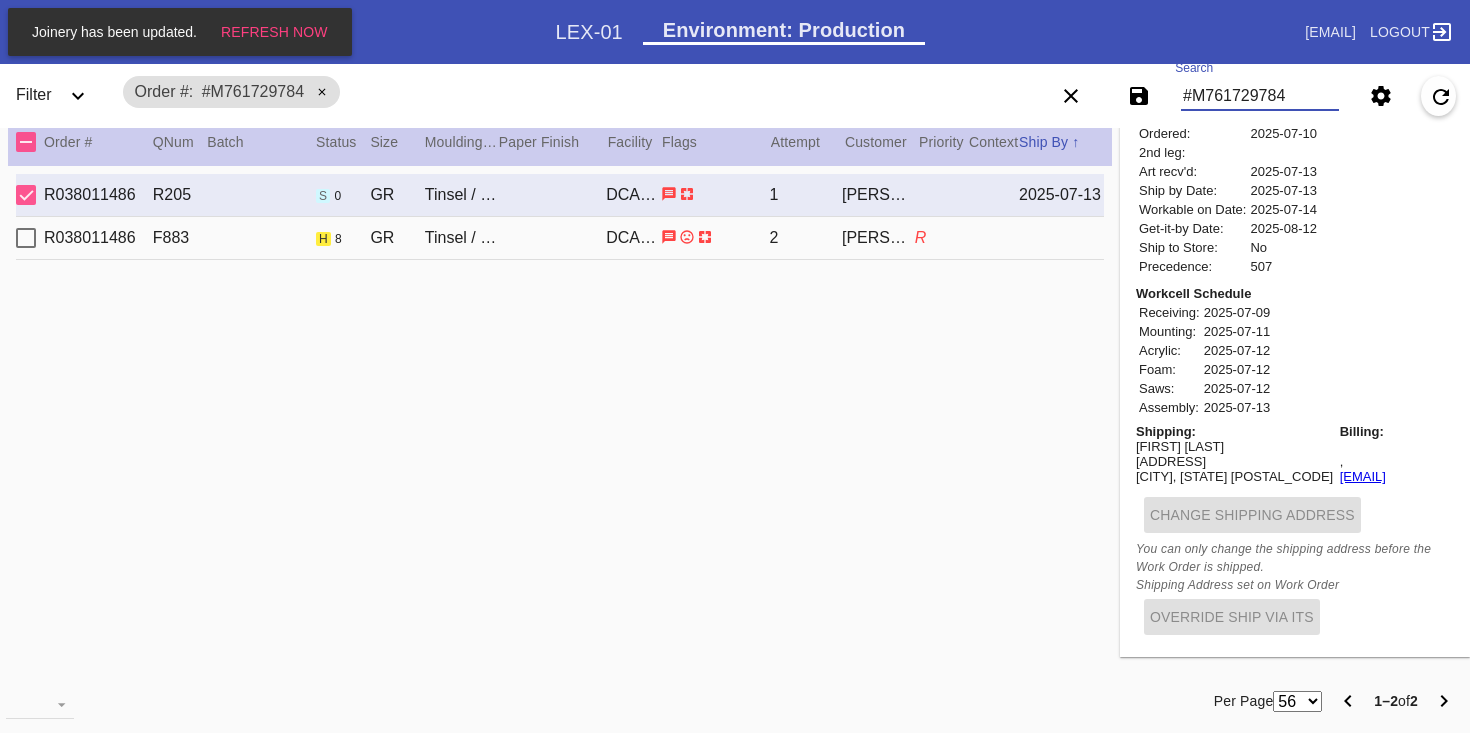 click on "#M761729784" at bounding box center (1260, 96) 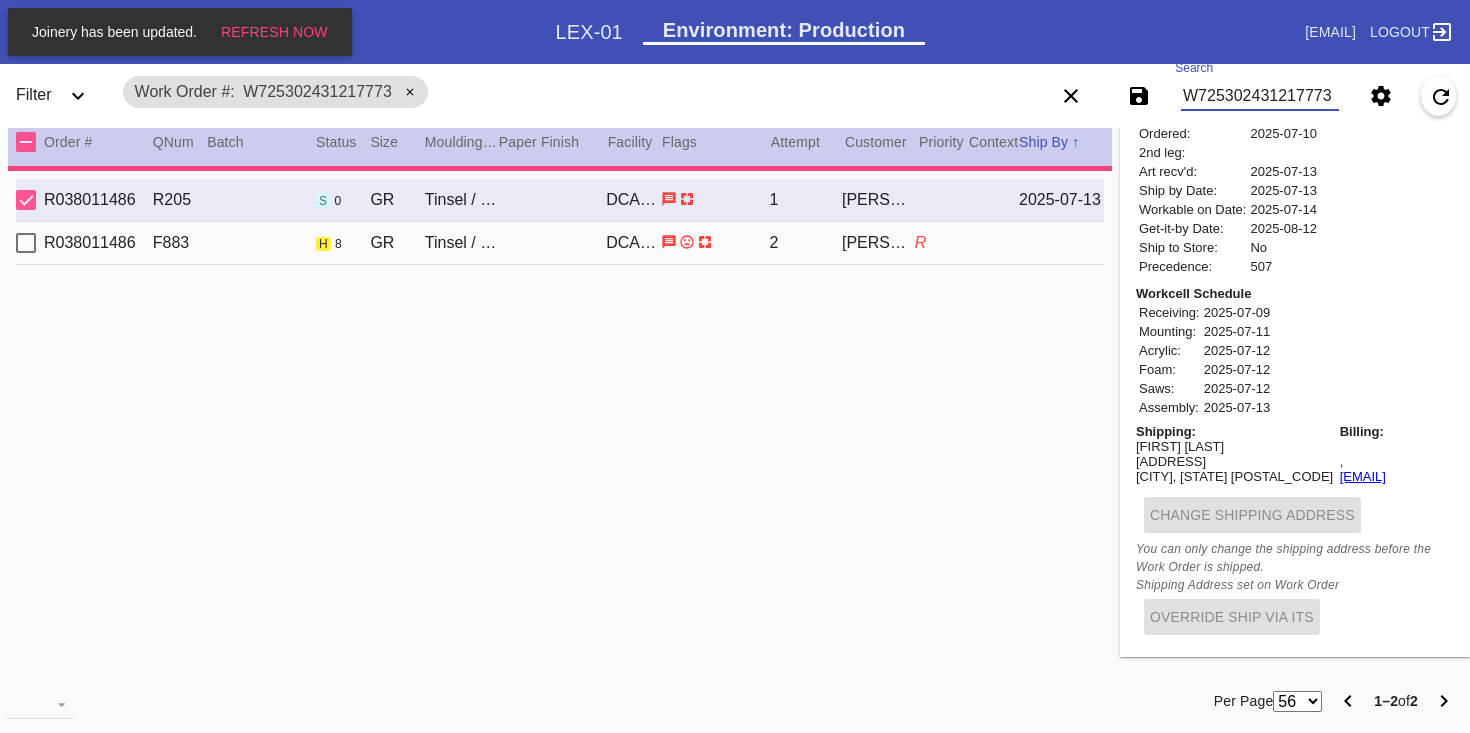 type on "1.5" 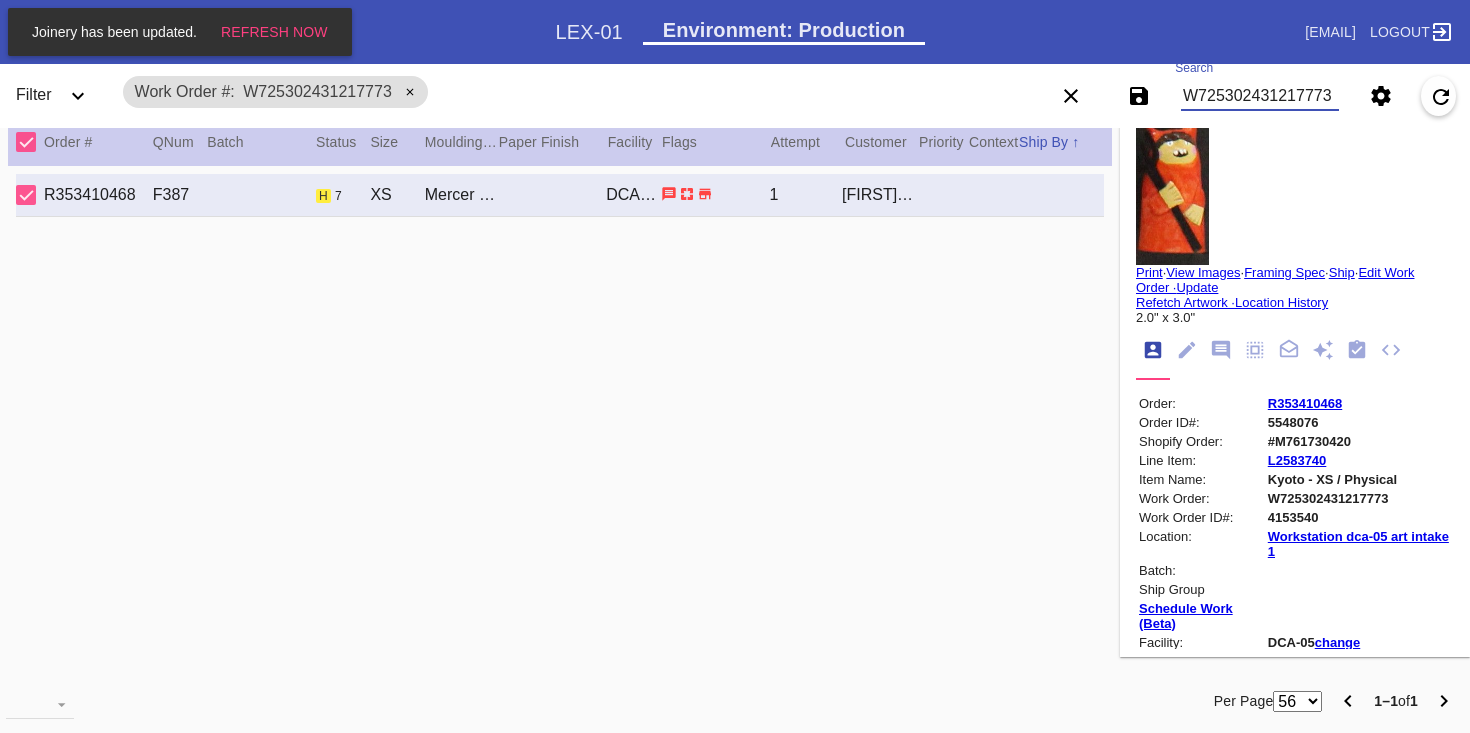 scroll, scrollTop: 0, scrollLeft: 0, axis: both 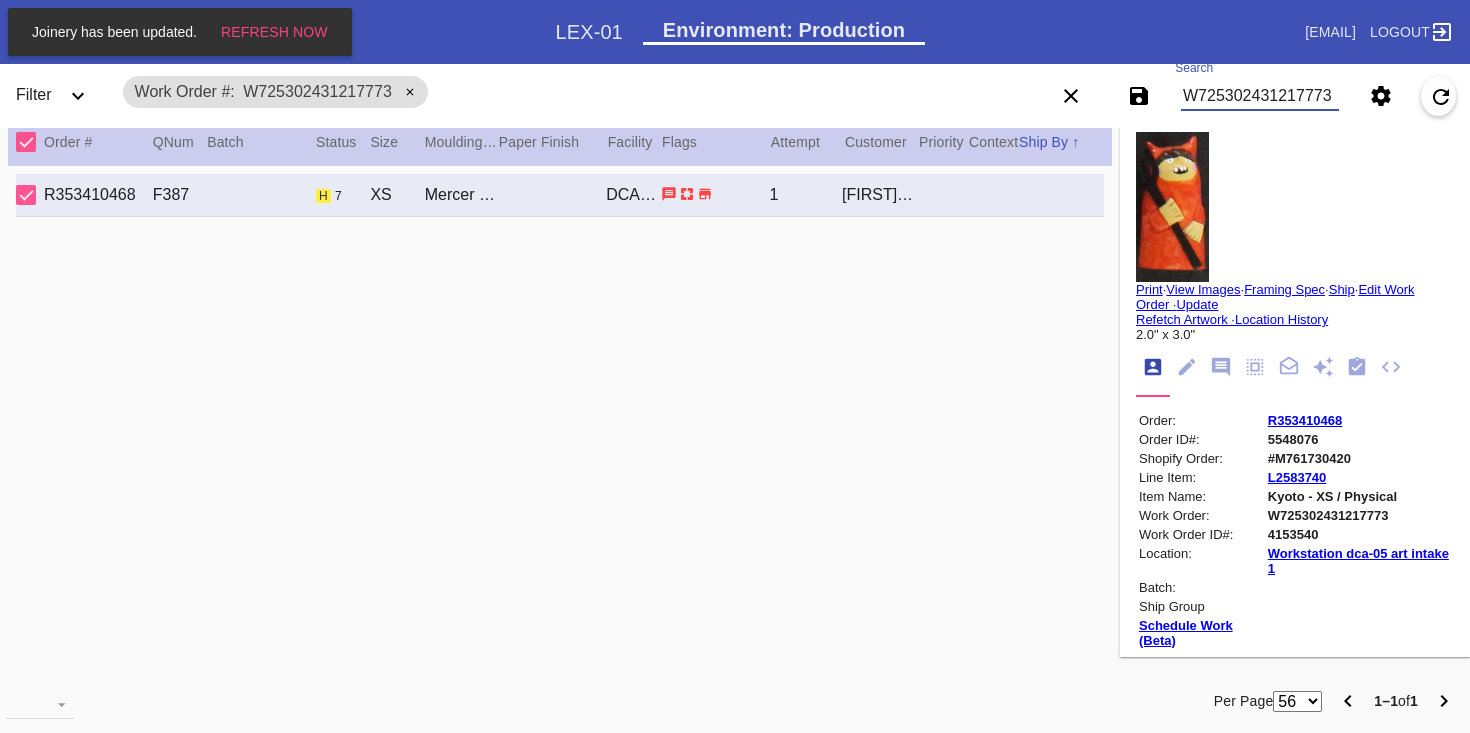 type on "W725302431217773" 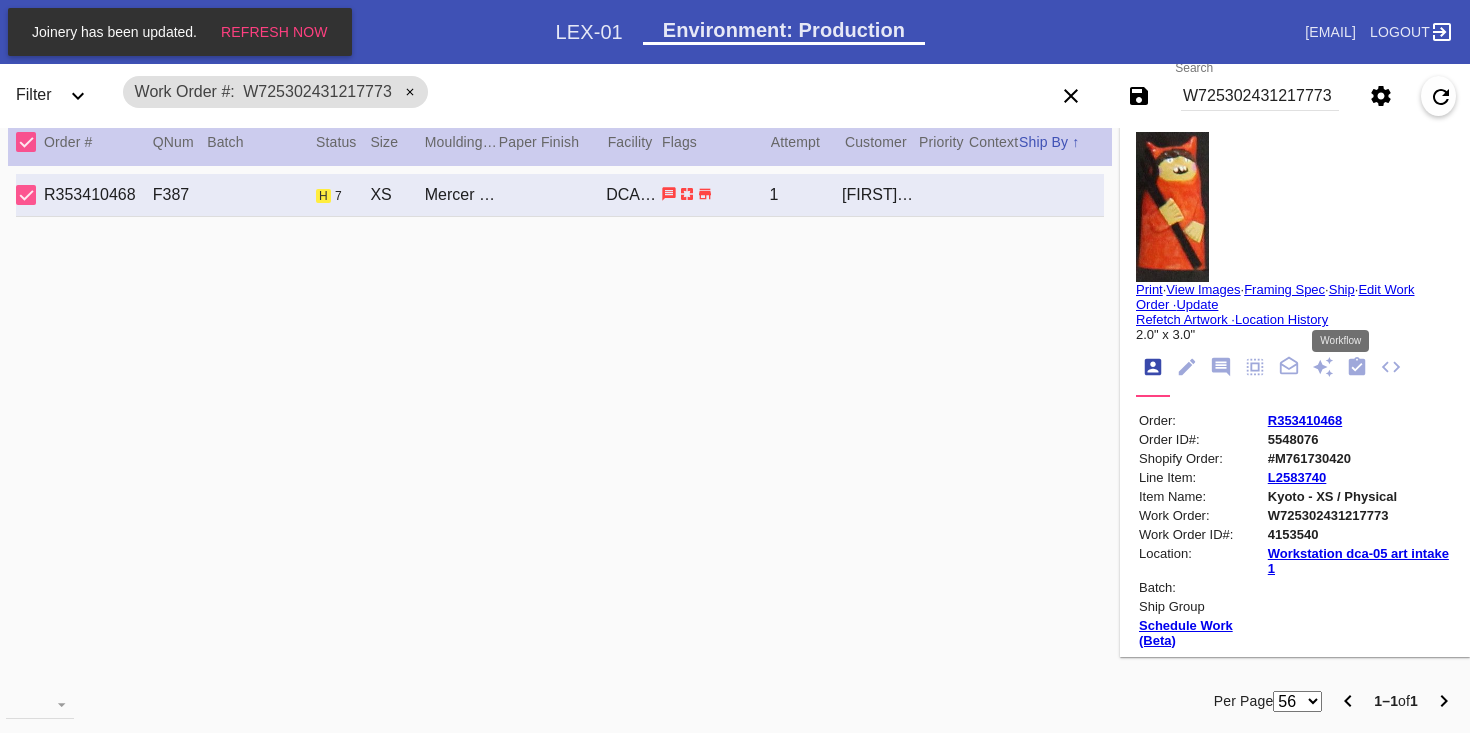 click 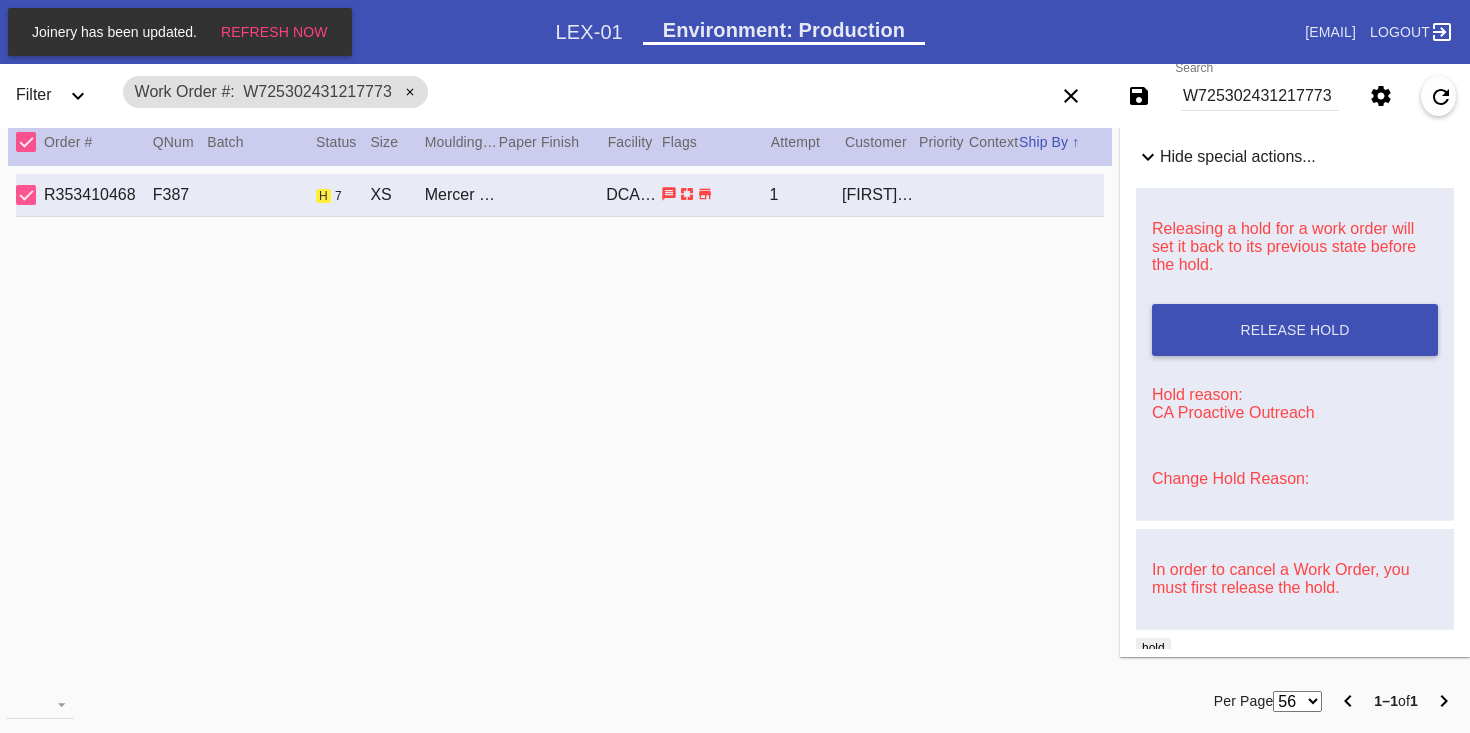 scroll, scrollTop: 919, scrollLeft: 0, axis: vertical 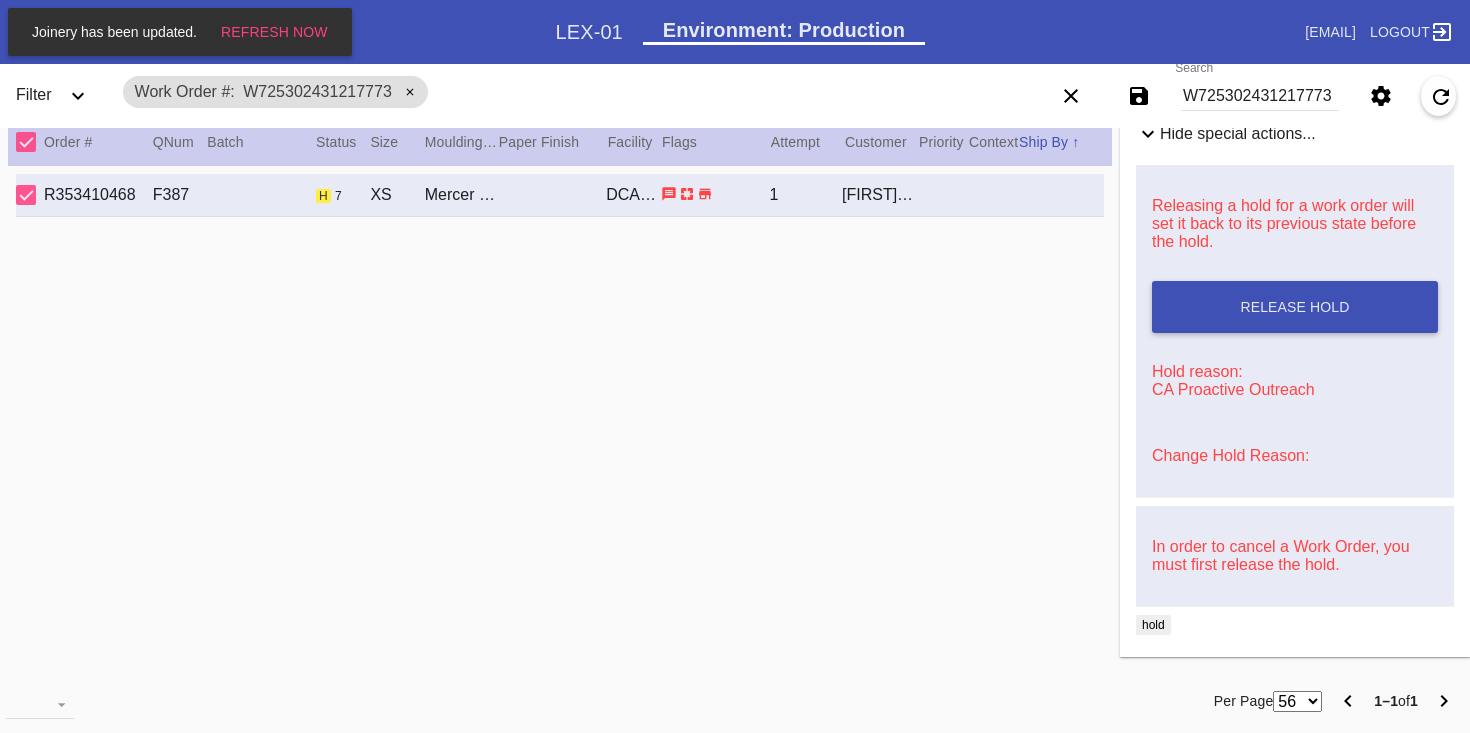click on "Change Hold Reason:" at bounding box center [1230, 455] 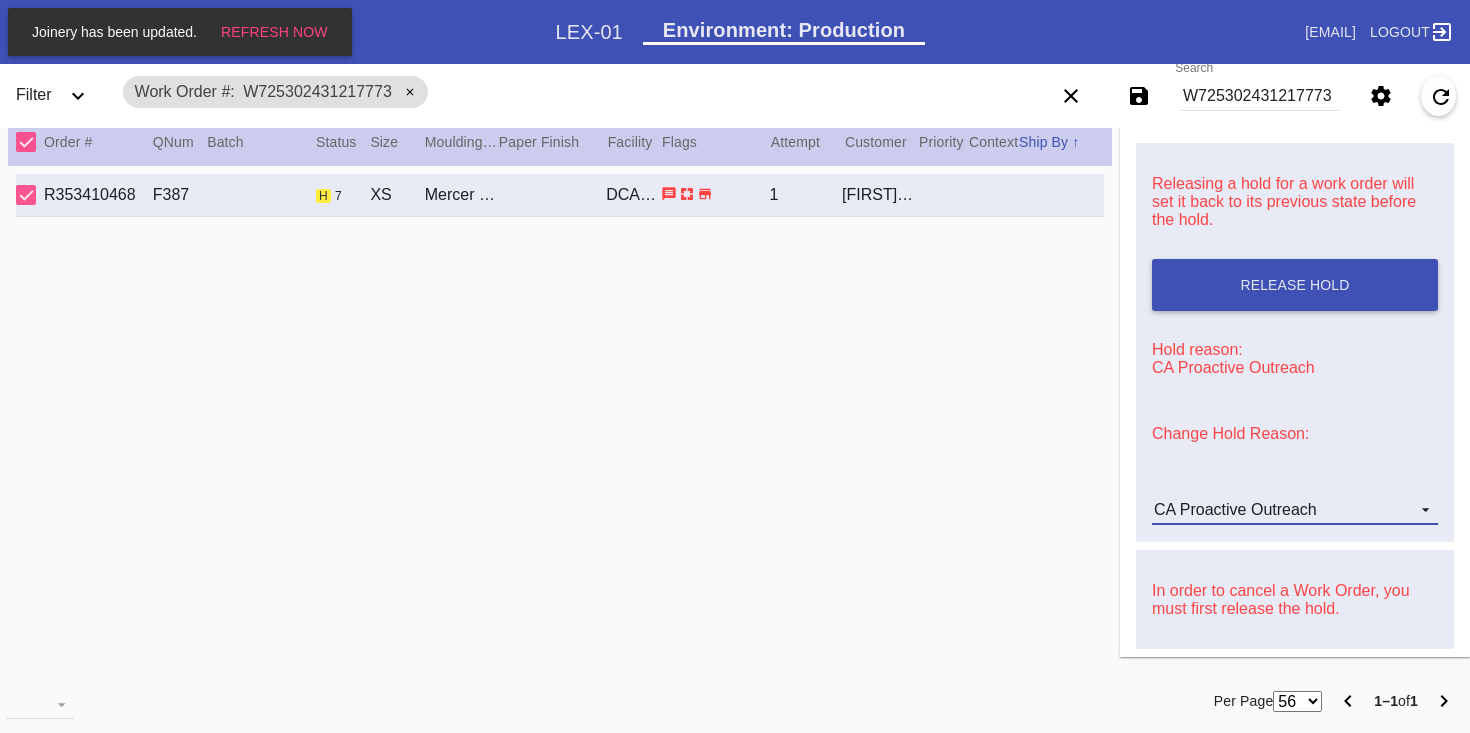 click on "CA Proactive Outreach" at bounding box center (1235, 509) 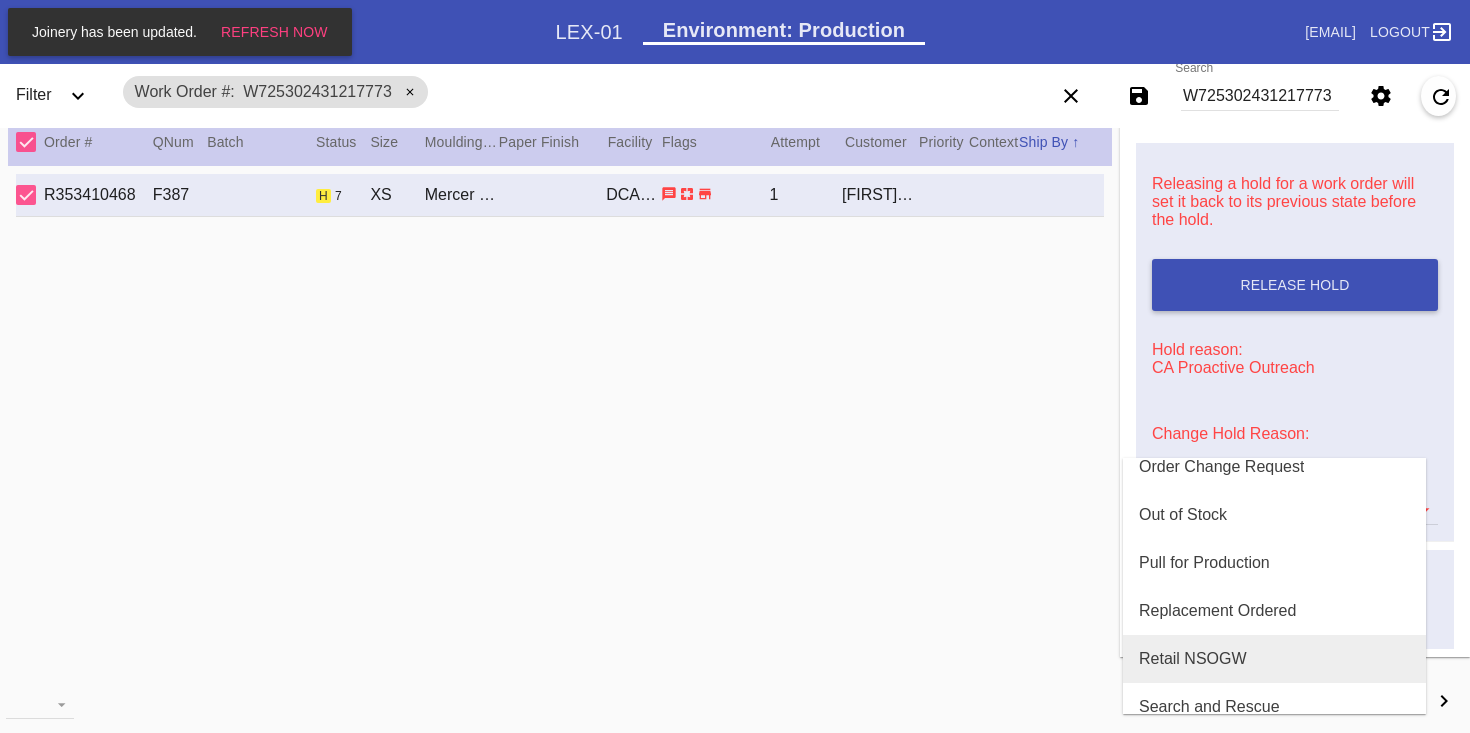 scroll, scrollTop: 608, scrollLeft: 0, axis: vertical 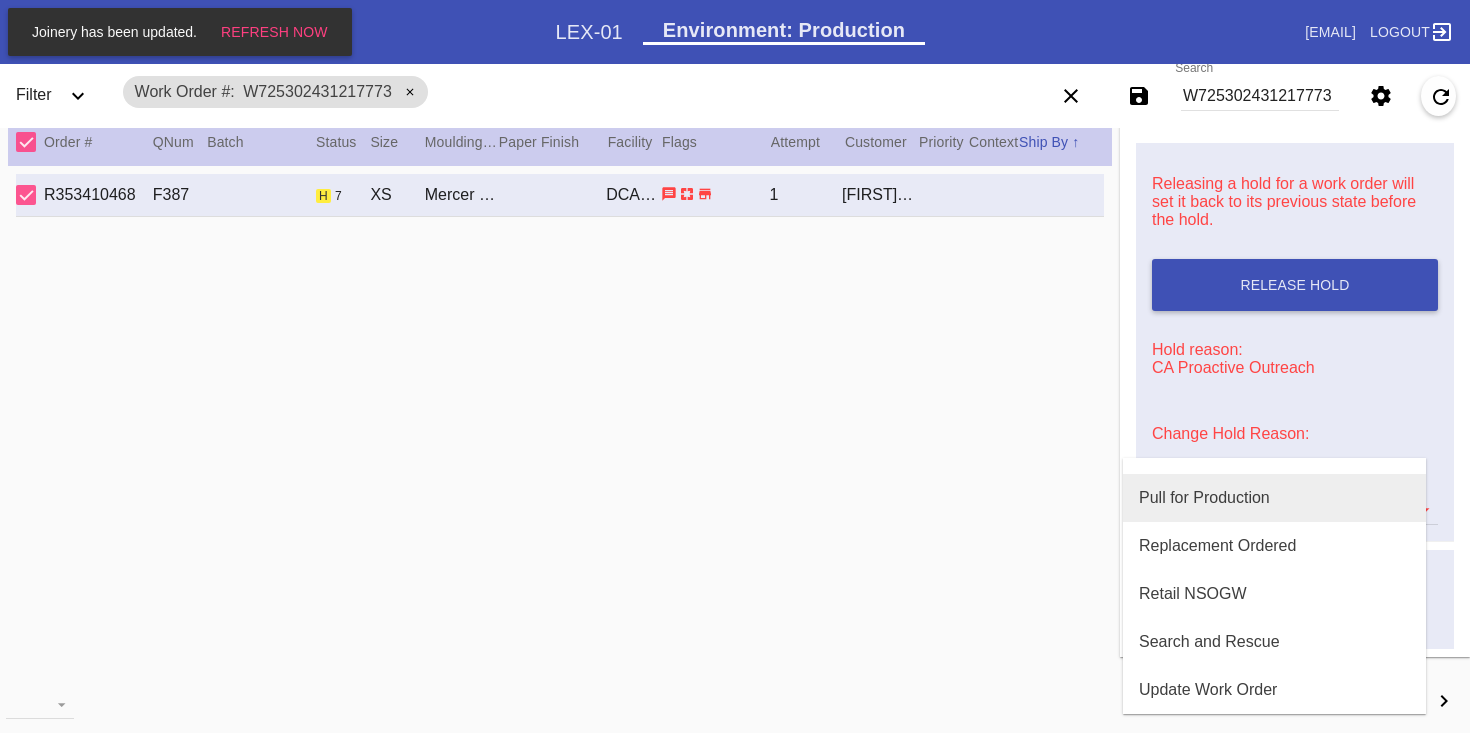 click on "Pull for Production" at bounding box center (1204, 498) 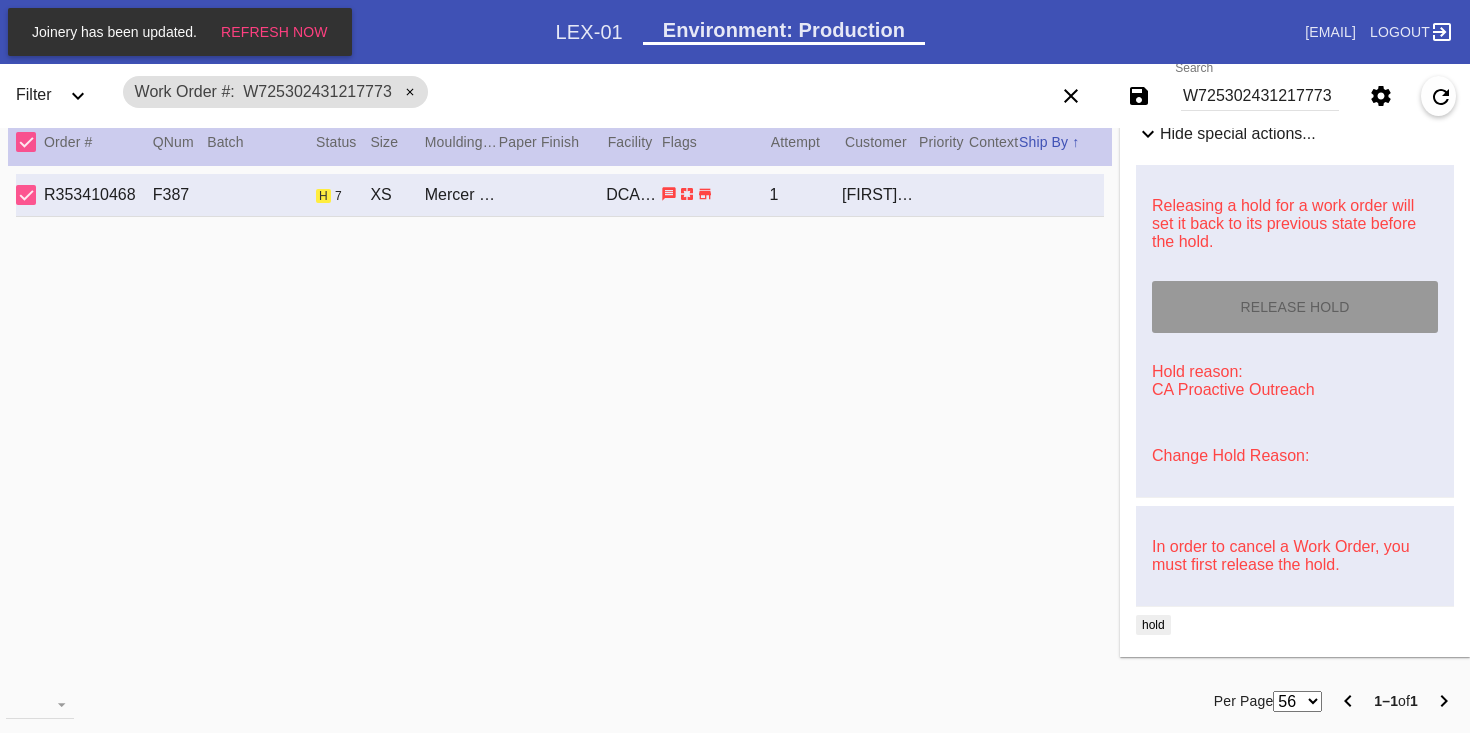 type on "[DATE]" 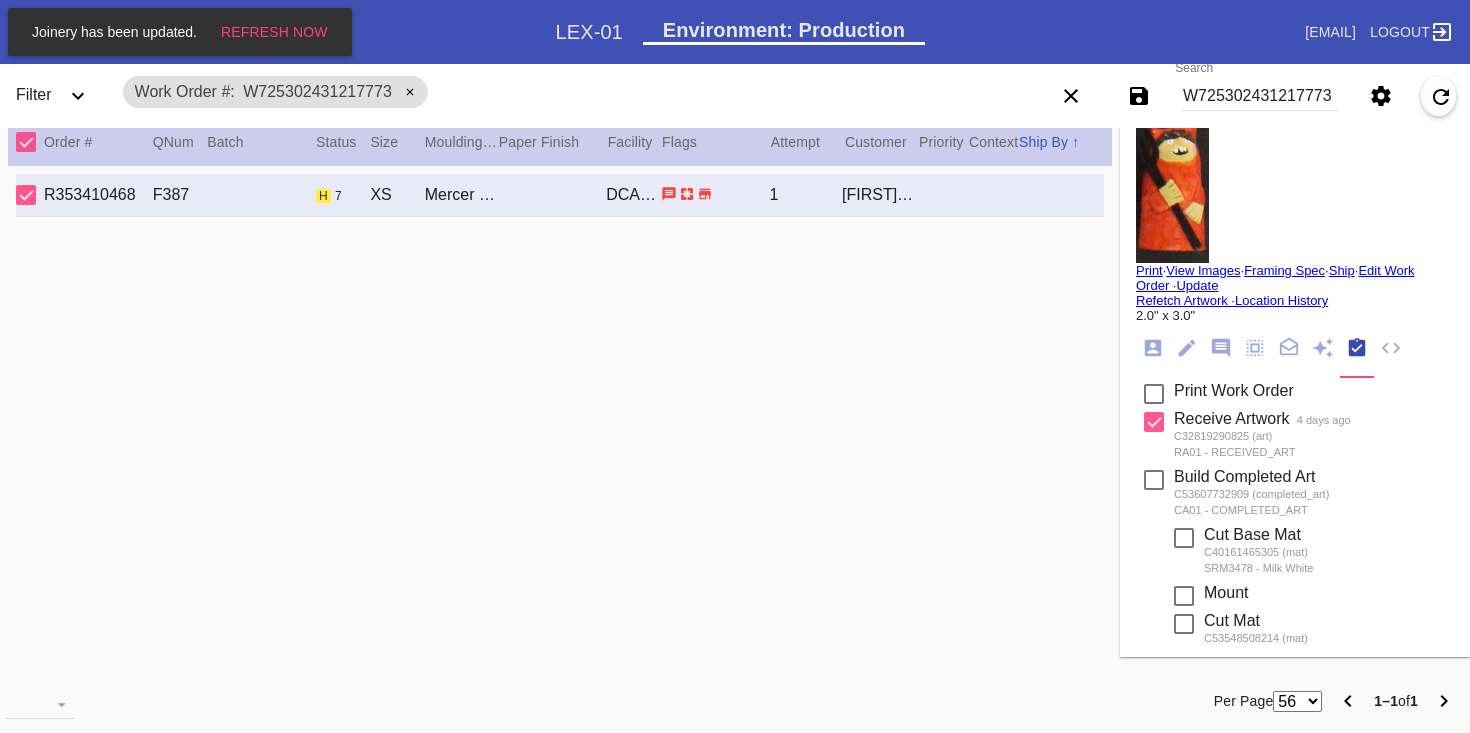 scroll, scrollTop: 0, scrollLeft: 0, axis: both 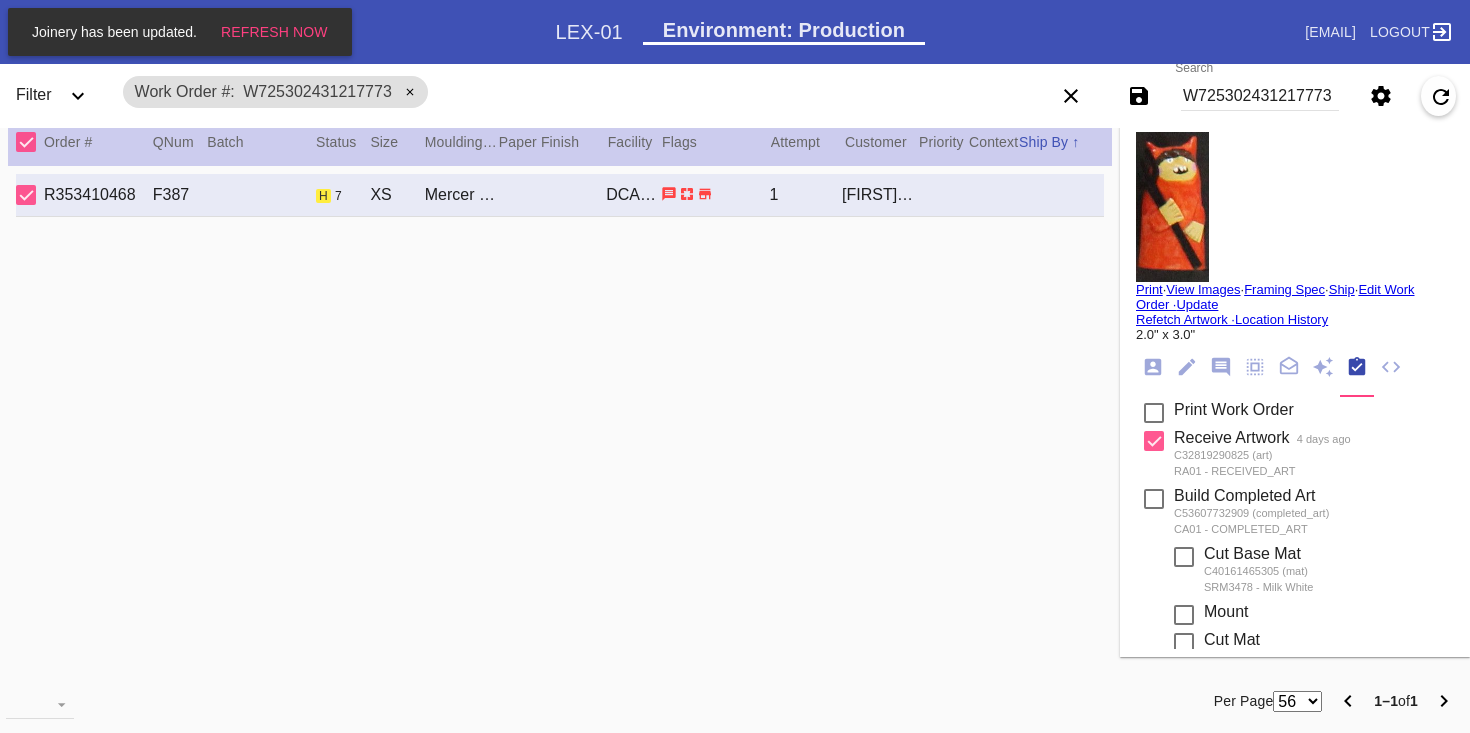click on "W725302431217773" at bounding box center (1260, 96) 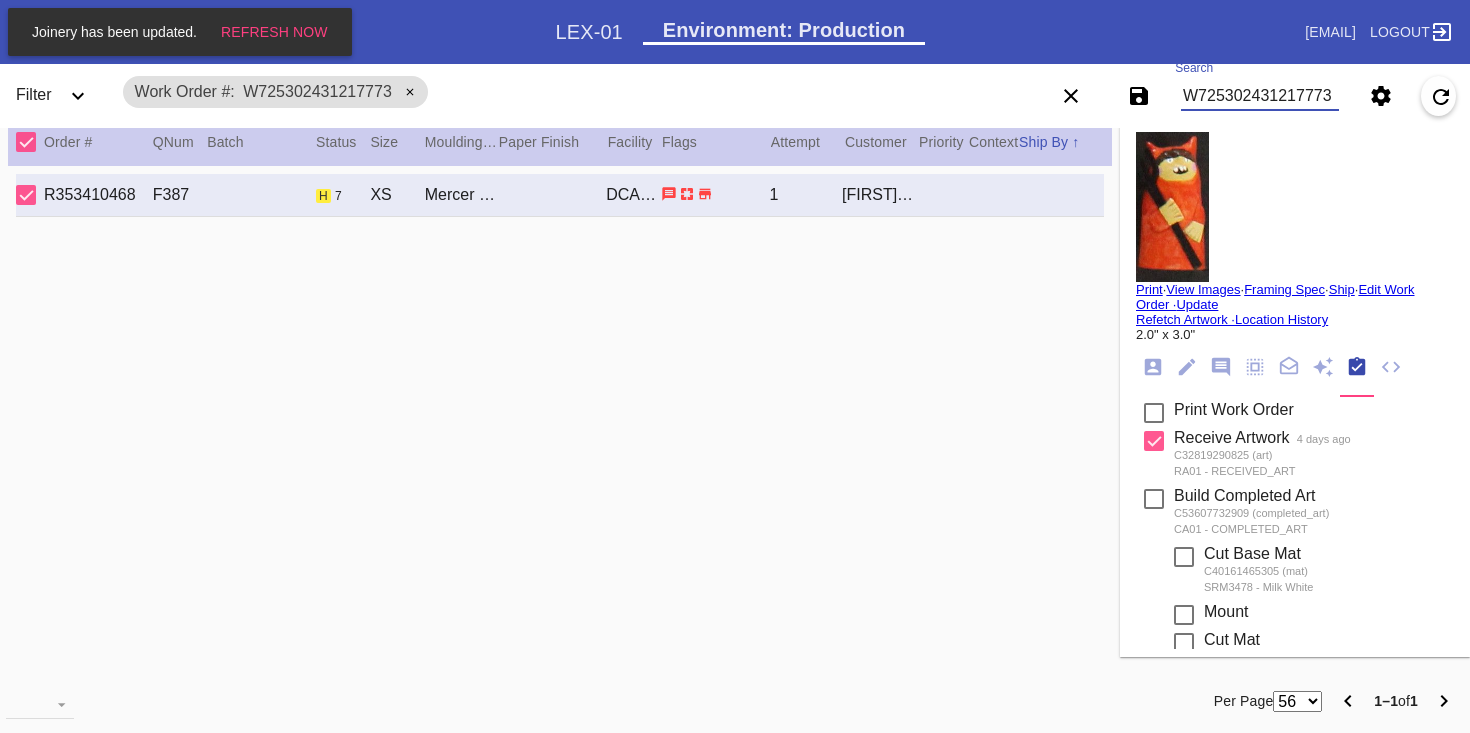 click on "W725302431217773" at bounding box center [1260, 96] 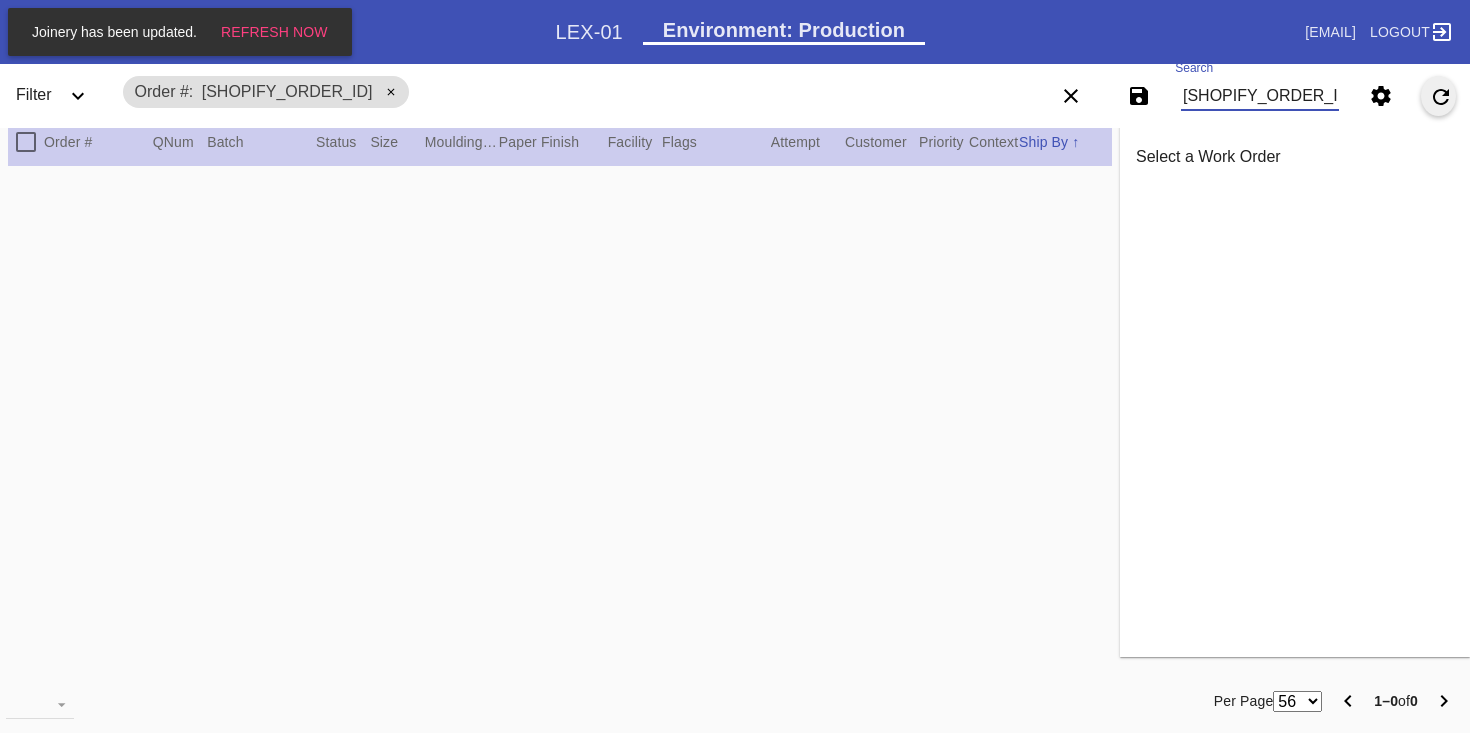 scroll, scrollTop: 0, scrollLeft: 98, axis: horizontal 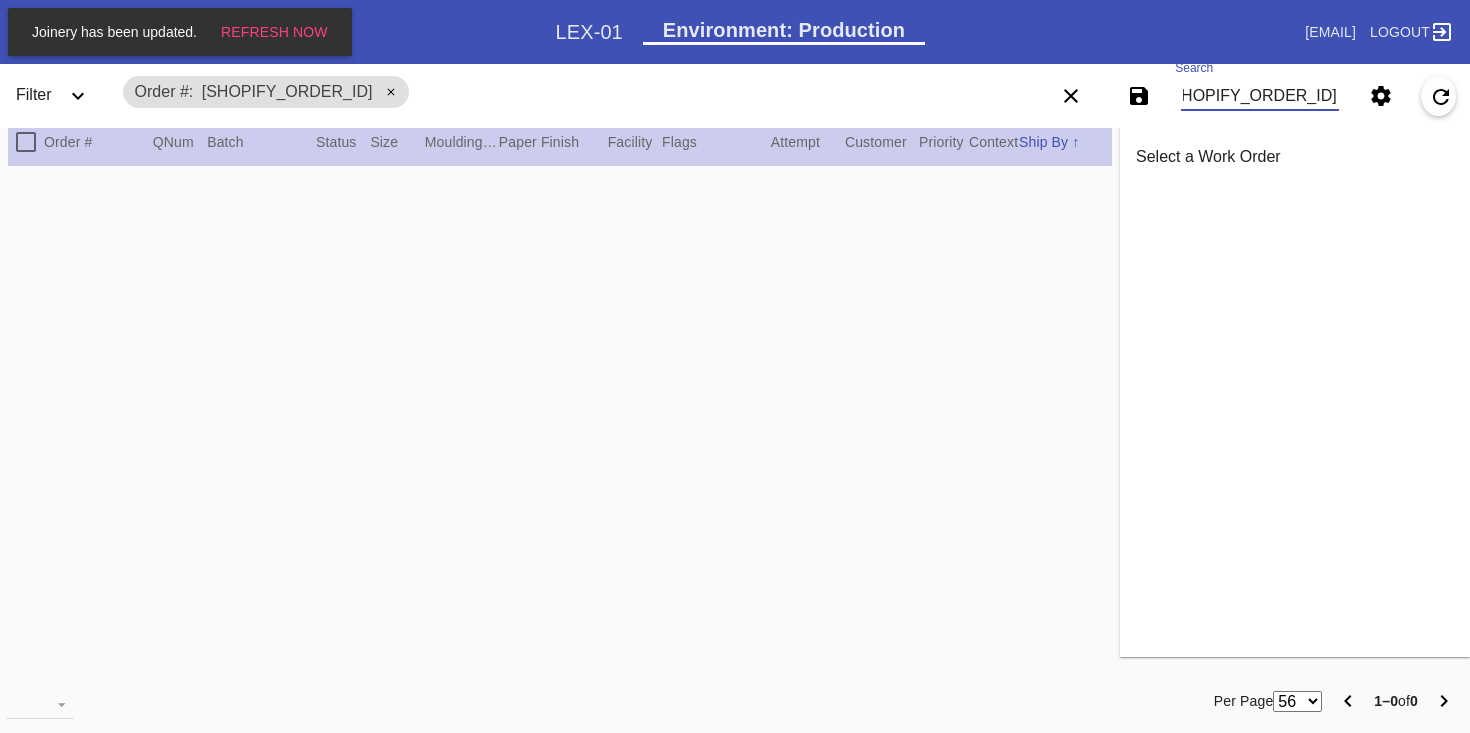 drag, startPoint x: 1290, startPoint y: 97, endPoint x: 1469, endPoint y: 94, distance: 179.02513 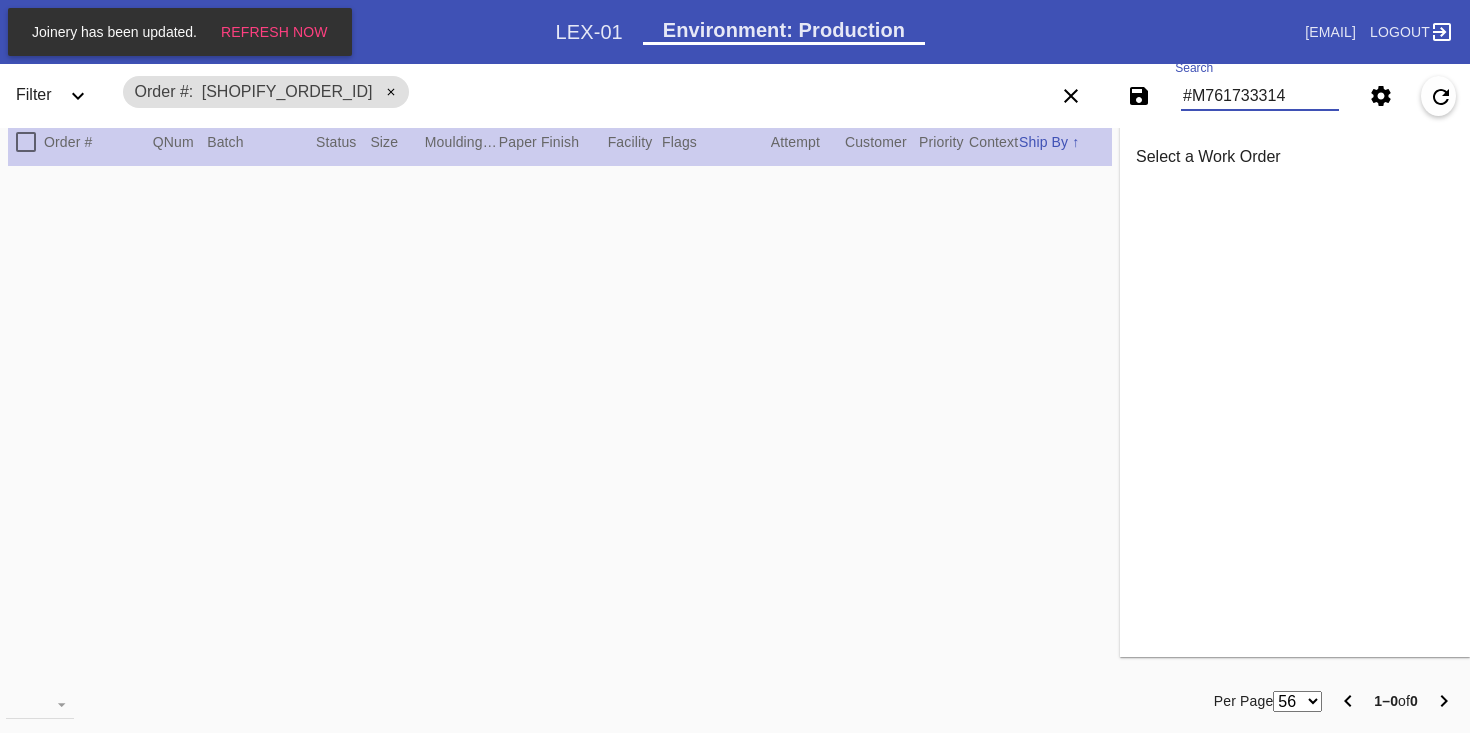 scroll, scrollTop: 0, scrollLeft: 0, axis: both 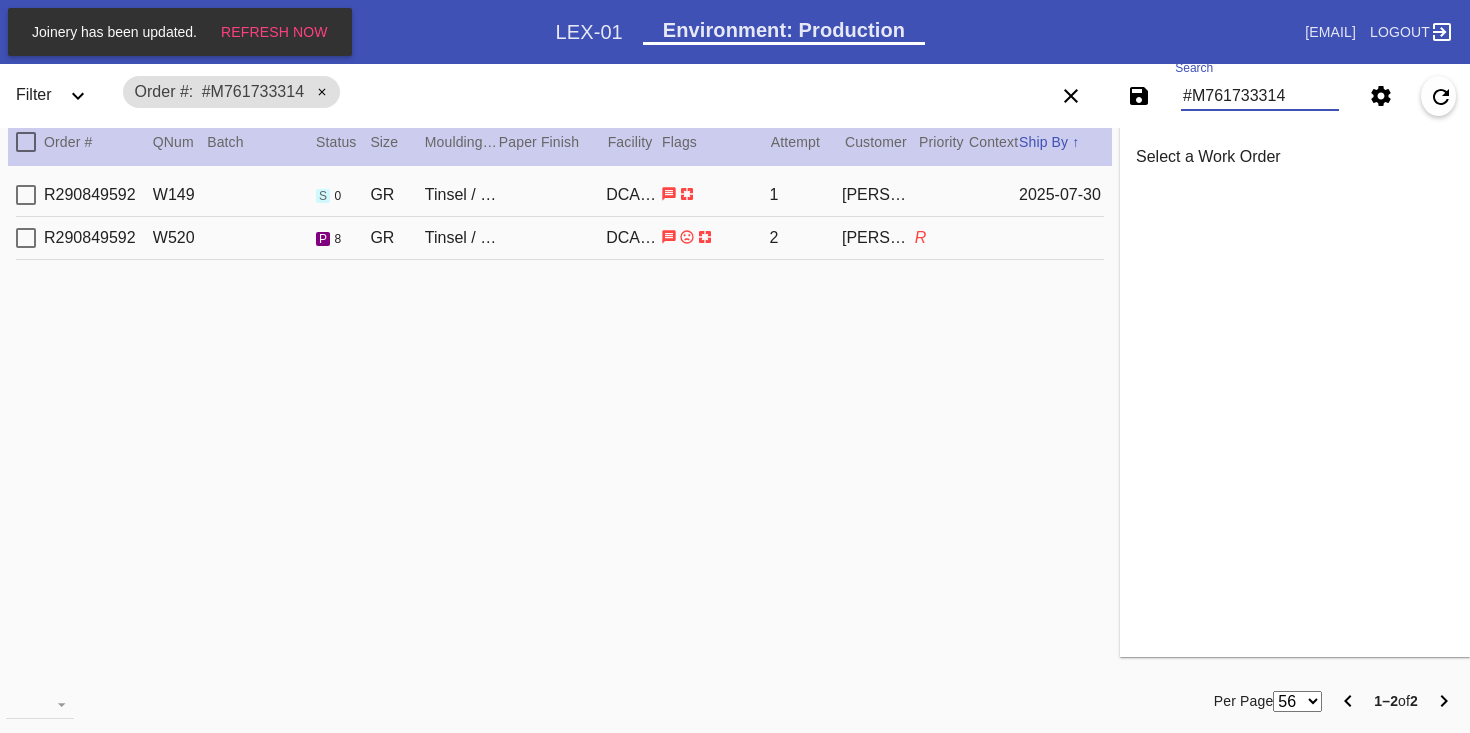 type on "#M761733314" 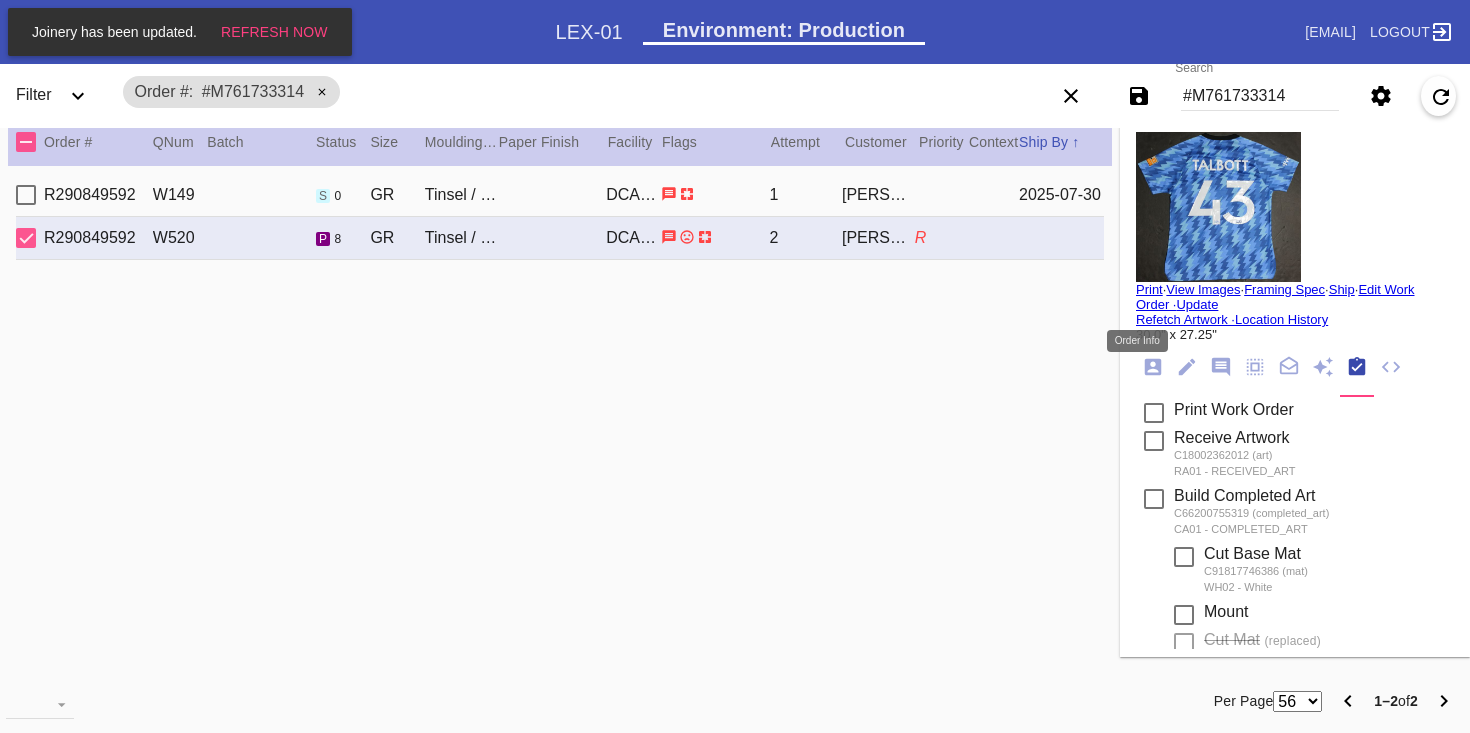 click 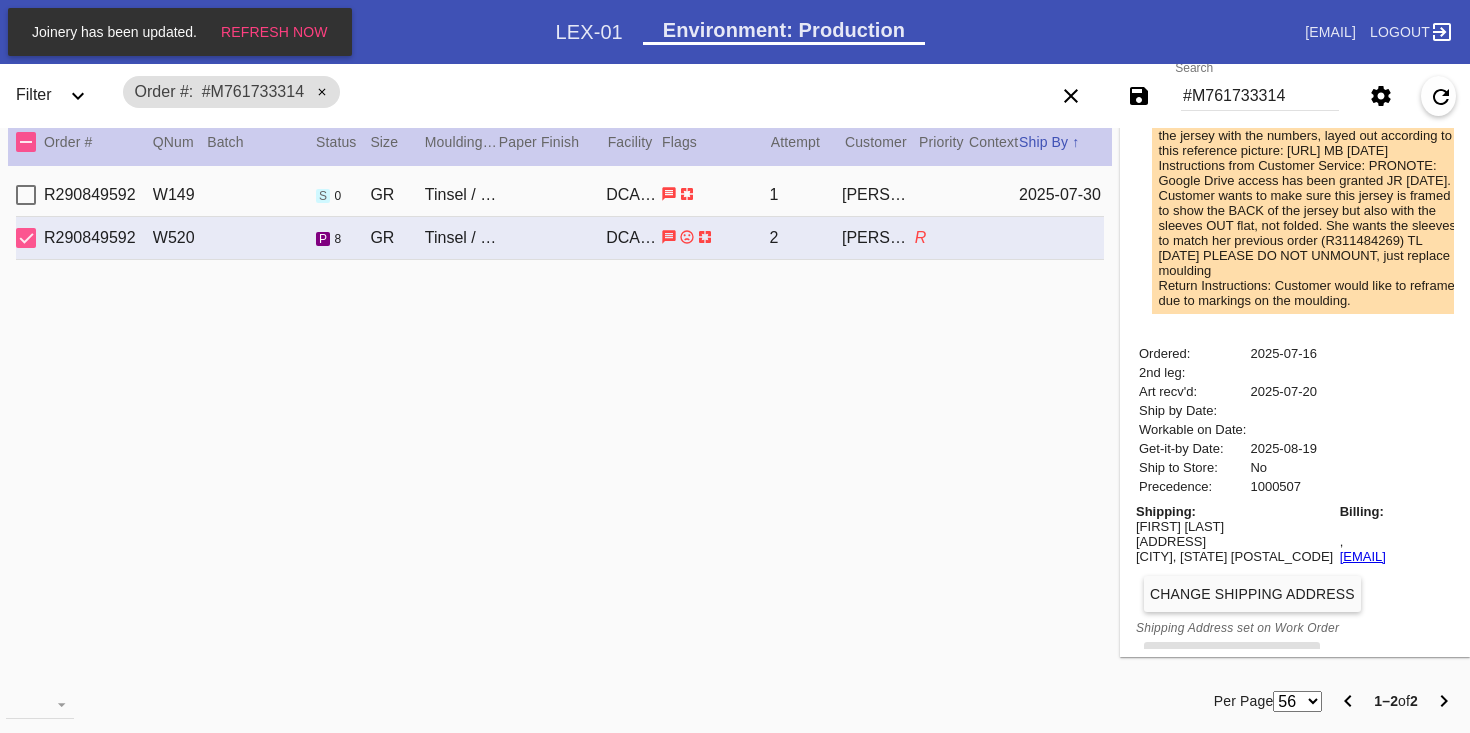 scroll, scrollTop: 852, scrollLeft: 0, axis: vertical 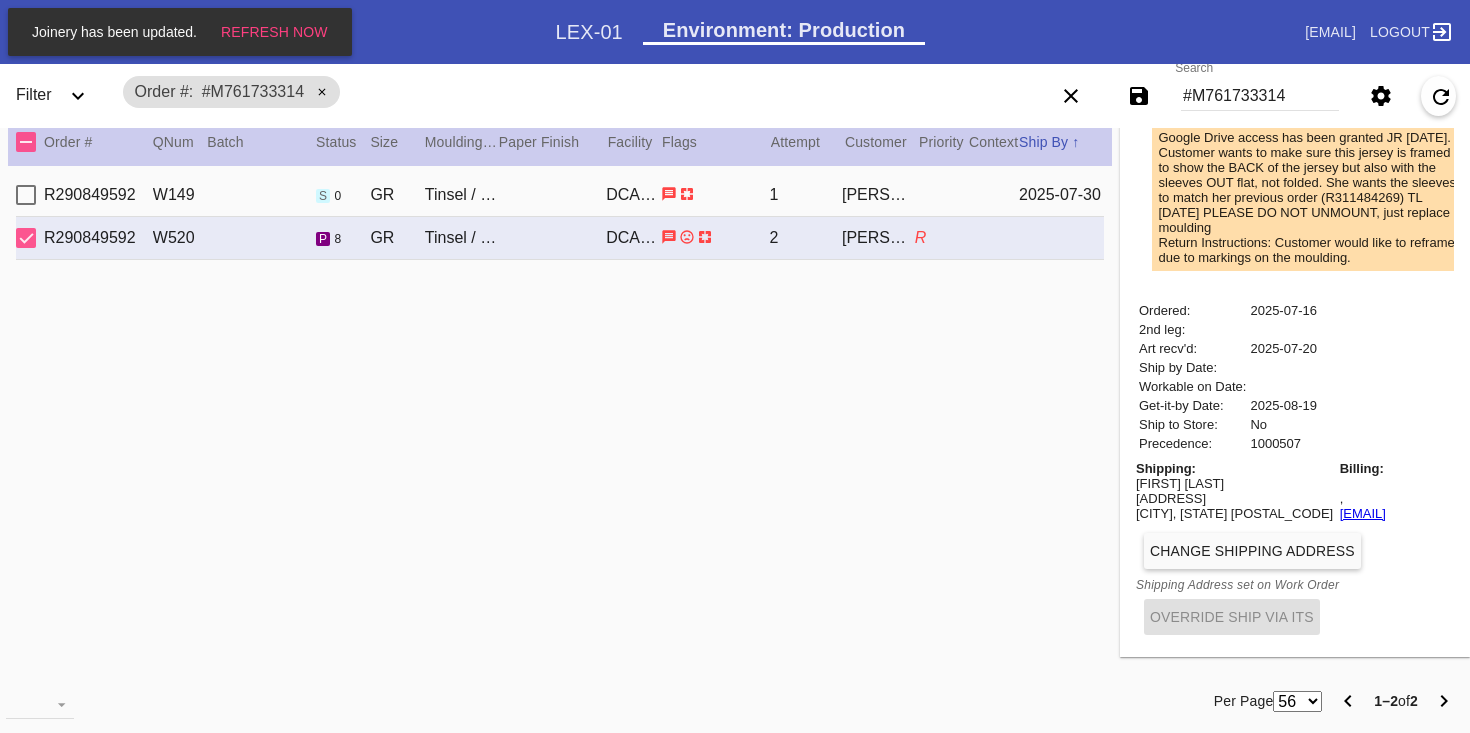 drag, startPoint x: 1400, startPoint y: 504, endPoint x: 1294, endPoint y: 485, distance: 107.68937 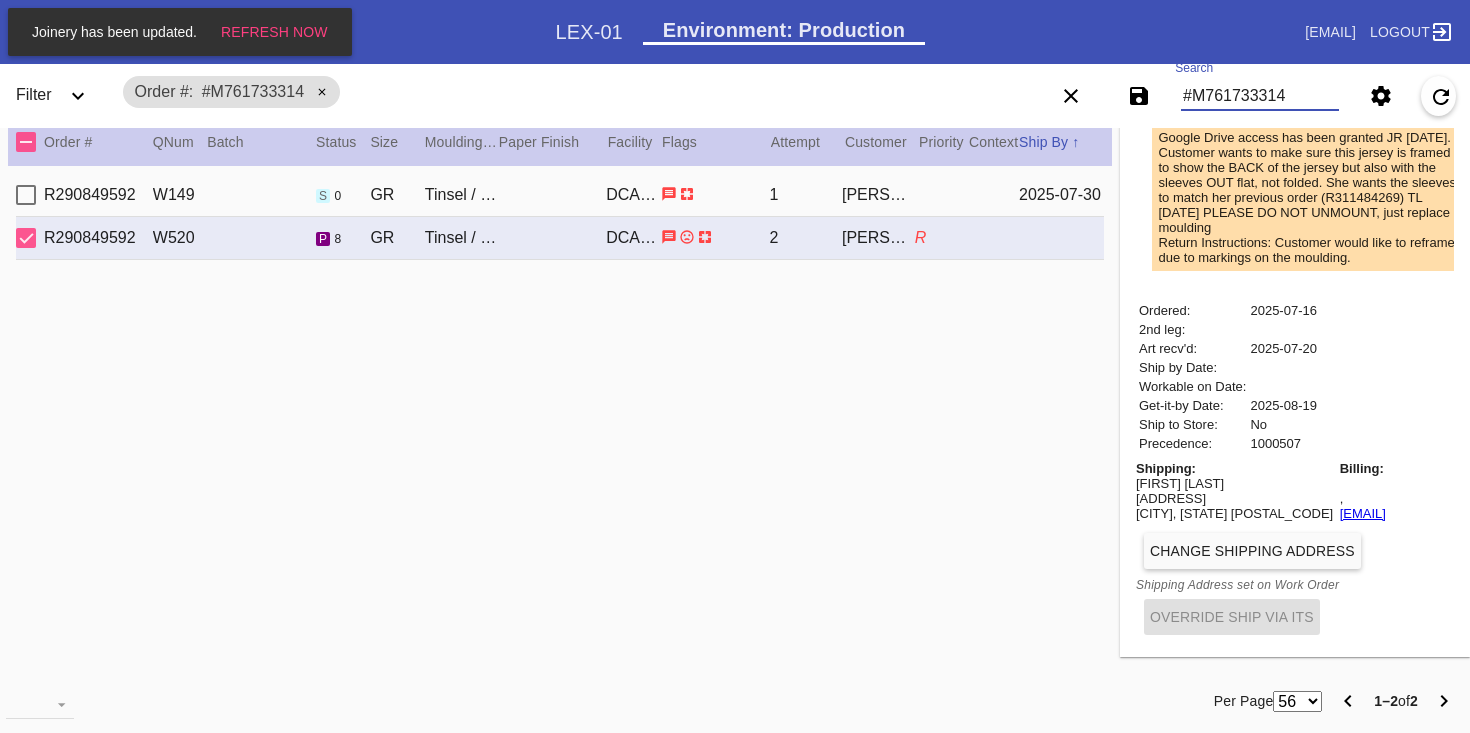 click on "#M761733314" at bounding box center (1260, 96) 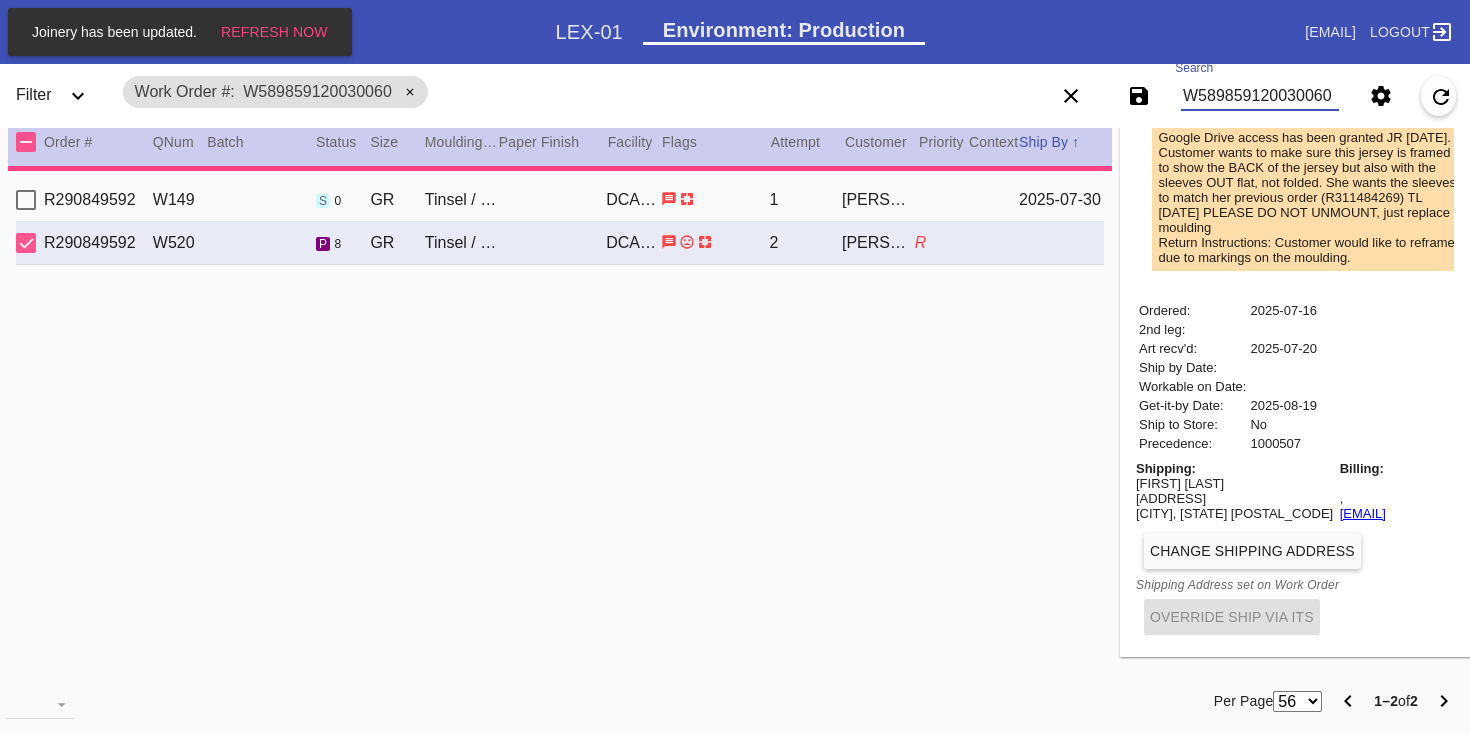 type on "0.0" 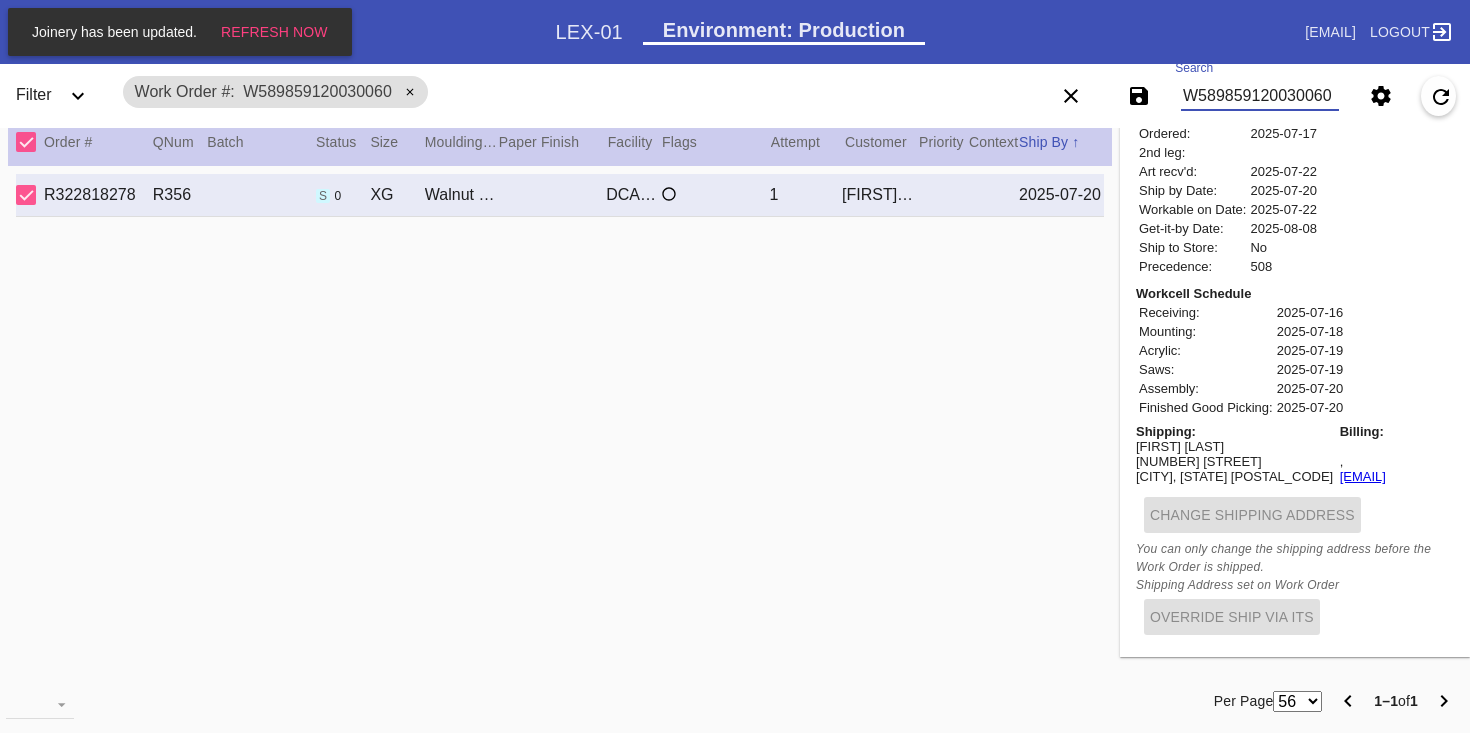 scroll, scrollTop: 742, scrollLeft: 0, axis: vertical 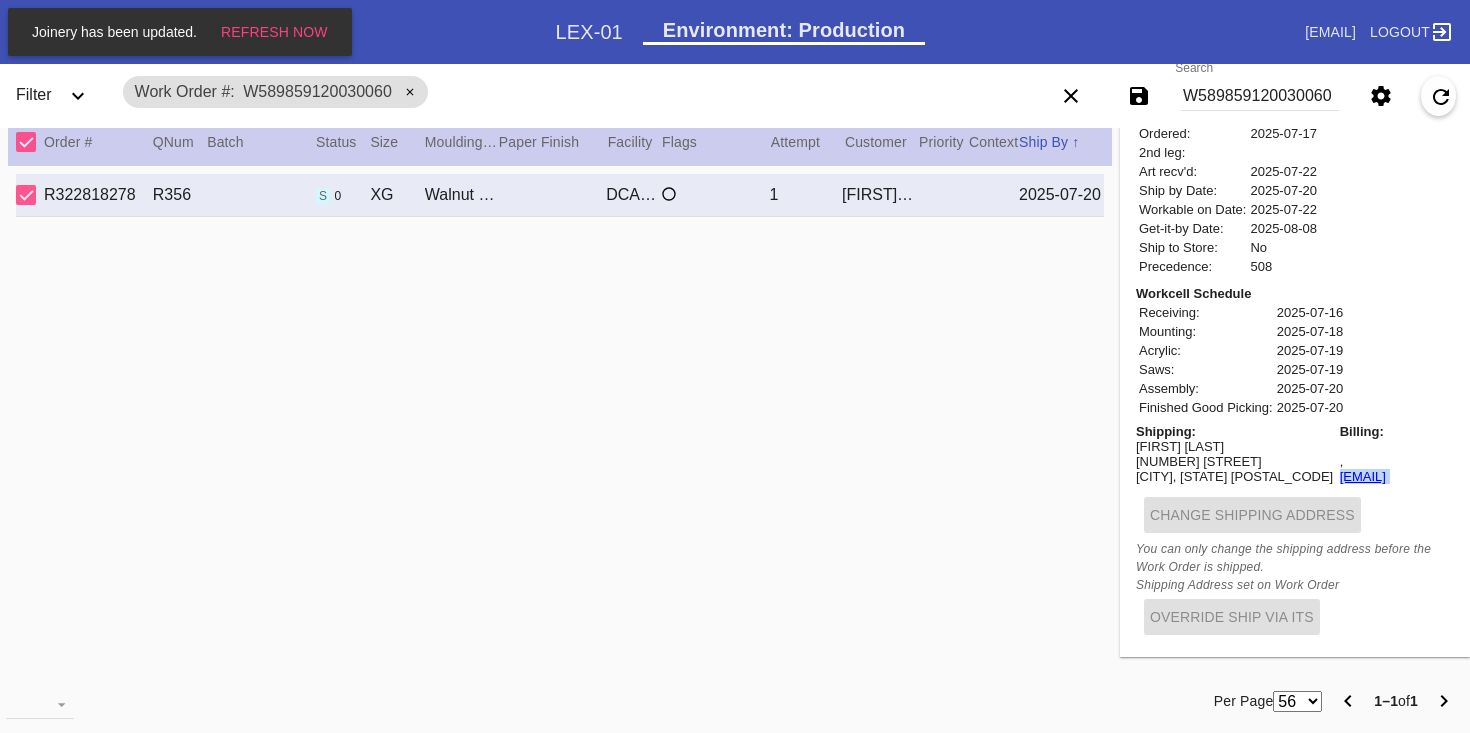 drag, startPoint x: 1393, startPoint y: 489, endPoint x: 1248, endPoint y: 477, distance: 145.4957 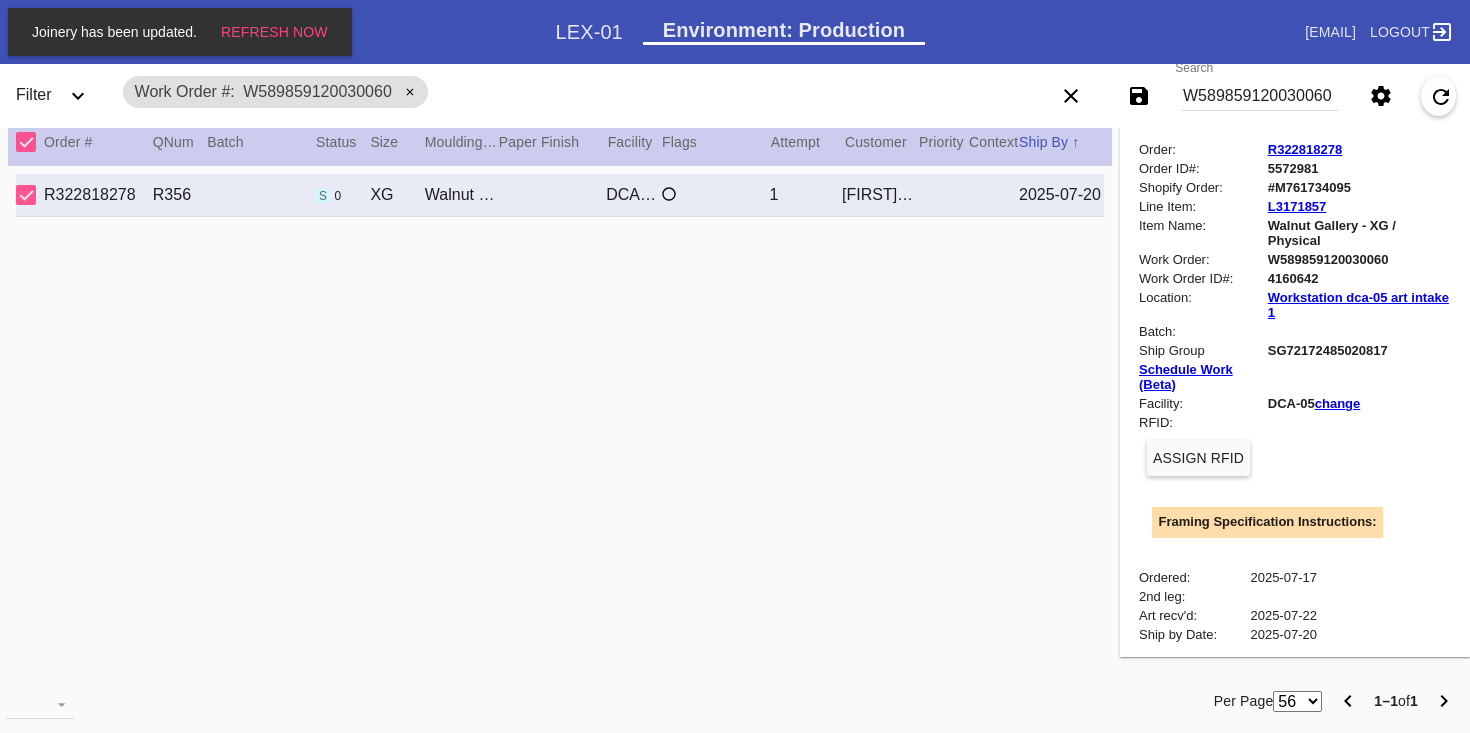 scroll, scrollTop: 0, scrollLeft: 0, axis: both 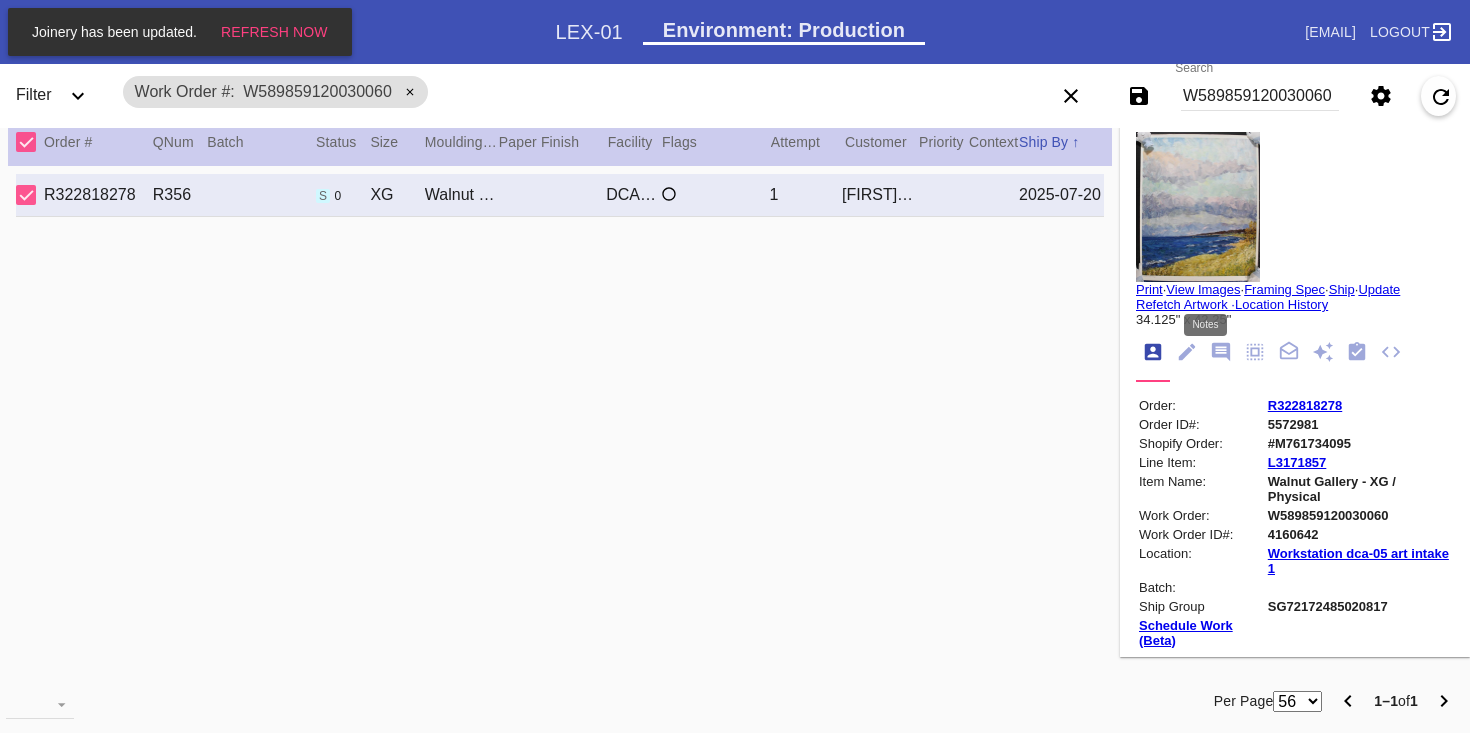 click 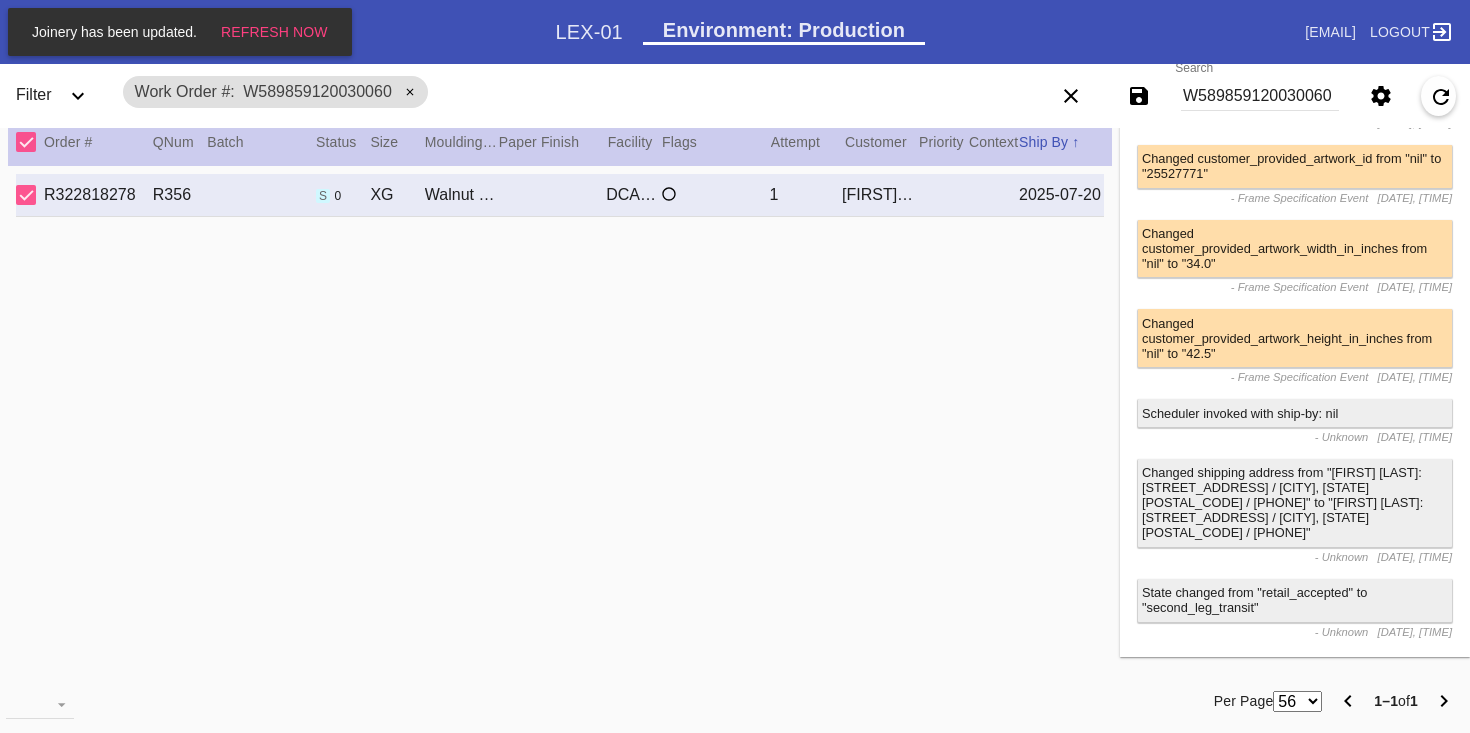 scroll, scrollTop: 0, scrollLeft: 0, axis: both 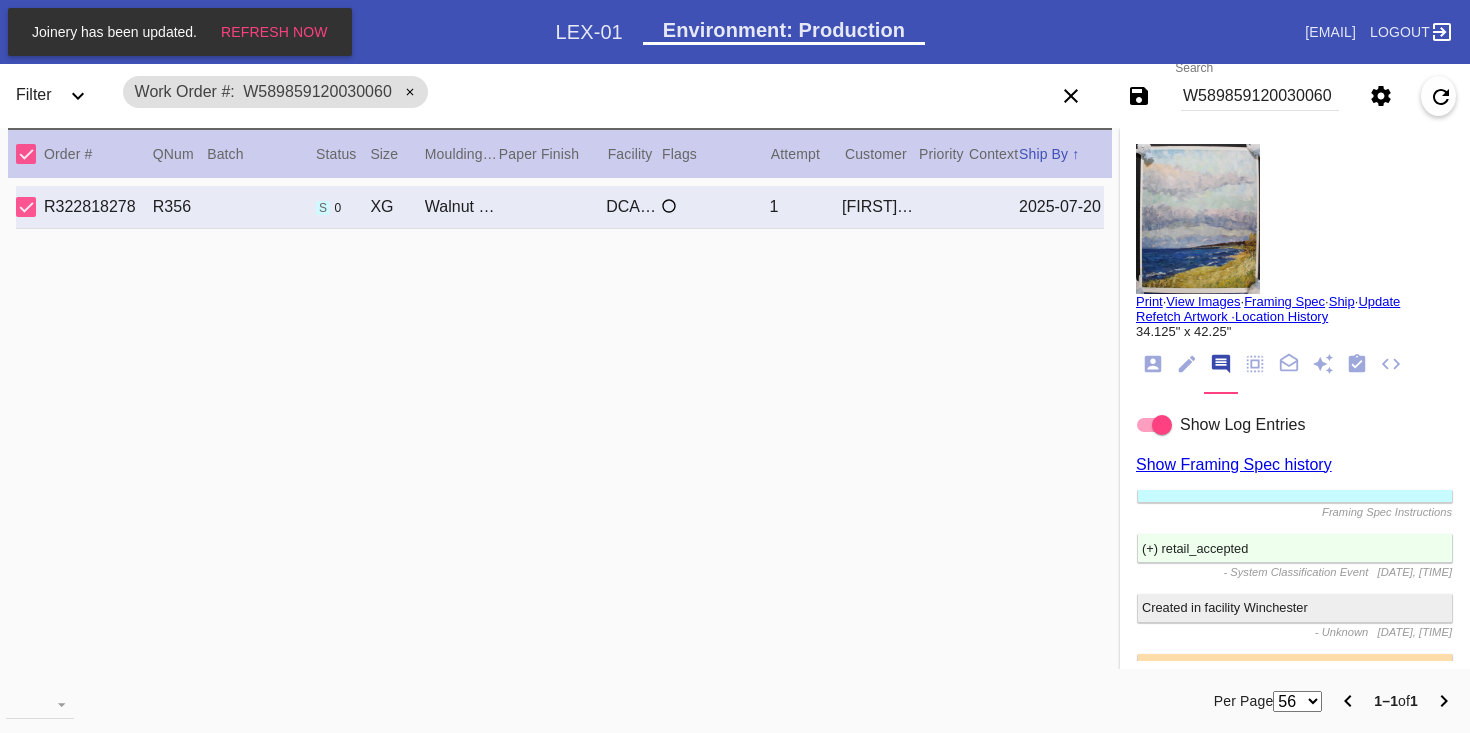 click on "Print" at bounding box center (1149, 301) 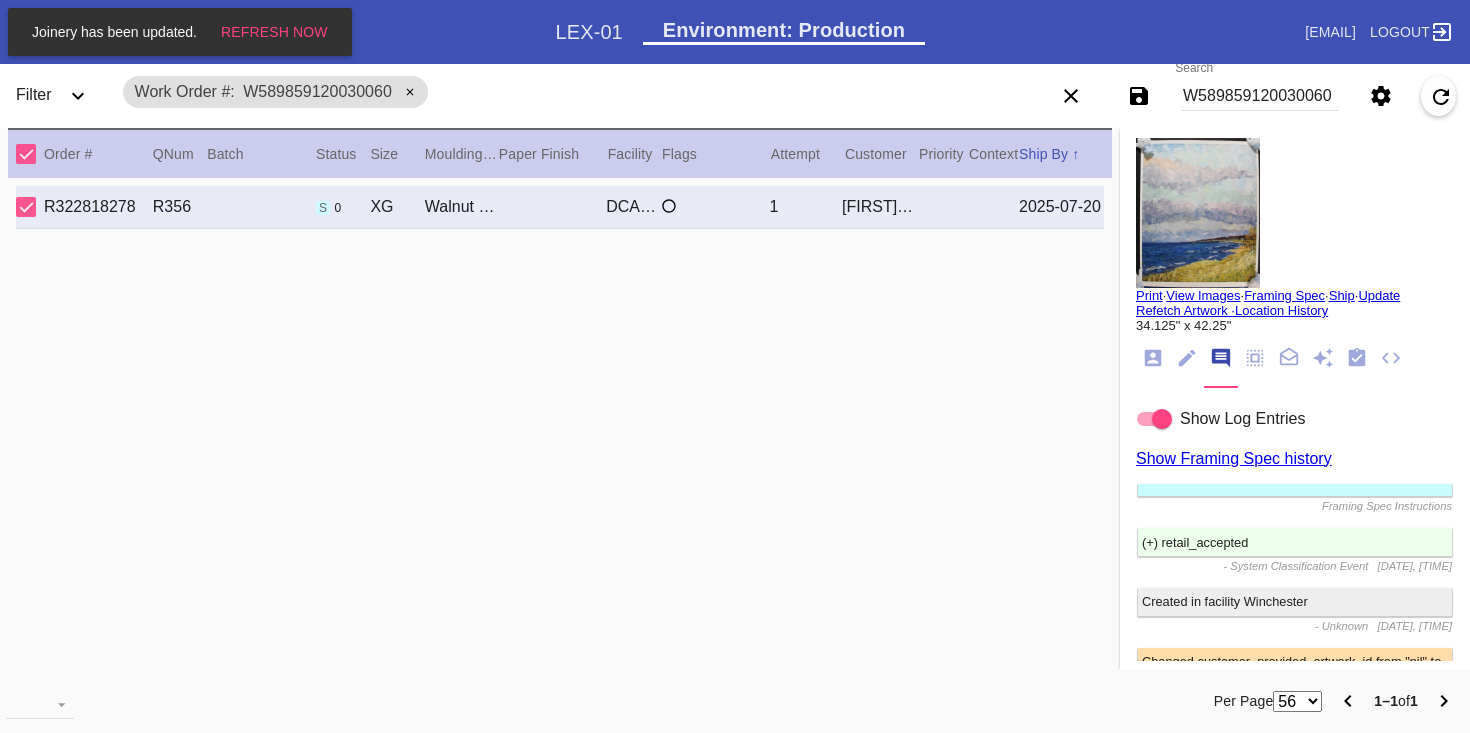 scroll, scrollTop: 0, scrollLeft: 0, axis: both 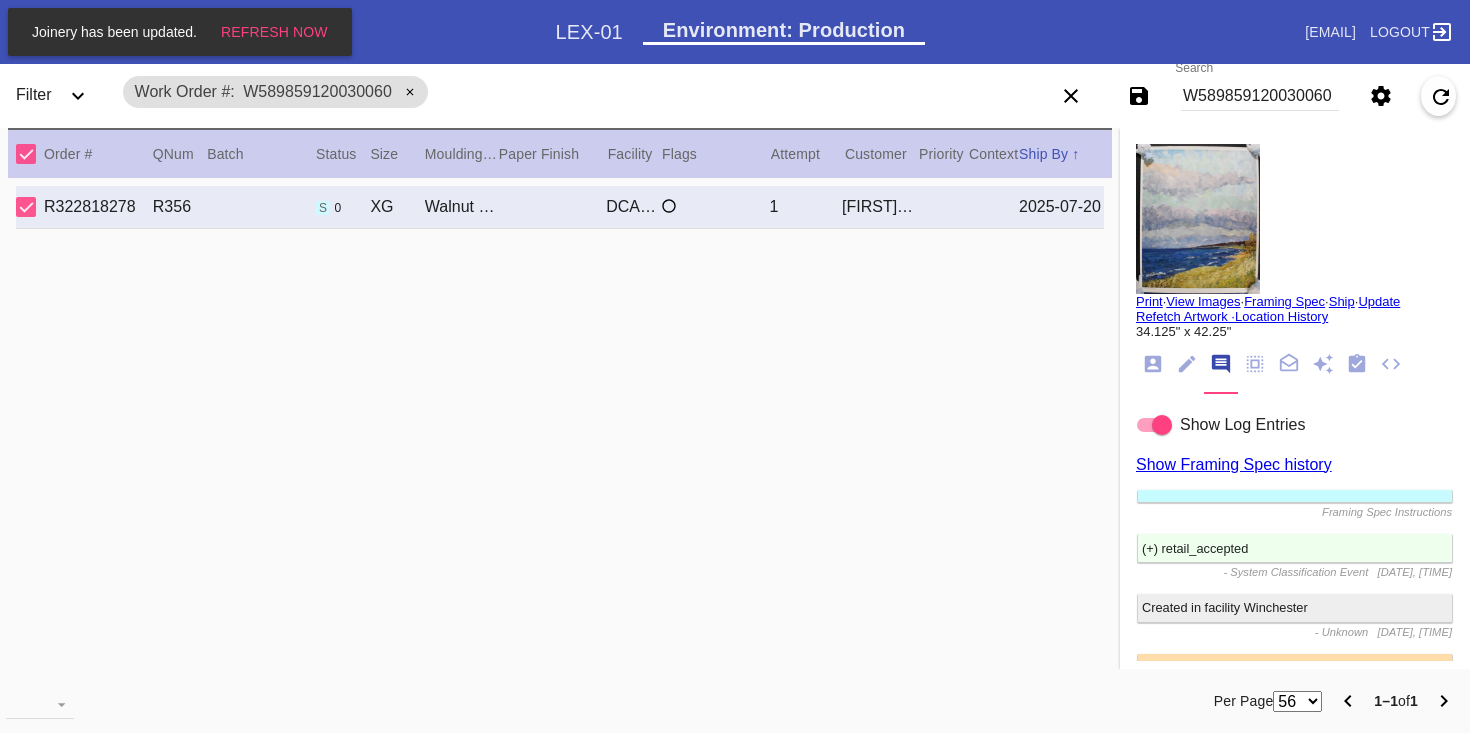 click on "W589859120030060" at bounding box center [1260, 96] 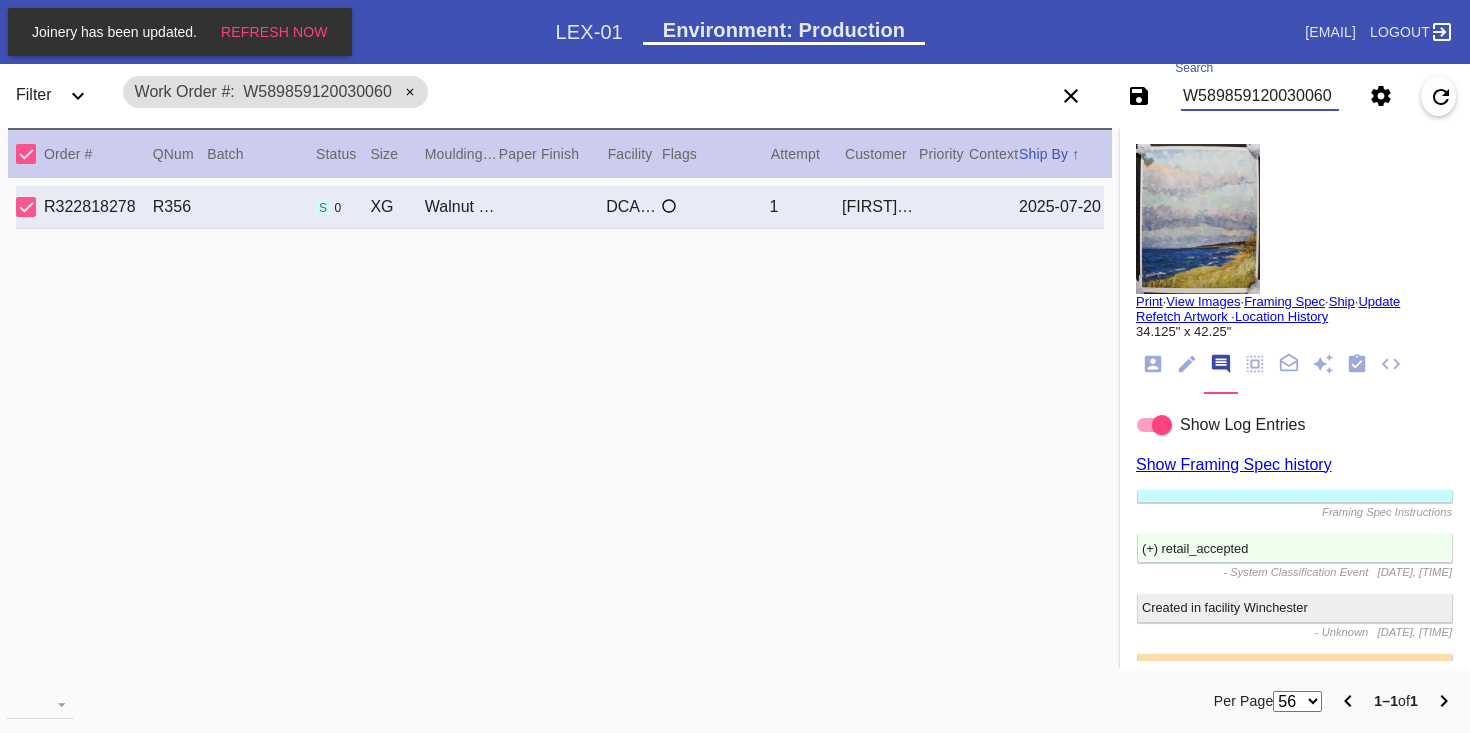 click on "W589859120030060" at bounding box center [1260, 96] 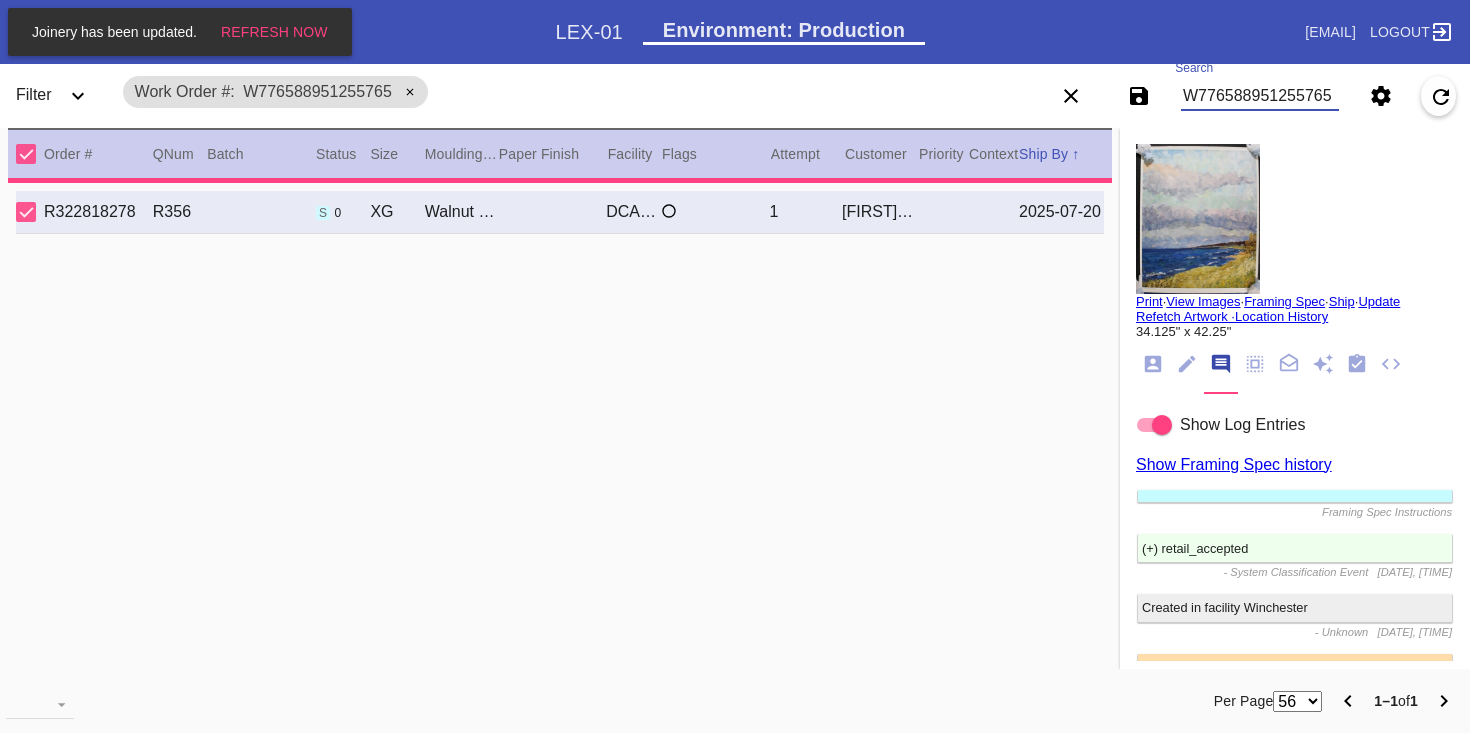 type on "1.5" 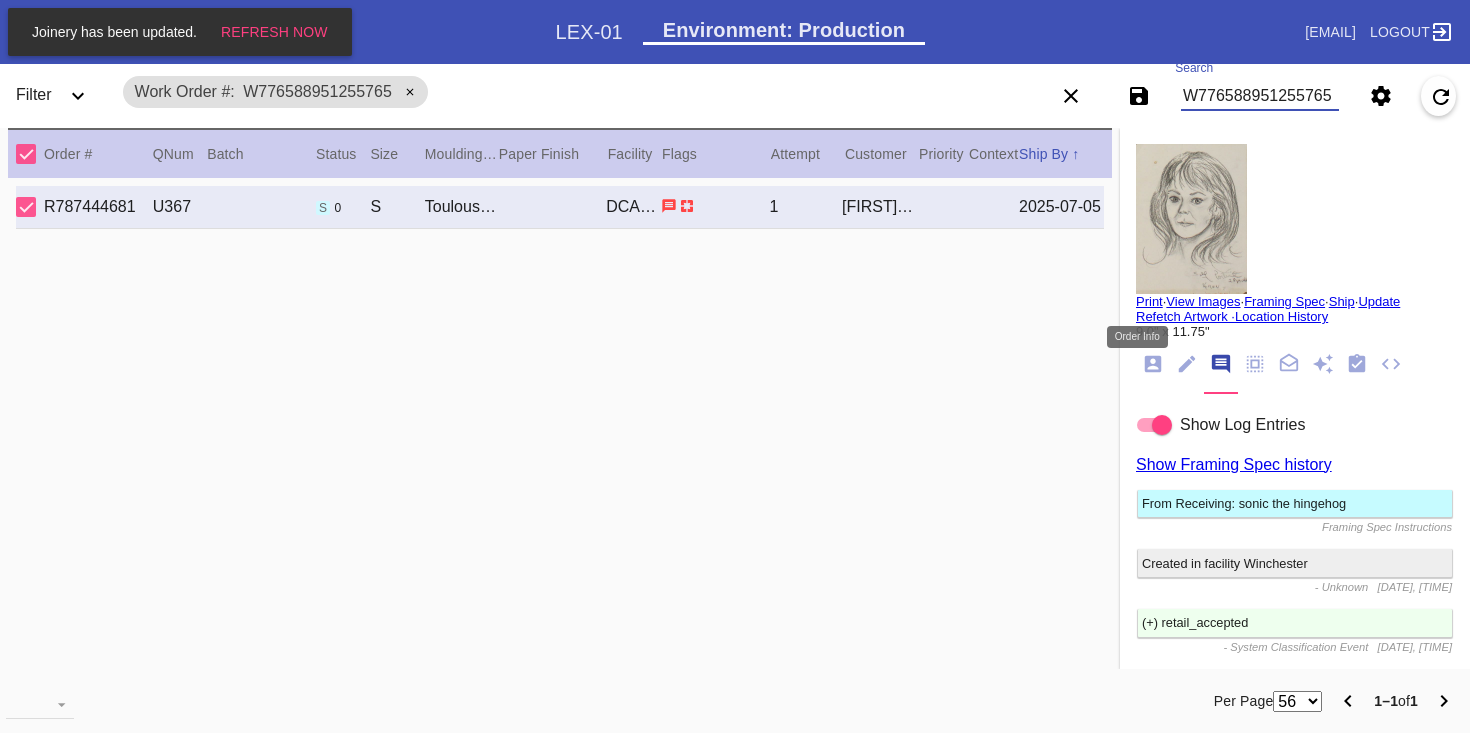 click 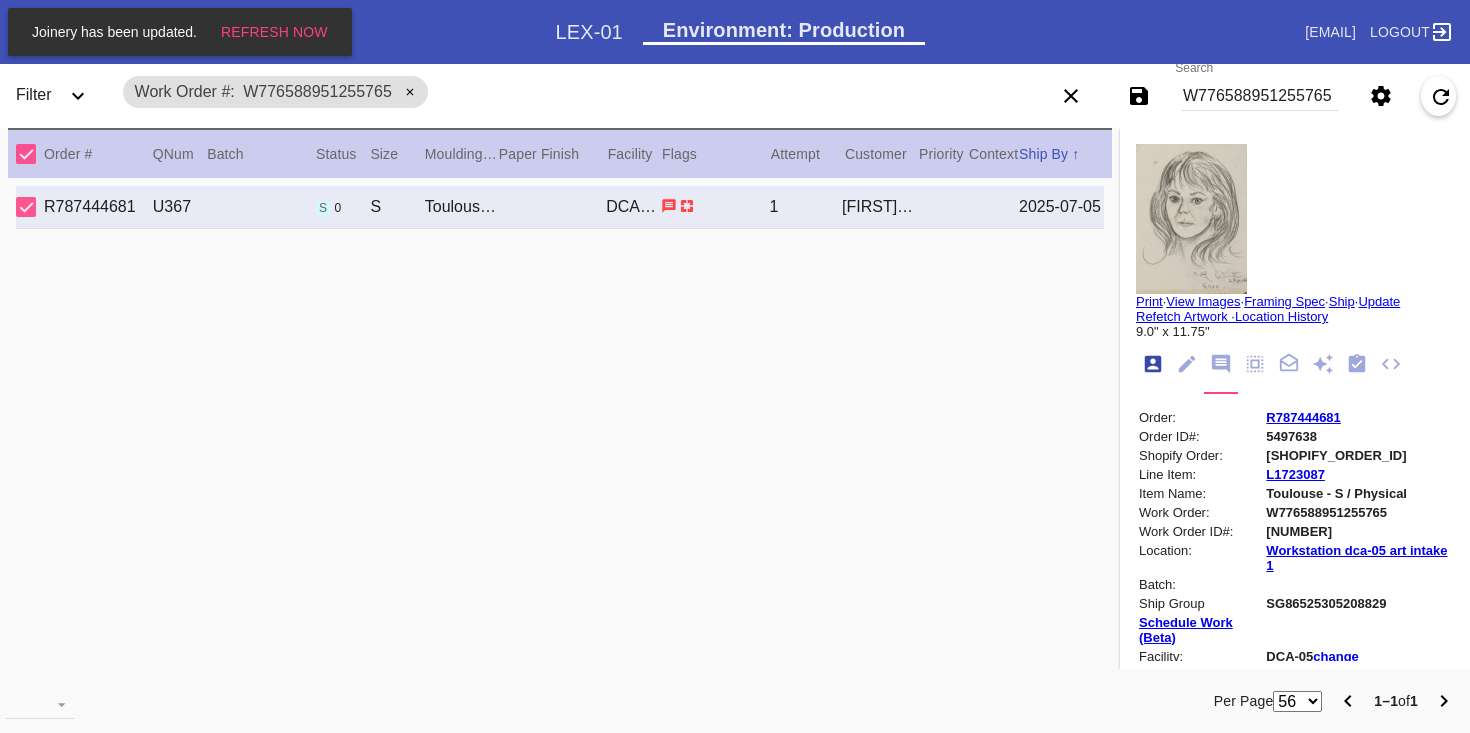 scroll, scrollTop: 24, scrollLeft: 0, axis: vertical 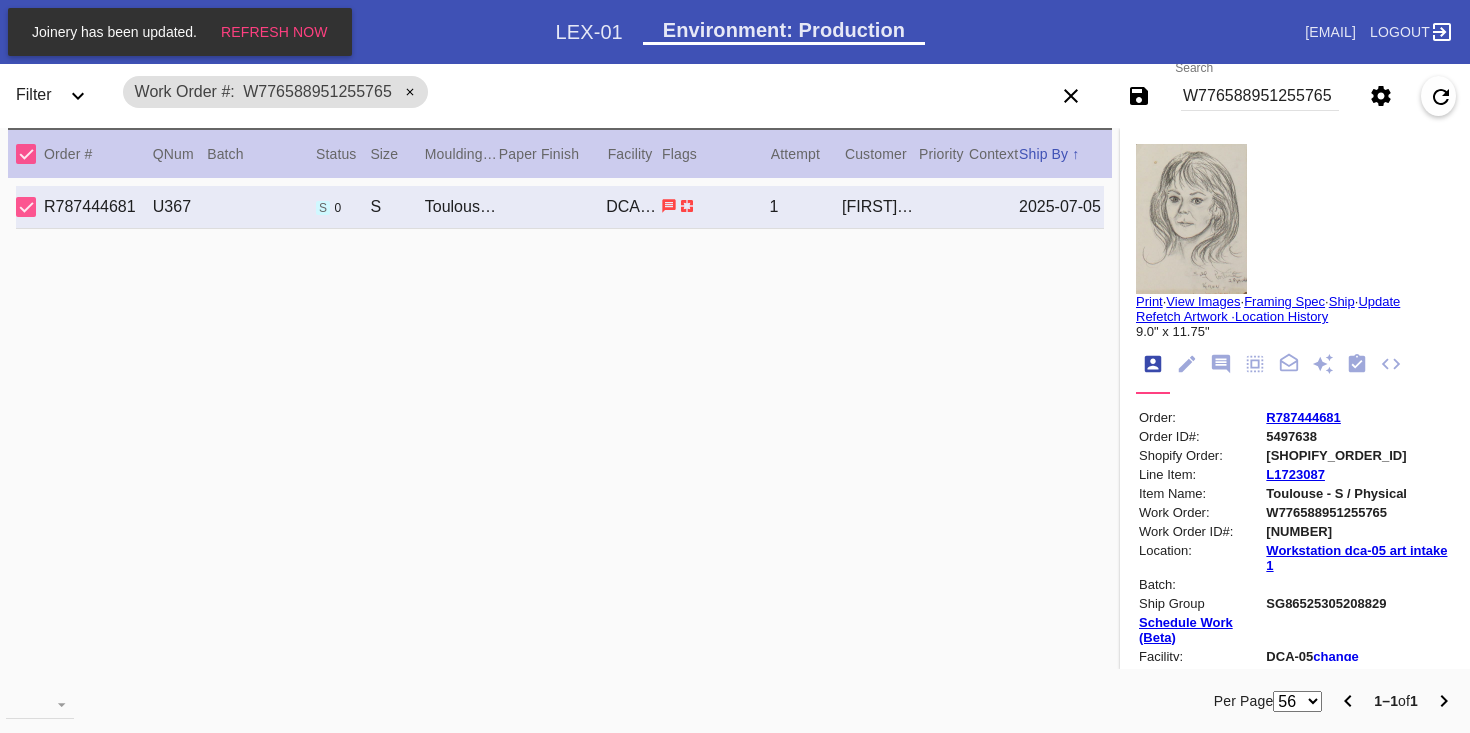 click on "#M761723146" at bounding box center [1358, 455] 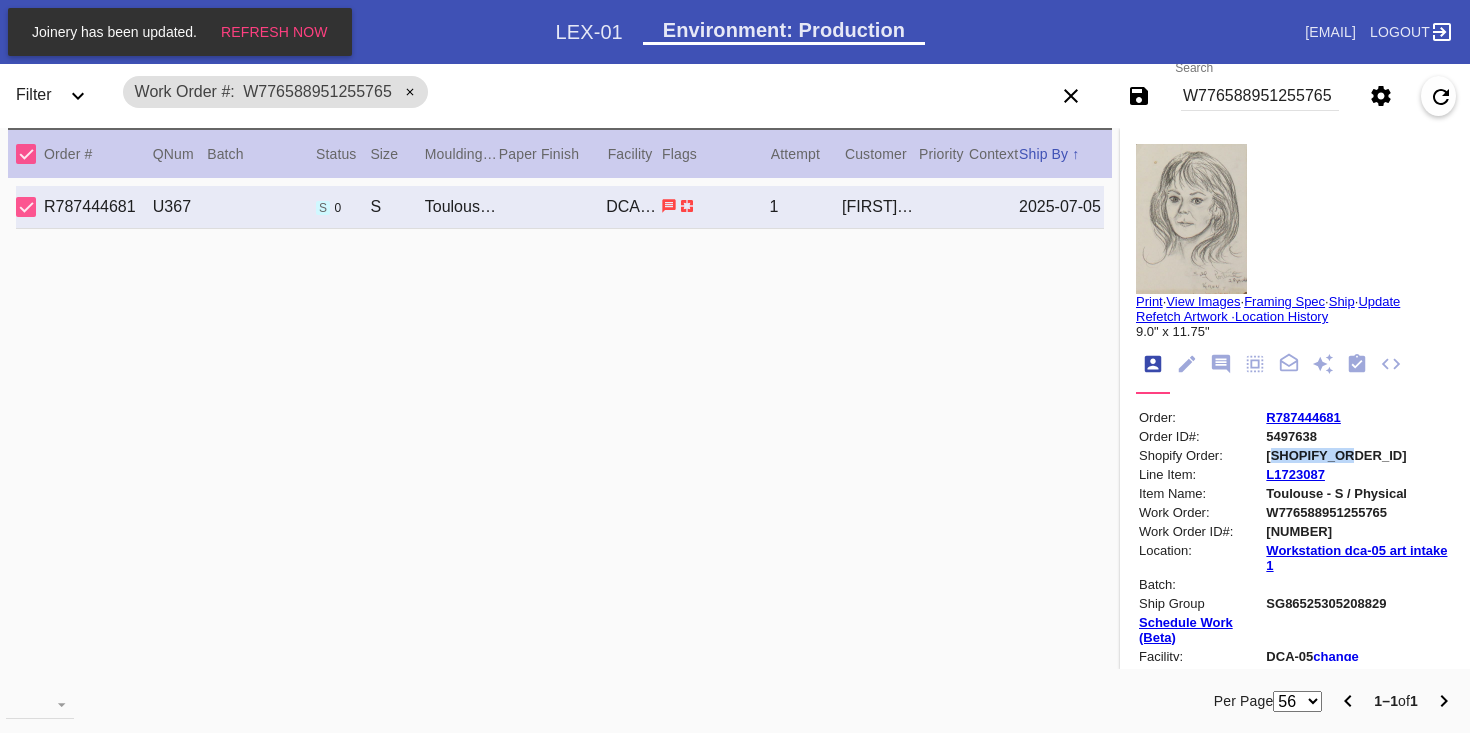 click on "#M761723146" at bounding box center (1358, 455) 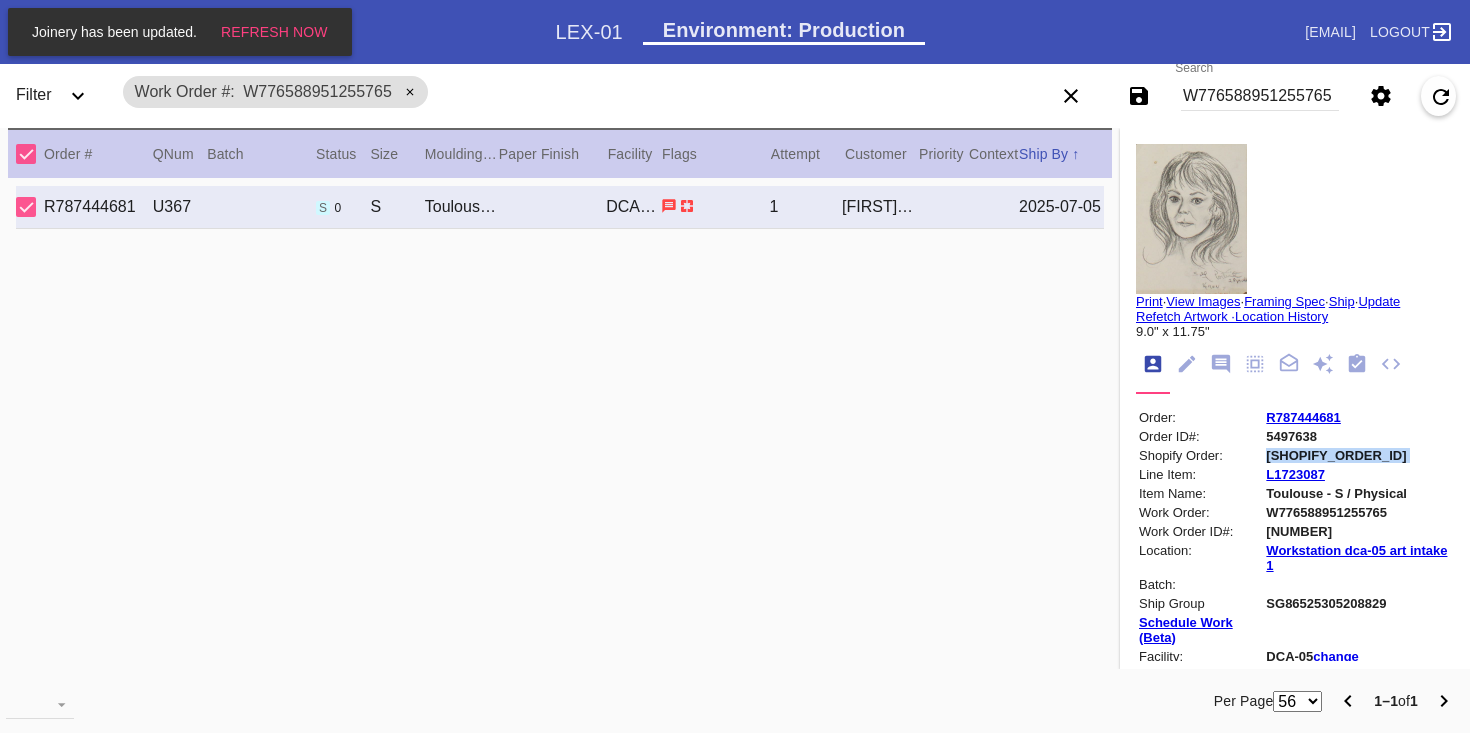 click on "#M761723146" at bounding box center (1358, 455) 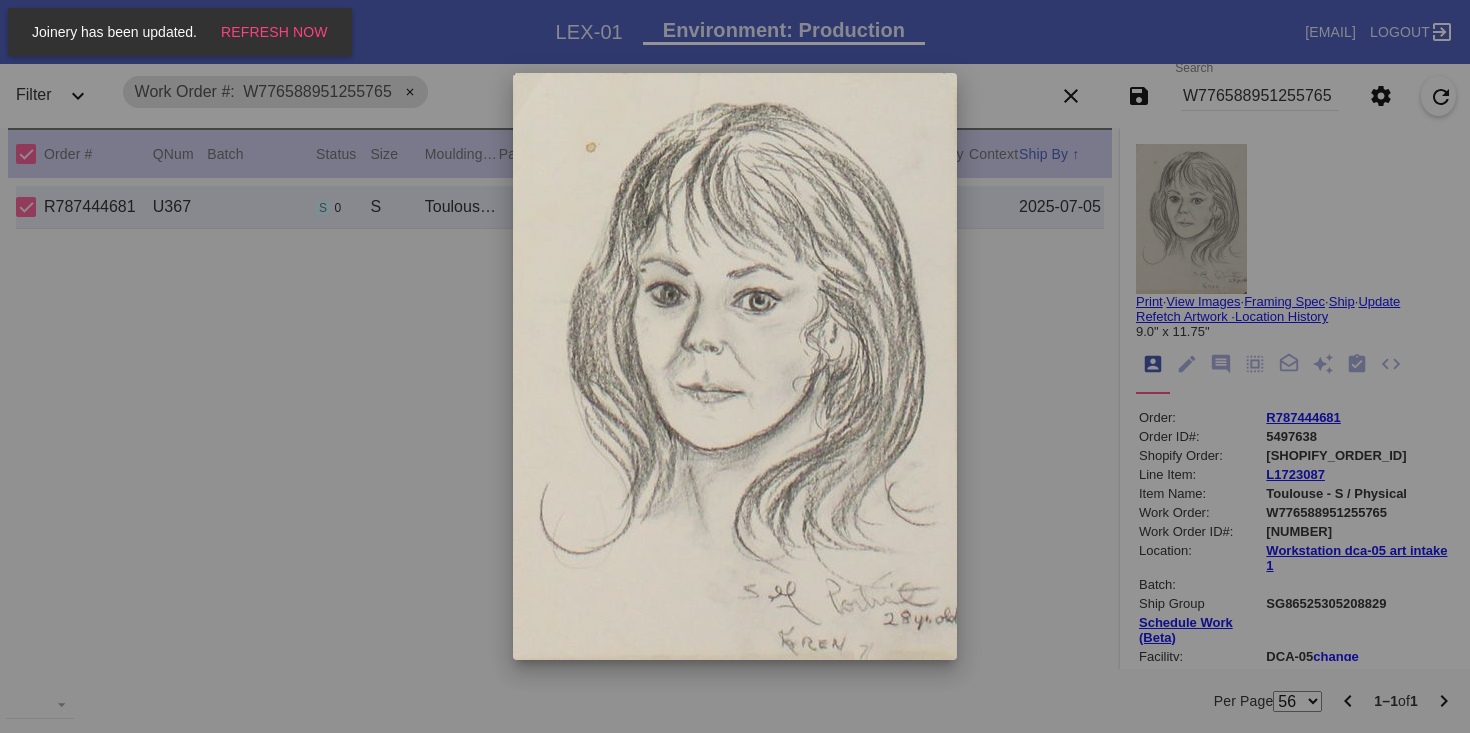 click at bounding box center (735, 366) 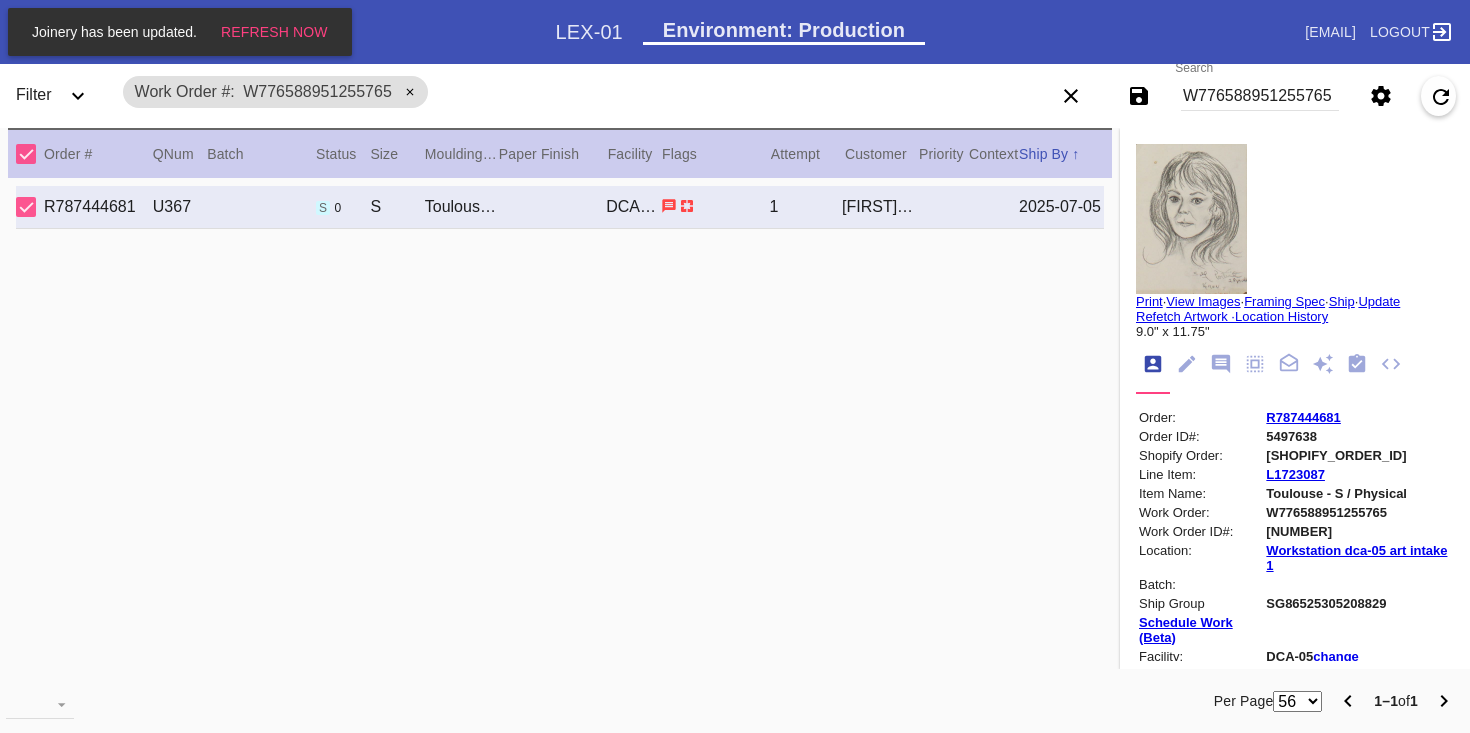 click at bounding box center (1191, 219) 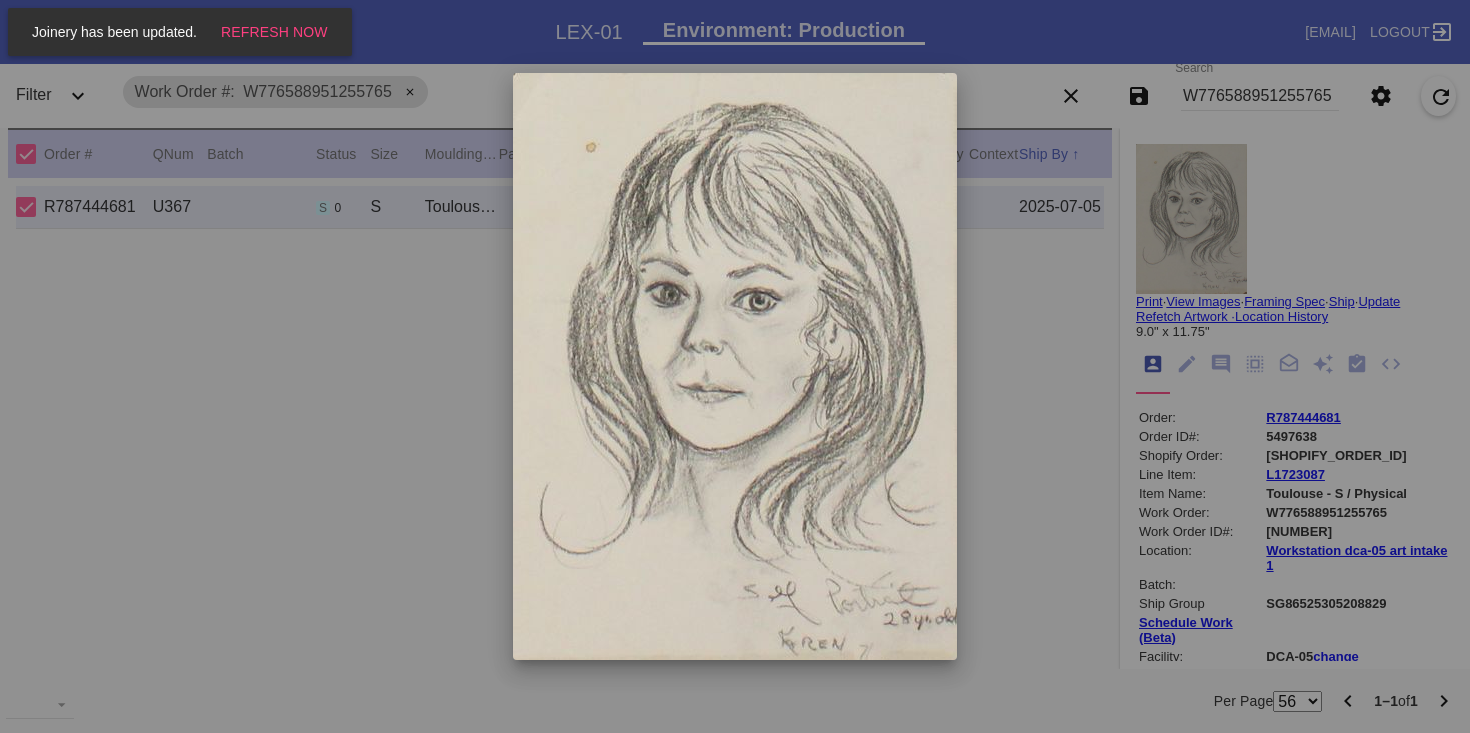 click at bounding box center [735, 366] 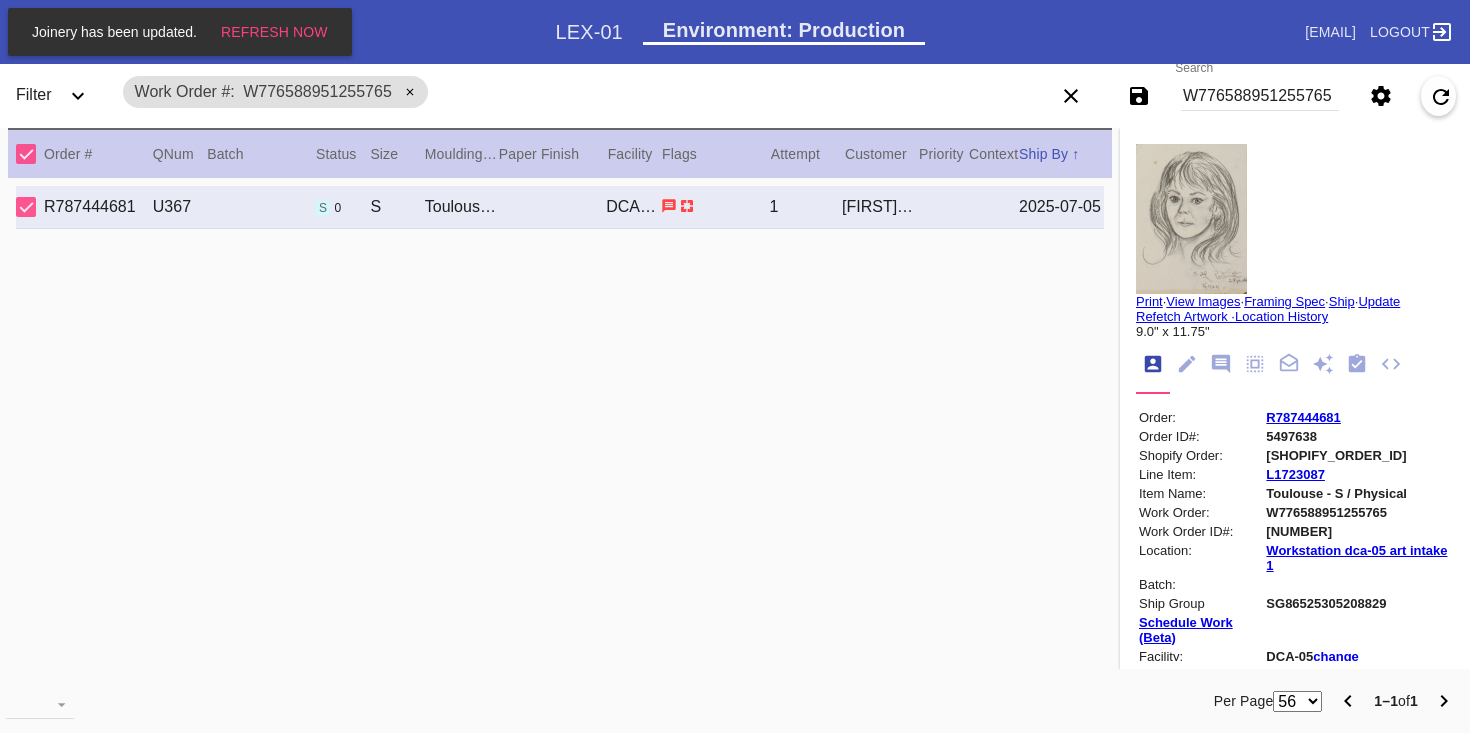 click on "Print" at bounding box center (1149, 301) 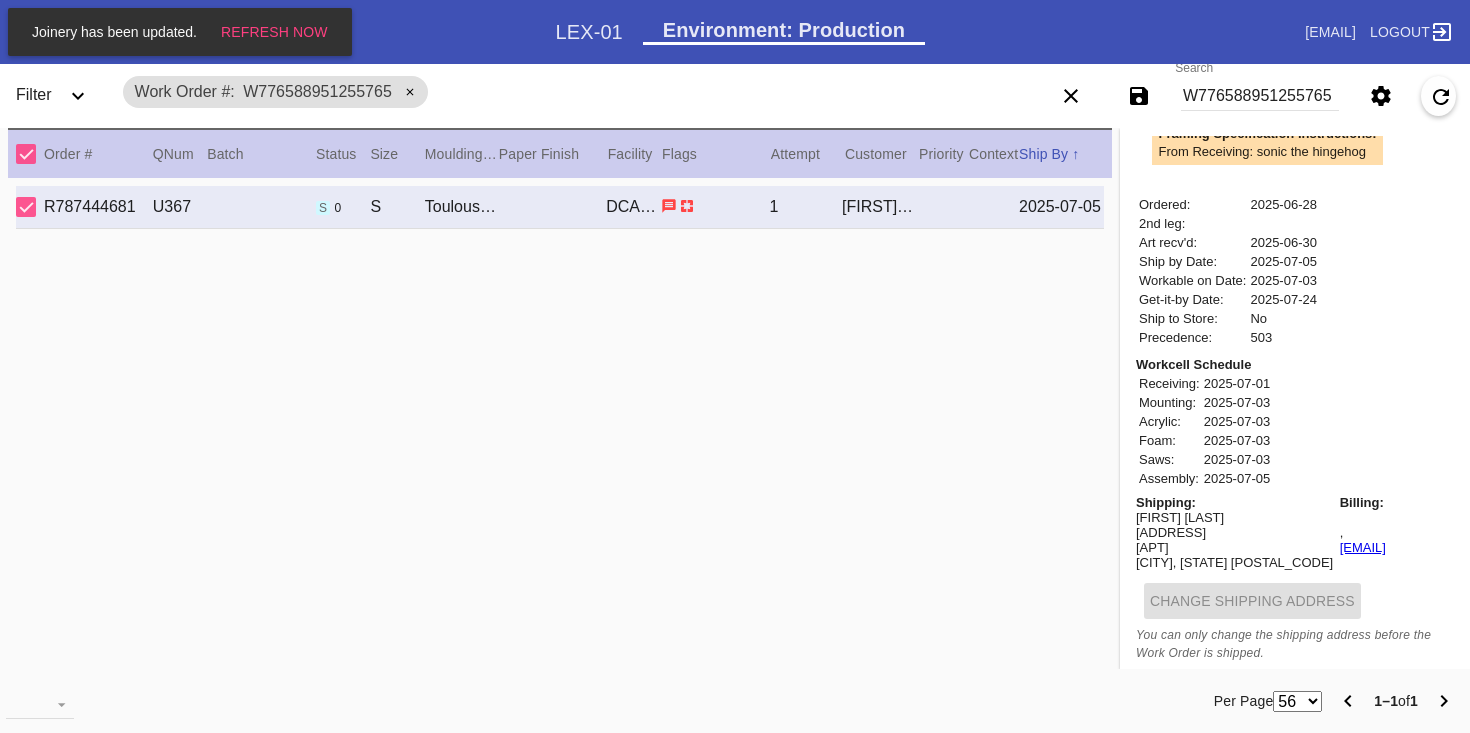 scroll, scrollTop: 758, scrollLeft: 0, axis: vertical 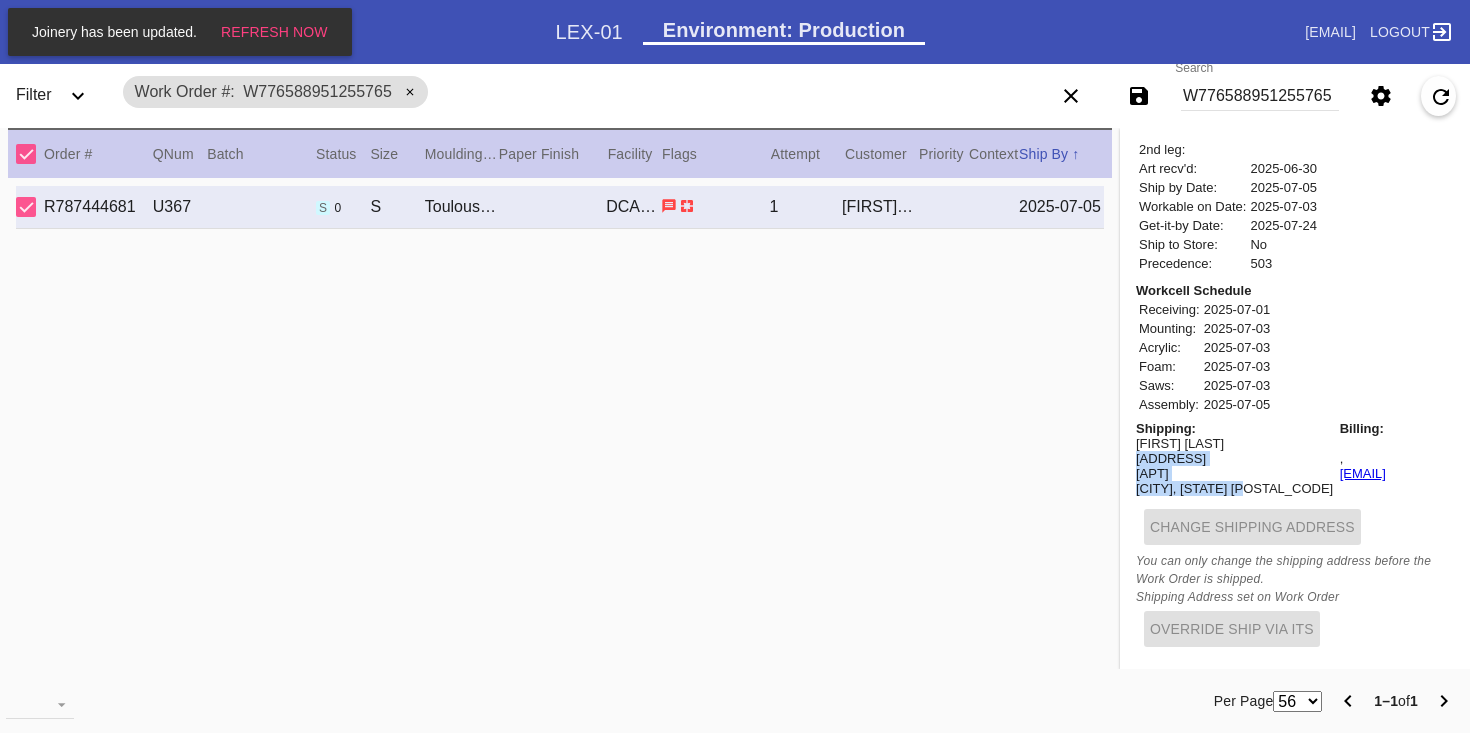 drag, startPoint x: 1122, startPoint y: 455, endPoint x: 1237, endPoint y: 495, distance: 121.75796 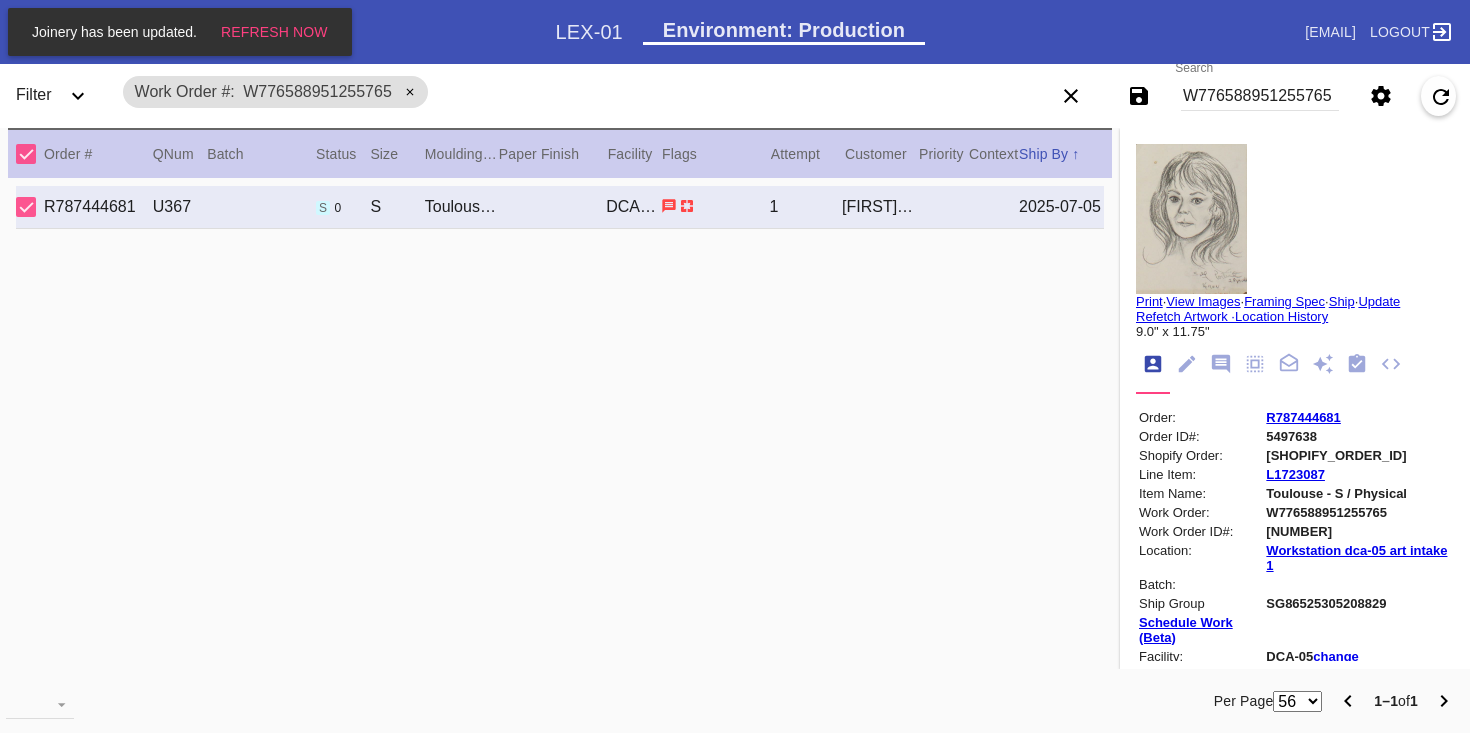 click on "R787444681" at bounding box center [1358, 417] 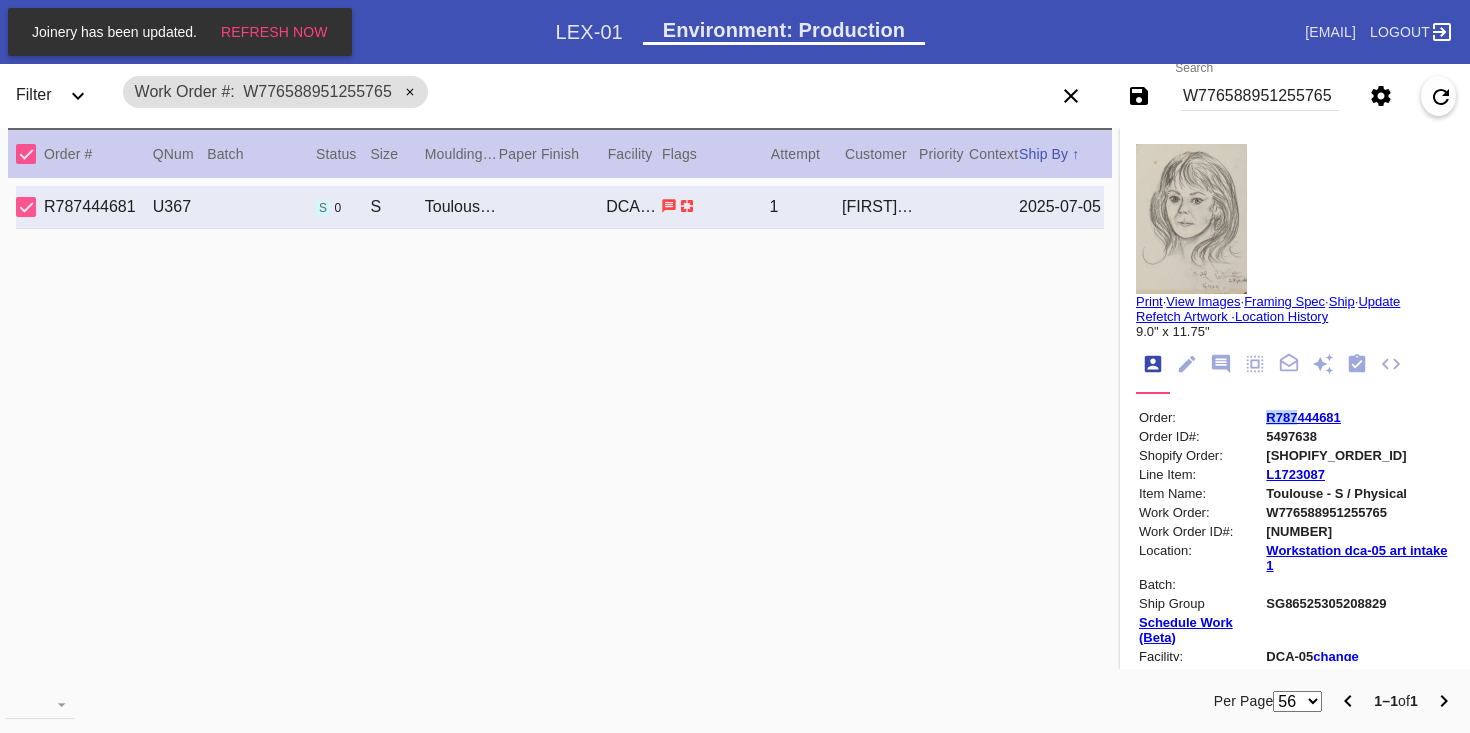 click on "R787444681" at bounding box center [1303, 417] 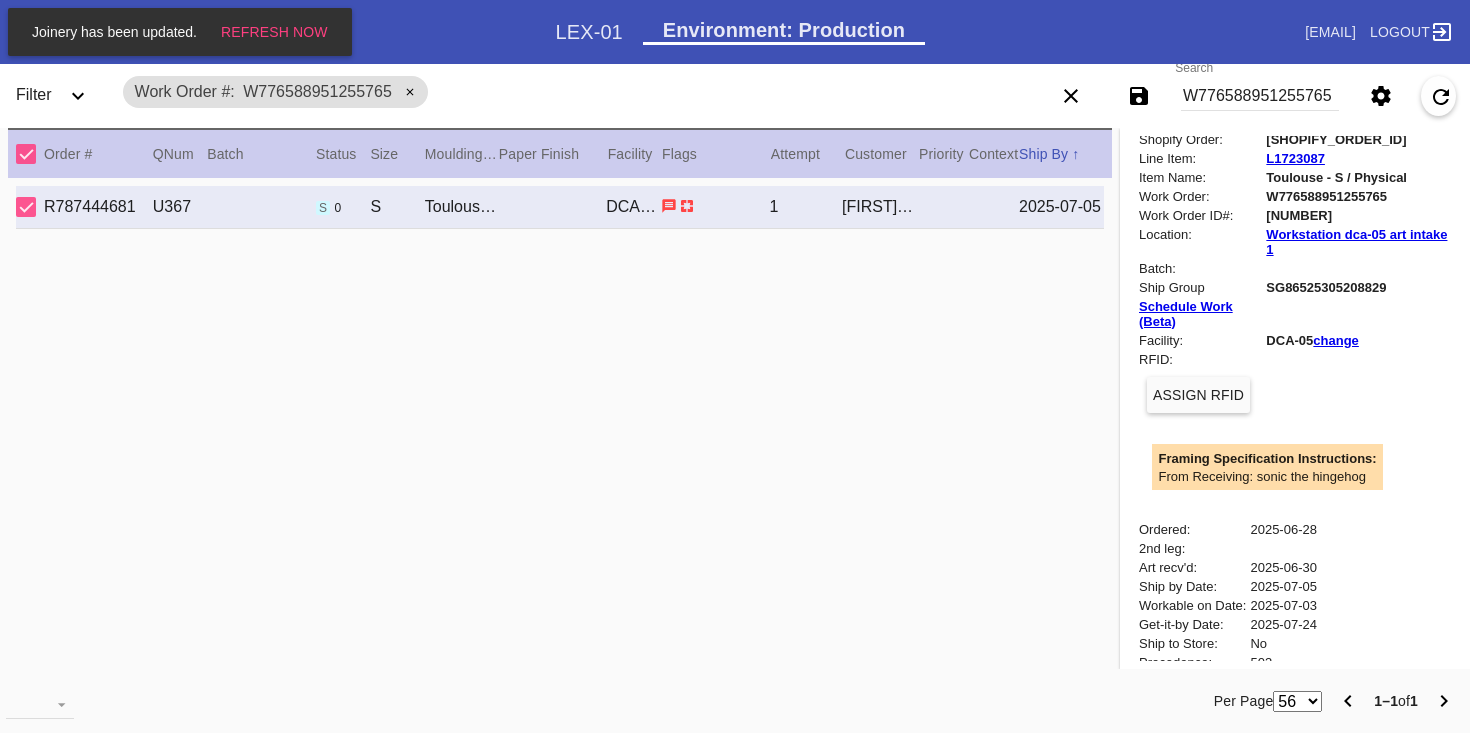 scroll, scrollTop: 758, scrollLeft: 0, axis: vertical 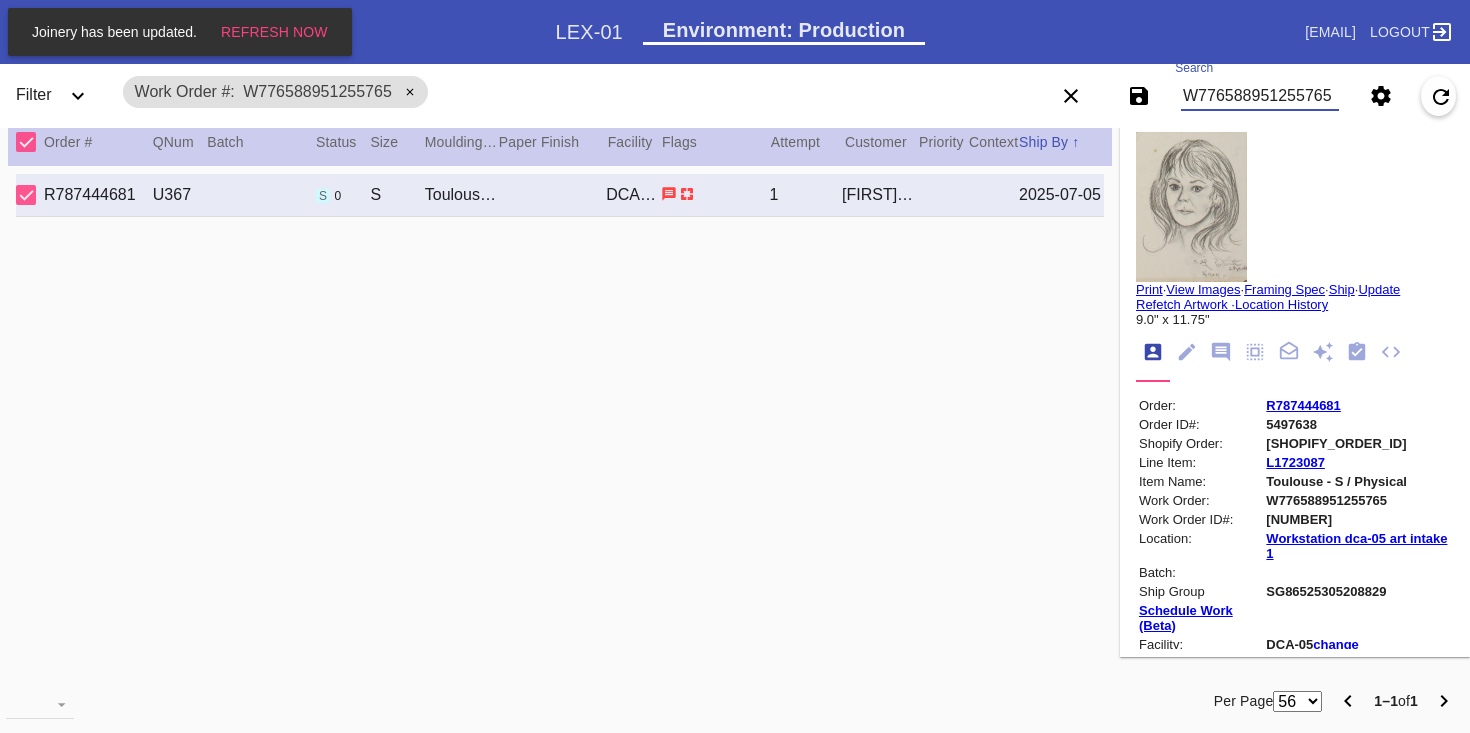 click on "W776588951255765" at bounding box center [1260, 96] 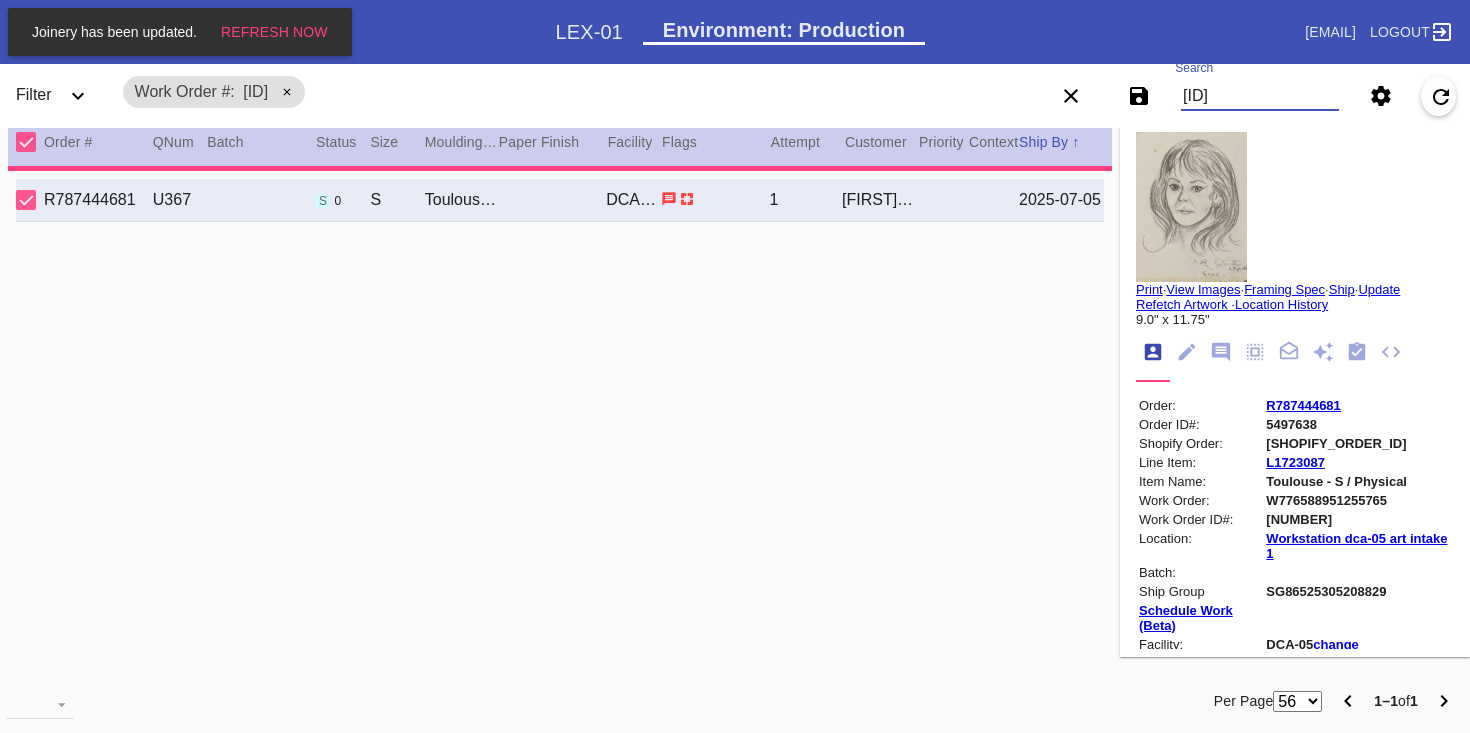 type on "1.0" 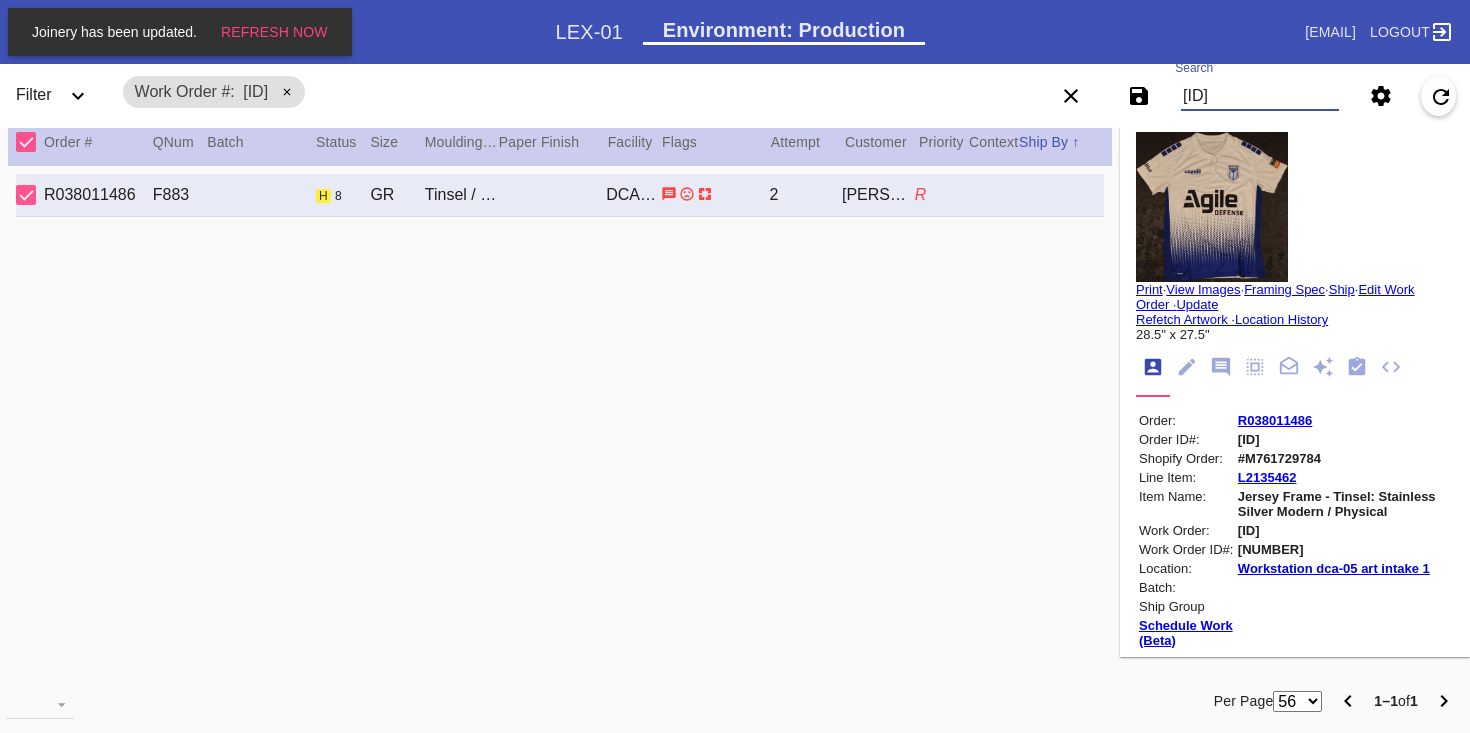 click on "[ORDER_ID]" at bounding box center [1344, 530] 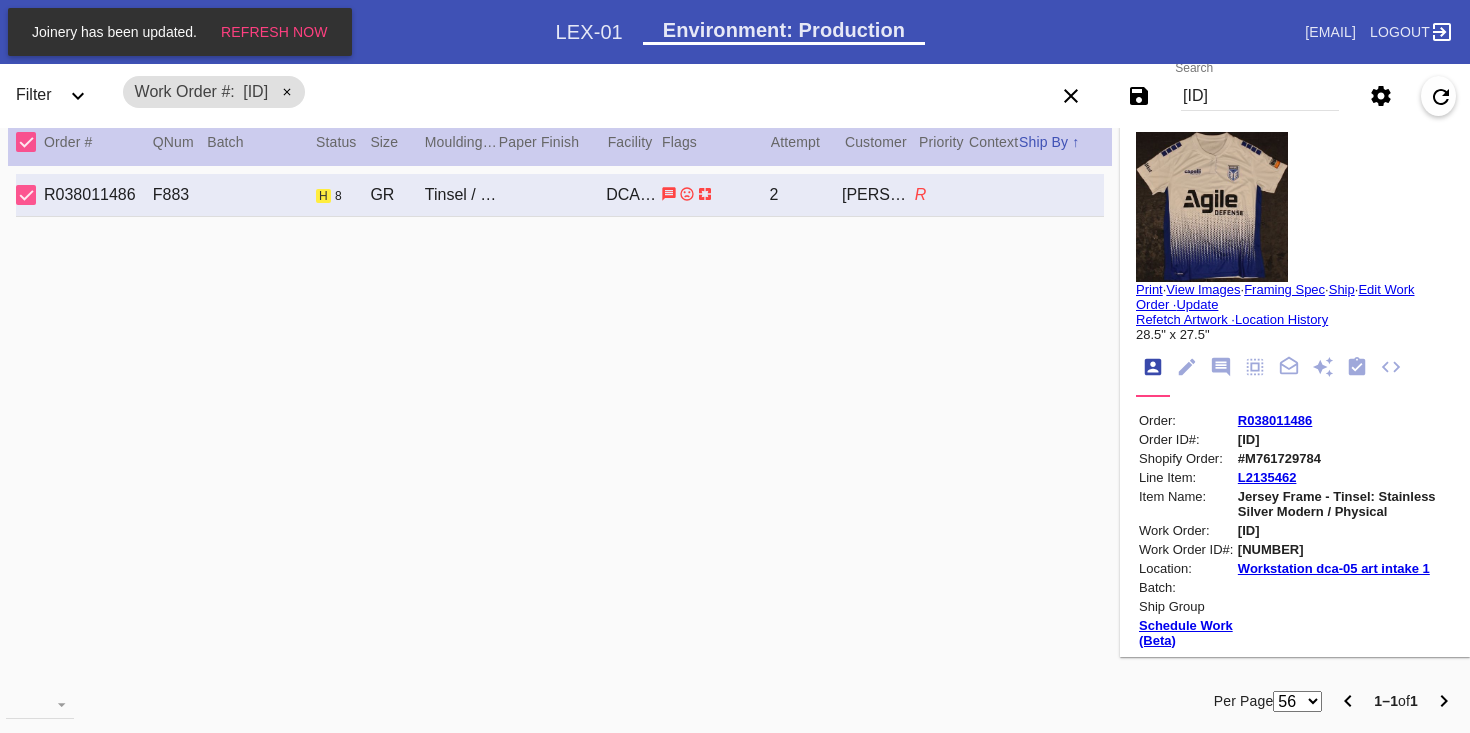 click on "[ORDER_ID]" at bounding box center (1344, 530) 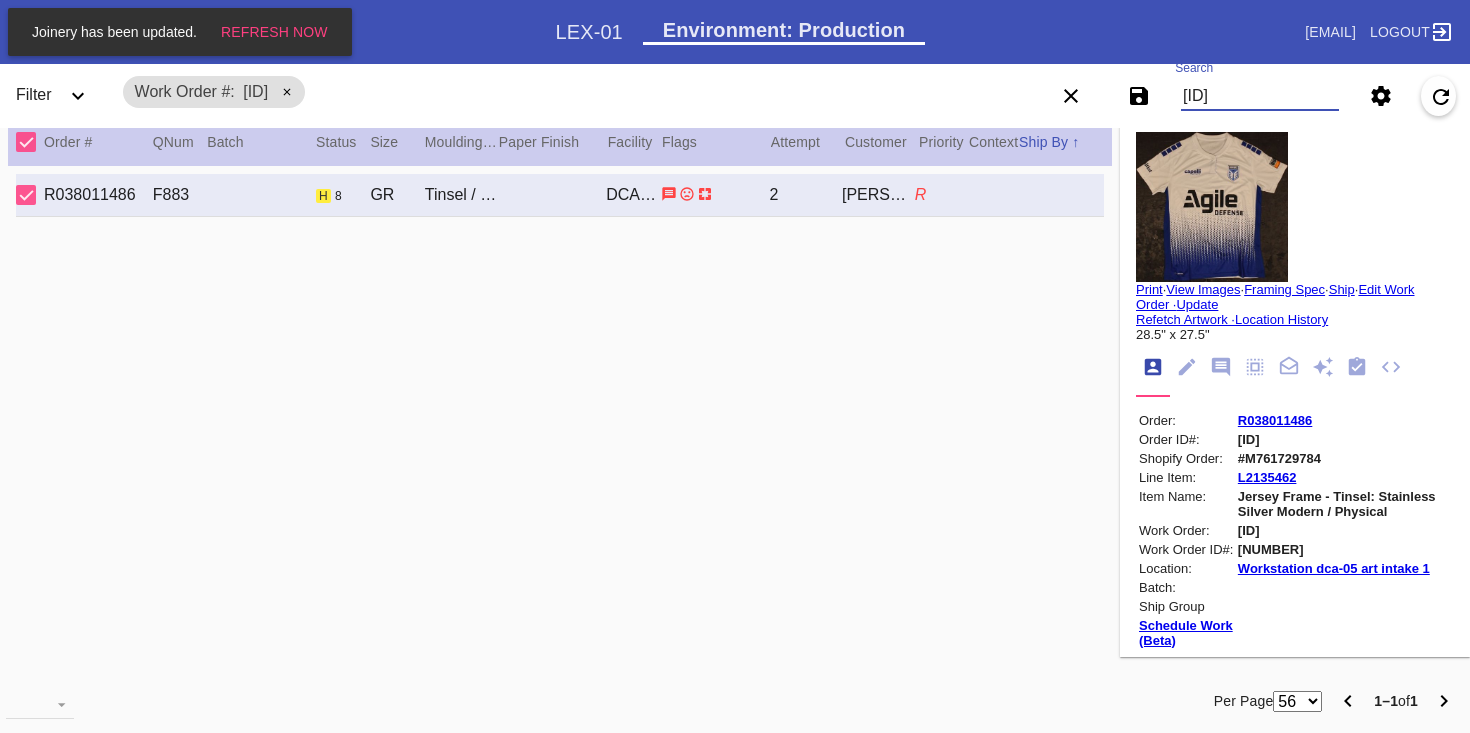 click on "[ORDER_ID]" at bounding box center (1260, 96) 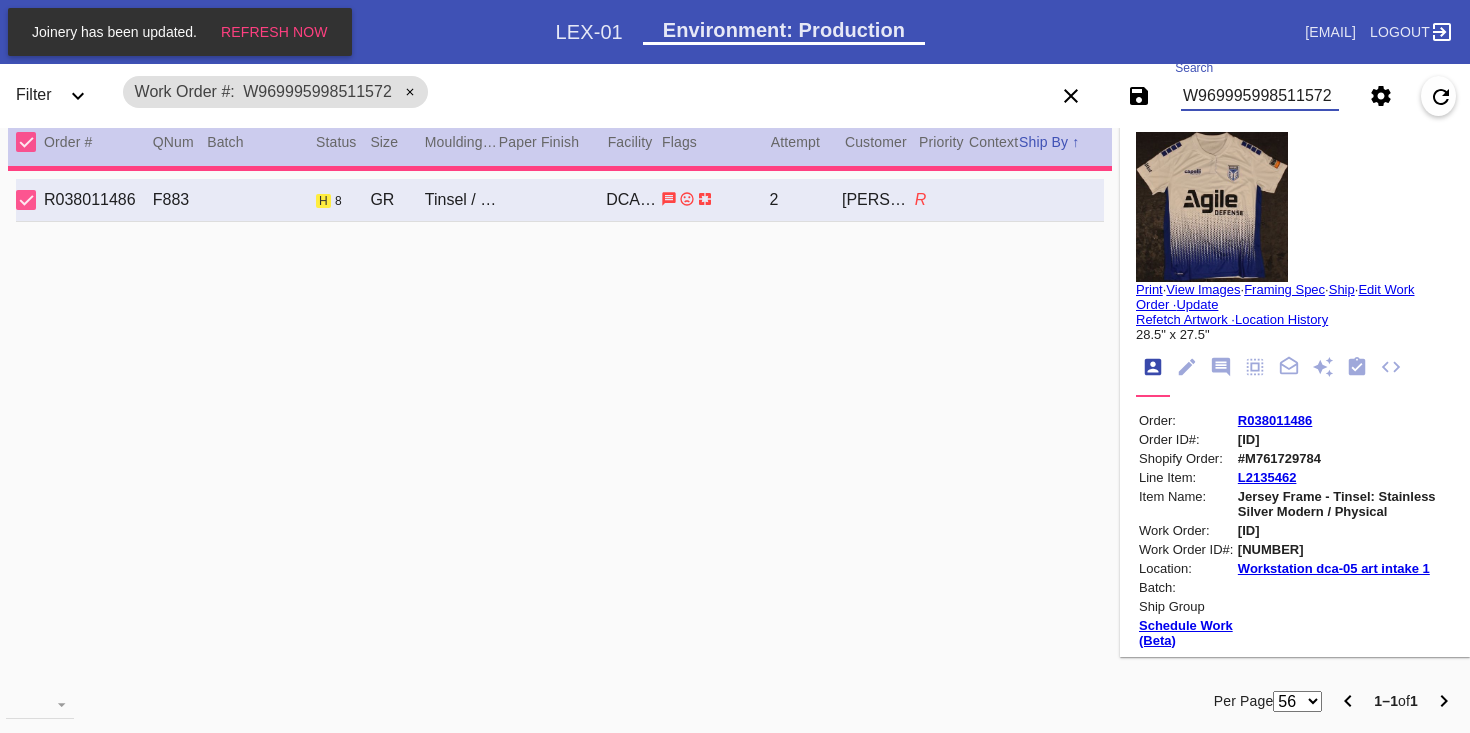 type on "1.5" 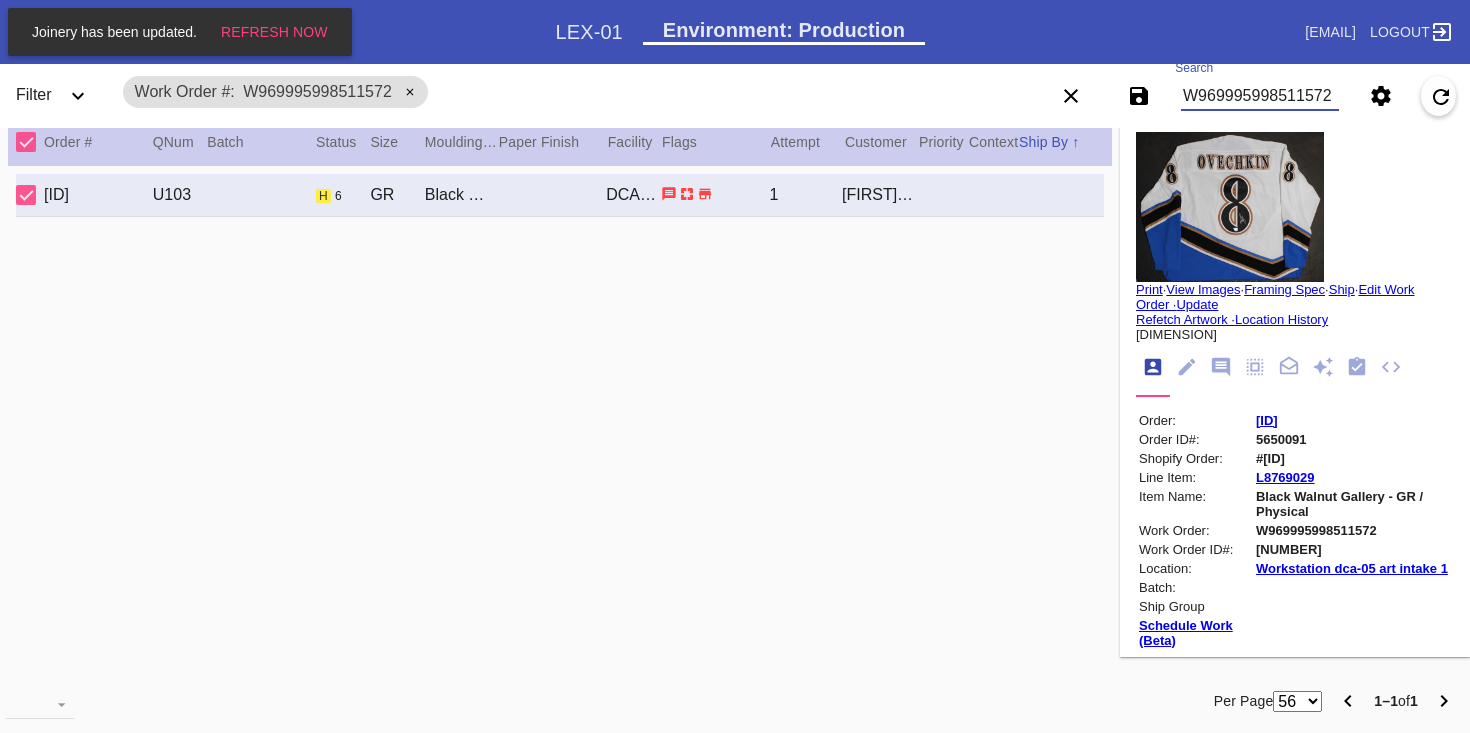 type on "W969995998511572" 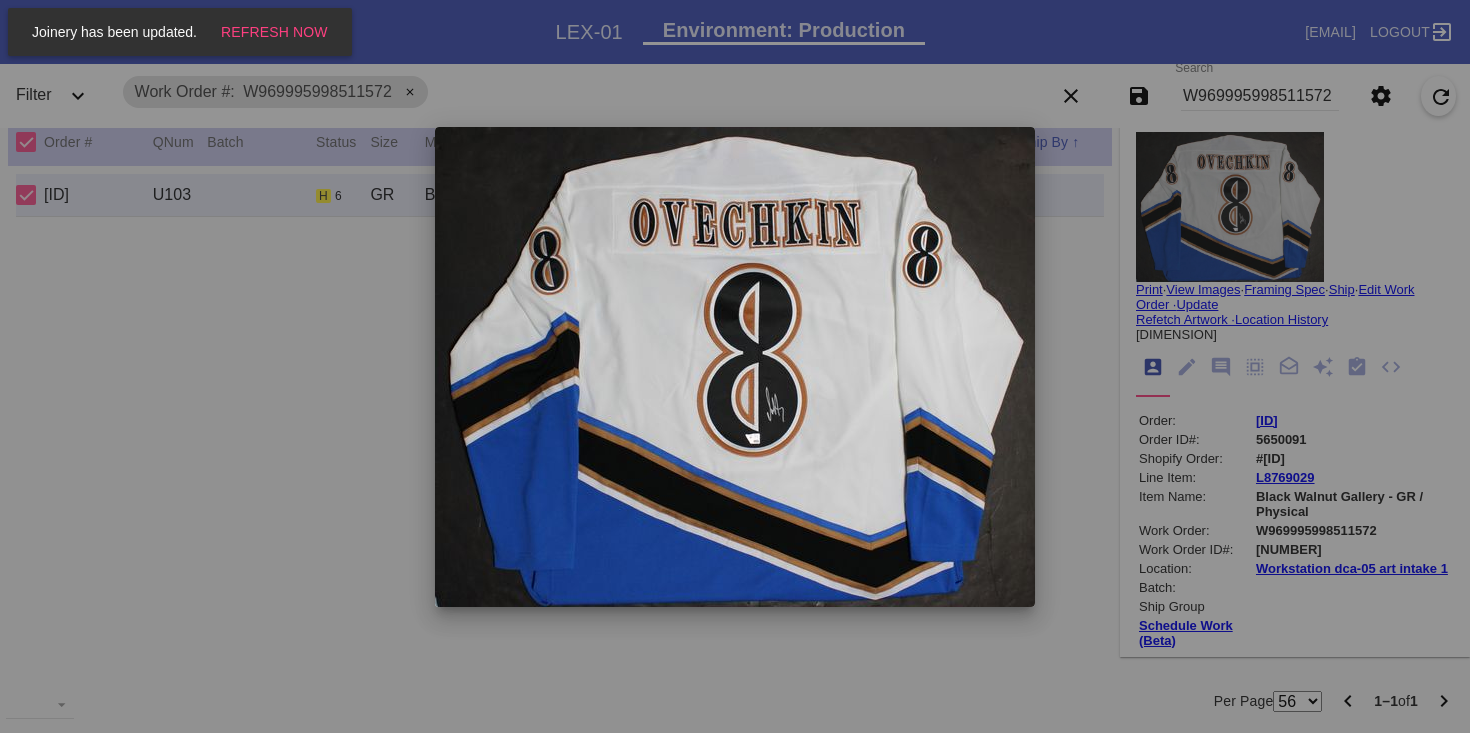 click at bounding box center (735, 367) 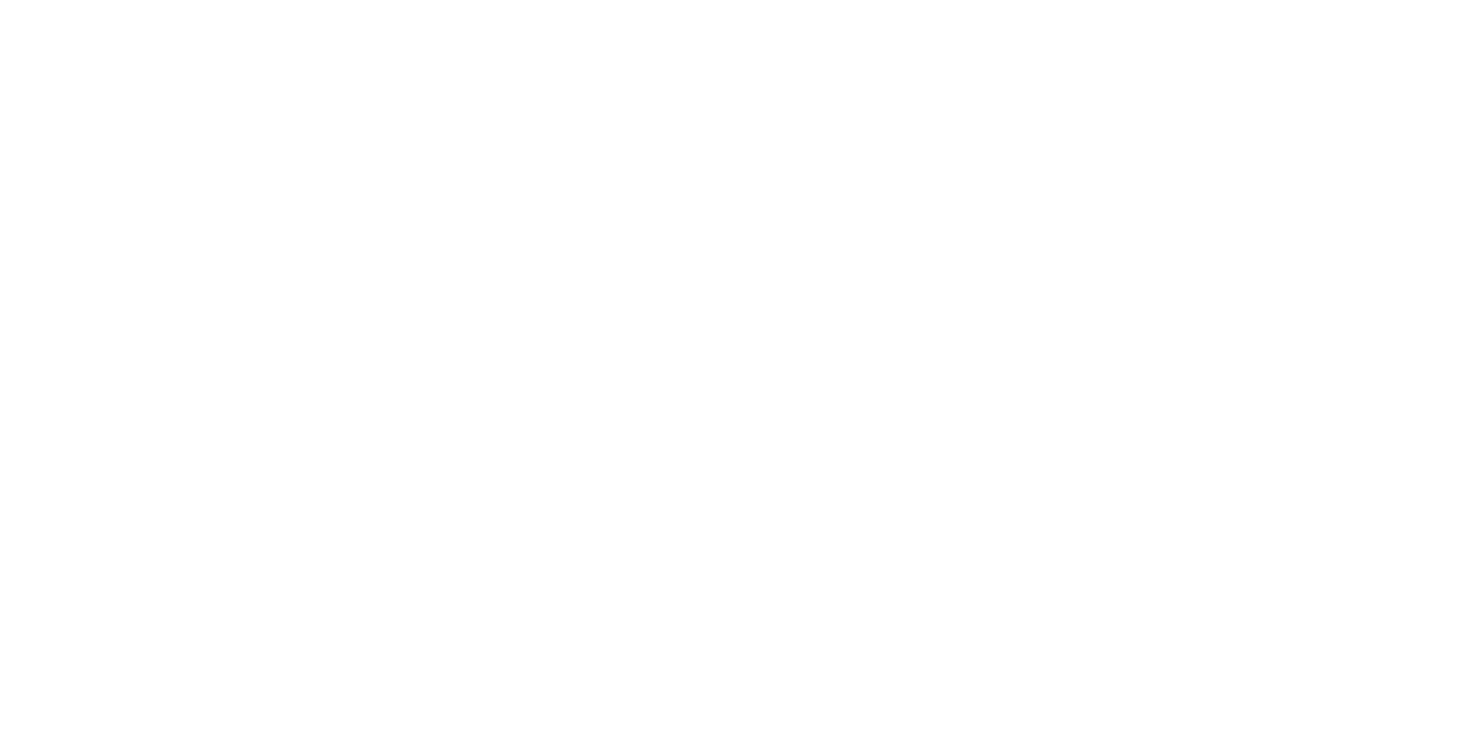 scroll, scrollTop: 0, scrollLeft: 0, axis: both 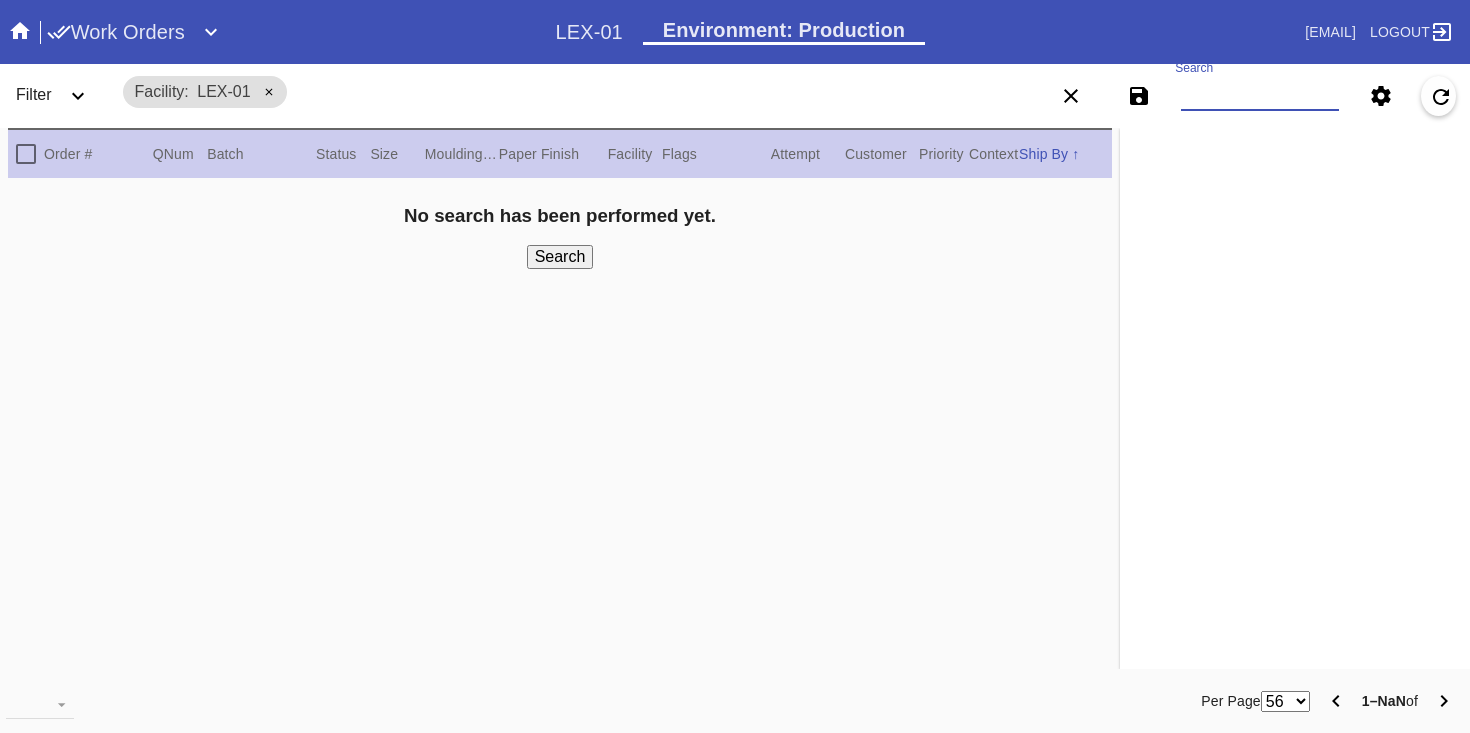 click on "Search" at bounding box center [1260, 96] 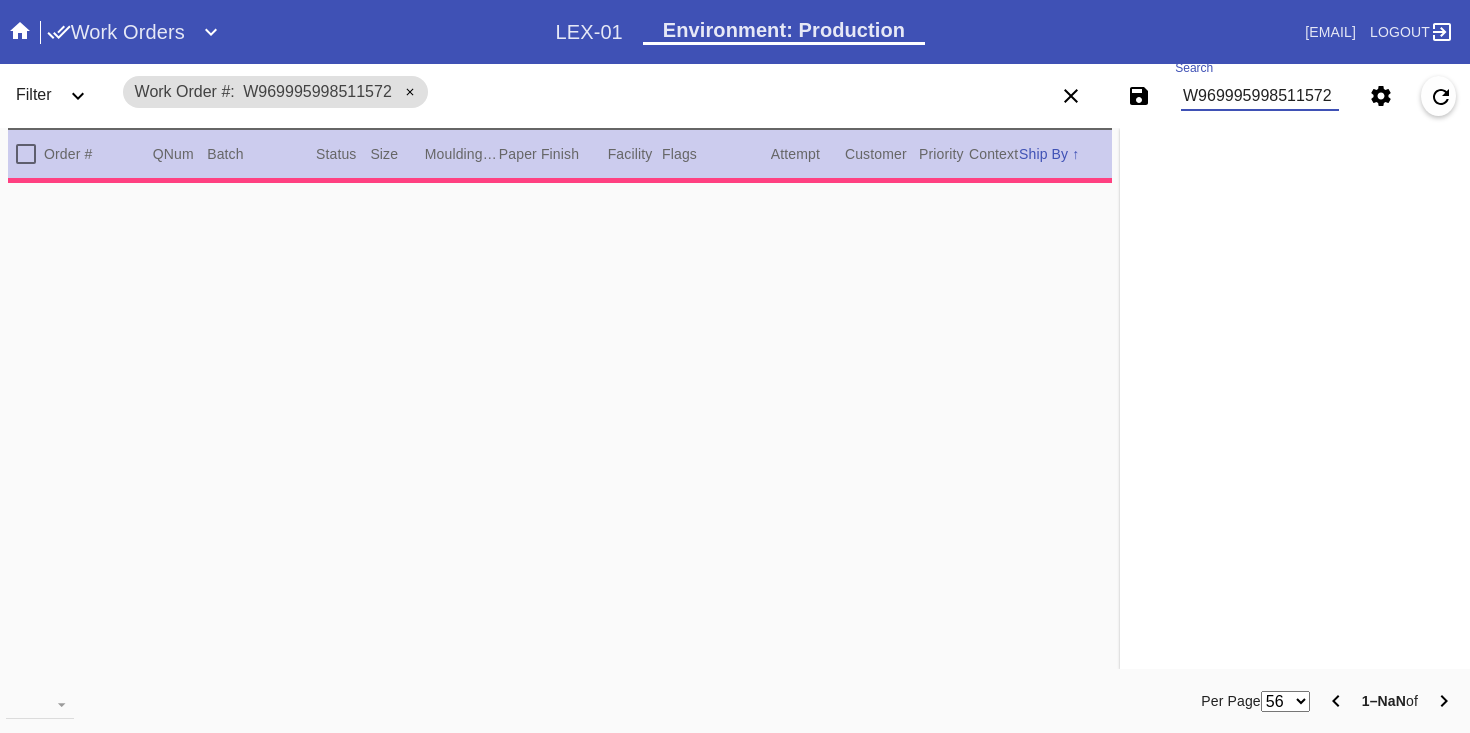 type on "1.5" 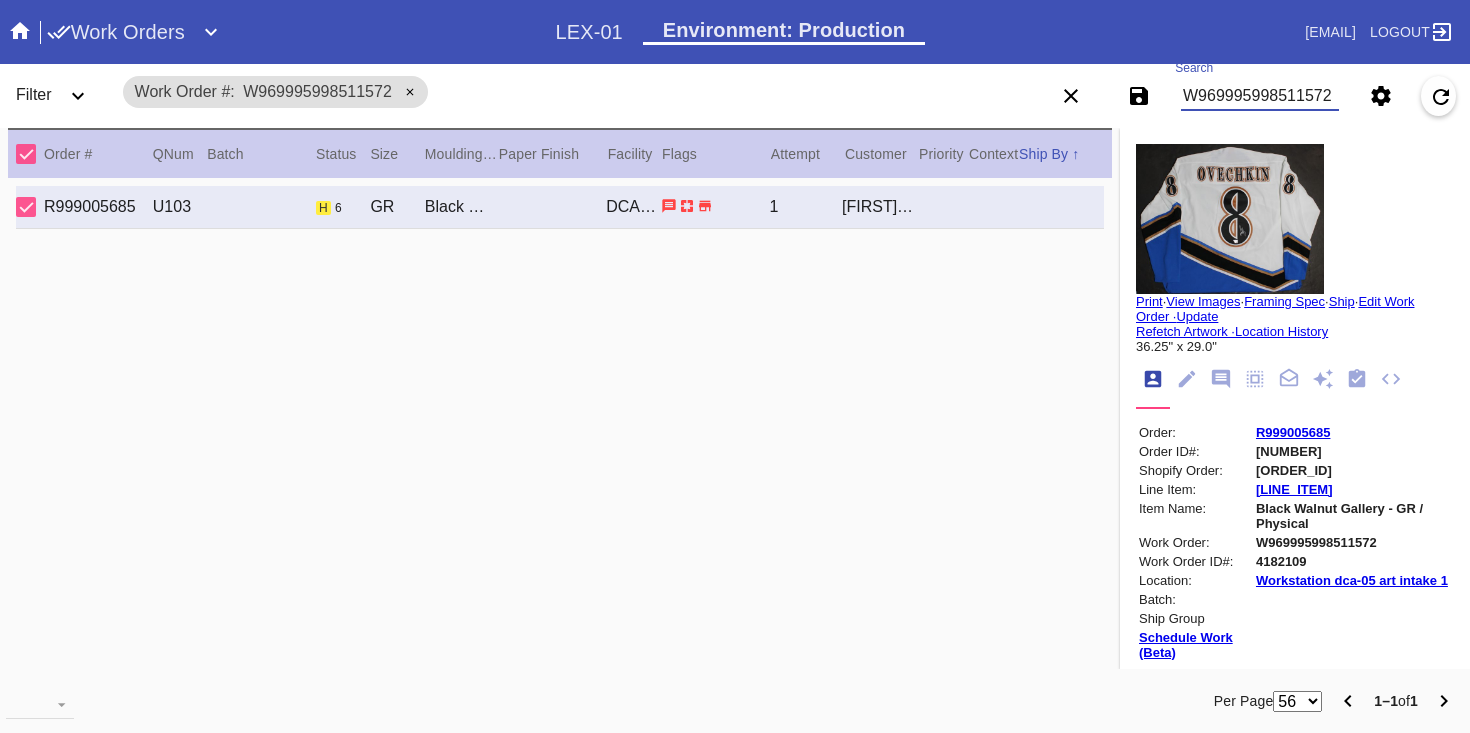 click on "Print" at bounding box center [1149, 301] 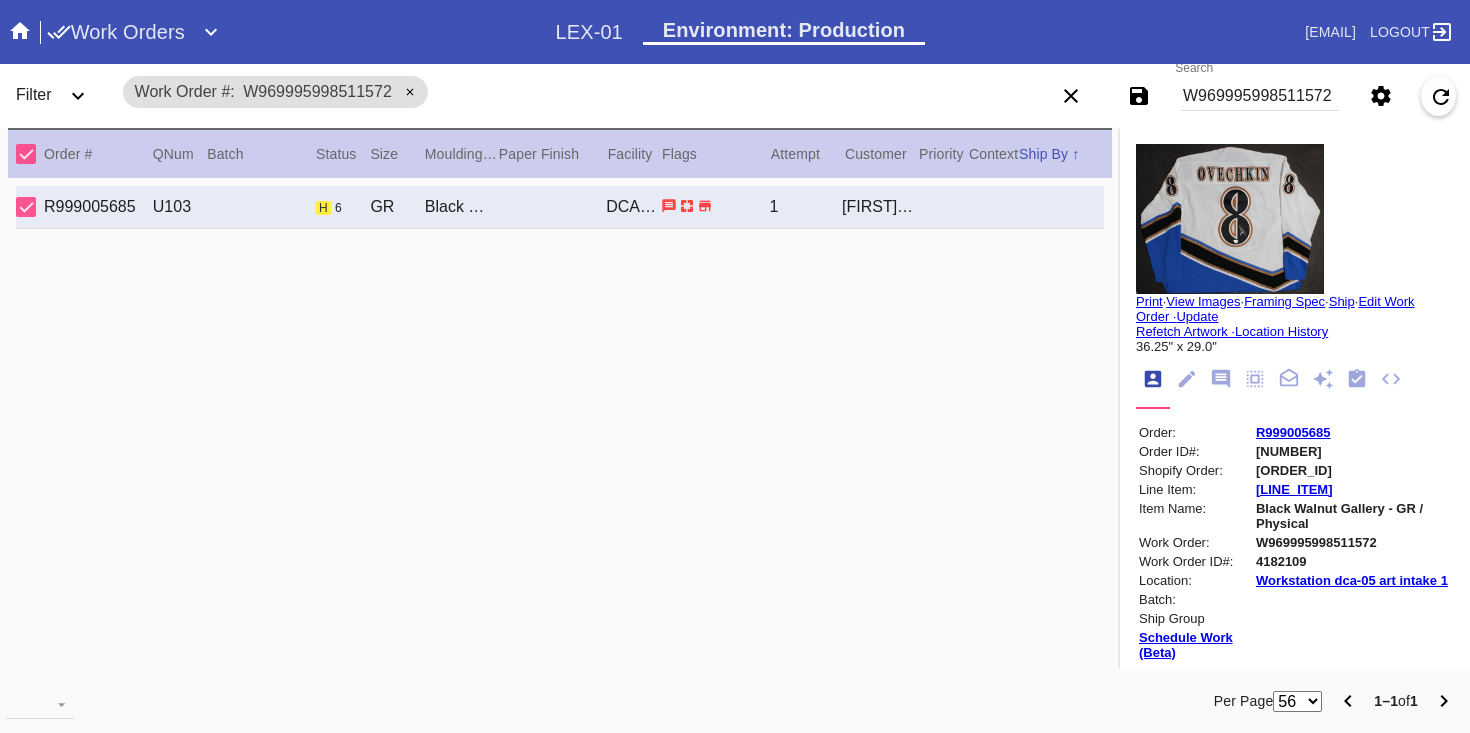 click on "R999005685" at bounding box center (1293, 432) 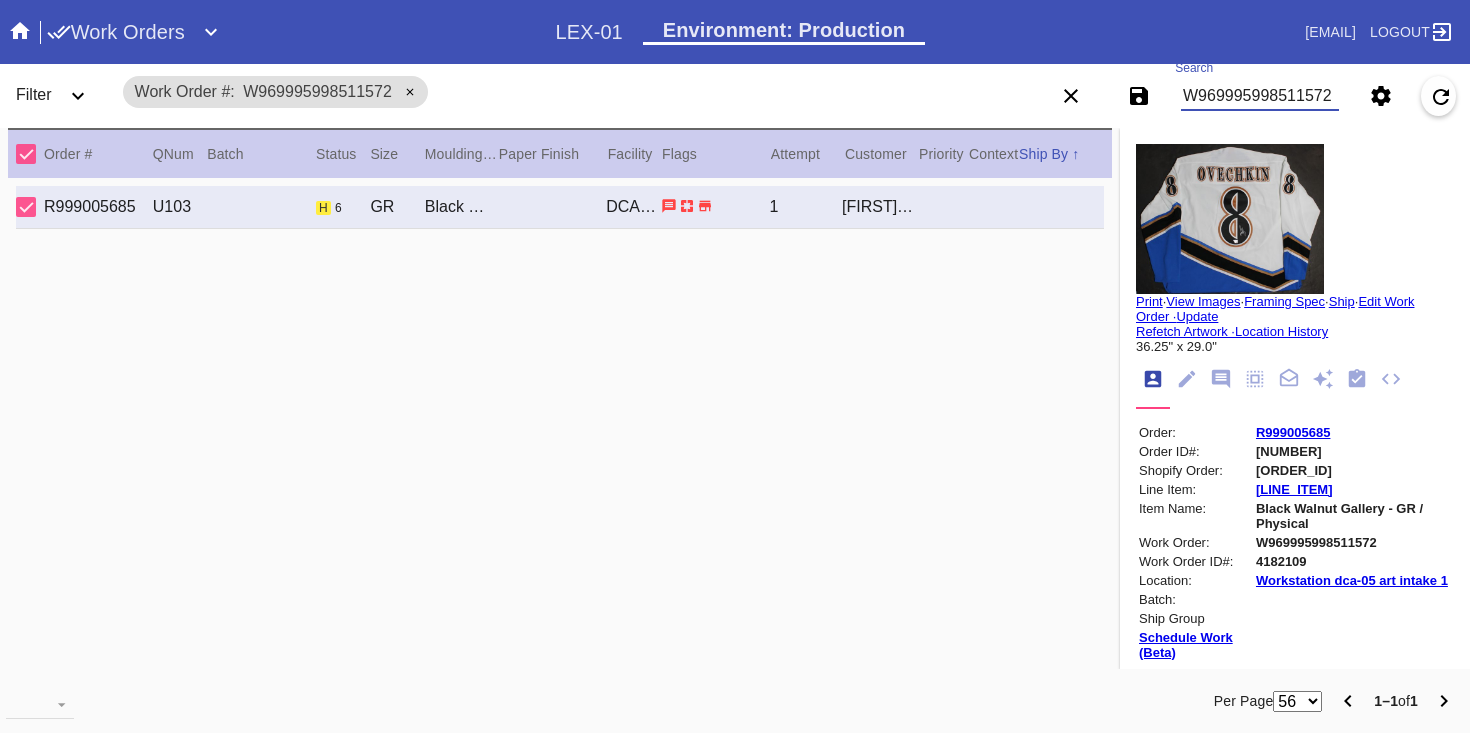 click on "W969995998511572" at bounding box center [1260, 96] 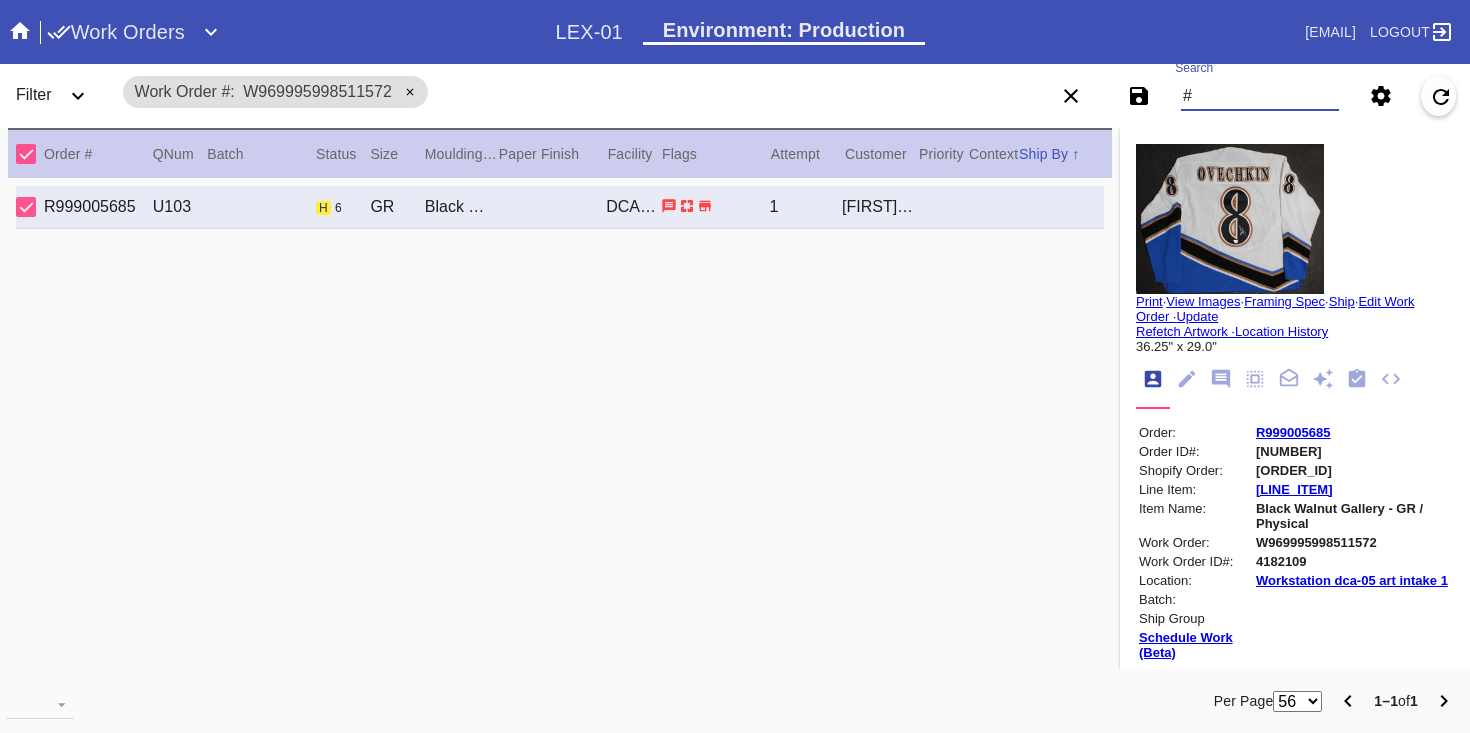 paste on "[ORDER_ID]" 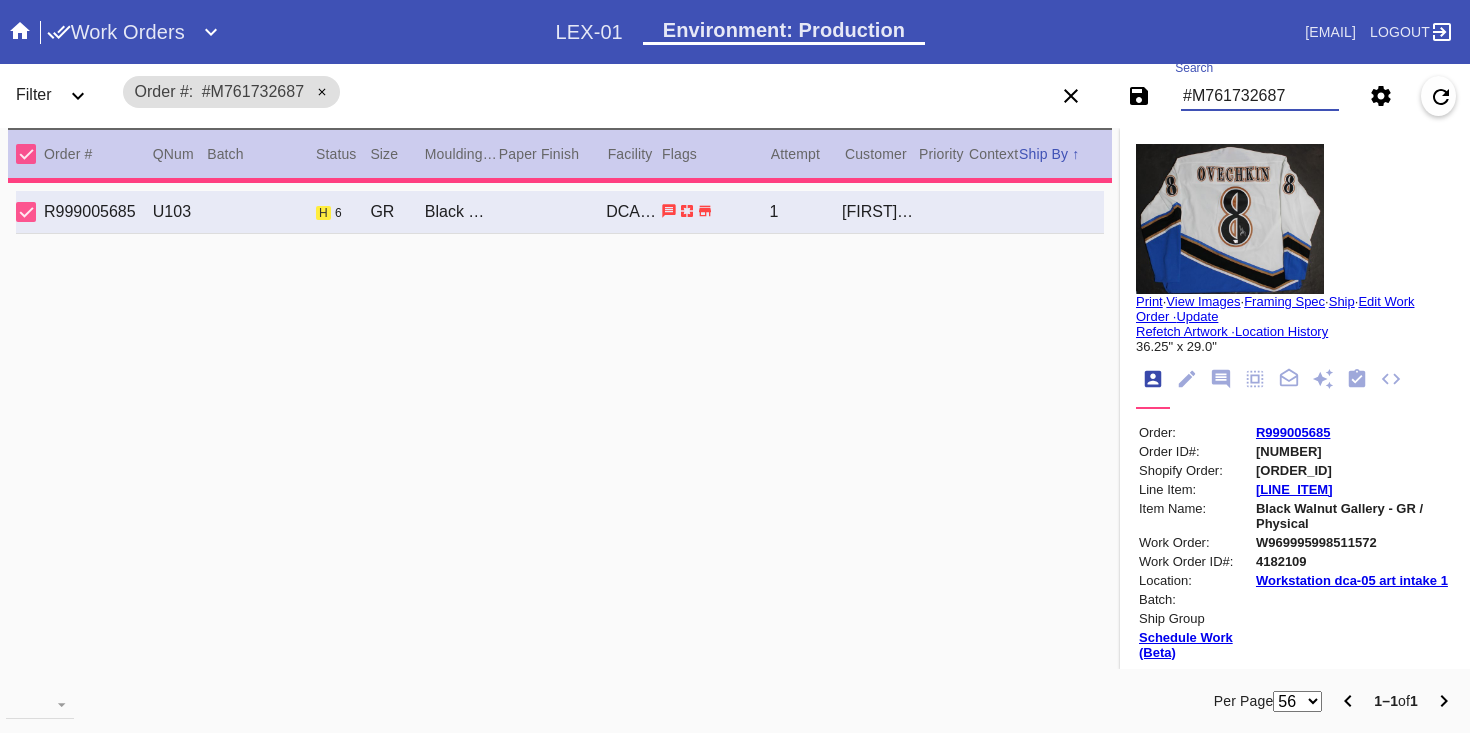 type 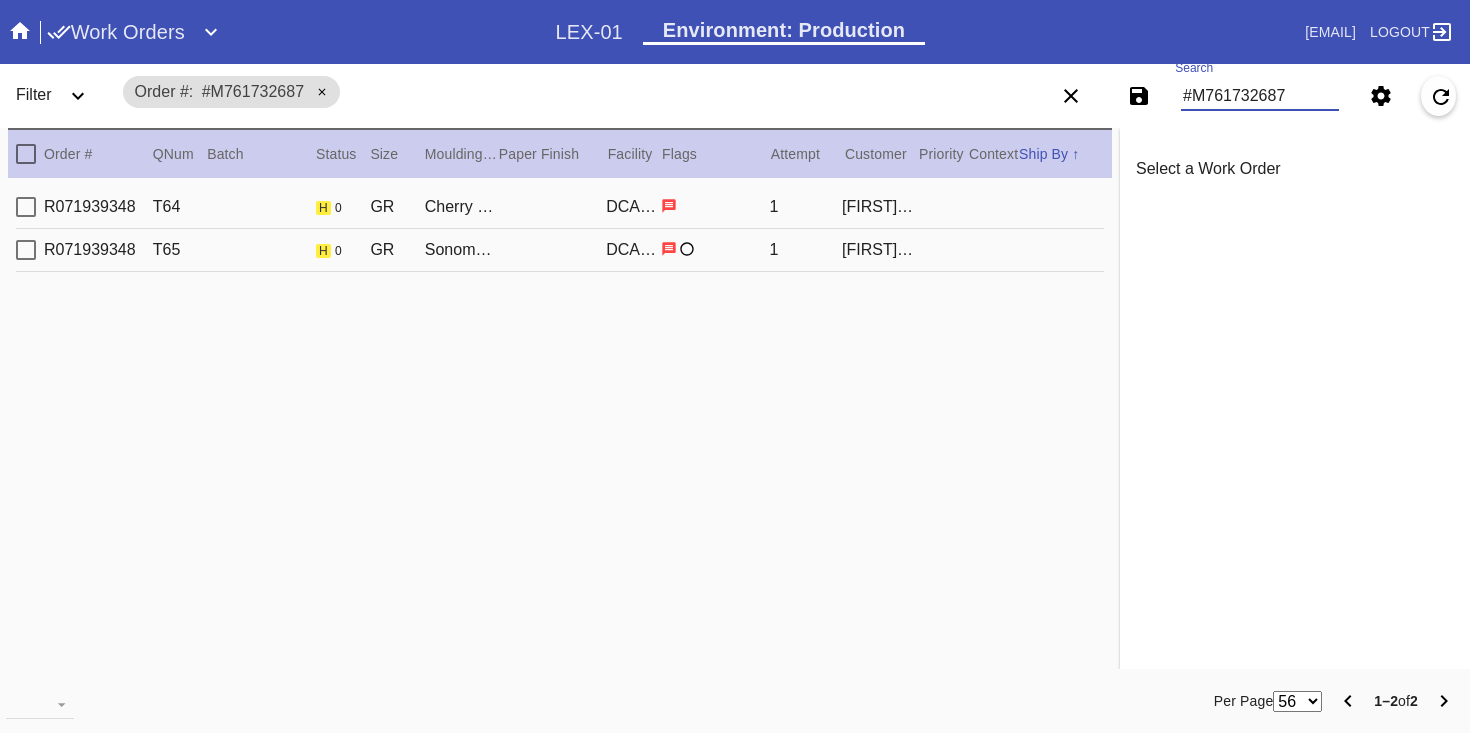 type on "#M761732687" 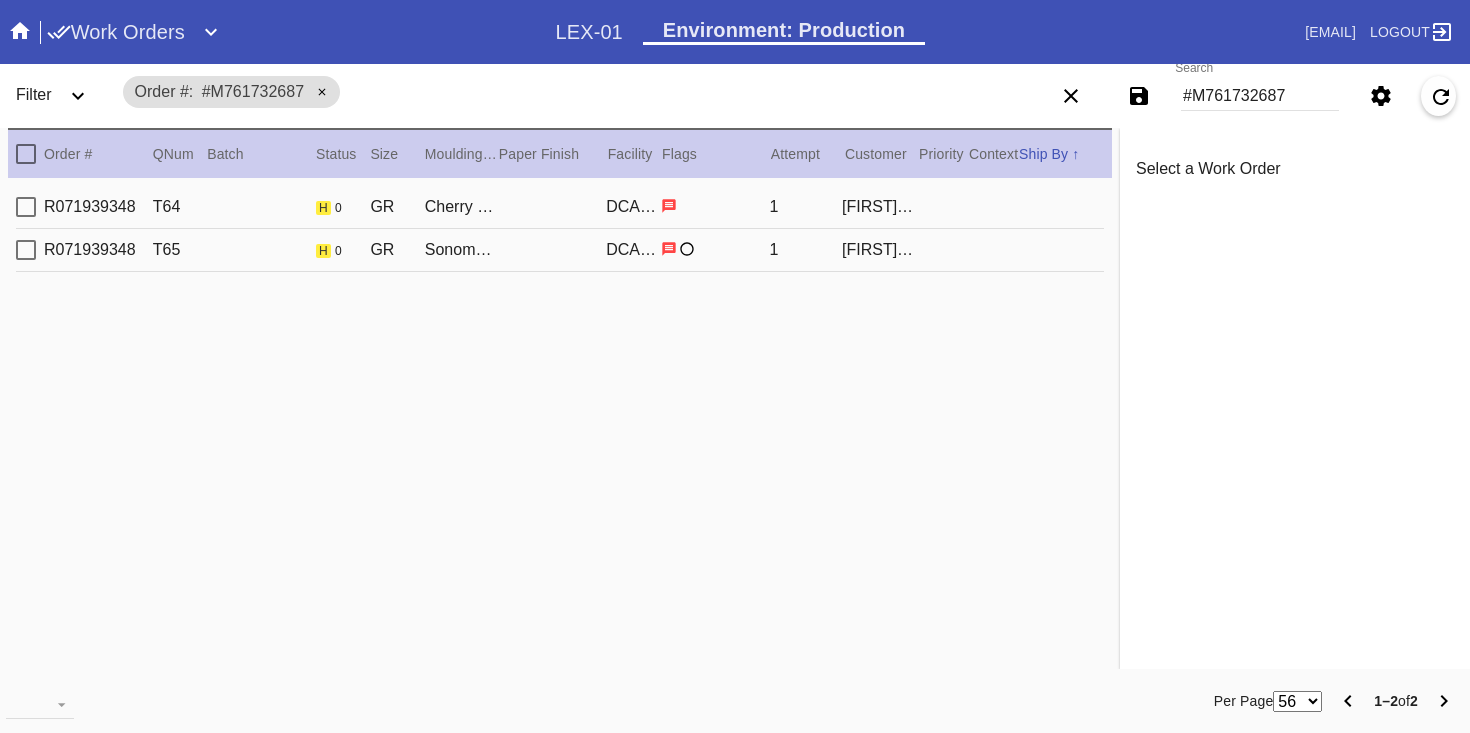 click on "[ORDER_ID] [ORDER_ID] [ORDER_ID] [ORDER_ID] [FIRST] [LAST]" at bounding box center [560, 207] 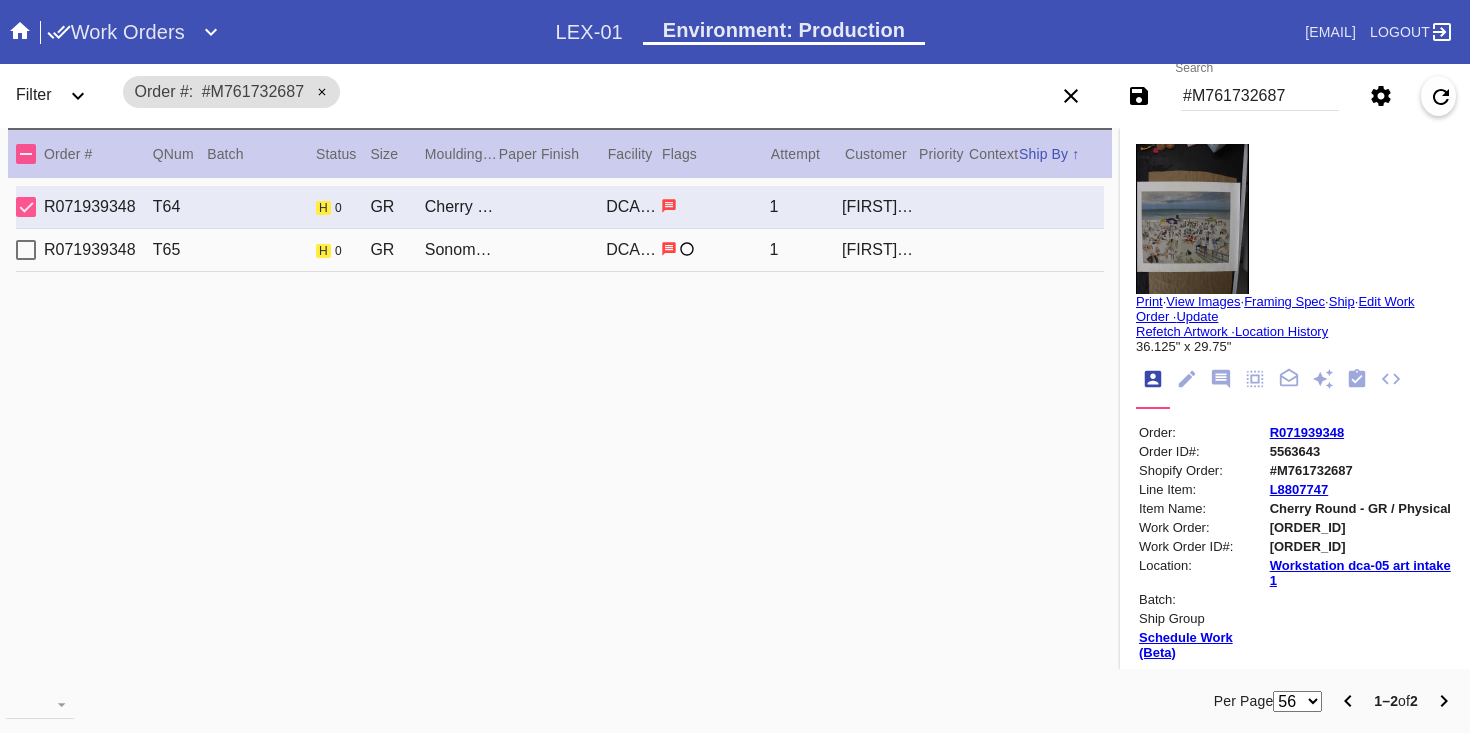 click on "[ORDER_ID] [ORDER_ID] [ORDER_ID] [ORDER_ID] [FIRST] [LAST]" at bounding box center [560, 250] 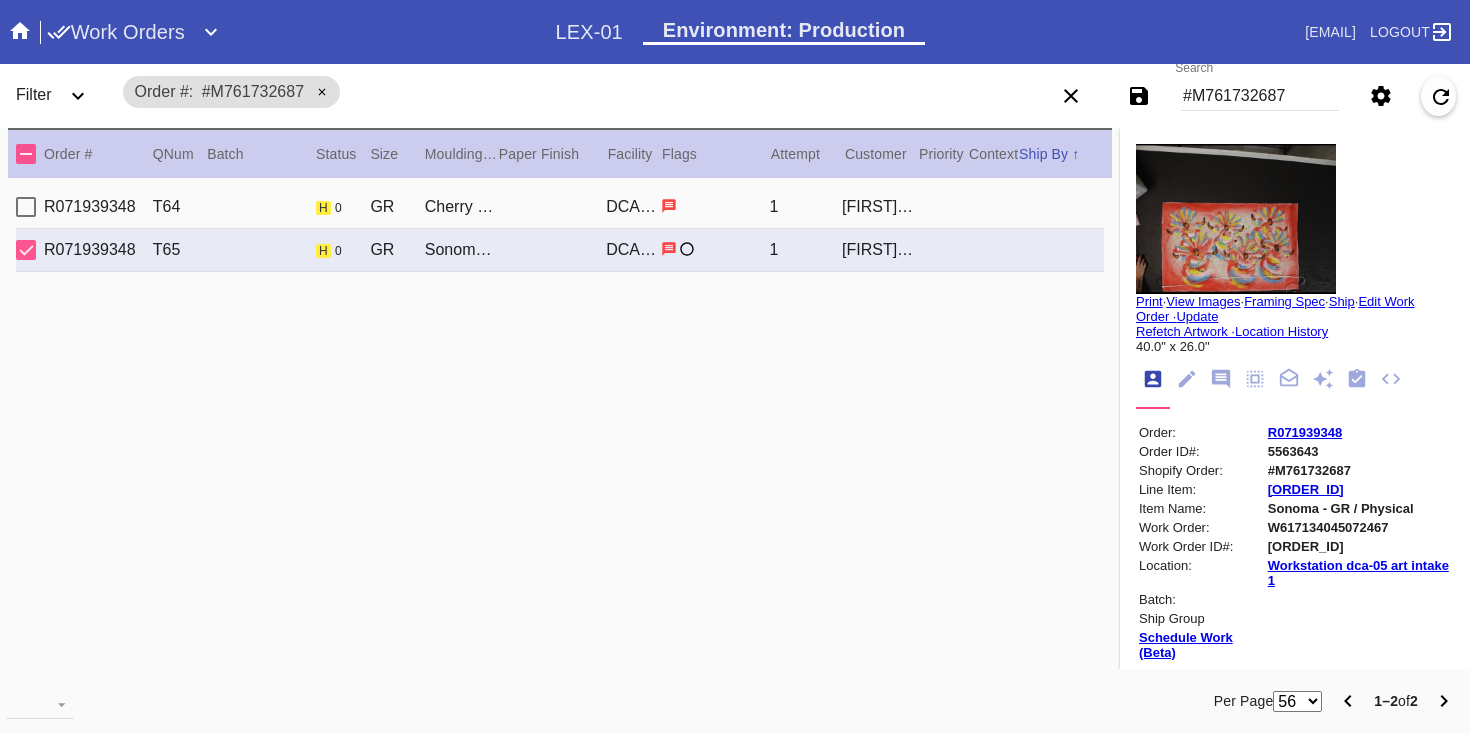 click on "[ORDER_ID] [ORDER_ID] [ORDER_ID] [ORDER_ID] [FIRST] [LAST]" at bounding box center (560, 207) 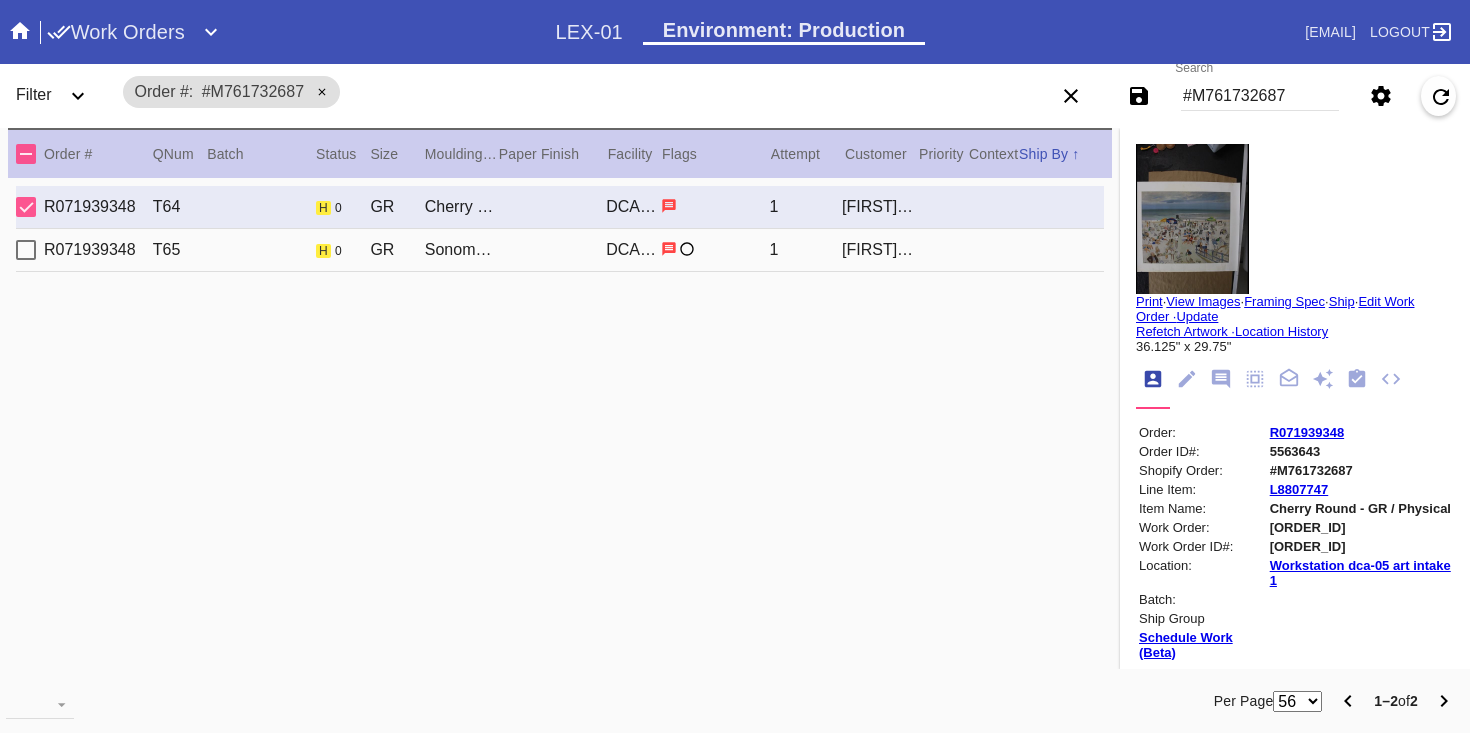 click on "[ORDER_ID] [ORDER_ID] [ORDER_ID] [ORDER_ID] [FIRST] [LAST]" at bounding box center (560, 250) 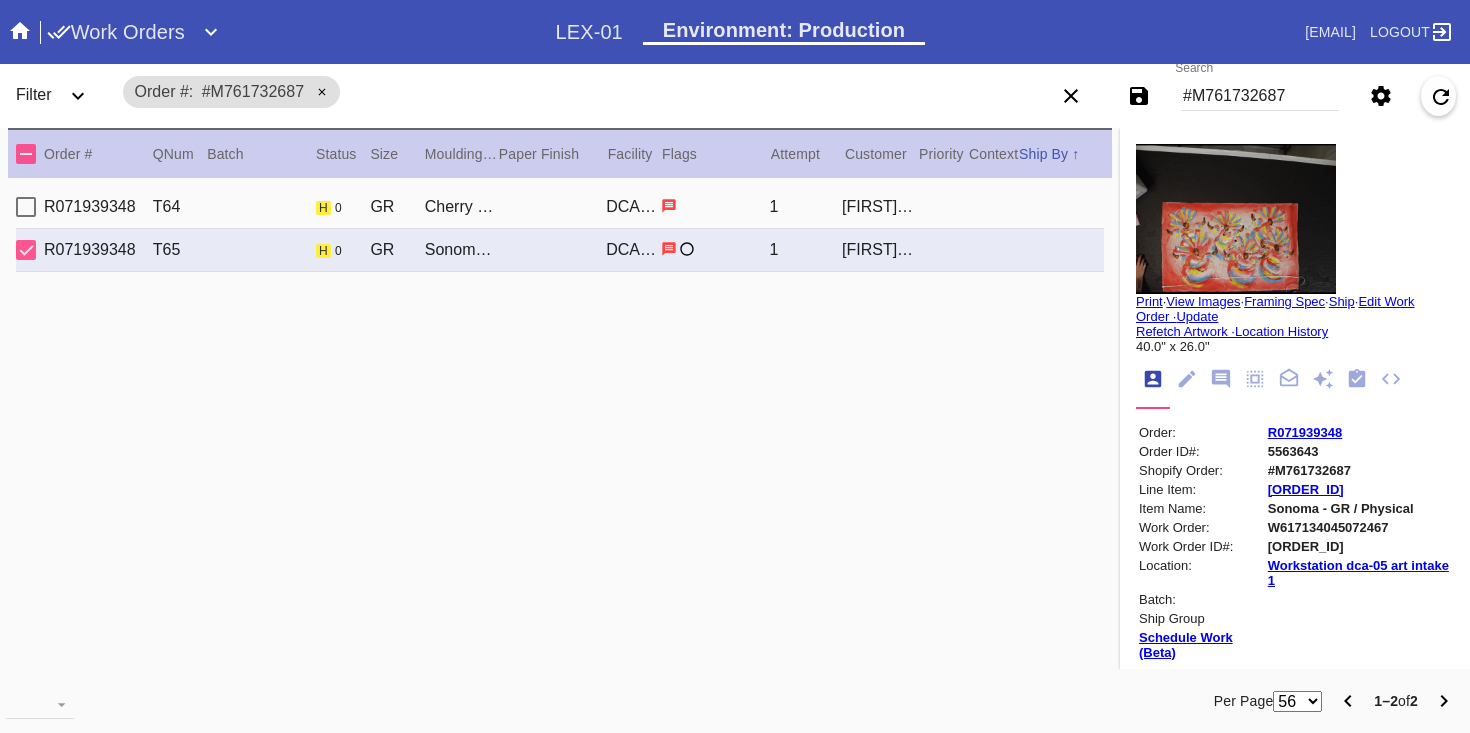 click on "[ORDER_ID] [ORDER_ID] [ORDER_ID] [ORDER_ID] [FIRST] [LAST]" at bounding box center (560, 207) 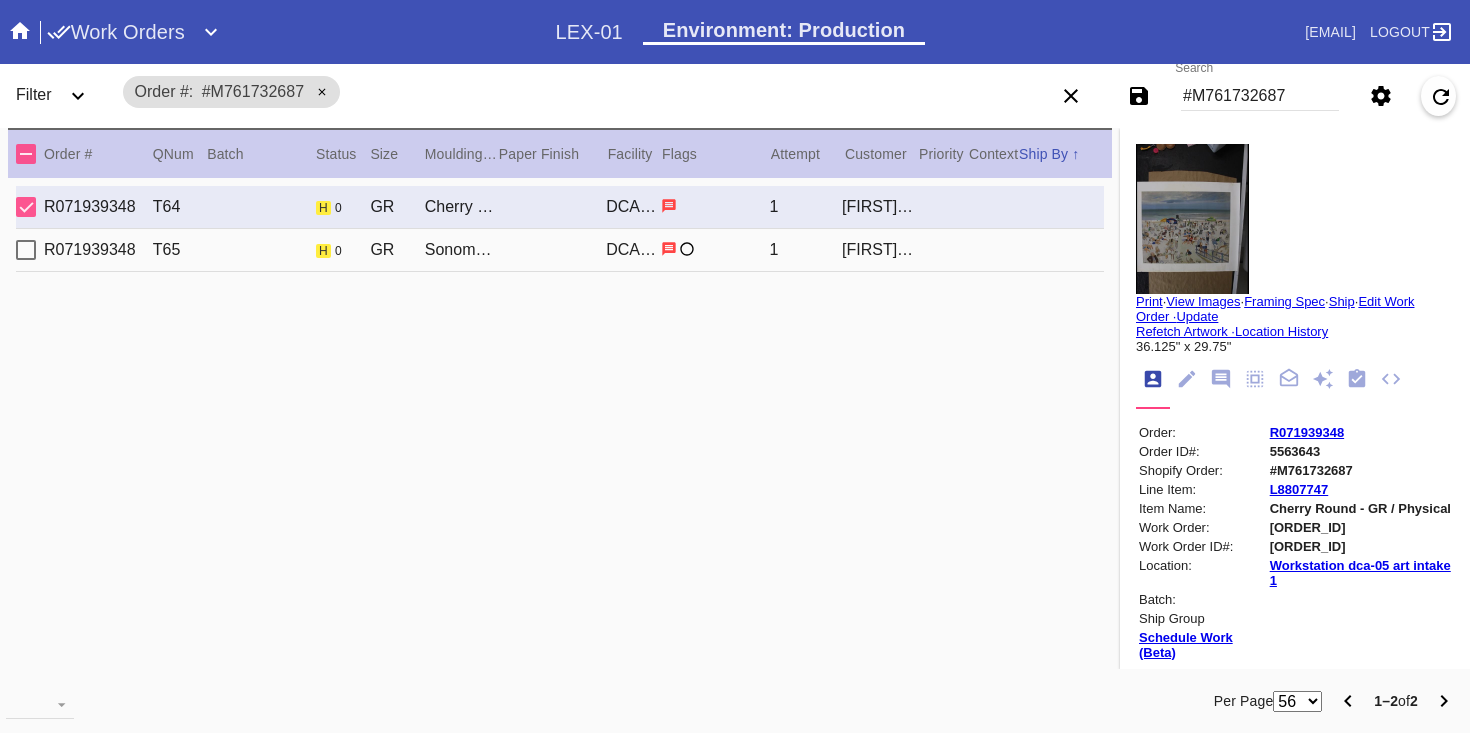 click on "[ORDER_ID] [ORDER_ID] [ORDER_ID] [ORDER_ID] [FIRST] [LAST]" at bounding box center (560, 250) 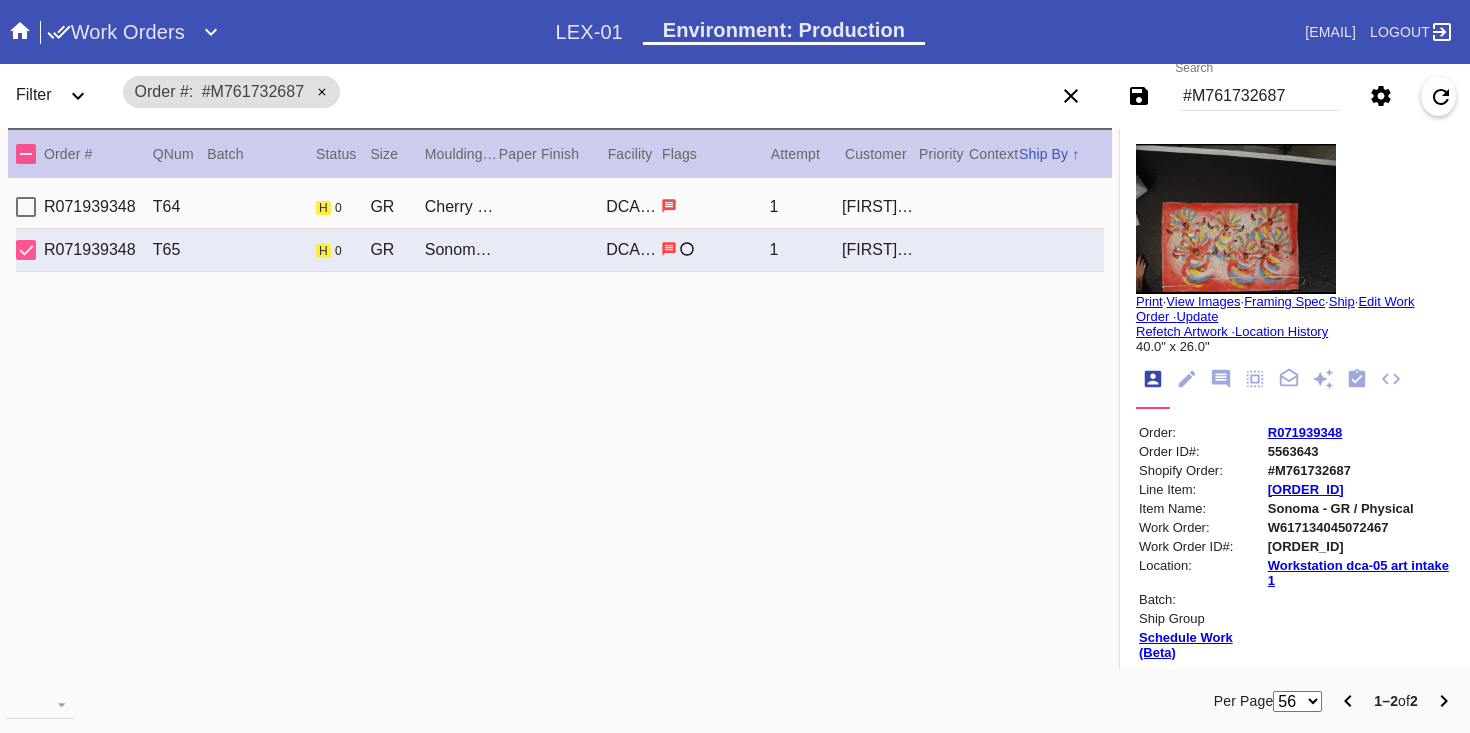 click on "[ORDER_ID] [ORDER_ID] [ORDER_ID] [ORDER_ID] [FIRST] [LAST]" at bounding box center [560, 207] 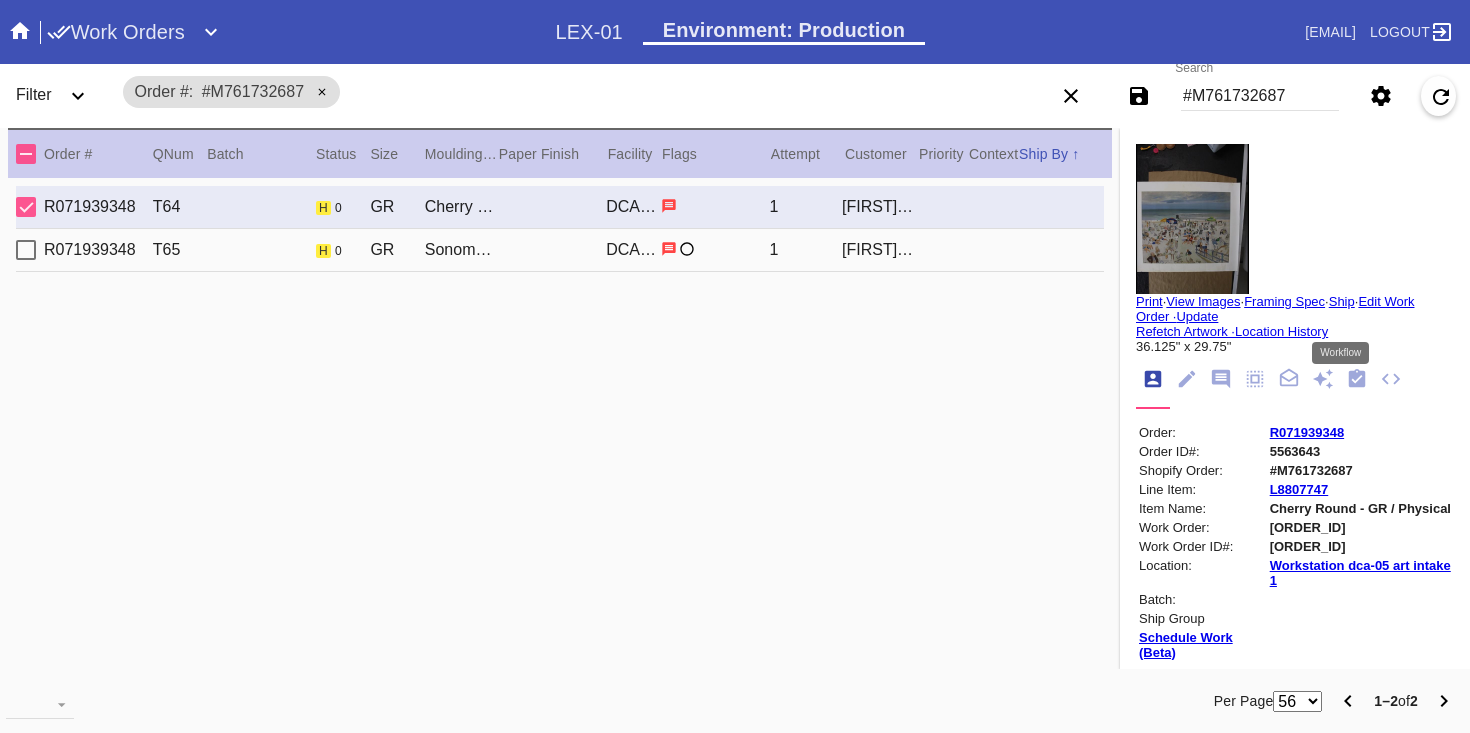 click 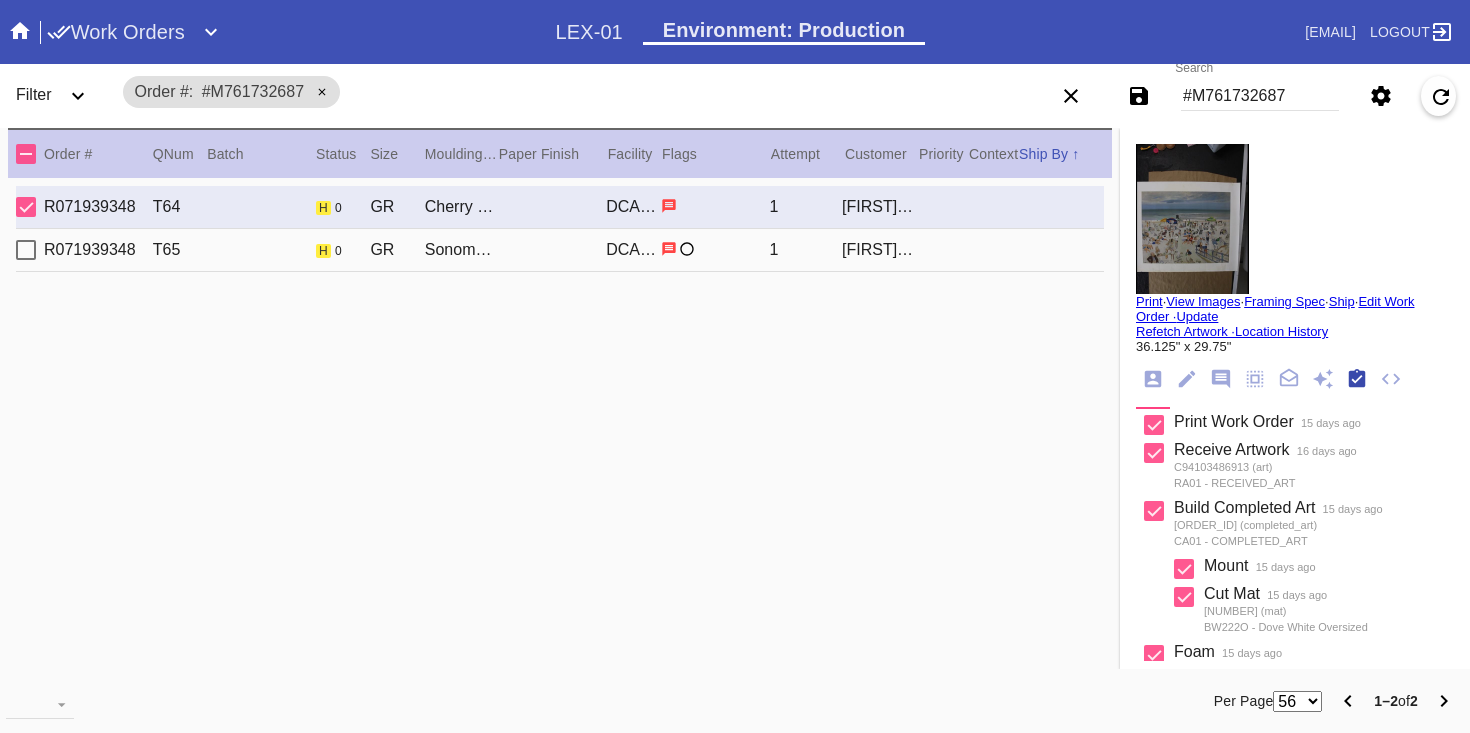 scroll, scrollTop: 320, scrollLeft: 0, axis: vertical 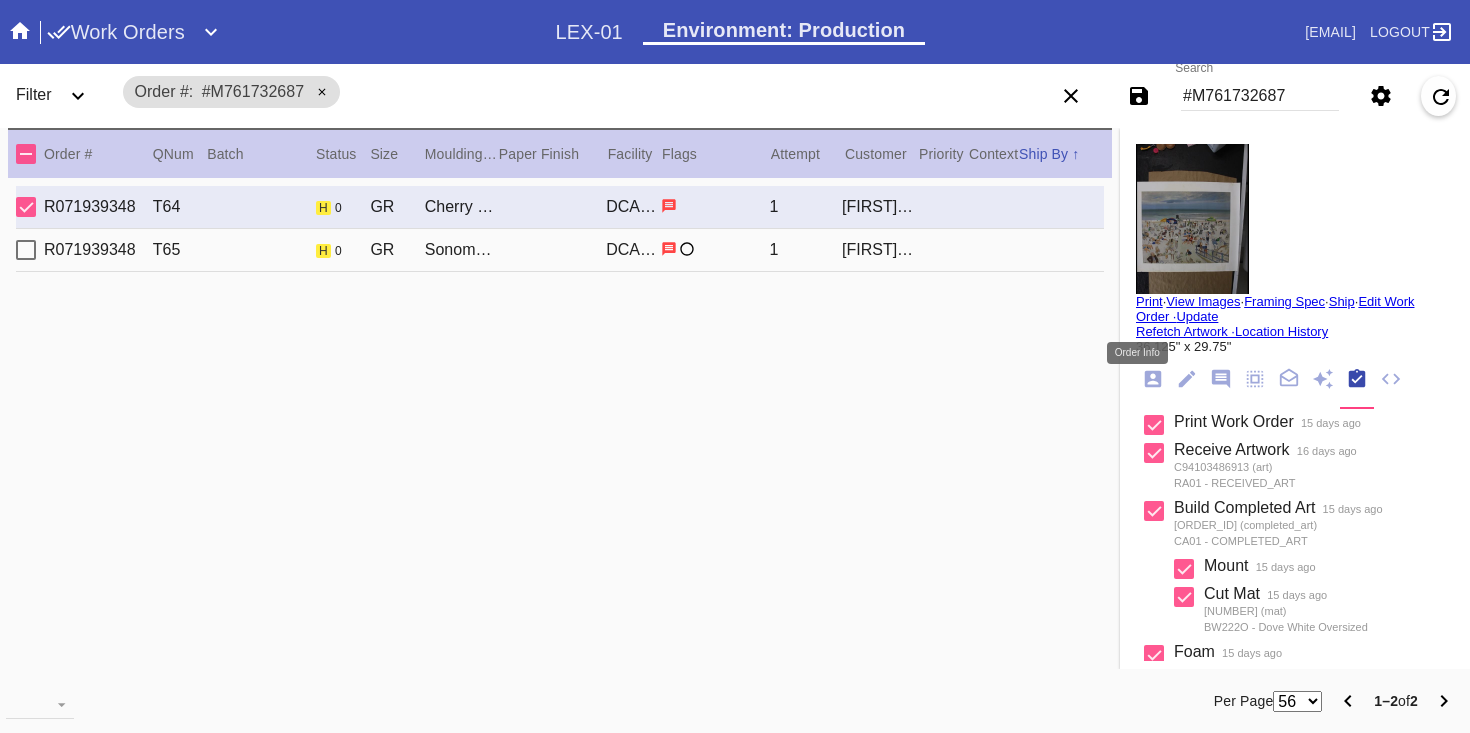 click 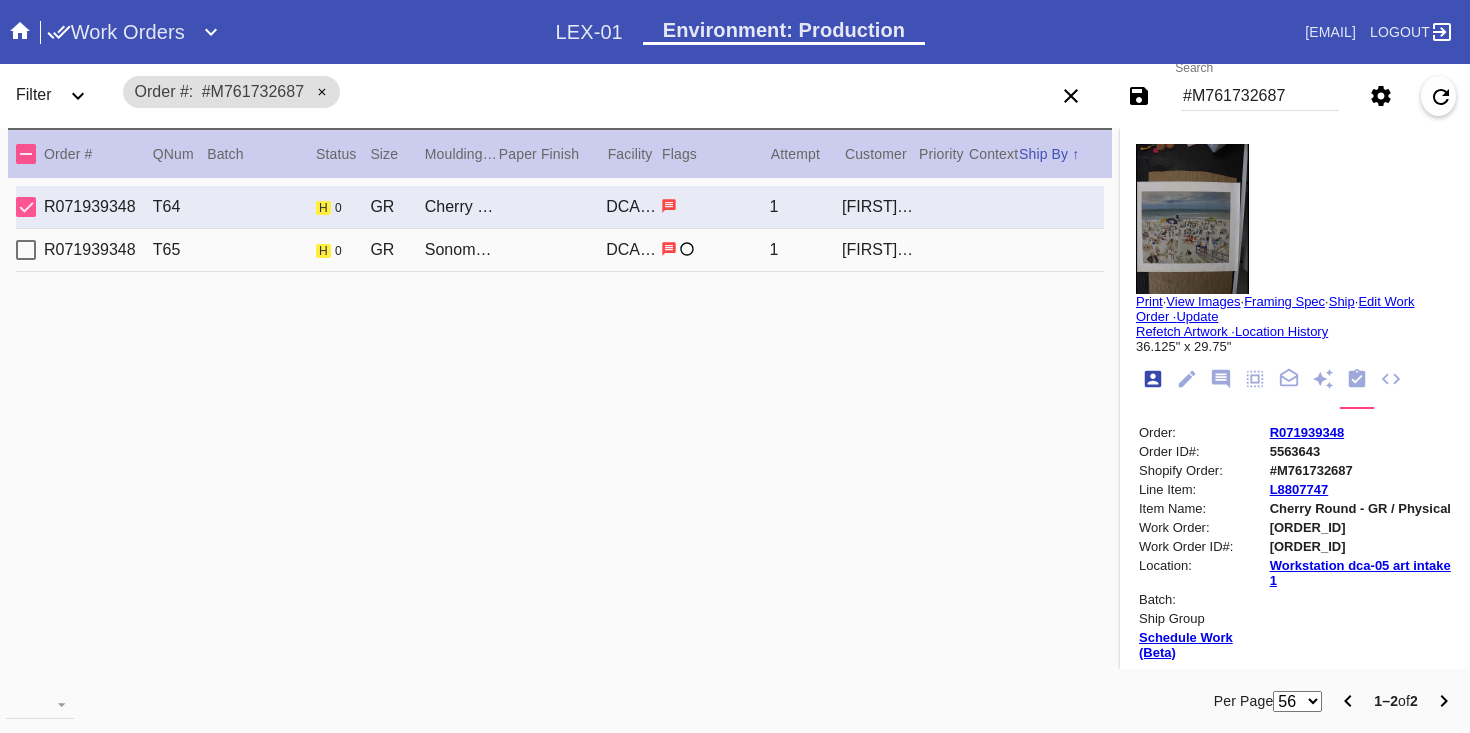 scroll, scrollTop: 24, scrollLeft: 0, axis: vertical 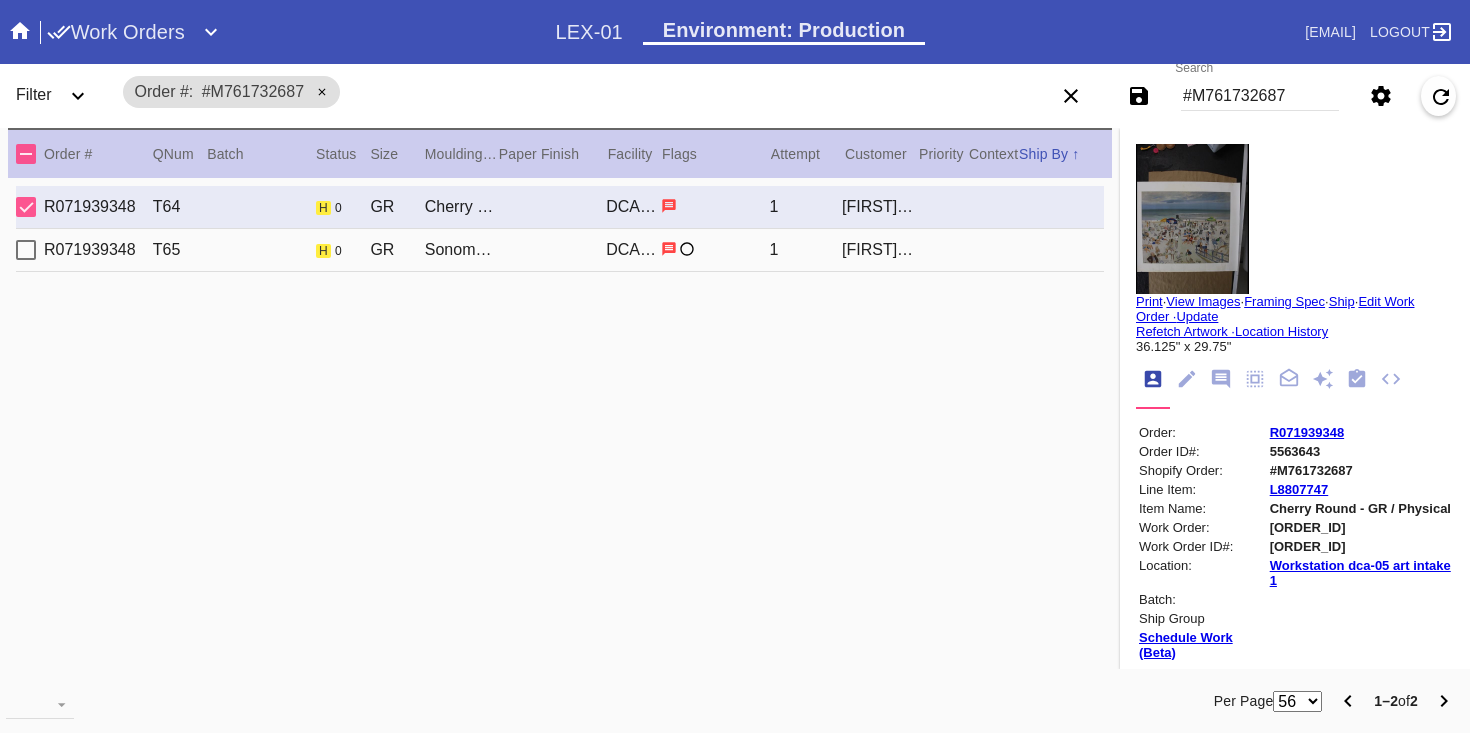click on "Ship" at bounding box center [1342, 301] 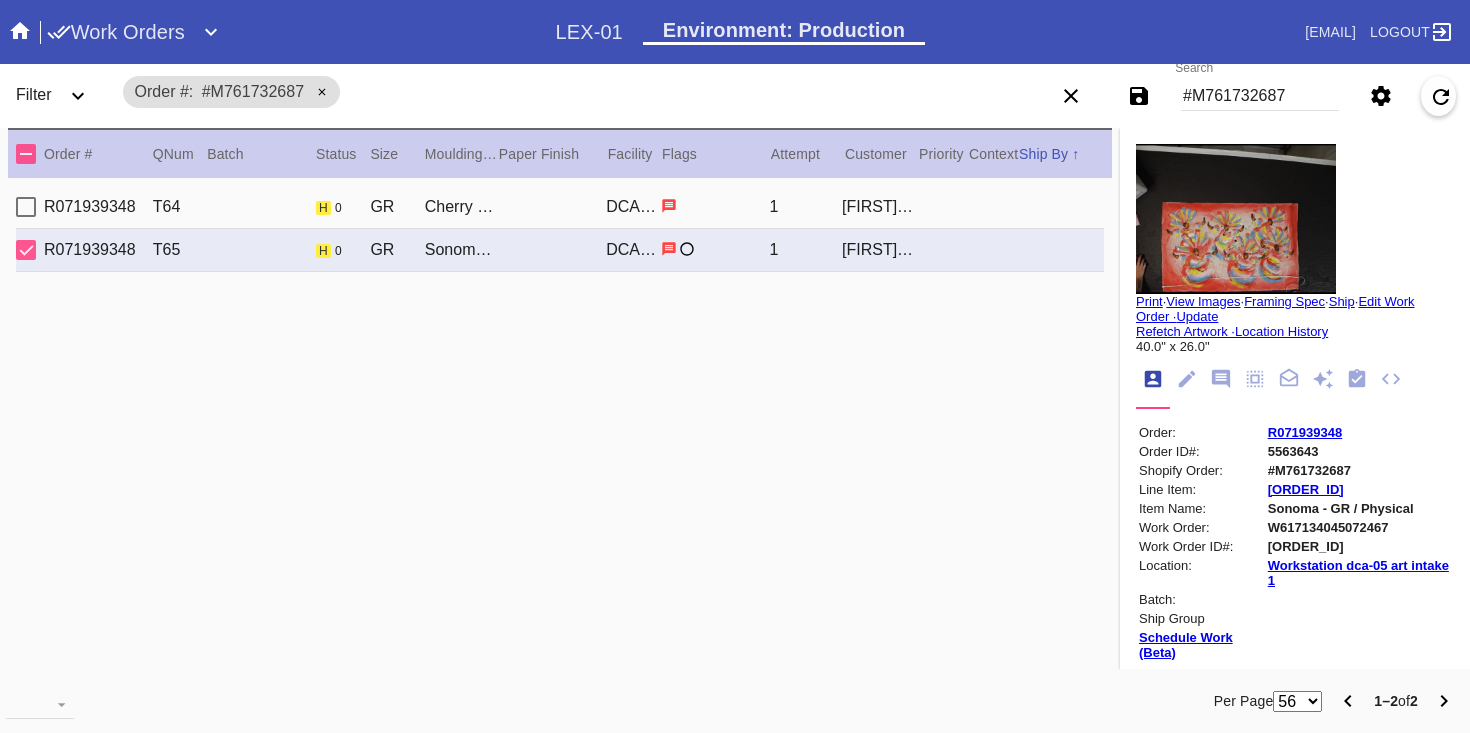 click on "Print" at bounding box center [1149, 301] 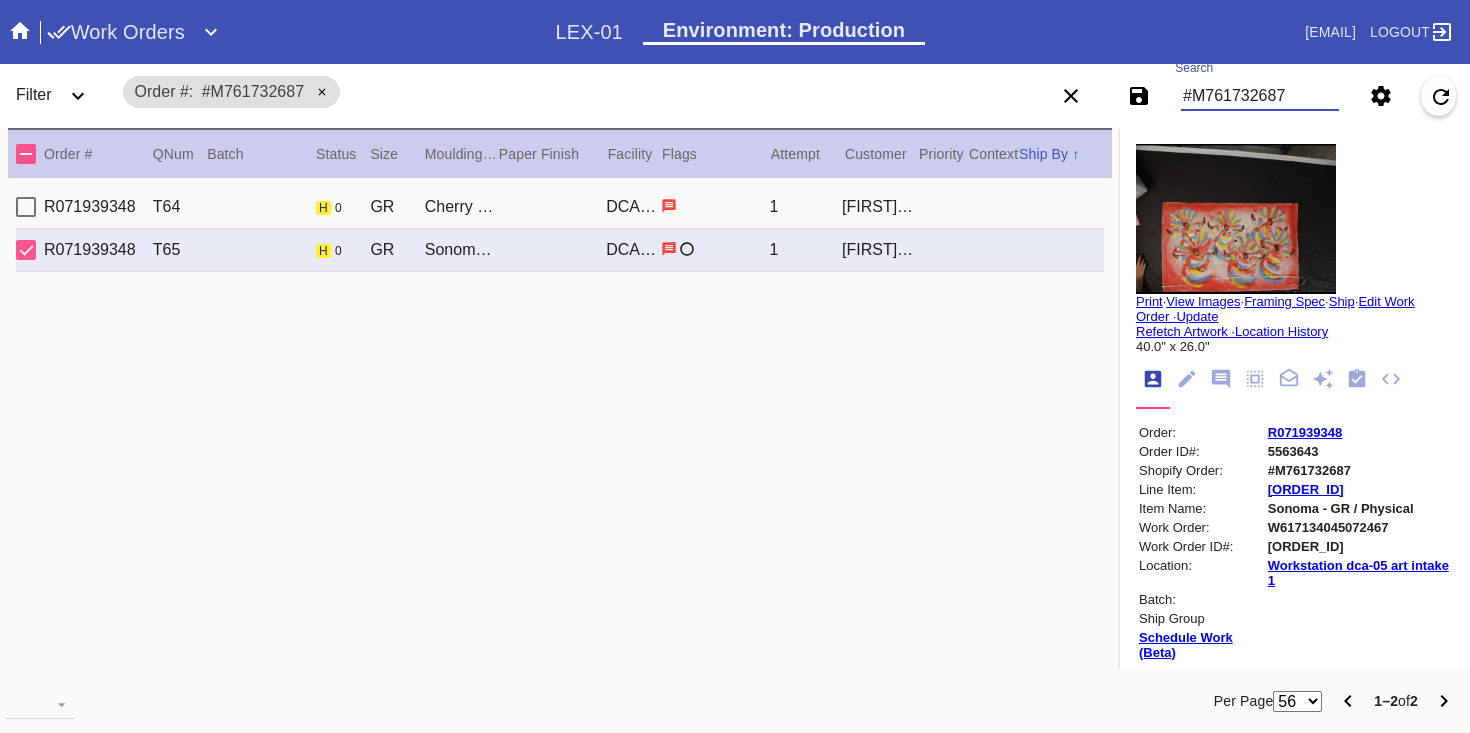 click on "#M761732687" at bounding box center [1260, 96] 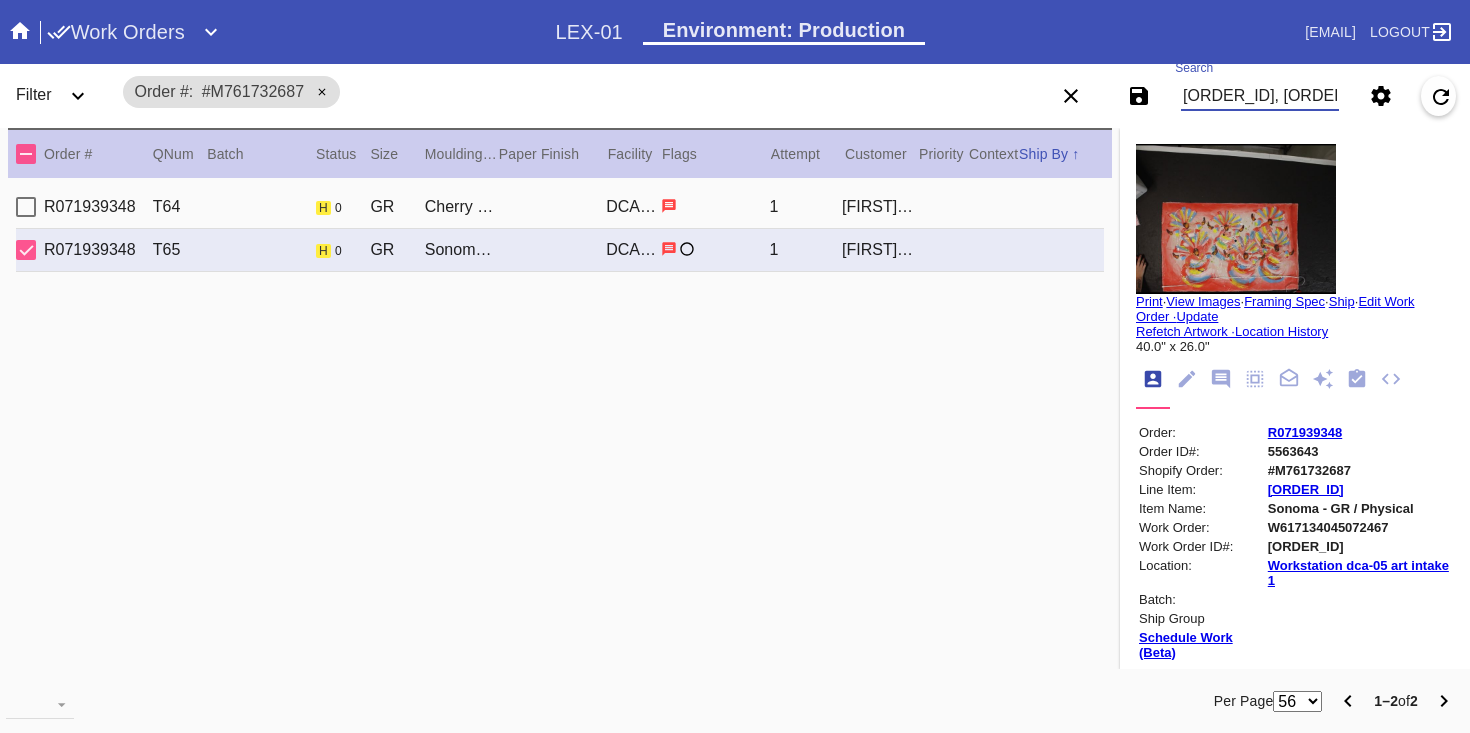 scroll, scrollTop: 0, scrollLeft: 152, axis: horizontal 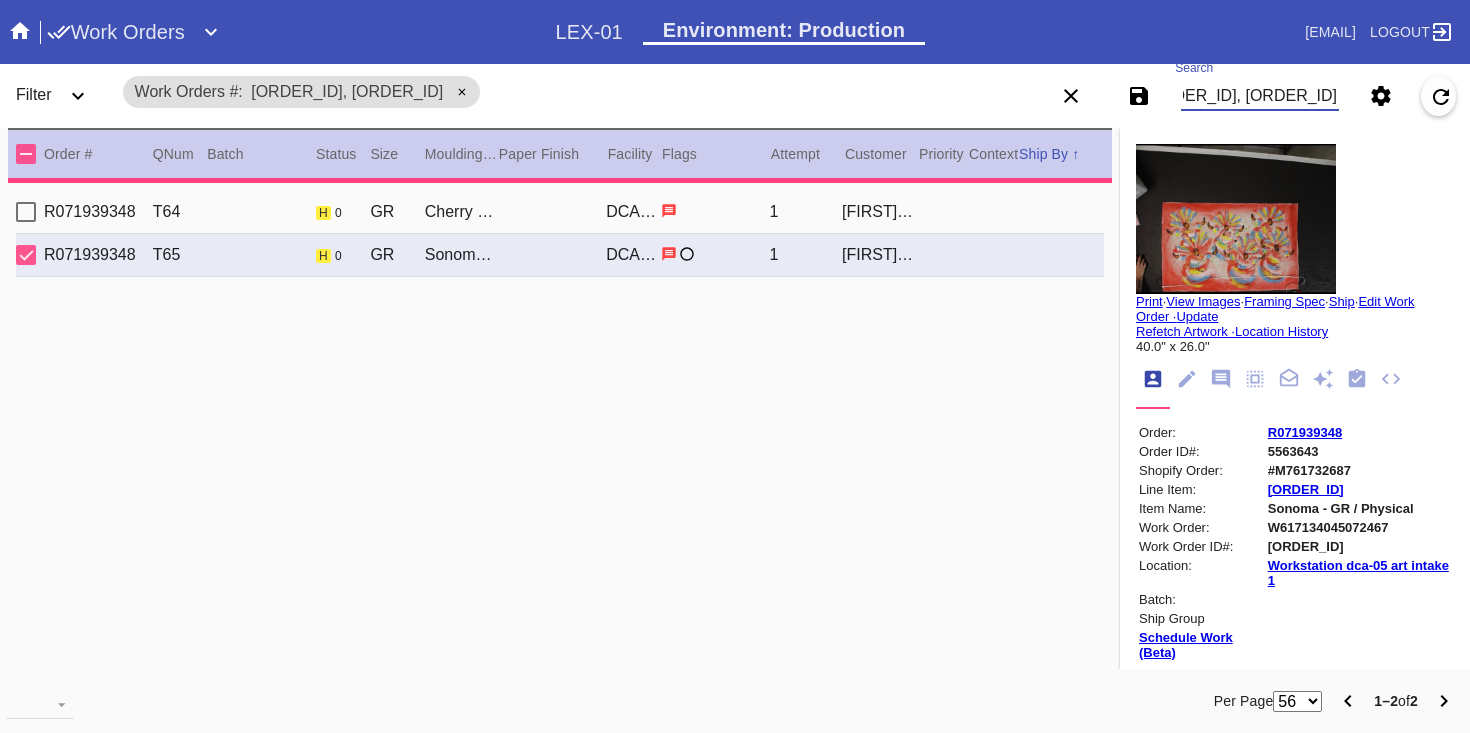 type on "[ORDER_ID], [ORDER_ID]" 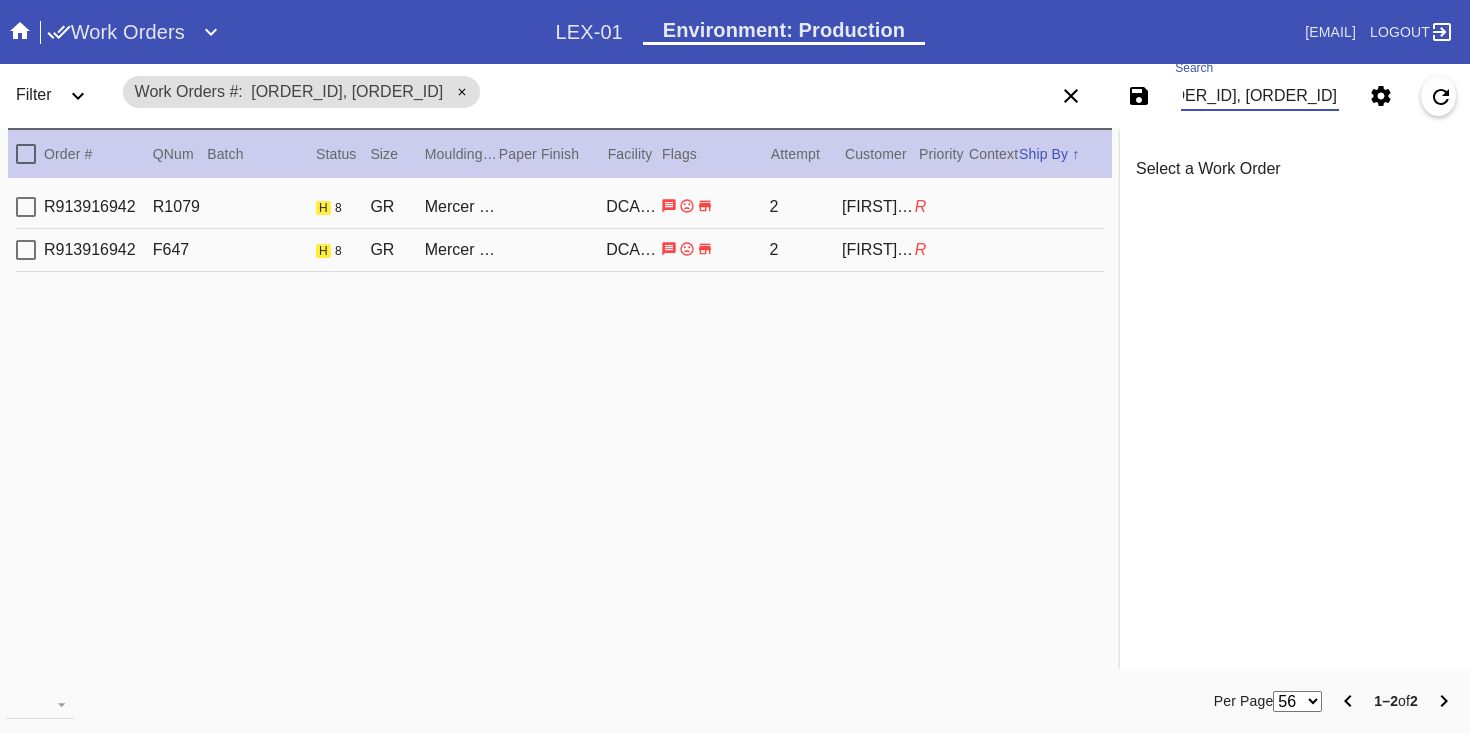 scroll, scrollTop: 0, scrollLeft: 0, axis: both 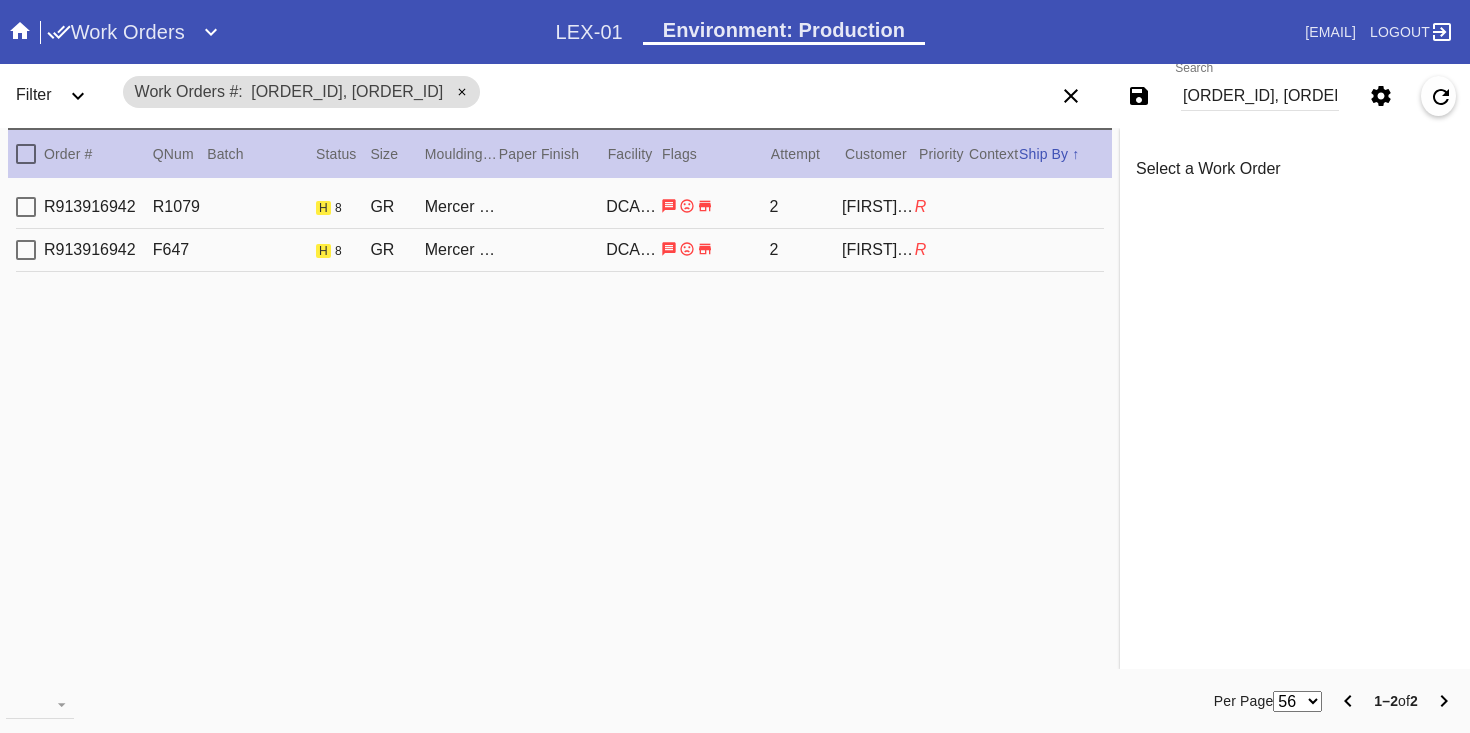 click on "[ORDER_ID] [NUMBER] [SIZE] [FRAME_STYLE] [COLOR] [SIZE] [FRAME_STYLE] [COLOR] [NUMBER] [NAME]" at bounding box center (560, 207) 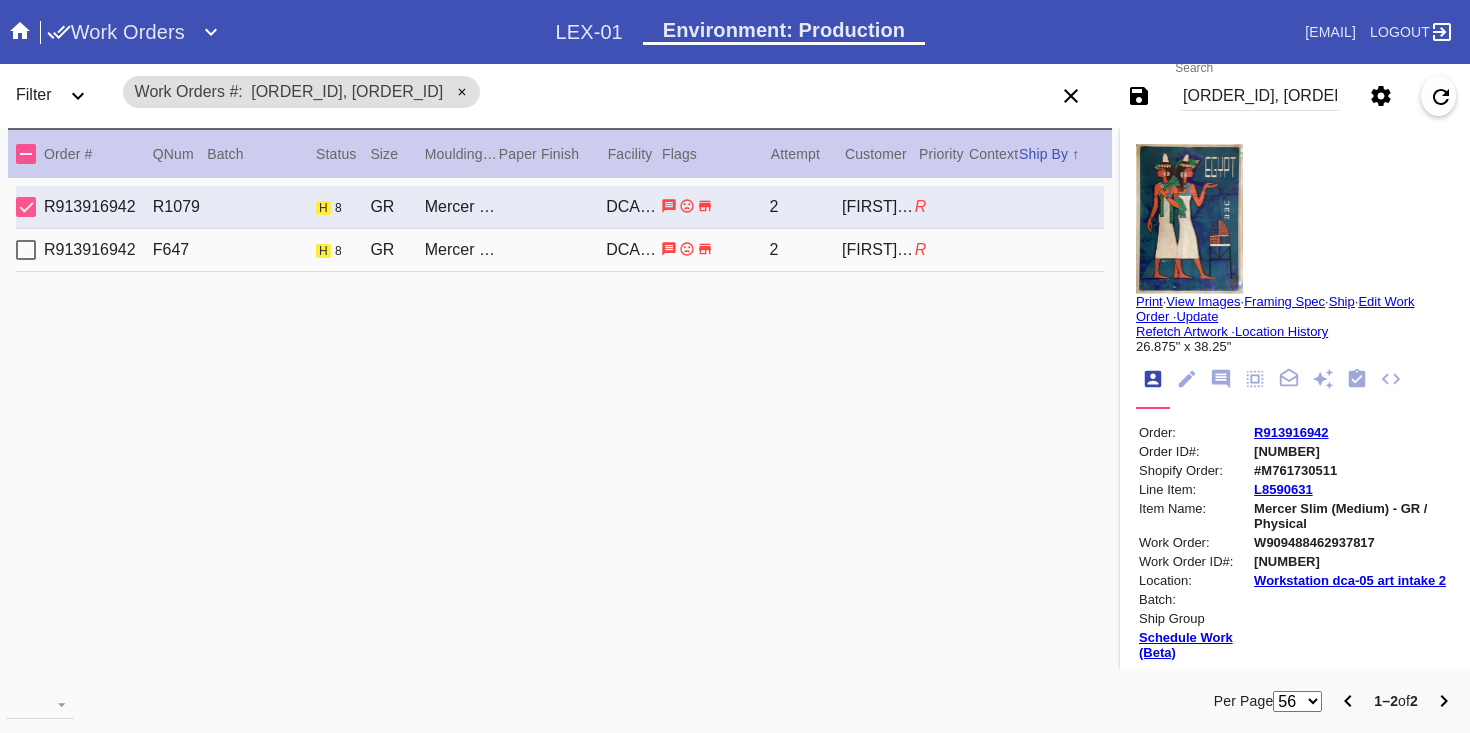 click on "R913916942 F647 h   8 GR Mercer Slim (Medium) / Dove White [CODE] 1 [FIRST] [LAST]
R" at bounding box center (560, 250) 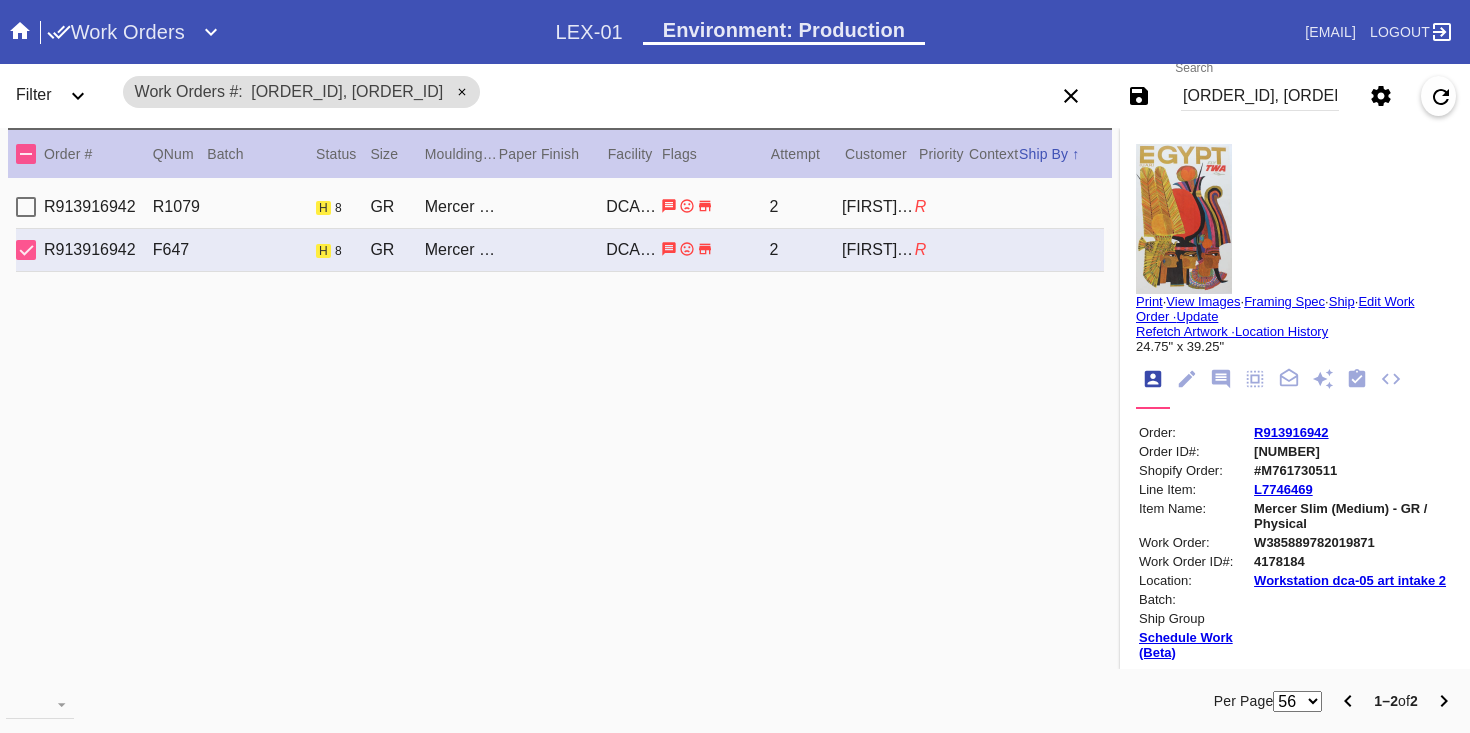 click on "[ORDER_ID] [NUMBER] [SIZE] [FRAME_STYLE] [COLOR] [SIZE] [FRAME_STYLE] [COLOR] [NUMBER] [NAME]" at bounding box center (560, 207) 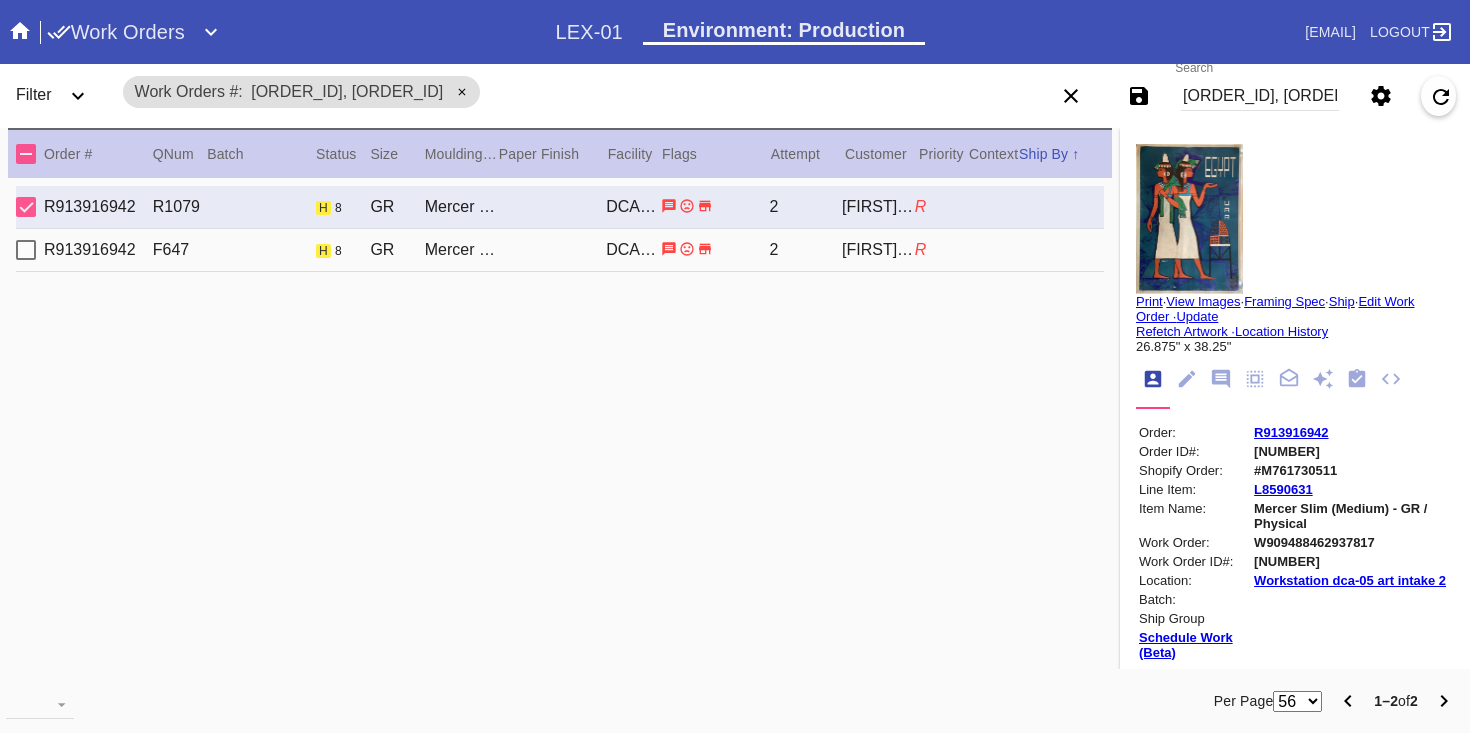 click on "[ORDER_ID], [ORDER_ID]" at bounding box center (1260, 96) 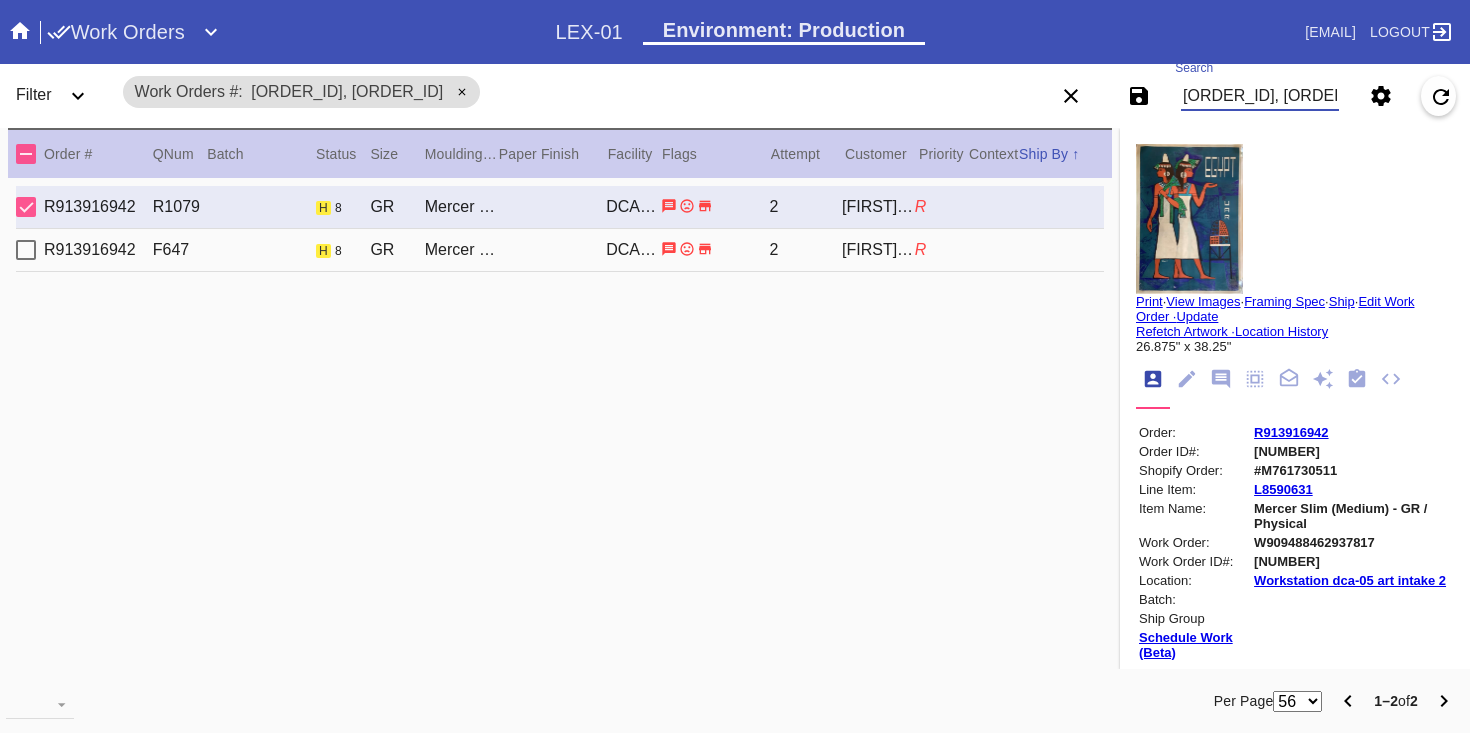 click on "[ORDER_ID], [ORDER_ID]" at bounding box center [1260, 96] 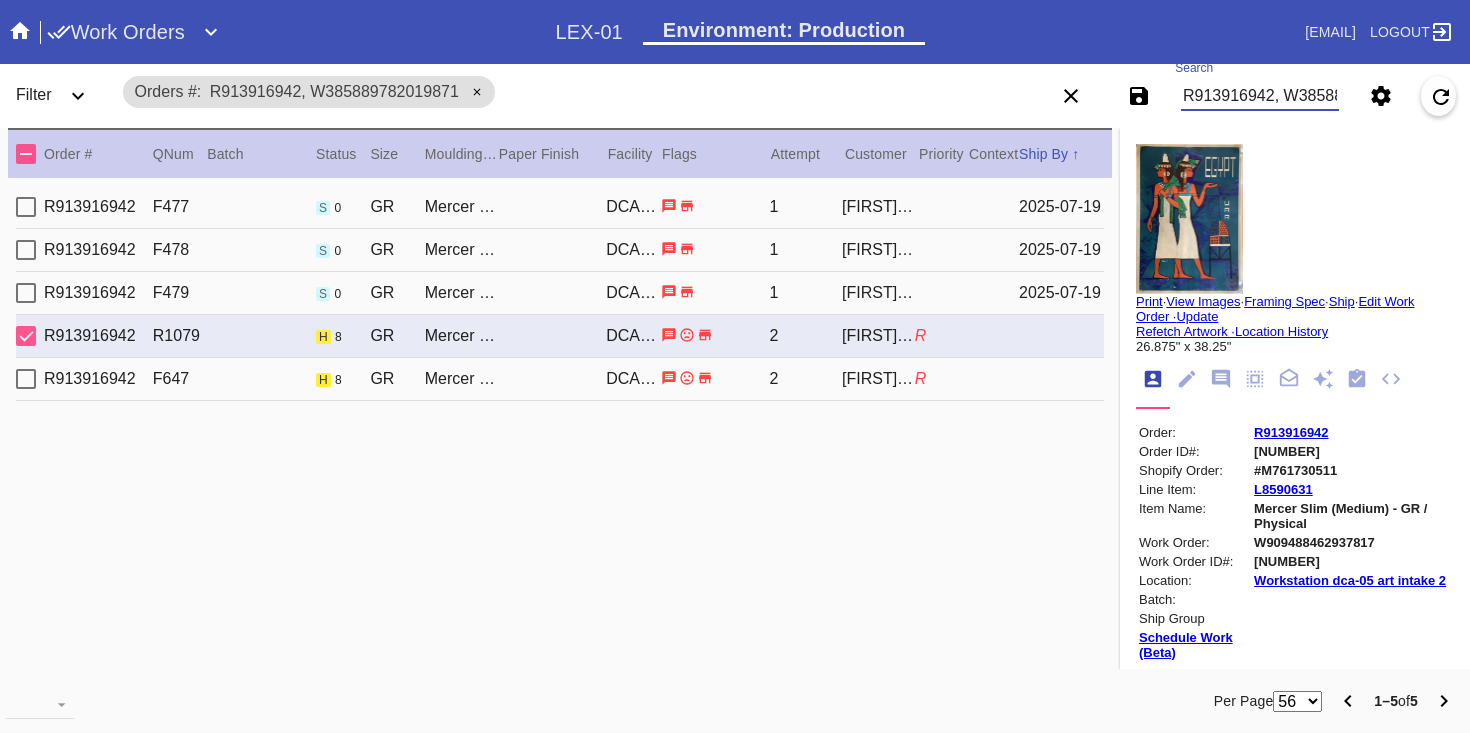 scroll, scrollTop: 0, scrollLeft: 95, axis: horizontal 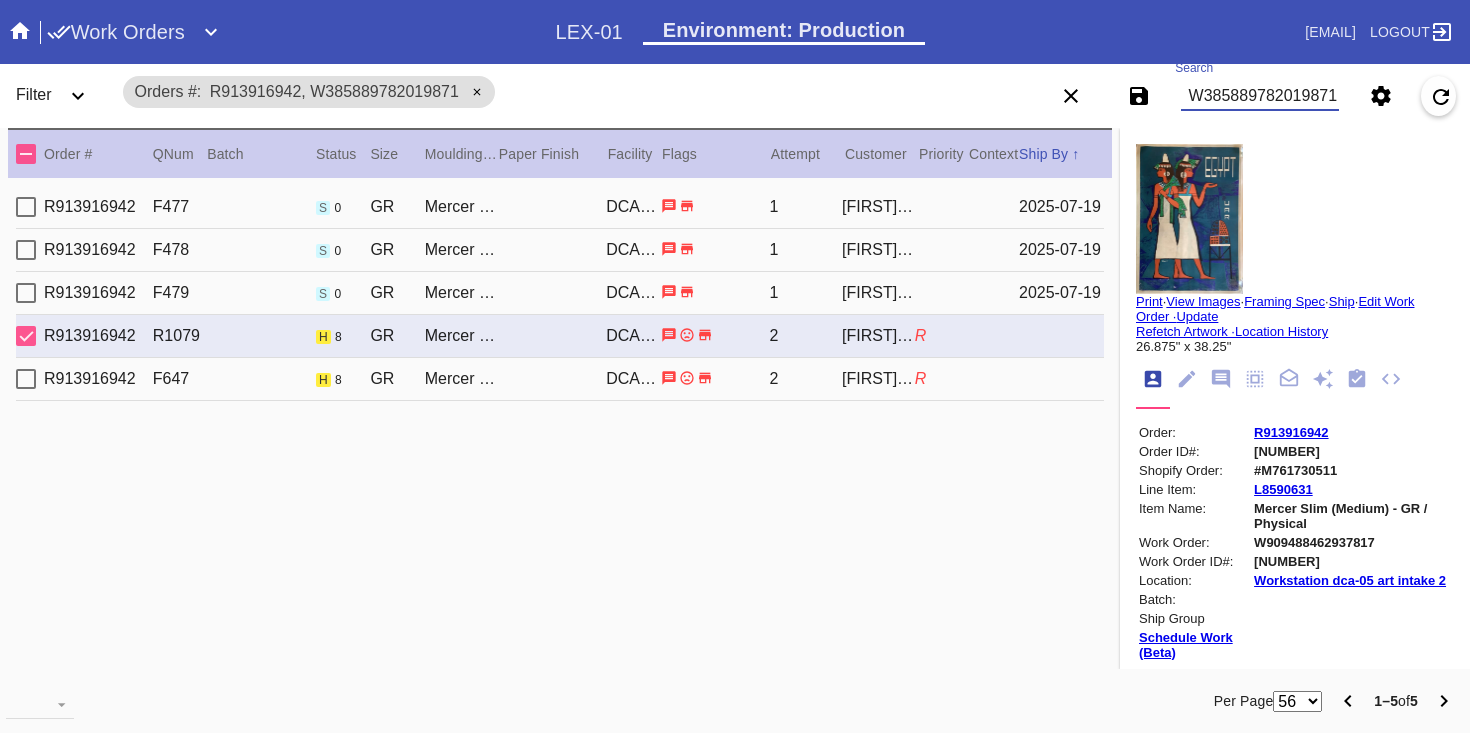drag, startPoint x: 1275, startPoint y: 100, endPoint x: 1414, endPoint y: 90, distance: 139.35925 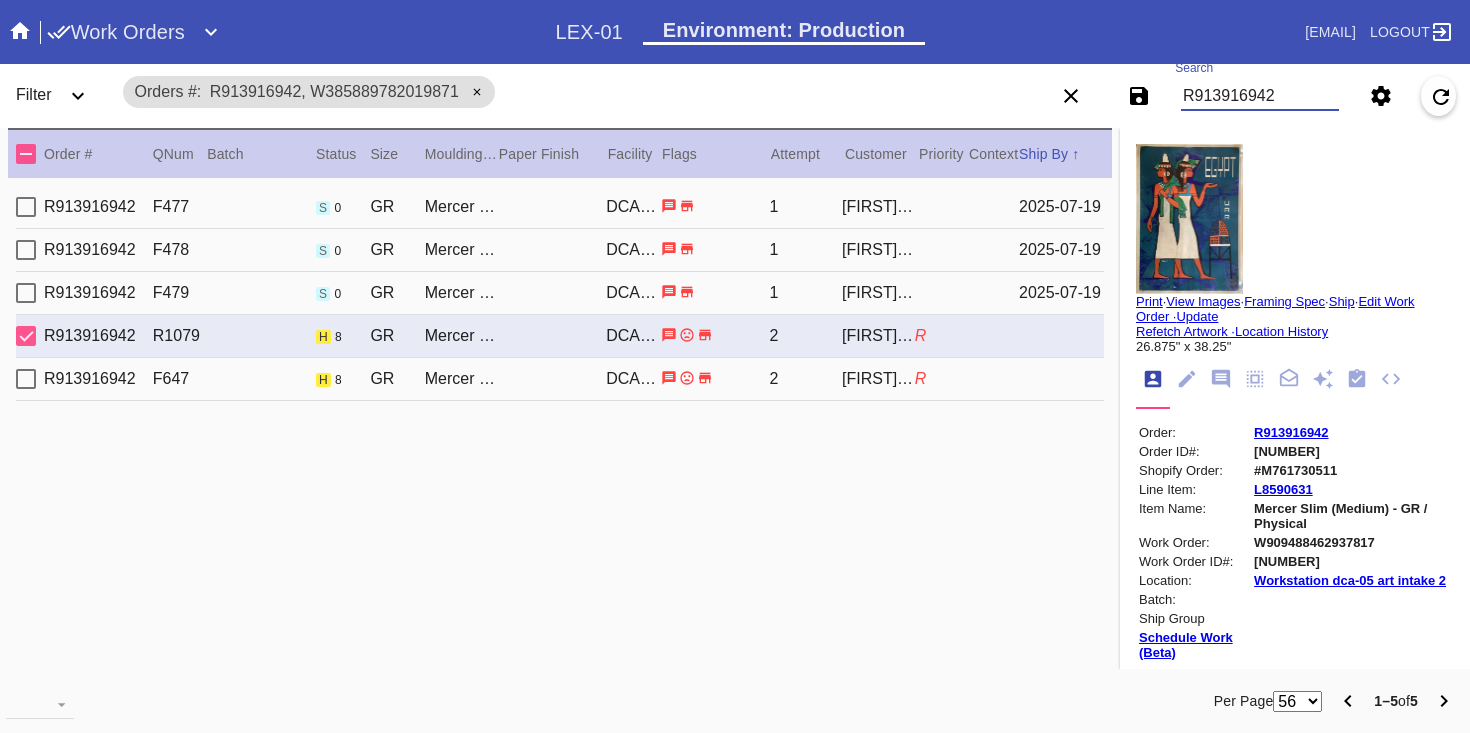 scroll, scrollTop: 0, scrollLeft: 0, axis: both 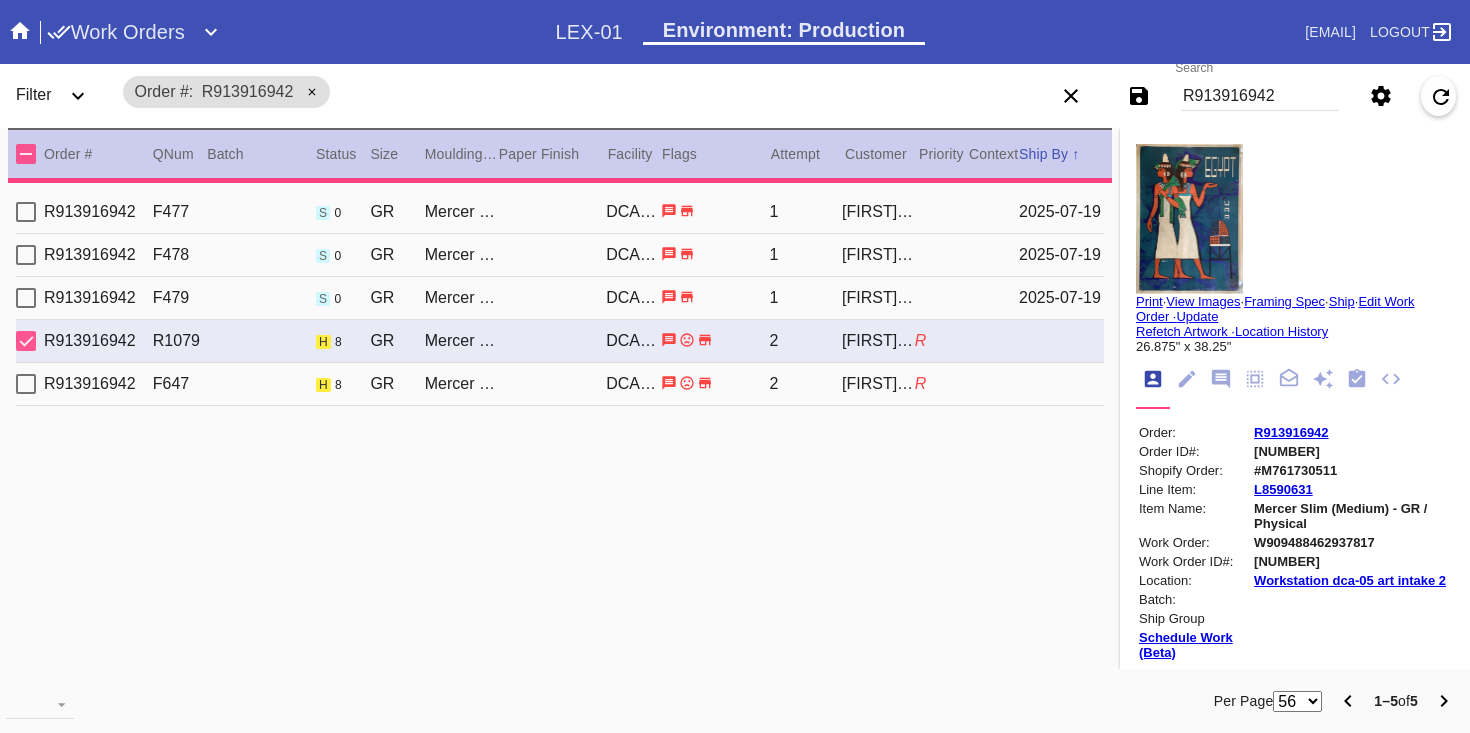 click on "[NUMBER] [NUMBER] s   0 [TEXT] [TEXT] (Medium) / [TEXT] [TEXT] Oversized DCA-05 1 [LAST]
[DATE] [NUMBER] [NUMBER] s   0 [TEXT] [TEXT] (Medium) / [TEXT] [TEXT] Oversized DCA-05 1 [LAST]
[DATE] [NUMBER] [NUMBER] s   0 [TEXT] [TEXT] (Medium) / [TEXT] [TEXT] Oversized DCA-05 1 [LAST]
[DATE] [NUMBER] [NUMBER] h   8 [TEXT] [TEXT] (Medium) / [TEXT] [TEXT] Oversized DCA-05 2 [LAST]
R
R[NUMBER] [NUMBER] h   8 [TEXT] [TEXT] (Medium) / [TEXT] [TEXT] Oversized DCA-05 2 [LAST]
R" at bounding box center [560, 434] 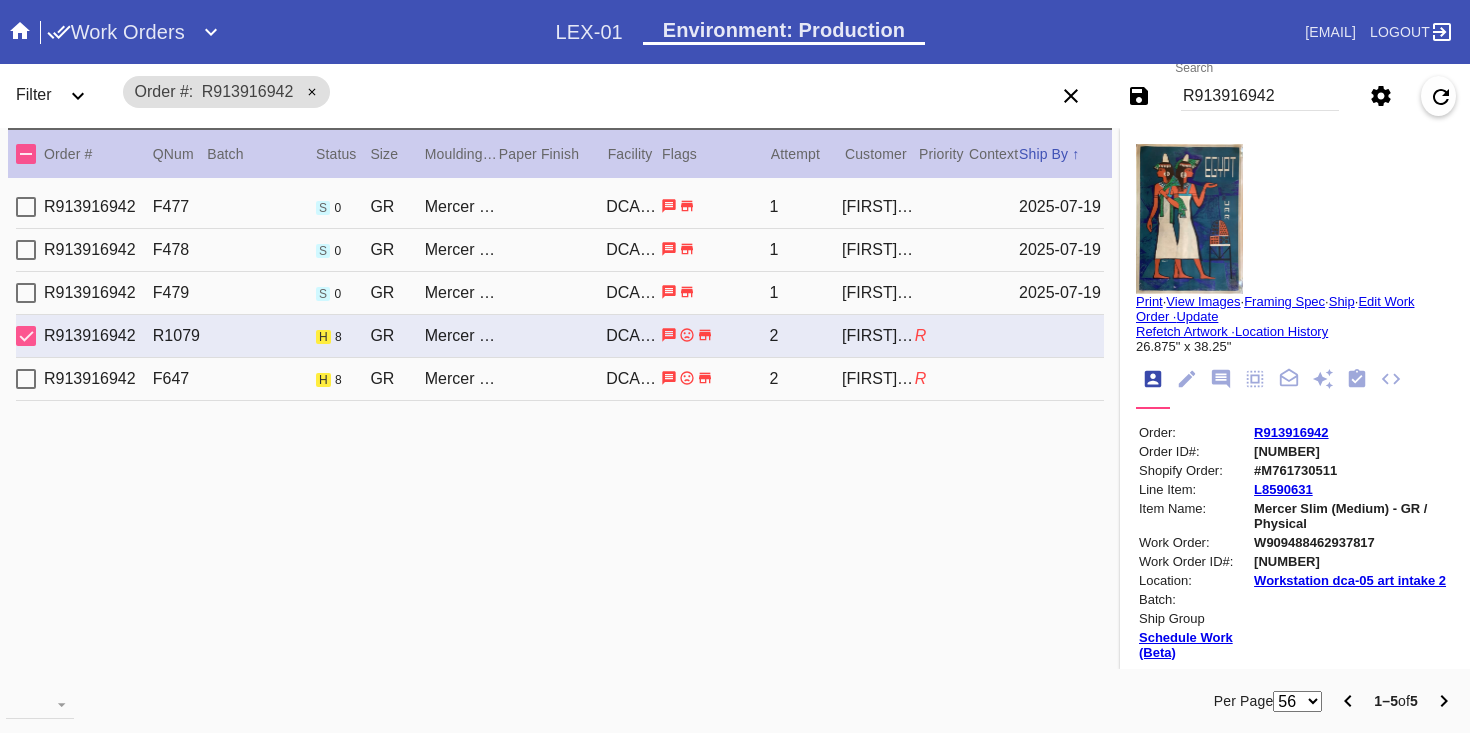 click on "[ORDER_ID] [ORDER_ID] [ORDER_ID] [ORDER_ID] [ORDER_ID] [FIRST]
[DATE]" at bounding box center (560, 293) 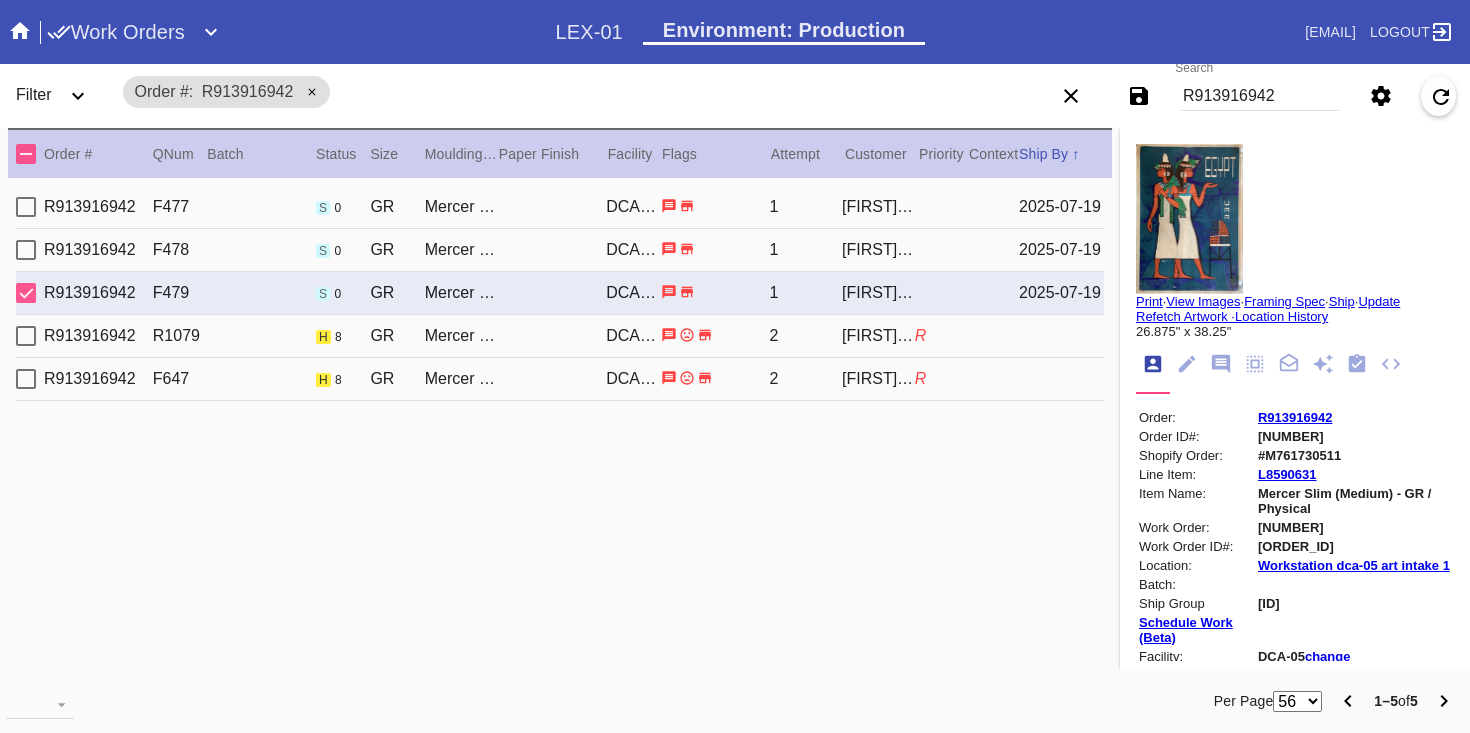 click on "[ORDER_ID] [ORDER_ID] [ORDER_ID] [ORDER_ID] [ORDER_ID] [FIRST]
[DATE]" at bounding box center (560, 250) 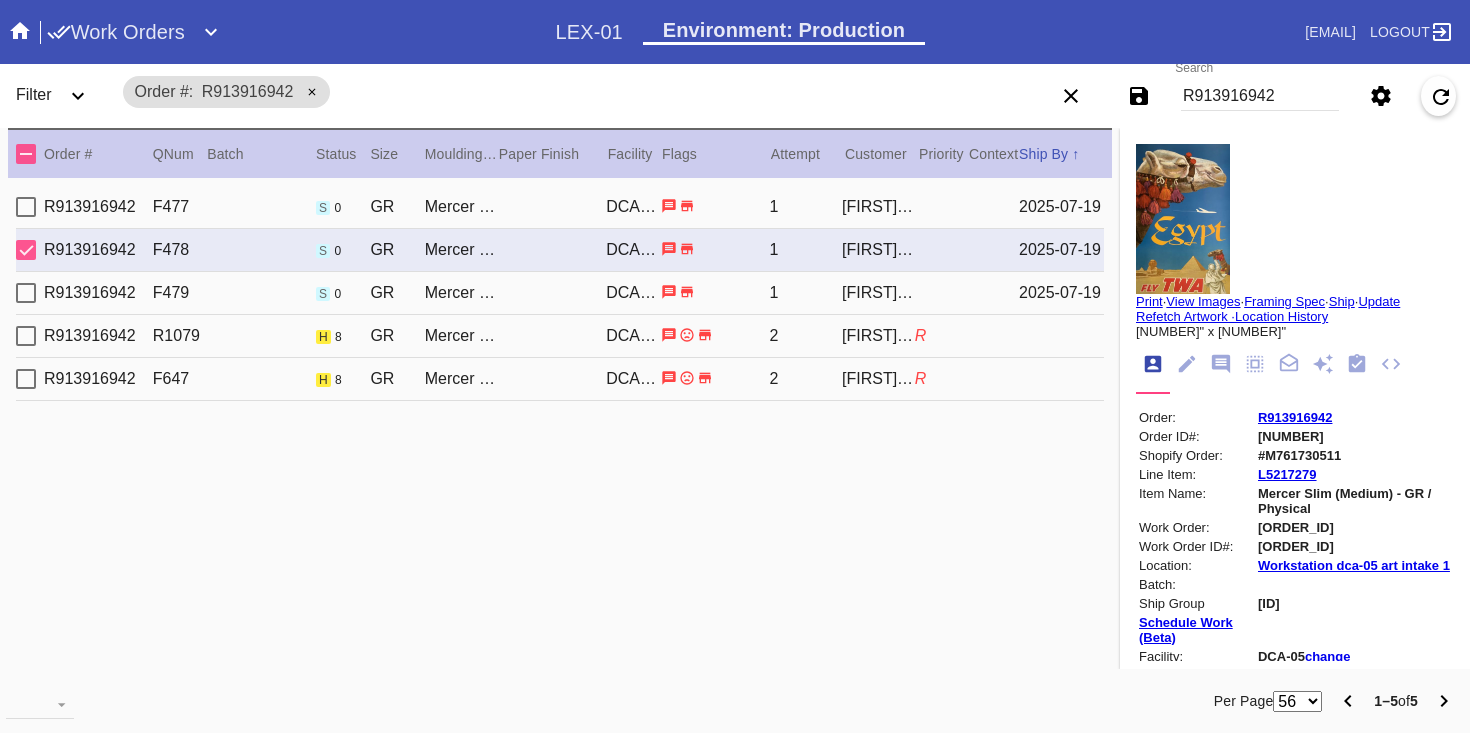 click on "[ORDER_ID] [NUMBER] [SIZE] [FRAME_STYLE] [COLOR] [SIZE] [FRAME_STYLE] [COLOR] [NUMBER] [NAME]" at bounding box center (560, 336) 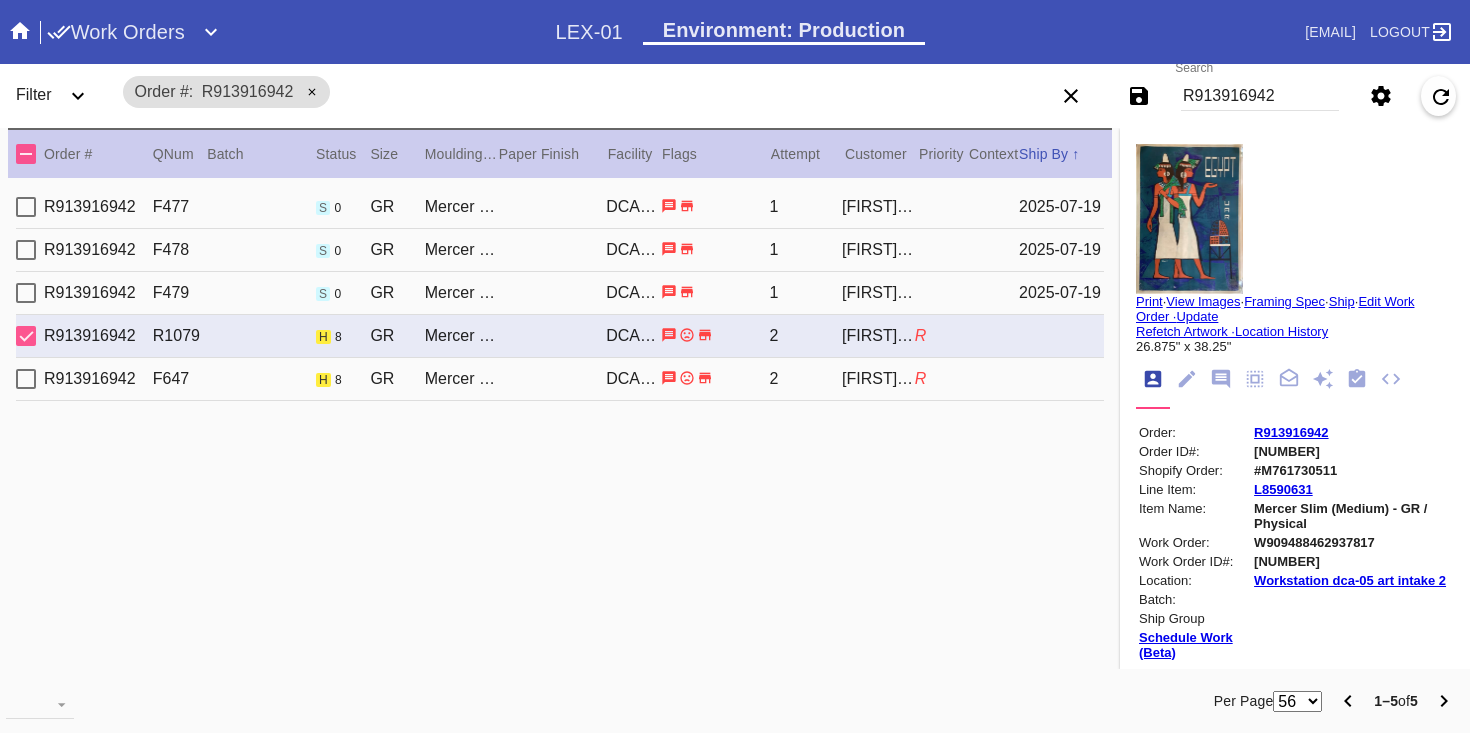 click on "R913916942 F647 h   8 GR Mercer Slim (Medium) / Dove White [CODE] 1 [FIRST] [LAST]
R" at bounding box center [560, 379] 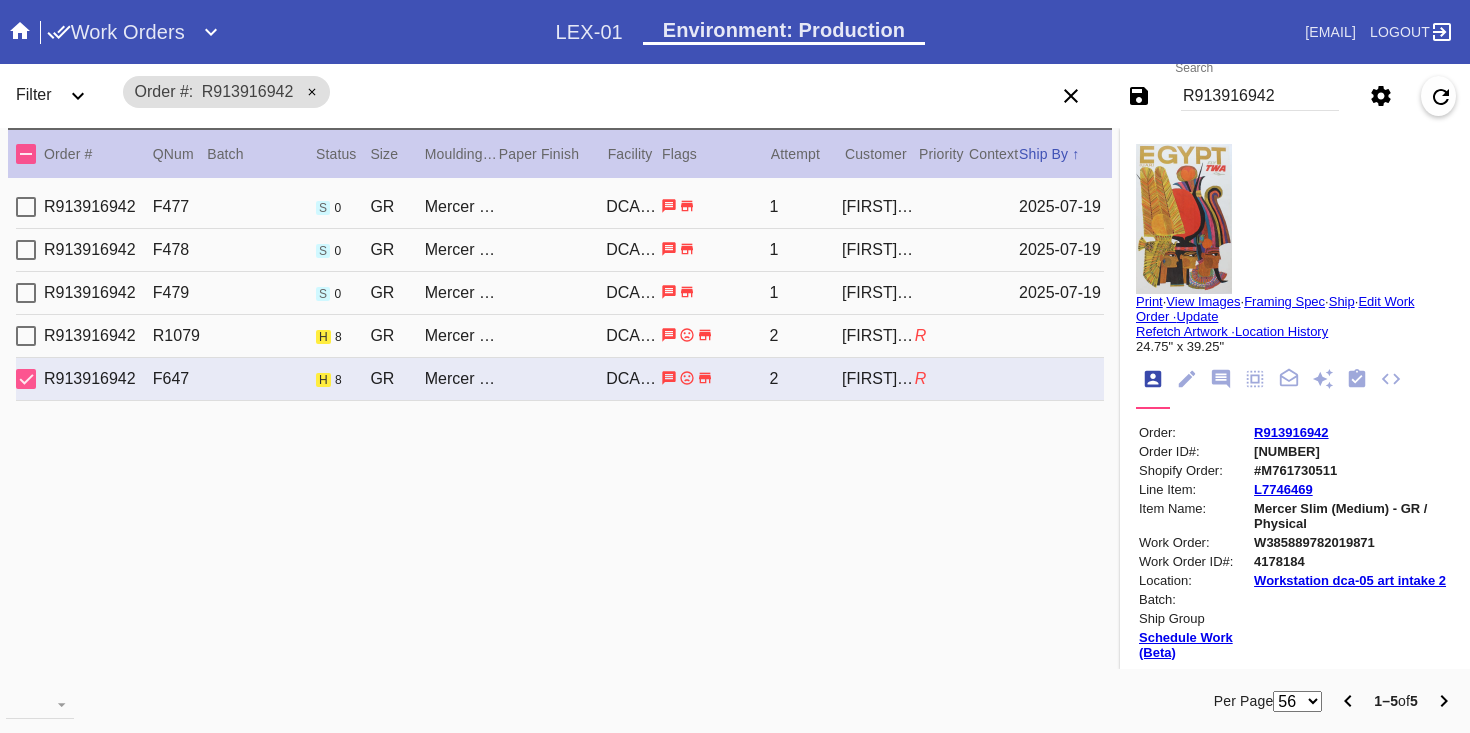 click on "[ORDER_ID] [NUMBER] [SIZE] [FRAME_STYLE] [COLOR] [SIZE] [FRAME_STYLE] [COLOR] [NUMBER] [NAME]" at bounding box center [560, 336] 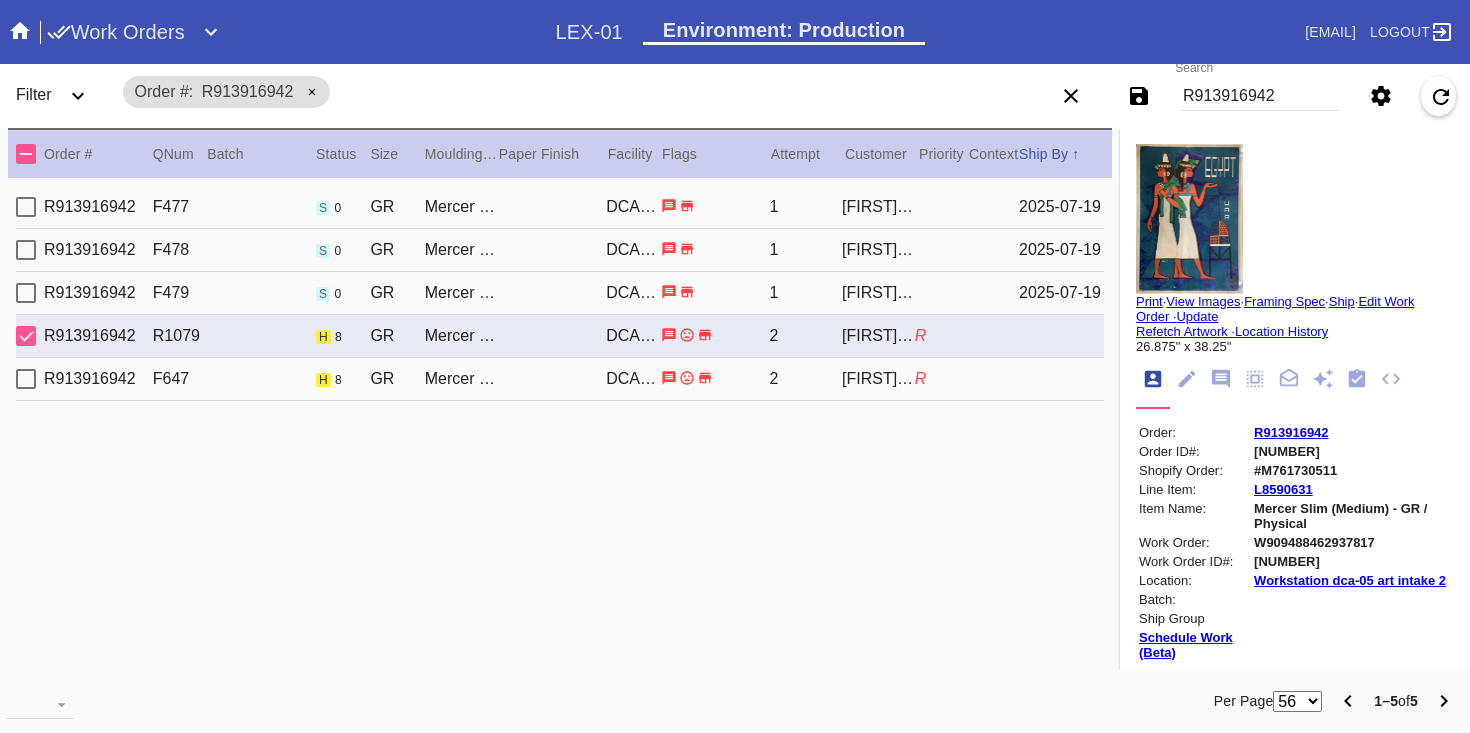 click on "[ORDER_ID] [ORDER_ID] [ORDER_ID] [ORDER_ID] [ORDER_ID] [FIRST]
[DATE]" at bounding box center [560, 293] 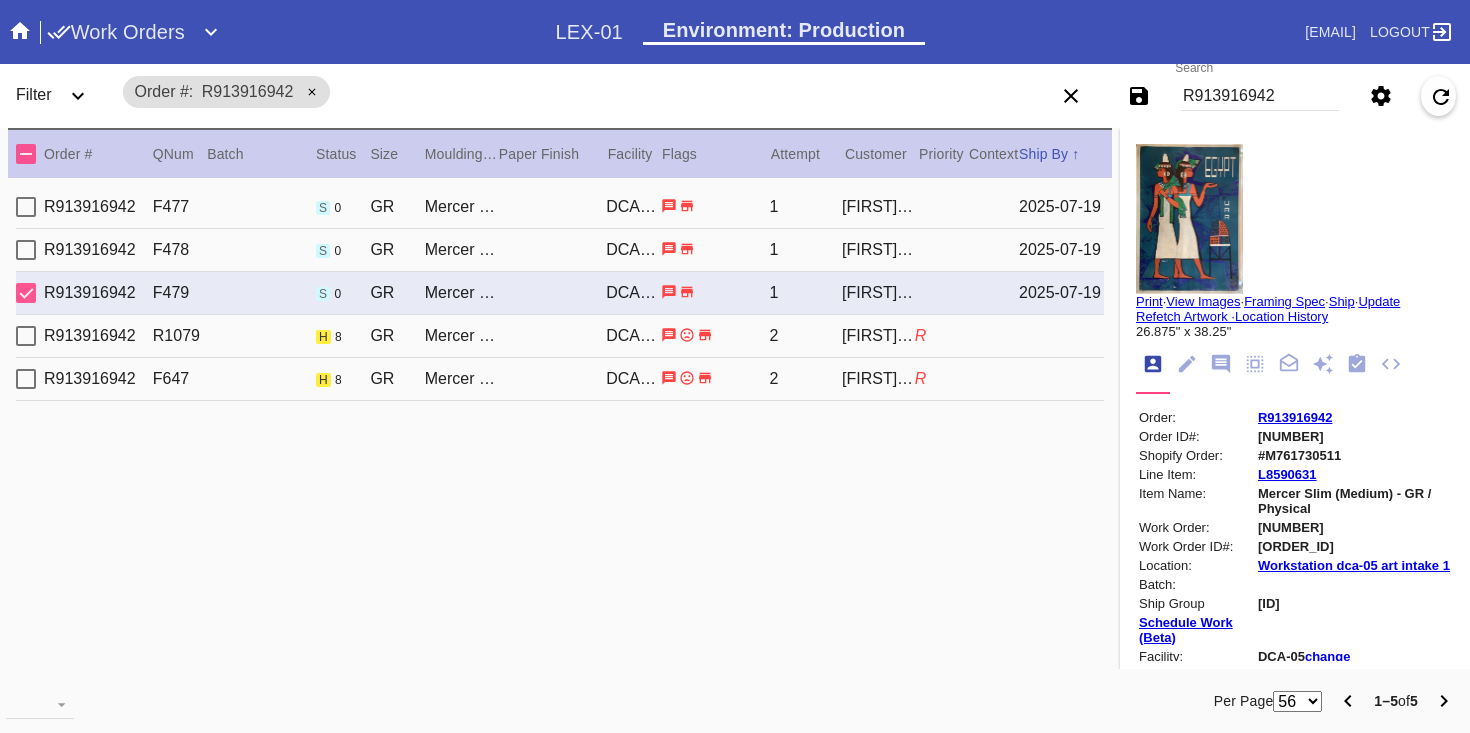 click on "[ORDER_ID] [NUMBER] [SIZE] [FRAME_STYLE] [COLOR] [SIZE] [FRAME_STYLE] [COLOR] [NUMBER] [NAME]" at bounding box center [560, 336] 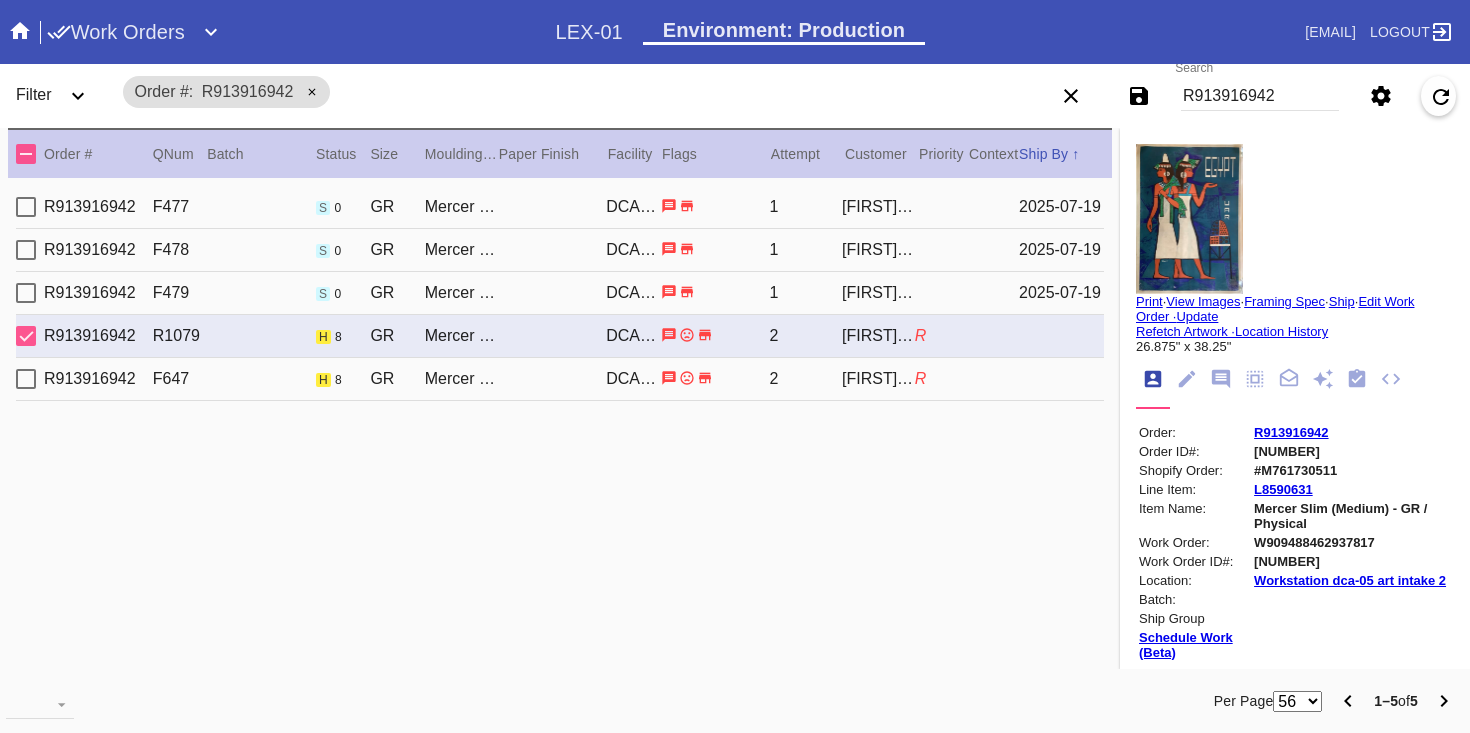 click on "R913916942 F647 h   8 GR Mercer Slim (Medium) / Dove White [CODE] 1 [FIRST] [LAST]
R" at bounding box center [560, 379] 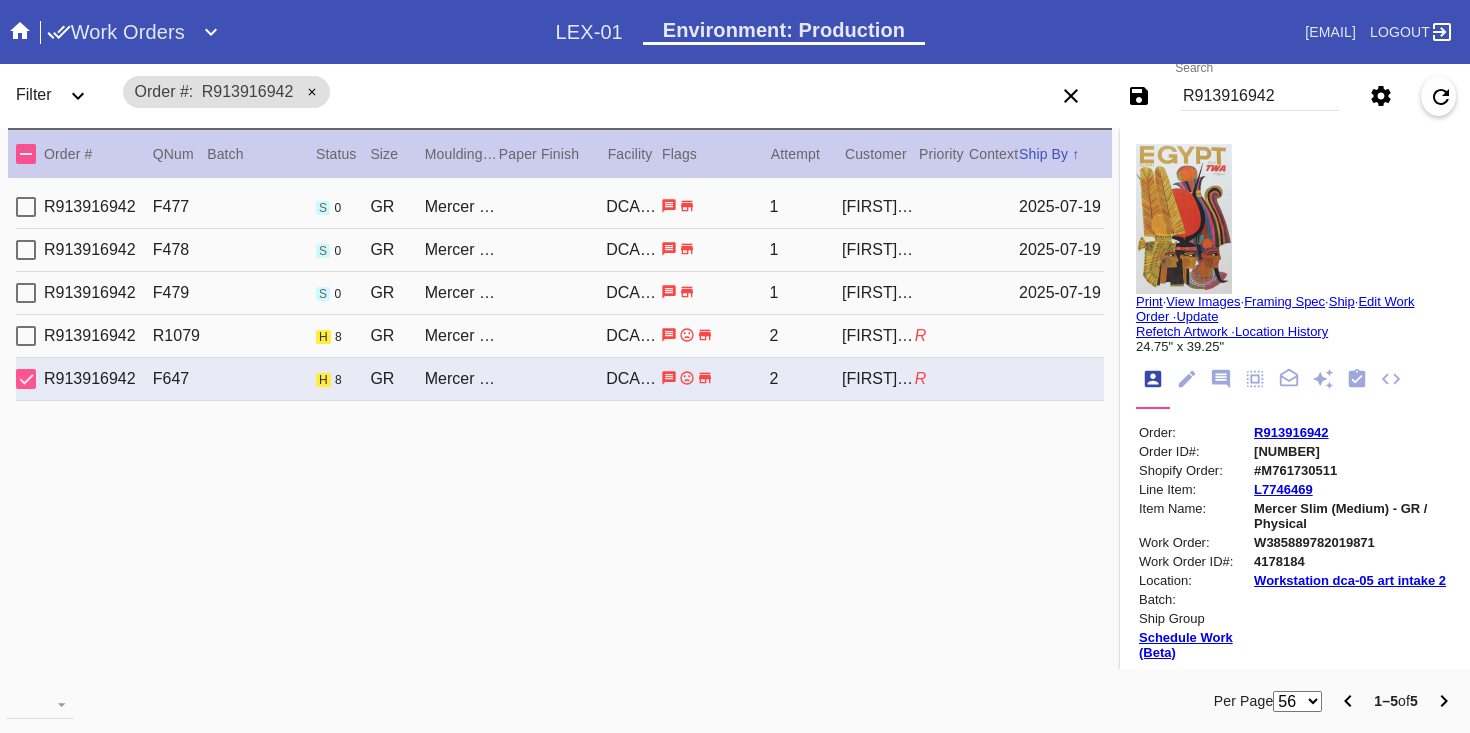 click on "Print" at bounding box center [1149, 301] 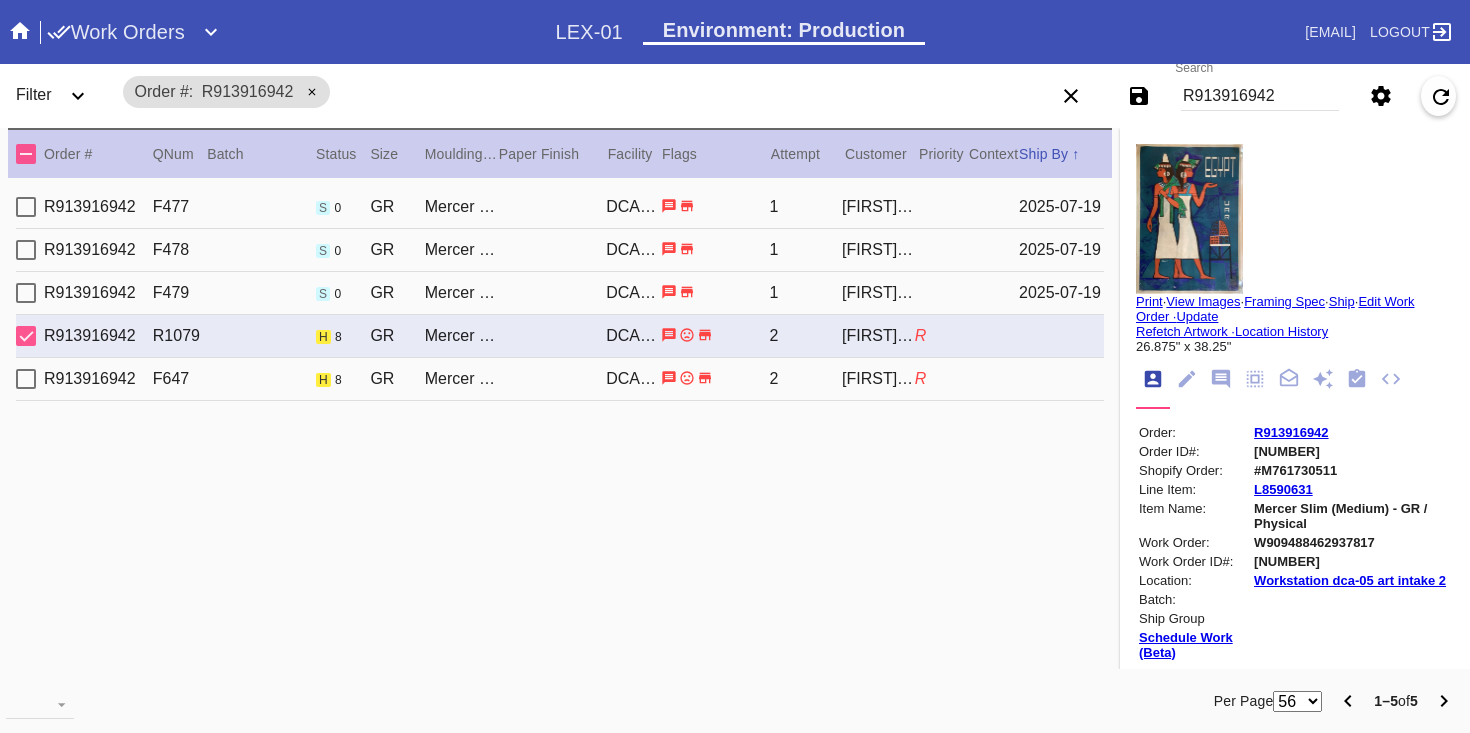 click on "Print" at bounding box center (1149, 301) 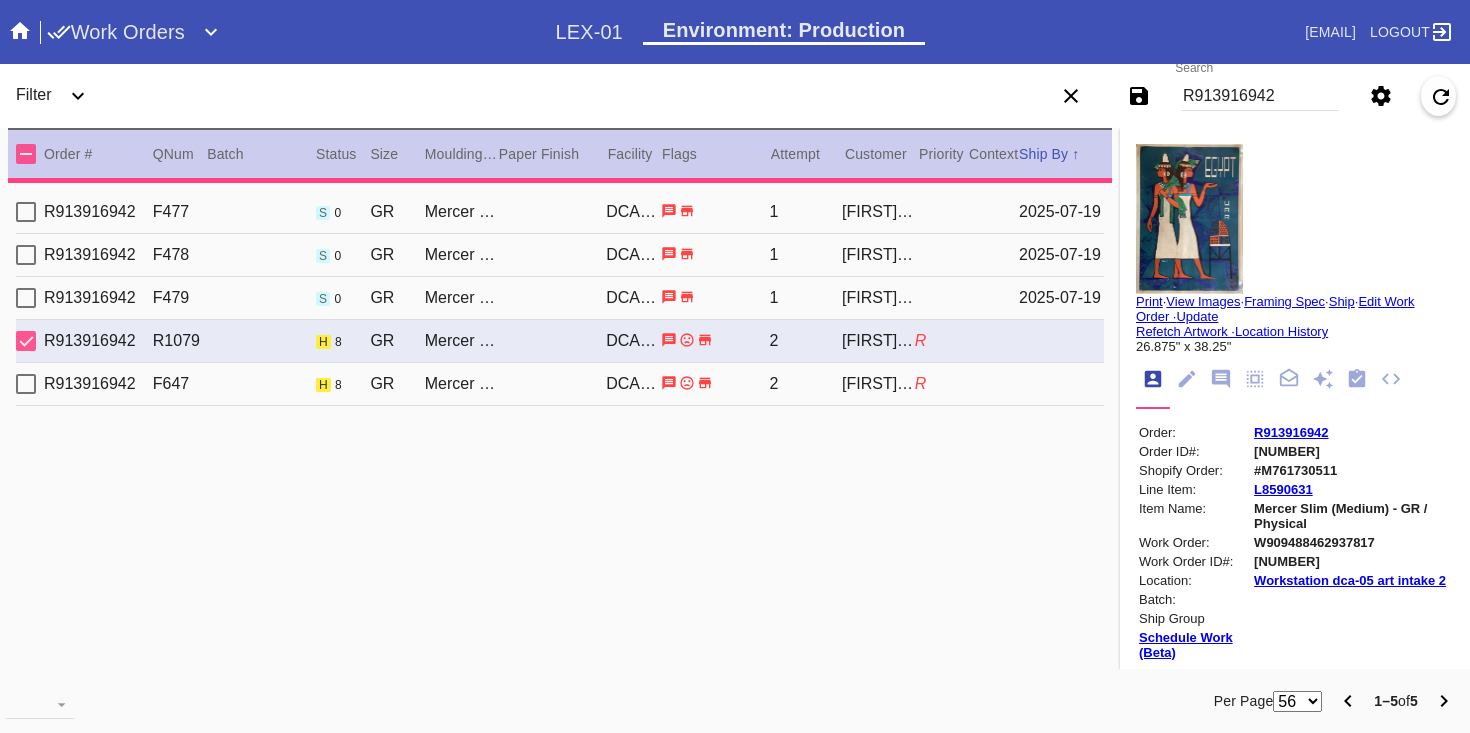click 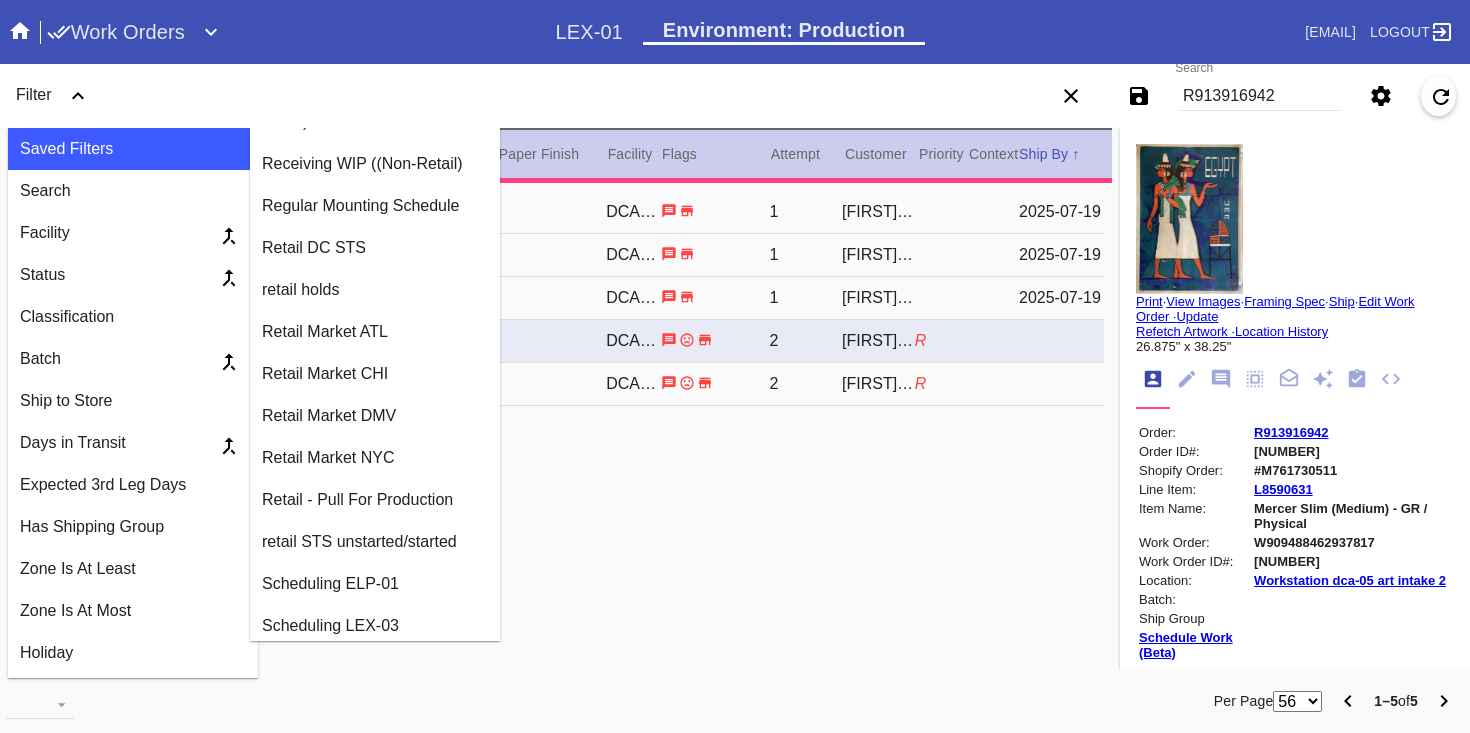scroll, scrollTop: 2793, scrollLeft: 0, axis: vertical 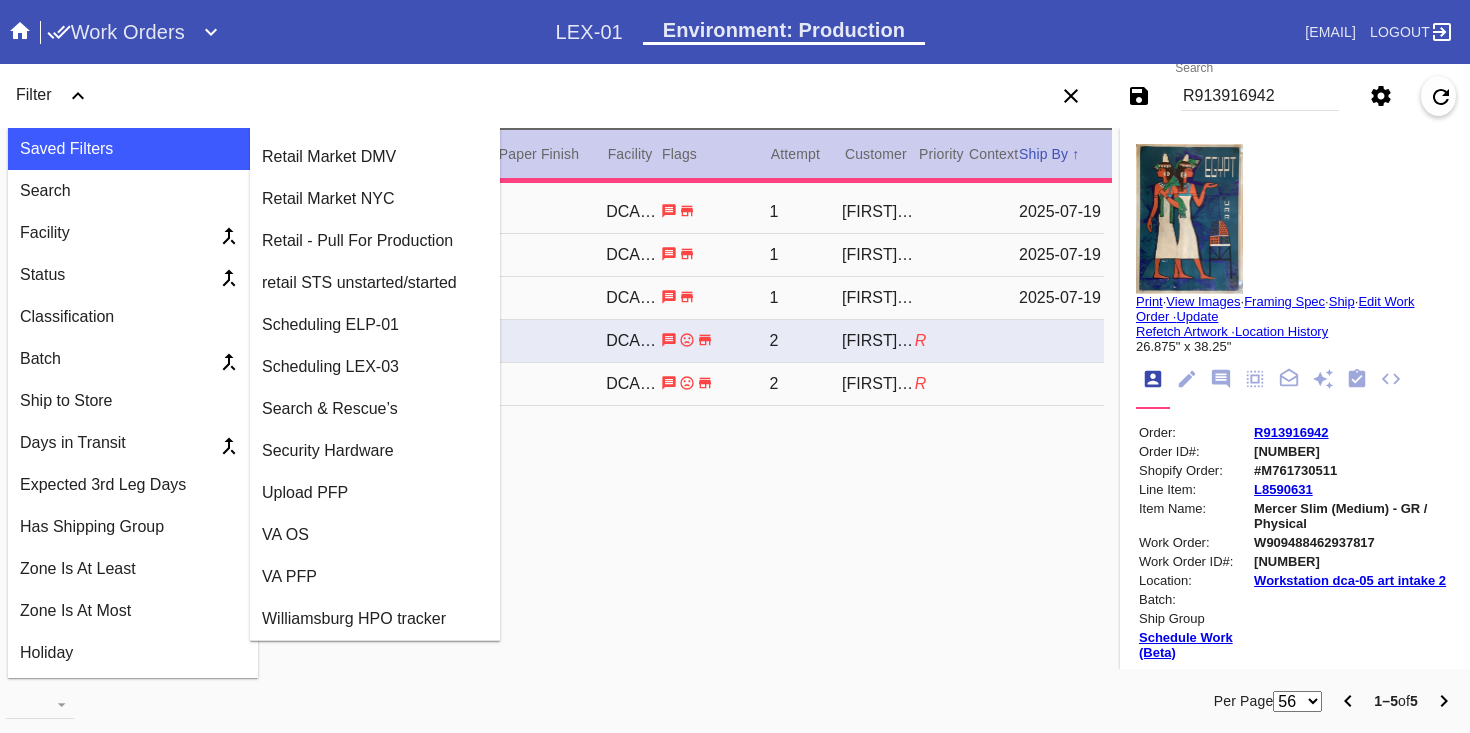 click on "VA PFP" at bounding box center (375, 577) 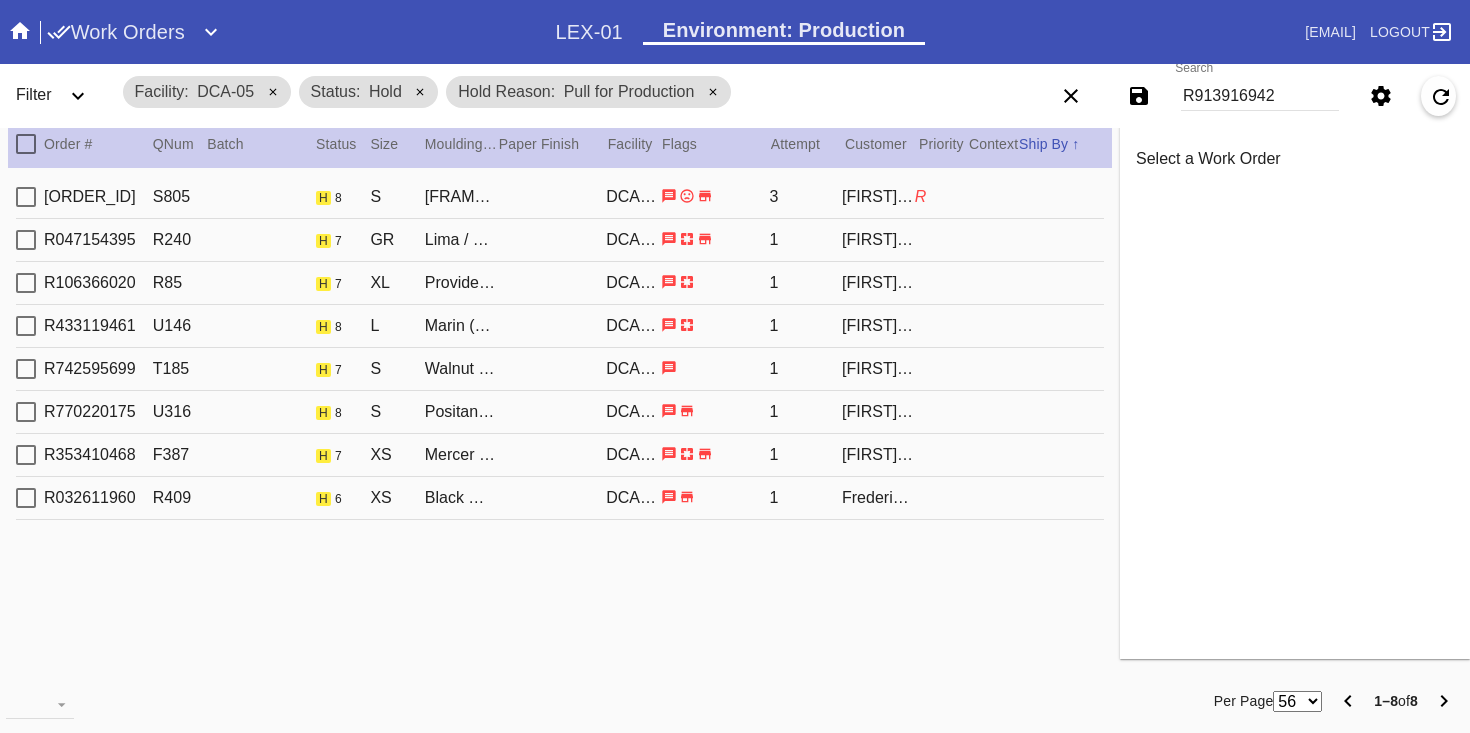 scroll, scrollTop: 12, scrollLeft: 0, axis: vertical 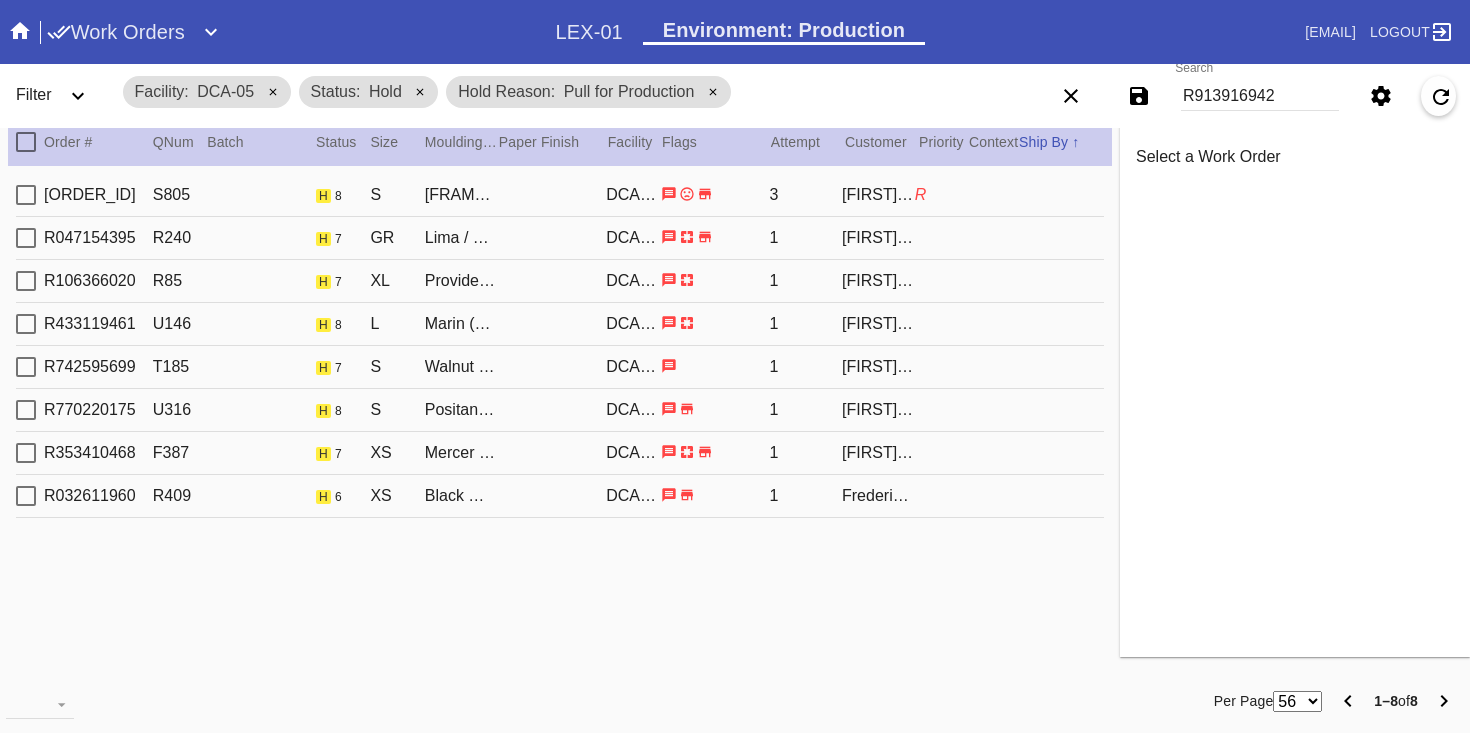 click on "[ORDER_ID] [ORDER_ID] [ORDER_ID] [FIRST]
[ORDER_ID]" at bounding box center (560, 195) 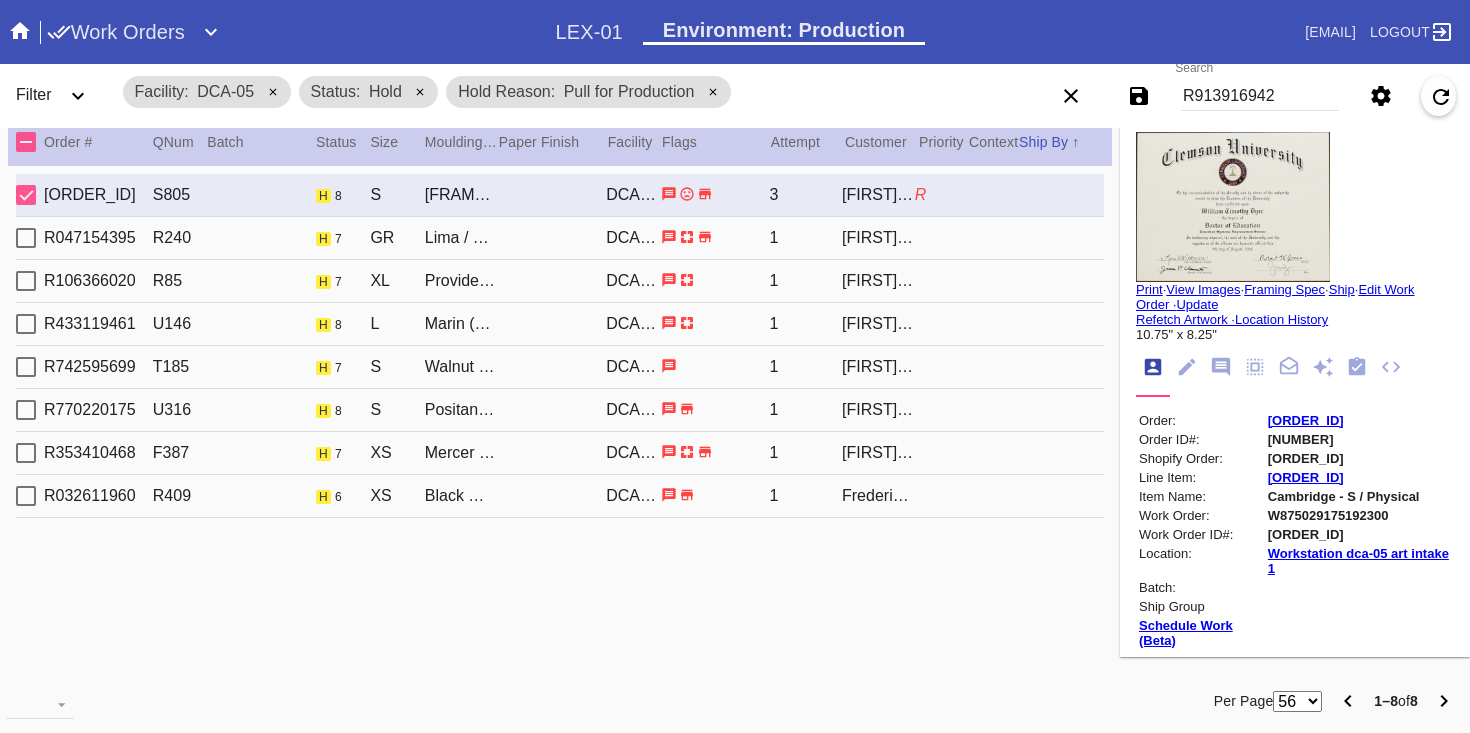 click on "[ORDER_ID] [ID] [NUMBER] [ITEM_NAME] [LOCATION] [NUMBER] [LAST]" at bounding box center (560, 238) 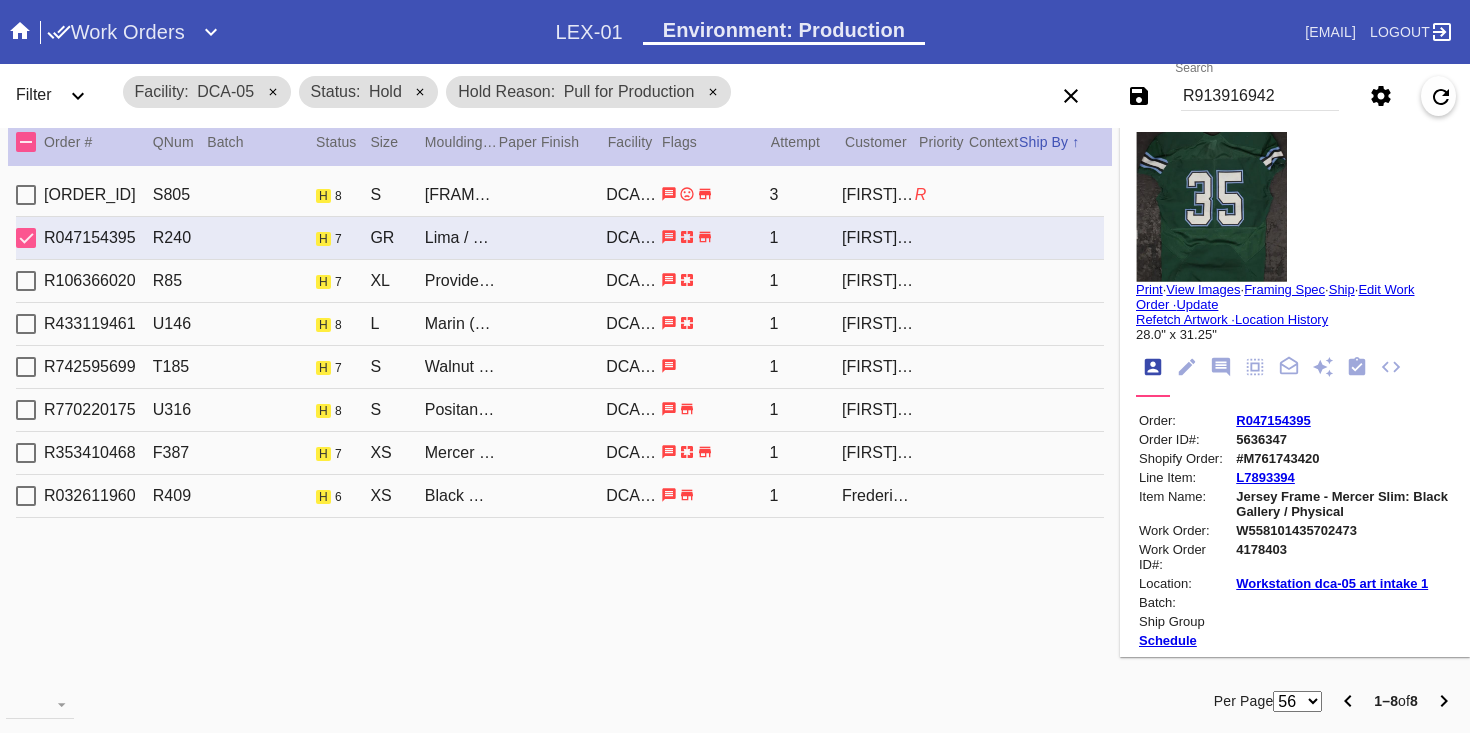 click on "[ORDER_ID] [ID] [NUMBER] [ITEM_NAME] [LOCATION] [NUMBER] [LAST]" at bounding box center (560, 281) 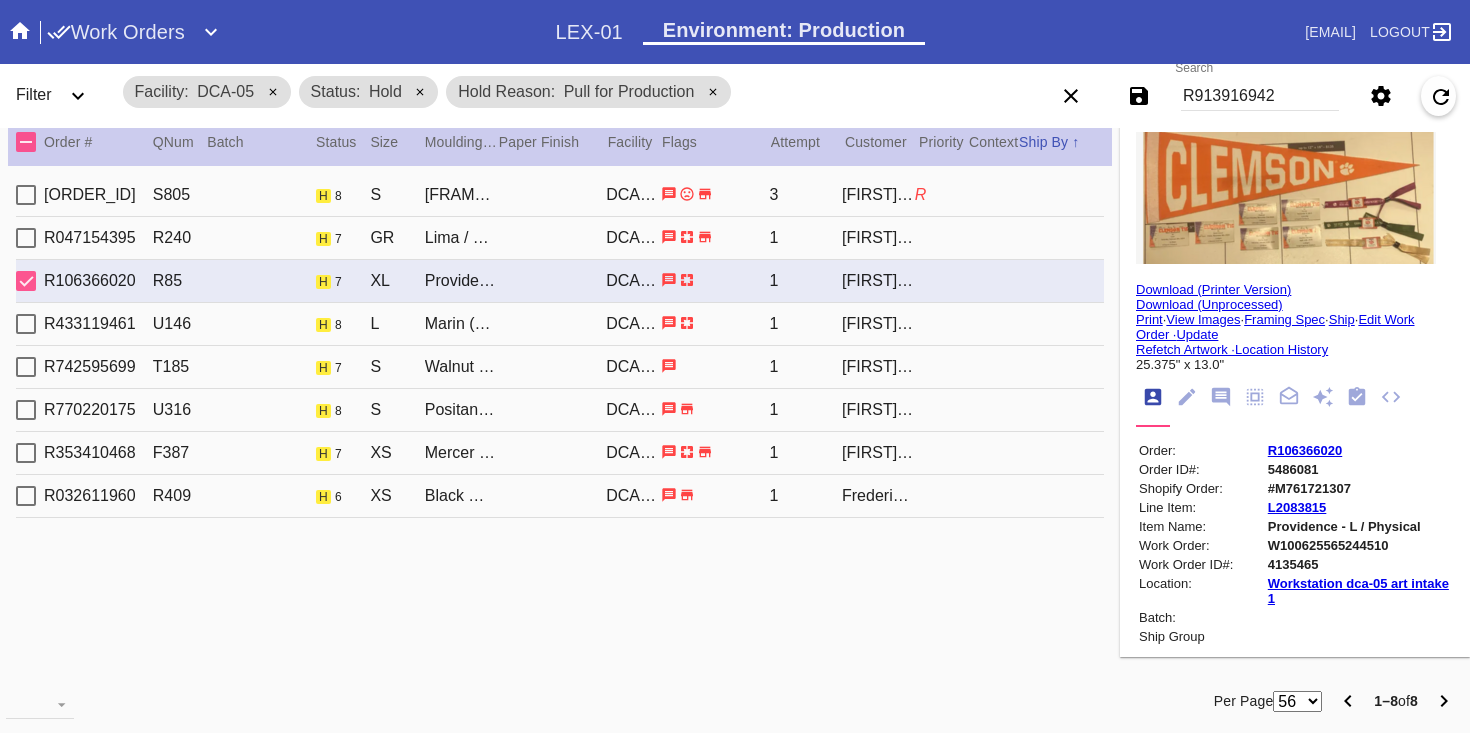 click on "[ORDER_ID] [NUMBER] [SIZE] [FRAME_STYLE] [COLOR] [SIZE] [FRAME_STYLE] [COLOR] [NUMBER] [NAME]" at bounding box center [560, 324] 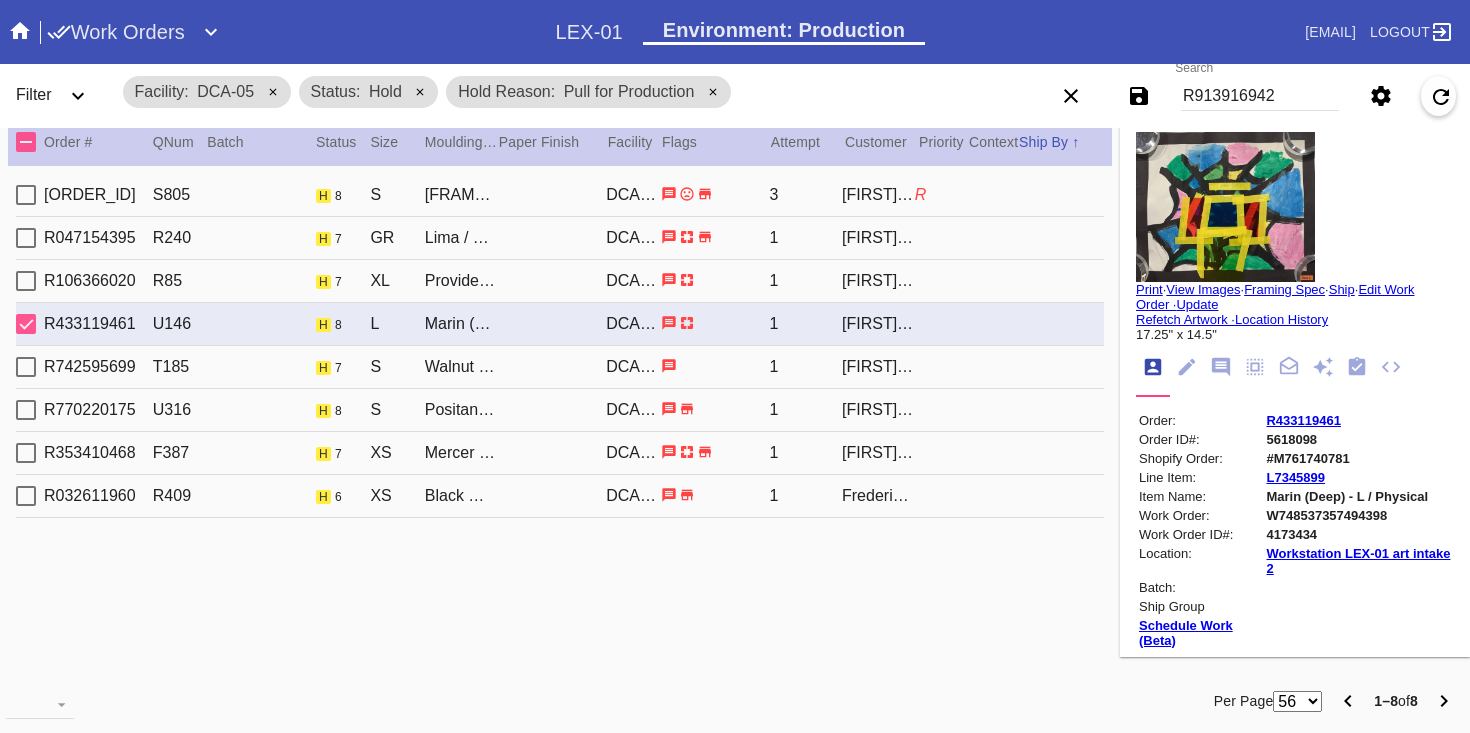 click on "[ORDER_ID] [ID] [NUMBER] [ITEM_NAME] [LOCATION] [NUMBER] [LAST]" at bounding box center (560, 281) 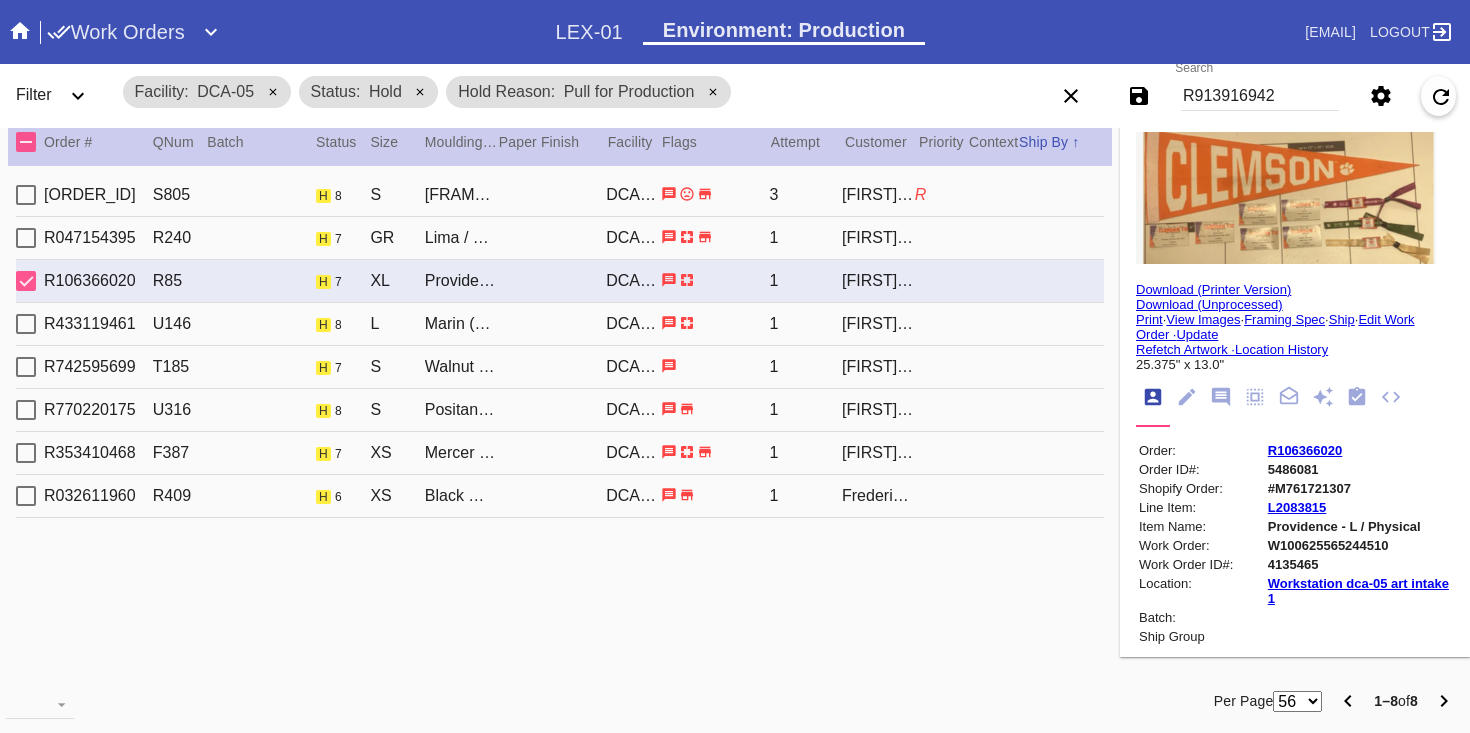 click on "[ORDER_ID] [NUMBER] [SIZE] [FRAME_STYLE] [COLOR] [SIZE] [FRAME_STYLE] [COLOR] [NUMBER] [NAME]" at bounding box center (560, 324) 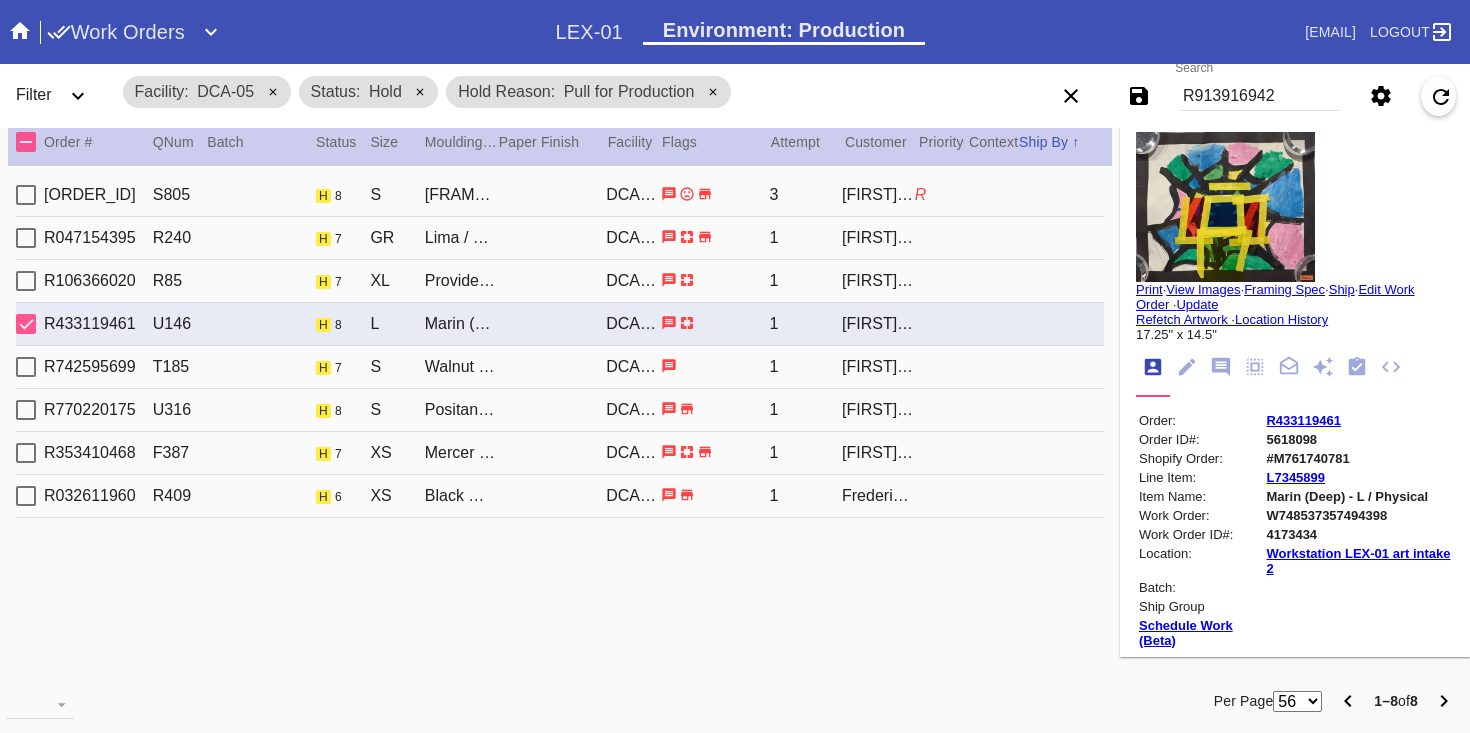 click on "R742595699 T185 h   7 S Walnut (Gallery) / Dark Olive [CODE] 1 [FIRST] [LAST]" at bounding box center [560, 367] 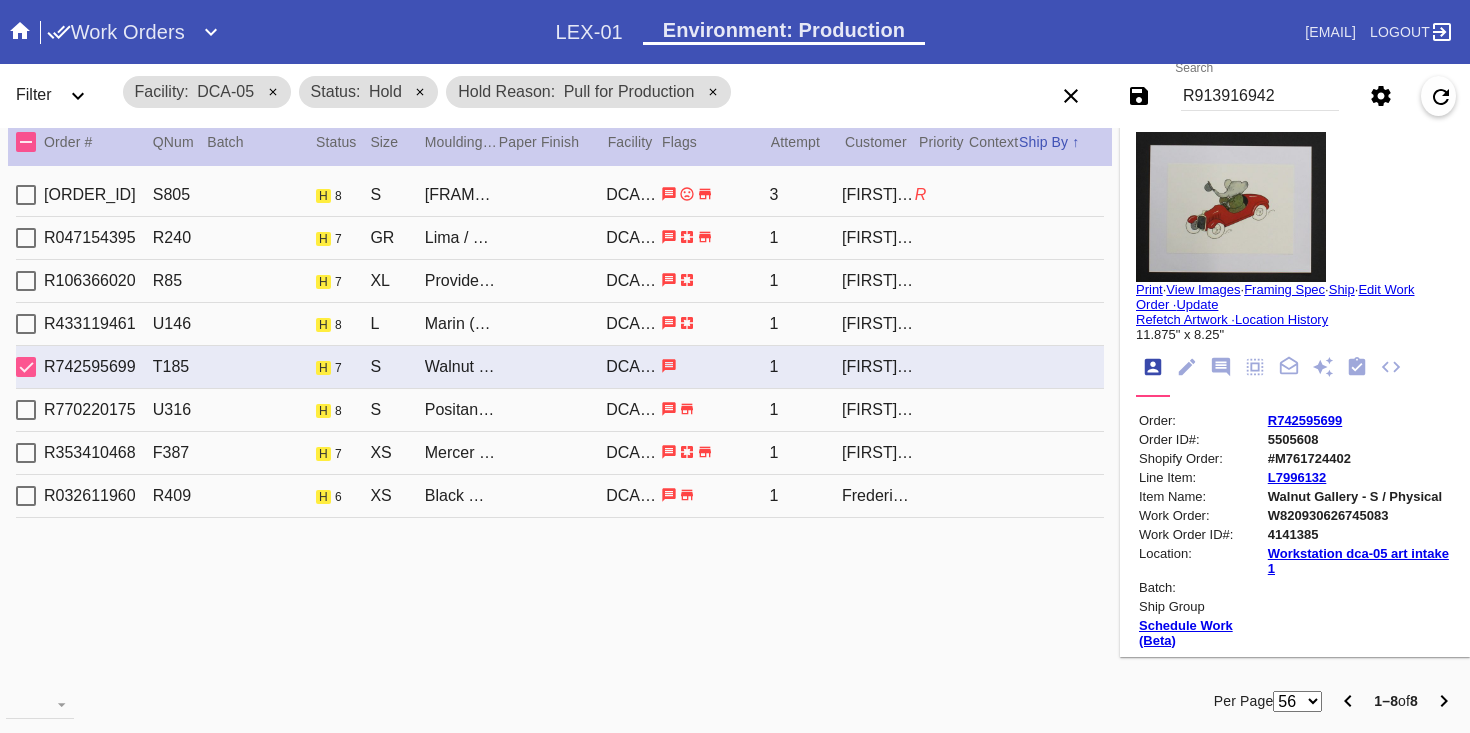 click on "R770220175 U316 h   8 S Positano / Dove White [CODE] 1 [FIRST] [LAST]" at bounding box center [560, 410] 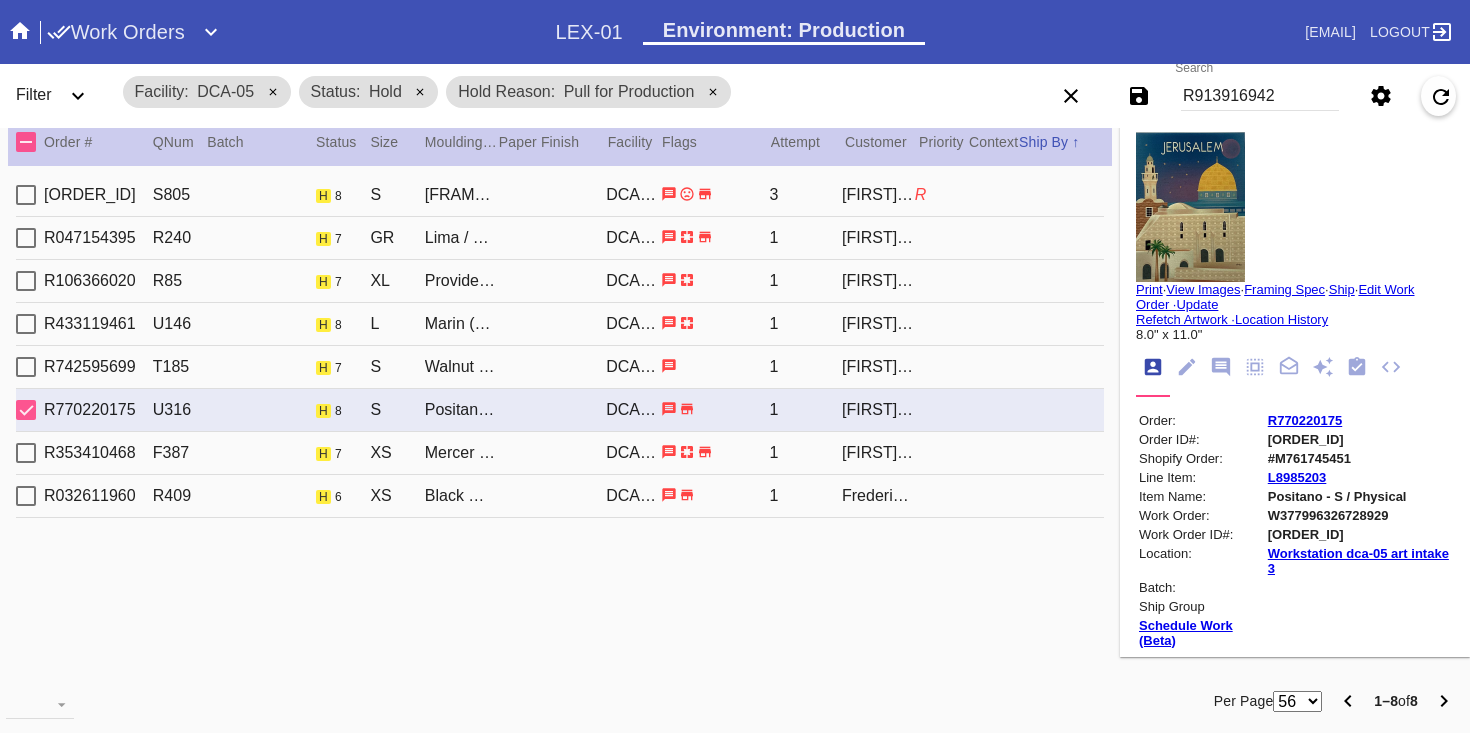 click on "R742595699 T185 h   7 S Walnut (Gallery) / Dark Olive [CODE] 1 [FIRST] [LAST]" at bounding box center [560, 367] 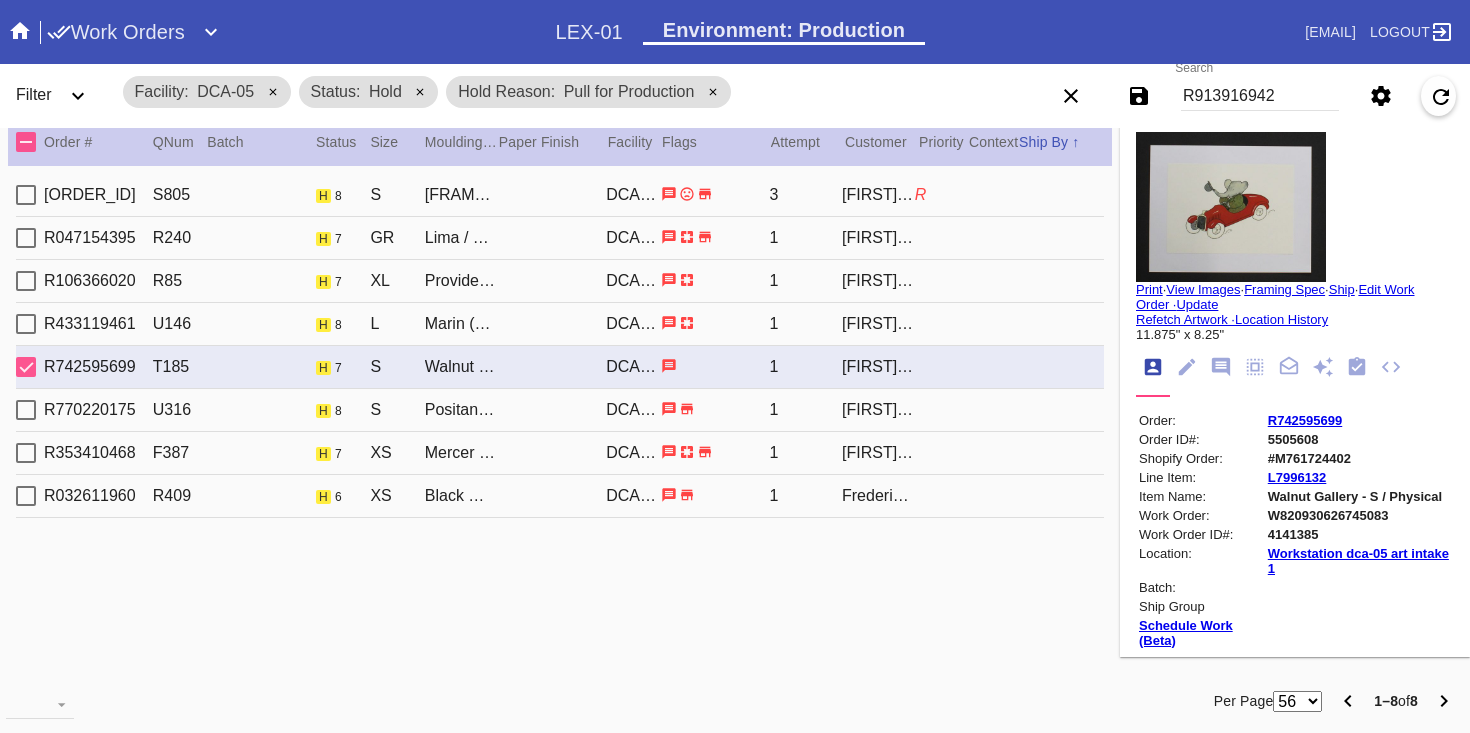 click on "W820930626745083" at bounding box center (1359, 515) 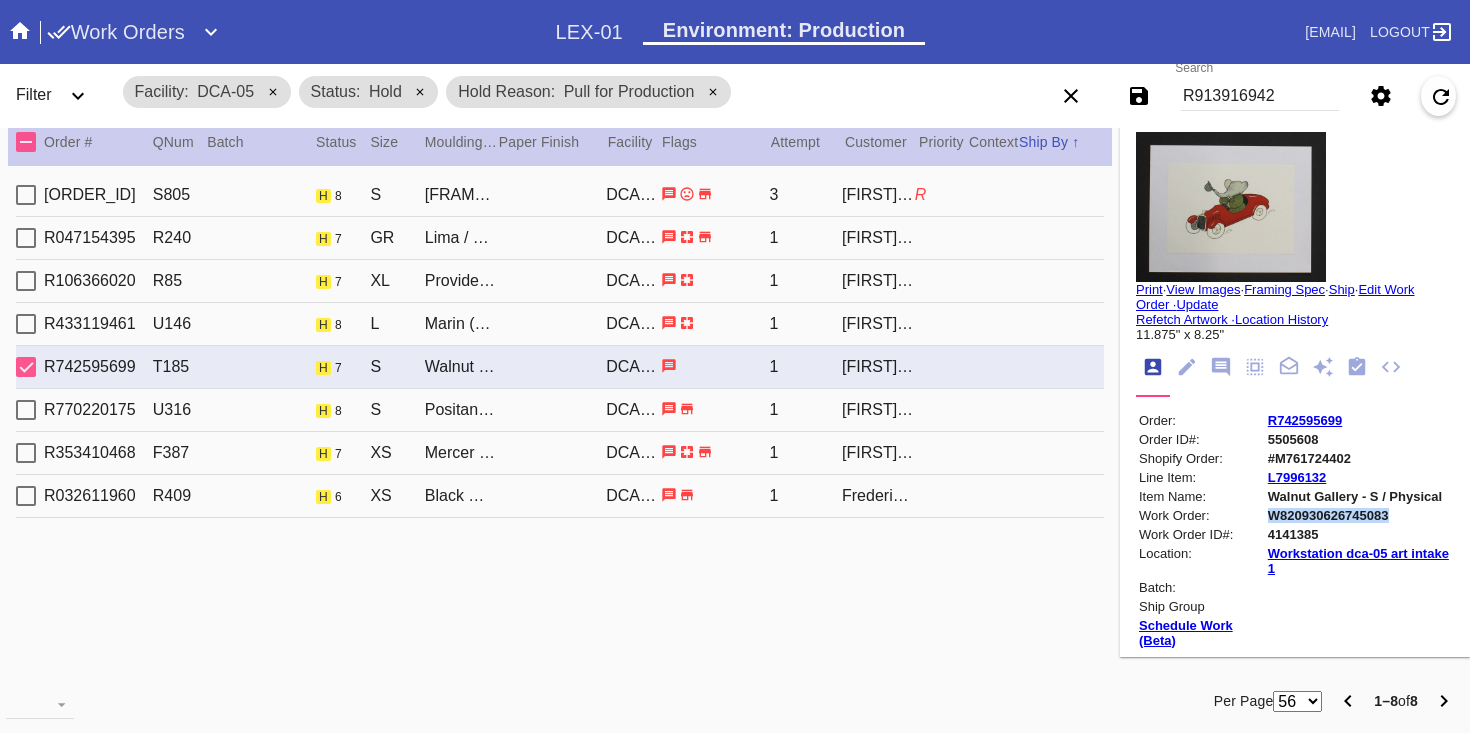 click on "W820930626745083" at bounding box center (1359, 515) 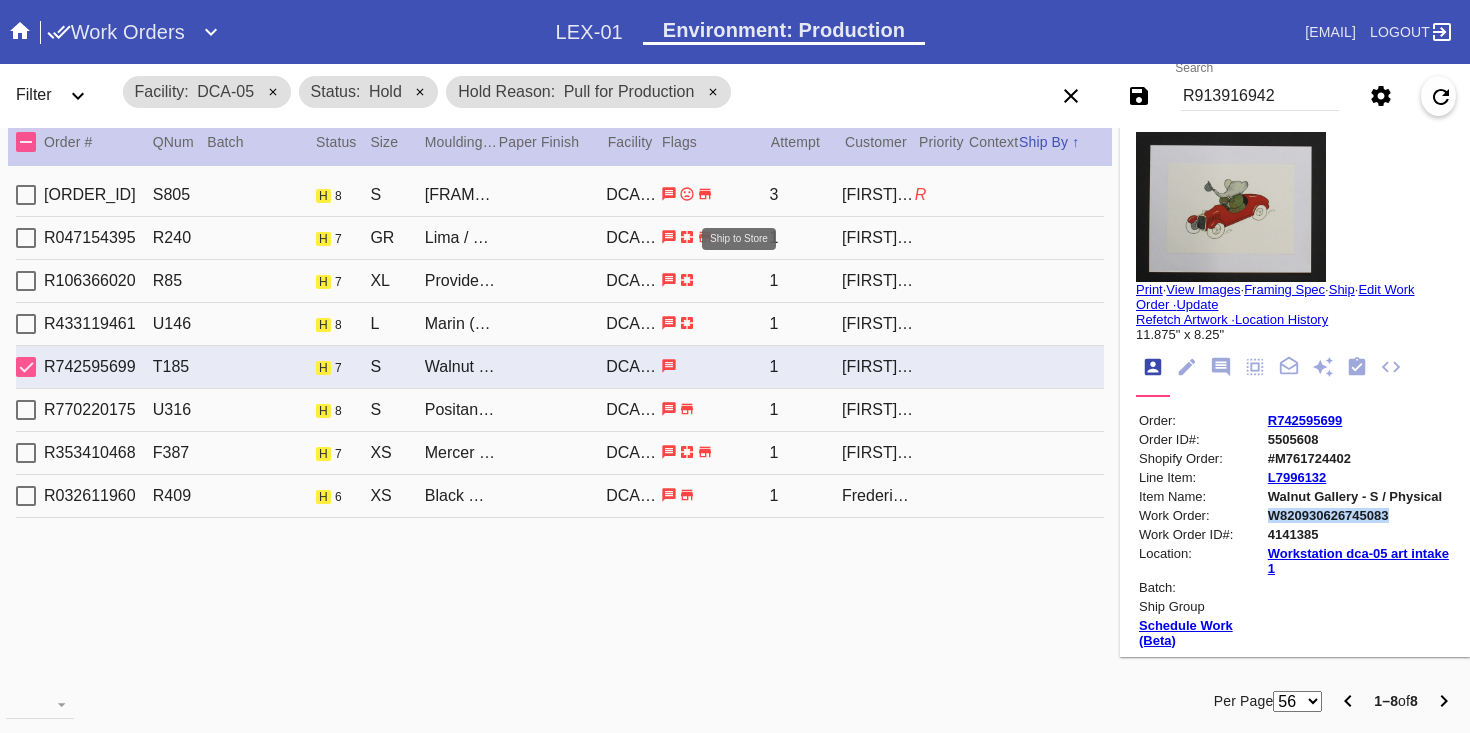 copy on "W820930626745083" 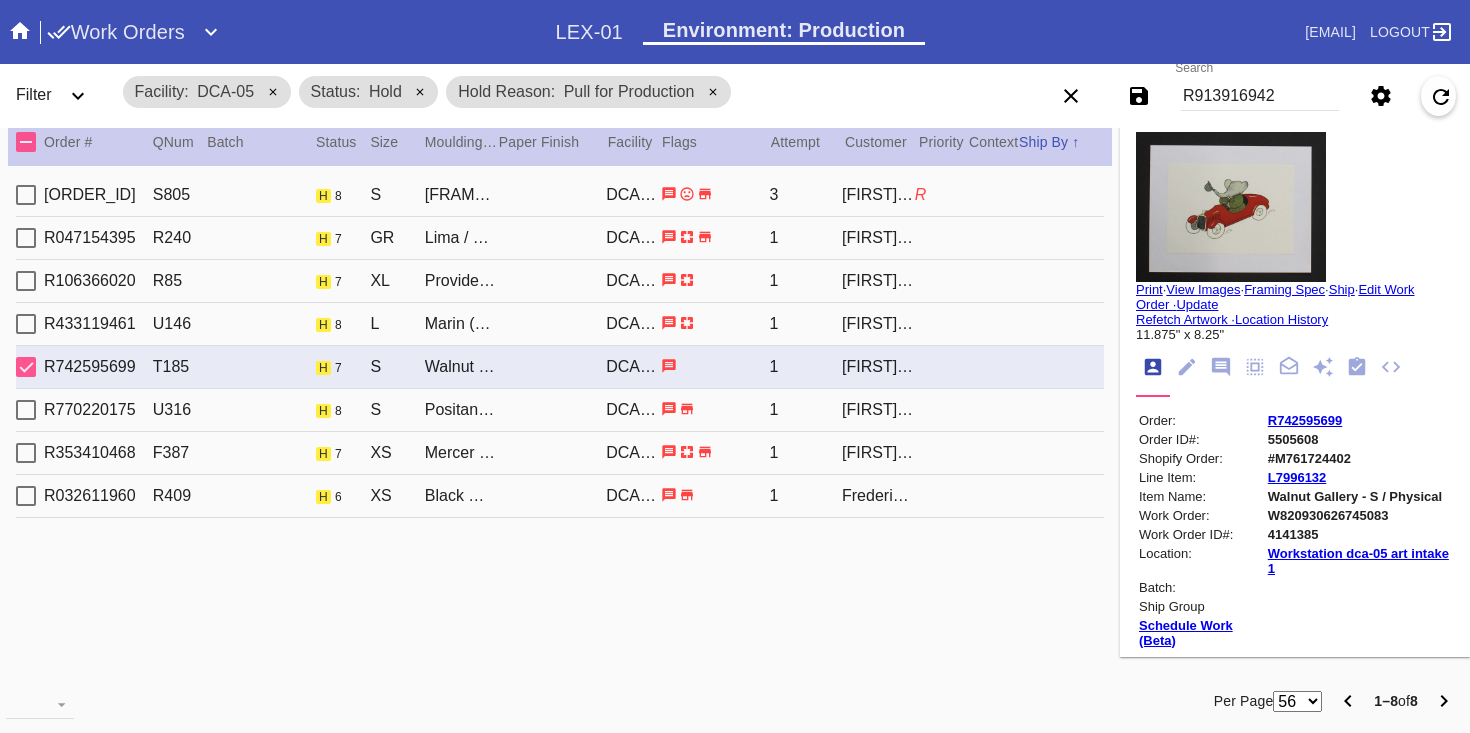 click on "R742595699 T185 h   7 S Walnut (Gallery) / Dark Olive [CODE] 1 [FIRST] [LAST]" at bounding box center [560, 367] 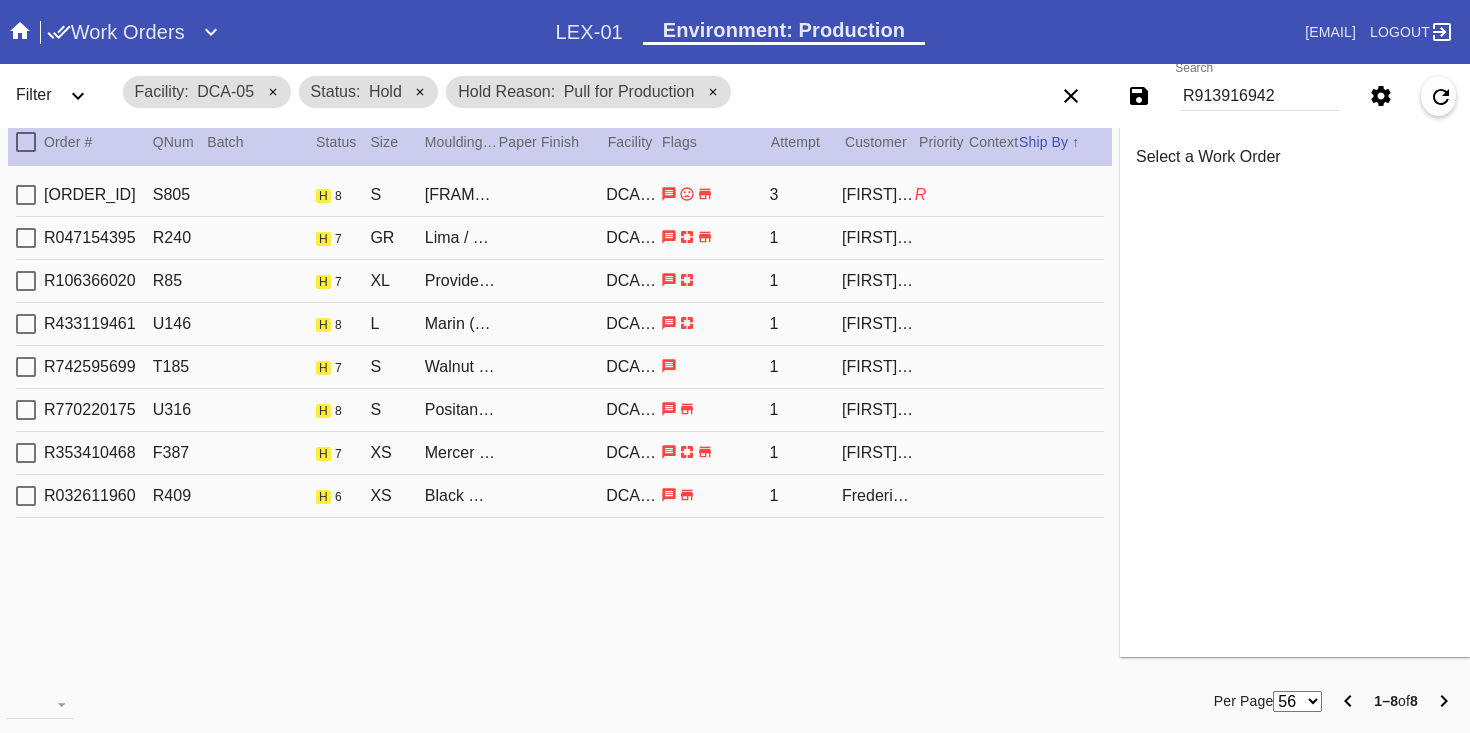 click on "[FIRST] [LAST]" at bounding box center (878, 367) 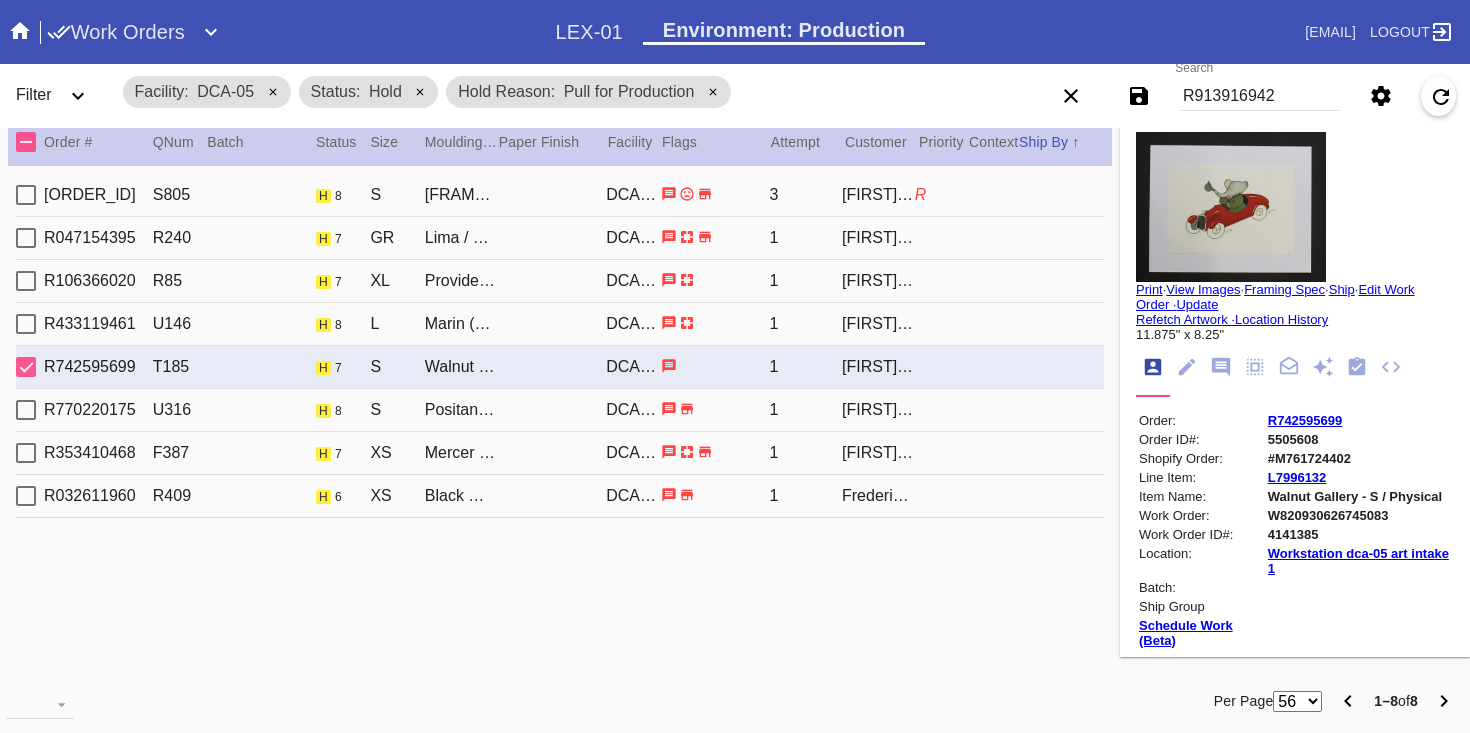 click on "[FIRST] [LAST]" at bounding box center (878, 410) 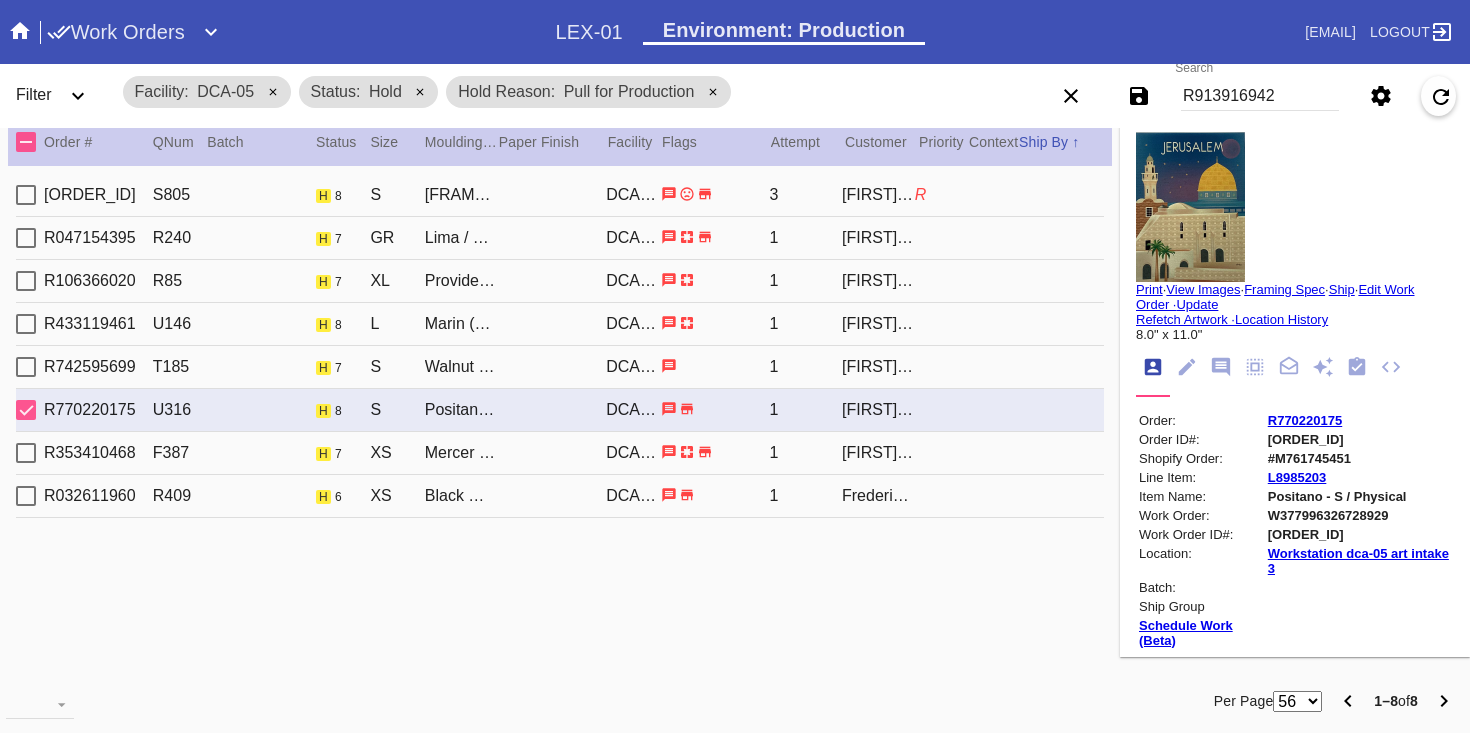 click on "R353410468 F387 h   7 XS Mercer Slim (Deep) / White [CODE] 1 [FIRST] [LAST]" at bounding box center (560, 453) 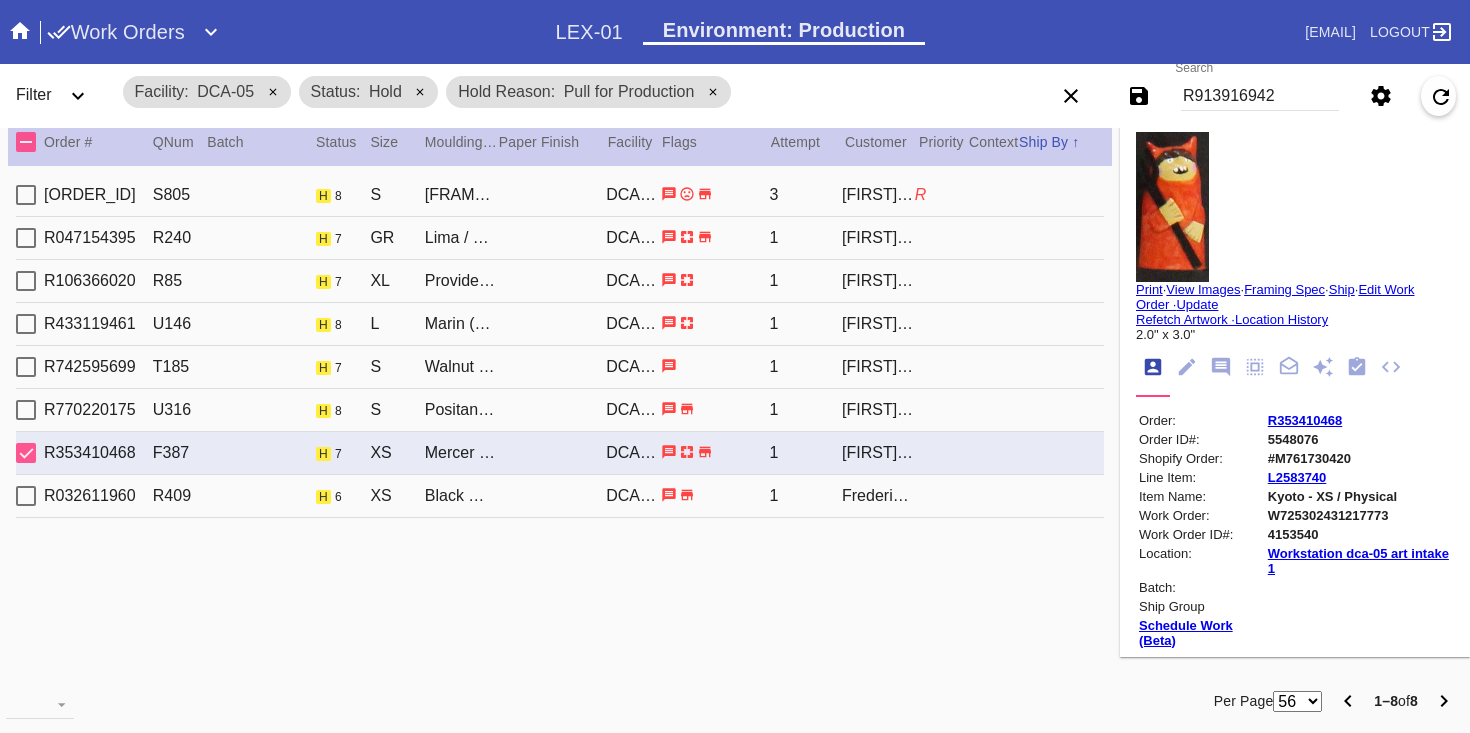 click on "[ORDER_ID] [ORDER_ID] [ORDER_ID] [ORDER_ID] [FIRST] [LAST]" at bounding box center (560, 496) 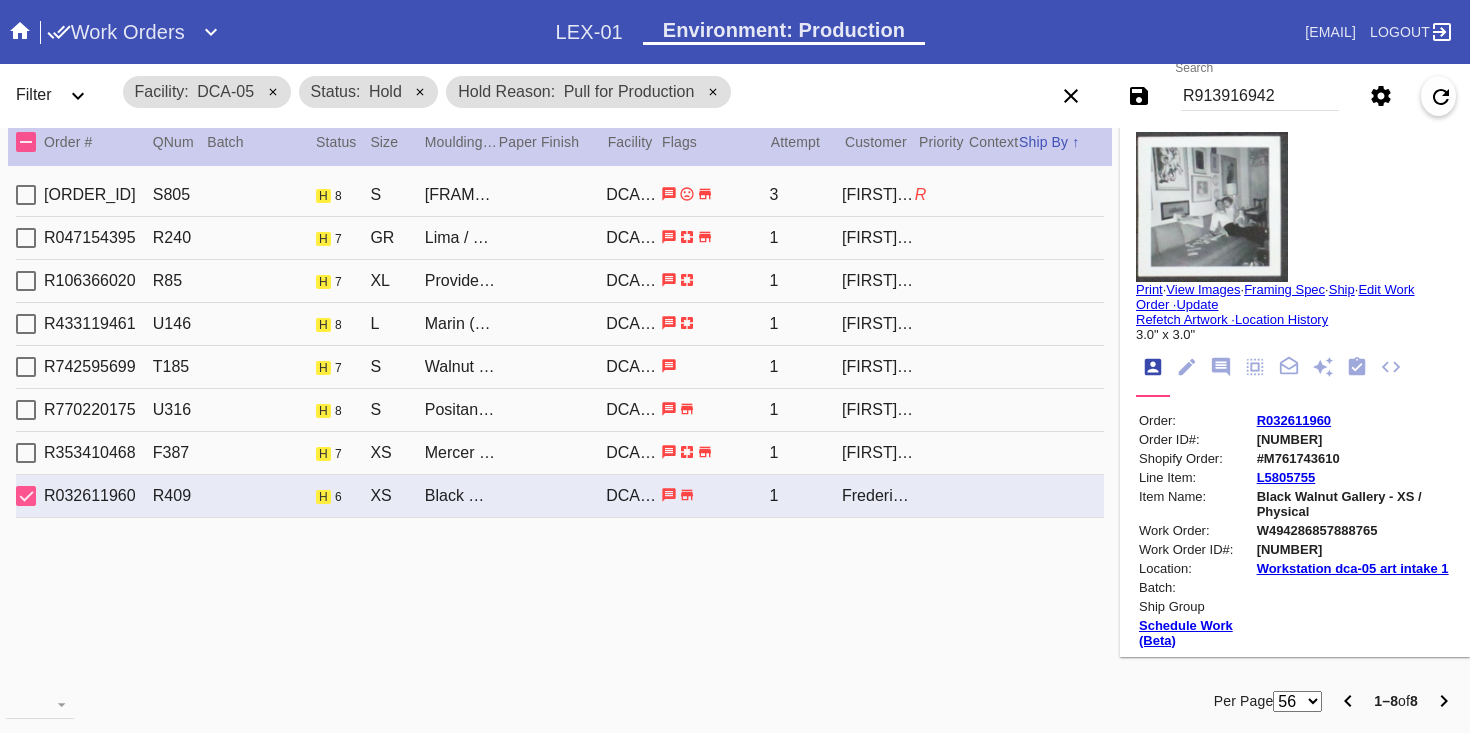 click on "[ORDER_ID] [ORDER_ID] [ORDER_ID] [FIRST]
[ORDER_ID]" at bounding box center (560, 195) 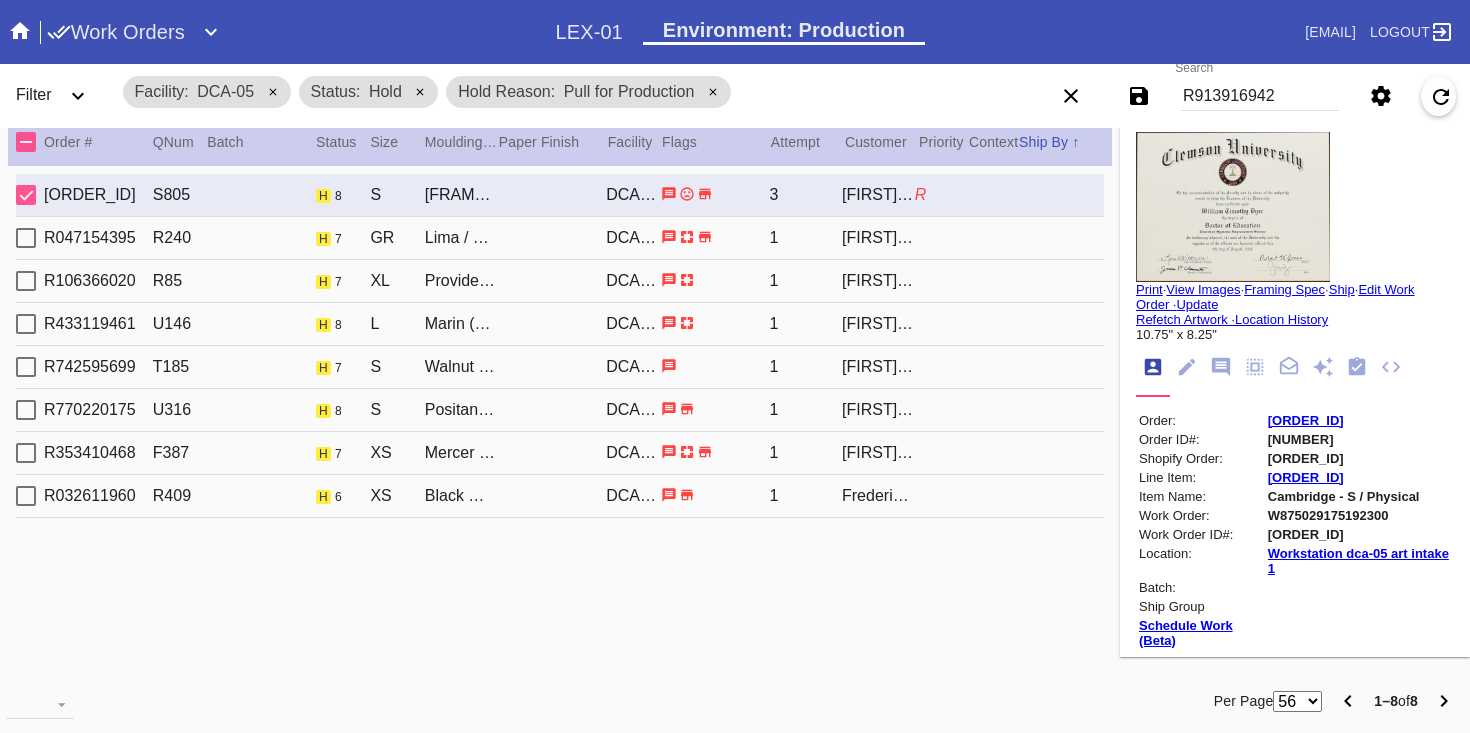 click on "W875029175192300" at bounding box center [1359, 515] 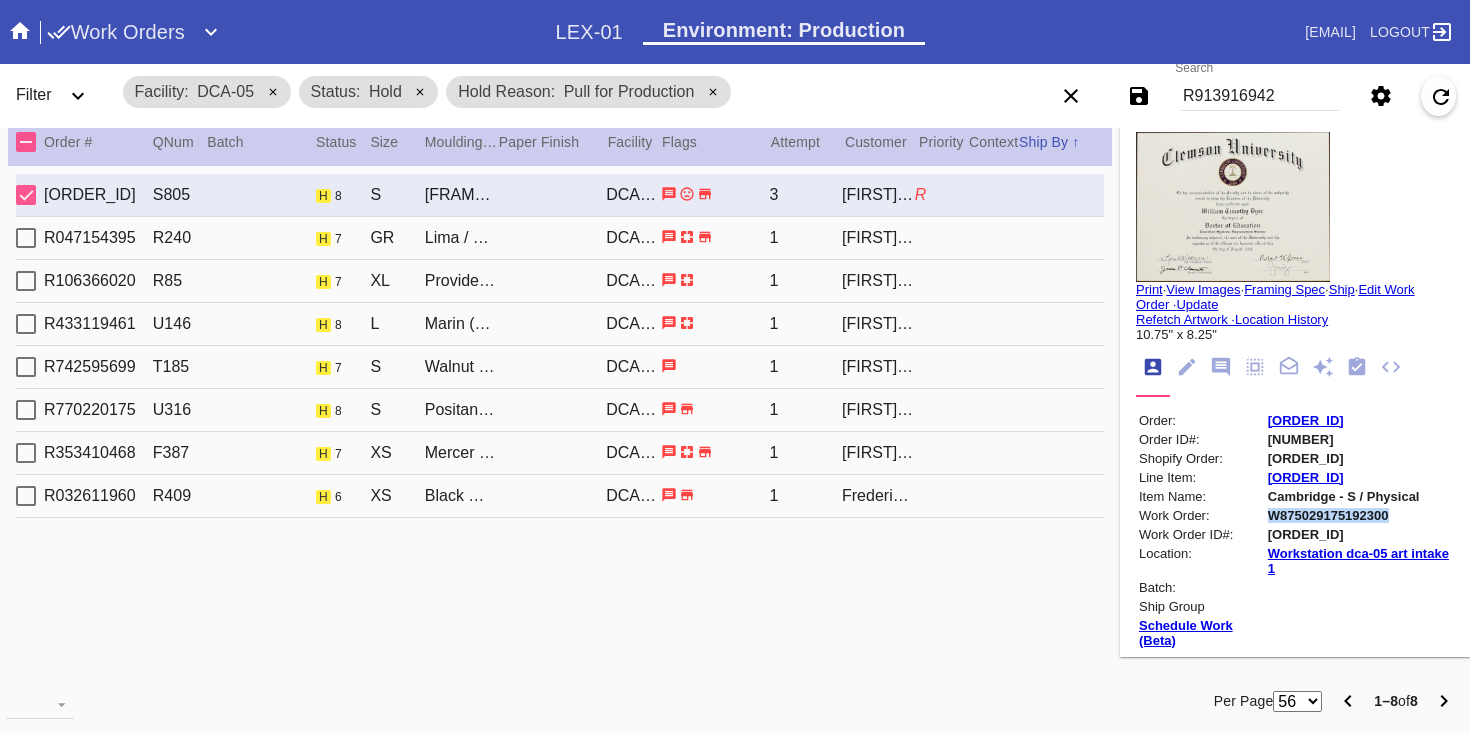 click on "W875029175192300" at bounding box center (1359, 515) 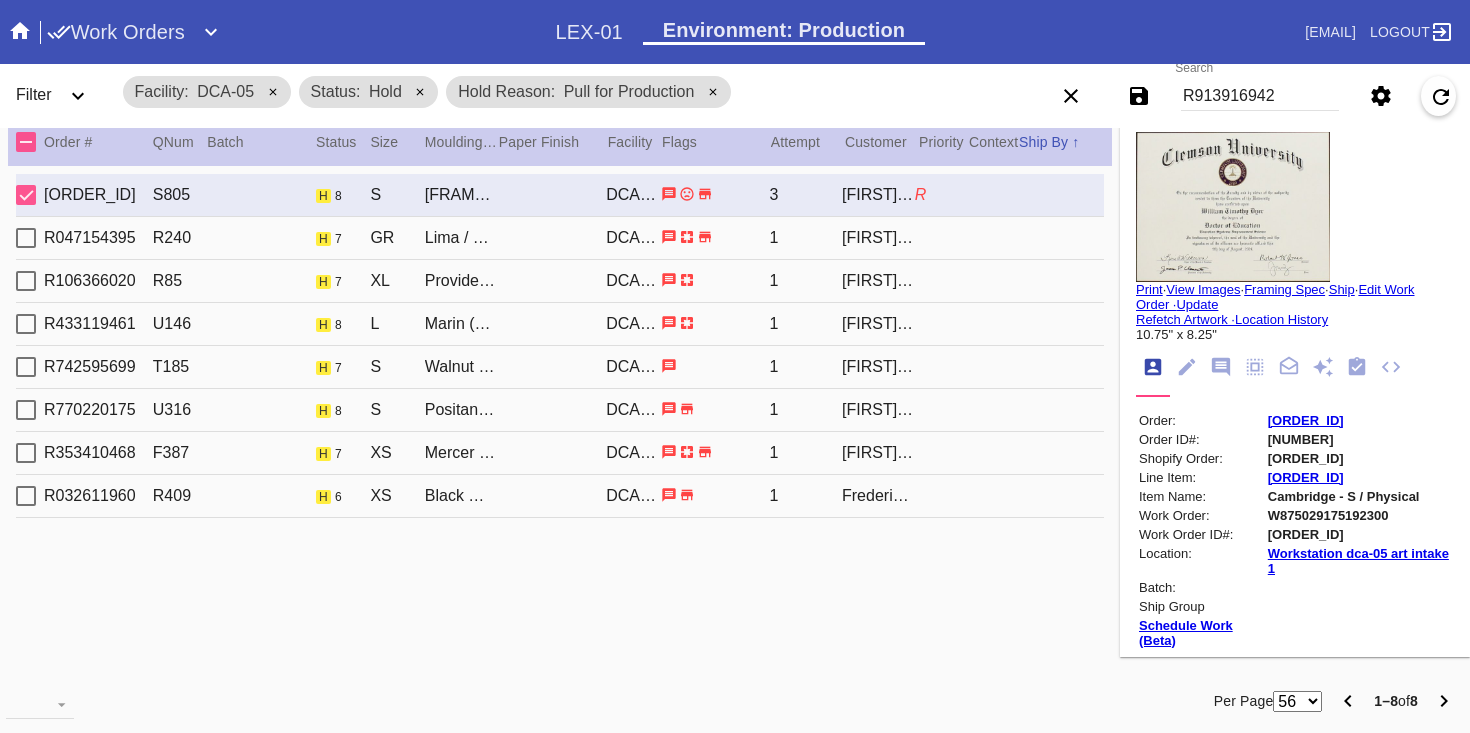 click on "[ORDER_ID] [ID] [NUMBER] [ITEM_NAME] [LOCATION] [NUMBER] [LAST]" at bounding box center (560, 238) 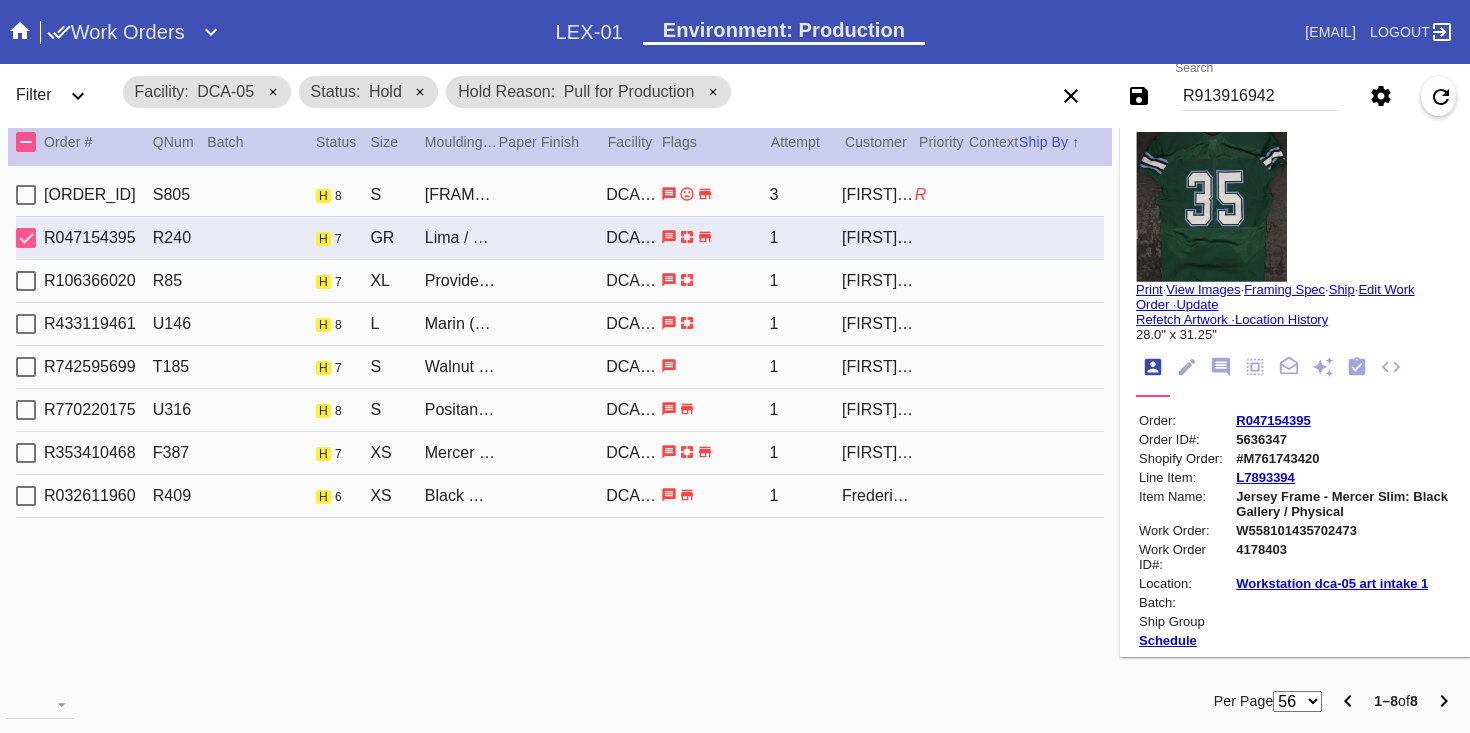 click on "[ORDER_ID] [ID] [NUMBER] [ITEM_NAME] [LOCATION] [NUMBER] [LAST]" at bounding box center [560, 238] 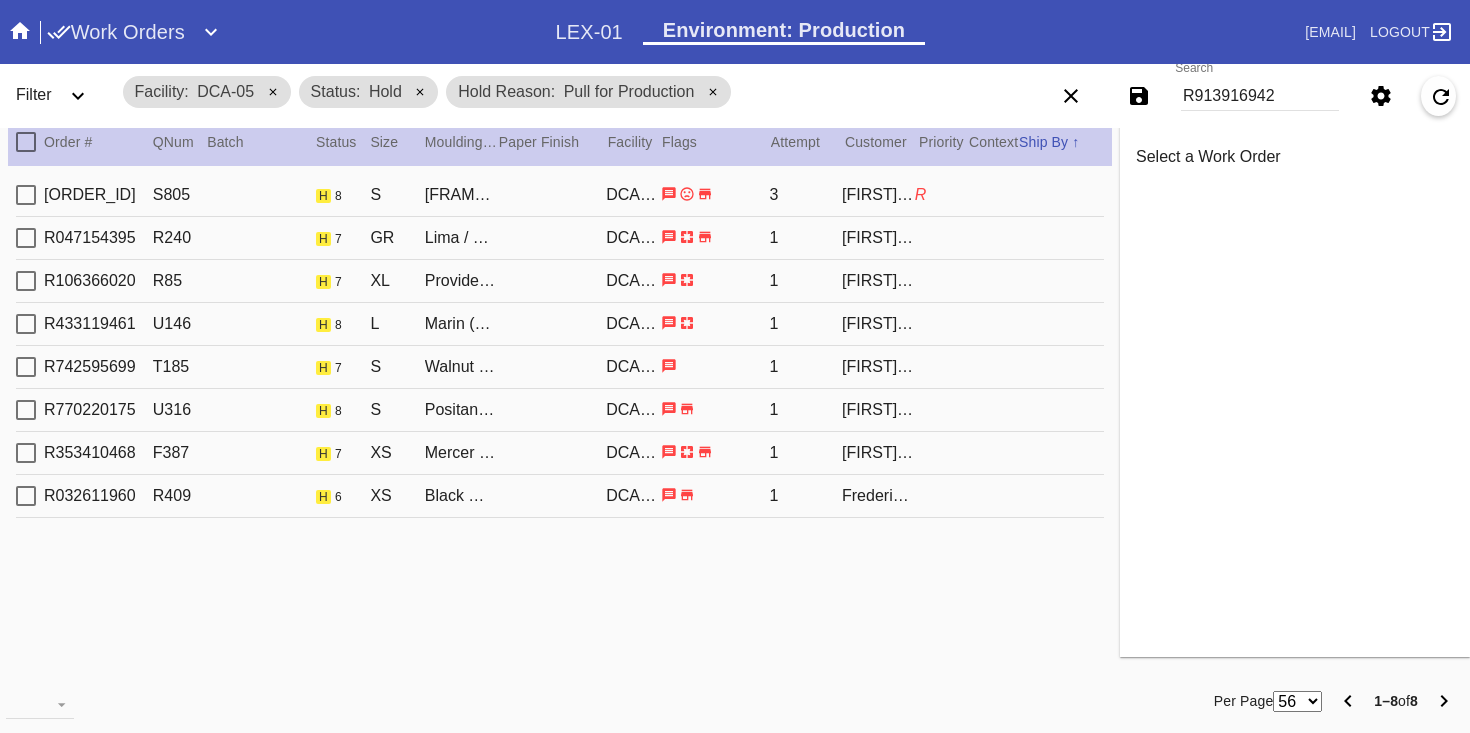 click on "[ORDER_ID] [ID] [NUMBER] [ITEM_NAME] [LOCATION] [NUMBER] [LAST]" at bounding box center (560, 238) 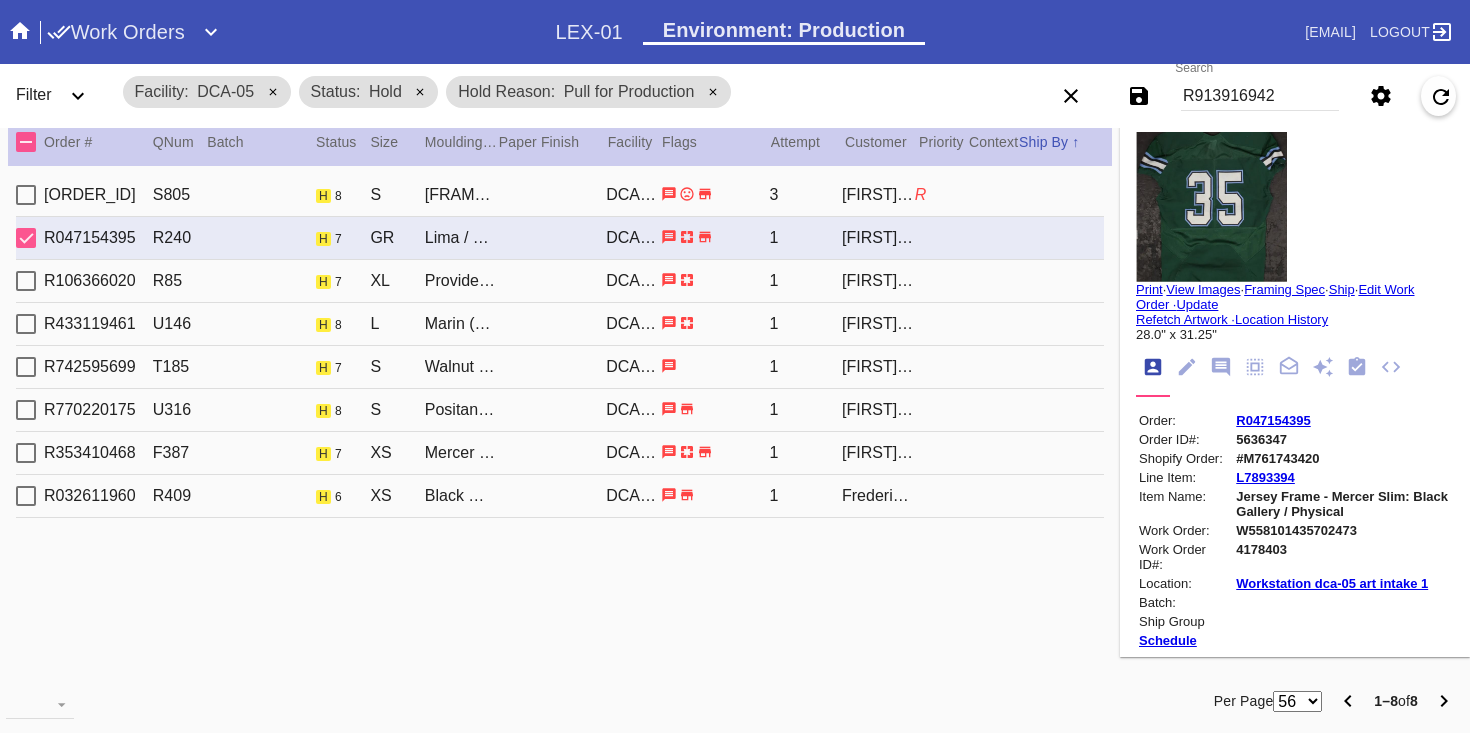 click on "W558101435702473" at bounding box center [1343, 530] 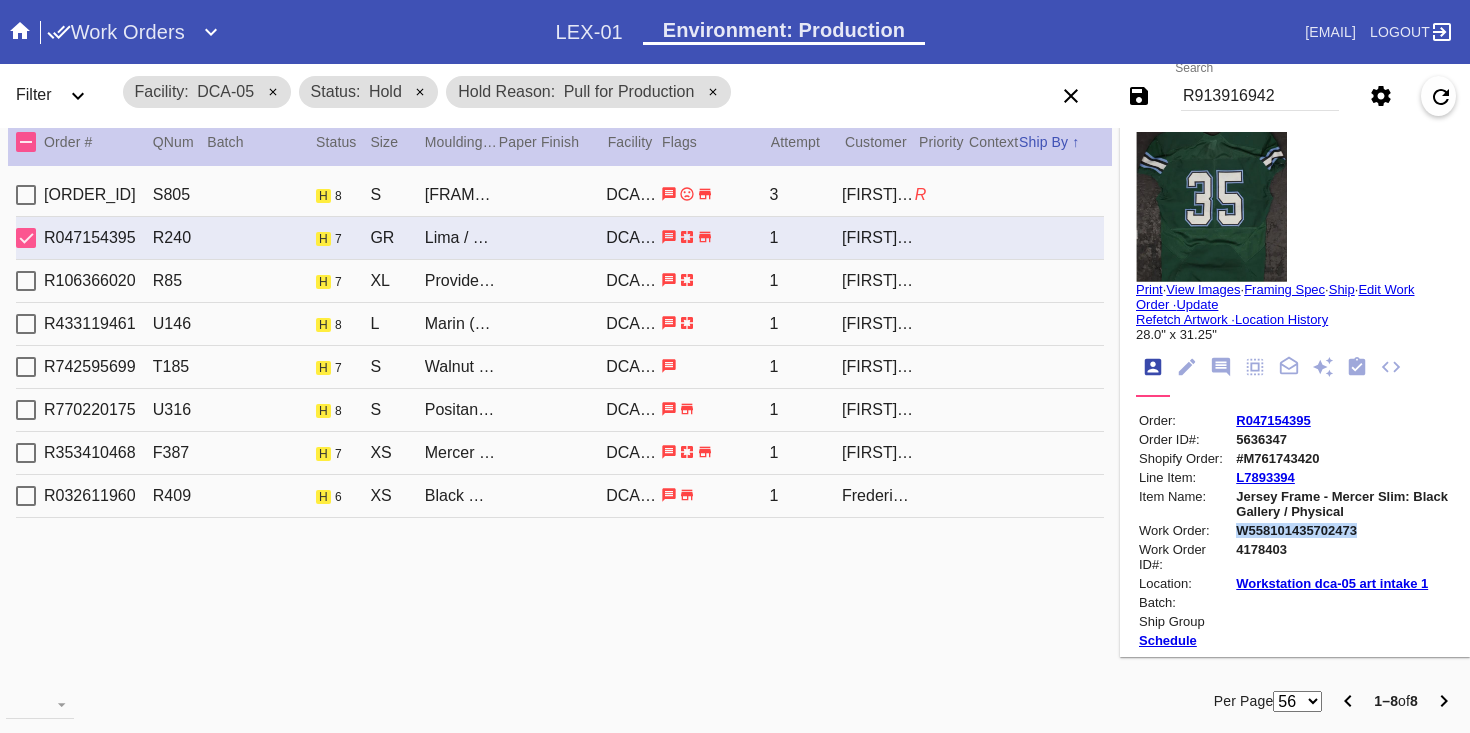 click on "W558101435702473" at bounding box center (1343, 530) 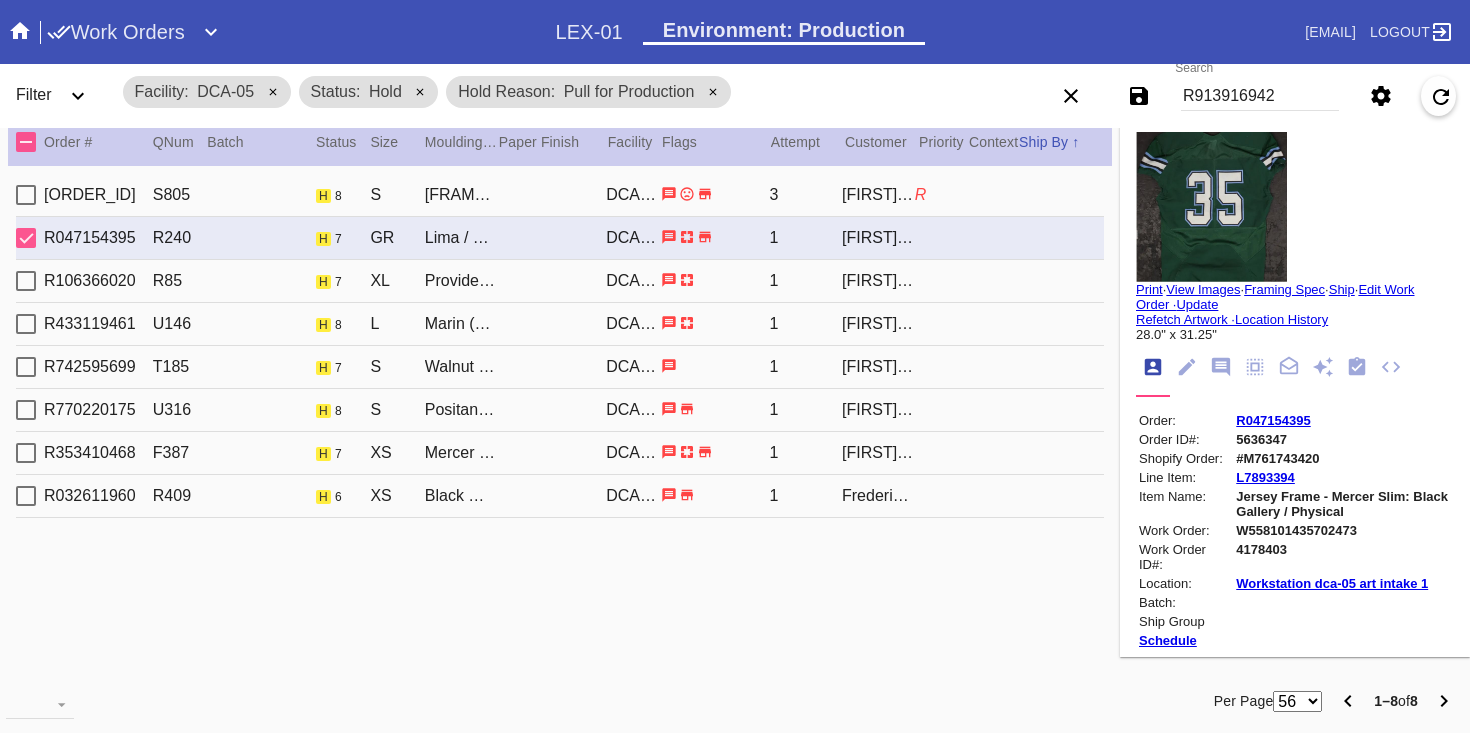 click on "[ORDER_ID] [ID] [NUMBER] [ITEM_NAME] [LOCATION] [NUMBER] [LAST]" at bounding box center [560, 281] 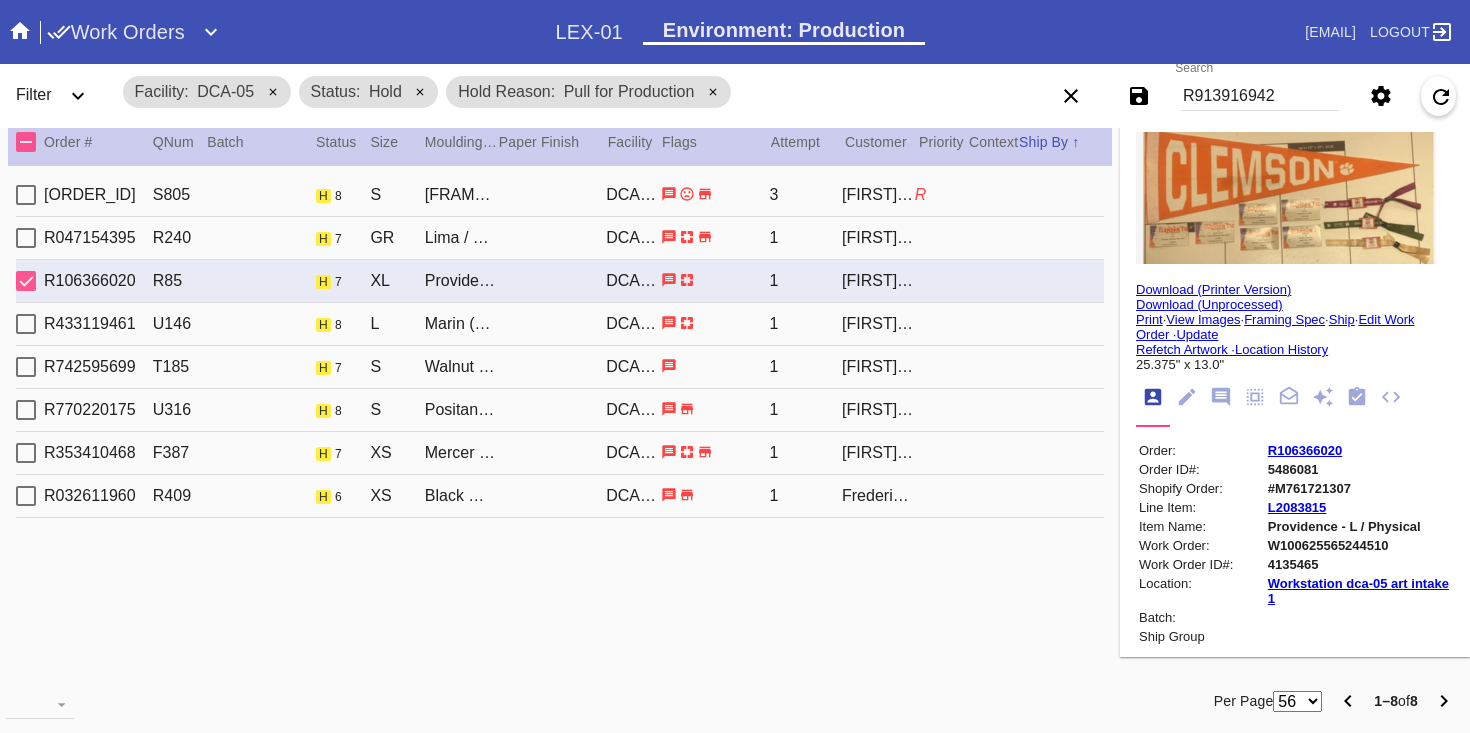 click on "W100625565244510" at bounding box center [1359, 545] 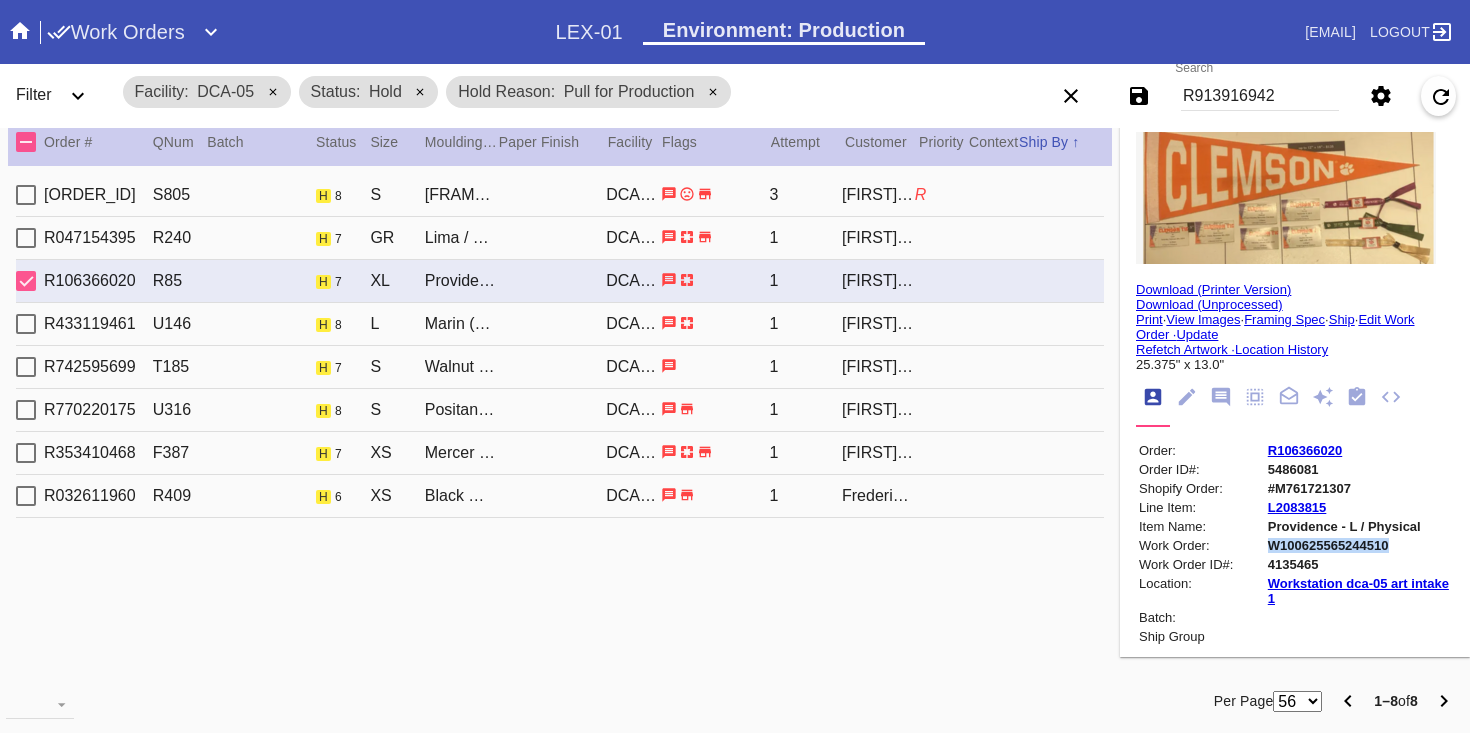 click on "W100625565244510" at bounding box center [1359, 545] 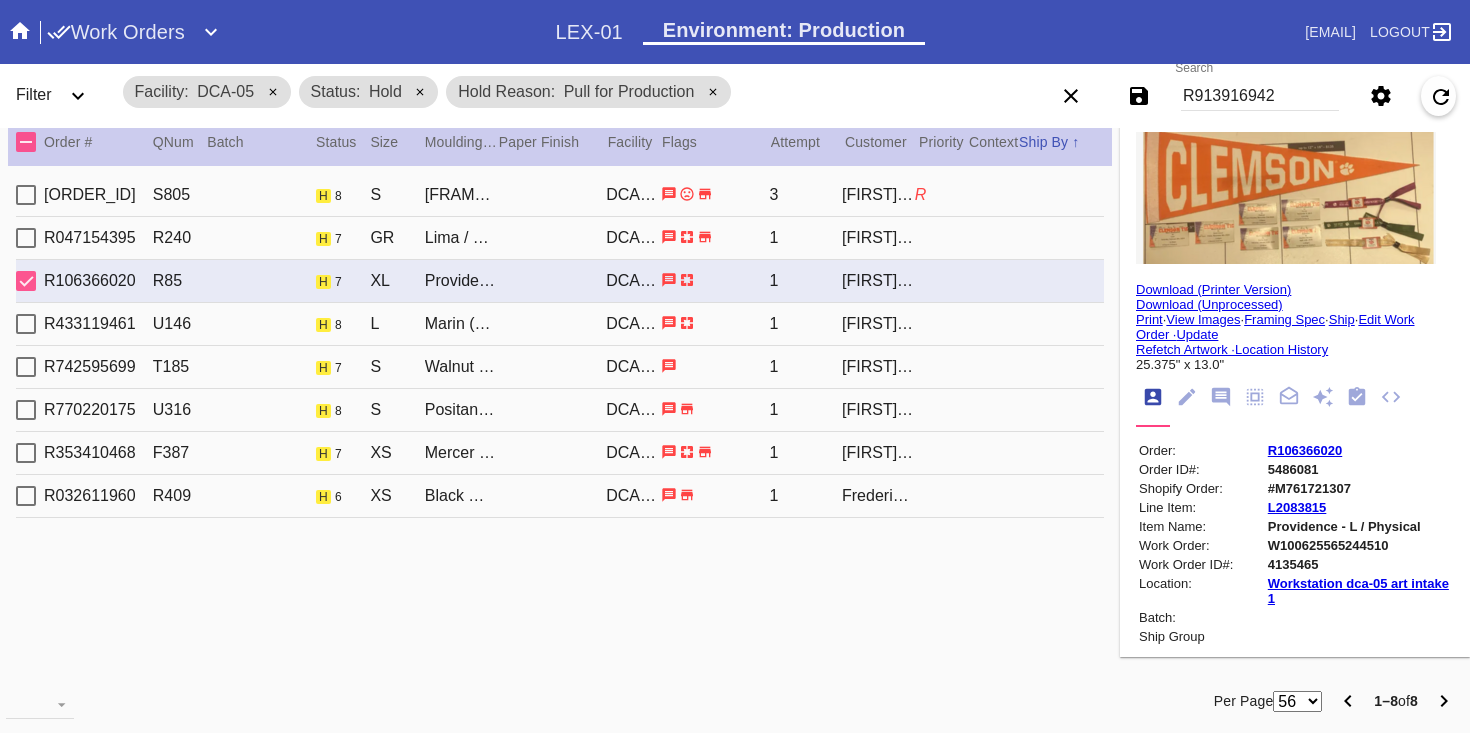 click on "[ORDER_ID] [NUMBER] [SIZE] [FRAME_STYLE] [COLOR] [SIZE] [FRAME_STYLE] [COLOR] [NUMBER] [NAME]" at bounding box center (560, 324) 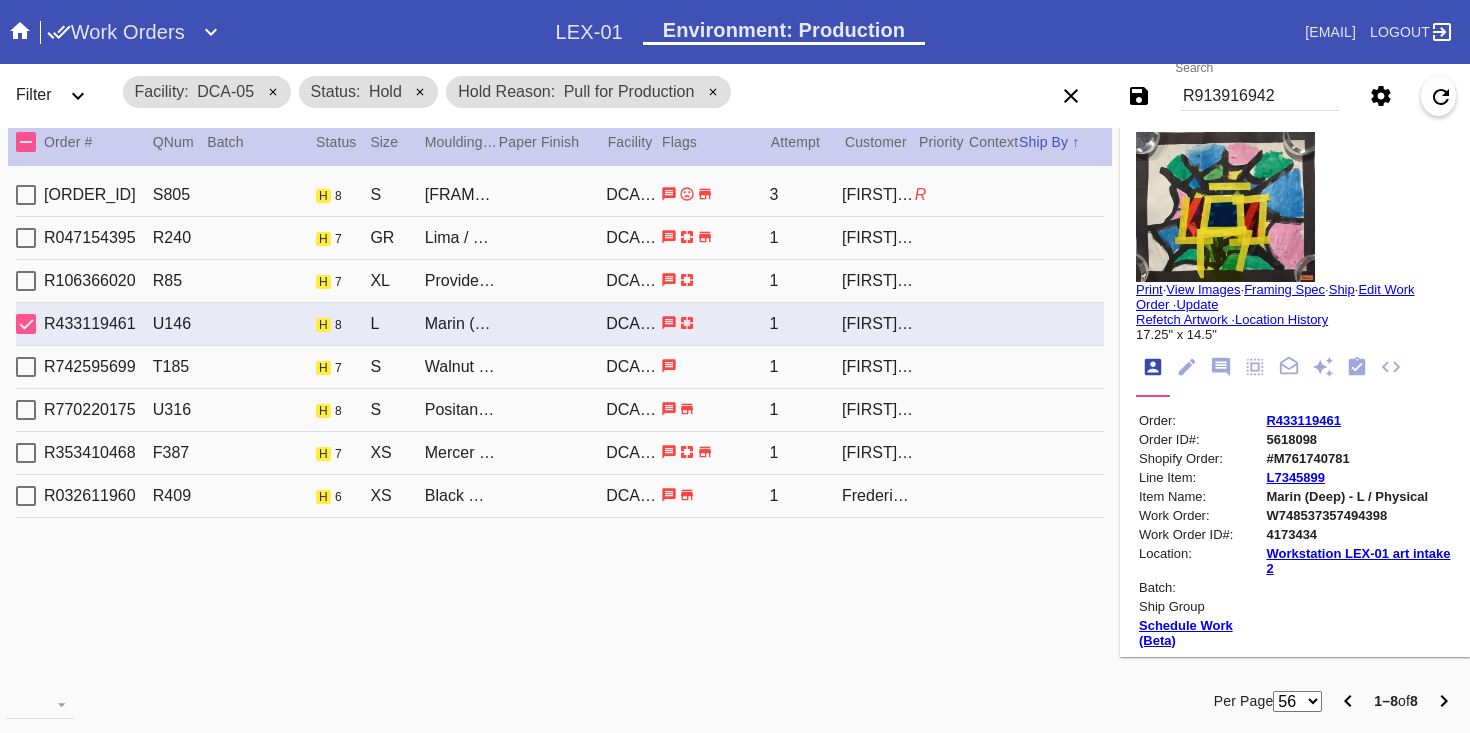click on "W748537357494398" at bounding box center [1358, 515] 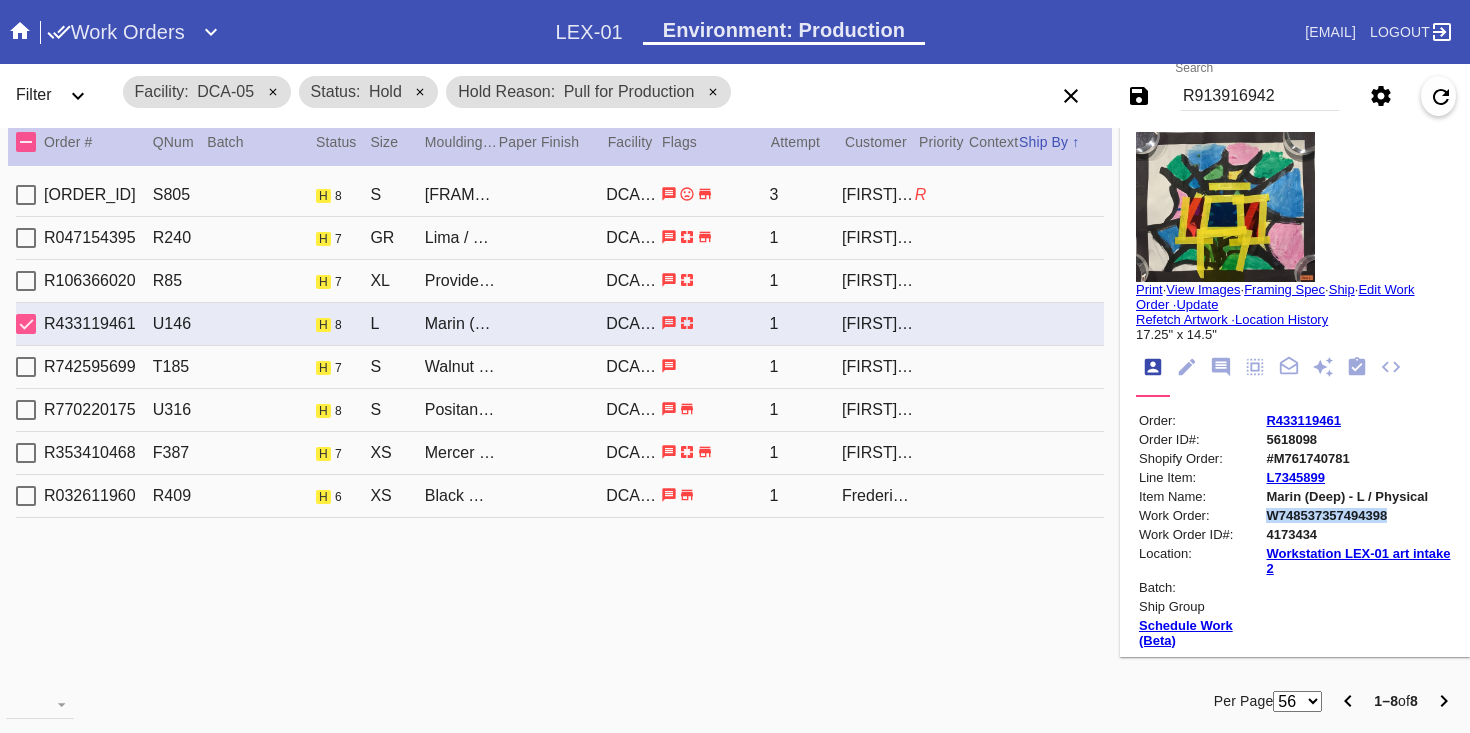 copy on "W748537357494398" 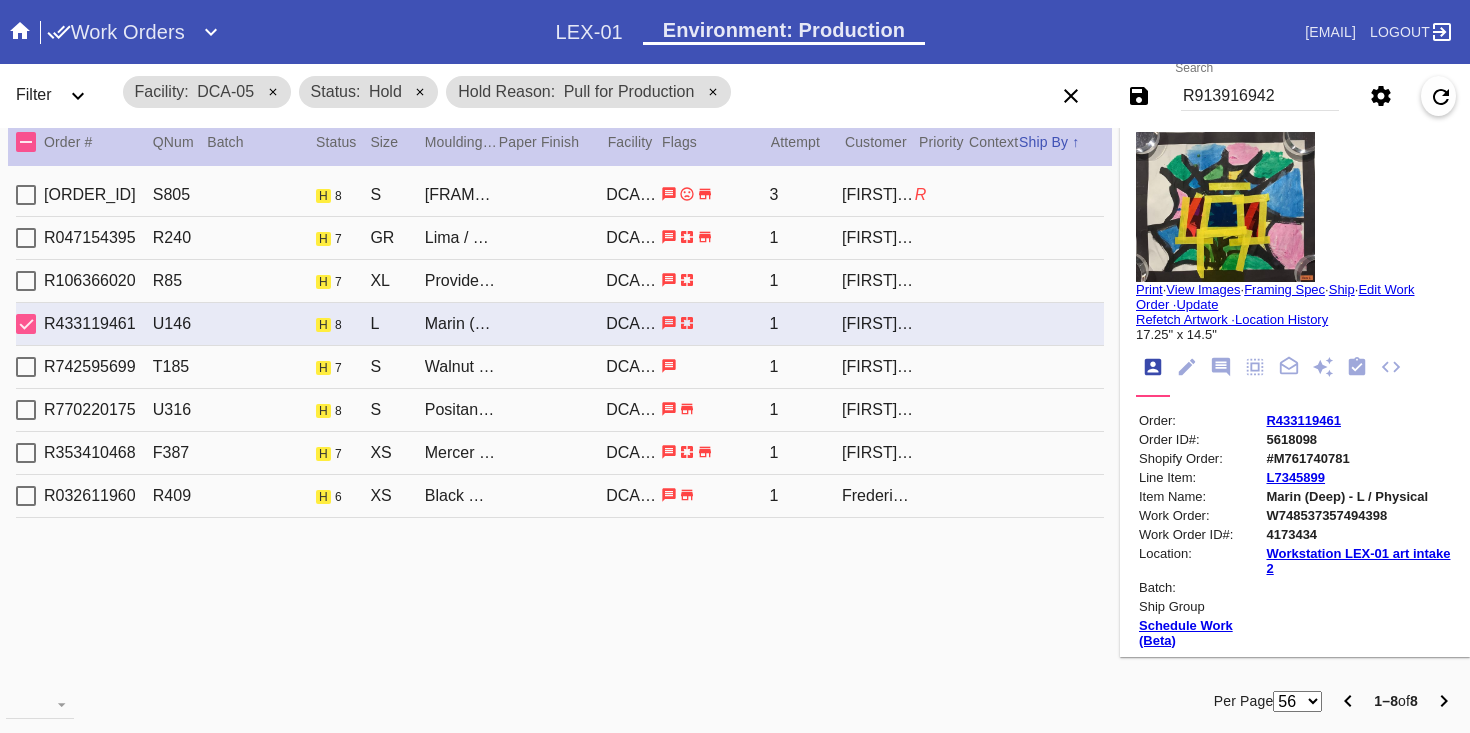 click on "[ORDER_ID] [NUMBER] [SIZE] [FRAME_STYLE] [COLOR] [SIZE] [FRAME_STYLE] [COLOR] [NUMBER] [NAME]" at bounding box center [560, 324] 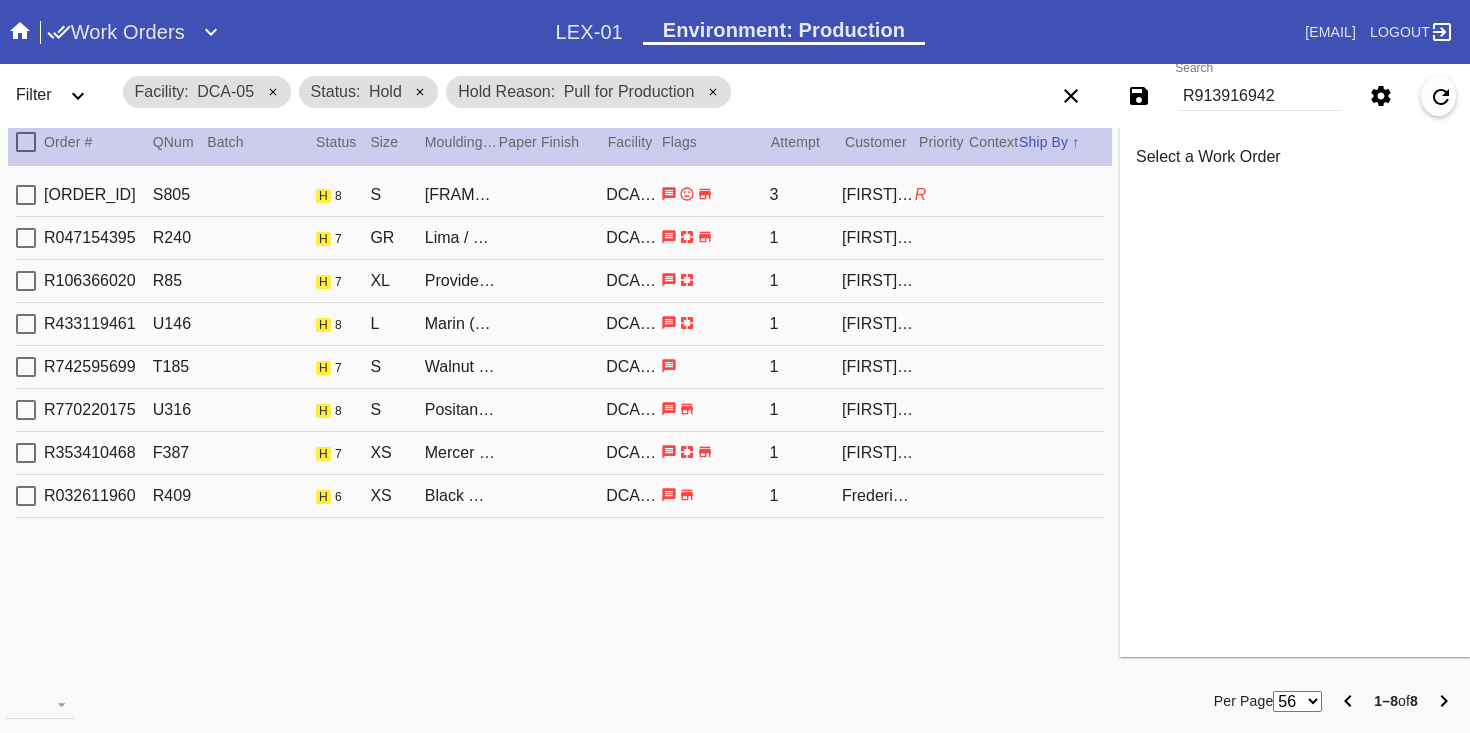 click on "R742595699 T185 h   7 S Walnut (Gallery) / Dark Olive [CODE] 1 [FIRST] [LAST]" at bounding box center [560, 367] 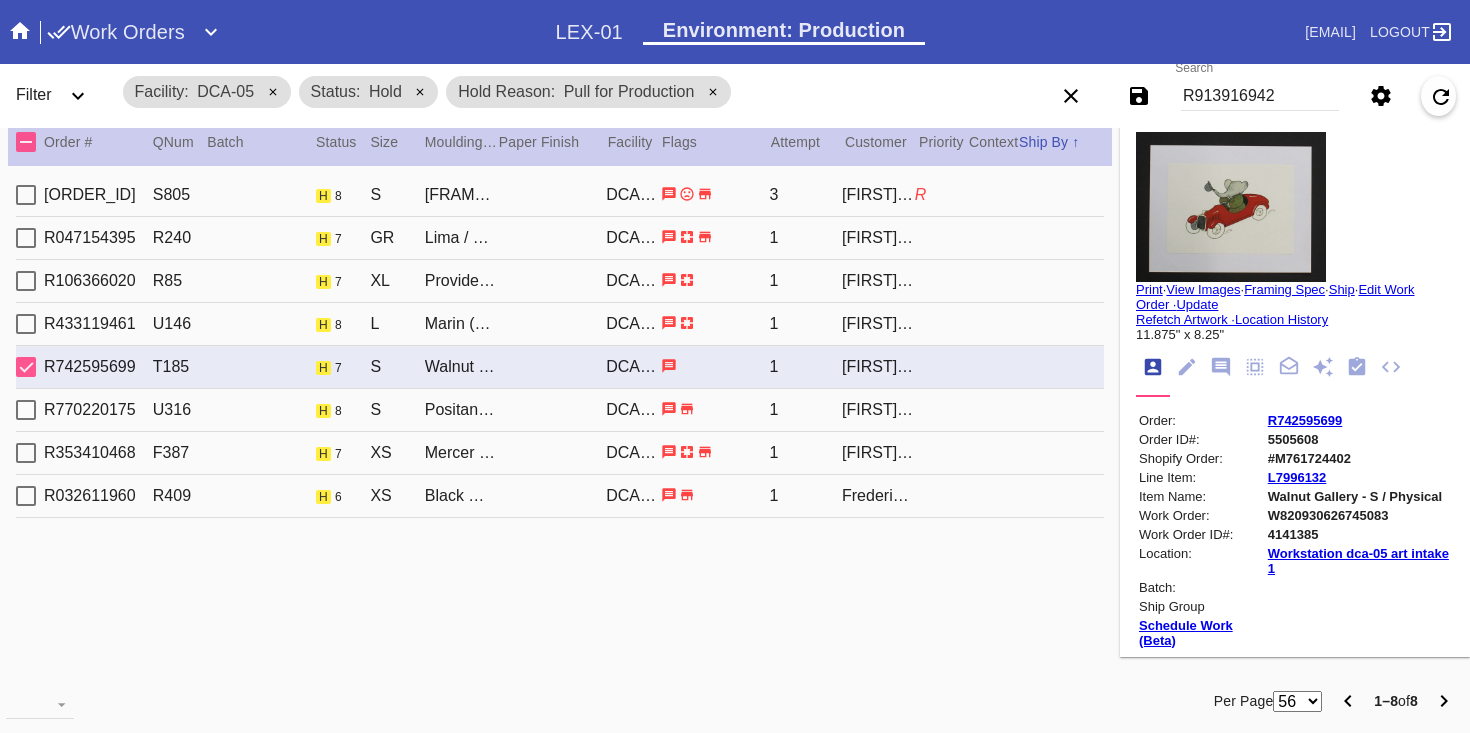 click on "4141385" at bounding box center [1359, 534] 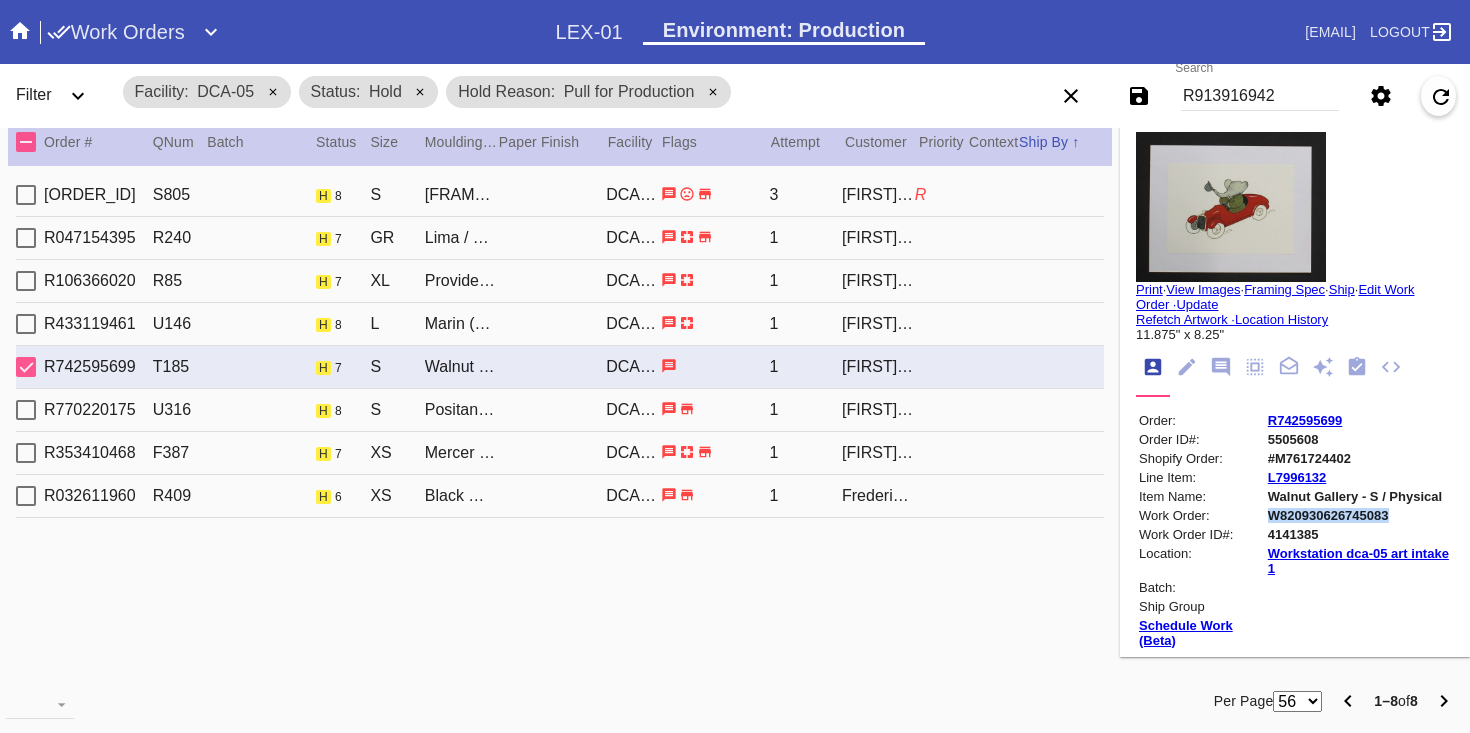 click on "W820930626745083" at bounding box center [1359, 515] 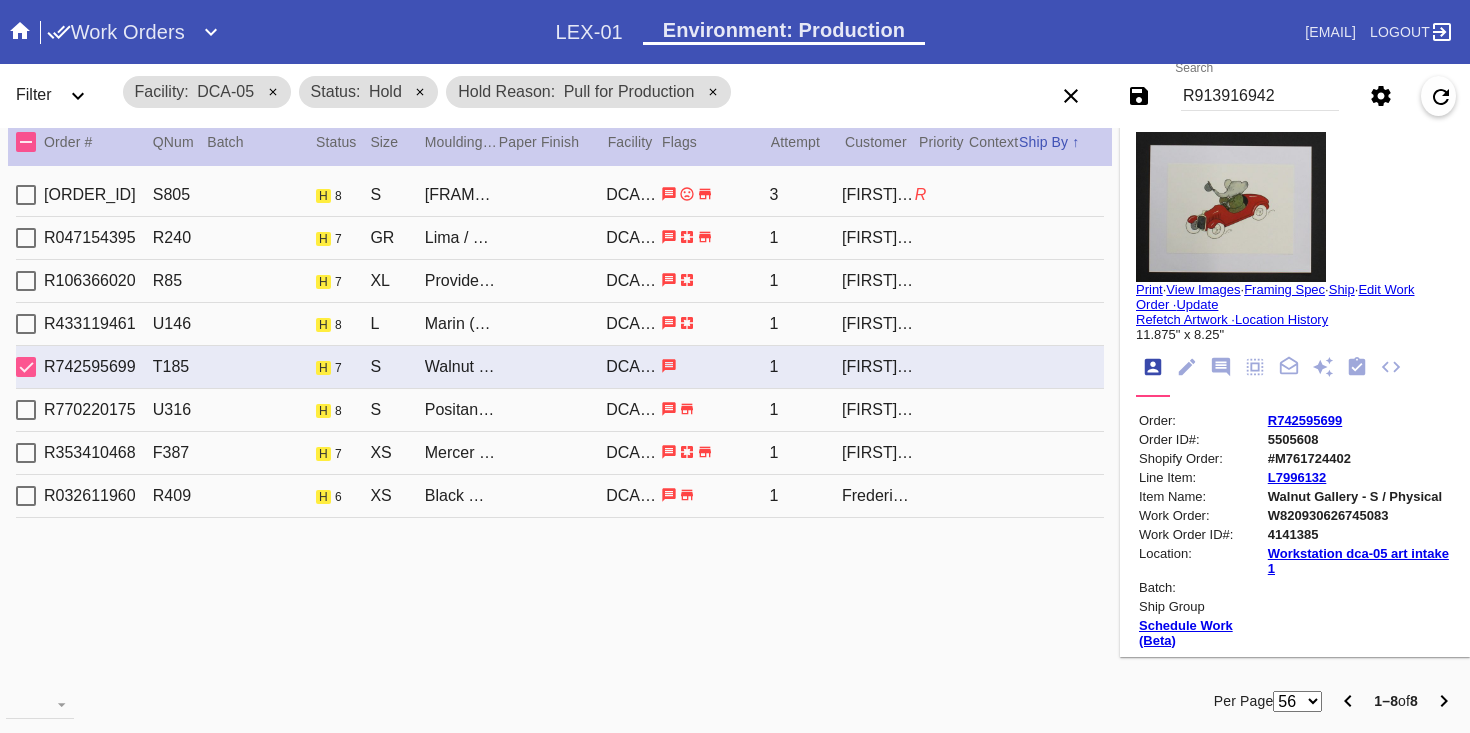 click on "R770220175 U316 h   8 S Positano / Dove White [CODE] 1 [FIRST] [LAST]" at bounding box center (560, 410) 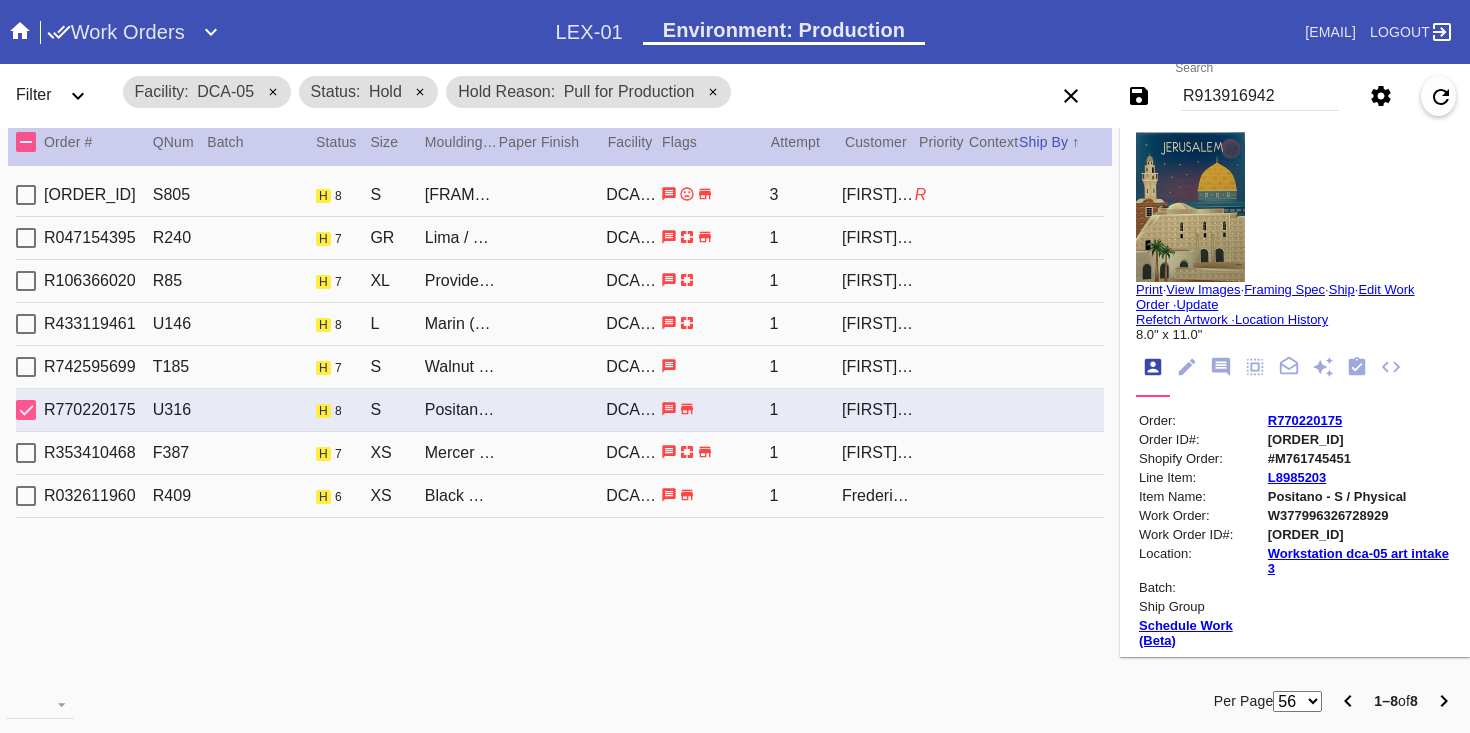click on "W377996326728929" at bounding box center (1359, 515) 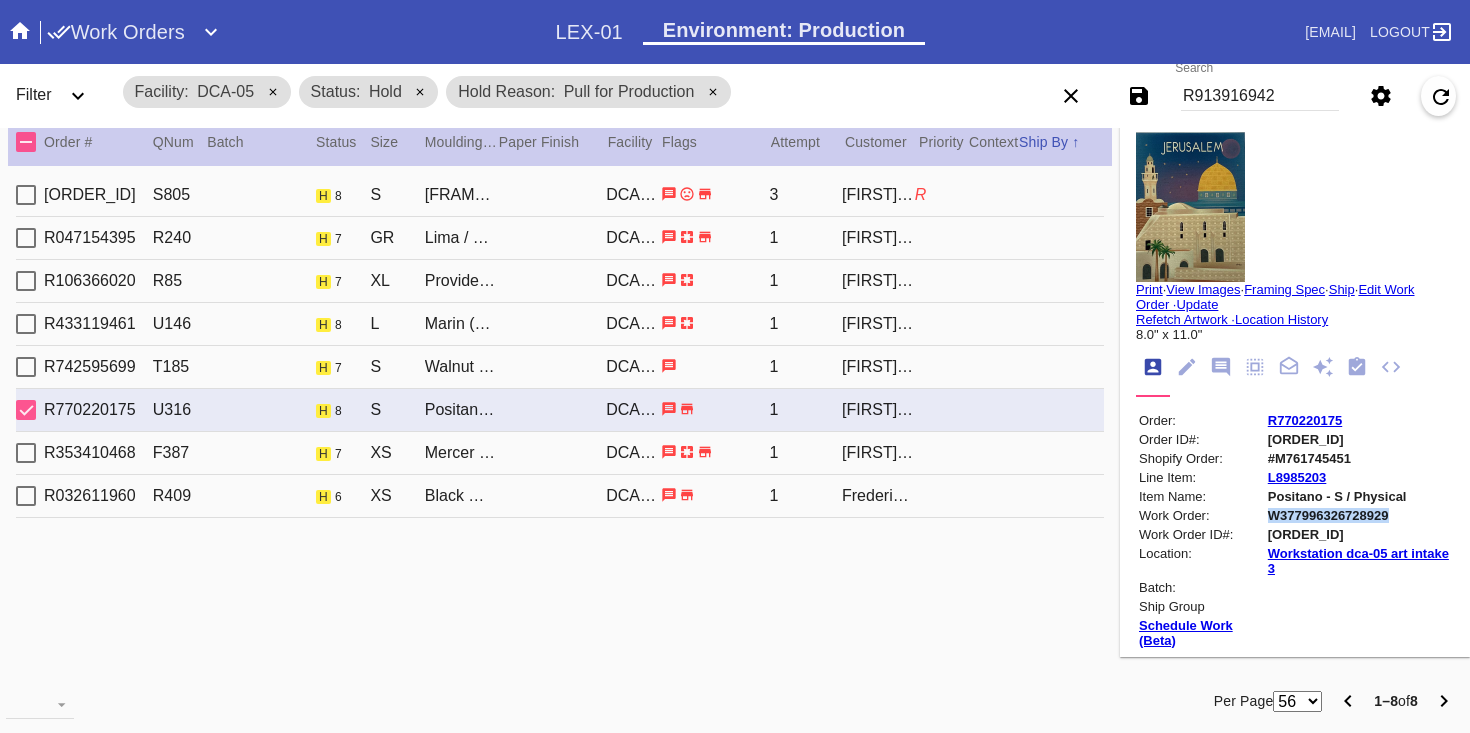click on "W377996326728929" at bounding box center [1359, 515] 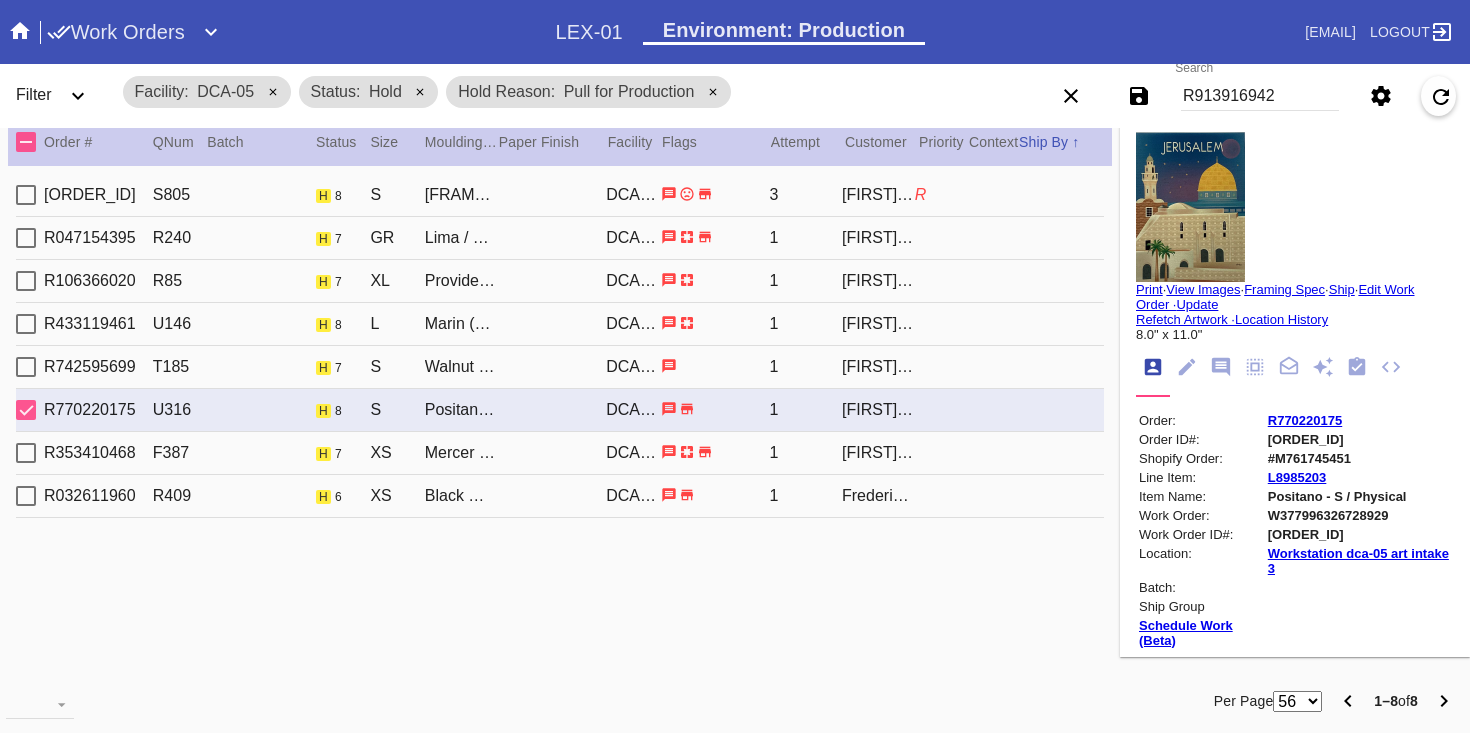 click on "R353410468 F387 h   7 XS Mercer Slim (Deep) / White [CODE] 1 [FIRST] [LAST]" at bounding box center (560, 453) 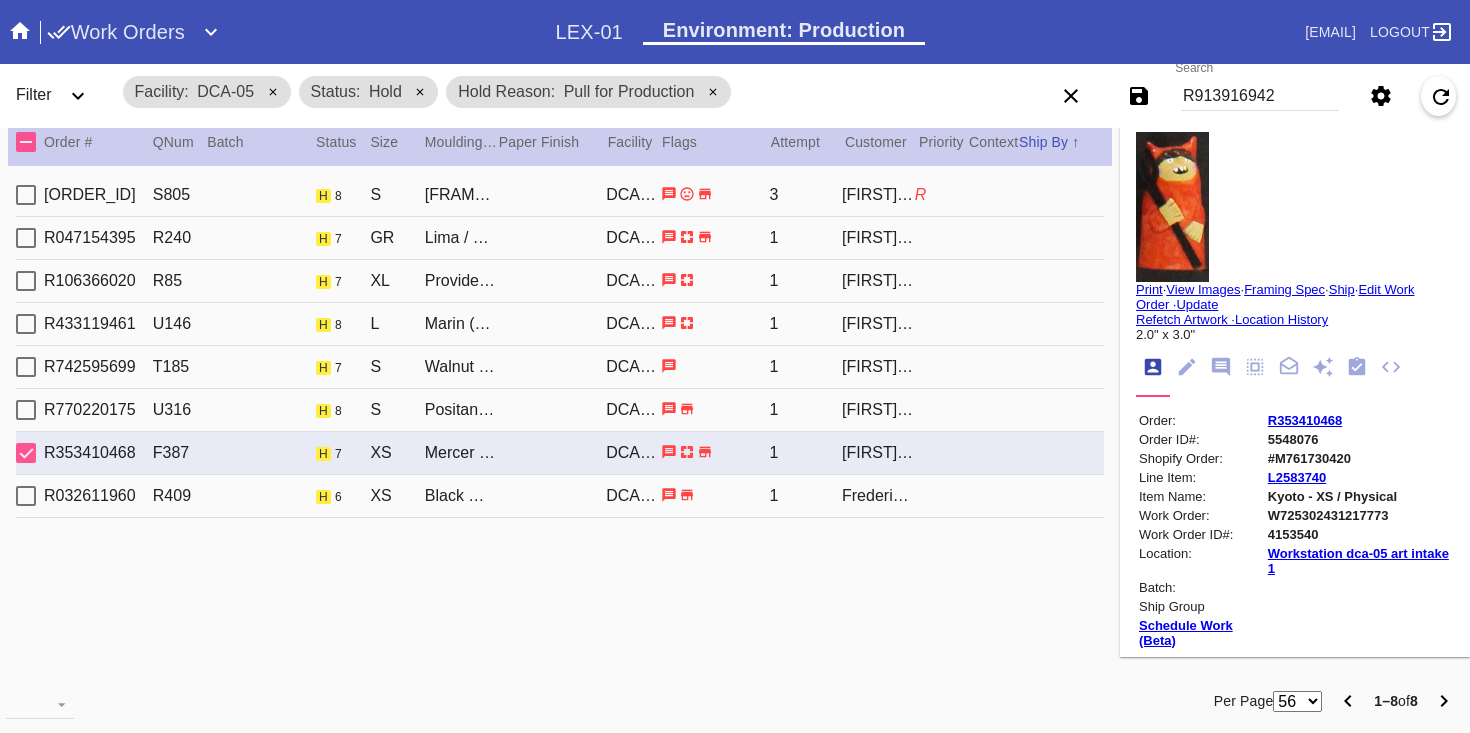 click on "R353410468 F387 h   7 XS Mercer Slim (Deep) / White [CODE] 1 [FIRST] [LAST]" at bounding box center [560, 453] 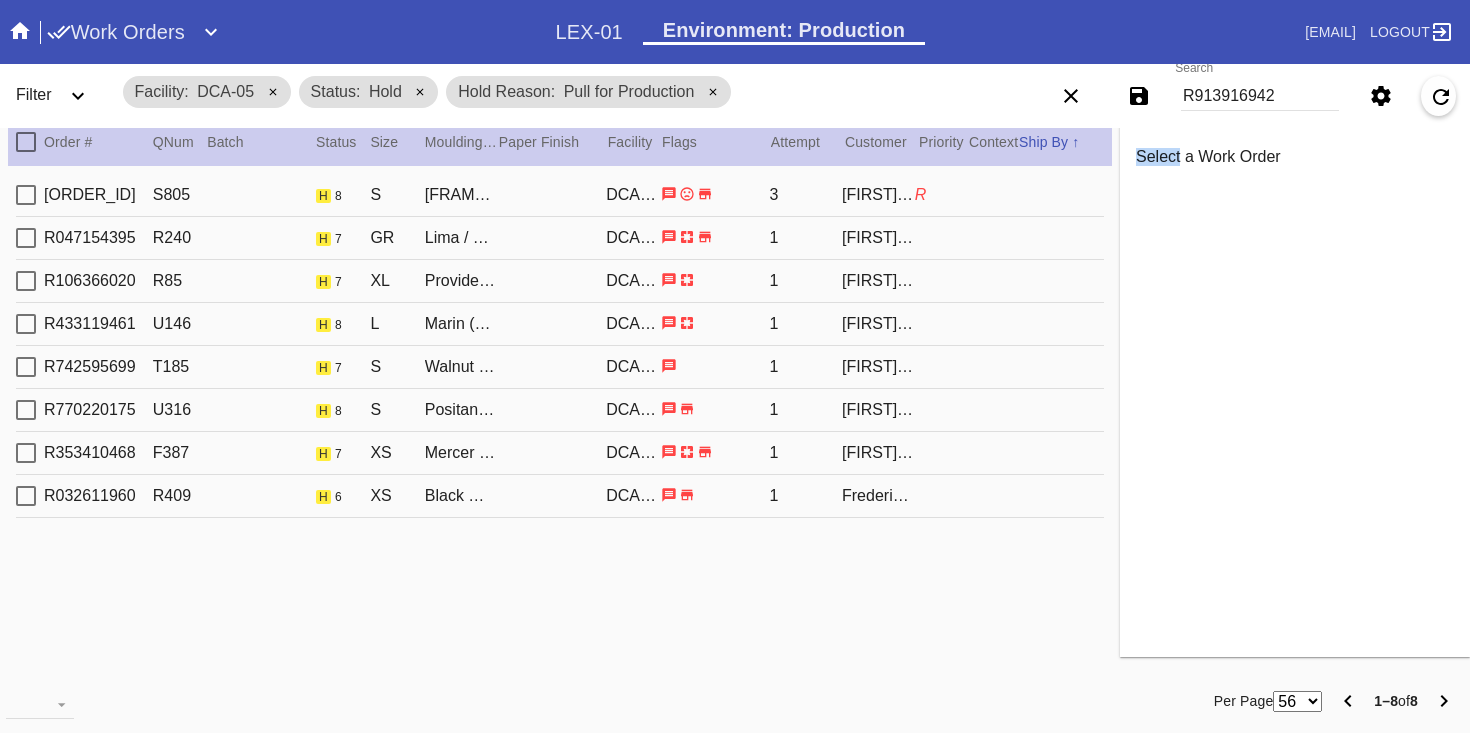 click on "R353410468 F387 h   7 XS Mercer Slim (Deep) / White [CODE] 1 [FIRST] [LAST]" at bounding box center (560, 453) 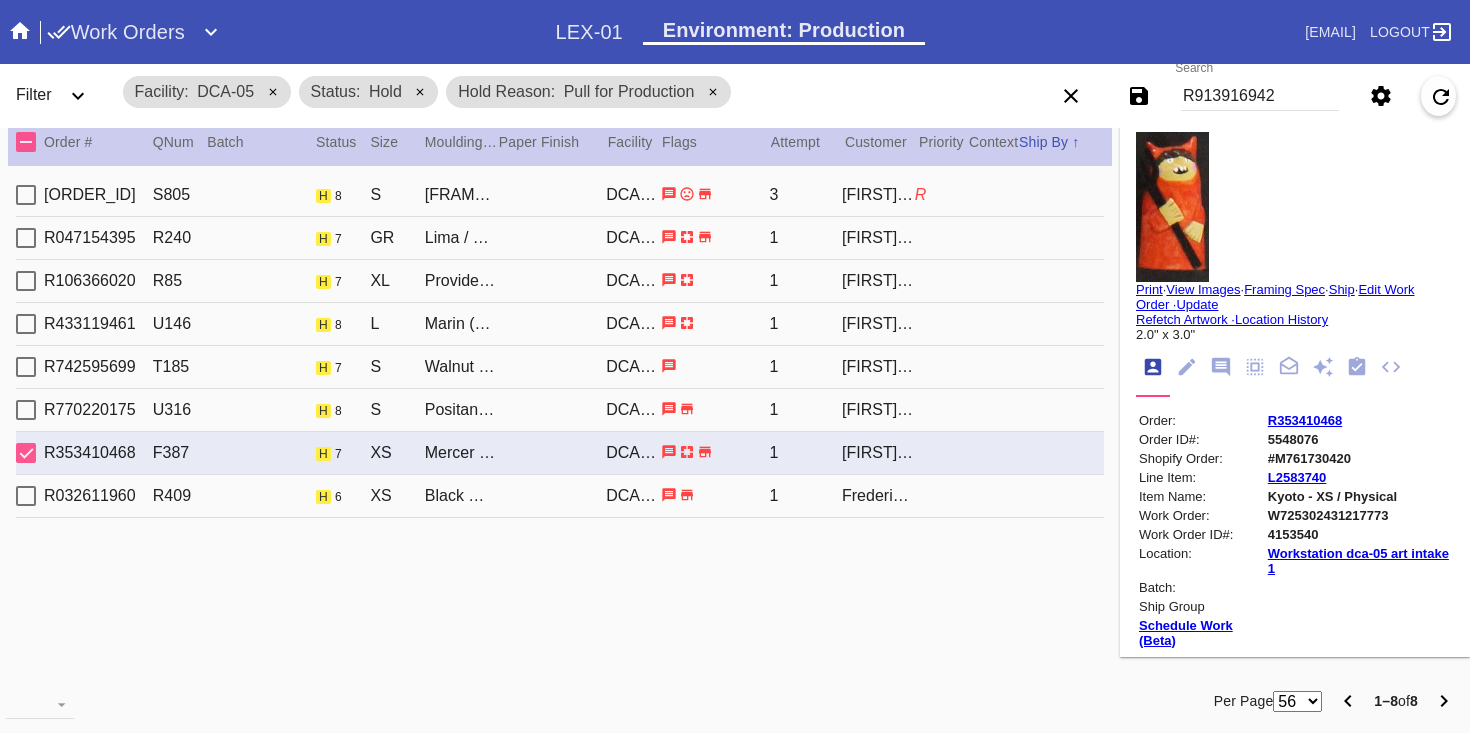 click on "W725302431217773" at bounding box center (1359, 515) 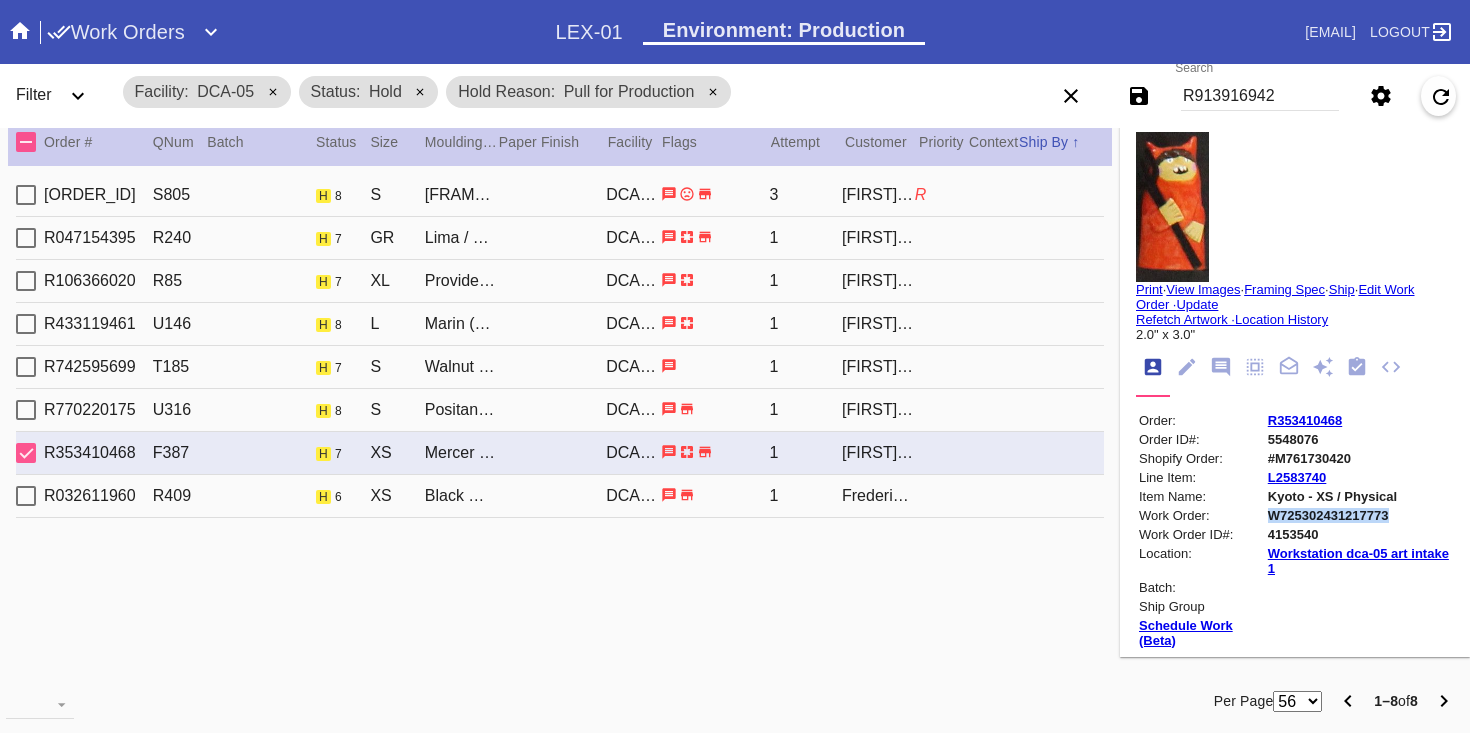 click on "W725302431217773" at bounding box center (1359, 515) 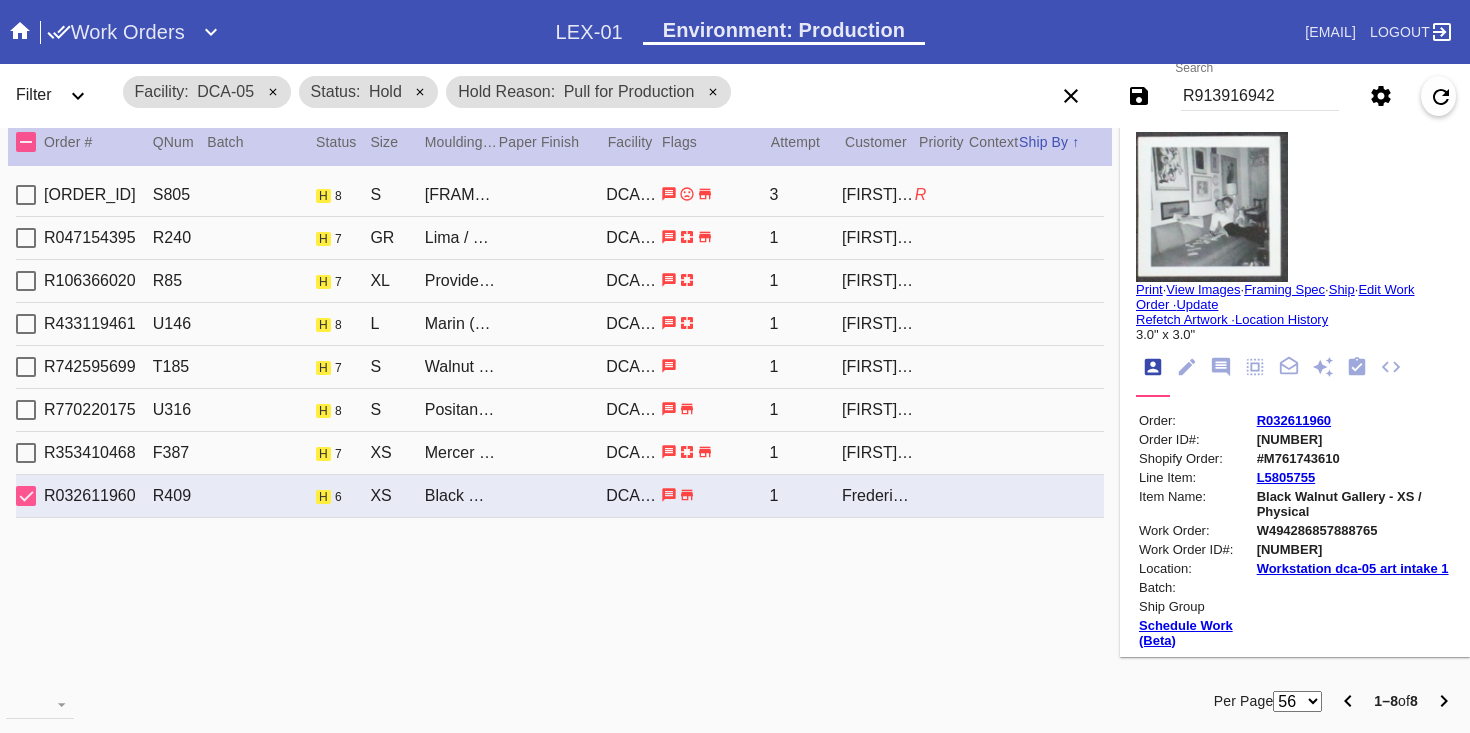 click on "W494286857888765" at bounding box center [1354, 530] 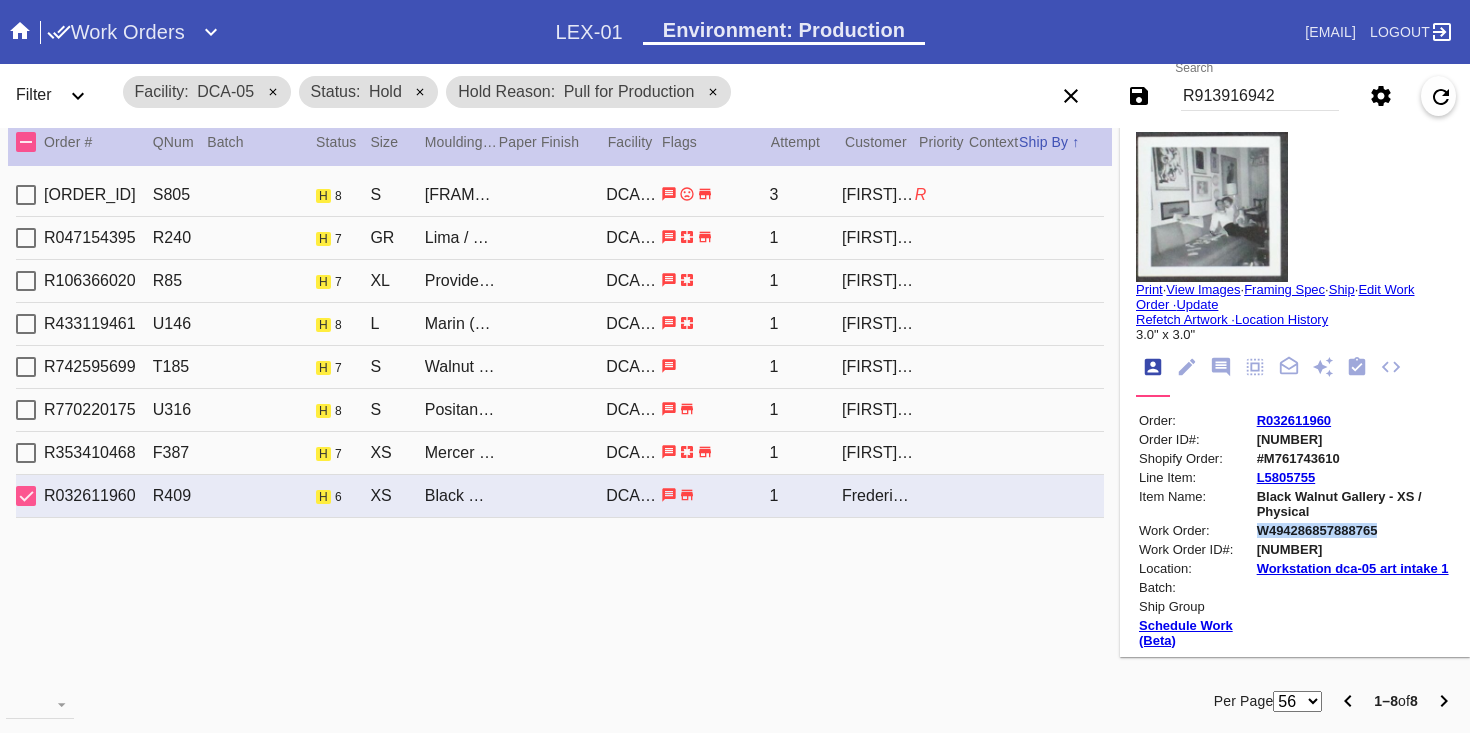 click on "W494286857888765" at bounding box center (1354, 530) 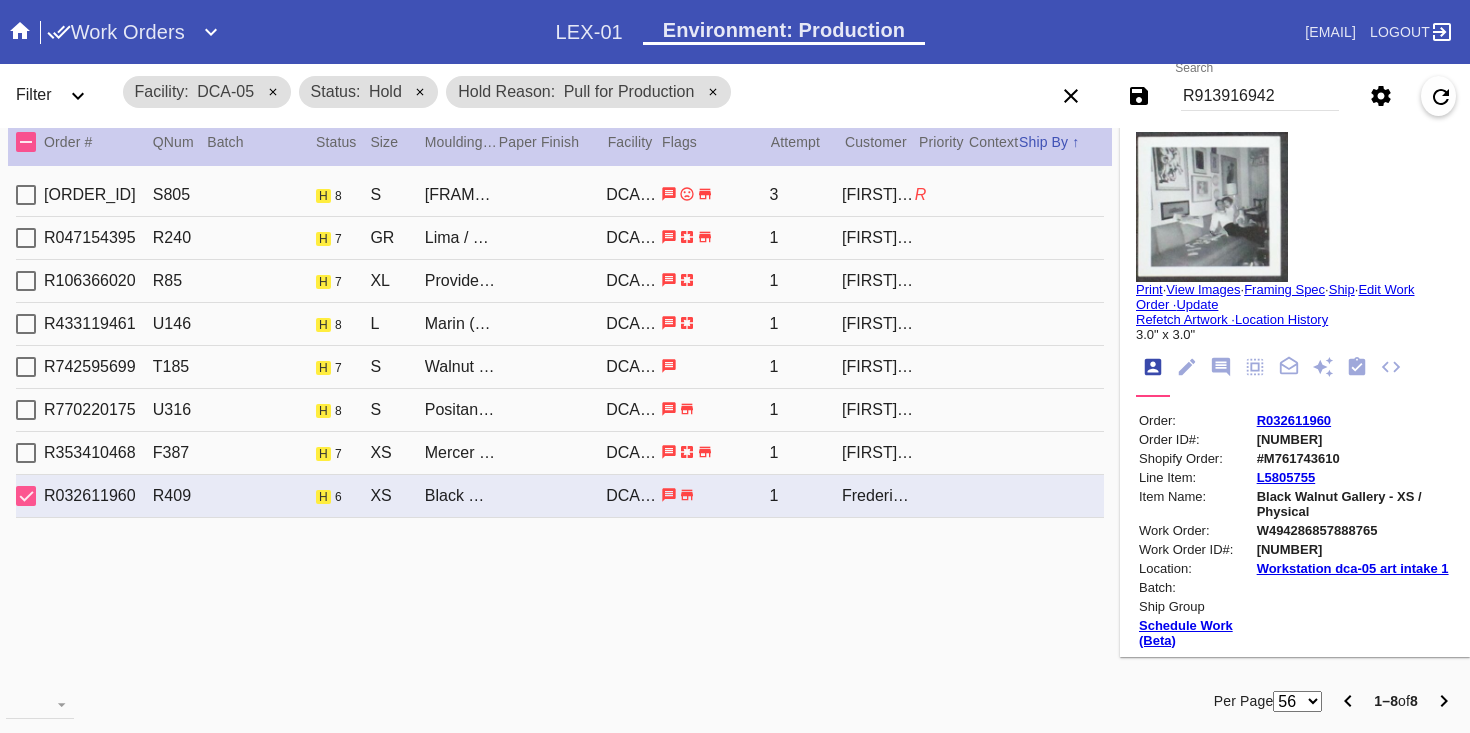 click on "[ORDER_ID] [ORDER_ID] [ORDER_ID] [FIRST]
[ORDER_ID]" at bounding box center (560, 195) 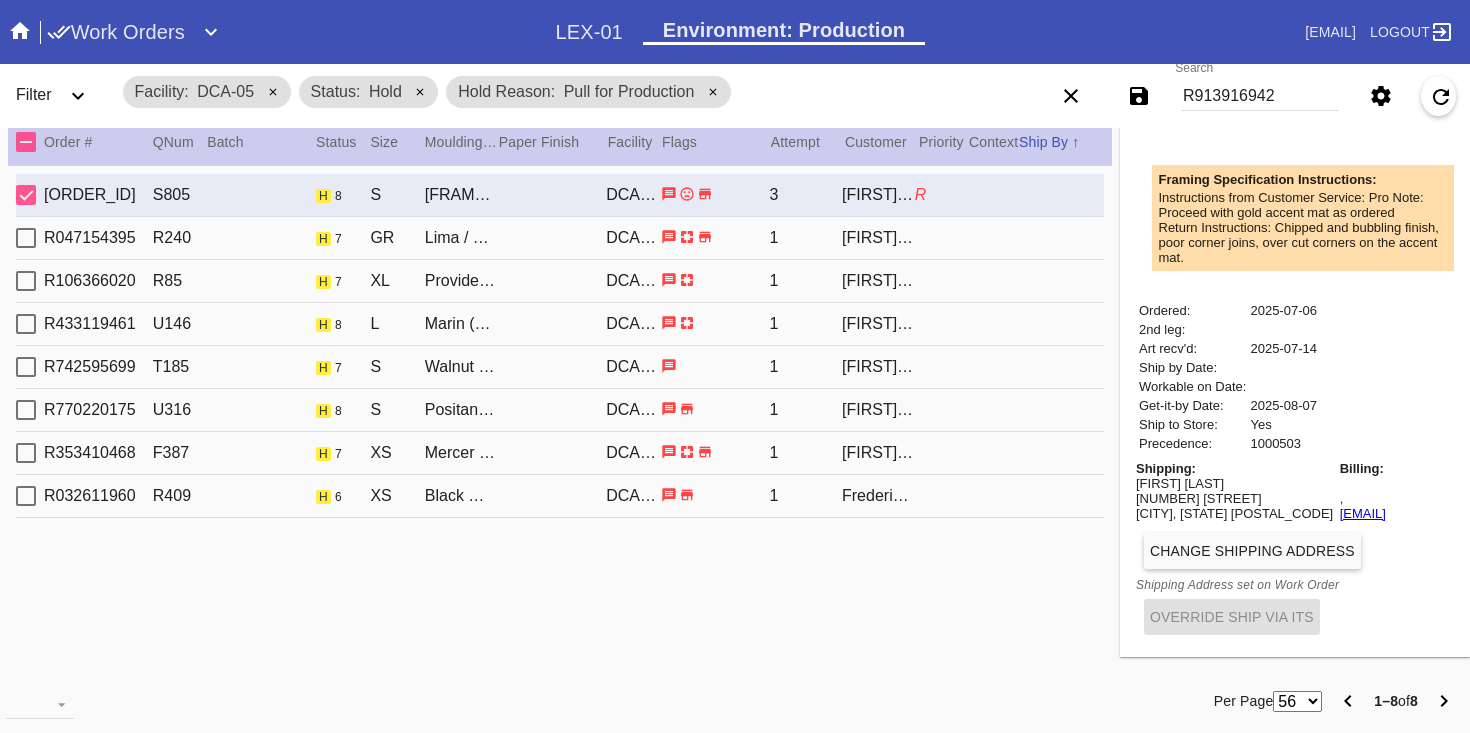 scroll, scrollTop: 0, scrollLeft: 0, axis: both 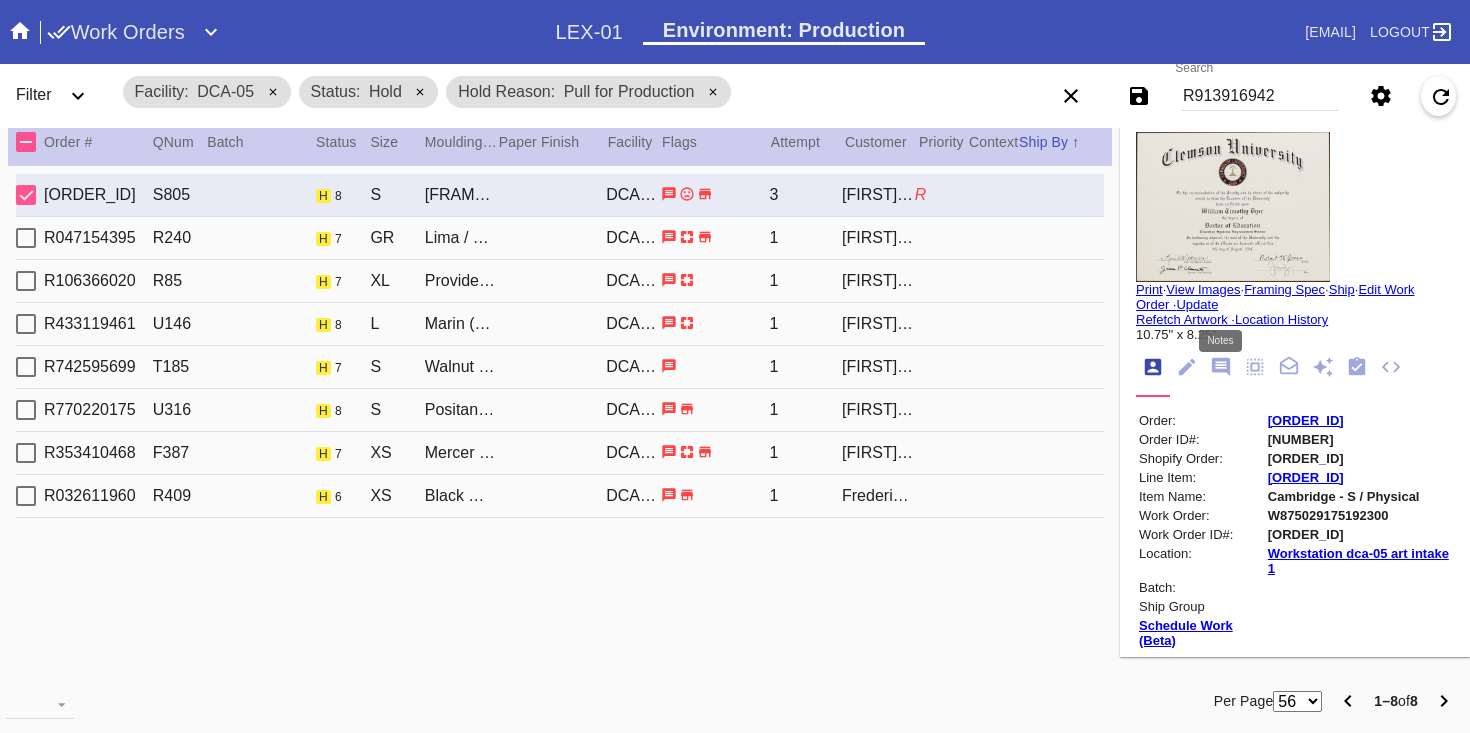 click 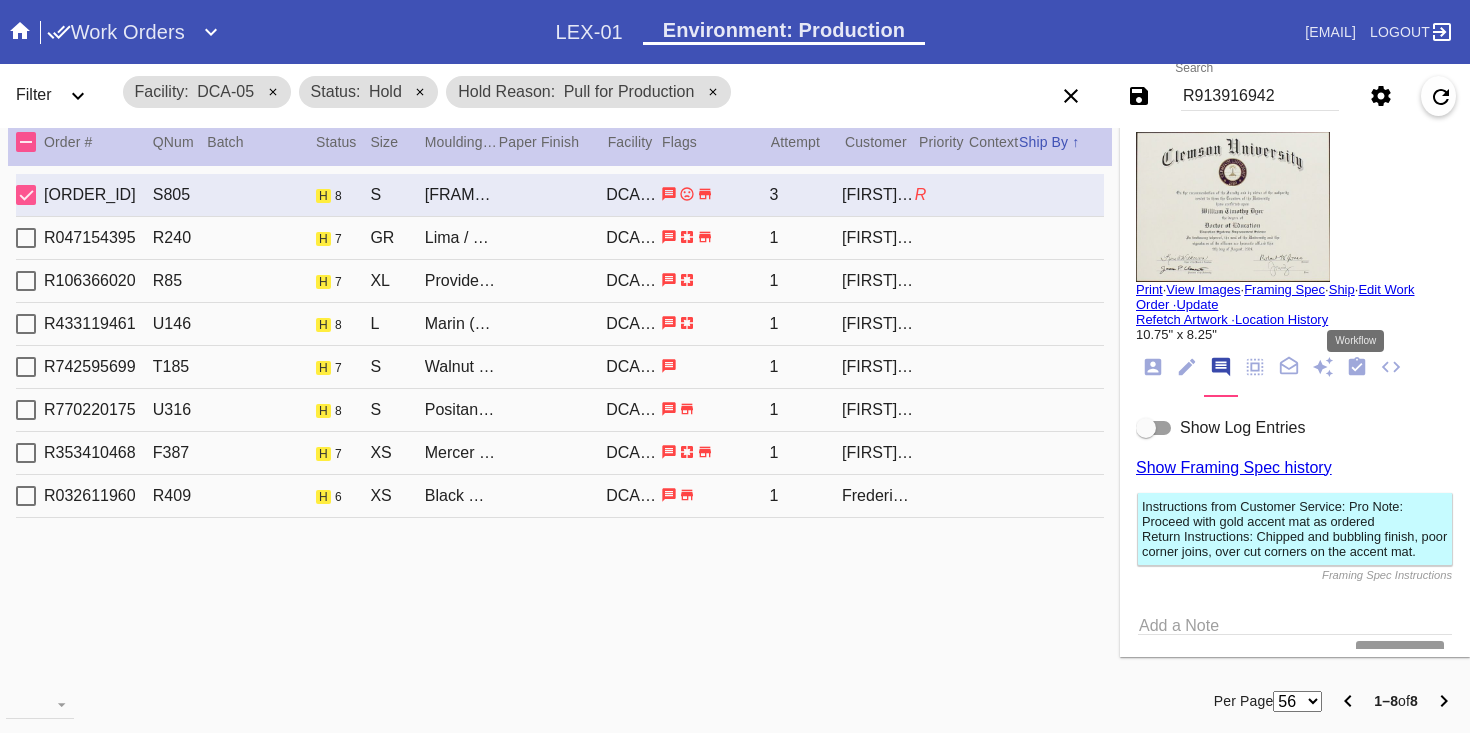 click 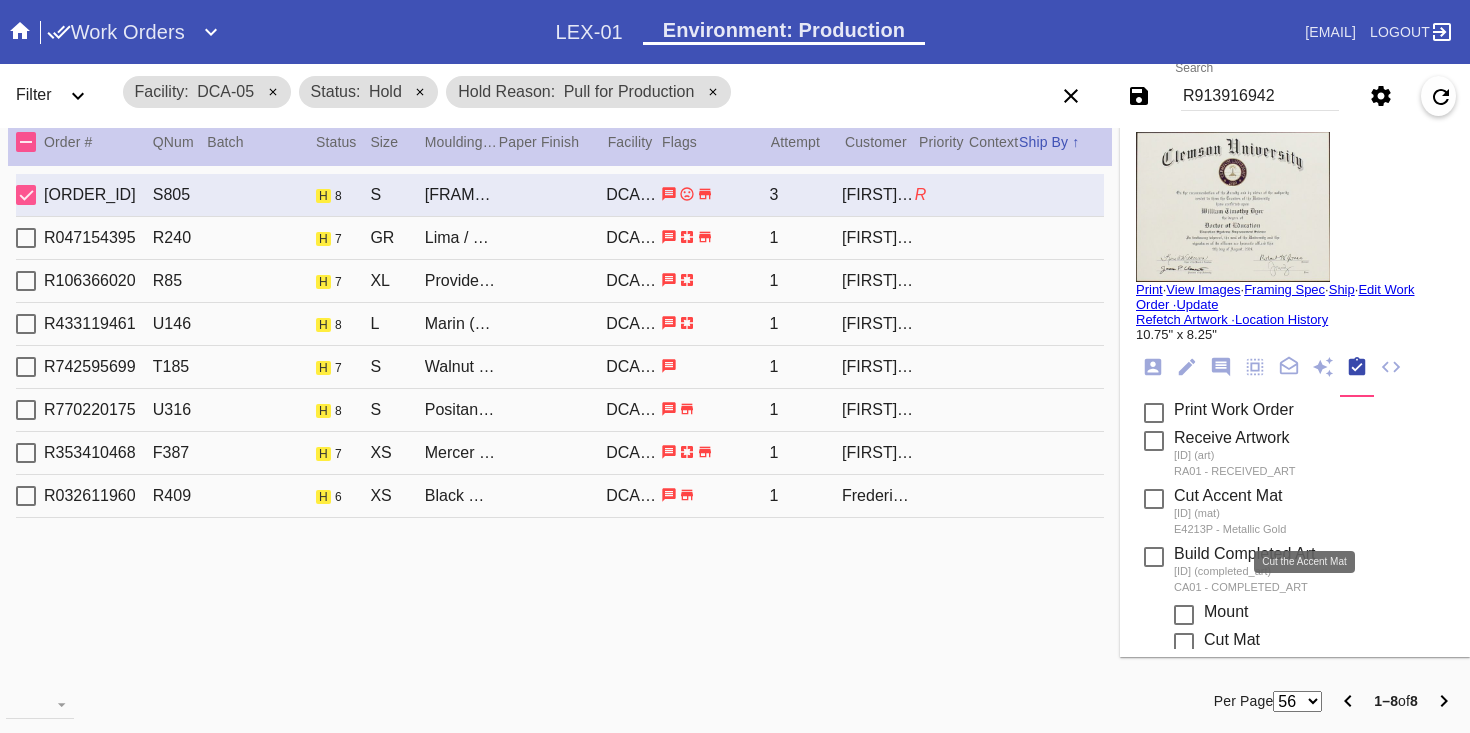 scroll, scrollTop: 343, scrollLeft: 0, axis: vertical 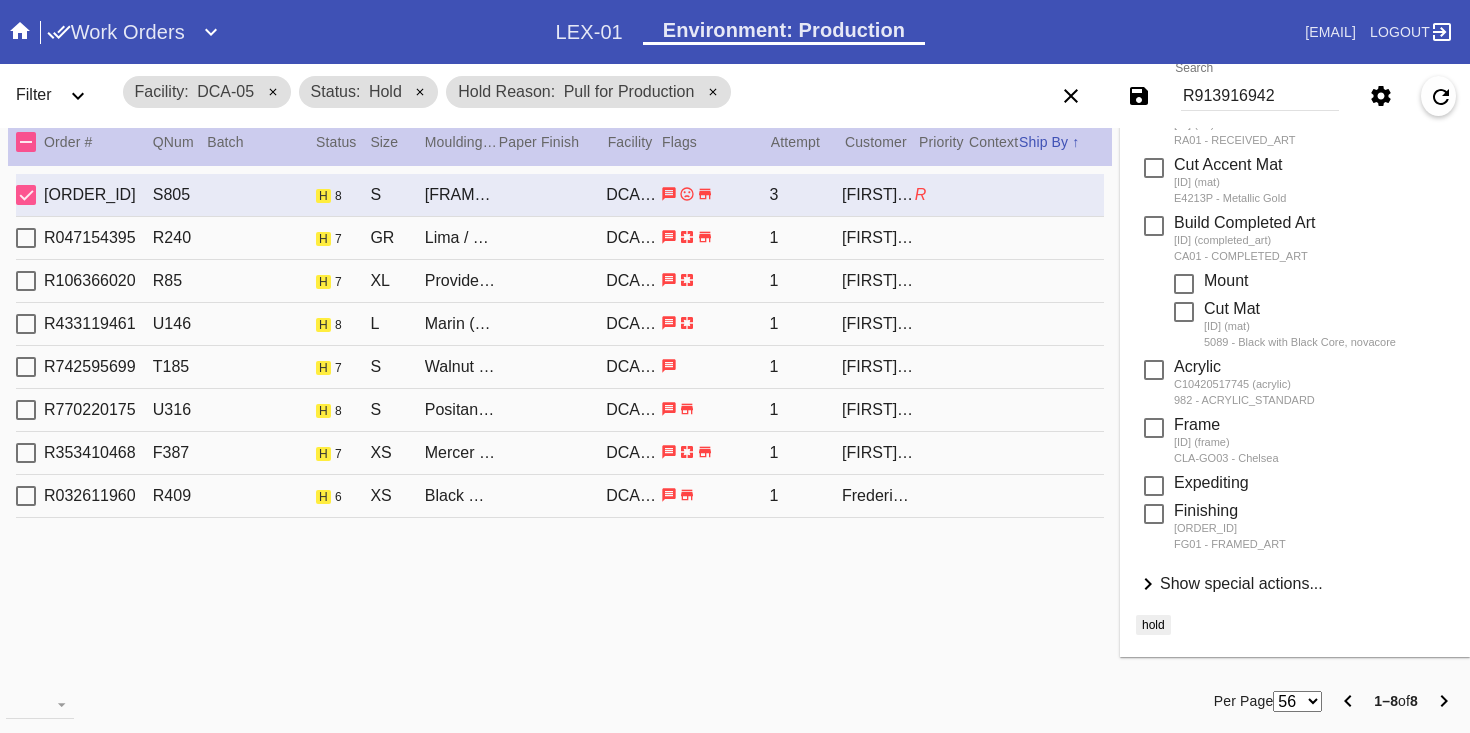 click on "Show special actions..." at bounding box center (1241, 583) 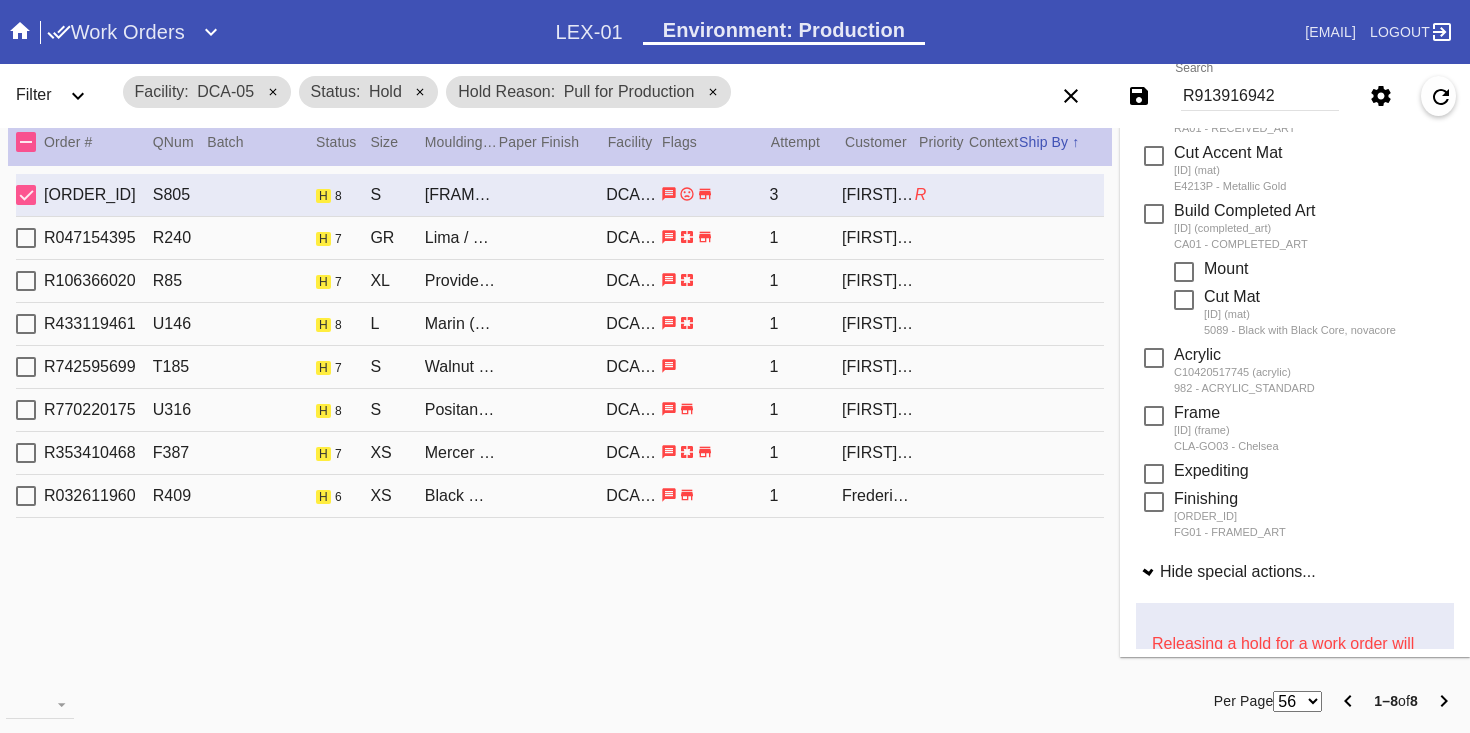 scroll, scrollTop: 801, scrollLeft: 0, axis: vertical 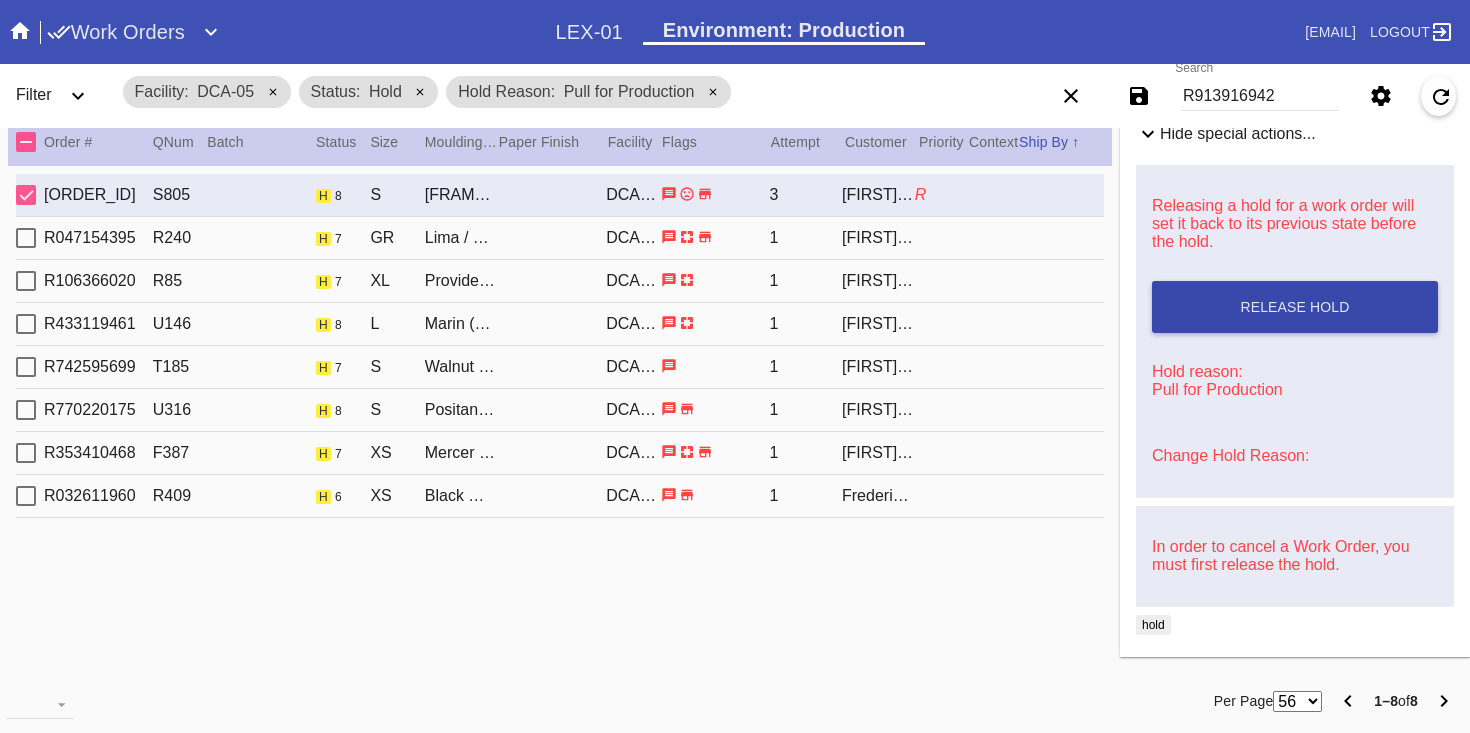 click on "Release Hold" at bounding box center (1295, 307) 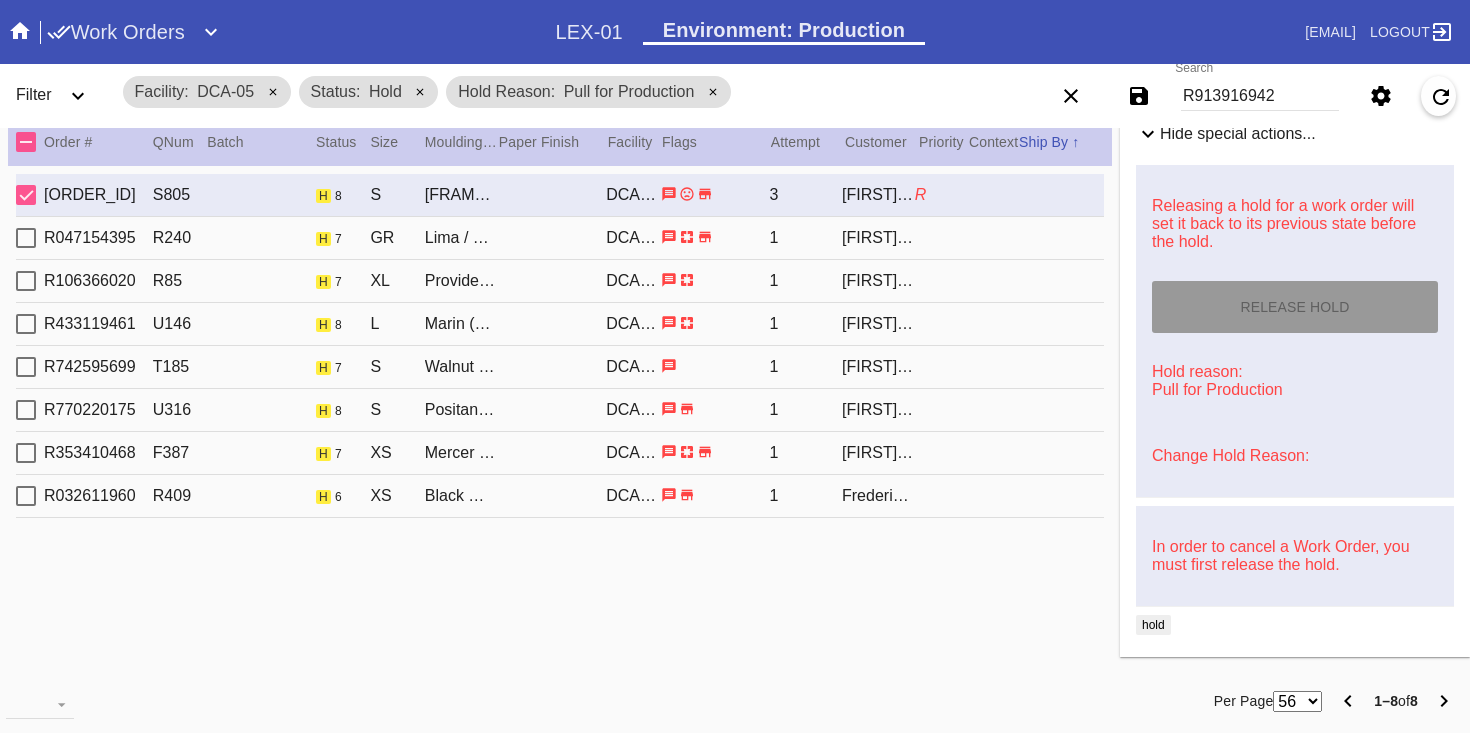 scroll, scrollTop: 0, scrollLeft: 0, axis: both 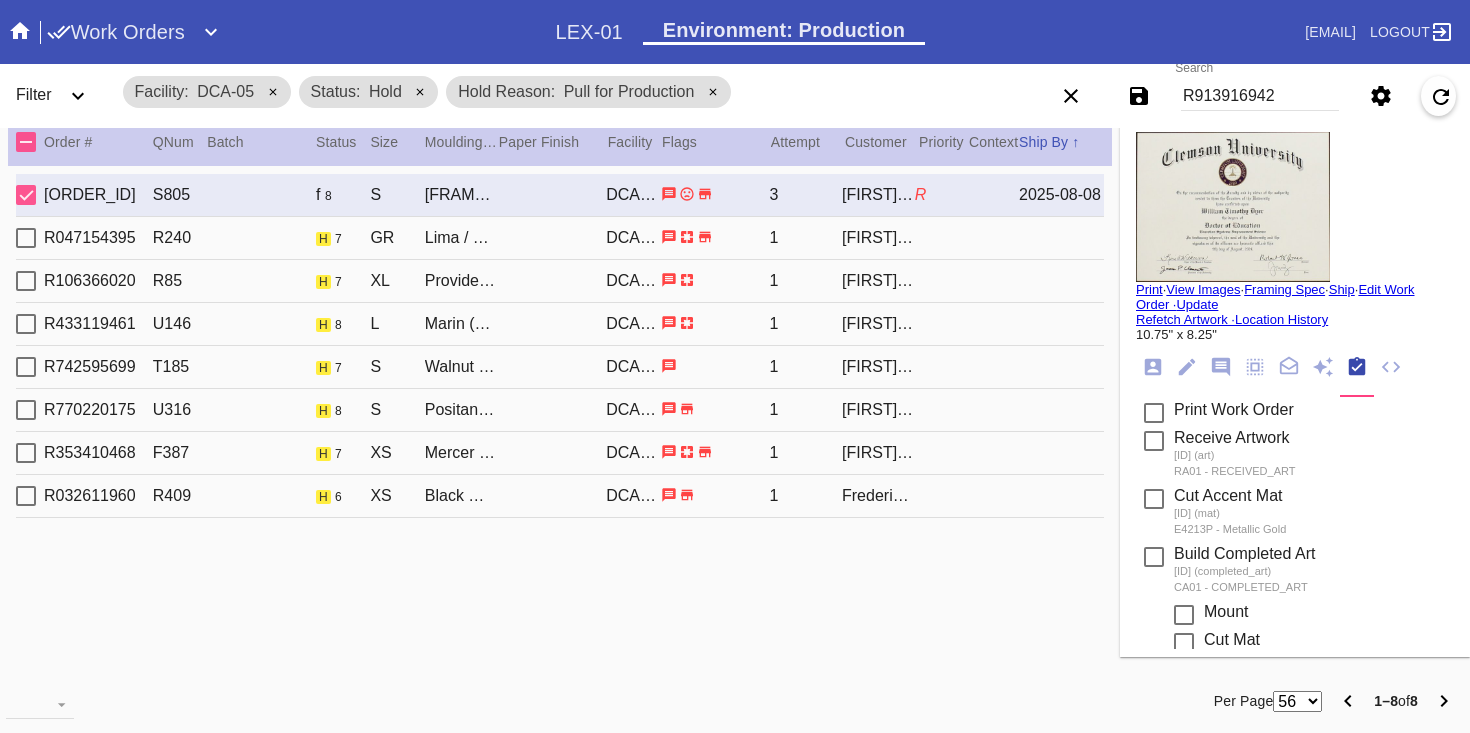 click on "Print" at bounding box center (1149, 289) 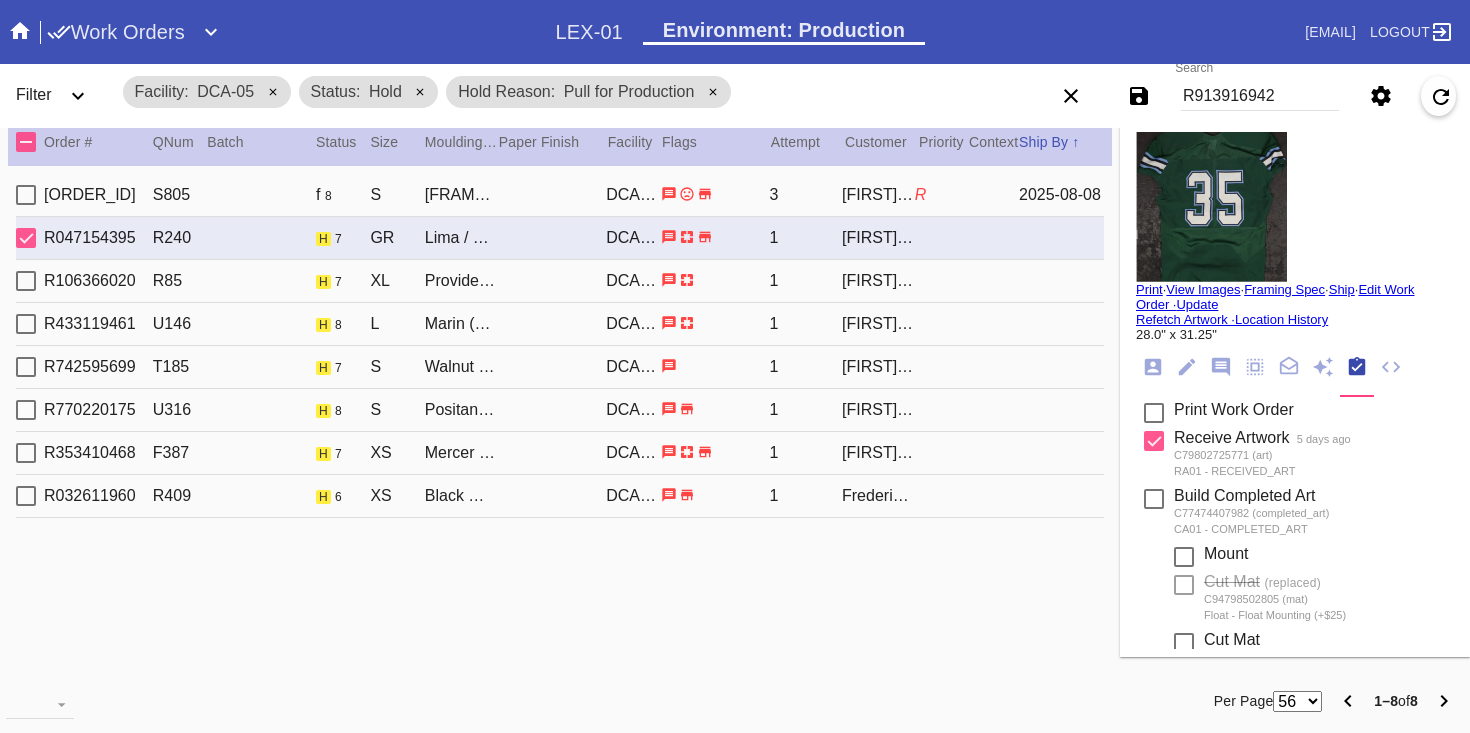 scroll, scrollTop: 1037, scrollLeft: 0, axis: vertical 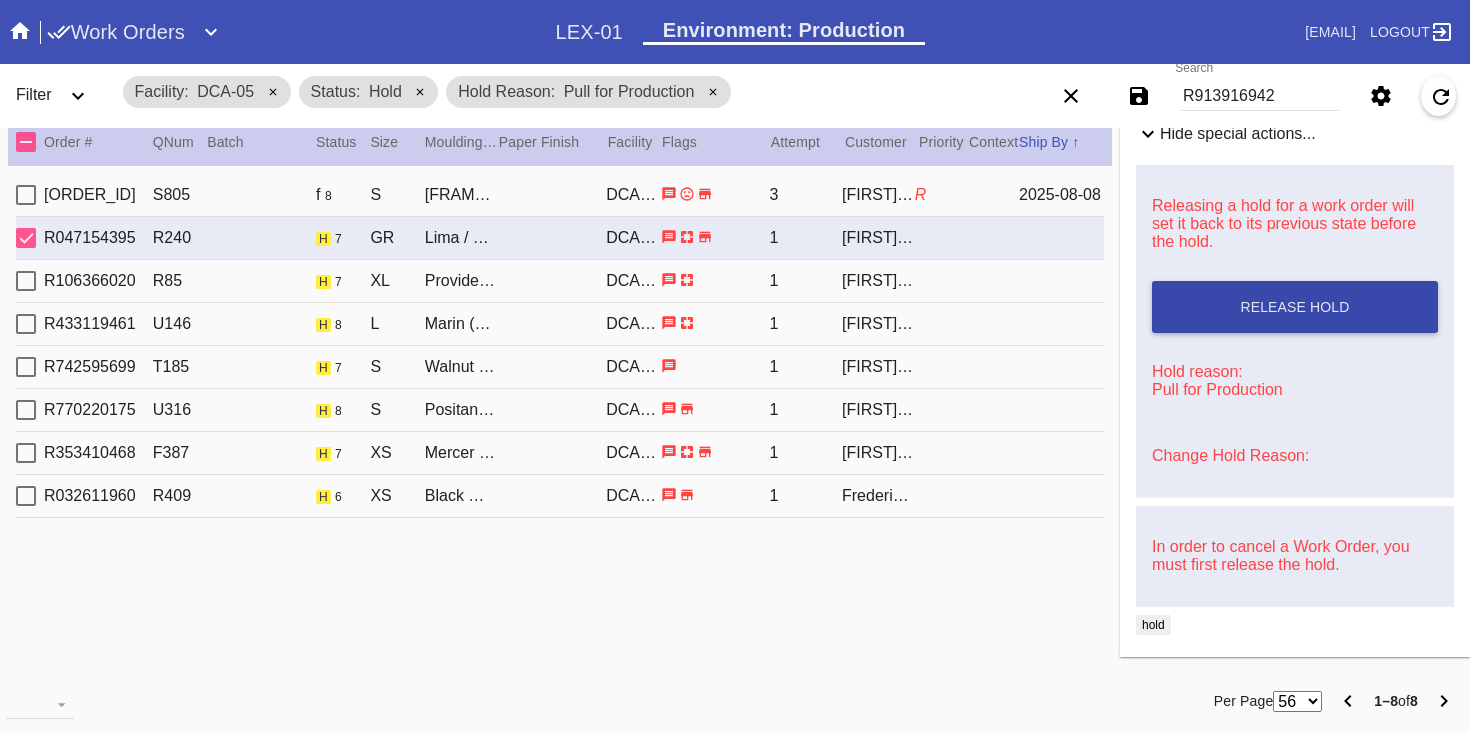 click on "Release Hold" at bounding box center (1294, 307) 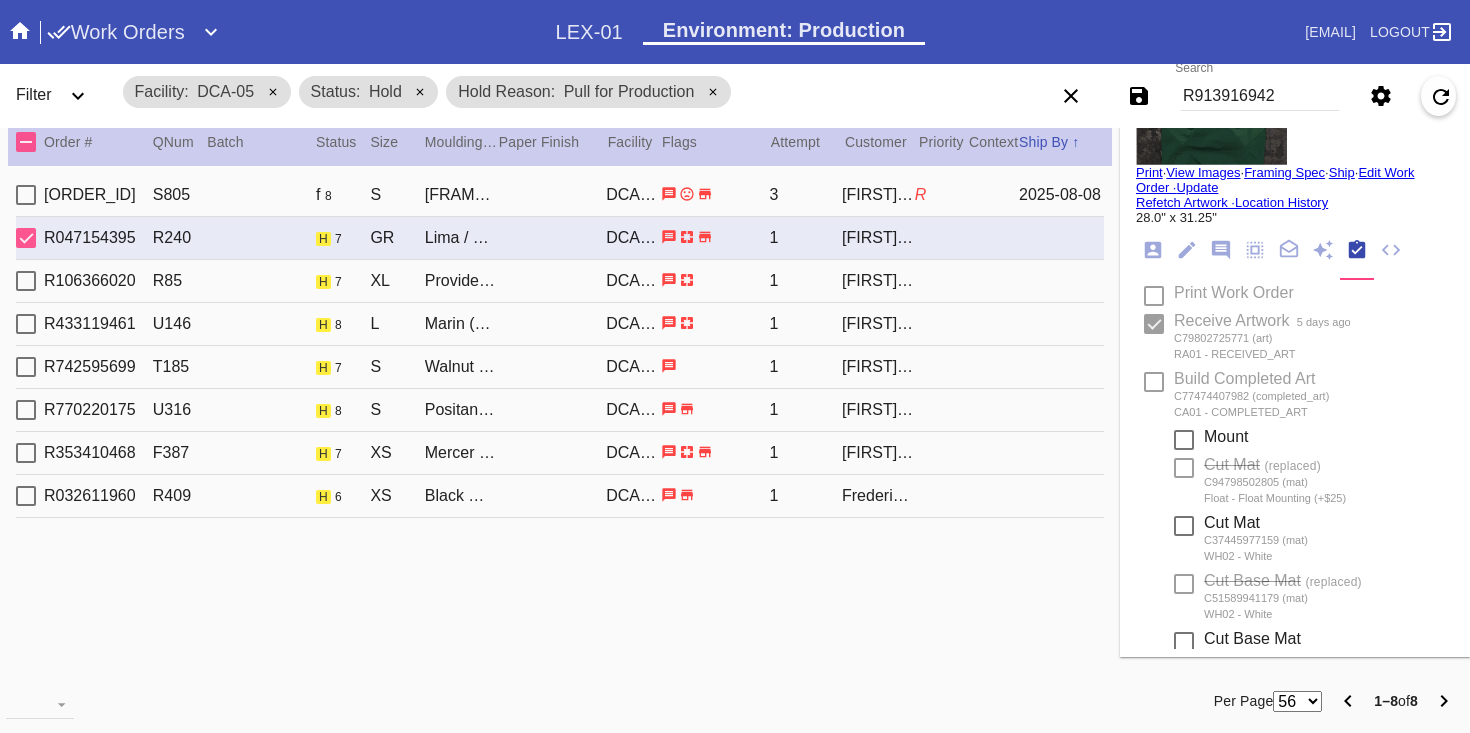 scroll, scrollTop: 0, scrollLeft: 0, axis: both 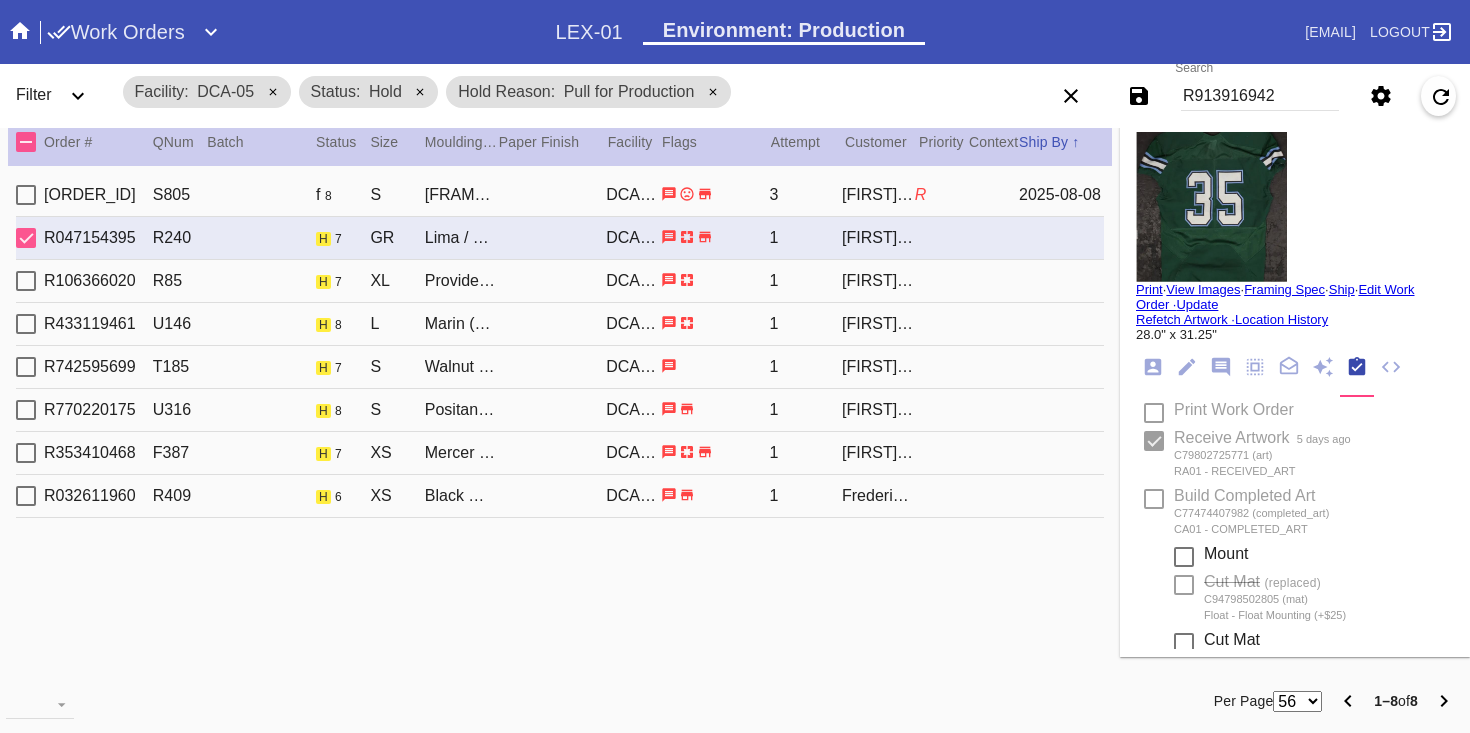 click on "Print" at bounding box center [1149, 289] 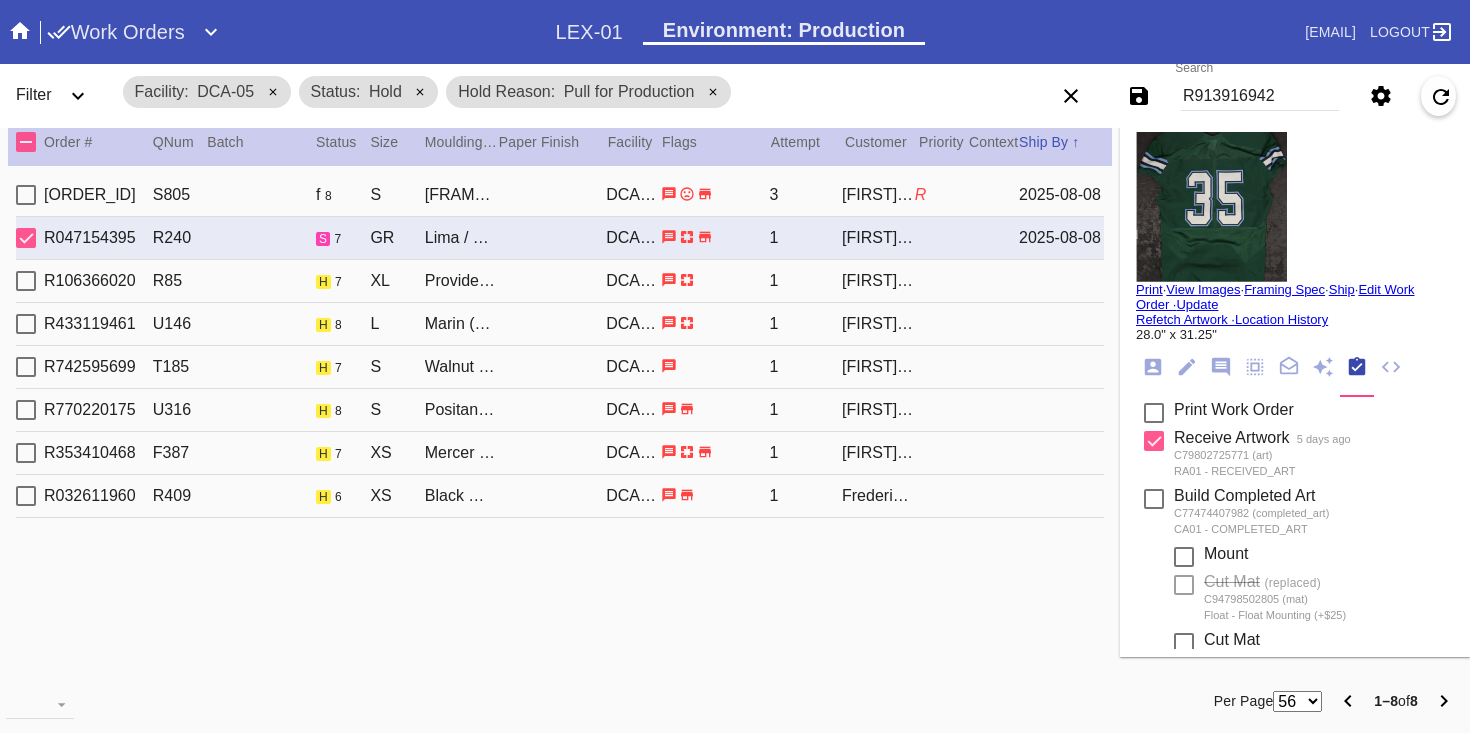 click on "1" at bounding box center [805, 281] 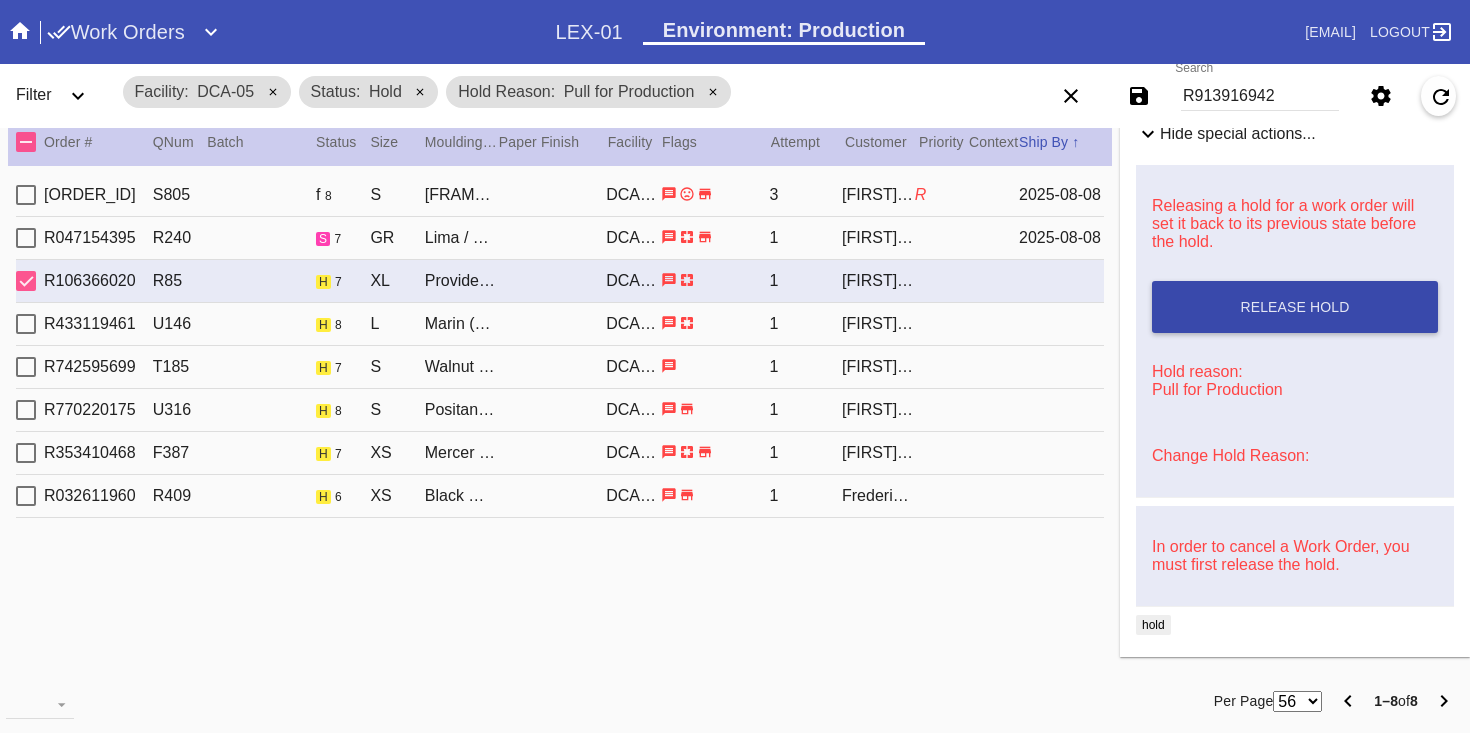 click on "Release Hold" at bounding box center (1294, 307) 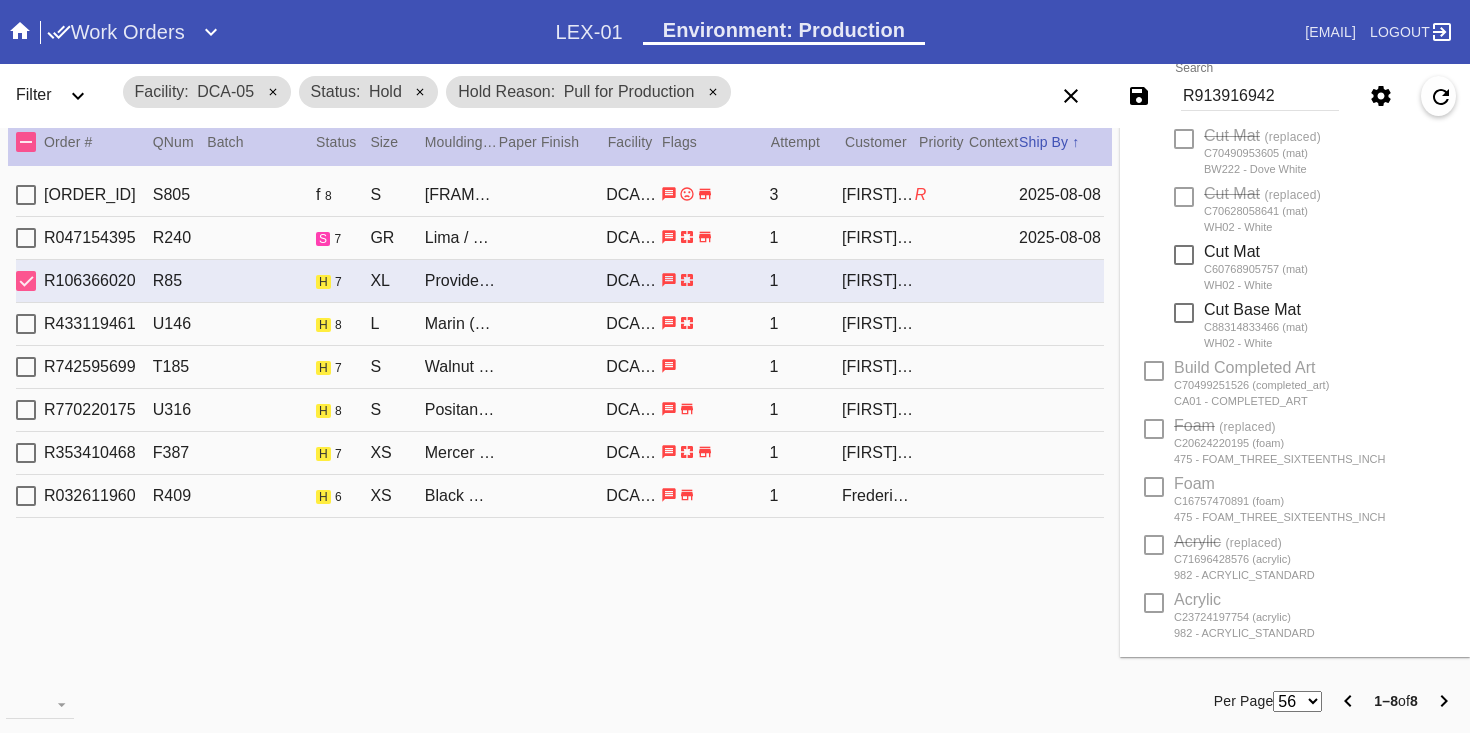 scroll, scrollTop: 0, scrollLeft: 0, axis: both 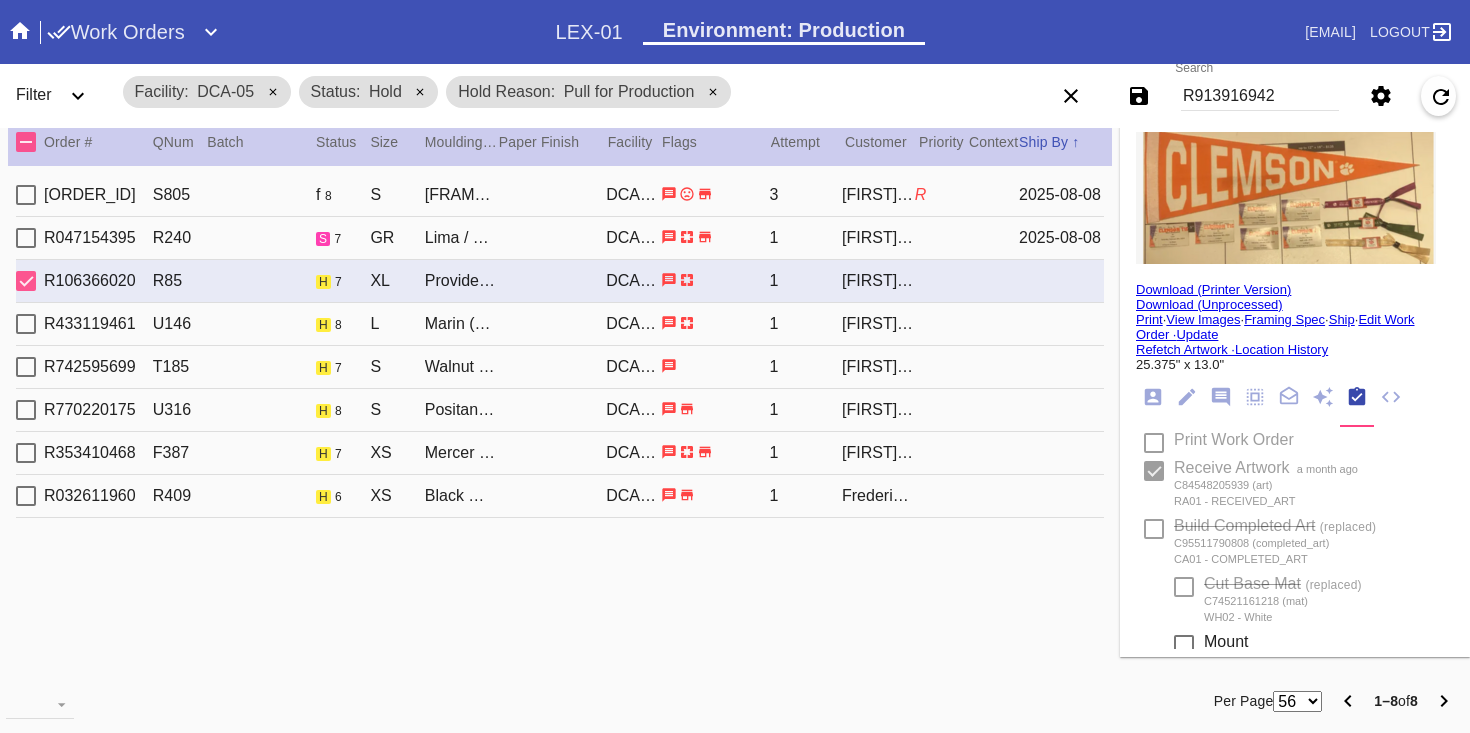click on "Print" at bounding box center (1149, 319) 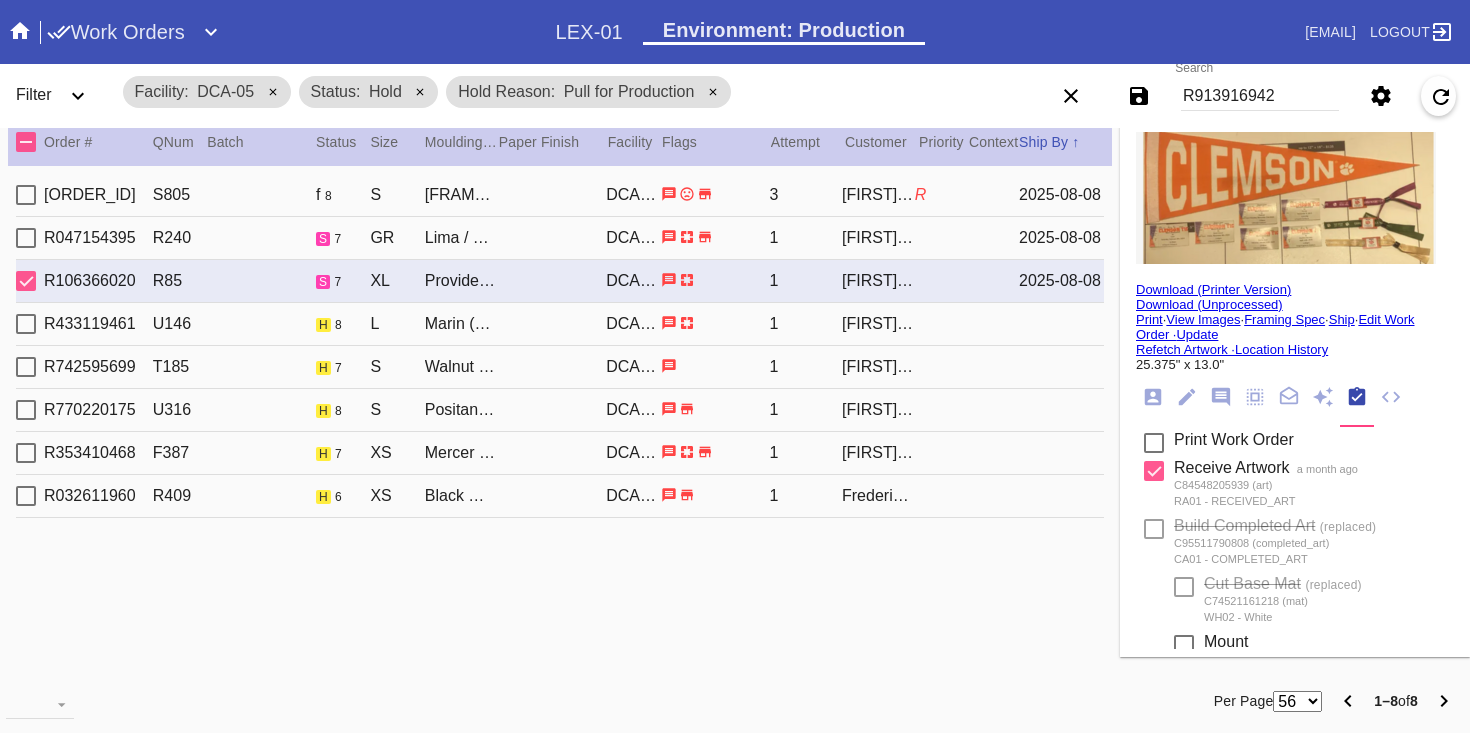 click on "[ORDER_ID] [NUMBER] [SIZE] [FRAME_STYLE] [COLOR] [SIZE] [FRAME_STYLE] [COLOR] [NUMBER] [NAME]" at bounding box center [560, 324] 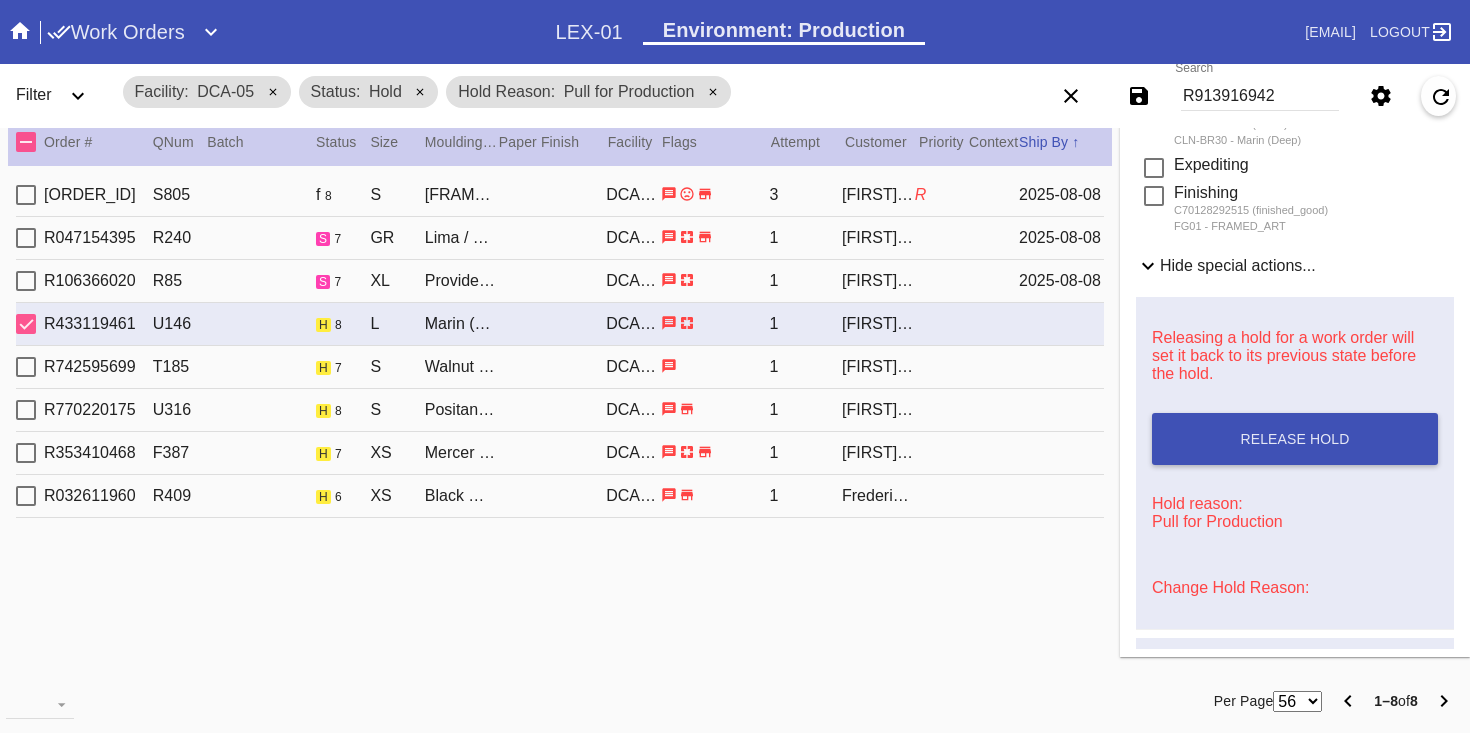 scroll, scrollTop: 801, scrollLeft: 0, axis: vertical 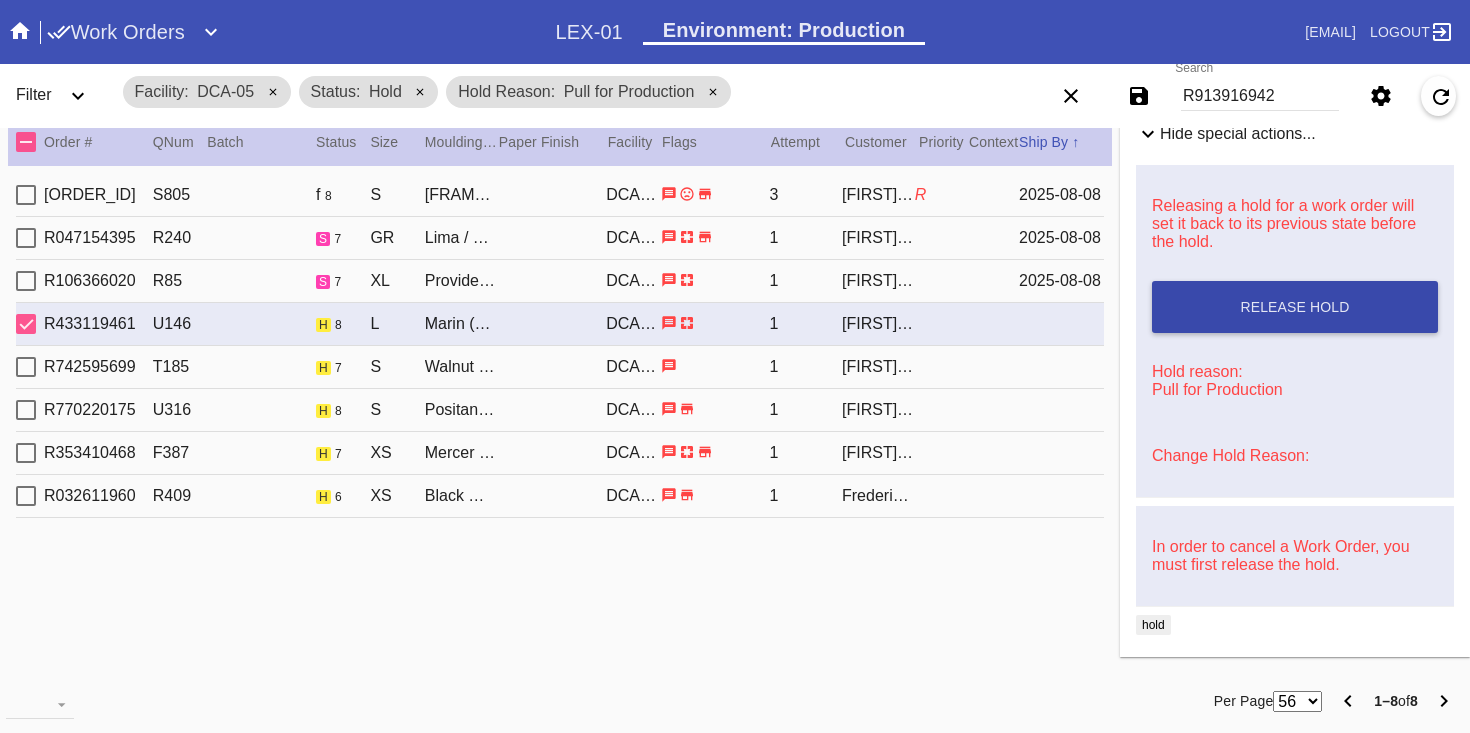 click on "Release Hold" at bounding box center [1294, 307] 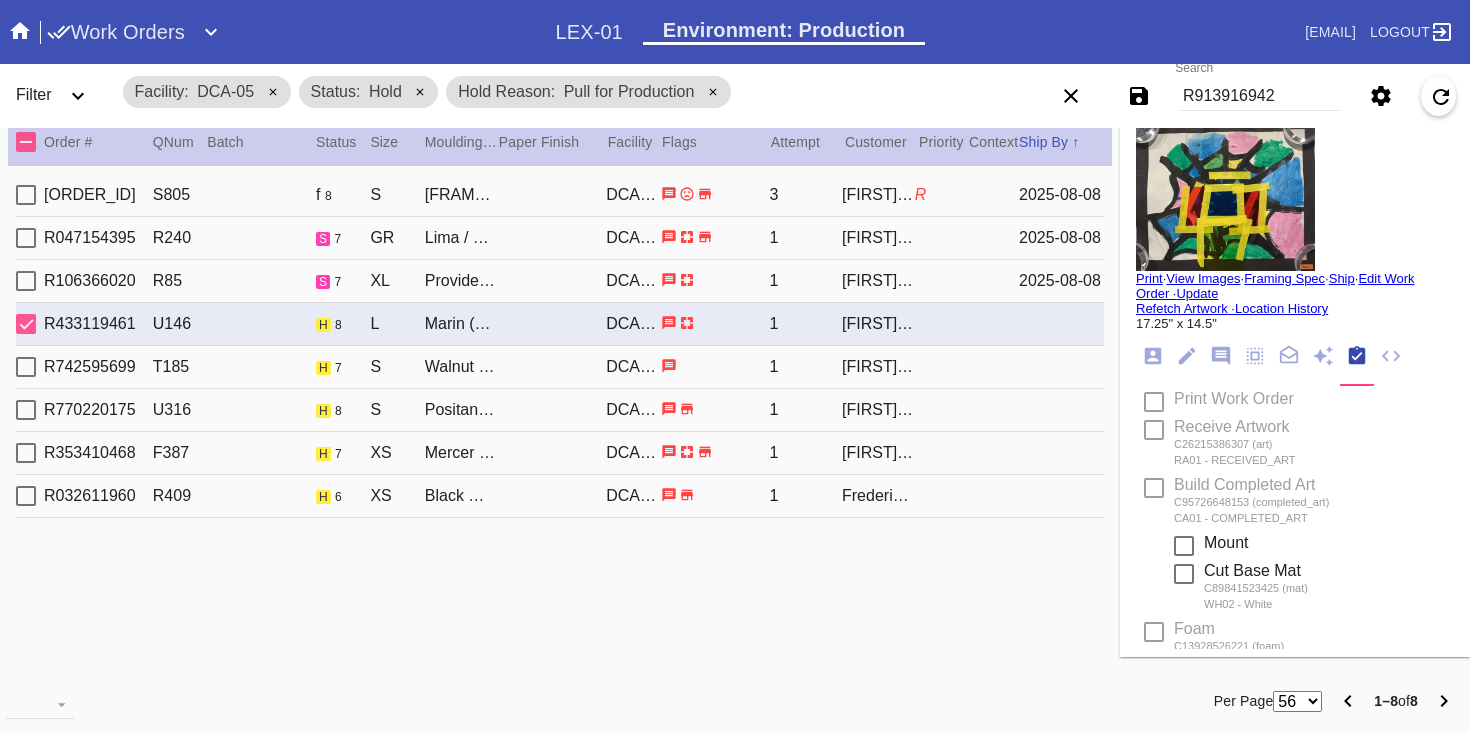 scroll, scrollTop: 0, scrollLeft: 0, axis: both 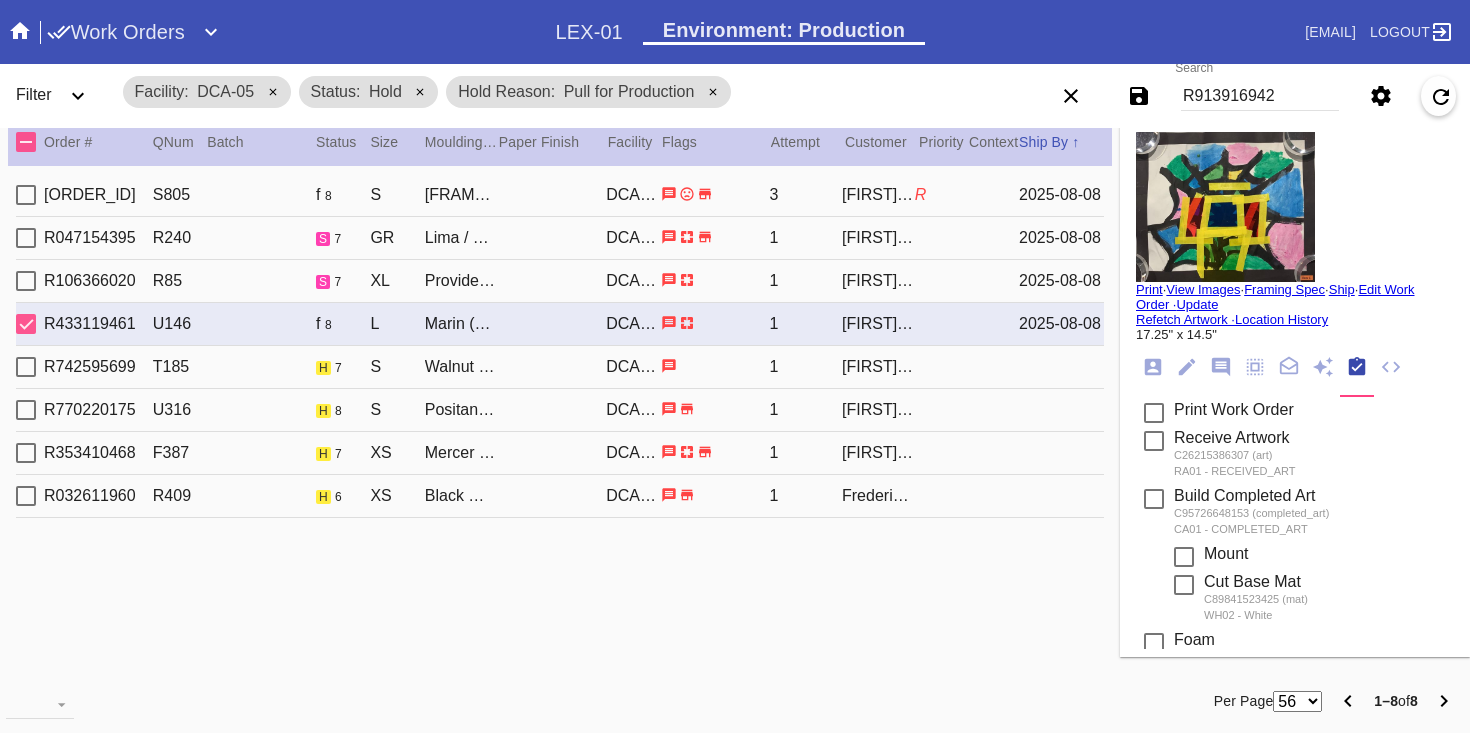 click on "Print" at bounding box center (1149, 289) 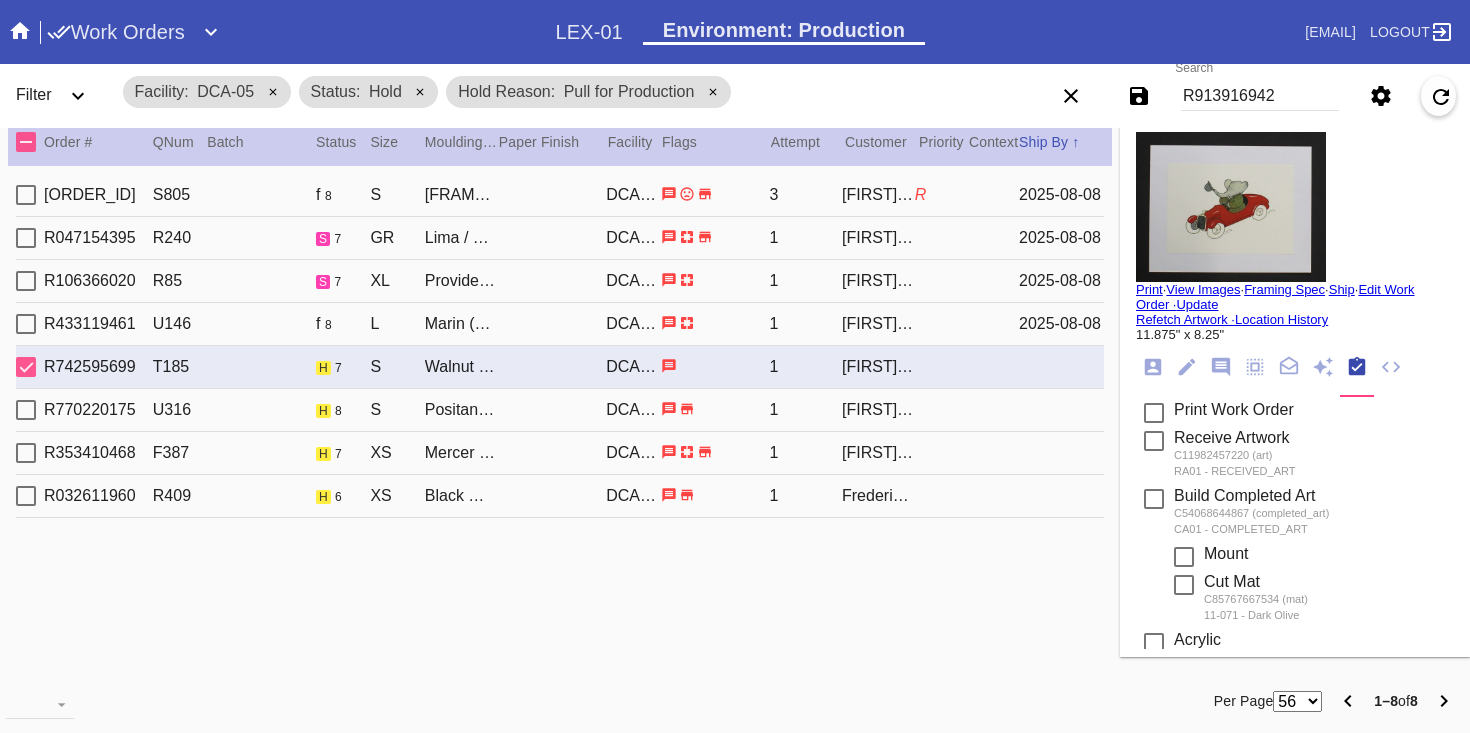 scroll, scrollTop: 742, scrollLeft: 0, axis: vertical 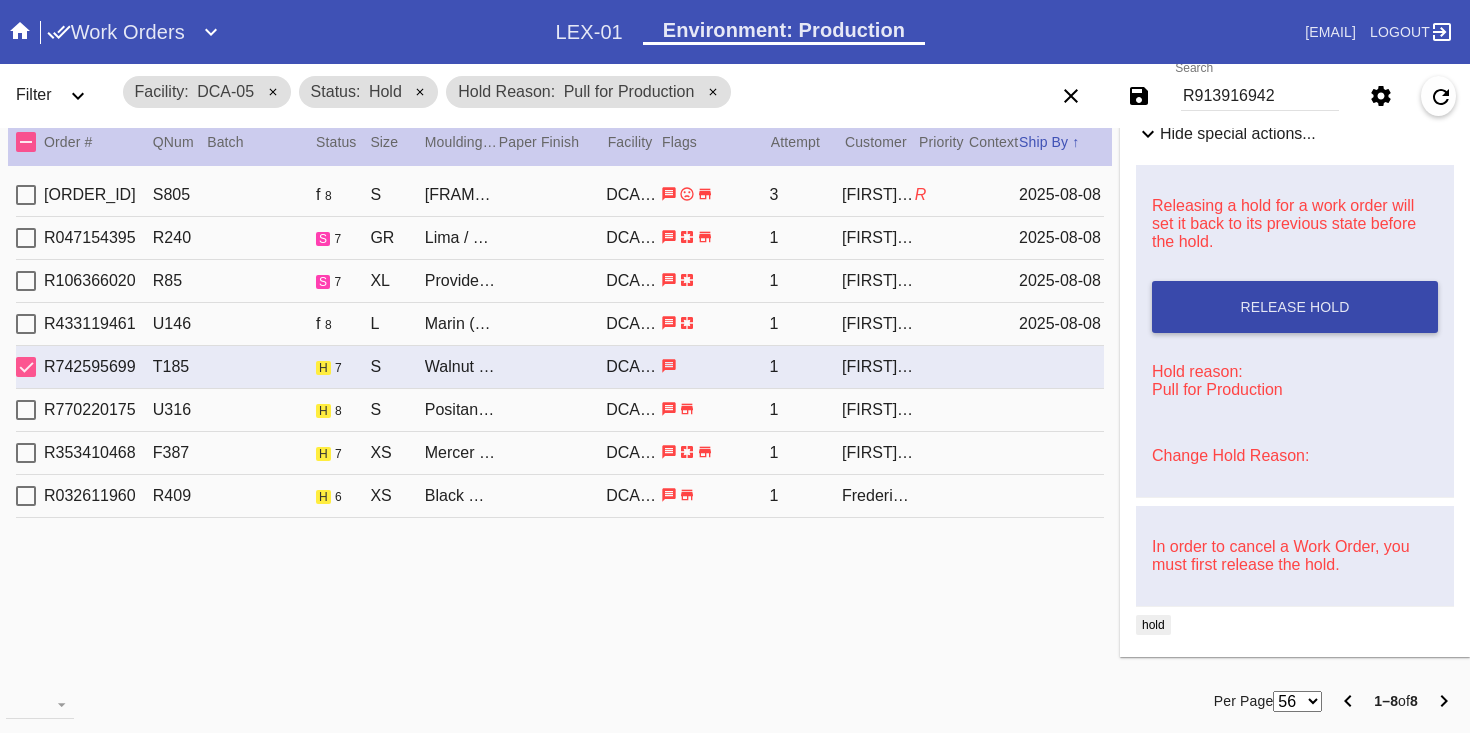 click on "Release Hold" at bounding box center [1294, 307] 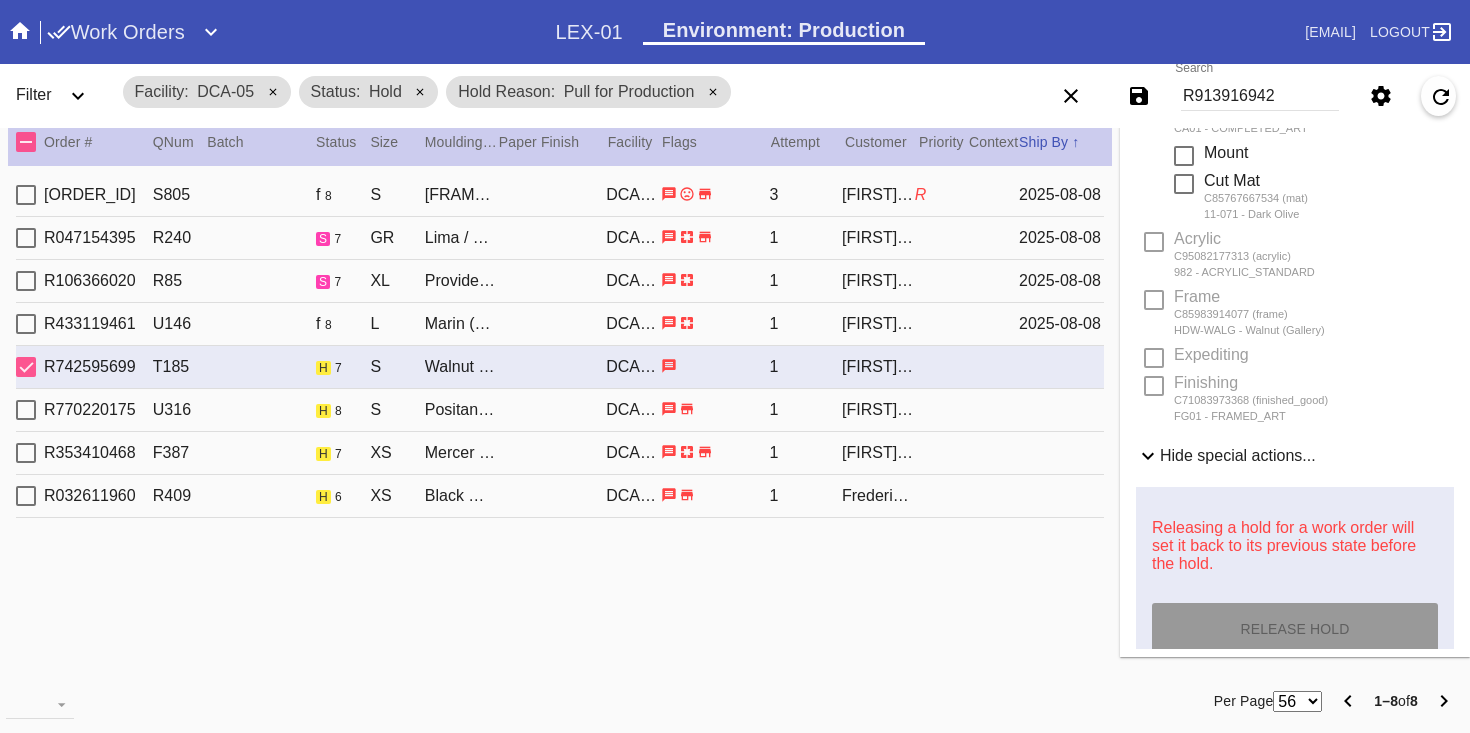 scroll, scrollTop: 0, scrollLeft: 0, axis: both 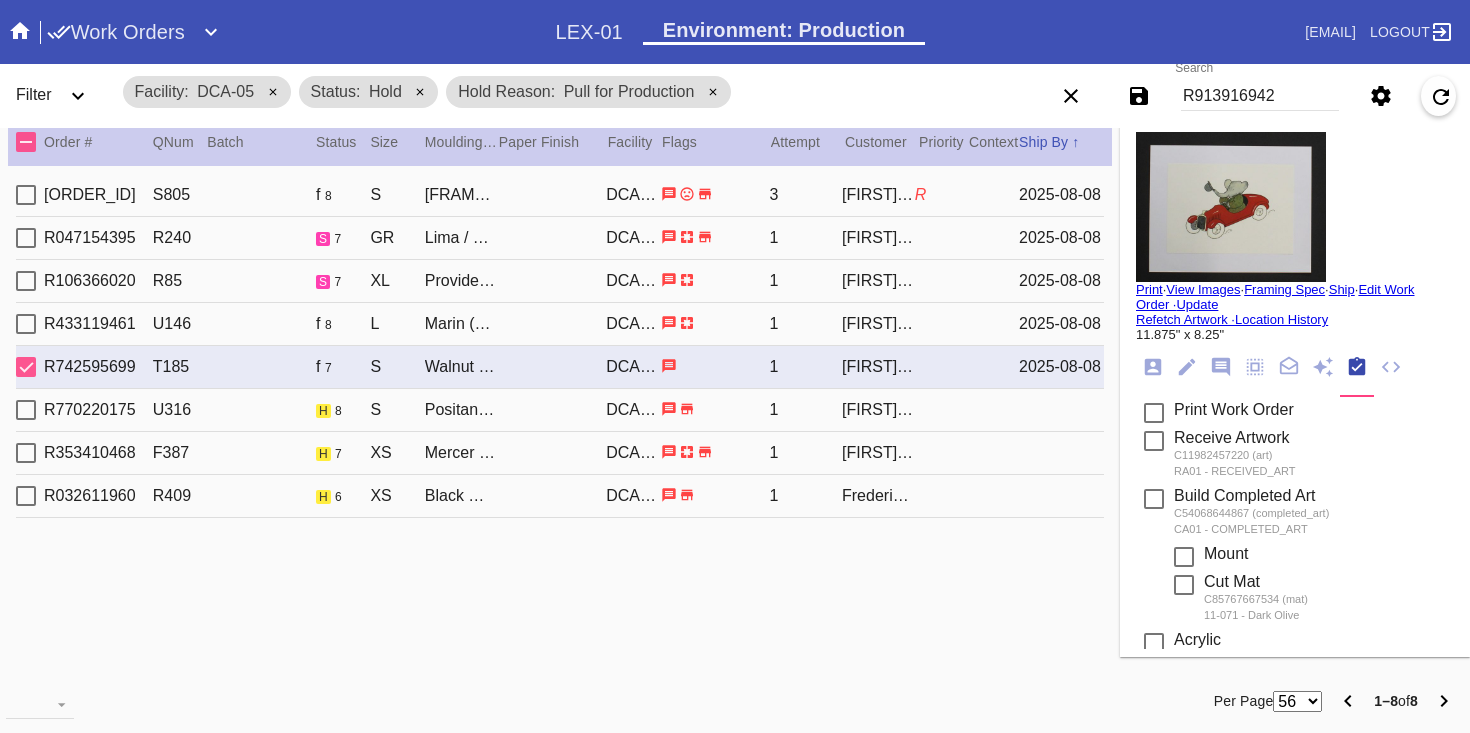 click on "Print" at bounding box center (1149, 289) 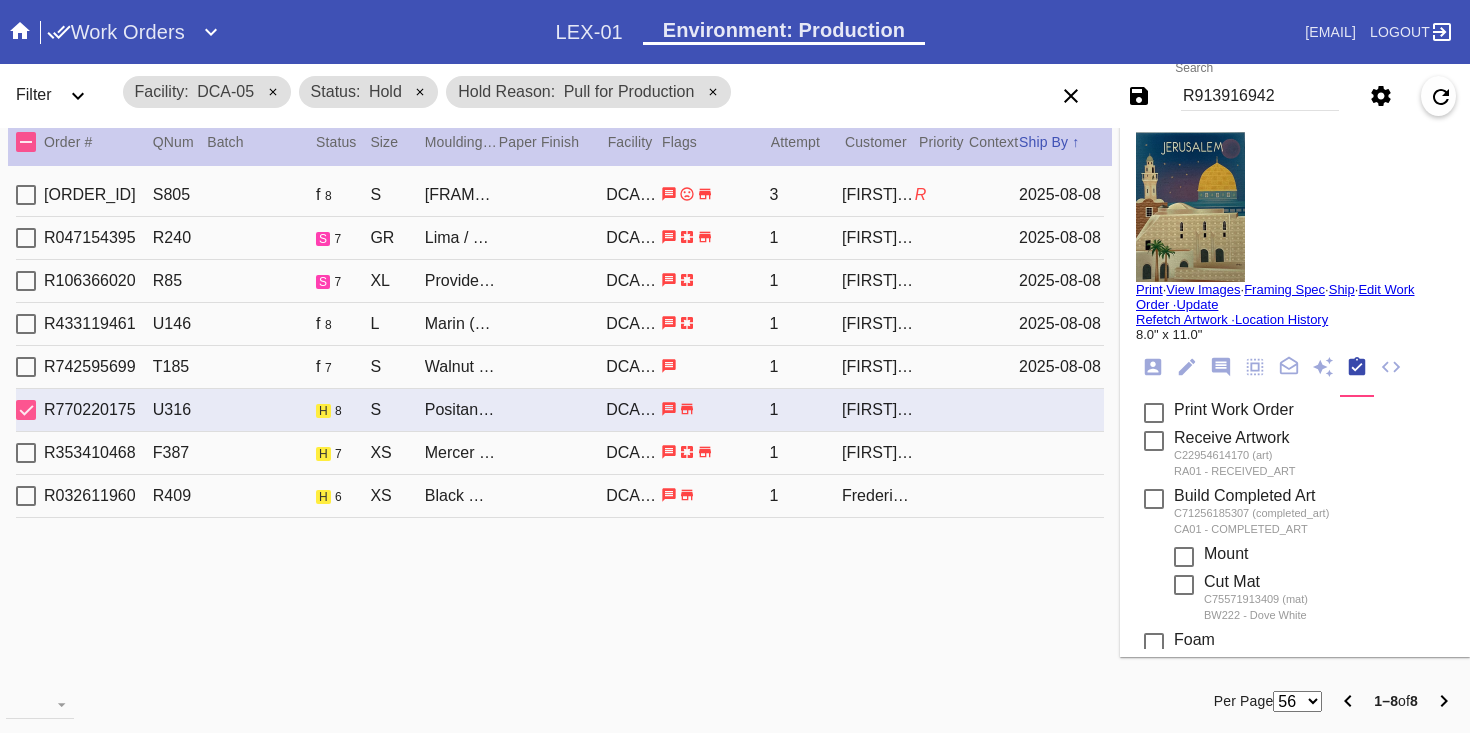 scroll, scrollTop: 801, scrollLeft: 0, axis: vertical 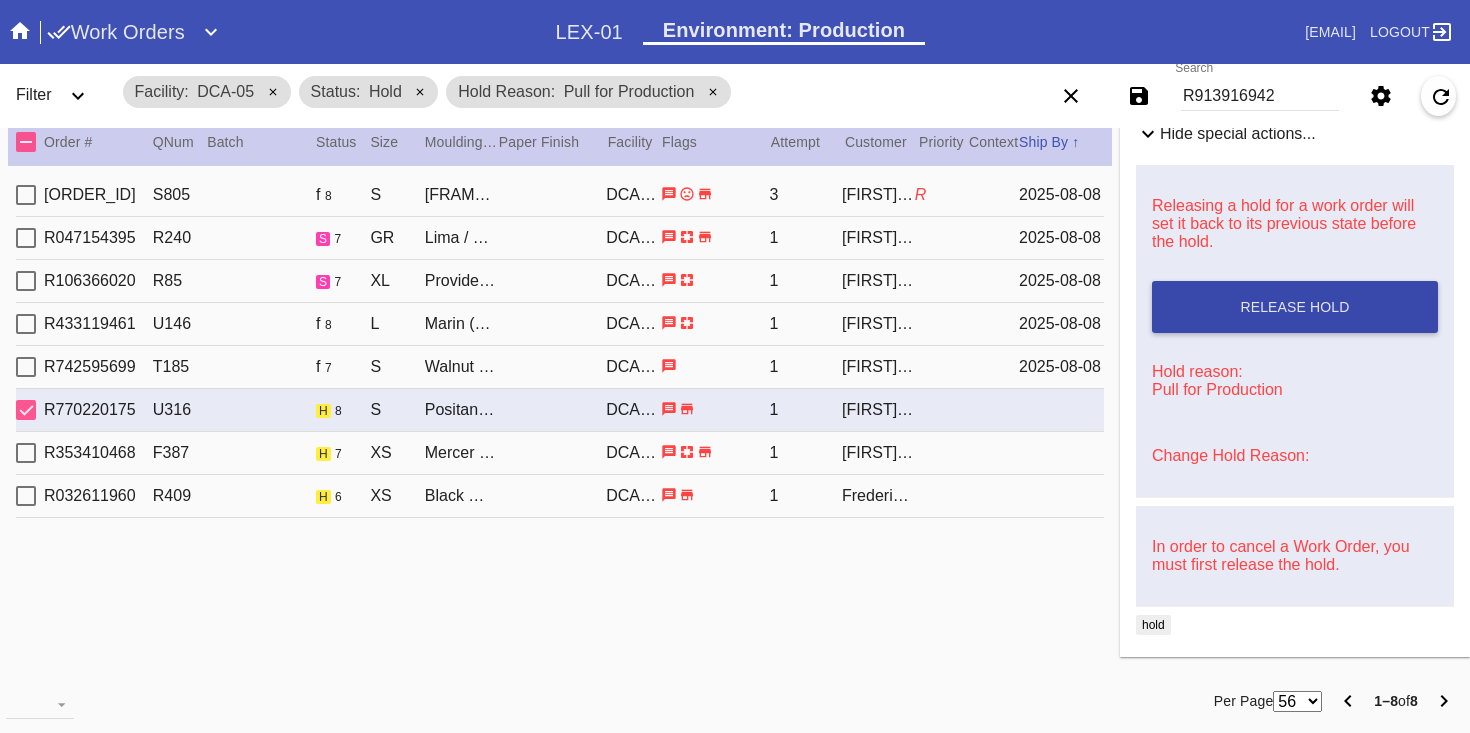 click on "Release Hold" at bounding box center [1295, 307] 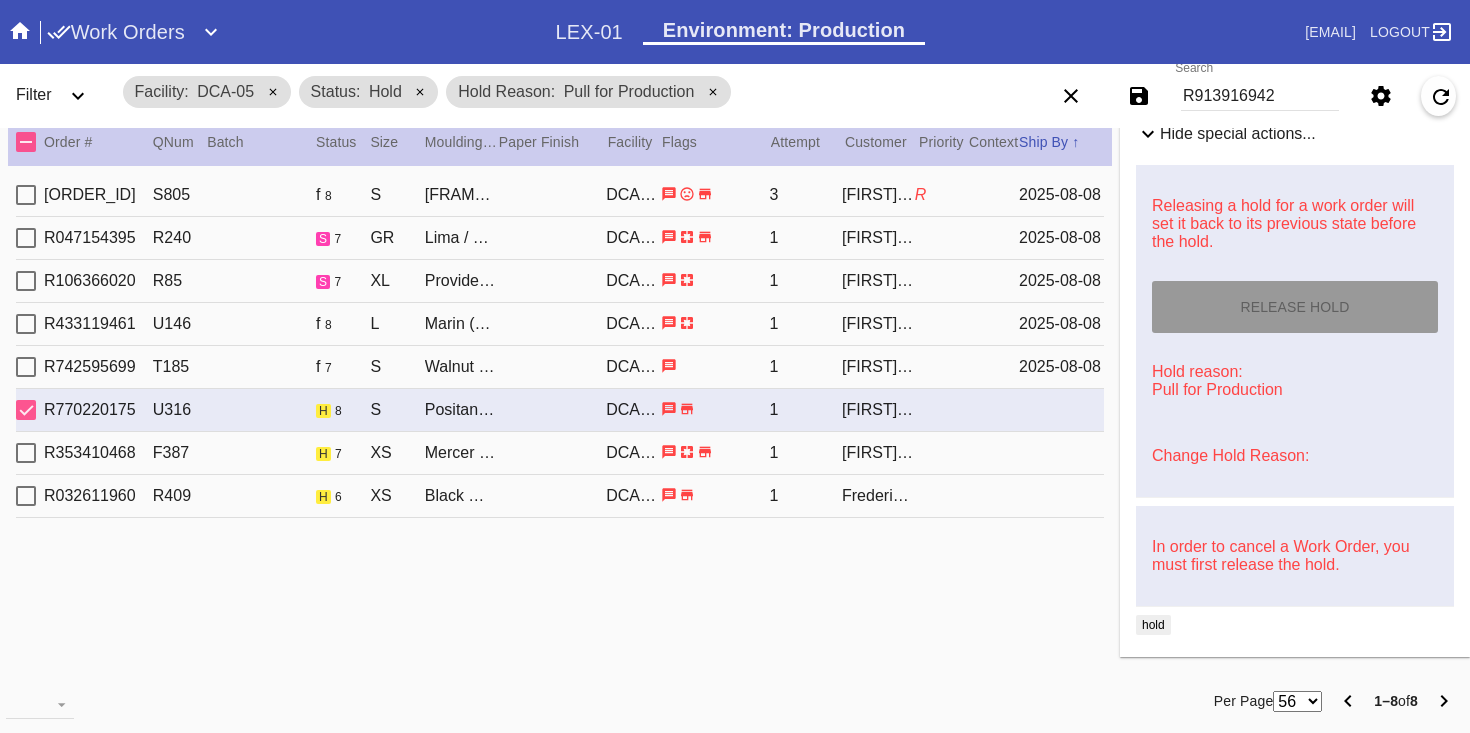 scroll, scrollTop: 0, scrollLeft: 0, axis: both 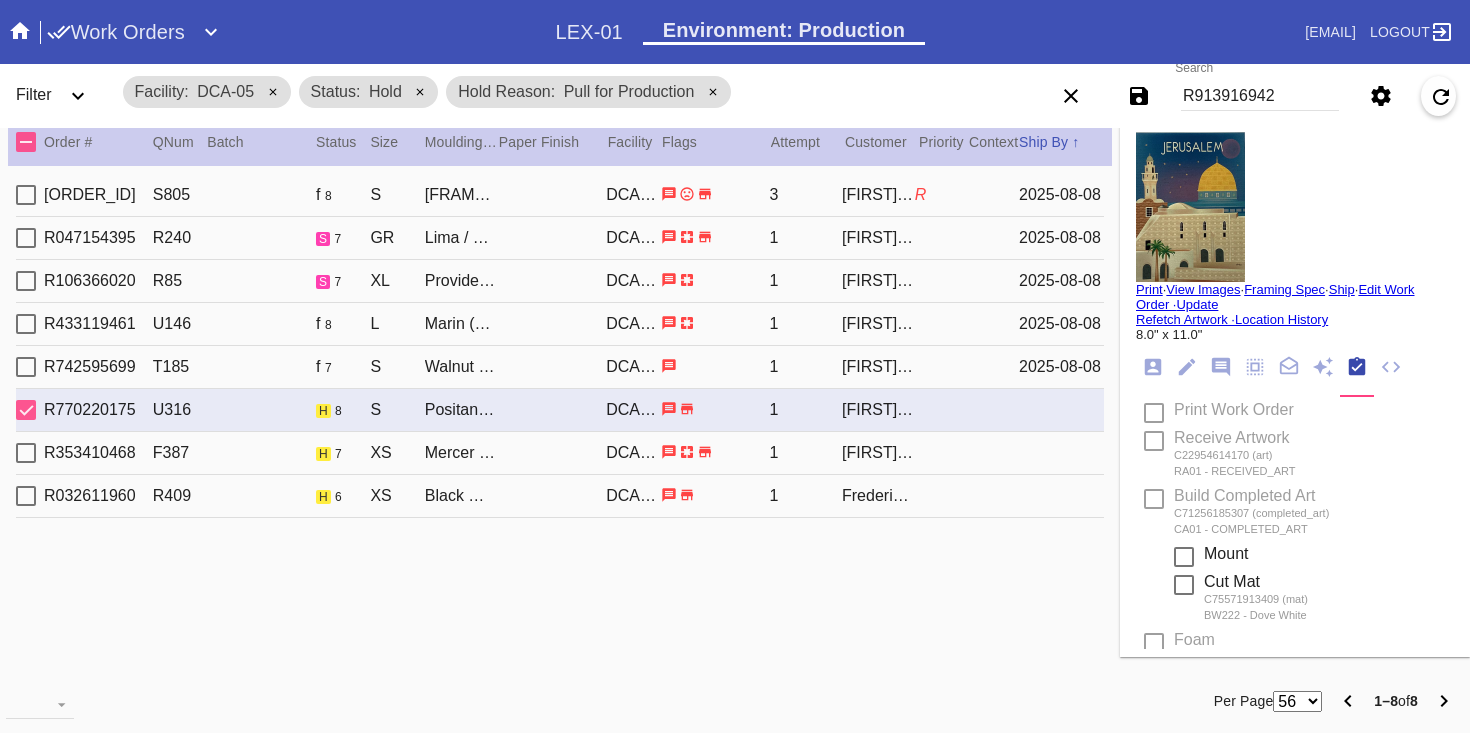 click on "Print" at bounding box center (1149, 289) 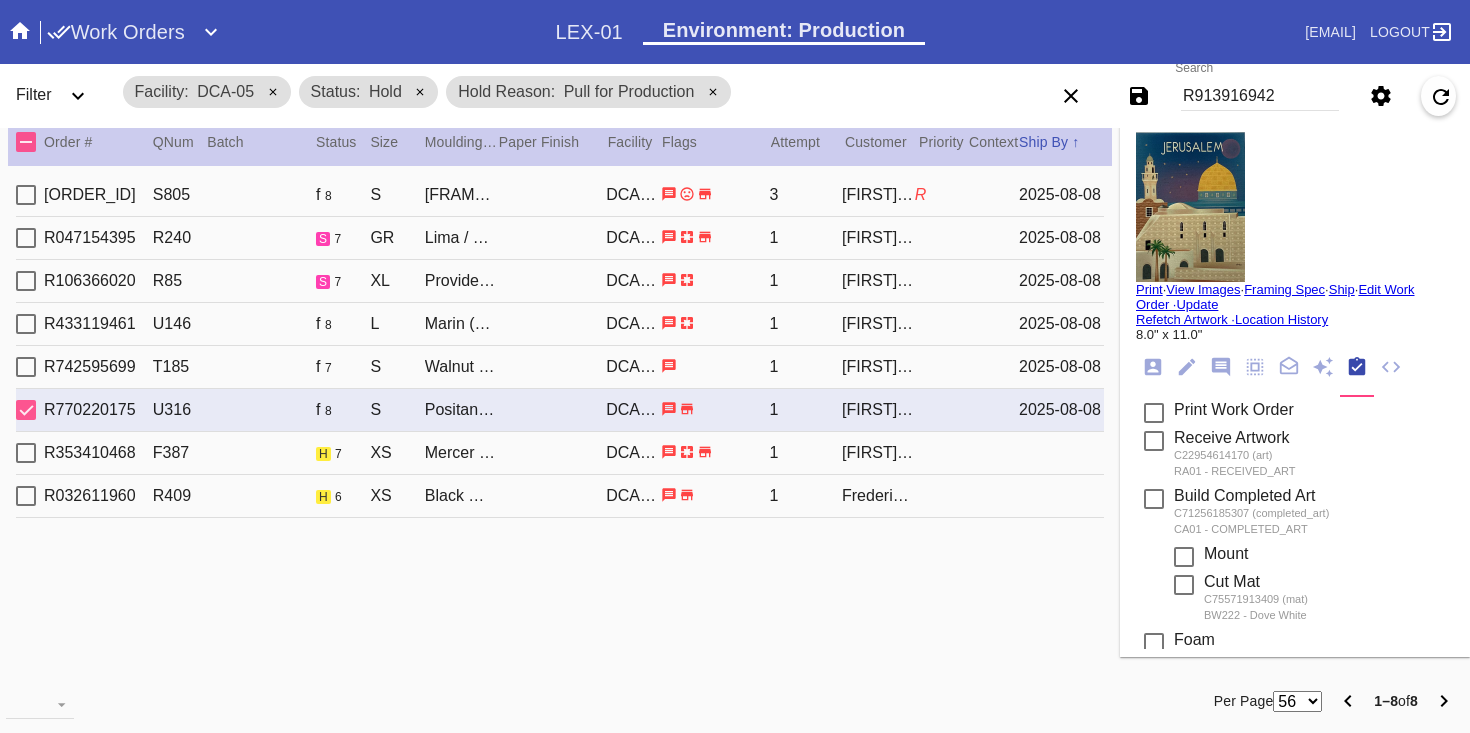 click on "R353410468 F387 h   7 XS Mercer Slim (Deep) / White [CODE] 1 [FIRST] [LAST]" at bounding box center [560, 453] 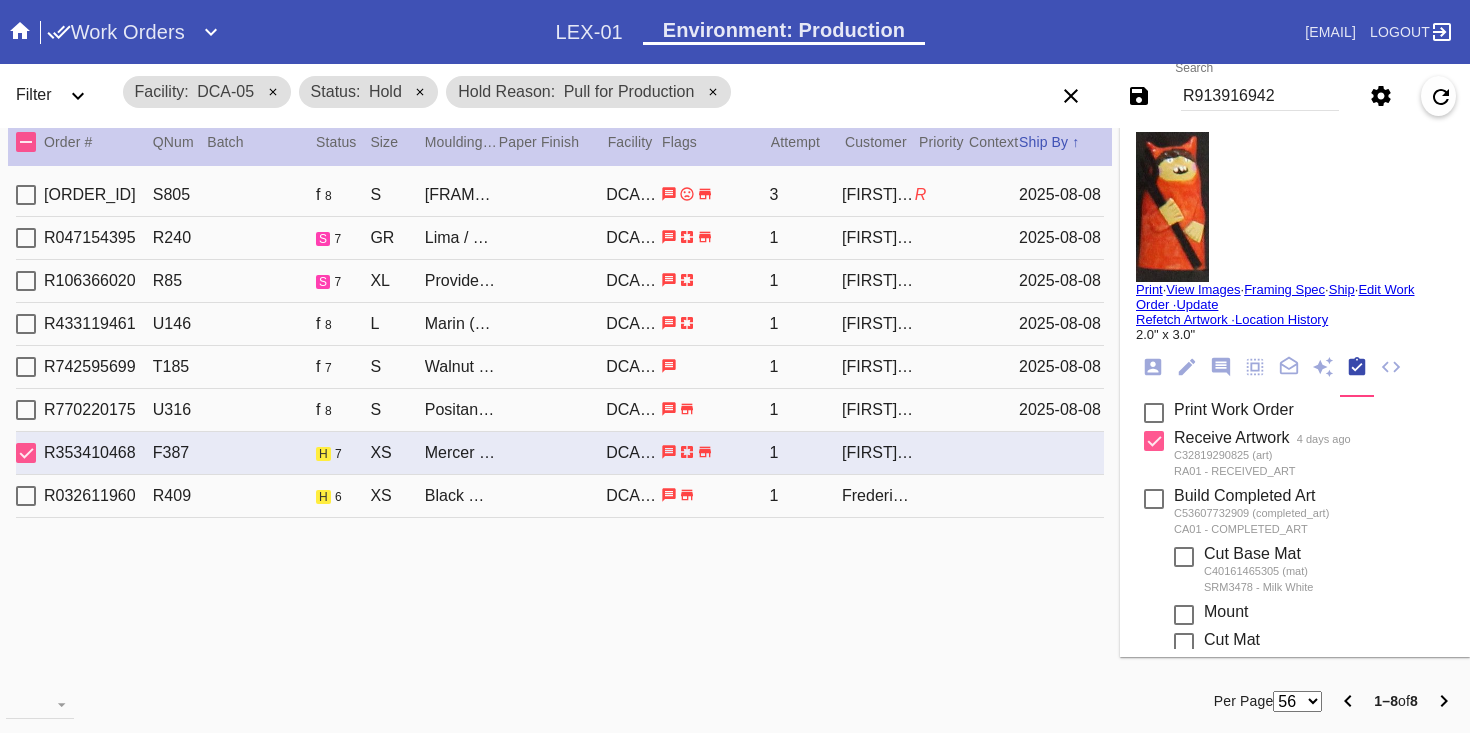 scroll, scrollTop: 919, scrollLeft: 0, axis: vertical 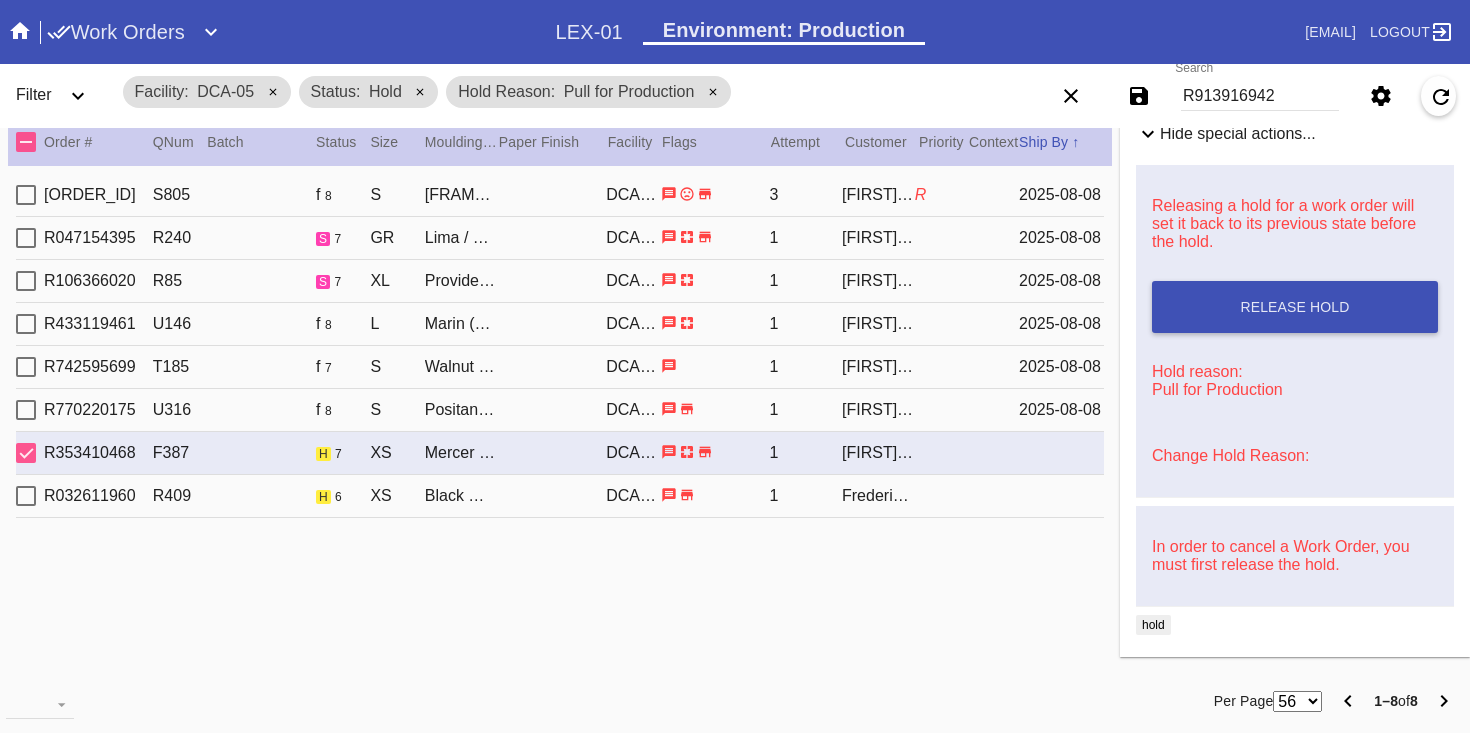 click on "Releasing a hold for a work order will set it back to its previous state before the hold. Release Hold Hold reason: Pull for Production Change Hold Reason:" at bounding box center (1295, 331) 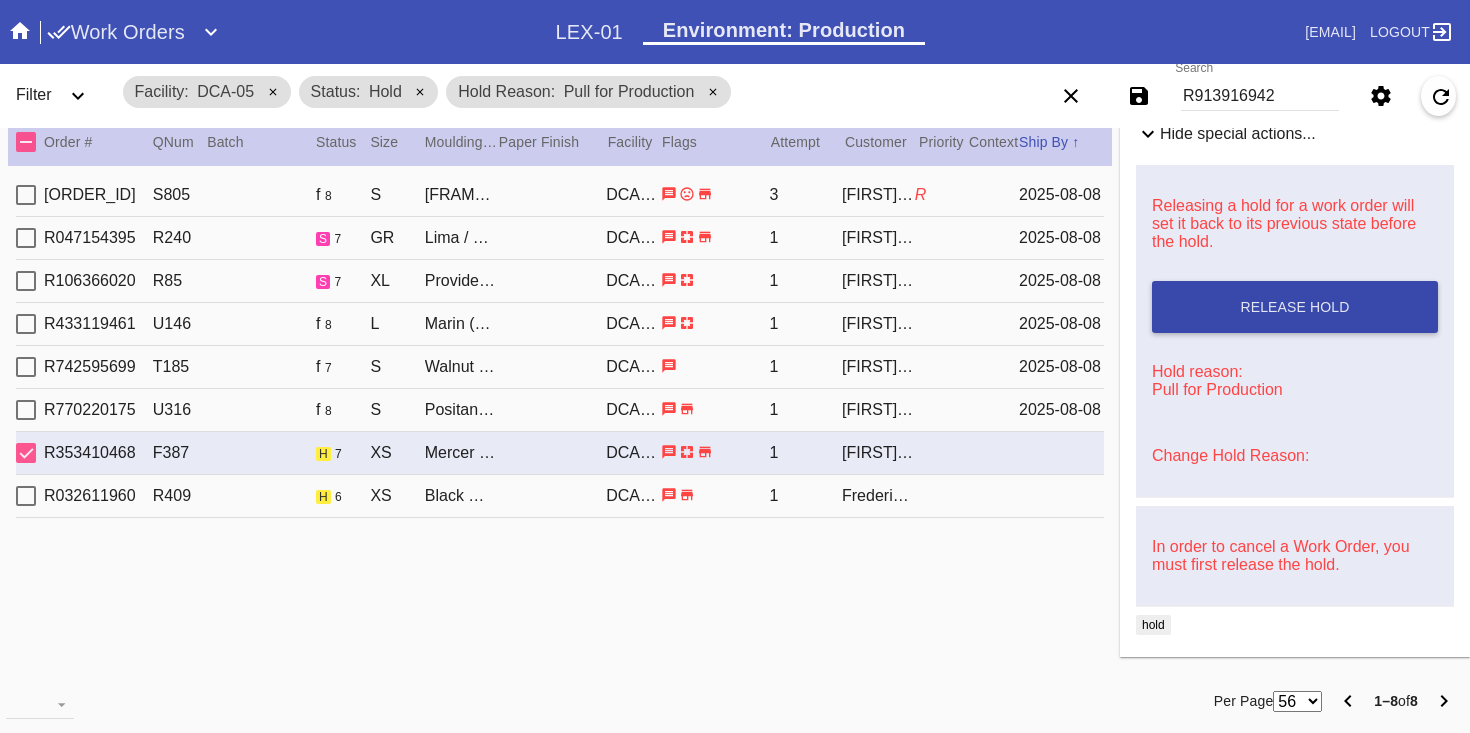 click on "Release Hold" at bounding box center [1295, 307] 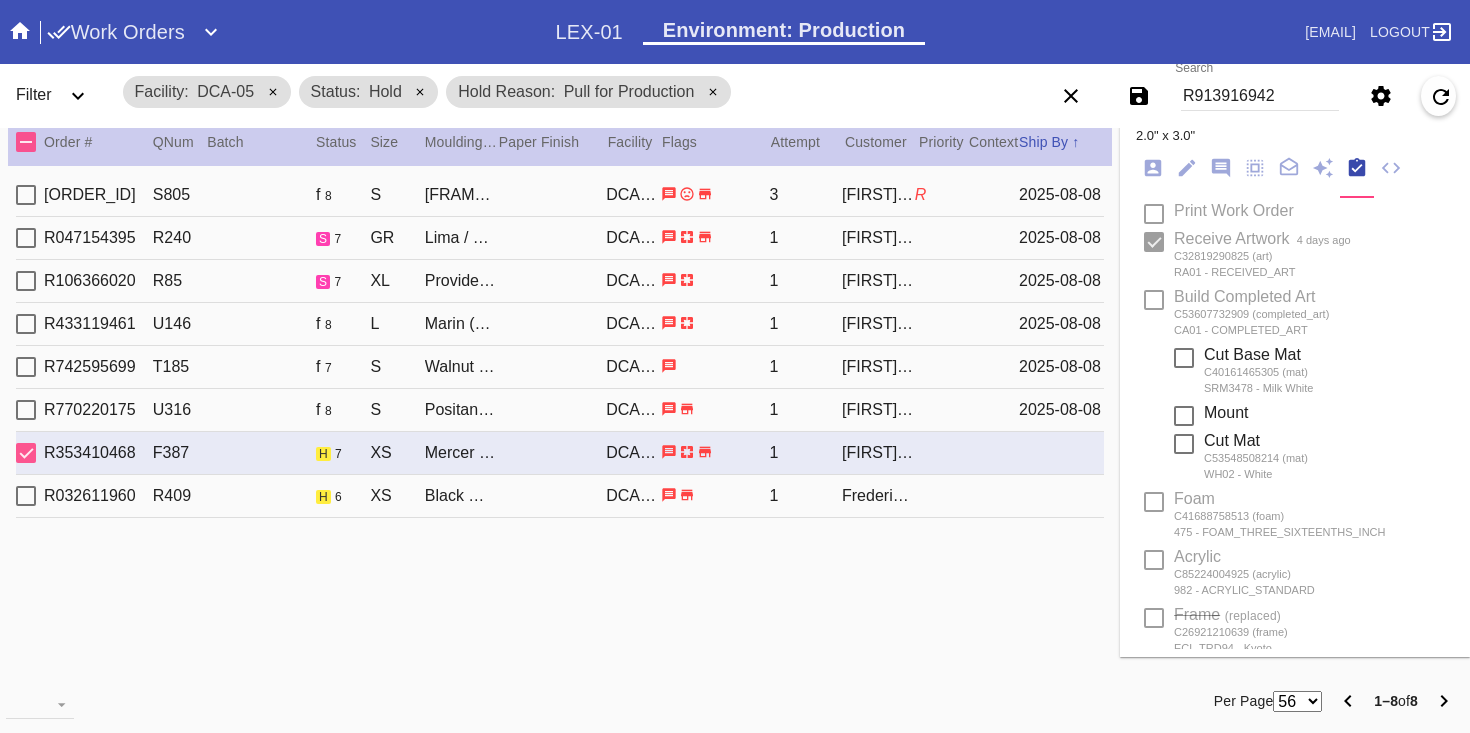 scroll, scrollTop: 0, scrollLeft: 0, axis: both 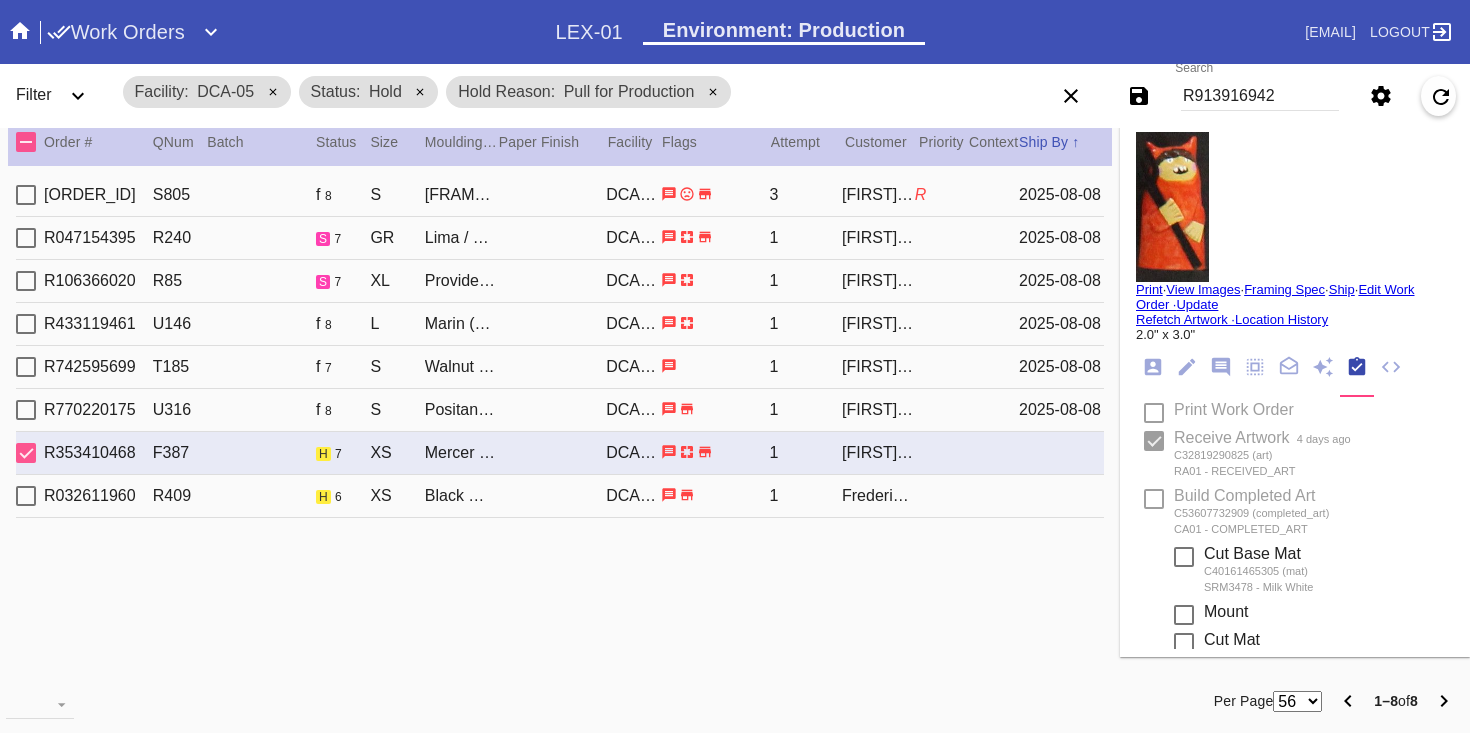 click on "Print" at bounding box center (1149, 289) 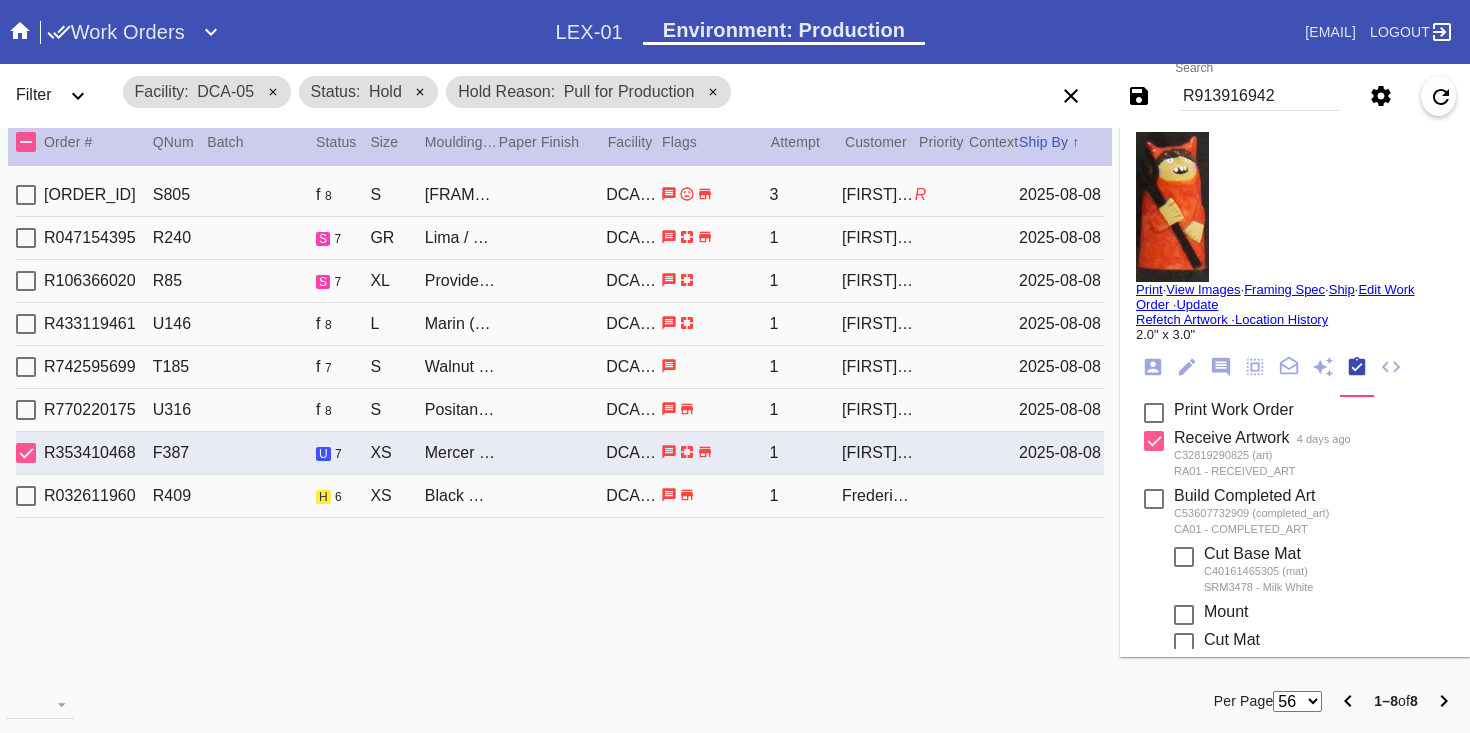 click on "DCA-05" at bounding box center (633, 496) 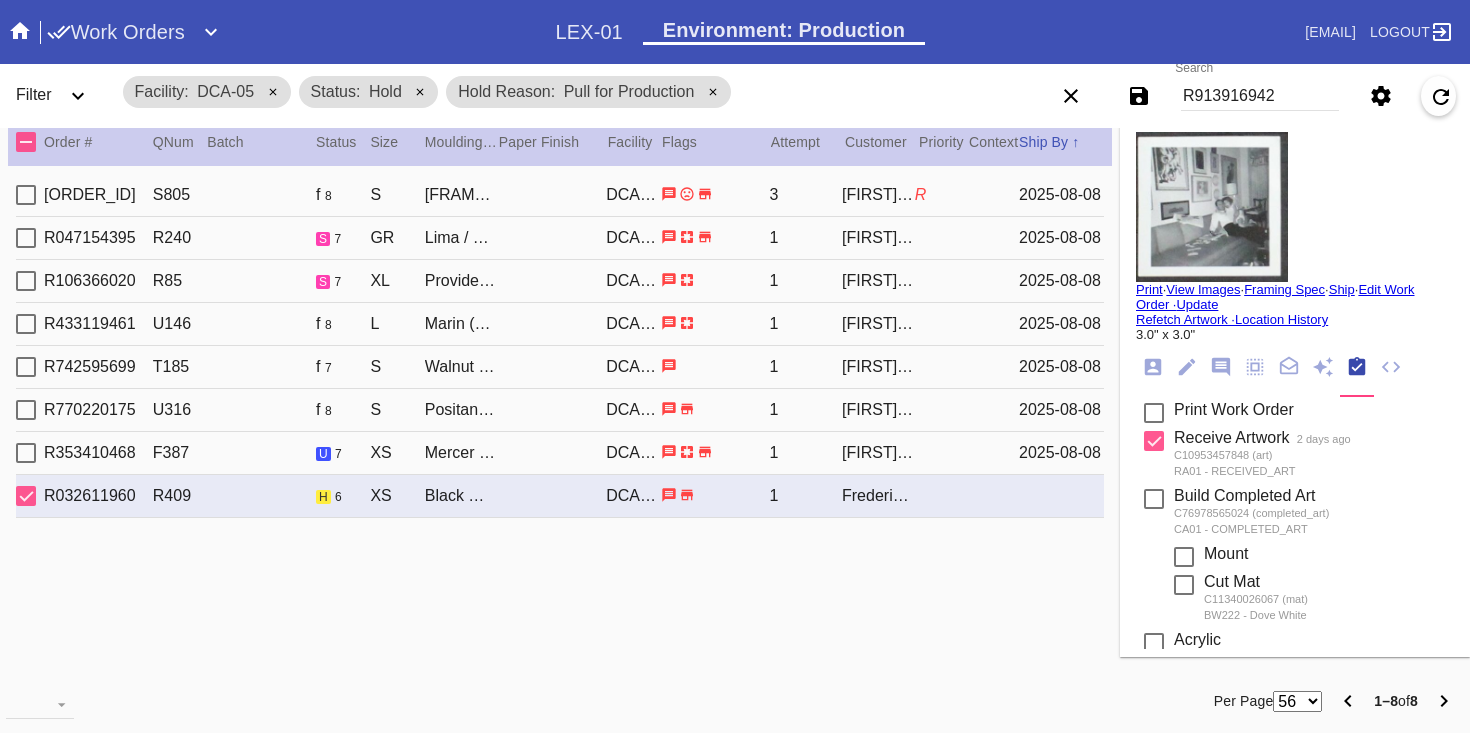 scroll, scrollTop: 742, scrollLeft: 0, axis: vertical 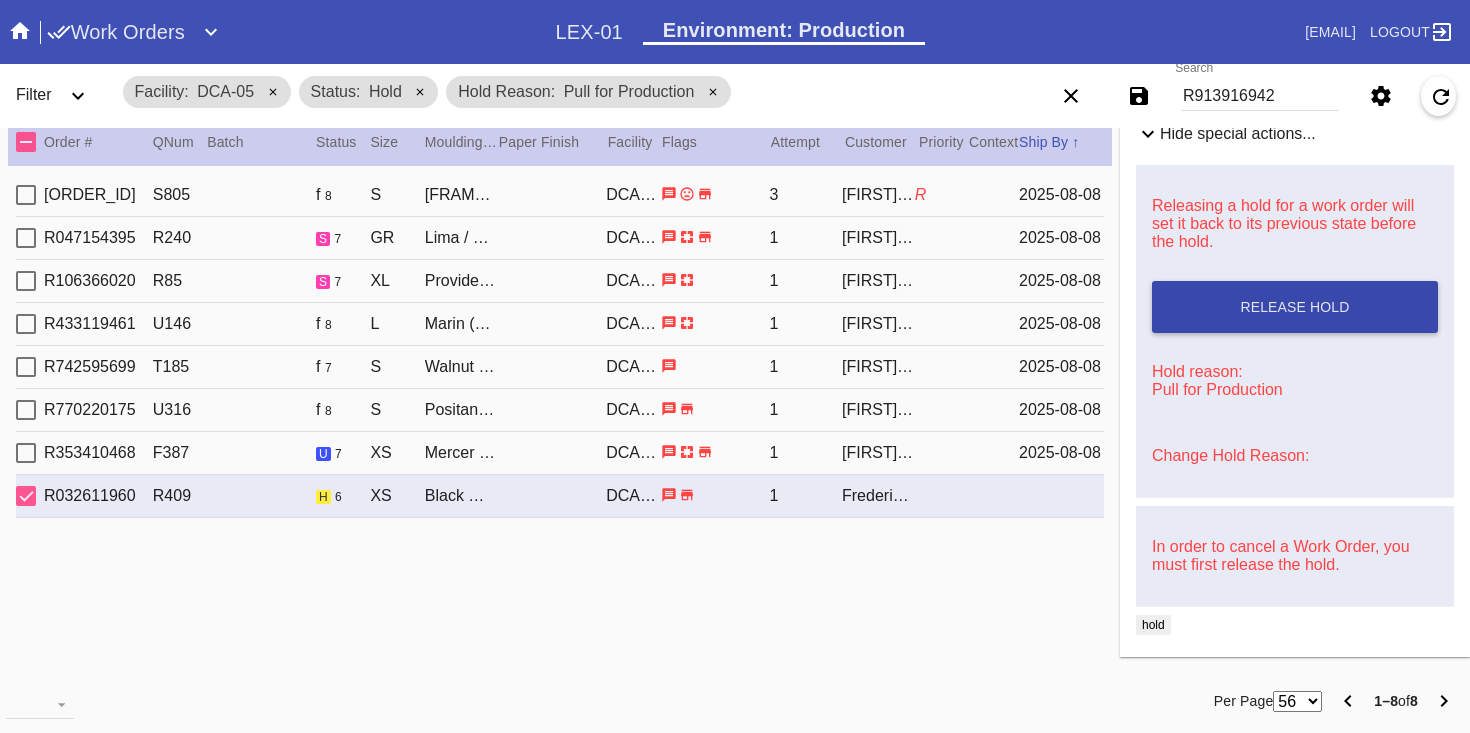 click on "Release Hold" at bounding box center (1294, 307) 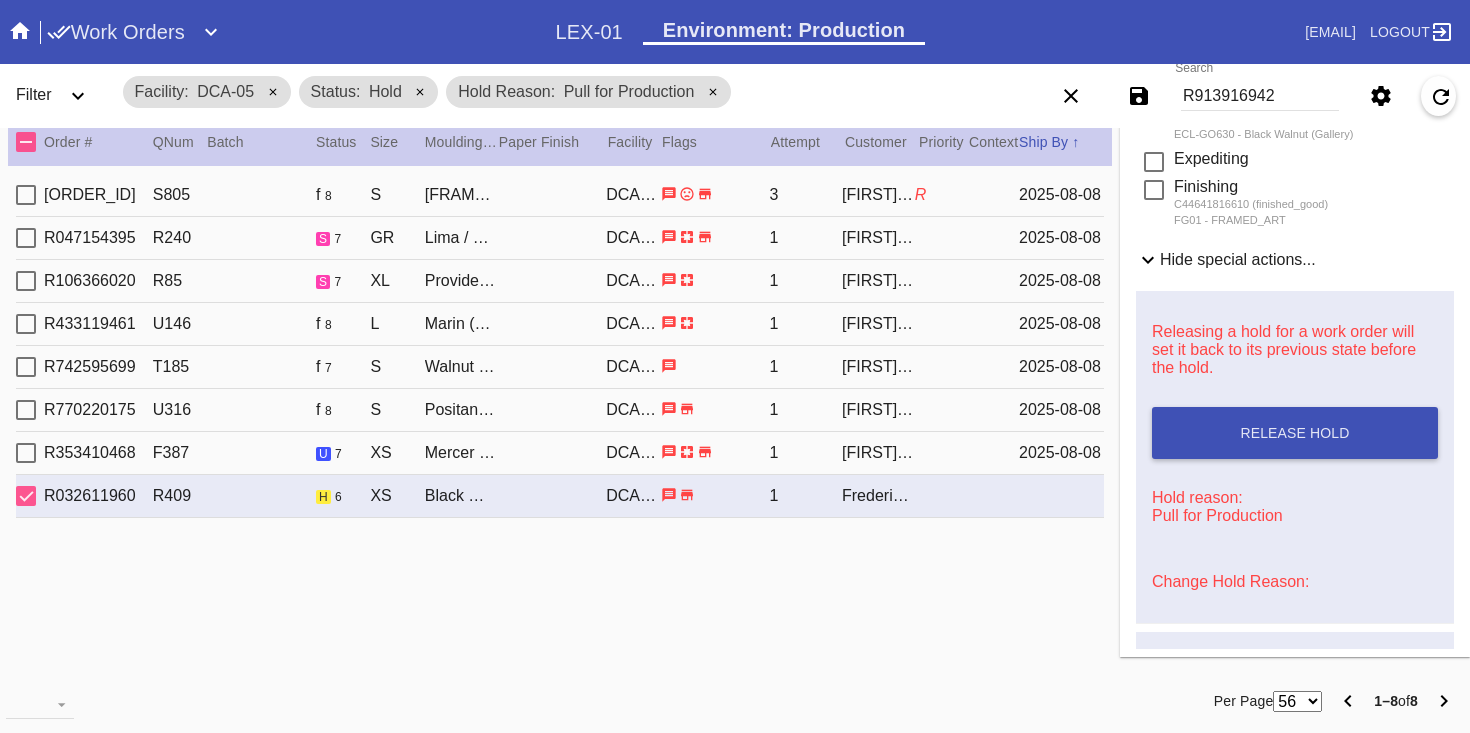 scroll, scrollTop: 630, scrollLeft: 0, axis: vertical 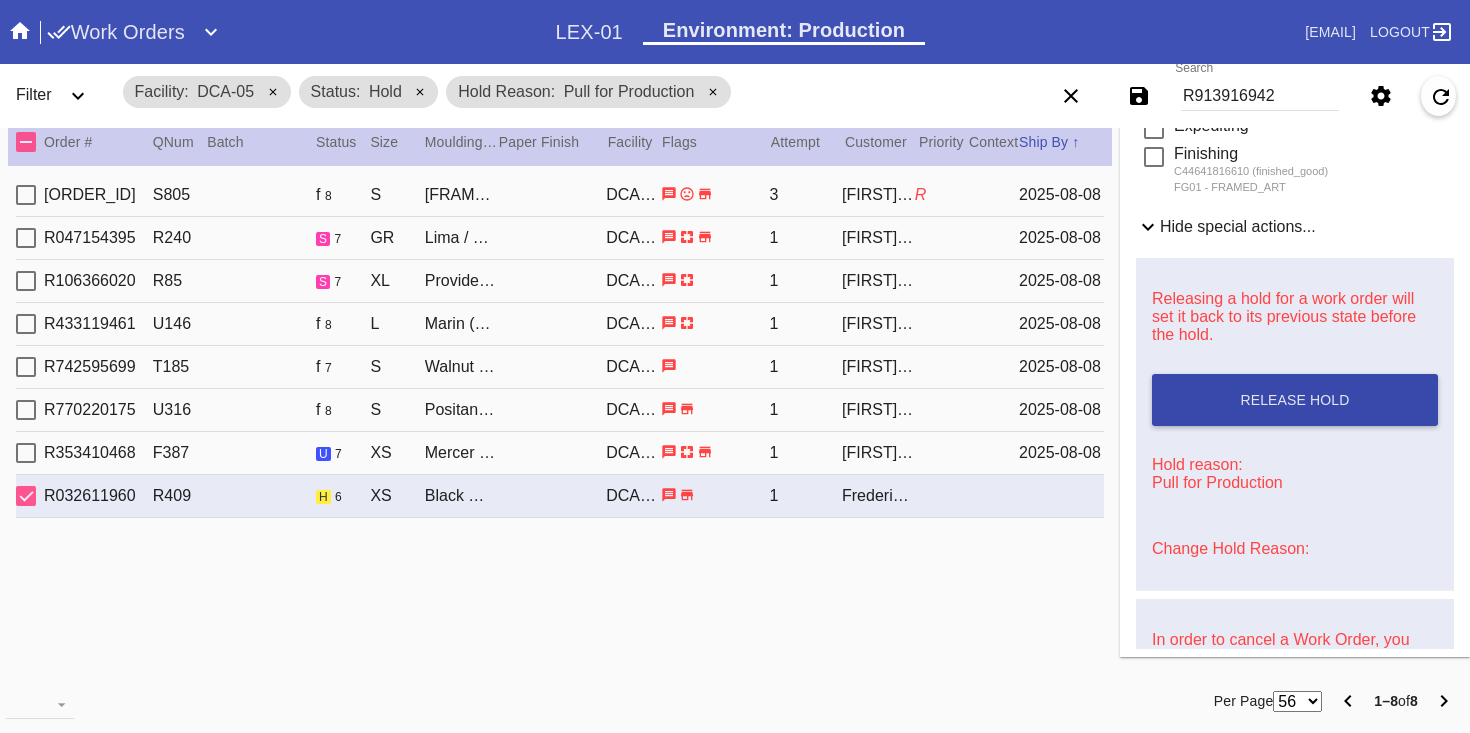 click on "Release Hold" at bounding box center (1295, 400) 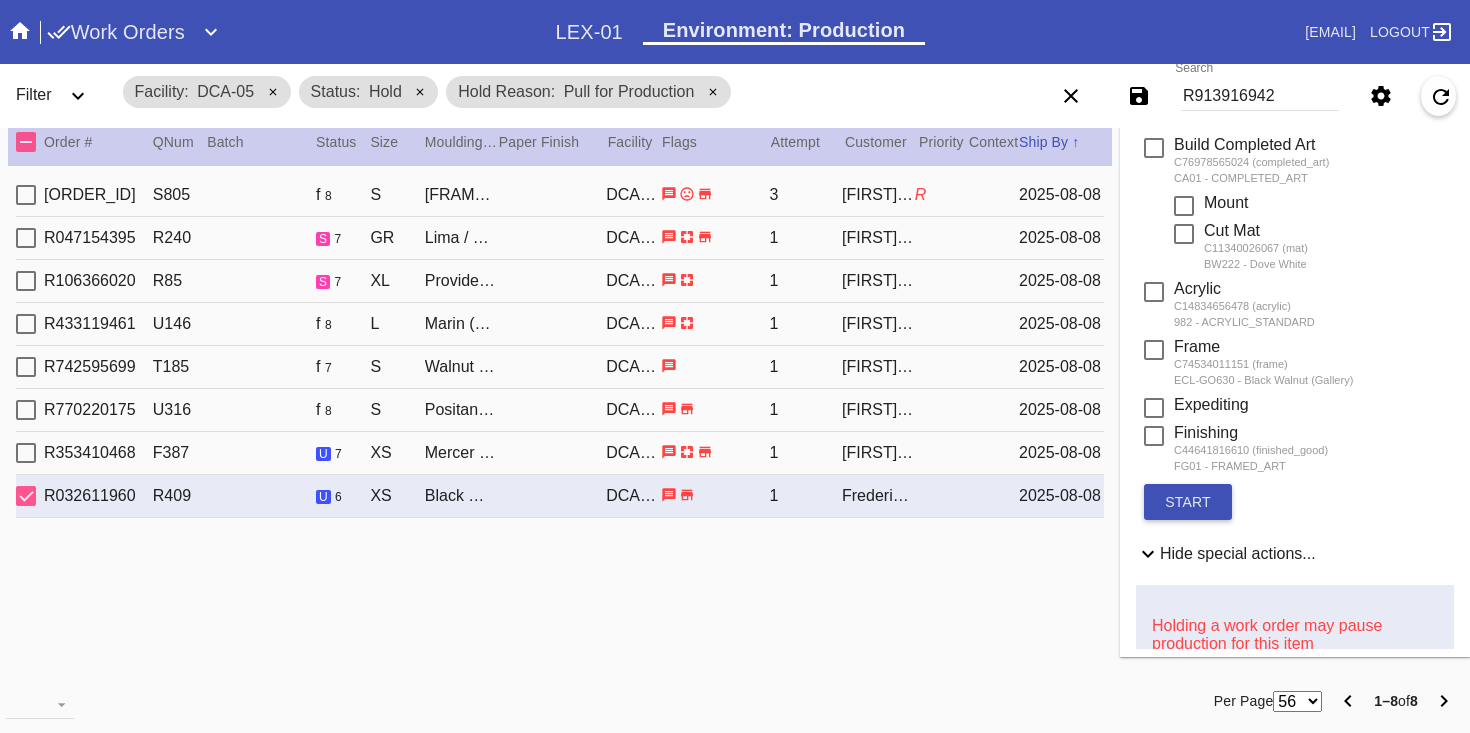 scroll, scrollTop: 0, scrollLeft: 0, axis: both 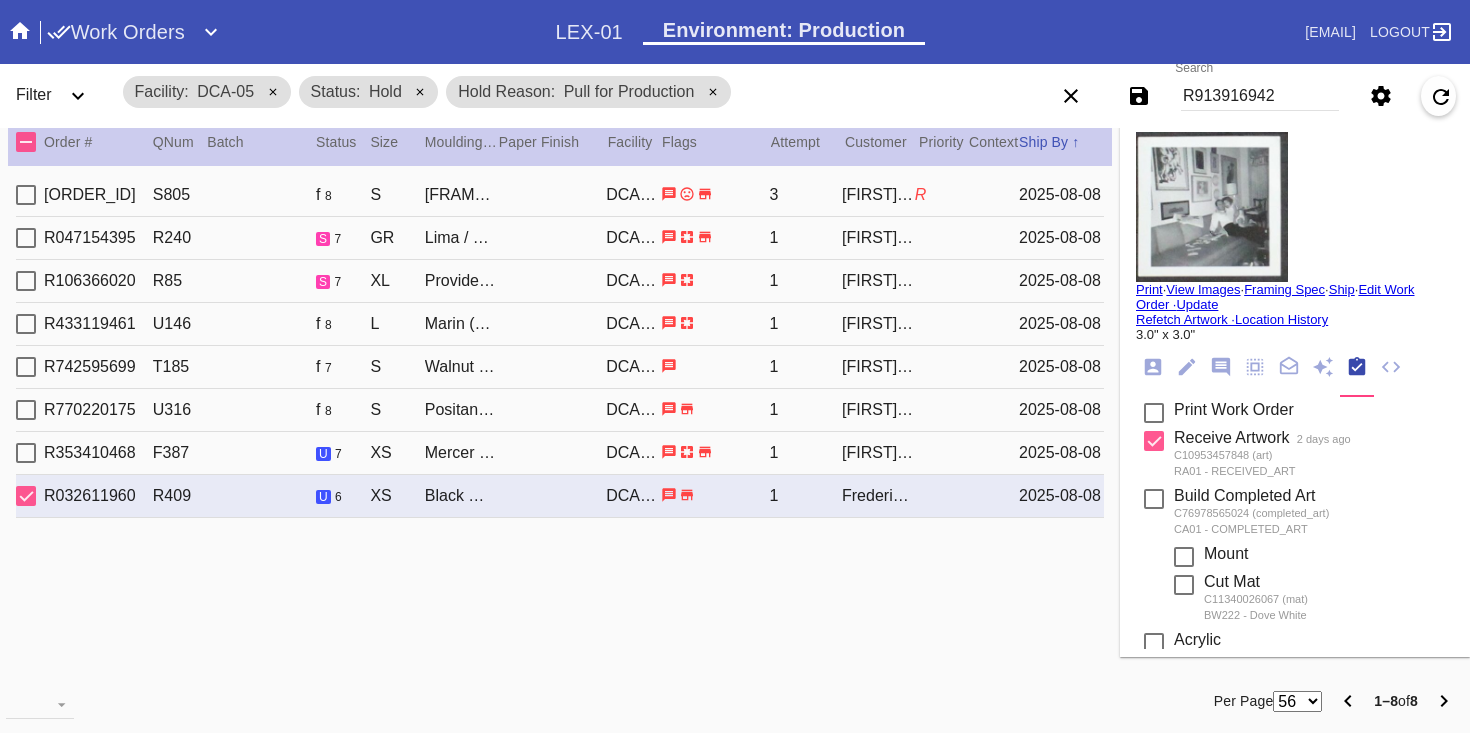 click on "Print" at bounding box center (1149, 289) 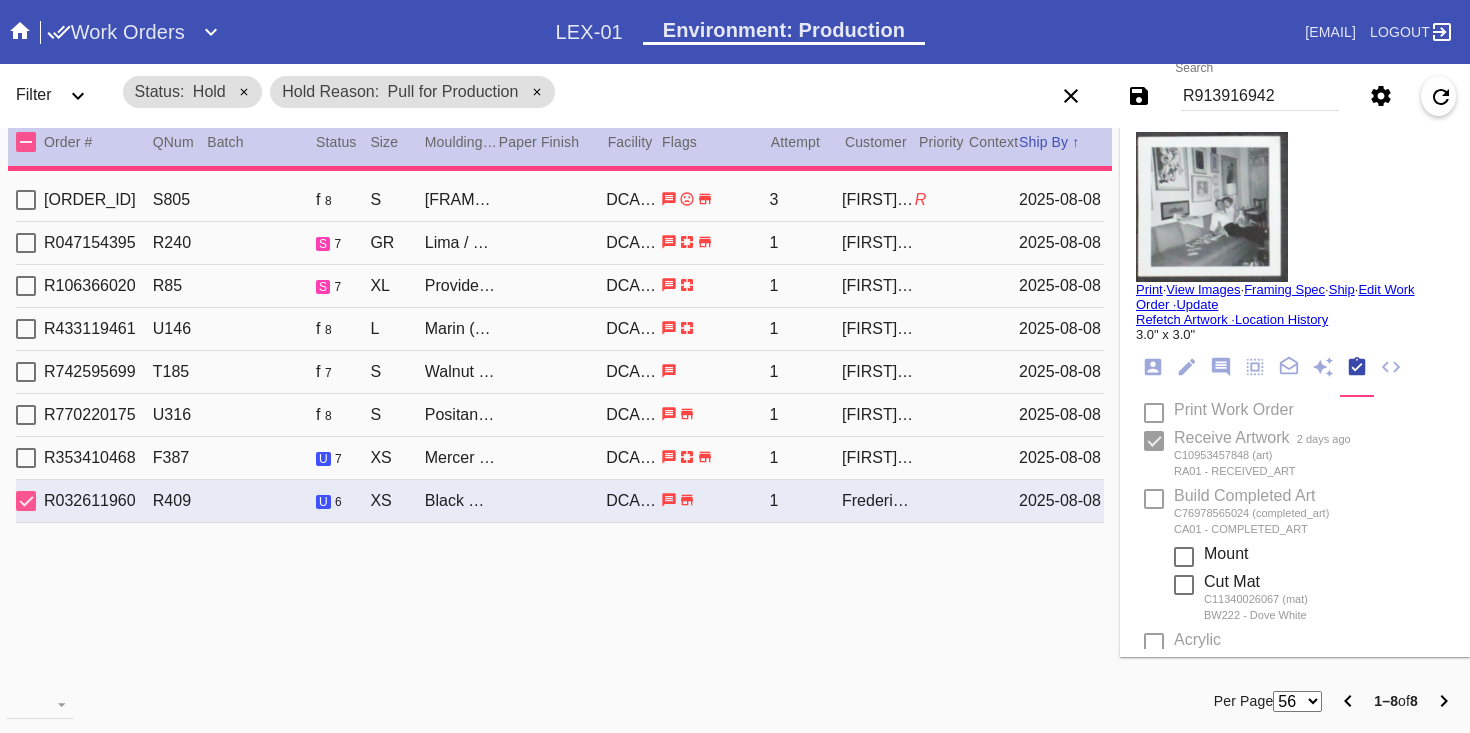 click on "Hold" at bounding box center (209, 91) 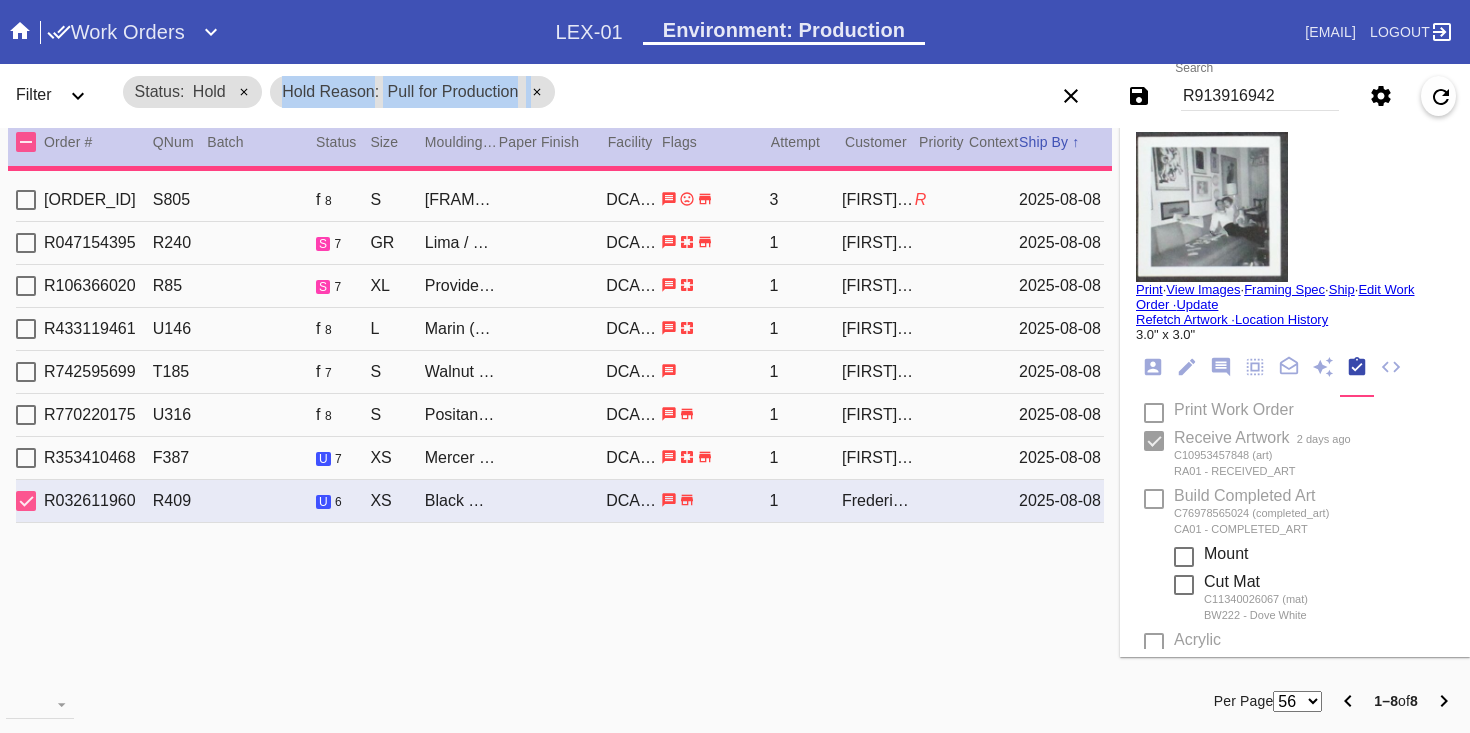 click on "Hold Reason" at bounding box center (330, 91) 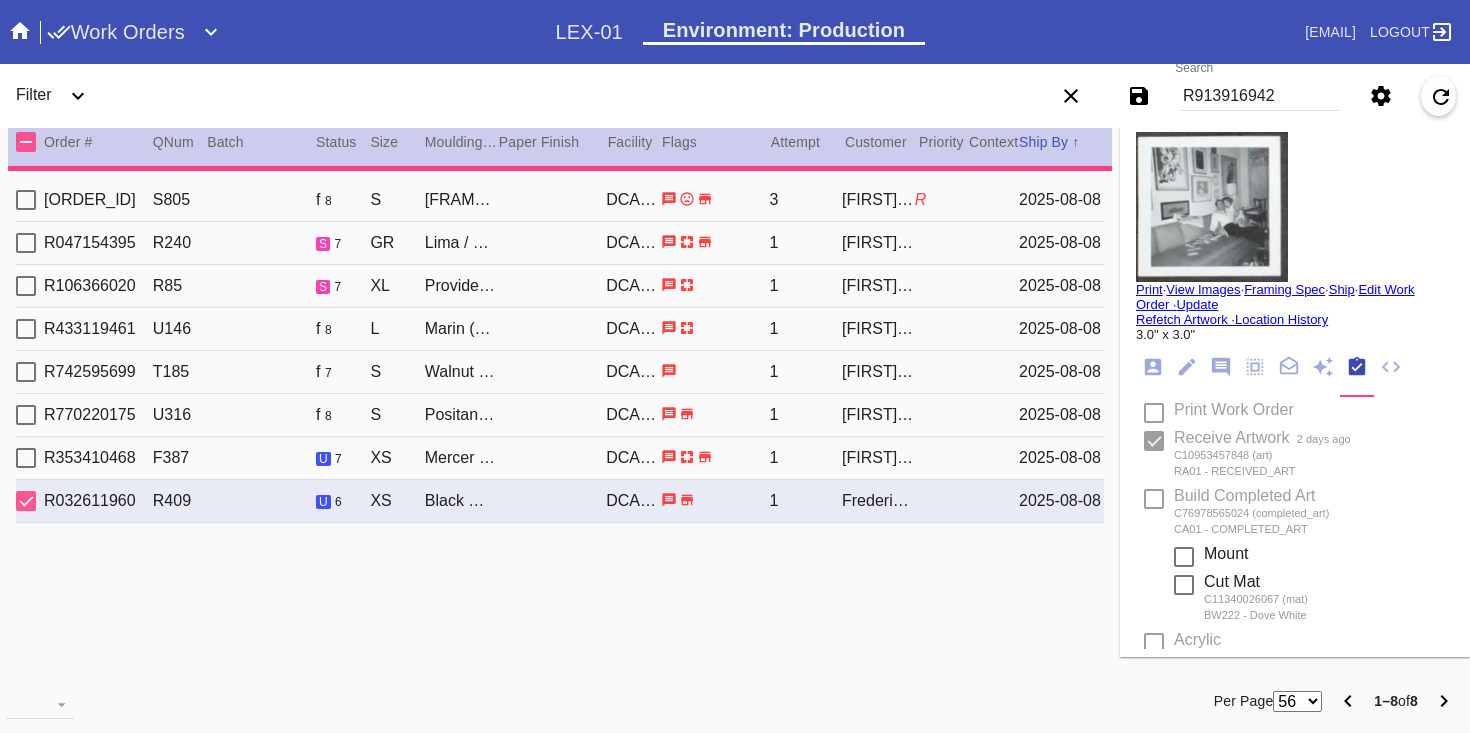 click at bounding box center (542, 96) 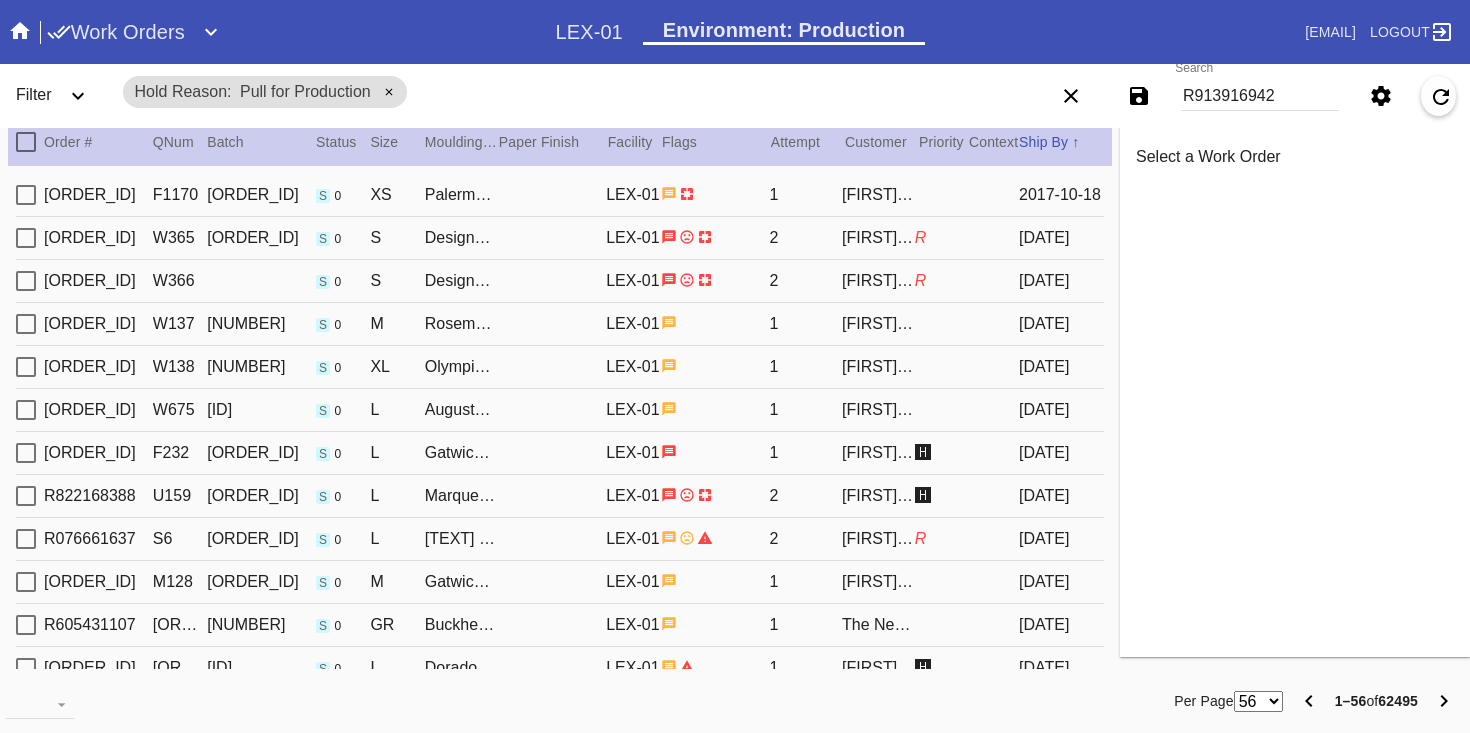 click on "R913916942" at bounding box center (1260, 96) 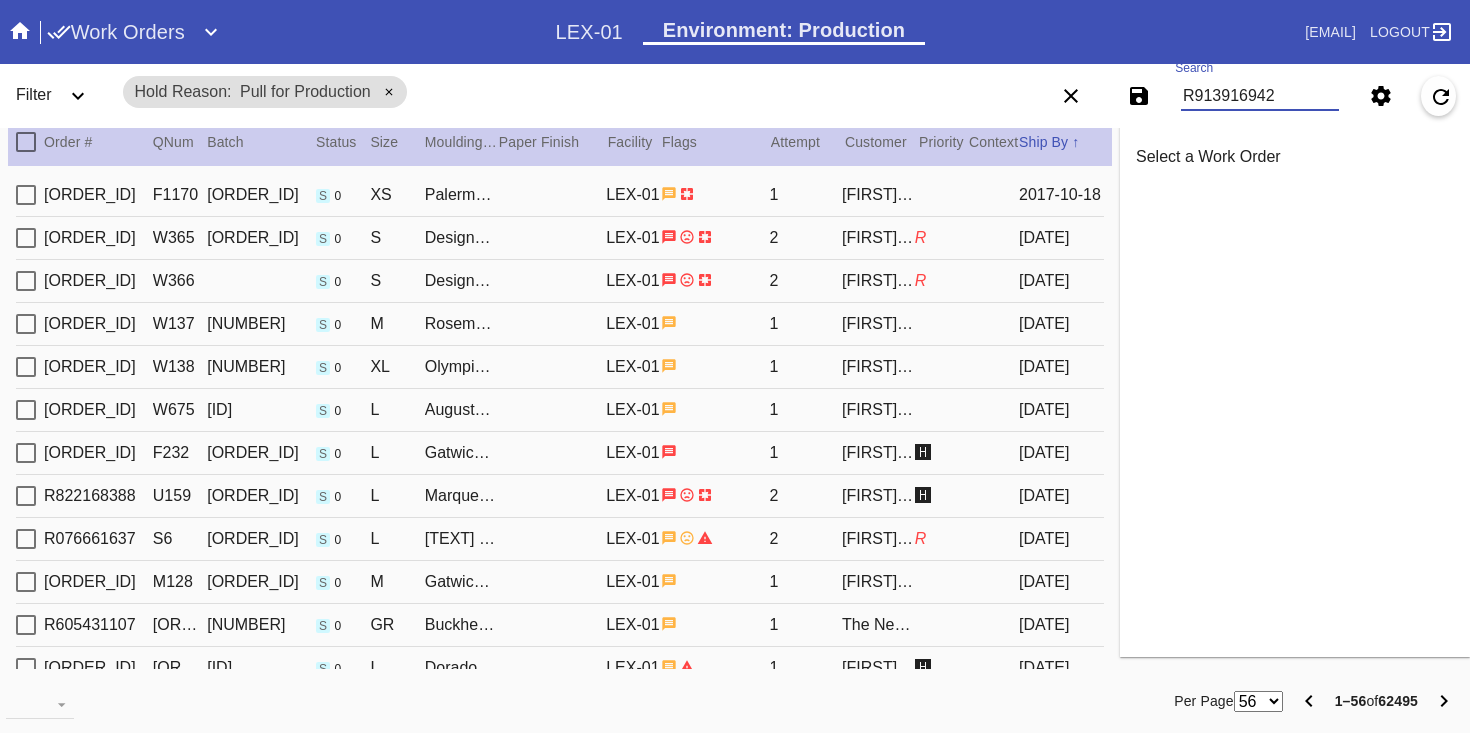 click on "R913916942" at bounding box center [1260, 96] 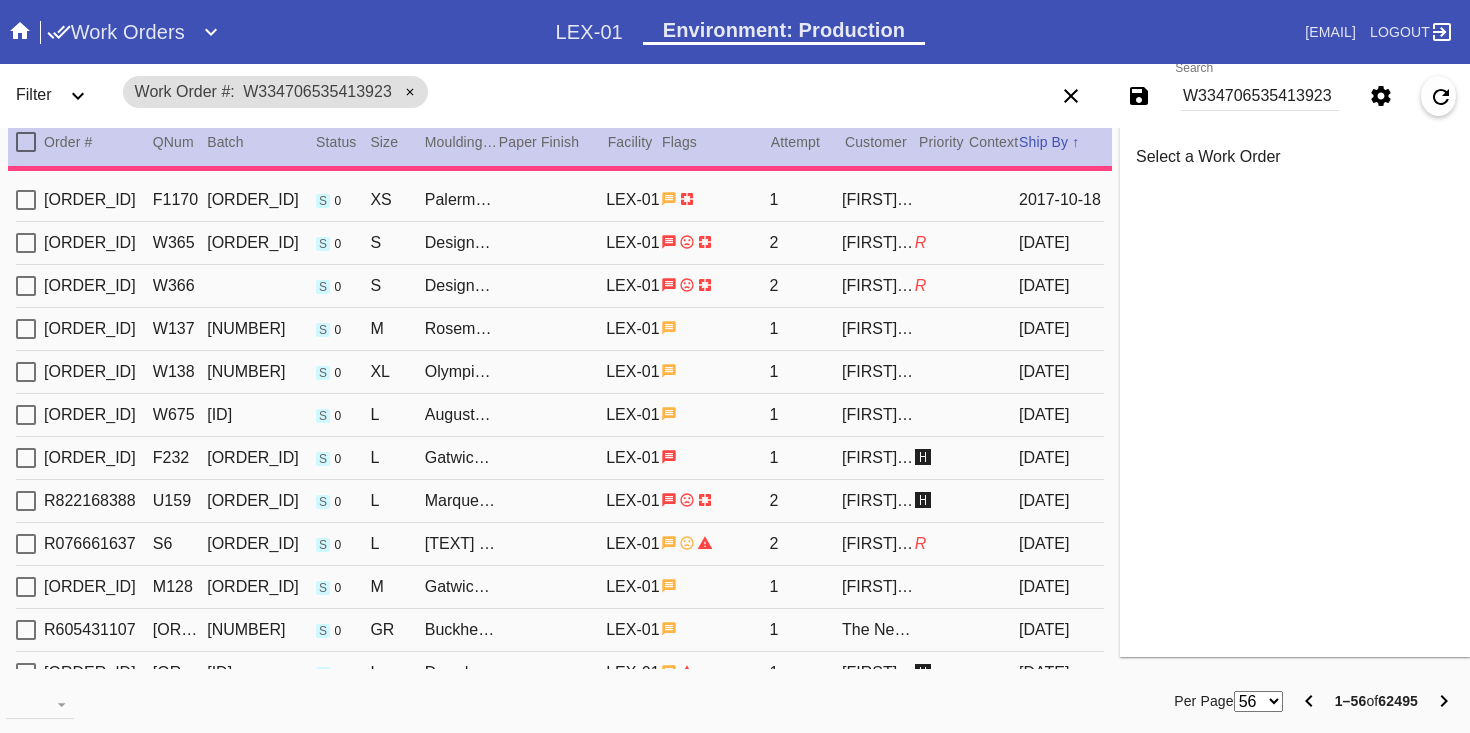 click on "Work Order #
[ORDER_ID]" at bounding box center (542, 92) 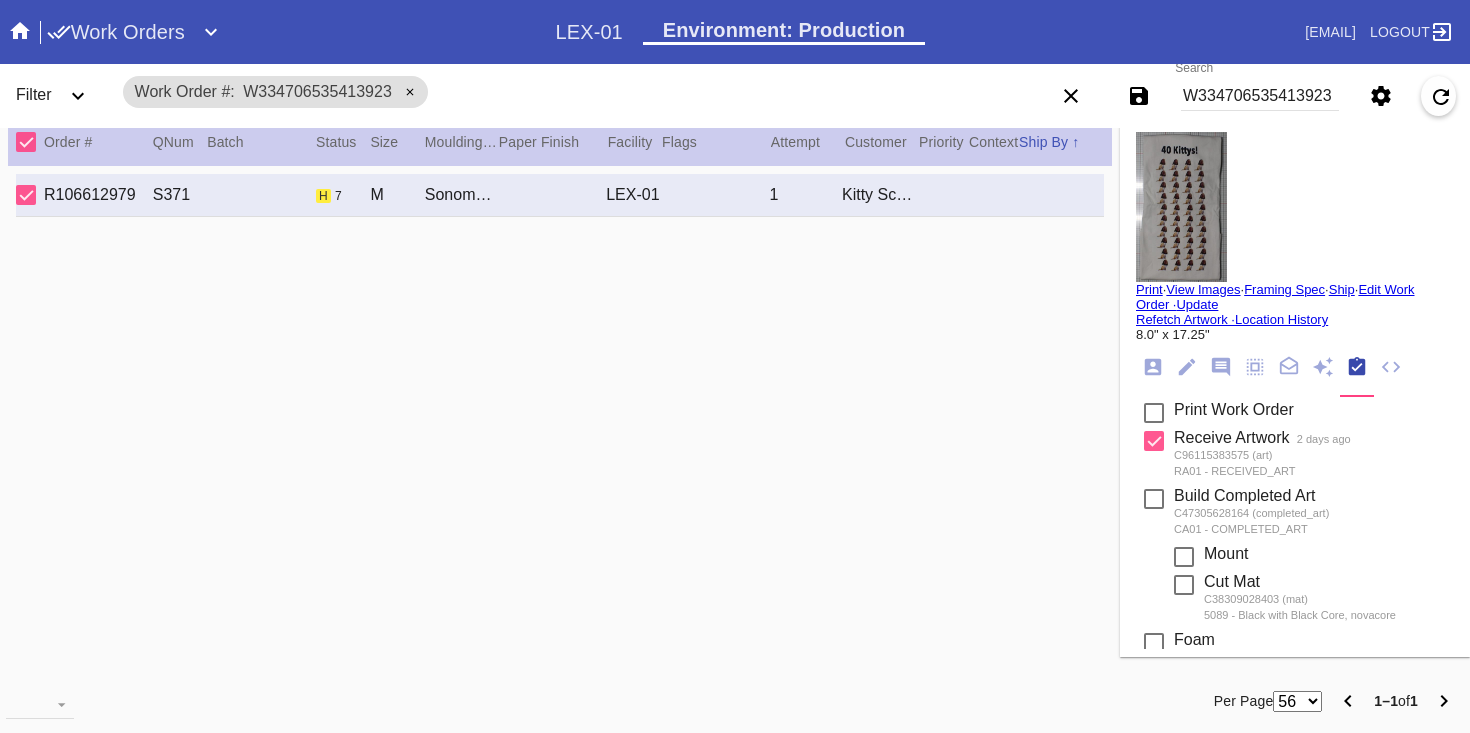 click on "Print" at bounding box center [1149, 289] 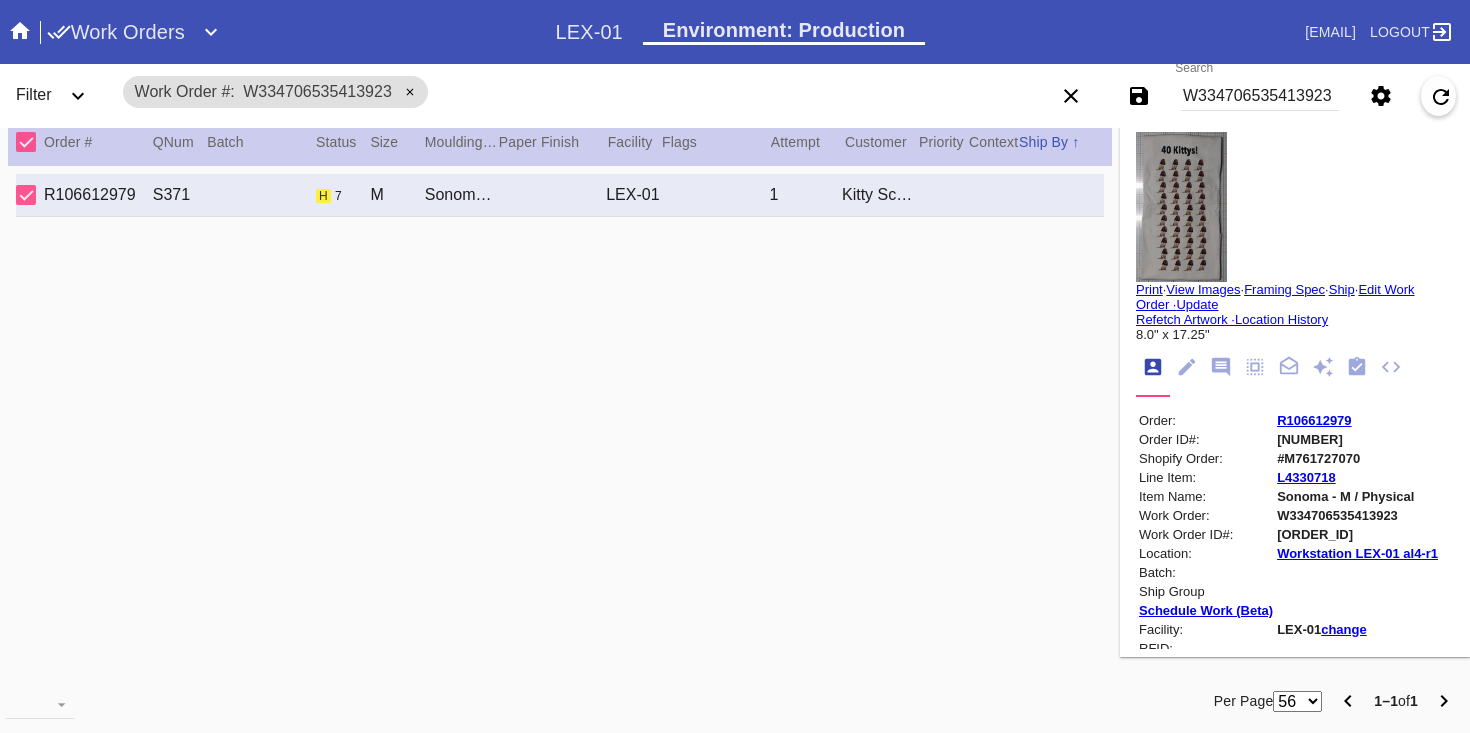 click on "R106612979" at bounding box center (1314, 420) 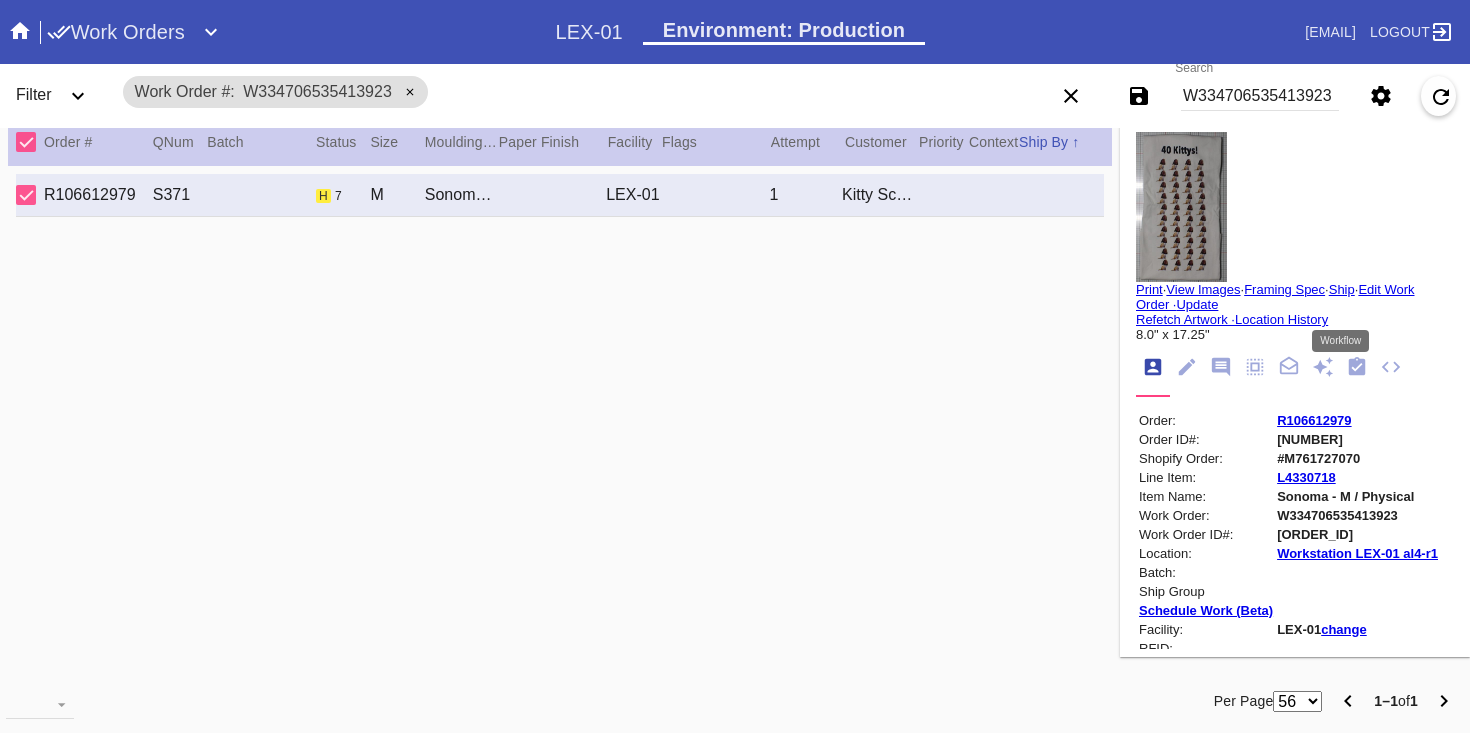 click 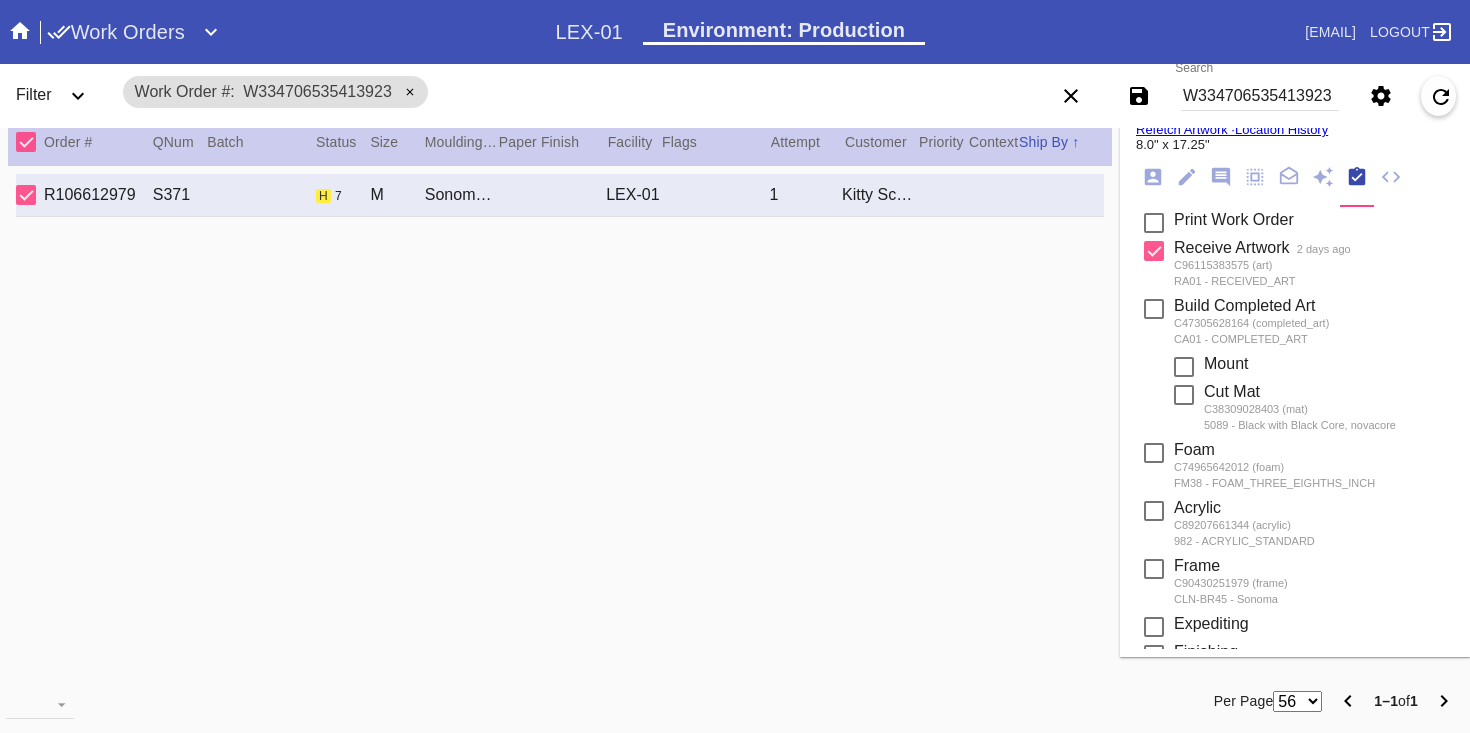 scroll, scrollTop: 801, scrollLeft: 0, axis: vertical 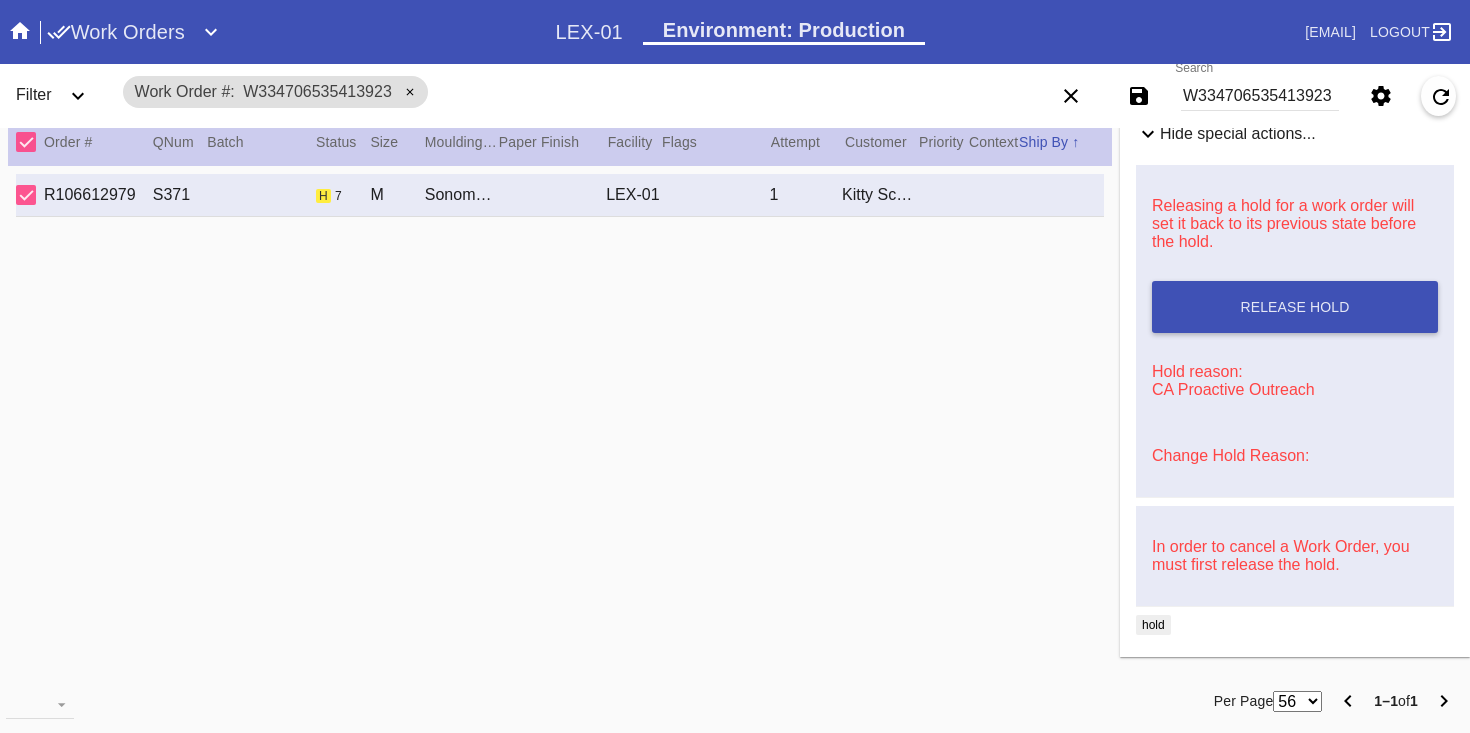 click on "Change Hold Reason:" at bounding box center [1295, 456] 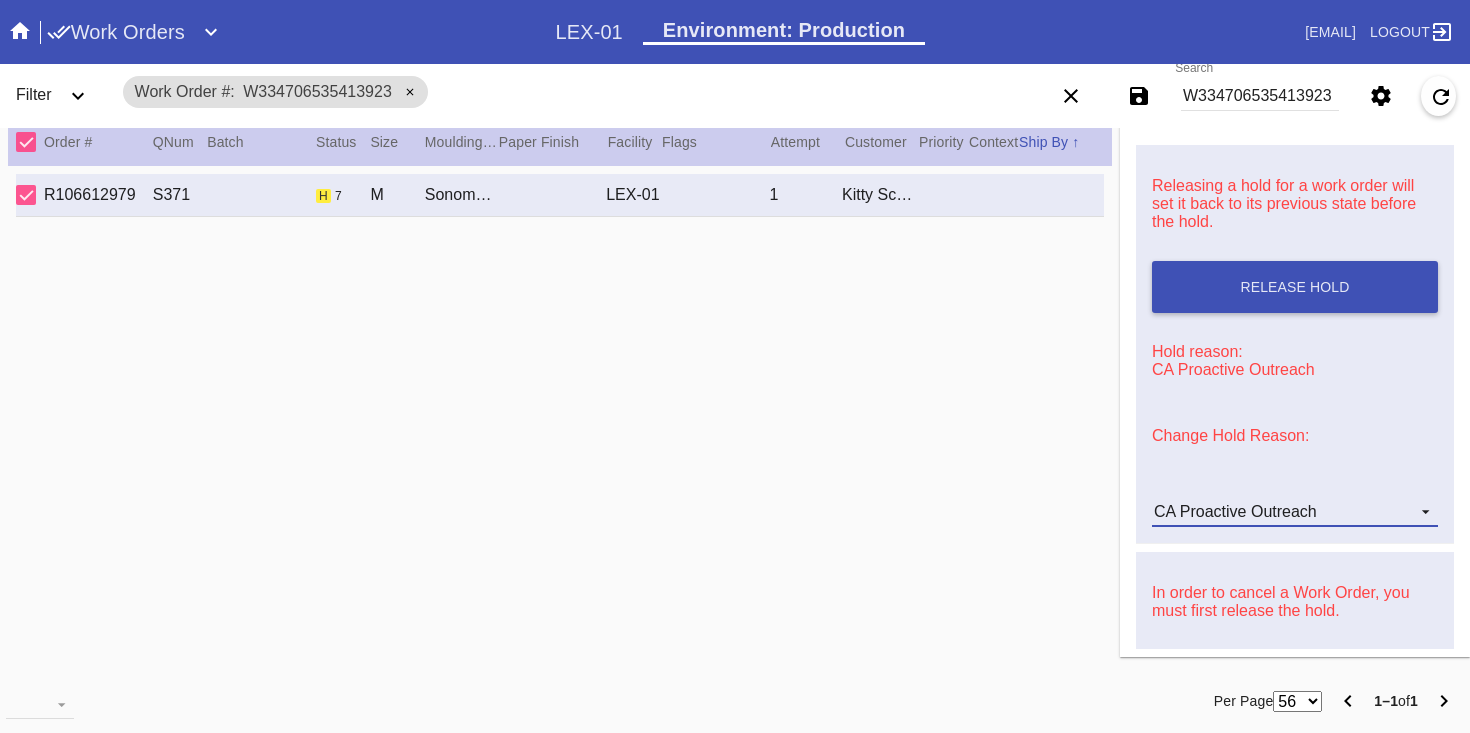 click on "CA Proactive Outreach" at bounding box center (1235, 511) 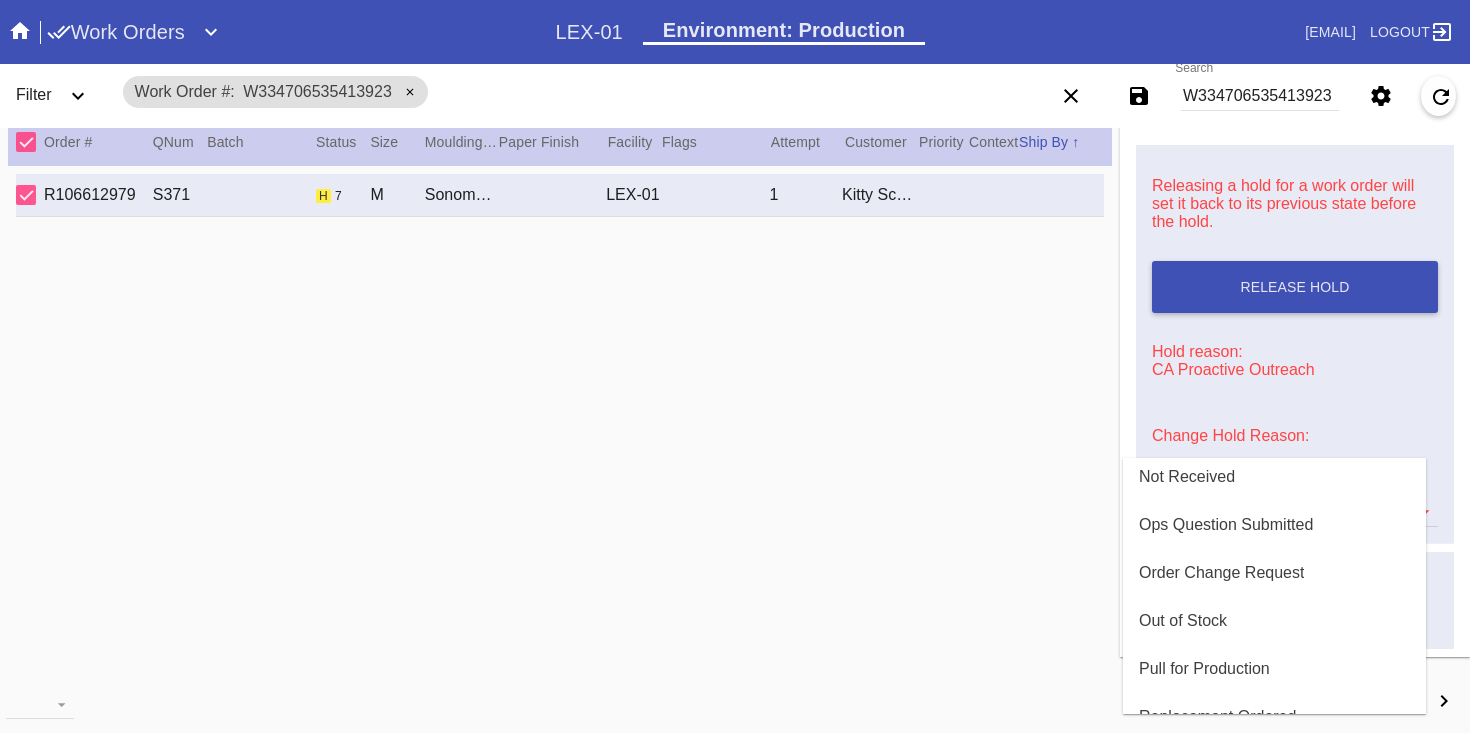 scroll, scrollTop: 608, scrollLeft: 0, axis: vertical 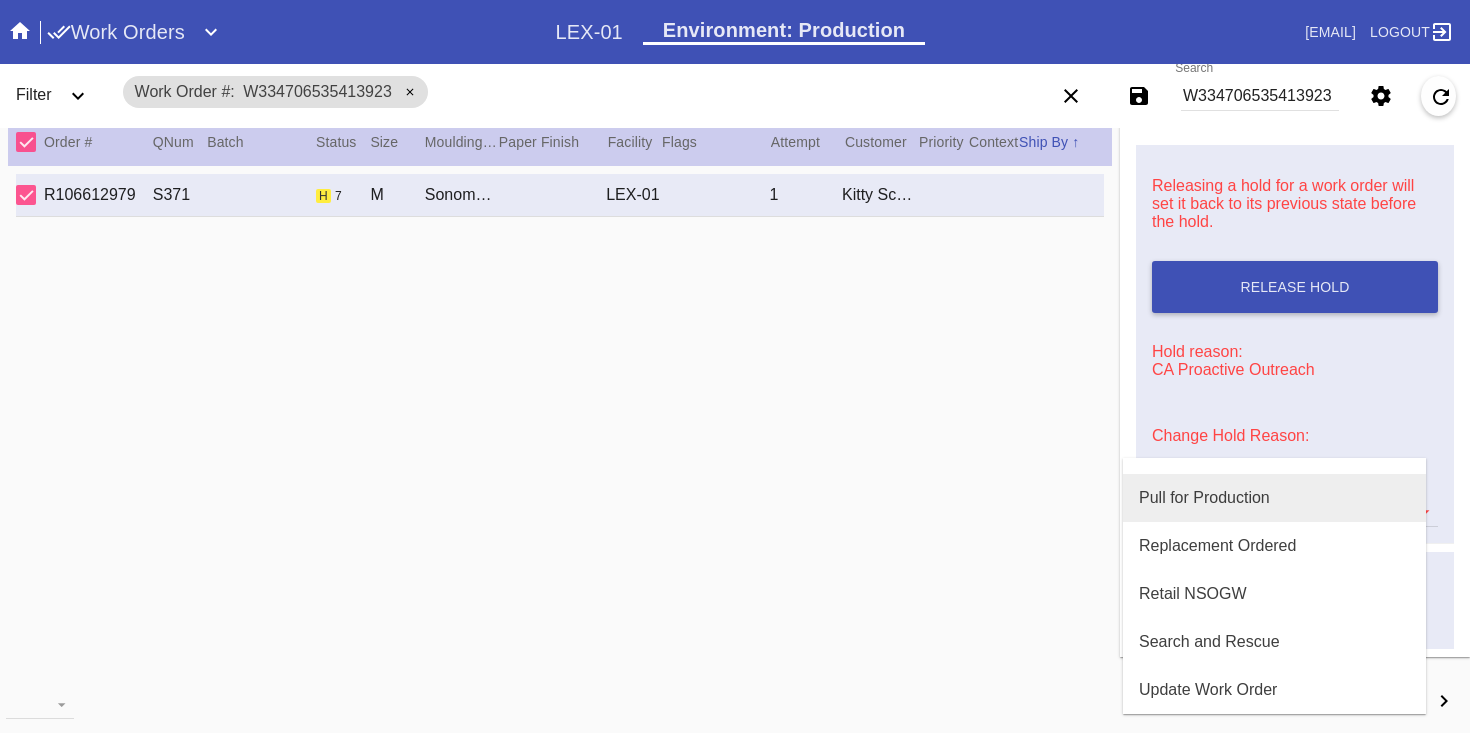 click on "Pull for Production" at bounding box center [1274, 498] 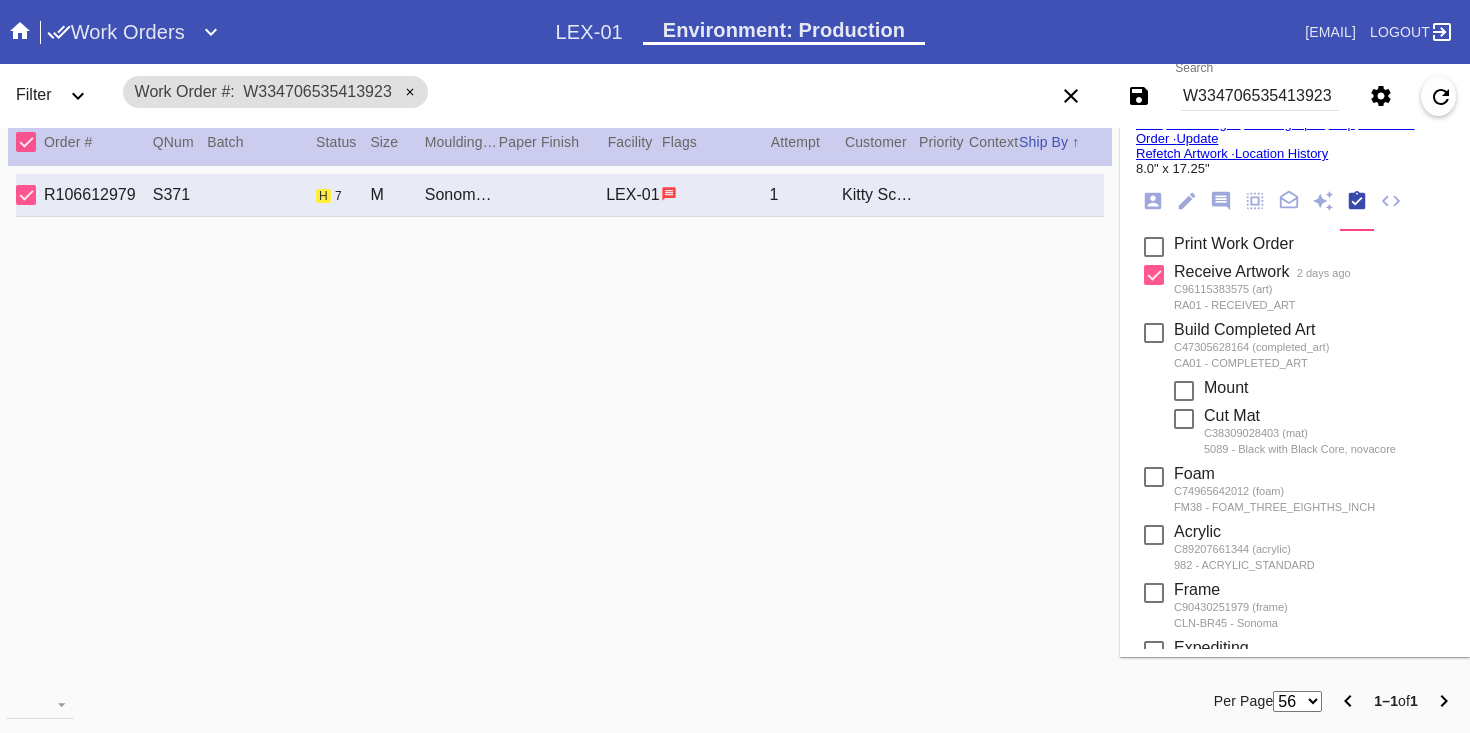 scroll, scrollTop: 0, scrollLeft: 0, axis: both 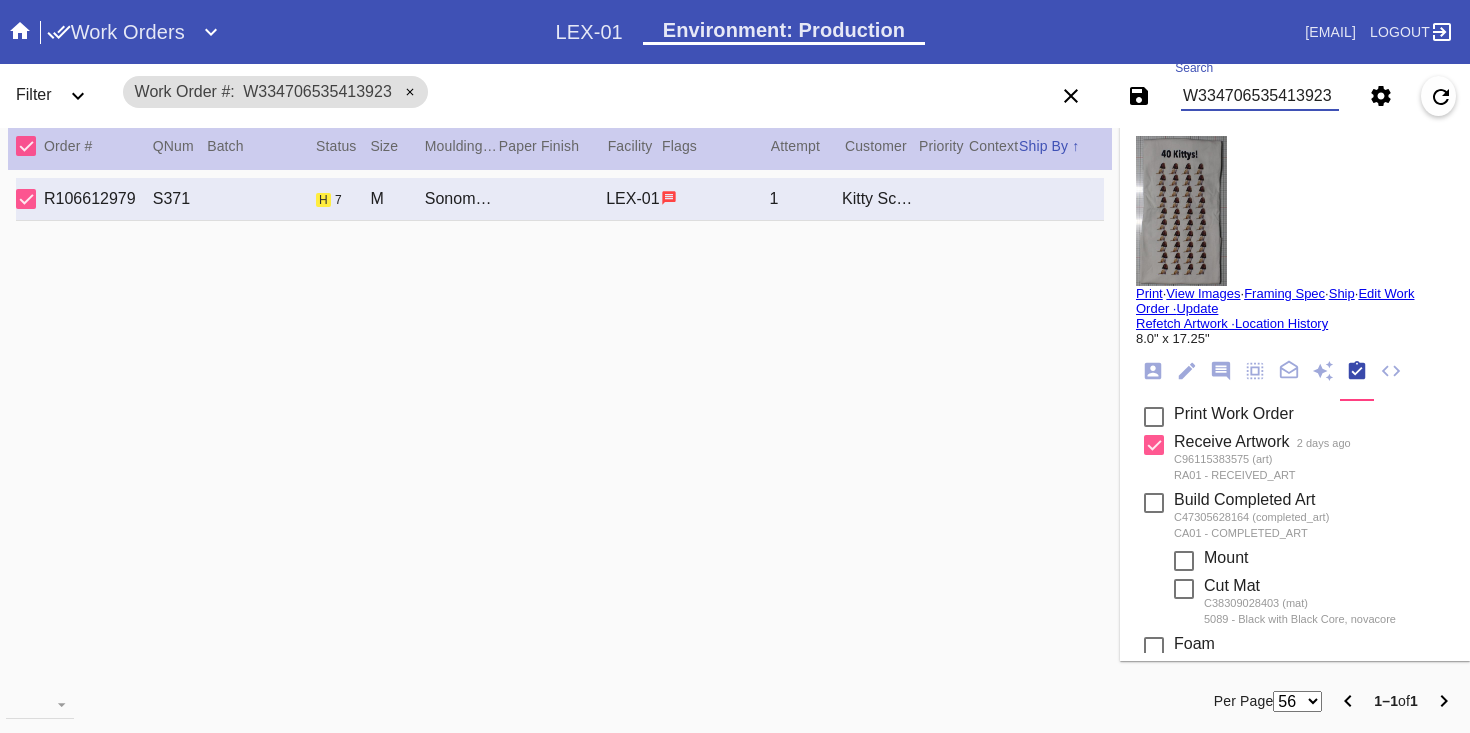 click on "W334706535413923" at bounding box center (1260, 96) 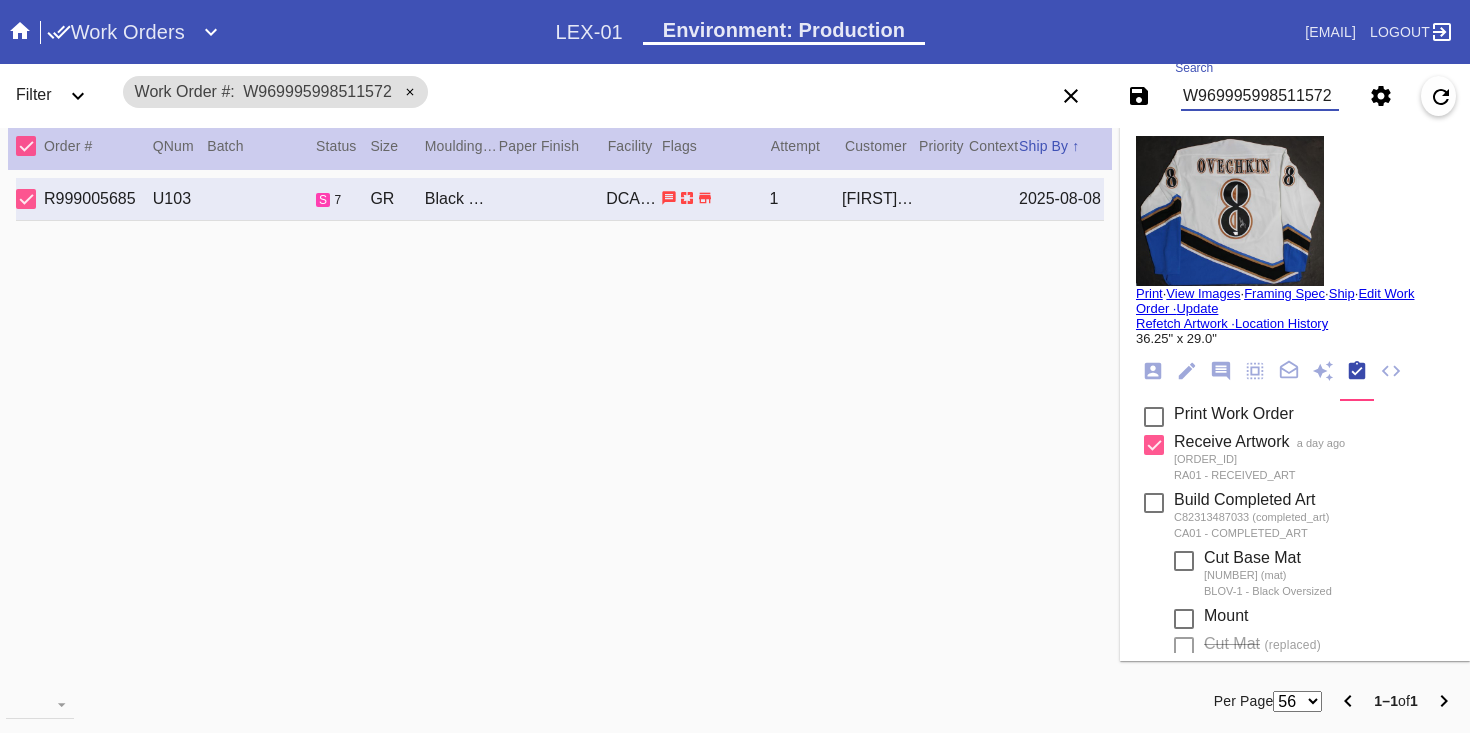 click on "Print" at bounding box center (1149, 293) 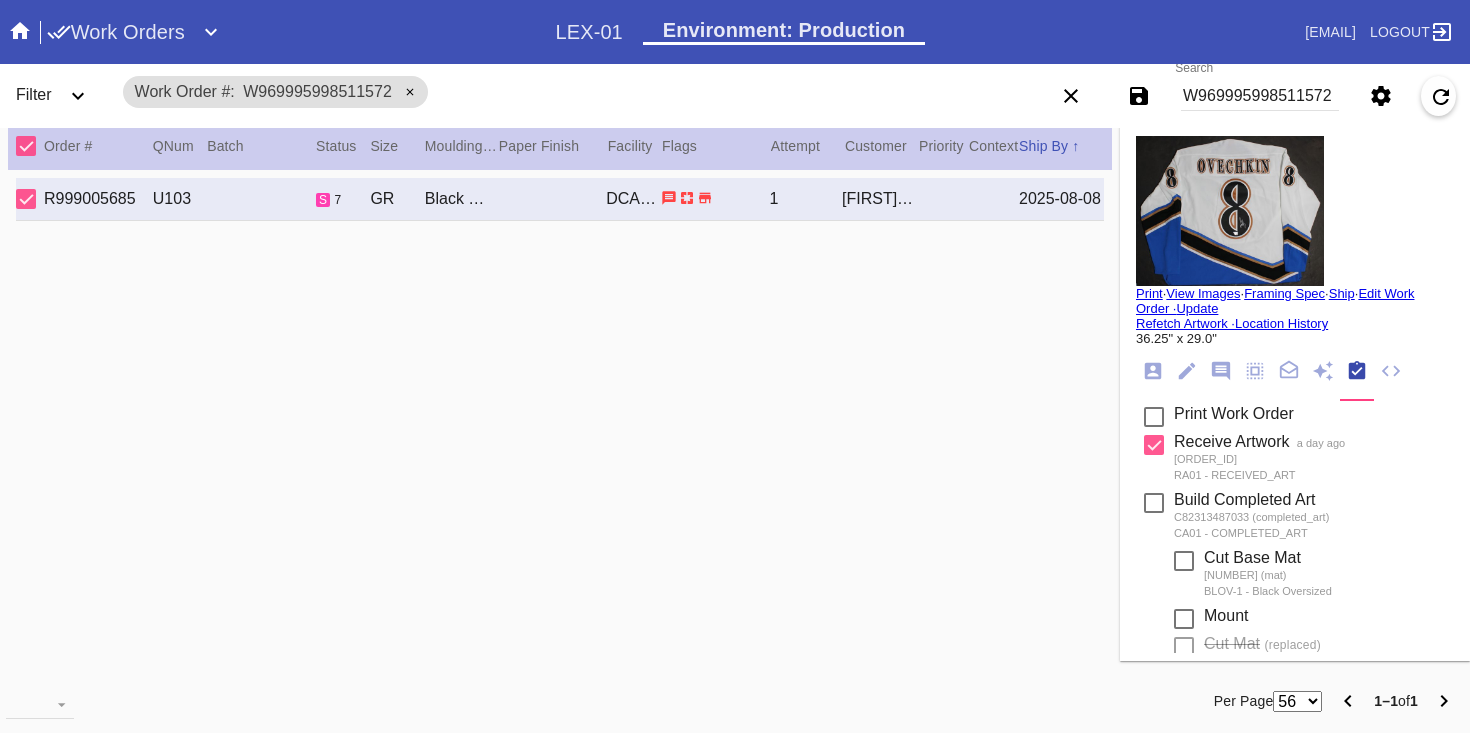 click on "W969995998511572" at bounding box center (1260, 96) 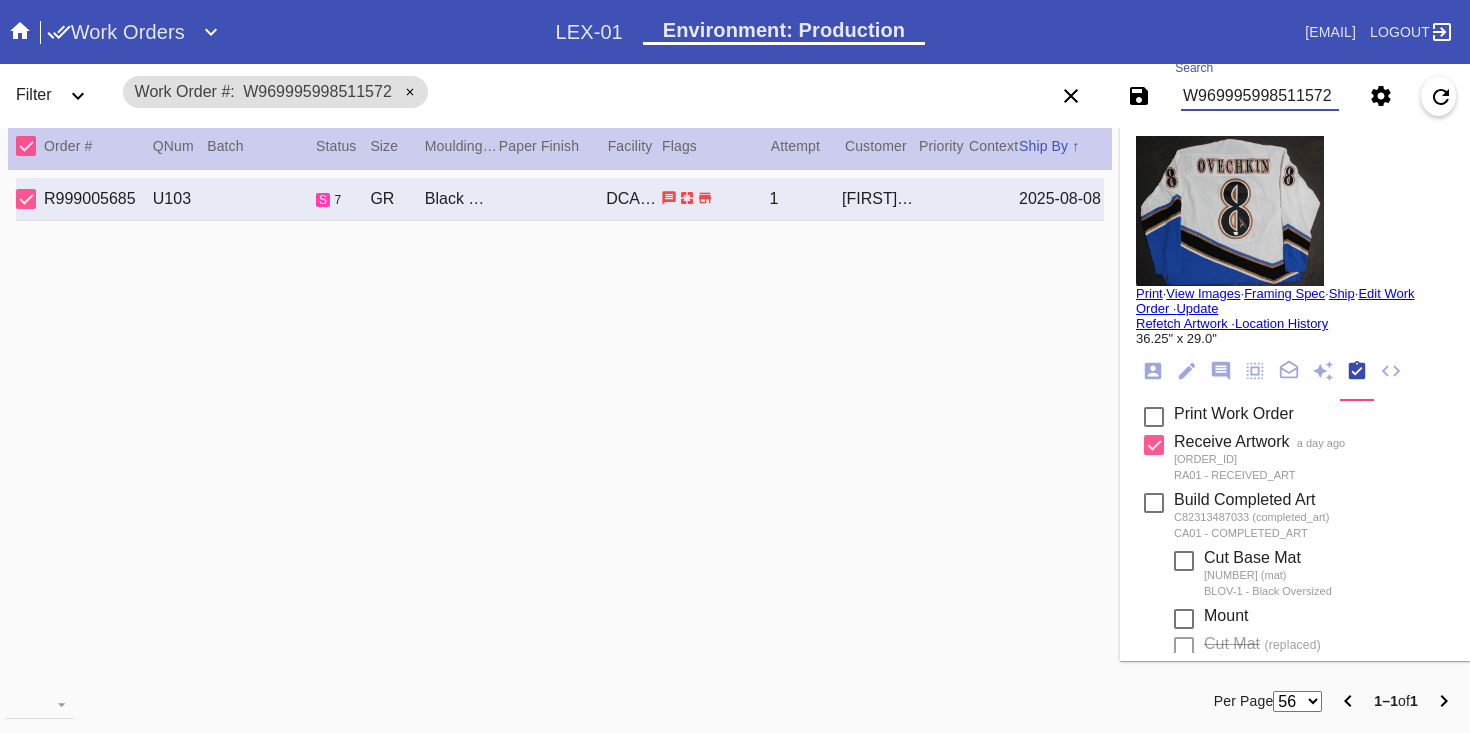 click on "W969995998511572" at bounding box center [1260, 96] 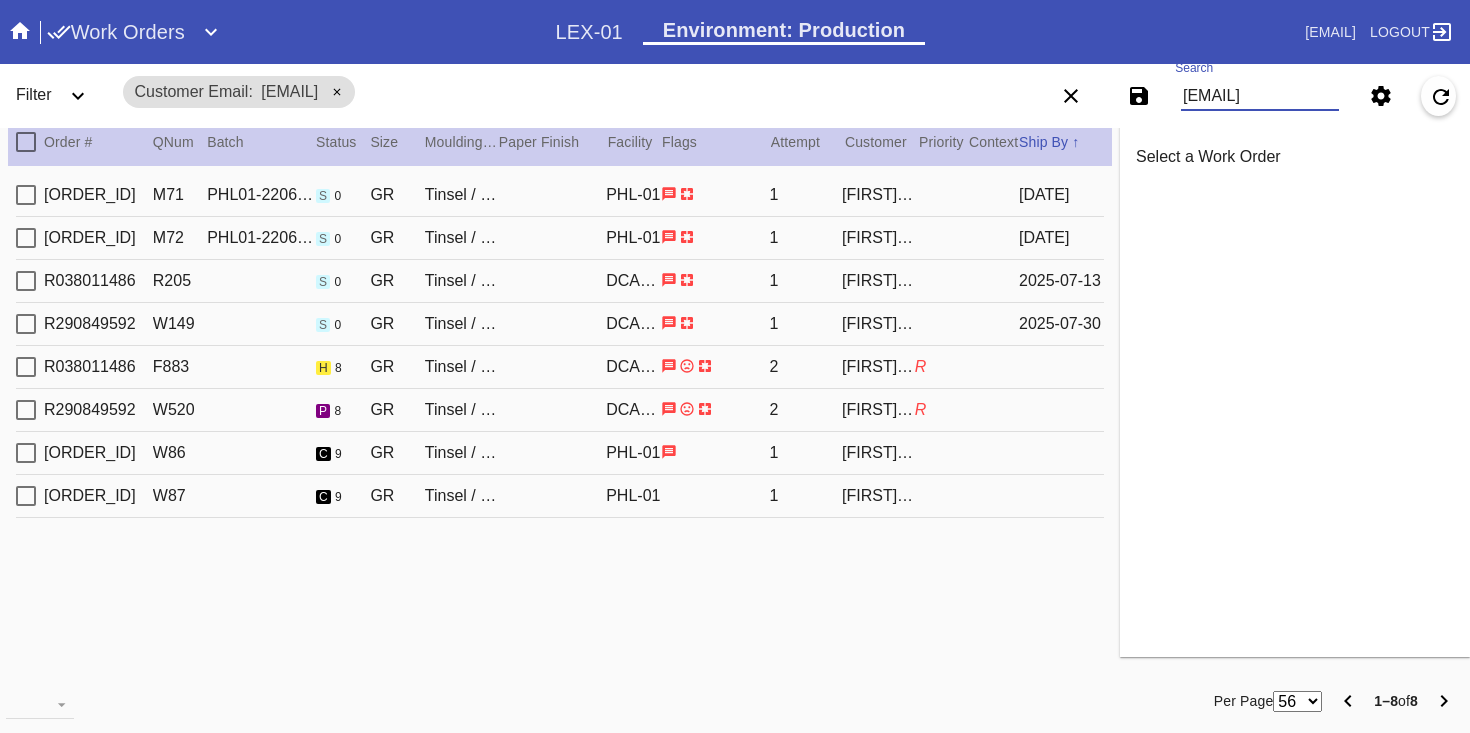 scroll, scrollTop: 12, scrollLeft: 0, axis: vertical 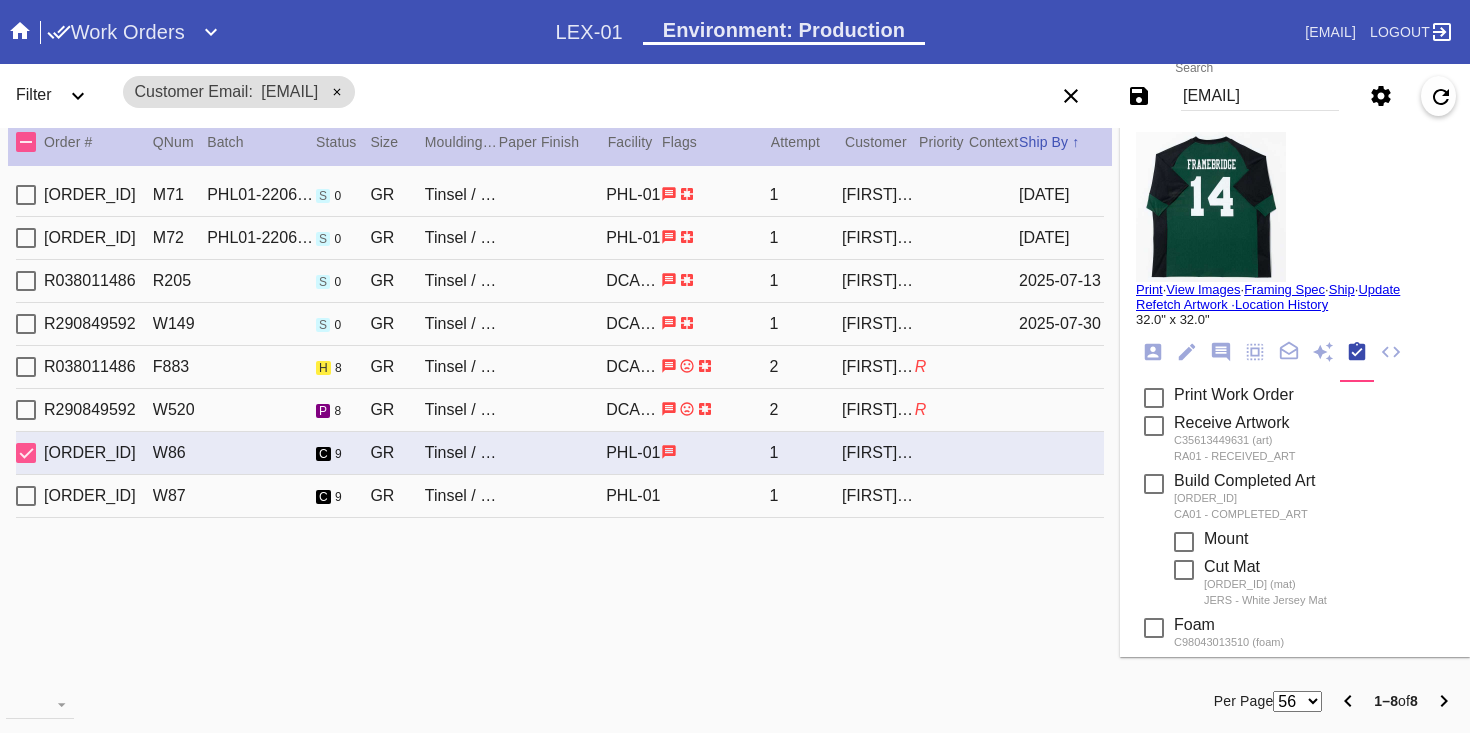 click on "[ORDER_ID] [WORK_ORDER_ID] [NUMBER] [ITEM_NAME] [LOCATION] [NUMBER] [LAST]" at bounding box center (560, 496) 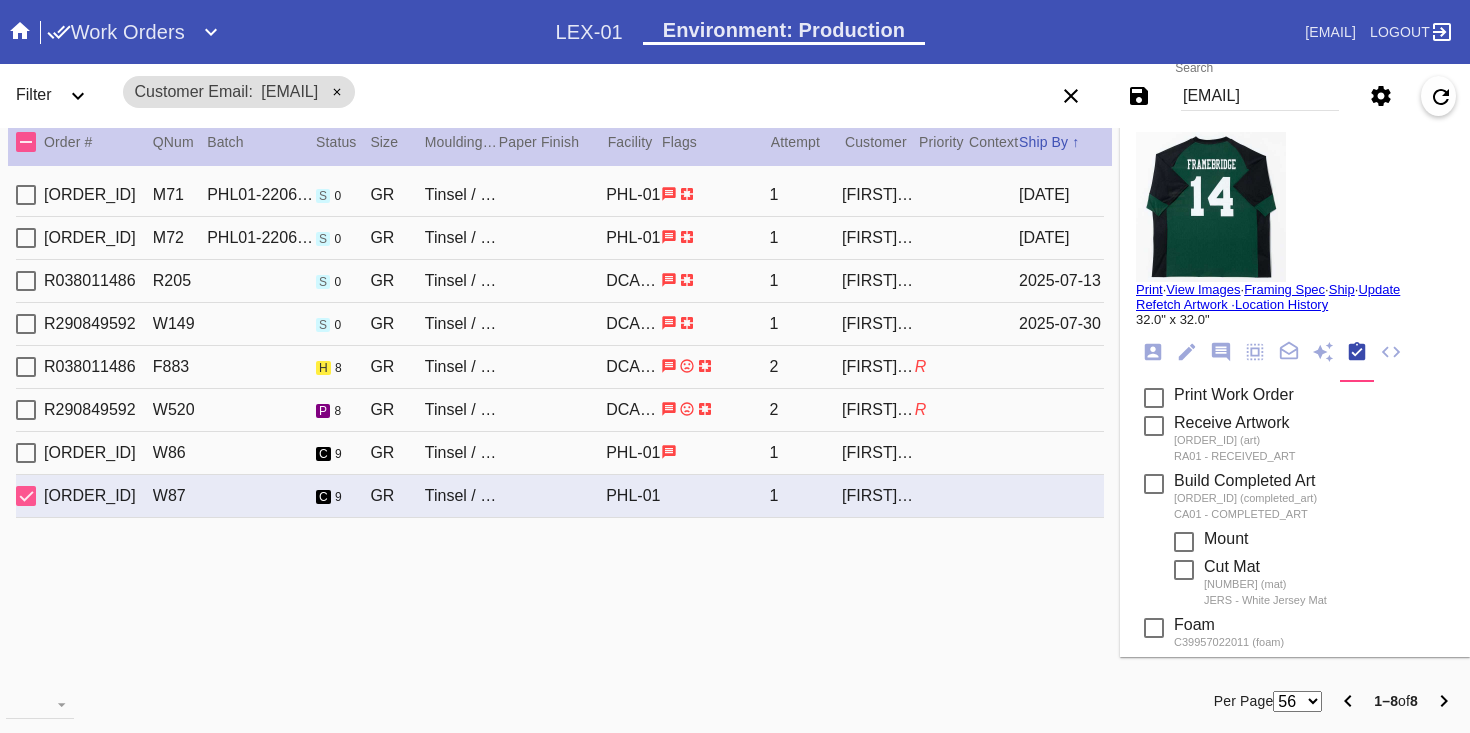 click on "R844364351 W86 c   9 GR Tinsel / White Jersey Mat [CITY]-[CODE] 1 [FIRST] [LAST]" at bounding box center [560, 453] 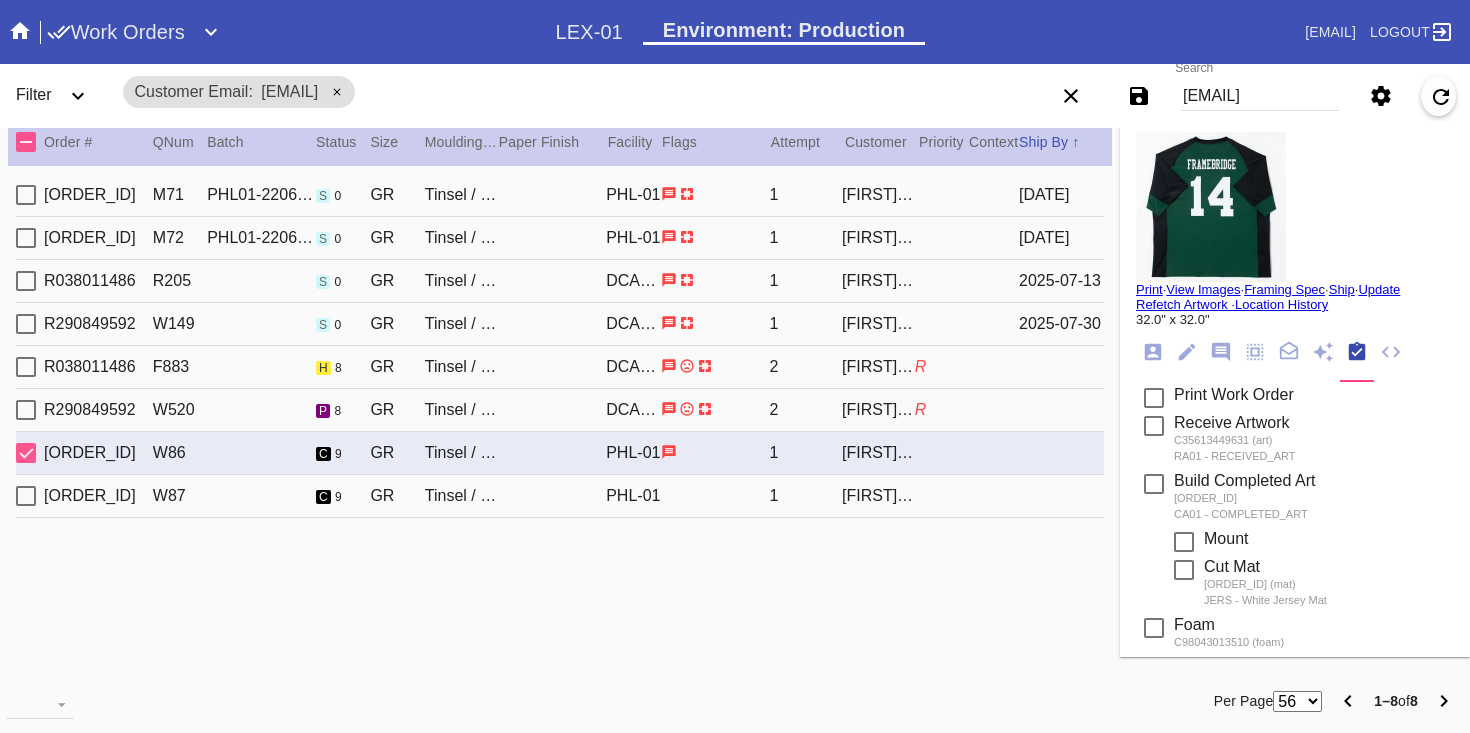 click on "View Images" at bounding box center [1203, 289] 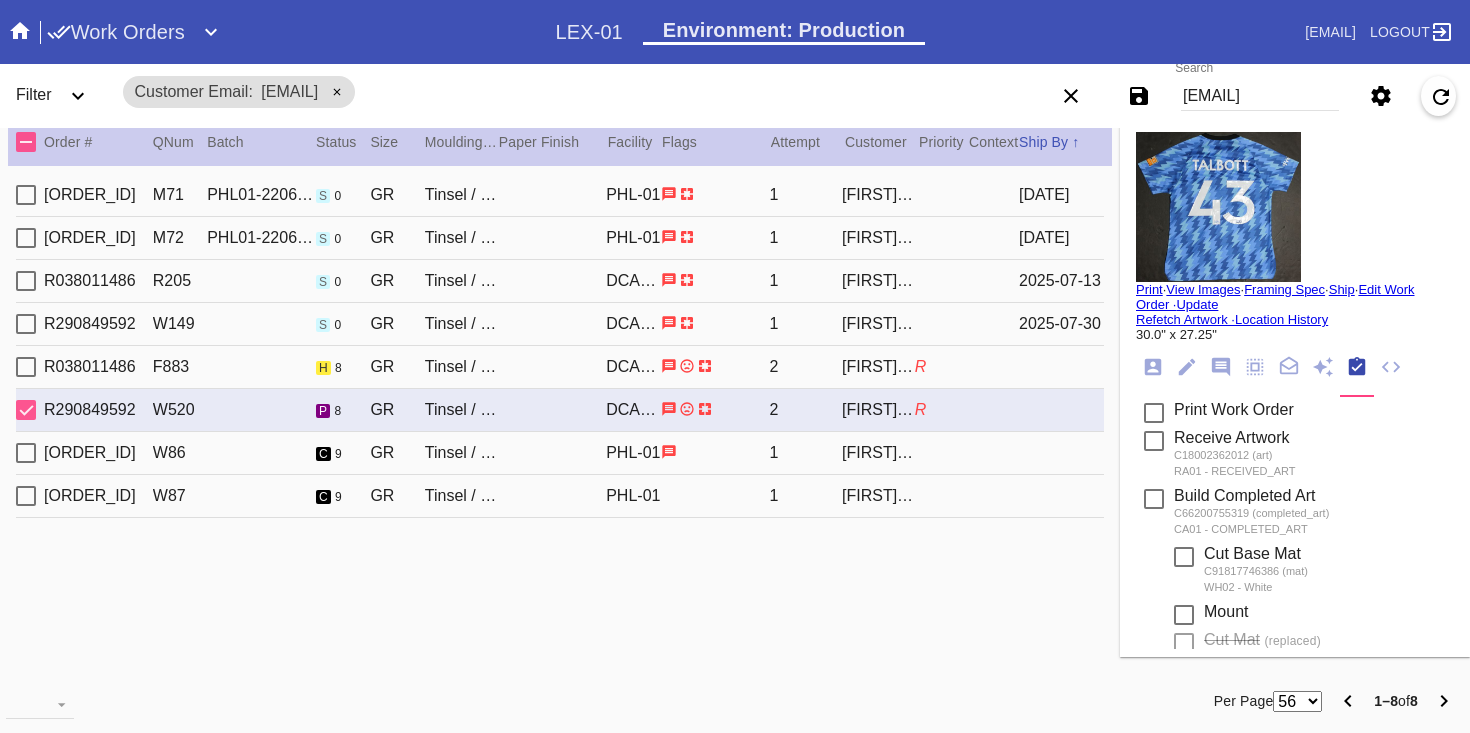 click on "[ORDER_ID] [ID] [NUMBER] [ITEM_NAME] [LOCATION] [NUMBER] [LAST]" at bounding box center (560, 367) 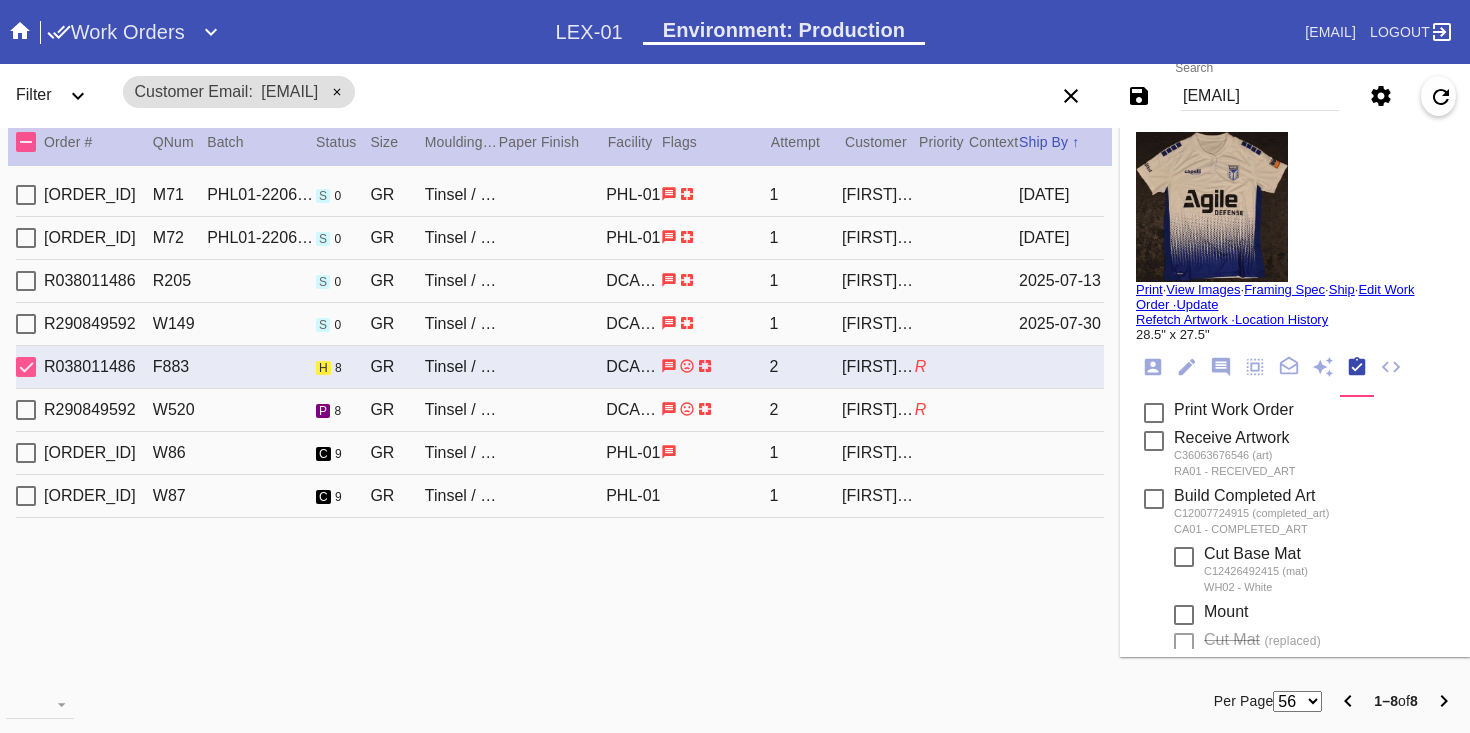 click at bounding box center [715, 409] 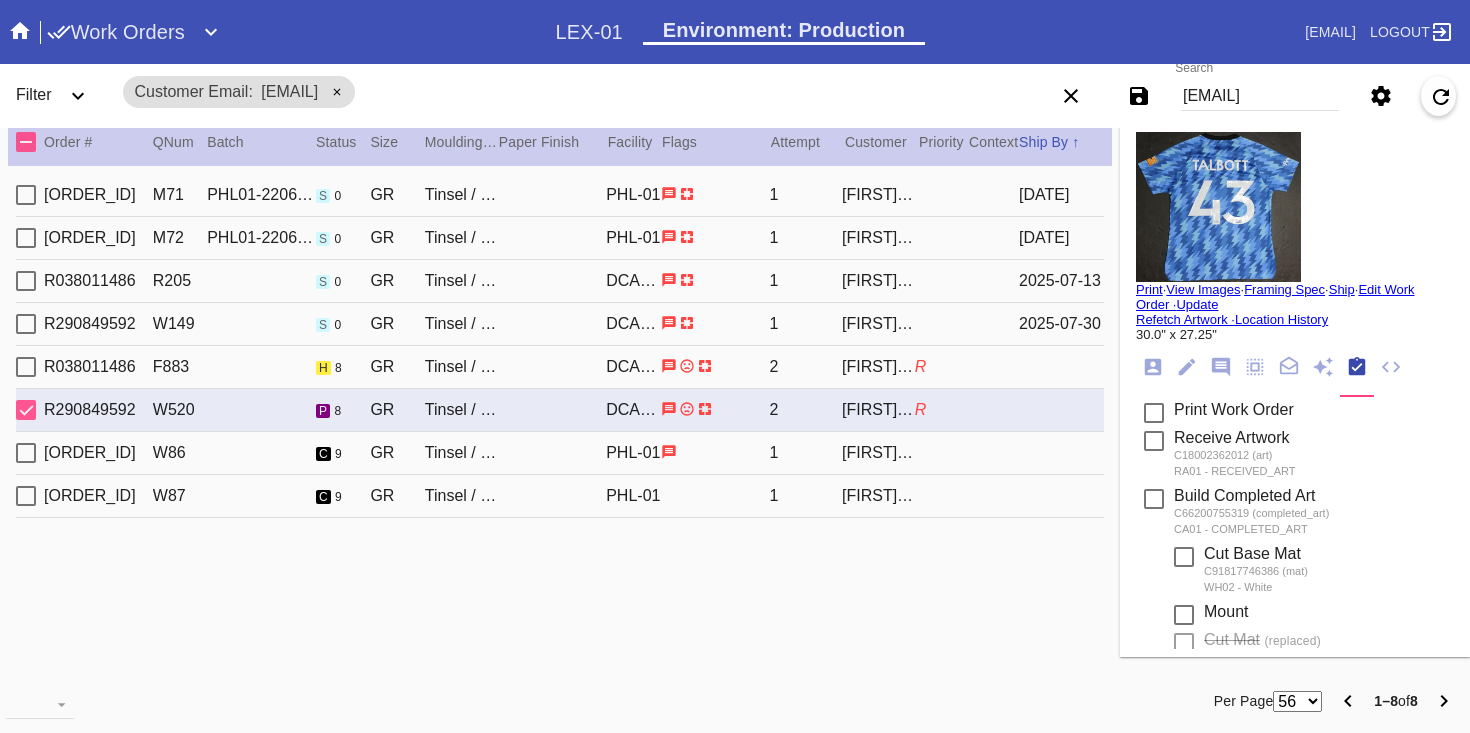 click at bounding box center [715, 452] 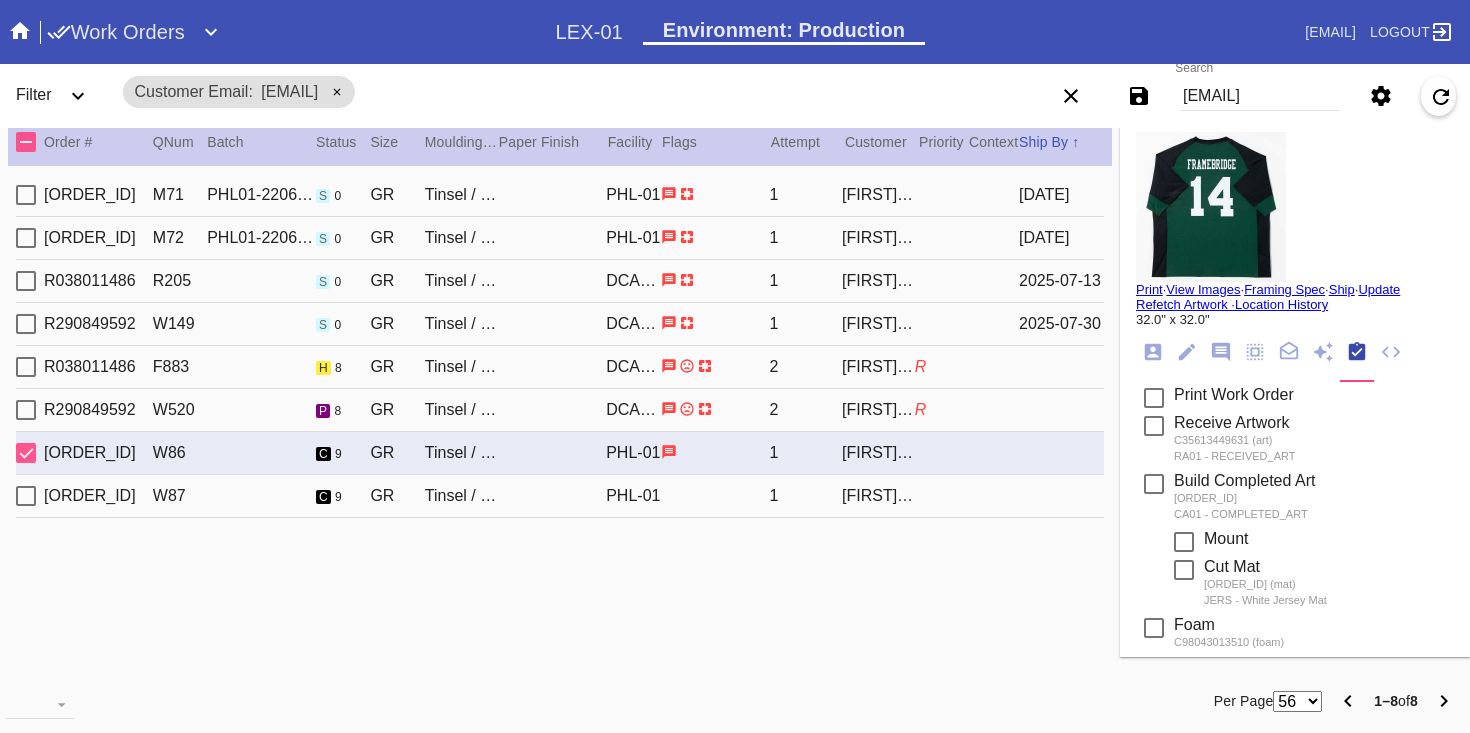 click on "[ORDER_ID] [WORK_ORDER_ID] [NUMBER] [ITEM_NAME] [LOCATION] [NUMBER] [LAST]" at bounding box center [560, 496] 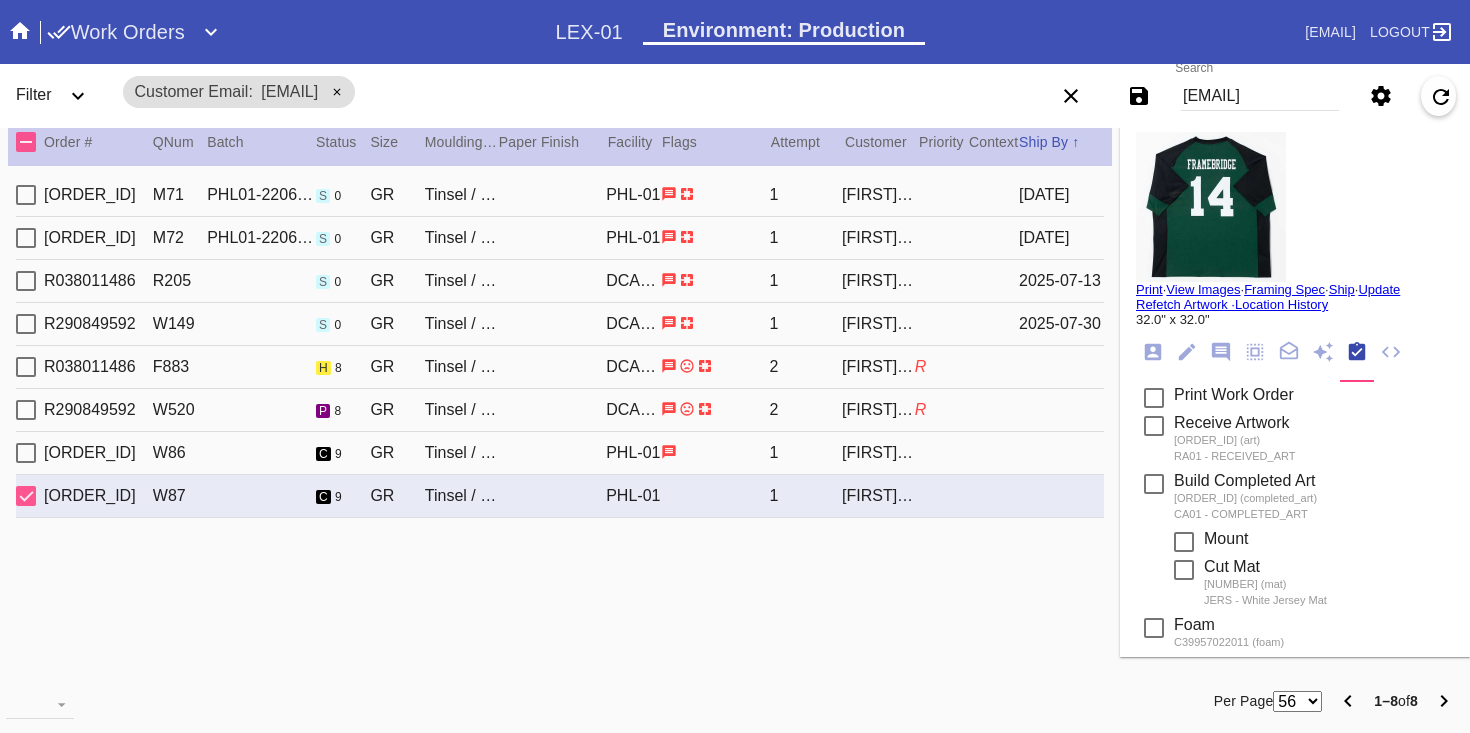 click at bounding box center (715, 452) 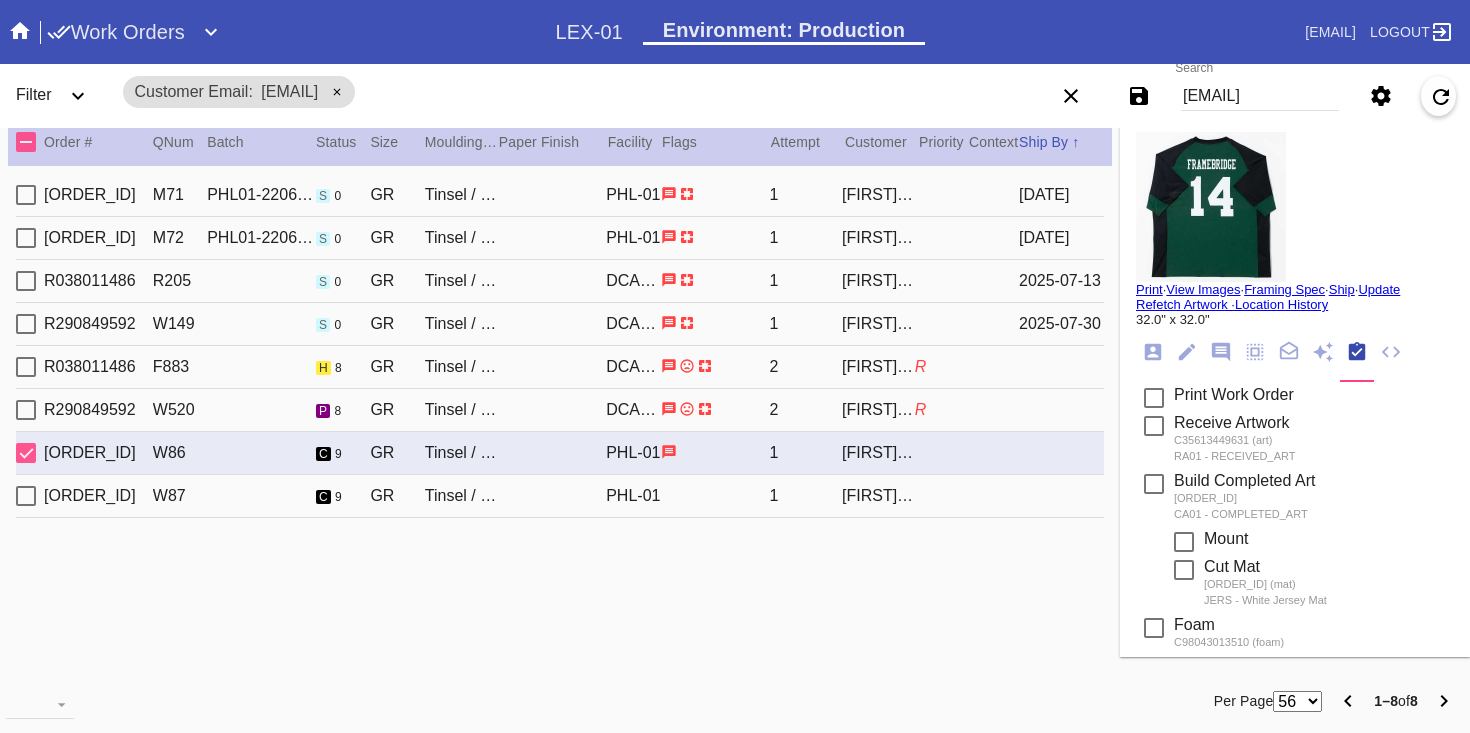 click on "[ORDER_ID] [WORK_ORDER_ID] [NUMBER] [ITEM_NAME] [LOCATION] [NUMBER] [LAST]" at bounding box center (560, 496) 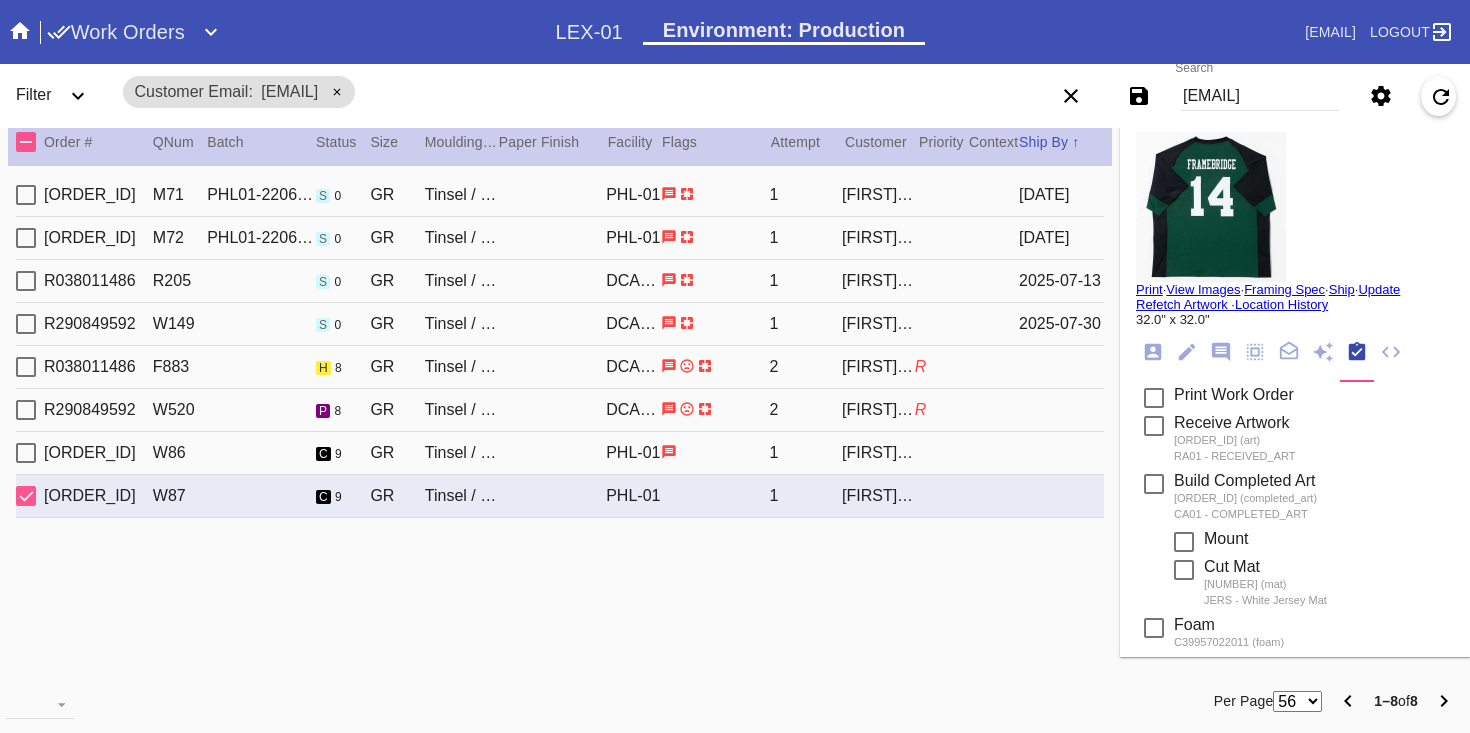 click on "R844364351 W86 c   9 GR Tinsel / White Jersey Mat [CITY]-[CODE] 1 [FIRST] [LAST]" at bounding box center [560, 453] 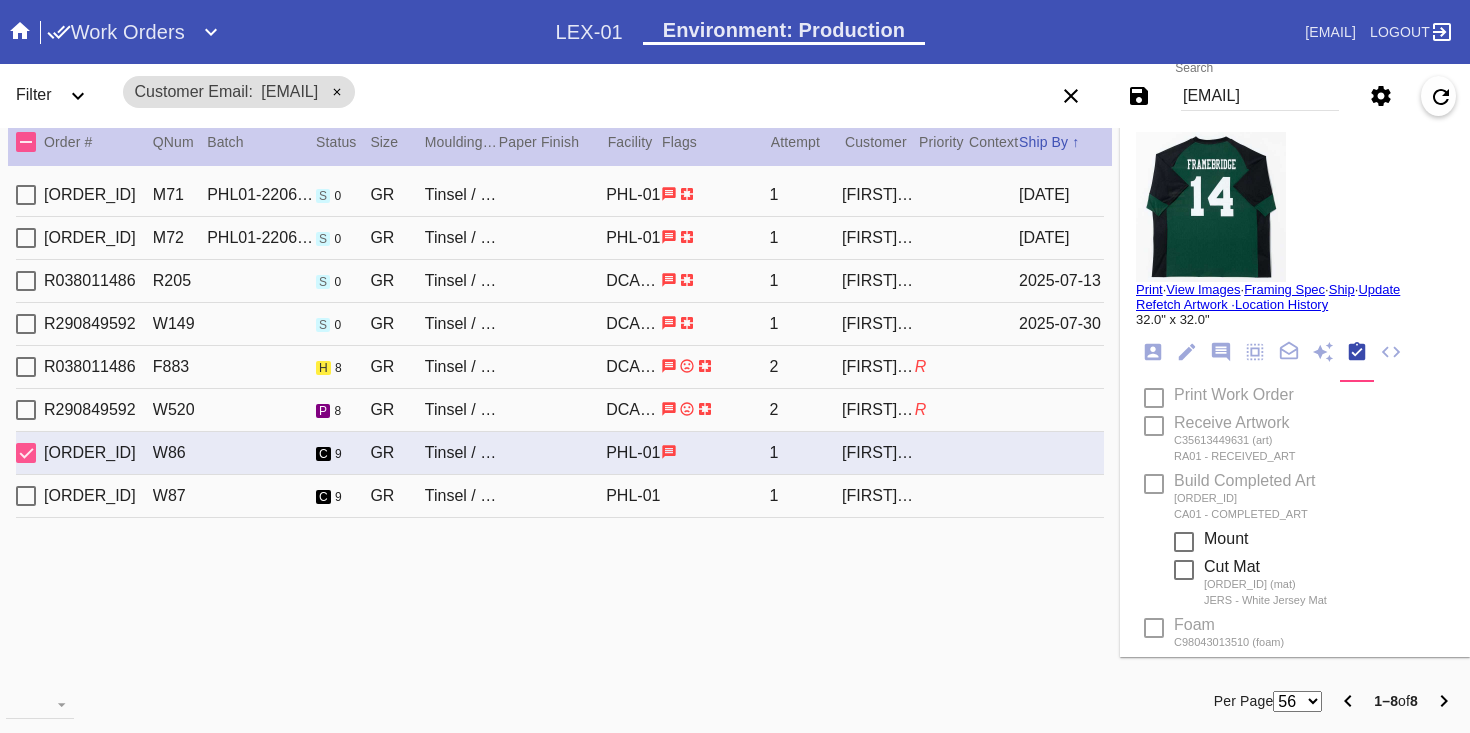 click on "[ORDER_ID] [WORK_ORDER_ID] [NUMBER] [ITEM_NAME] [LOCATION] [NUMBER] [LAST]" at bounding box center [560, 496] 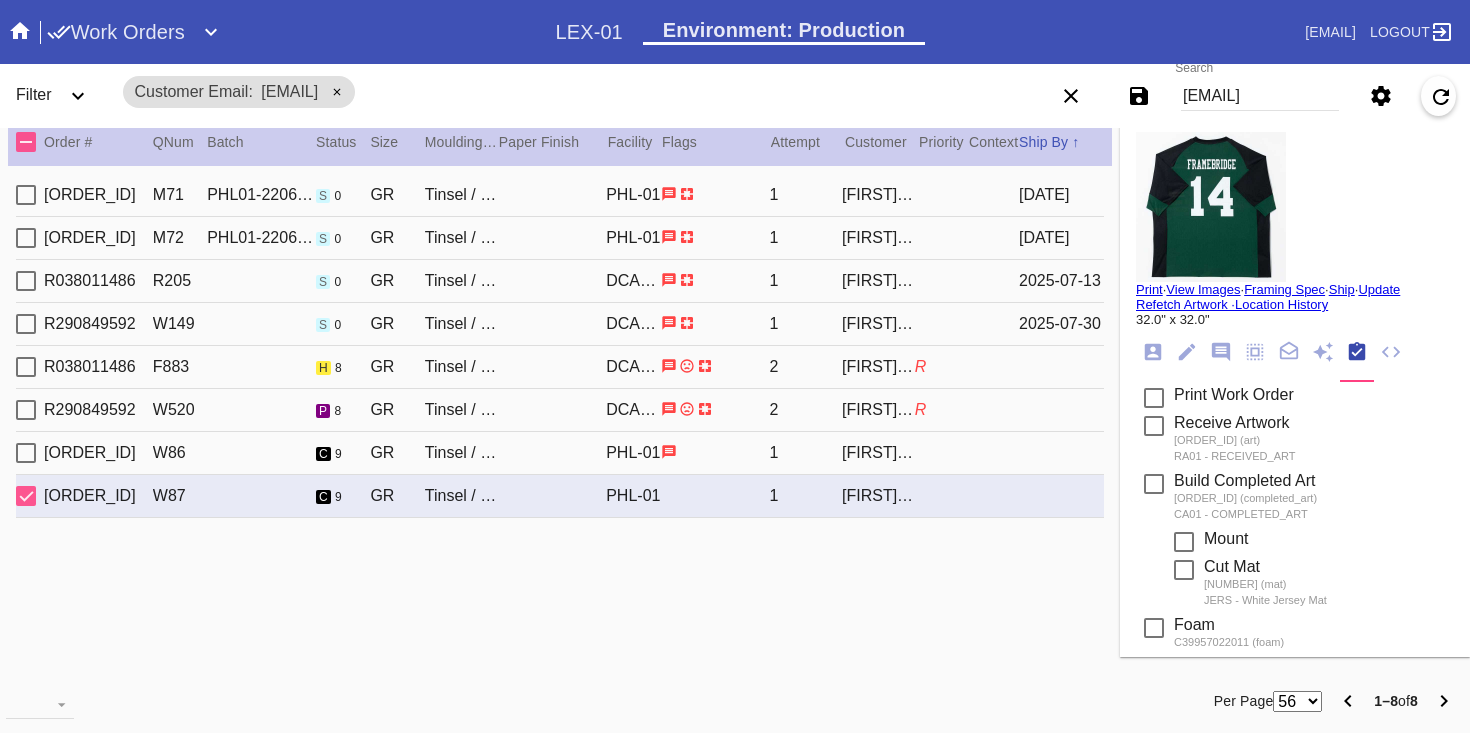 click 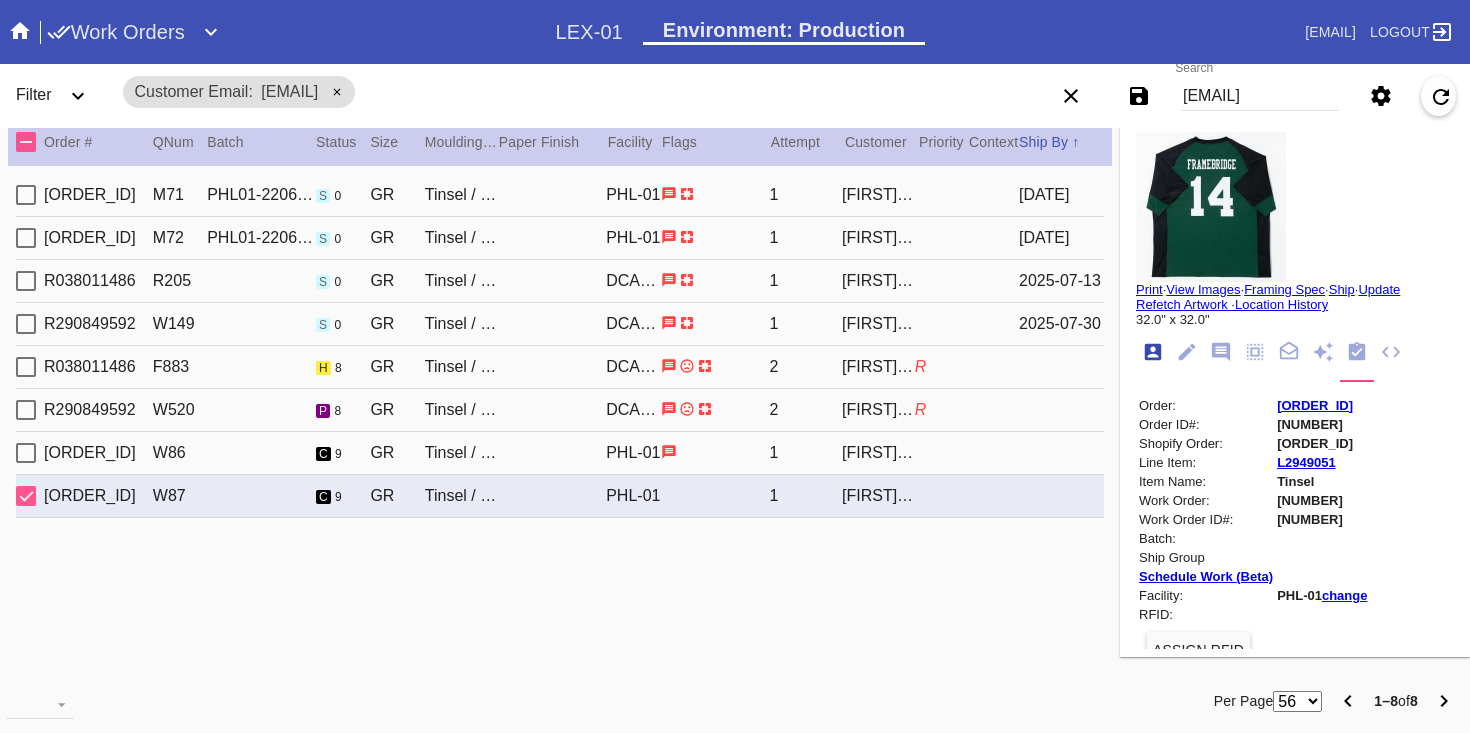 scroll, scrollTop: 24, scrollLeft: 0, axis: vertical 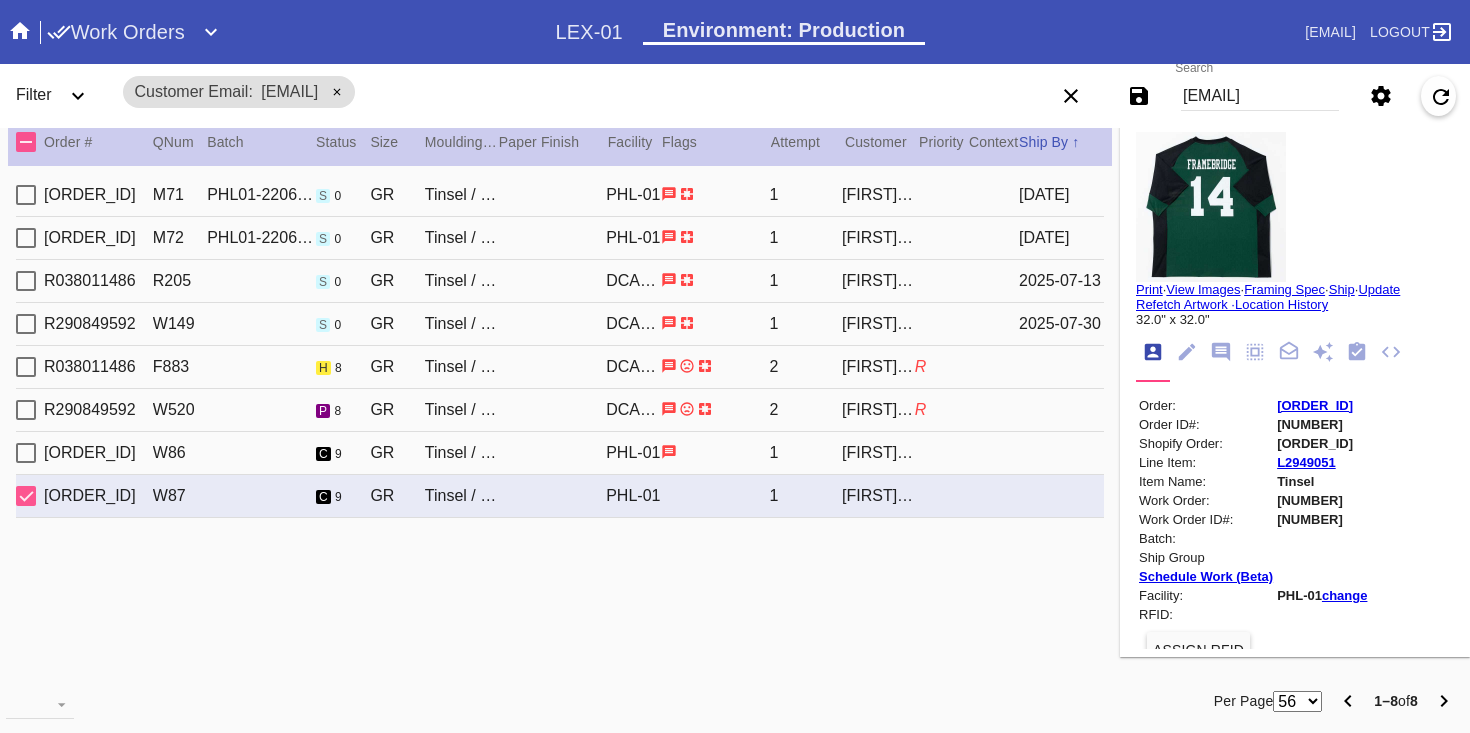 click on "[FIRST] [LAST]" at bounding box center (878, 453) 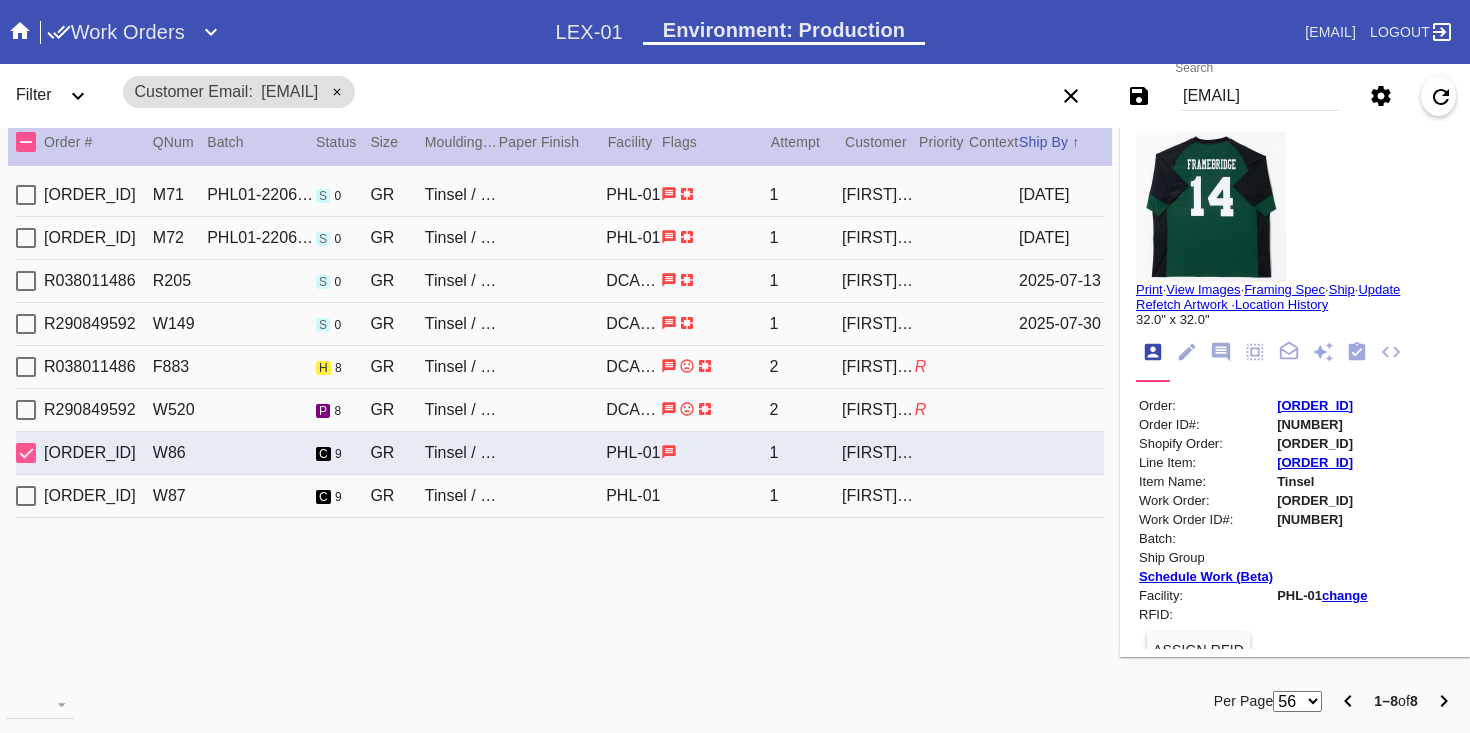 click on "[ORDER_ID] [WORK_ORDER_ID] [NUMBER] [ITEM_NAME] [LOCATION] [NUMBER] [LAST]" at bounding box center (560, 496) 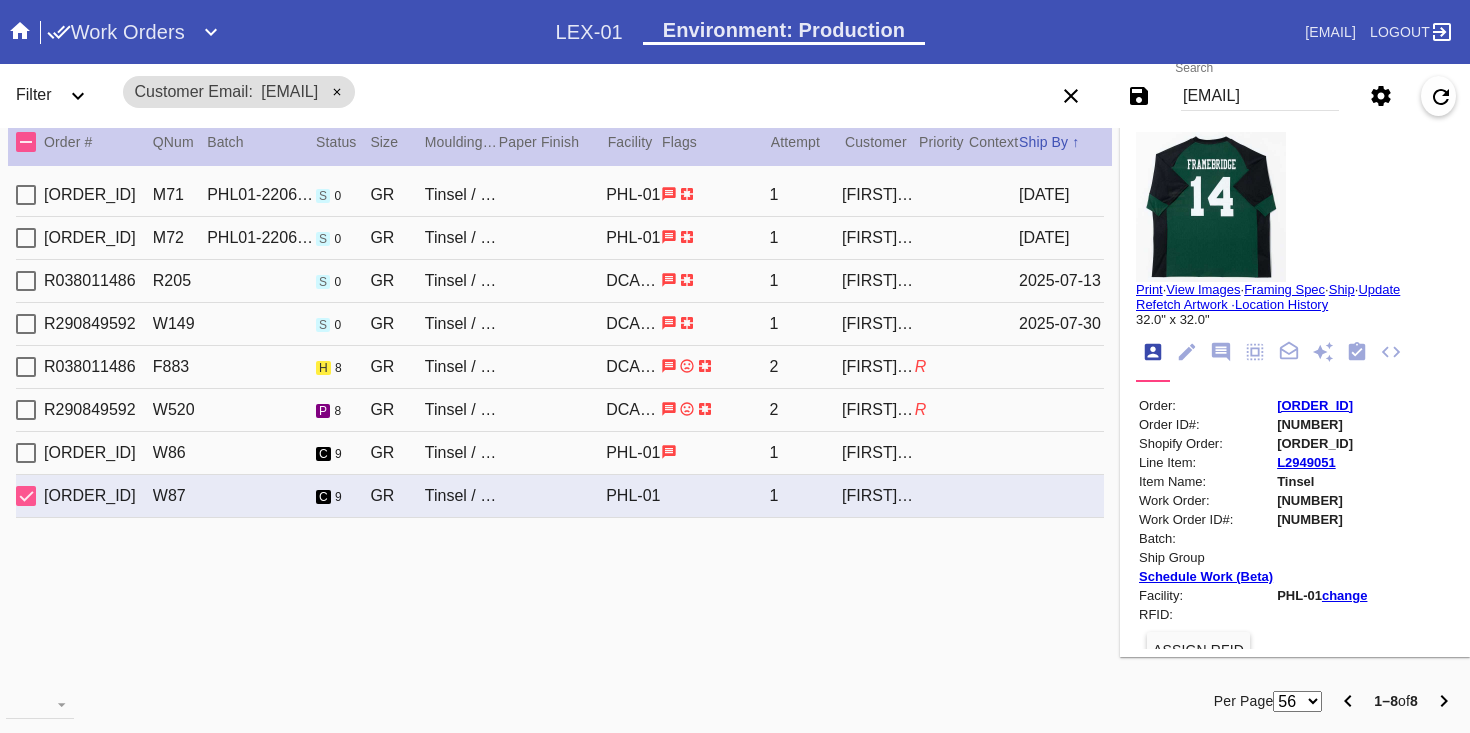 click on "R844364351 W86 c   9 GR Tinsel / White Jersey Mat [CITY]-[CODE] 1 [FIRST] [LAST]" at bounding box center [560, 453] 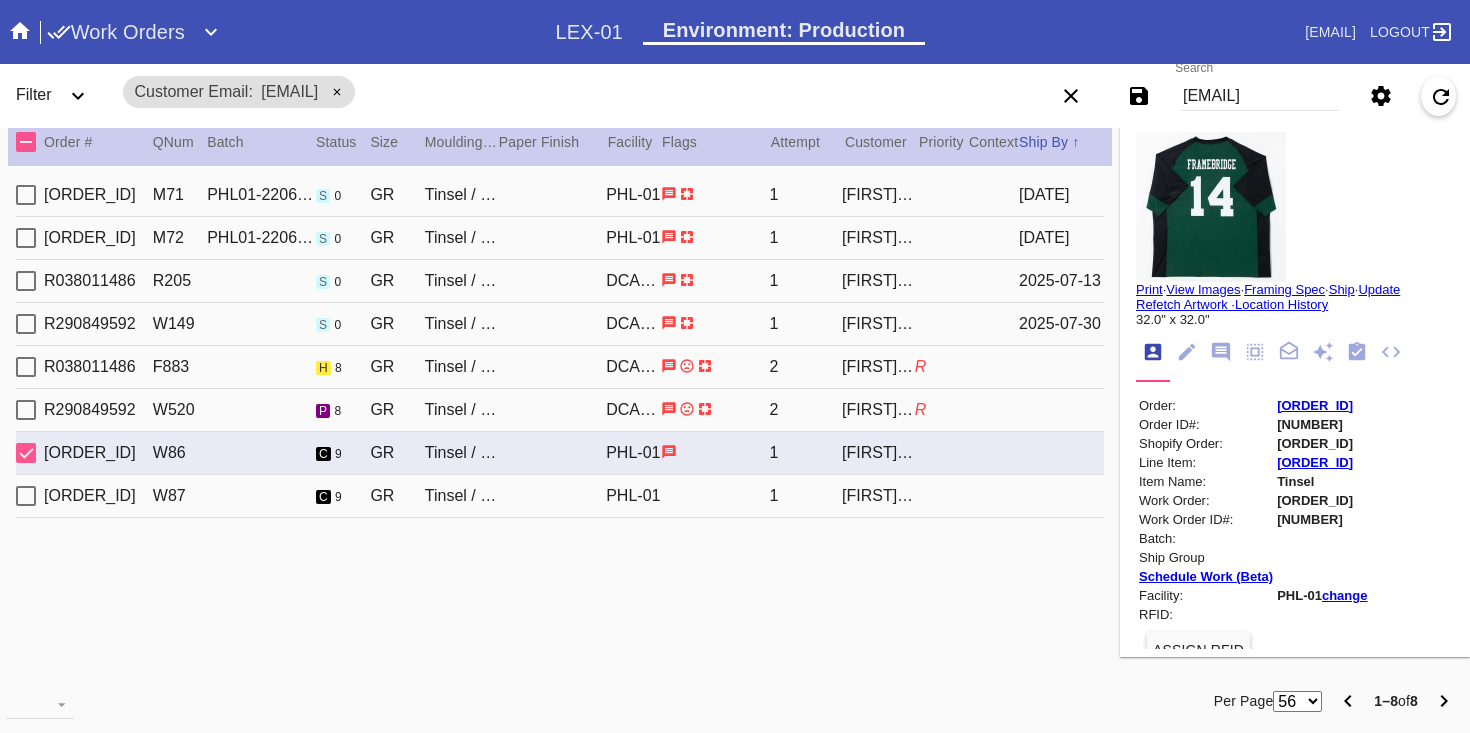click on "[ORDER_ID] [ID] [NUMBER] [ITEM_NAME] [LOCATION] [NUMBER] [LAST]" at bounding box center (560, 367) 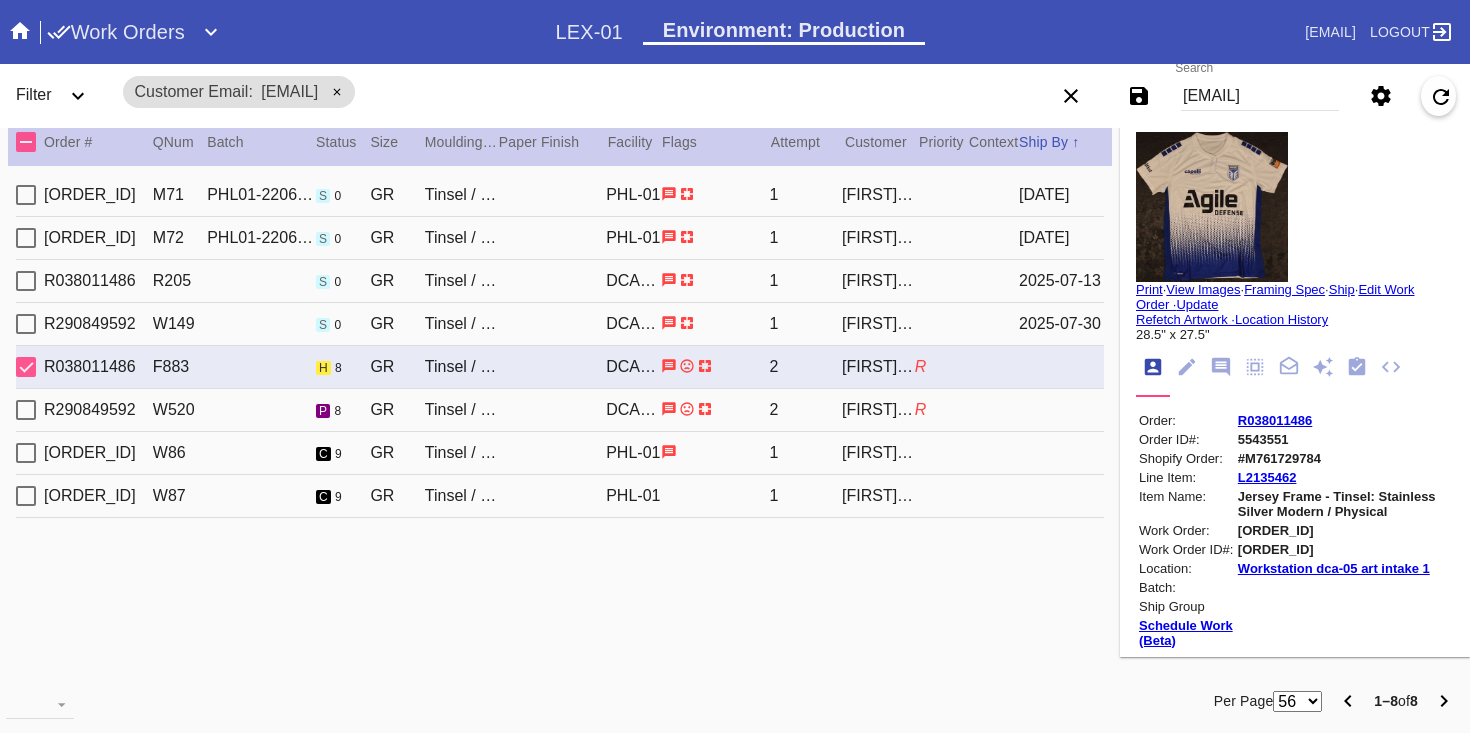 click on "[ORDER_ID] [ORDER_ID] [ORDER_ID] [FIRST]
[ORDER_ID]" at bounding box center (560, 410) 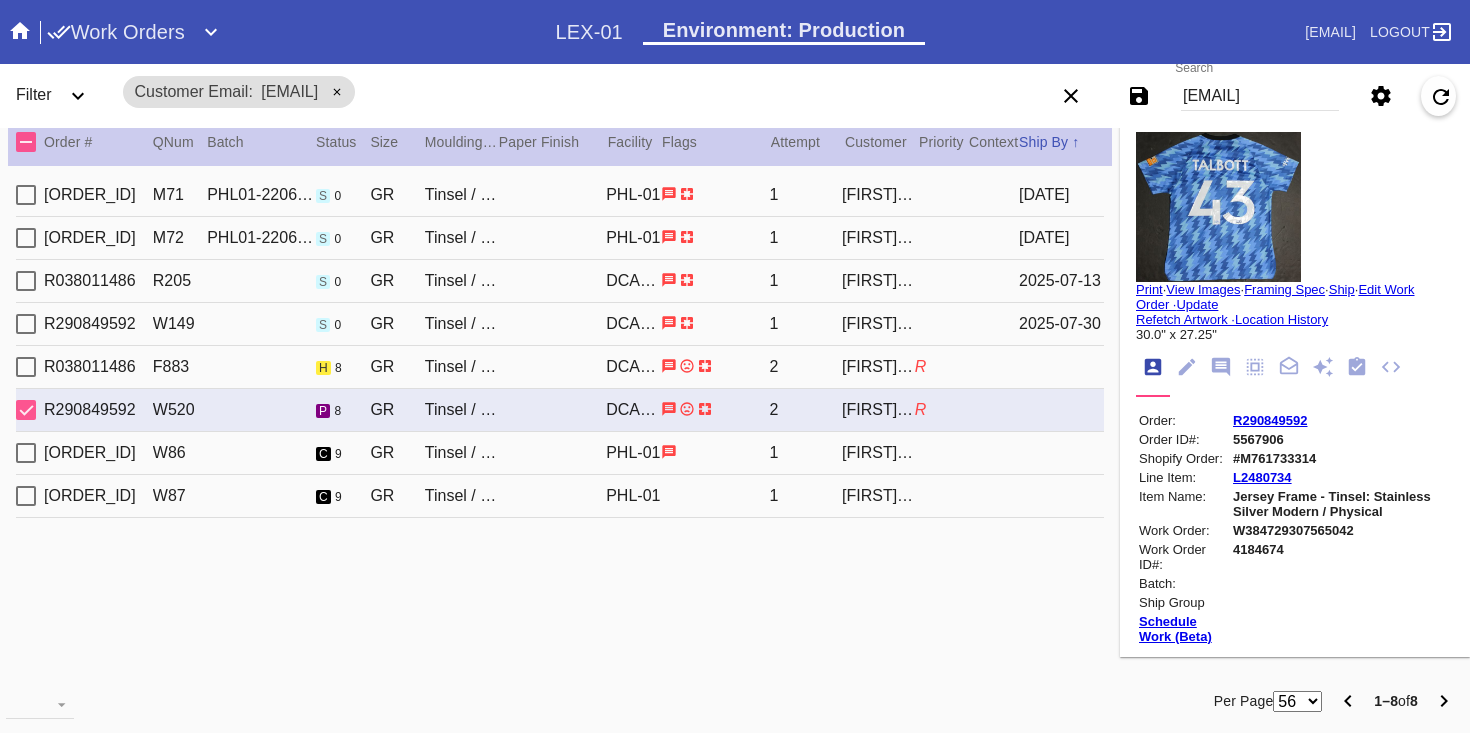click on "[ORDER_ID] [ID] [NUMBER] [ITEM_NAME] [LOCATION] [NUMBER] [LAST]" at bounding box center (560, 367) 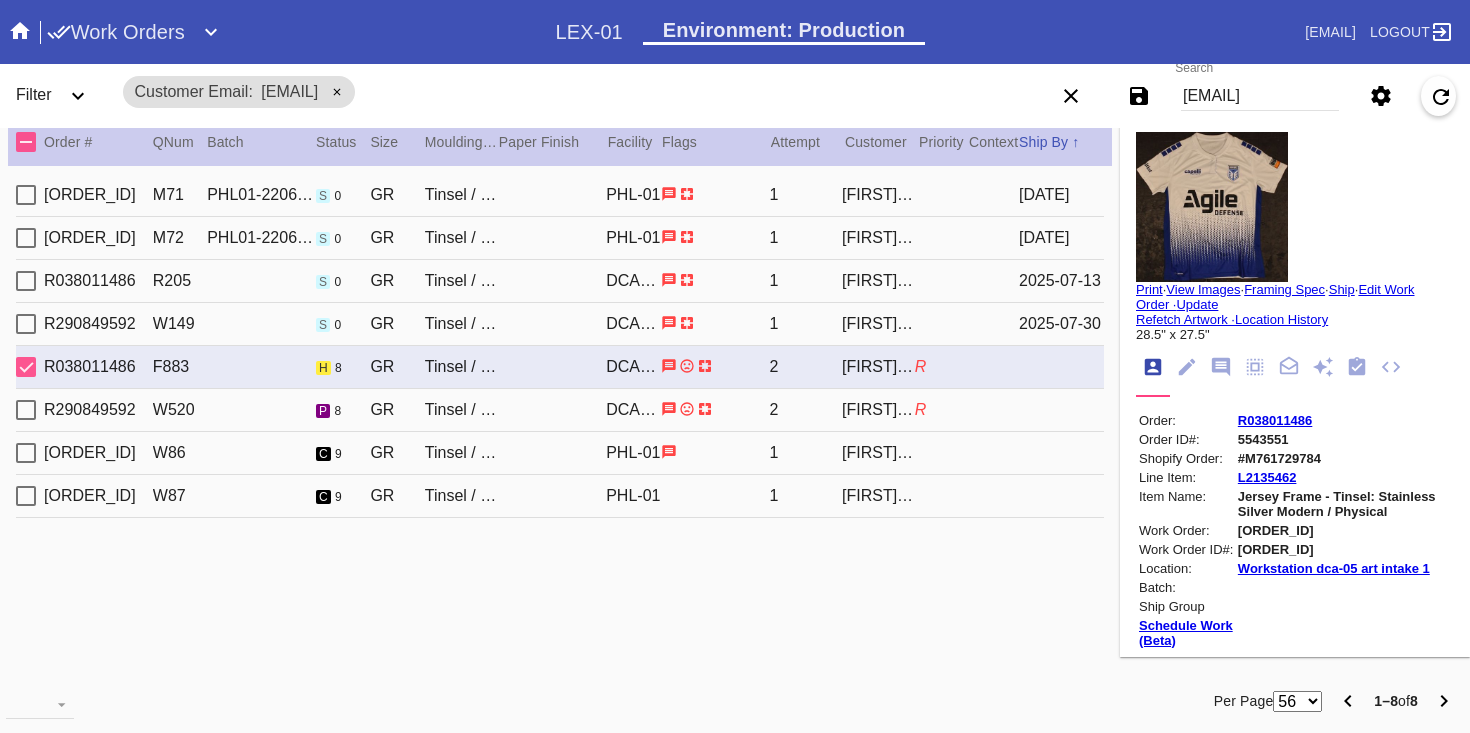 click on "[ORDER_ID] [ORDER_ID] [ORDER_ID] [FIRST]
[ORDER_ID]" at bounding box center [560, 410] 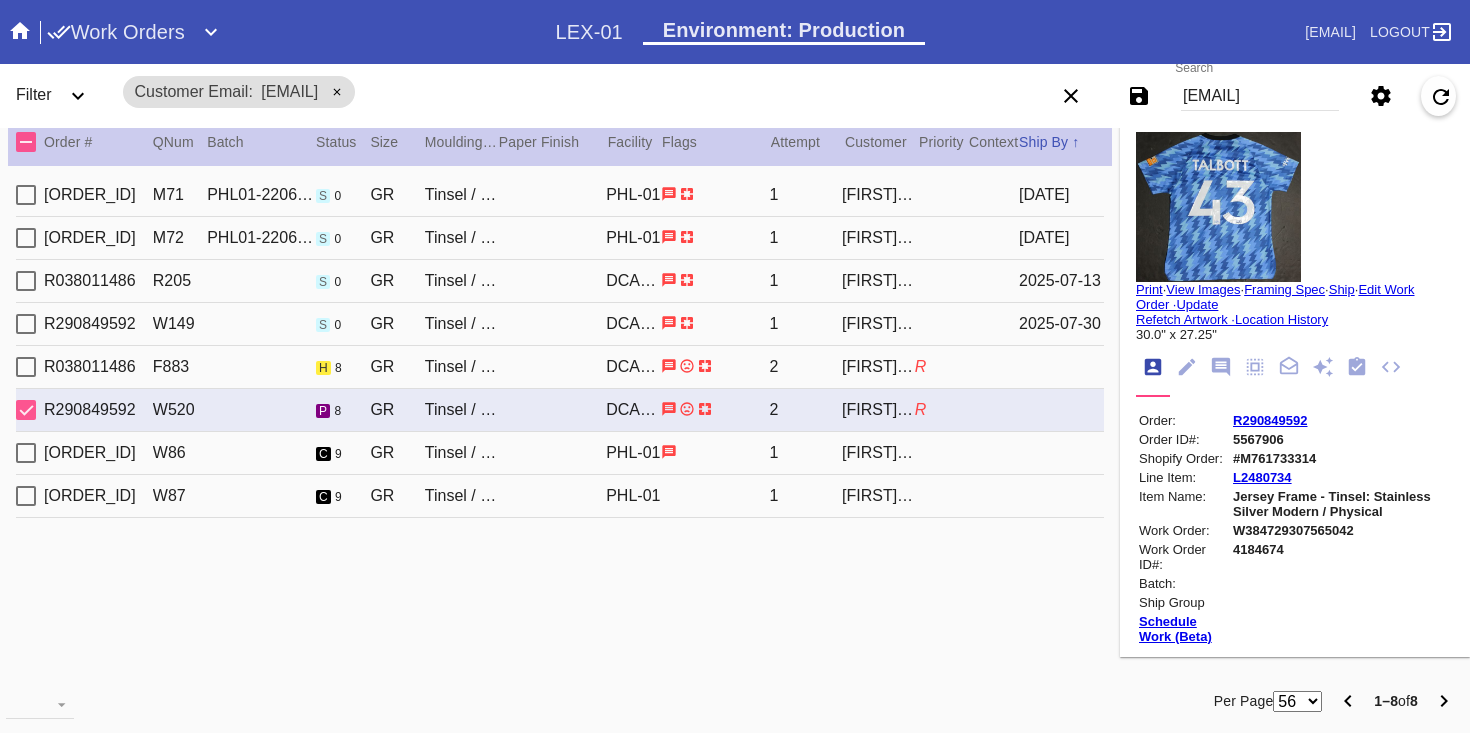 click on "[ORDER_ID] [ID] [NUMBER] [ITEM_NAME] [LOCATION] [NUMBER] [LAST]" at bounding box center [560, 367] 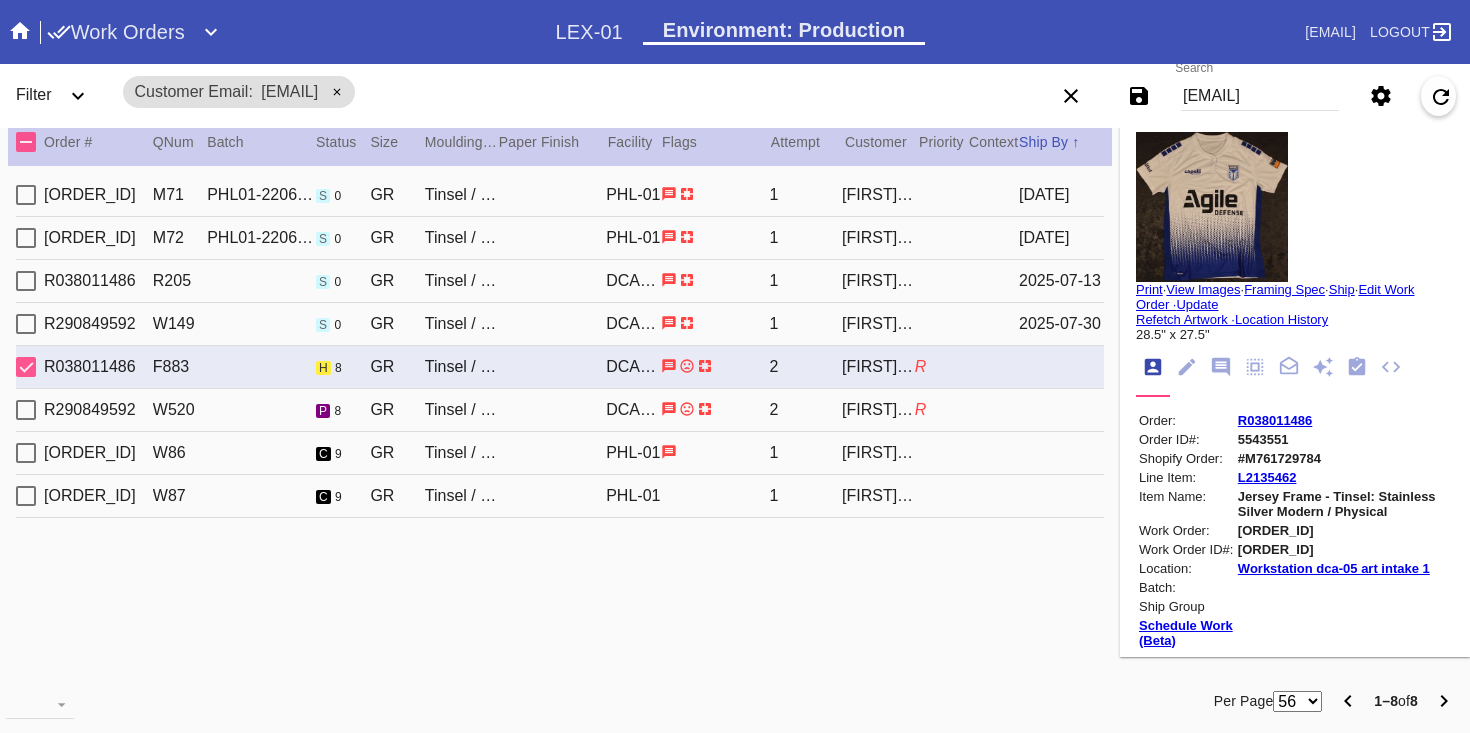 click on "[ORDER_ID] [ORDER_ID] [ORDER_ID] [FIRST]
[ORDER_ID]" at bounding box center [560, 410] 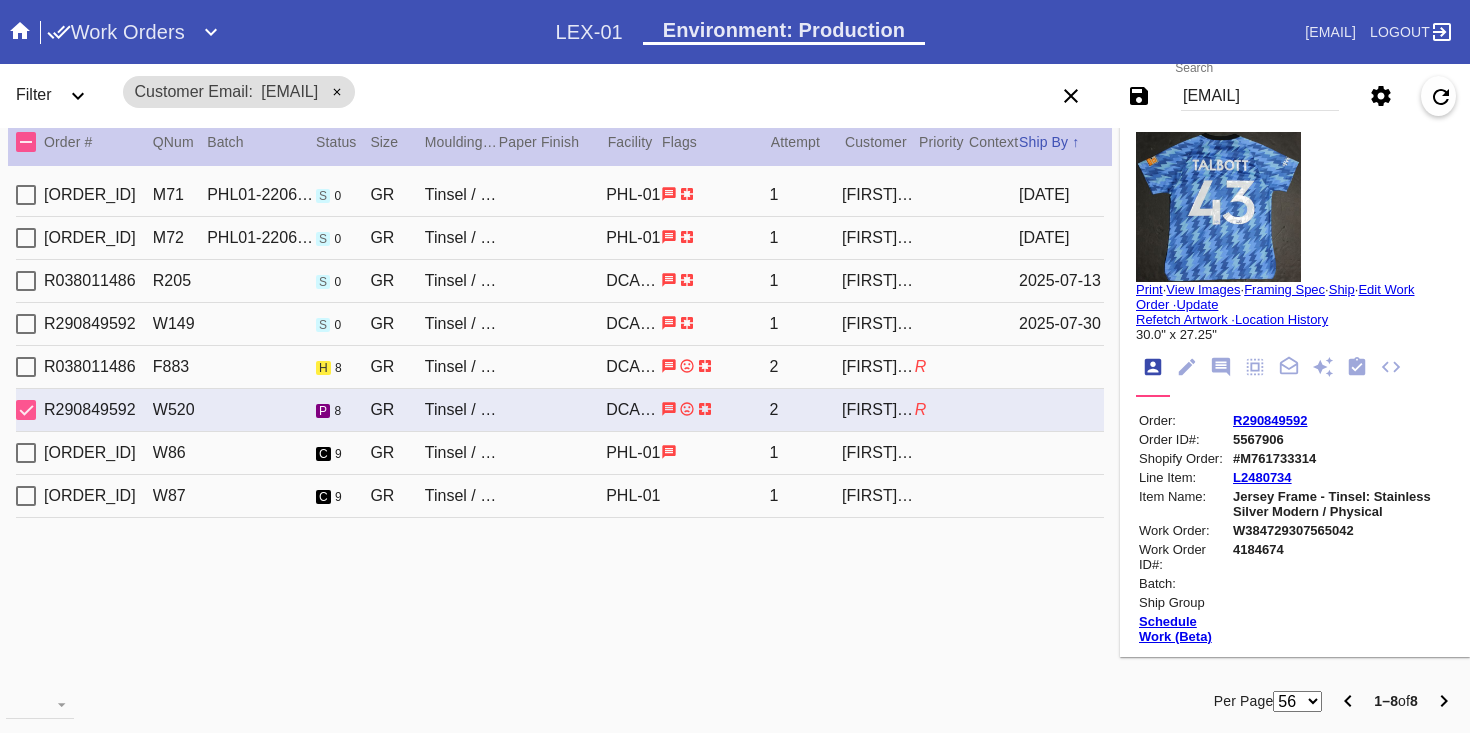 click on "[ORDER_ID] [ID] [NUMBER] [ITEM_NAME] [LOCATION] [NUMBER] [LAST]" at bounding box center (560, 367) 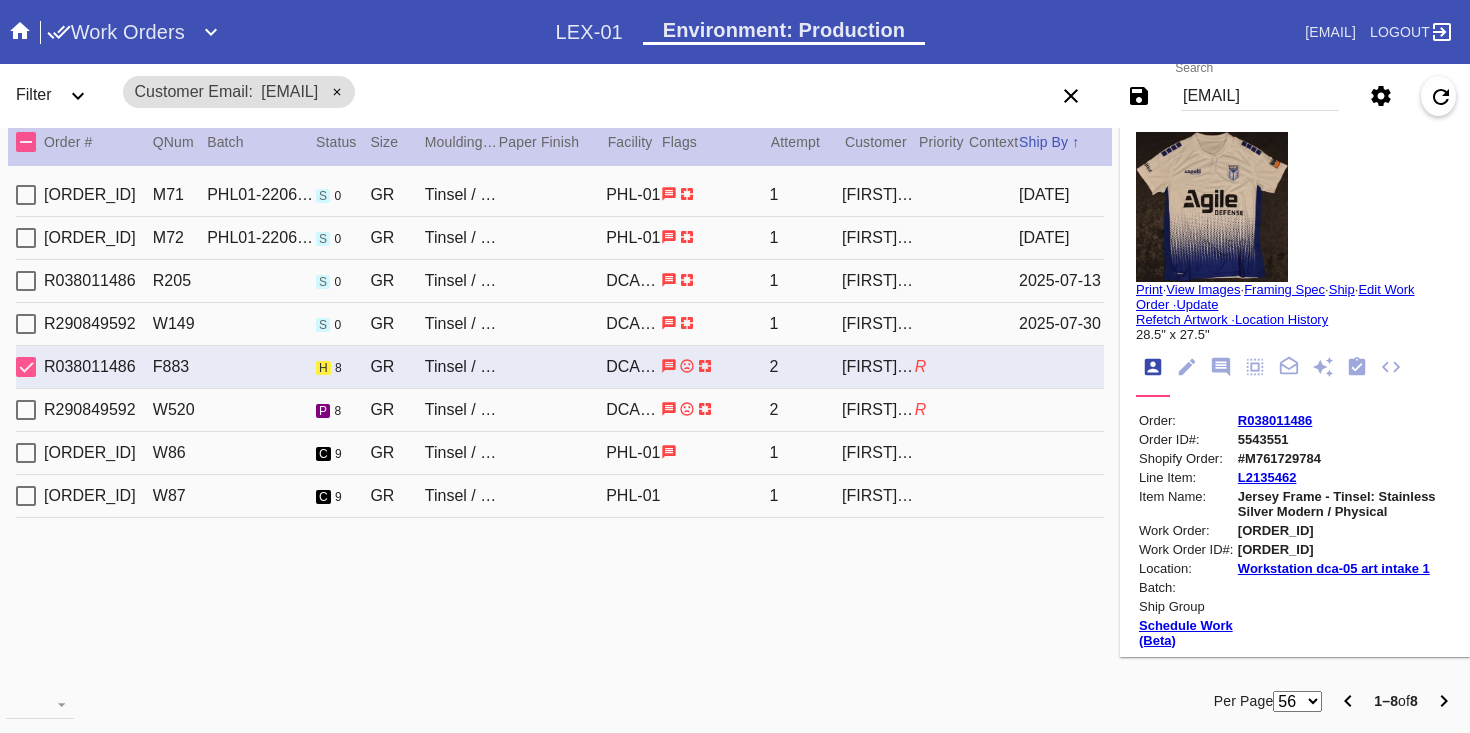 click on "Print" at bounding box center (1149, 289) 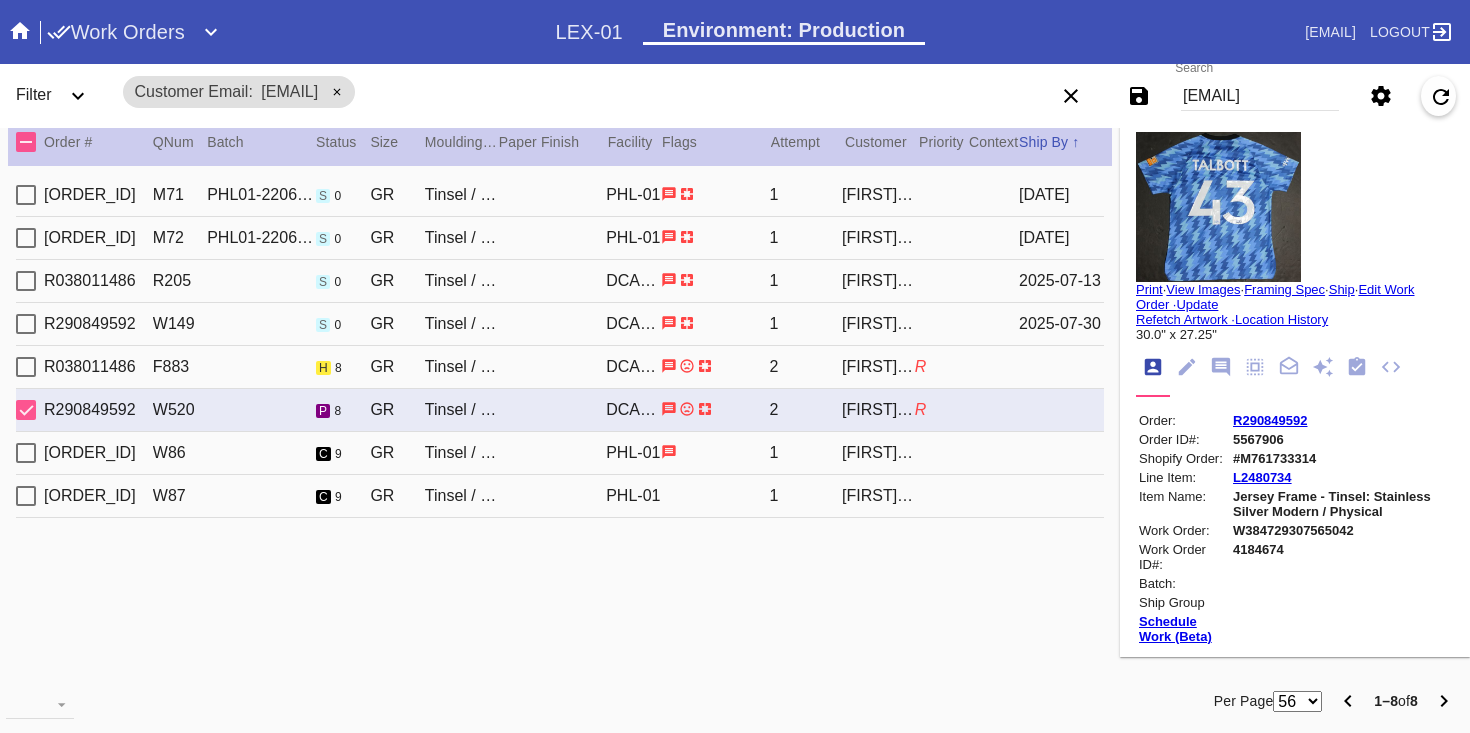 click on "Print" at bounding box center [1149, 289] 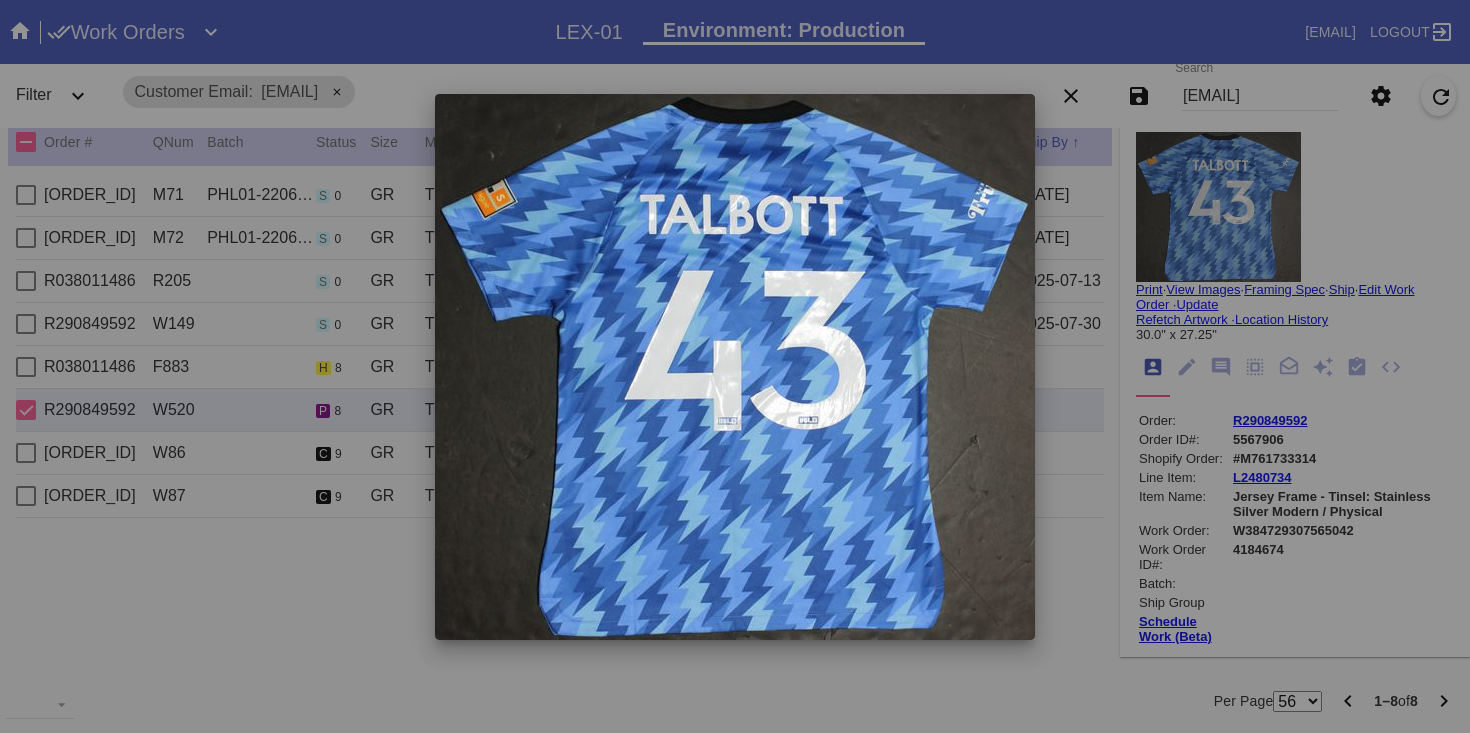 click at bounding box center [735, 366] 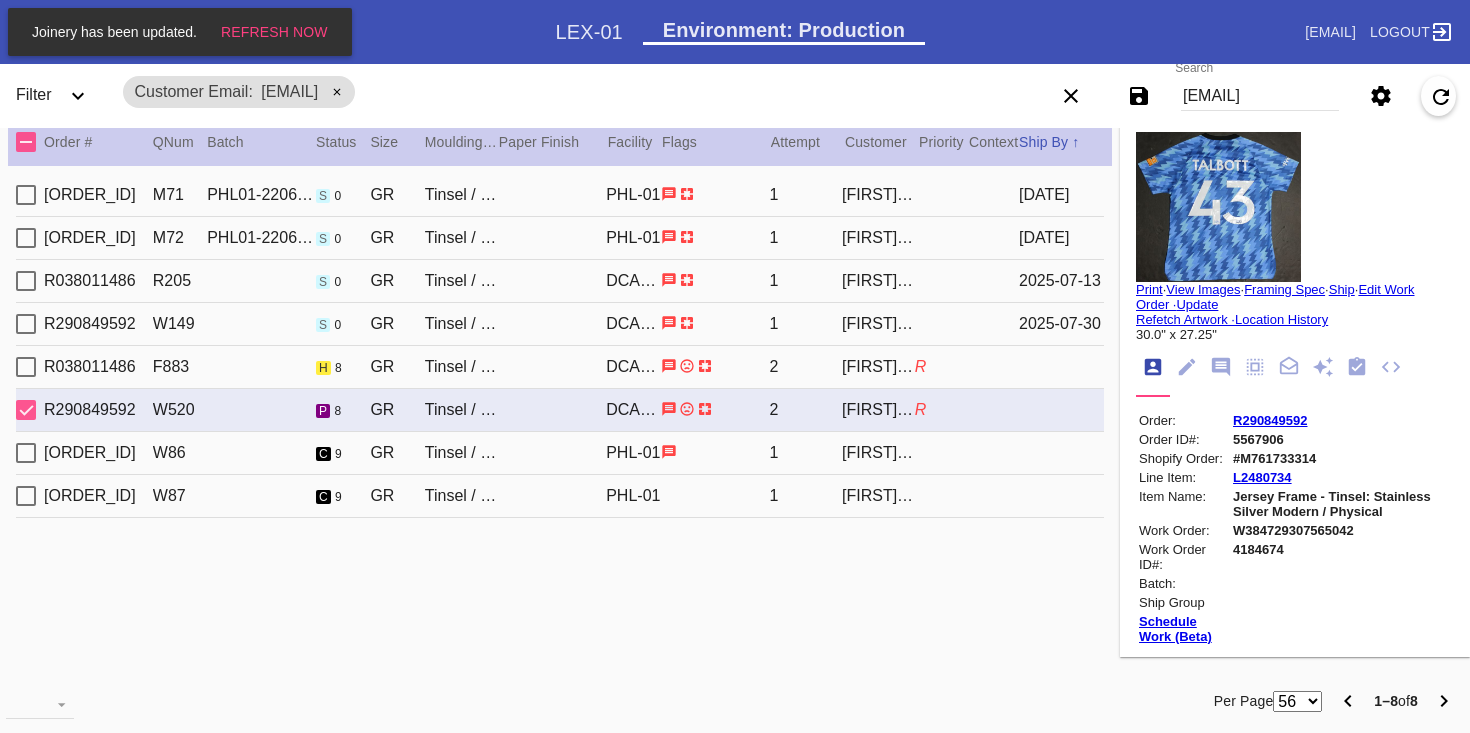 click on "R290849592" at bounding box center (1270, 420) 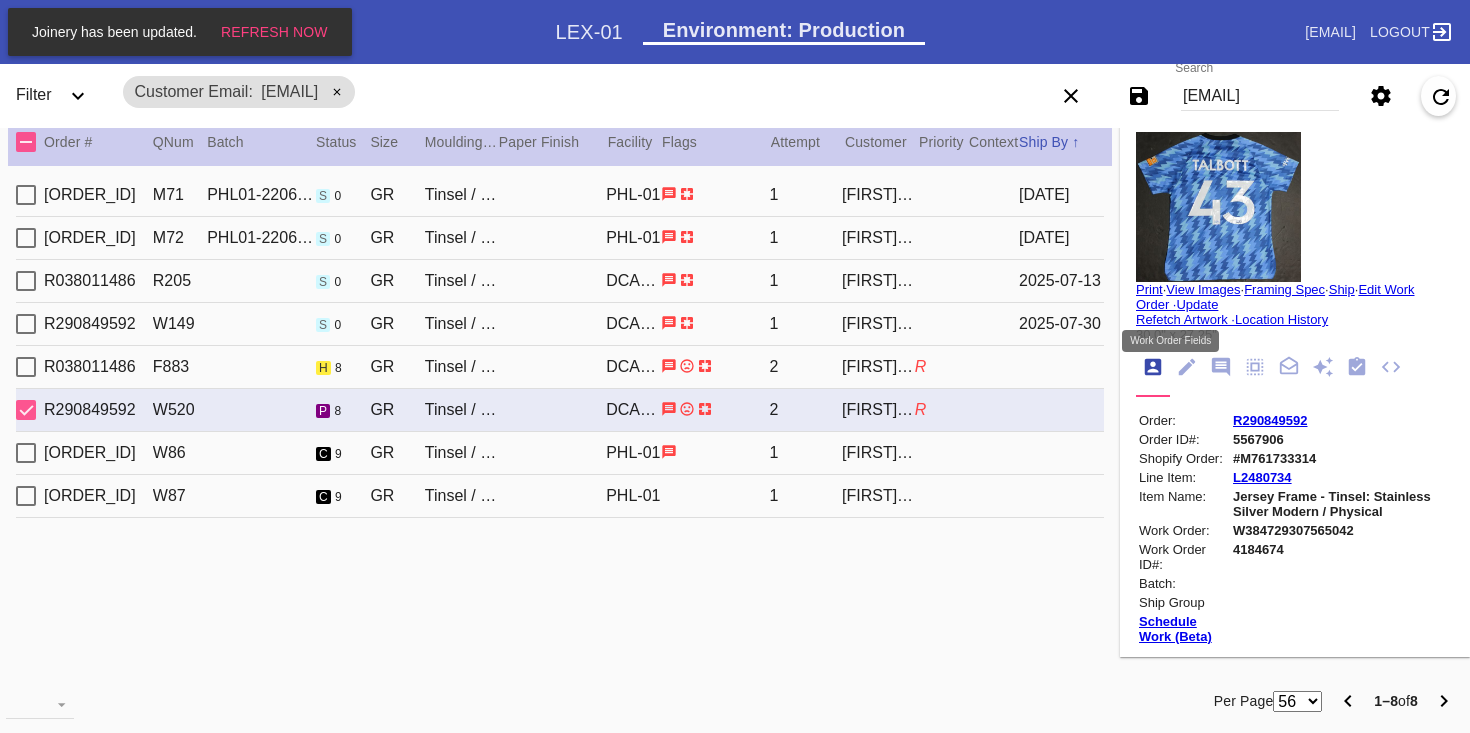 click 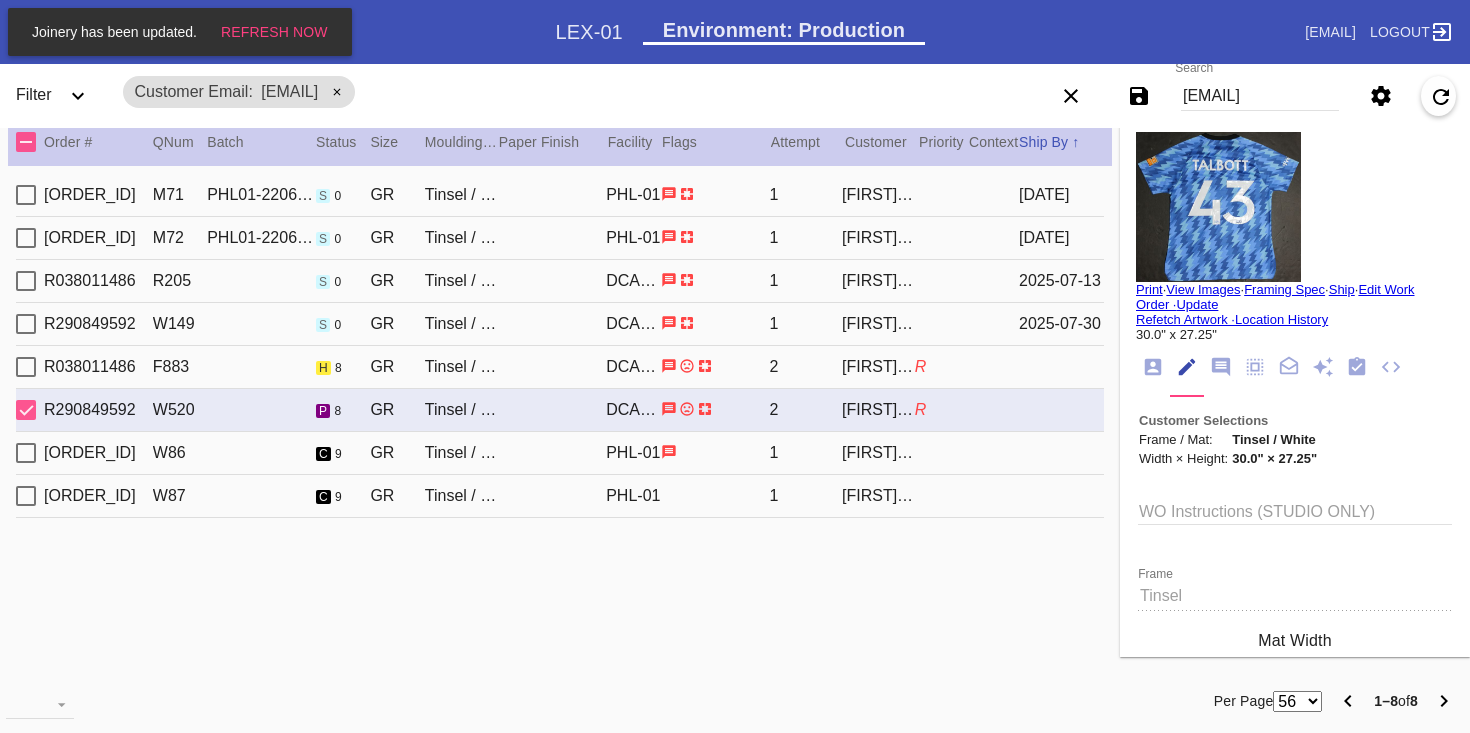 click on "[EMAIL]" at bounding box center (1260, 96) 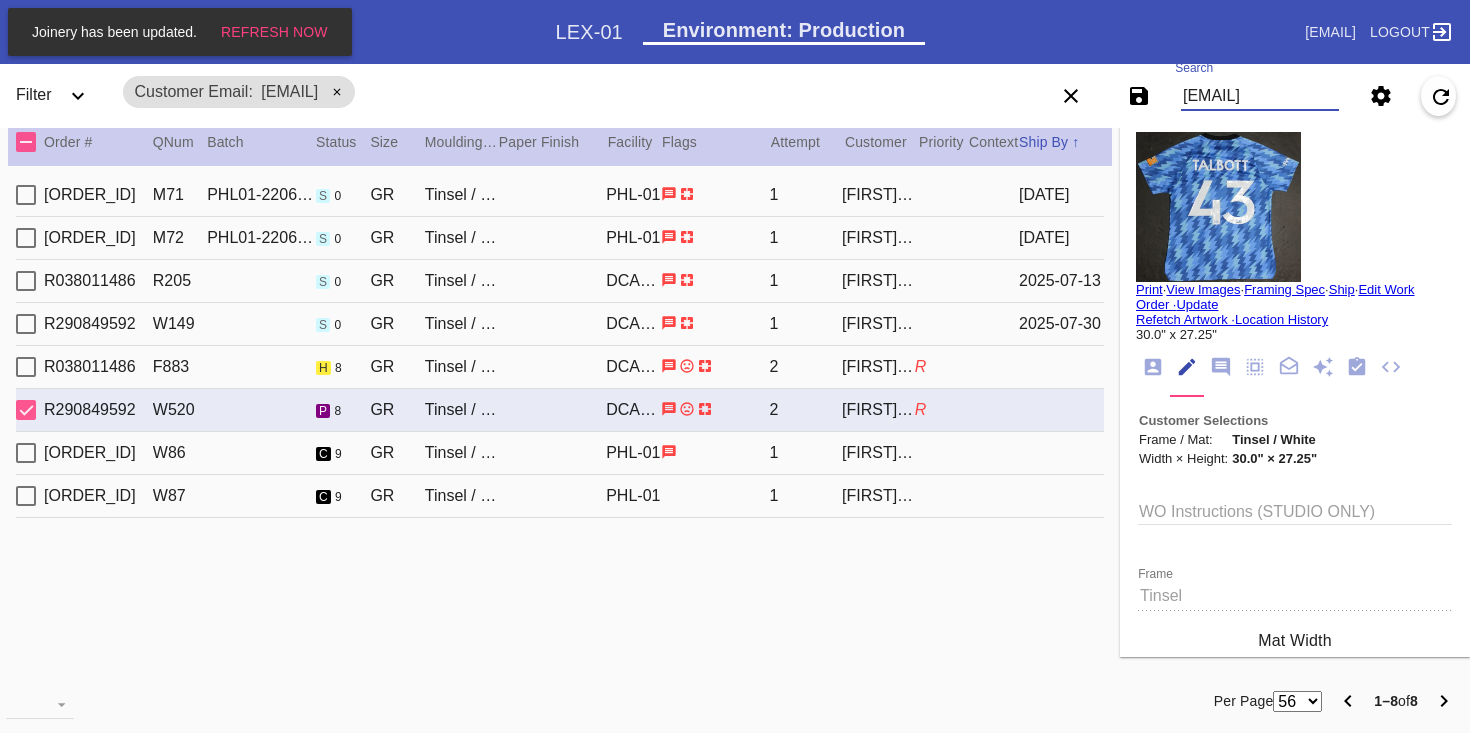 click on "[EMAIL]" at bounding box center (1260, 96) 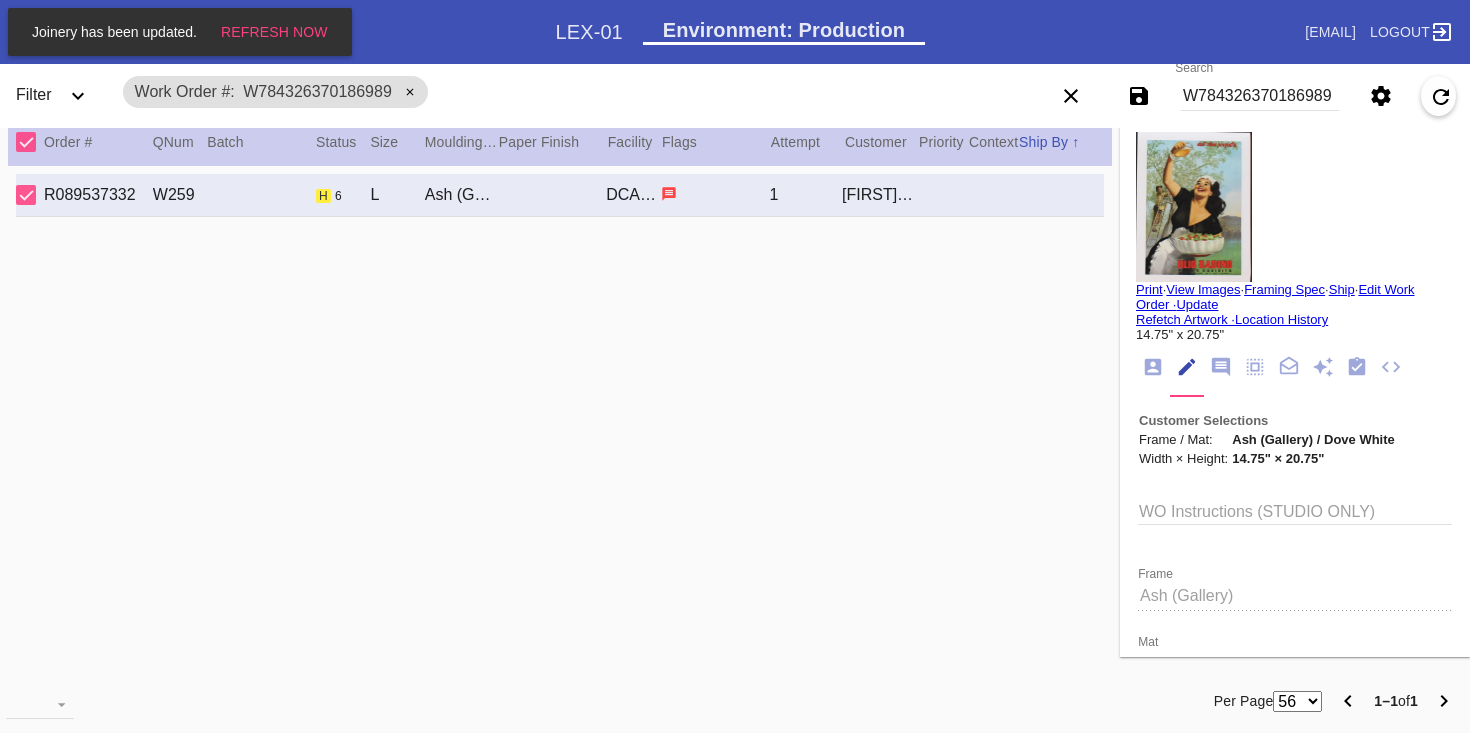 click at bounding box center (1194, 207) 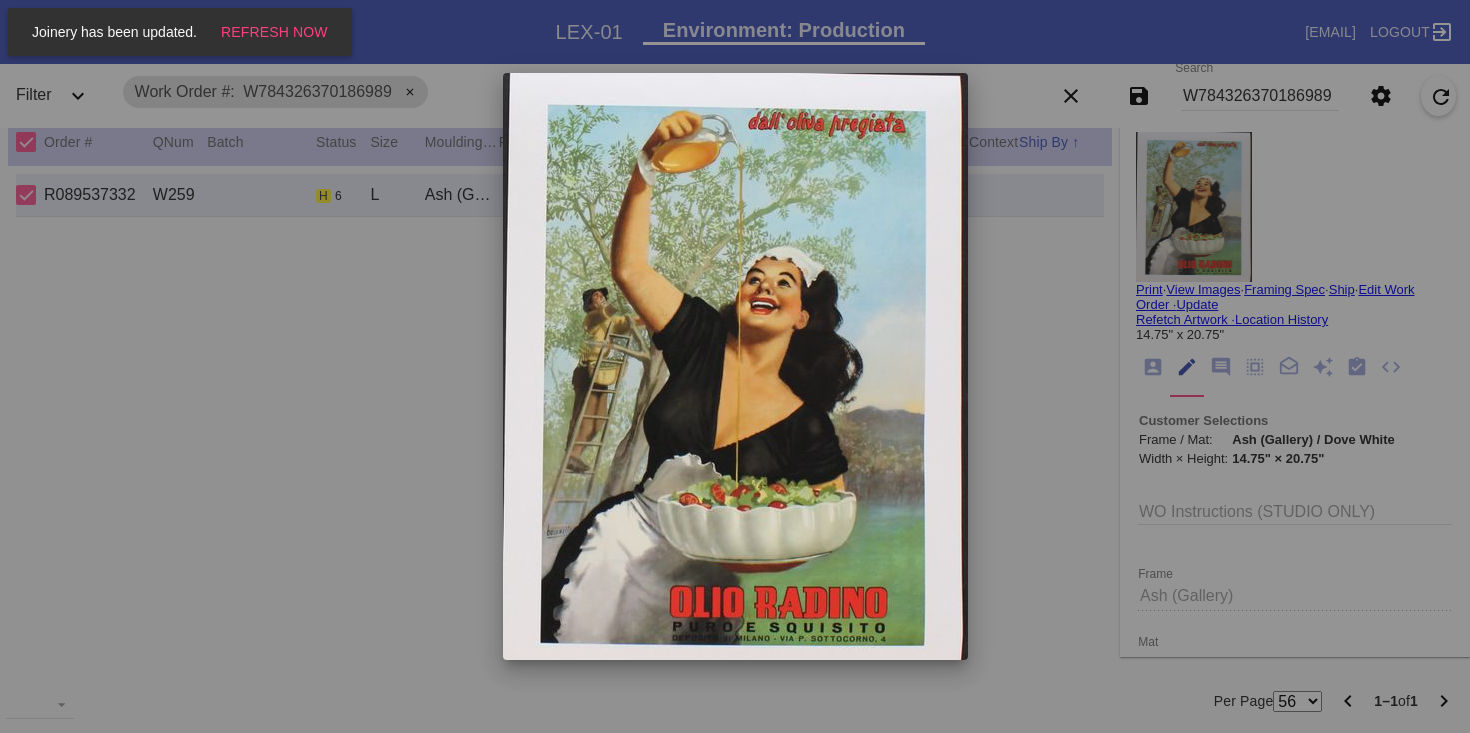 click at bounding box center [735, 366] 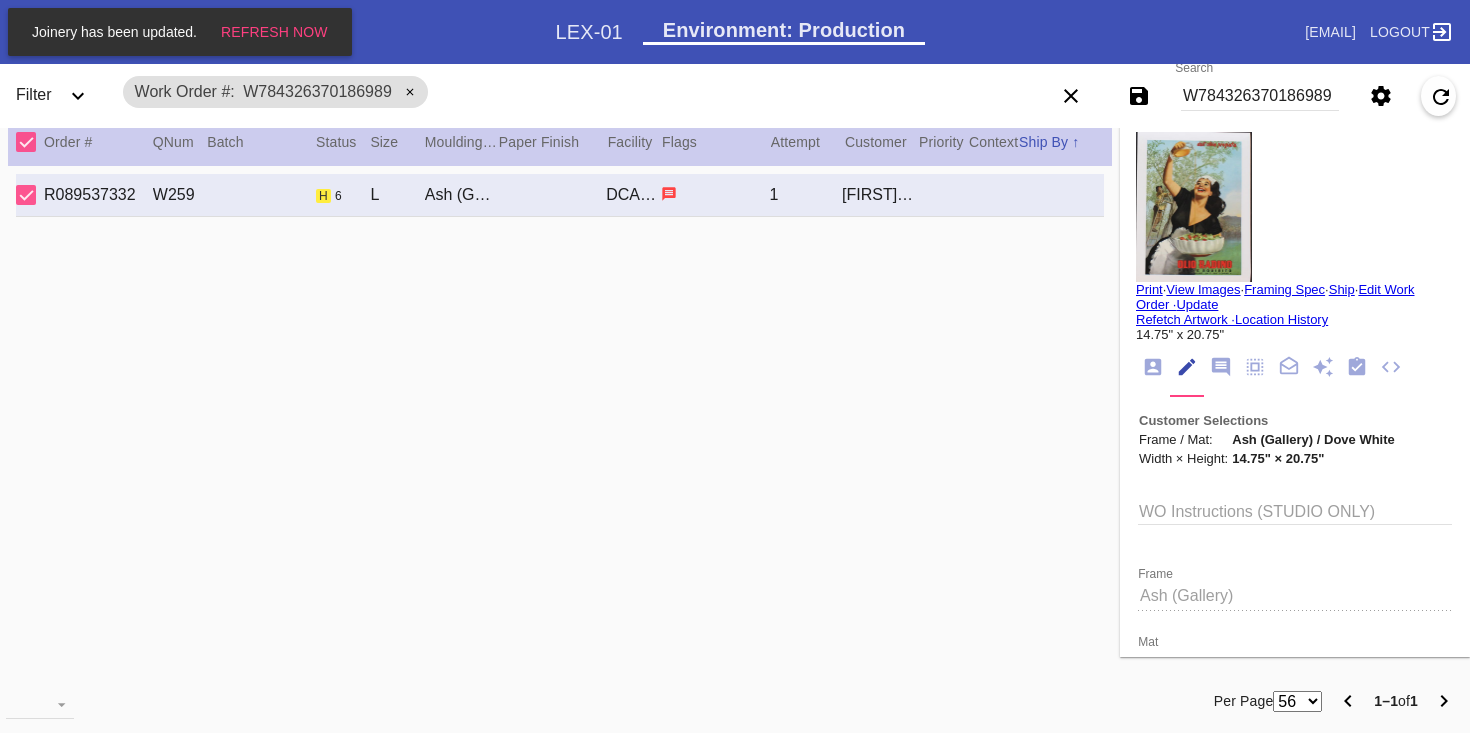 click 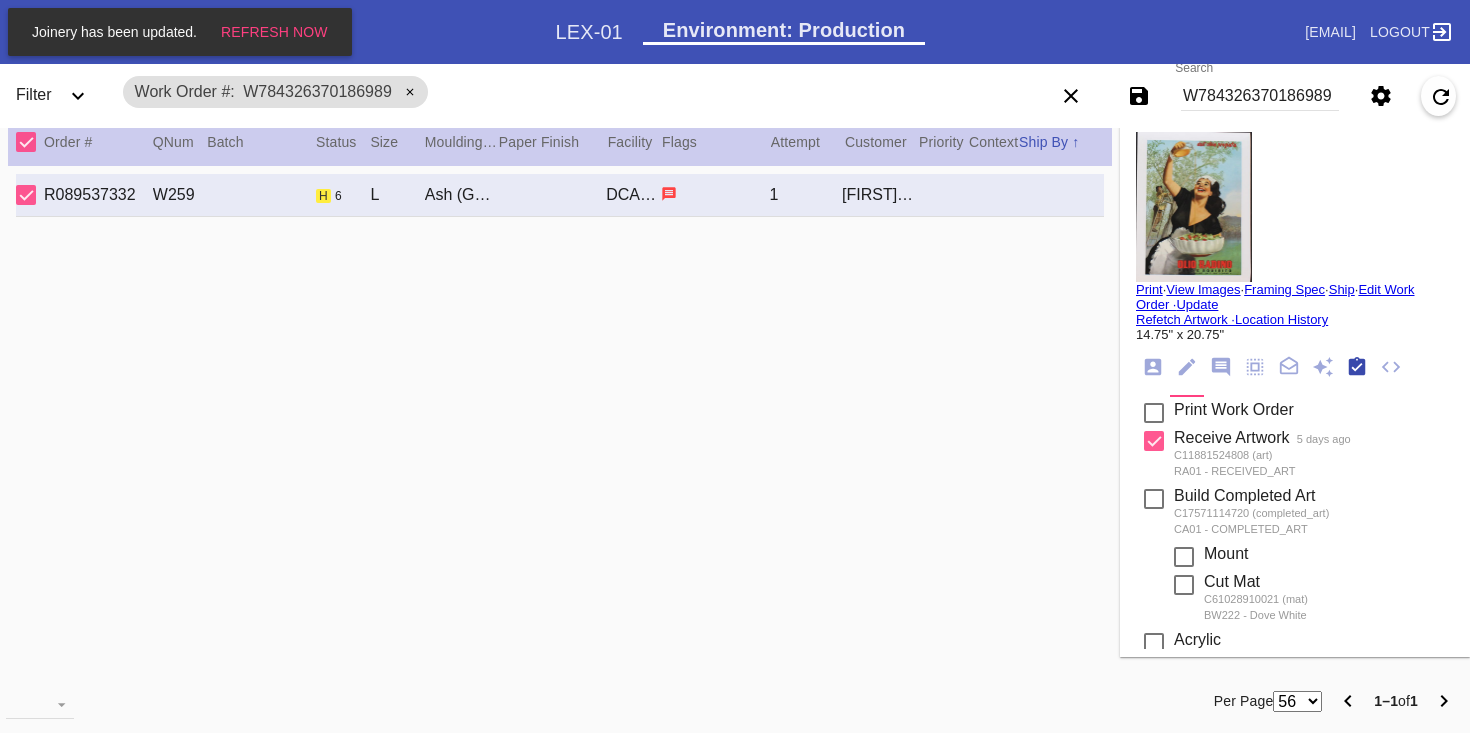 scroll, scrollTop: 320, scrollLeft: 0, axis: vertical 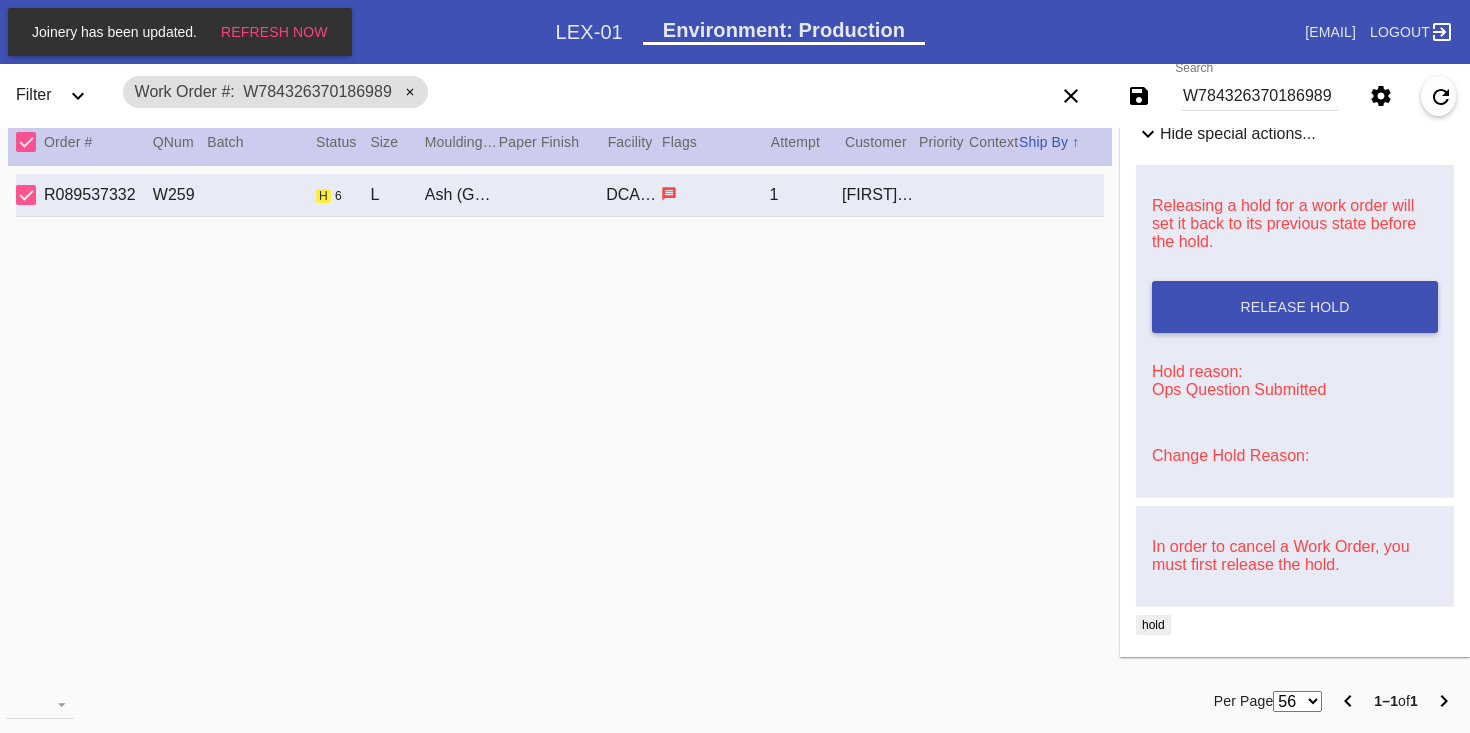 click on "Change Hold Reason:" at bounding box center (1230, 455) 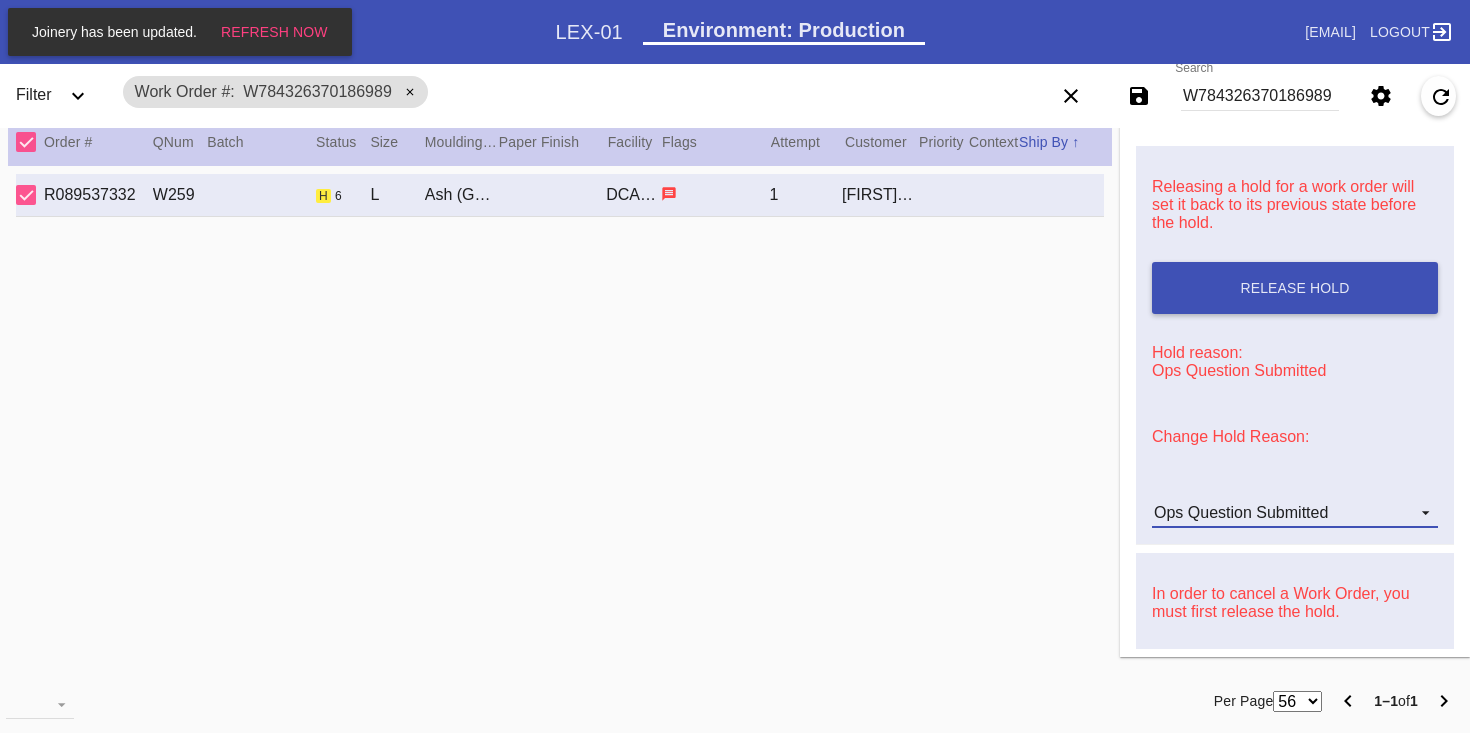 click on "Ops Question Submitted" at bounding box center [1241, 512] 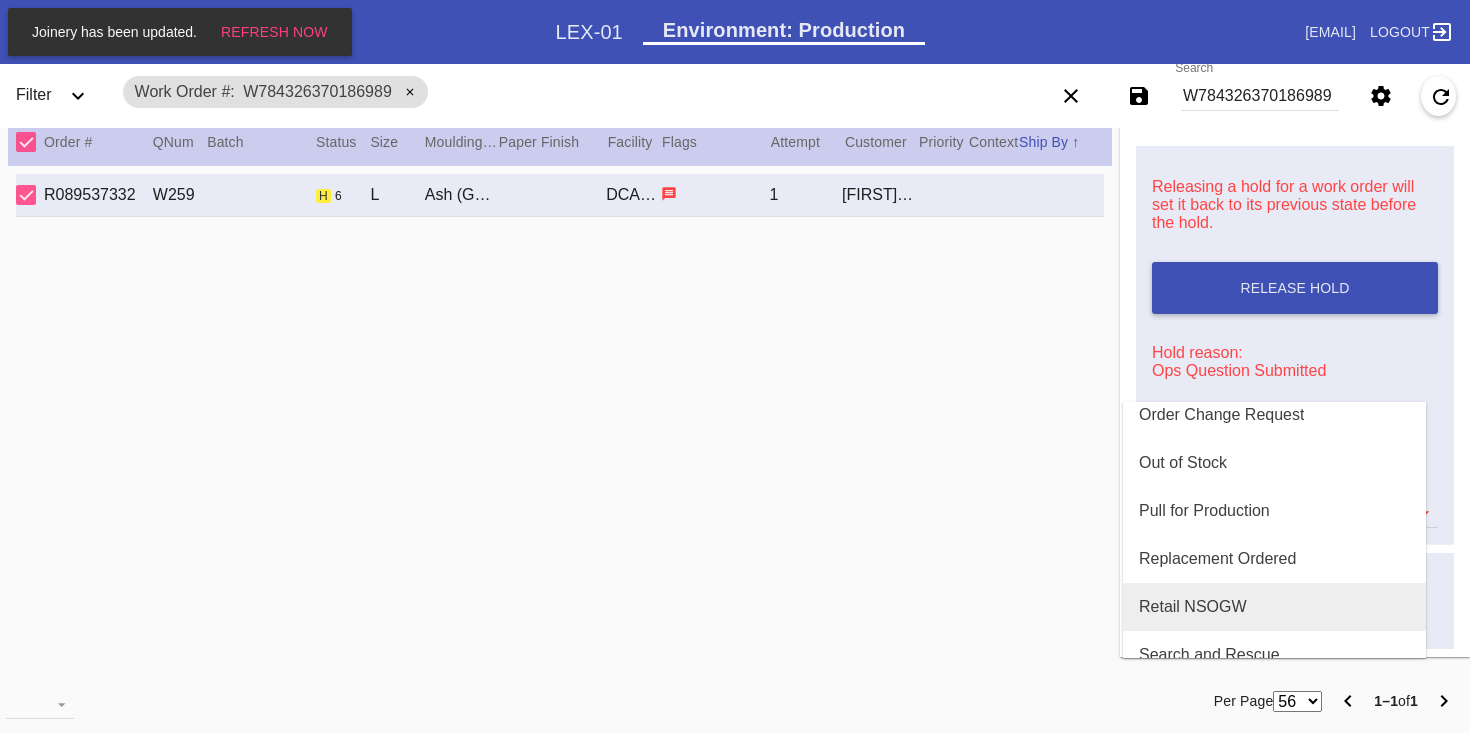 scroll, scrollTop: 608, scrollLeft: 0, axis: vertical 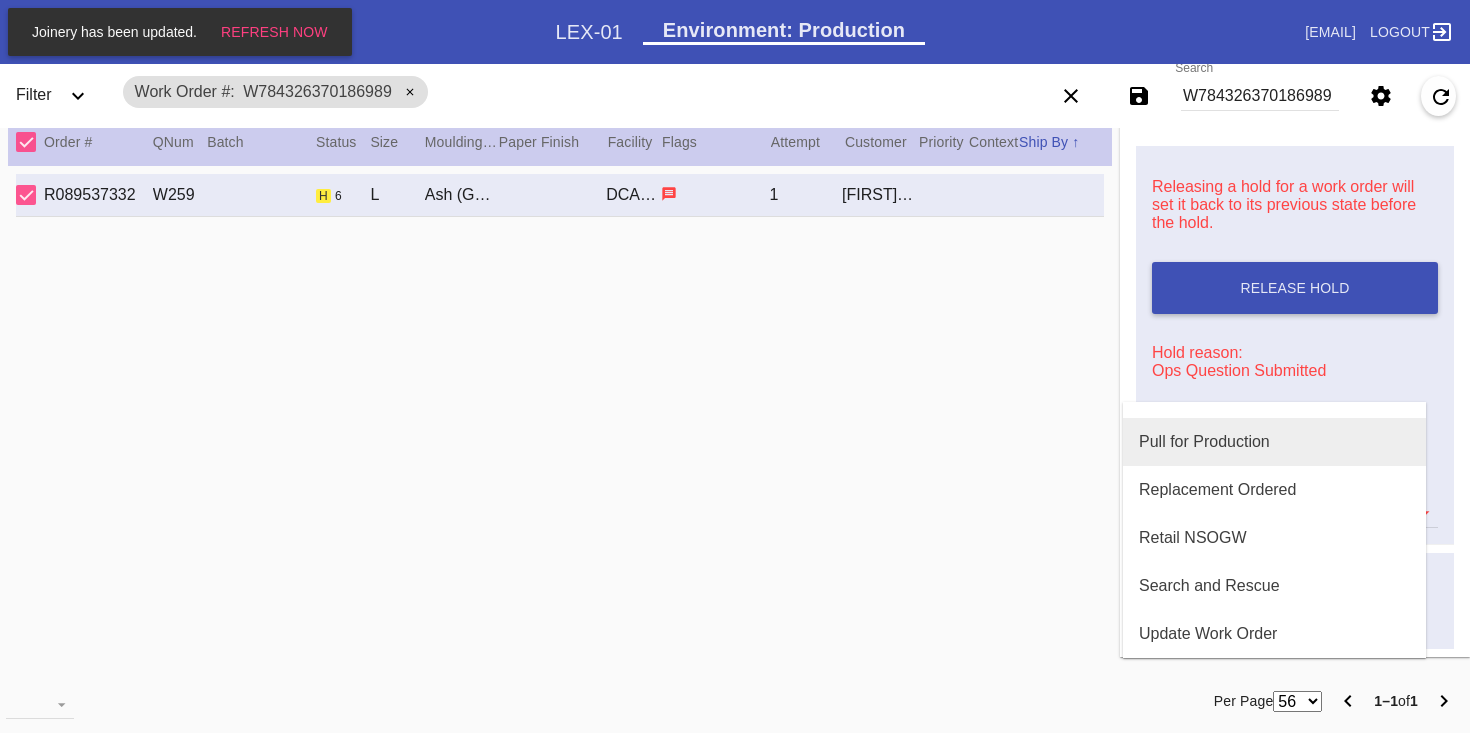 click on "Pull for Production" at bounding box center [1204, 442] 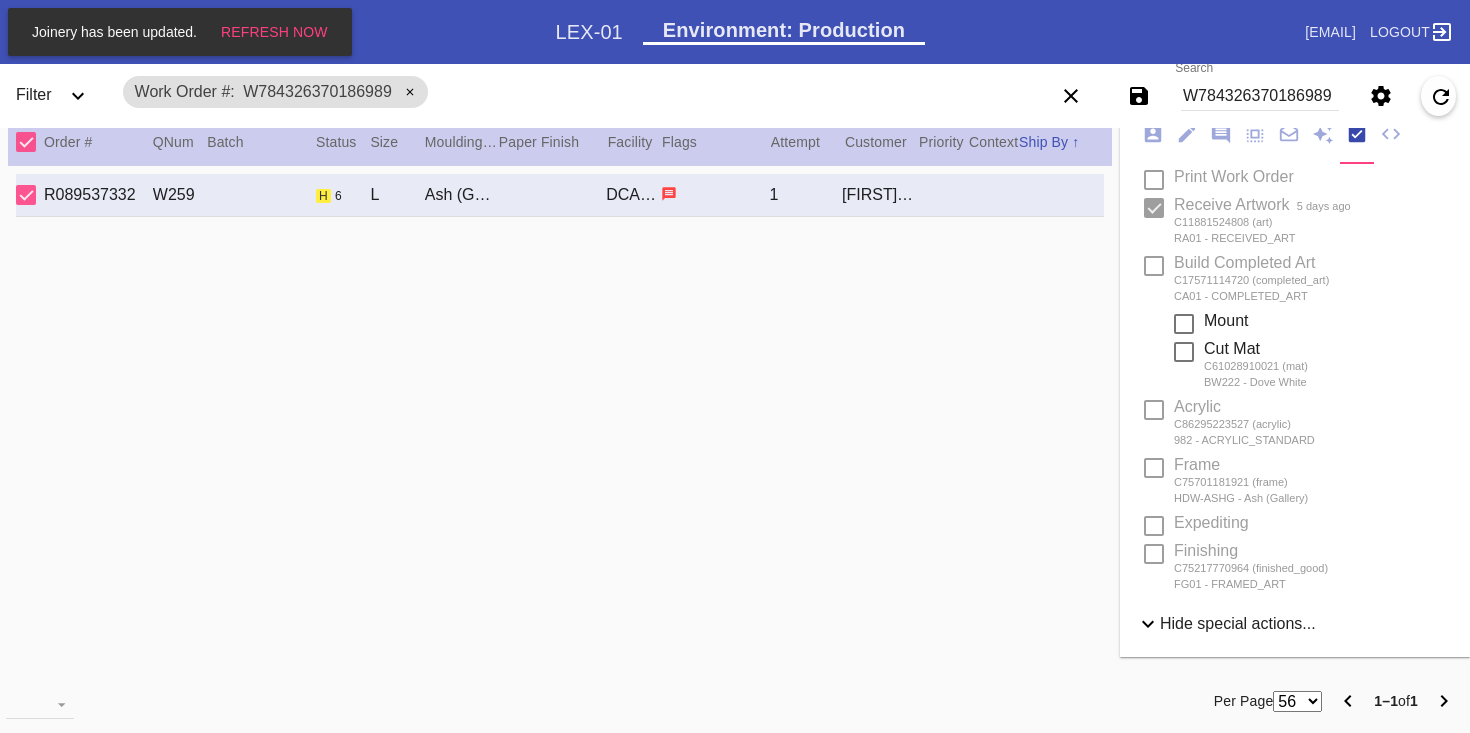 scroll, scrollTop: 0, scrollLeft: 0, axis: both 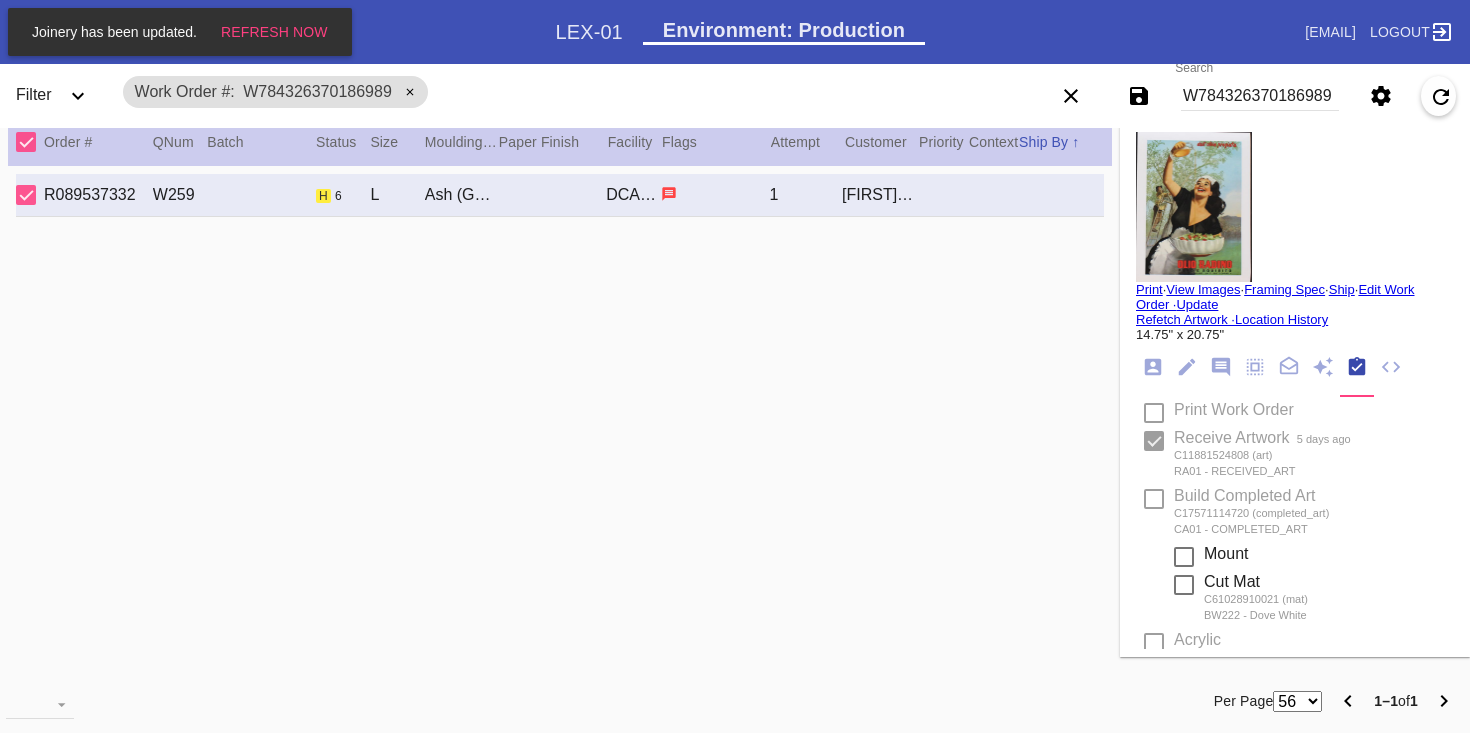click 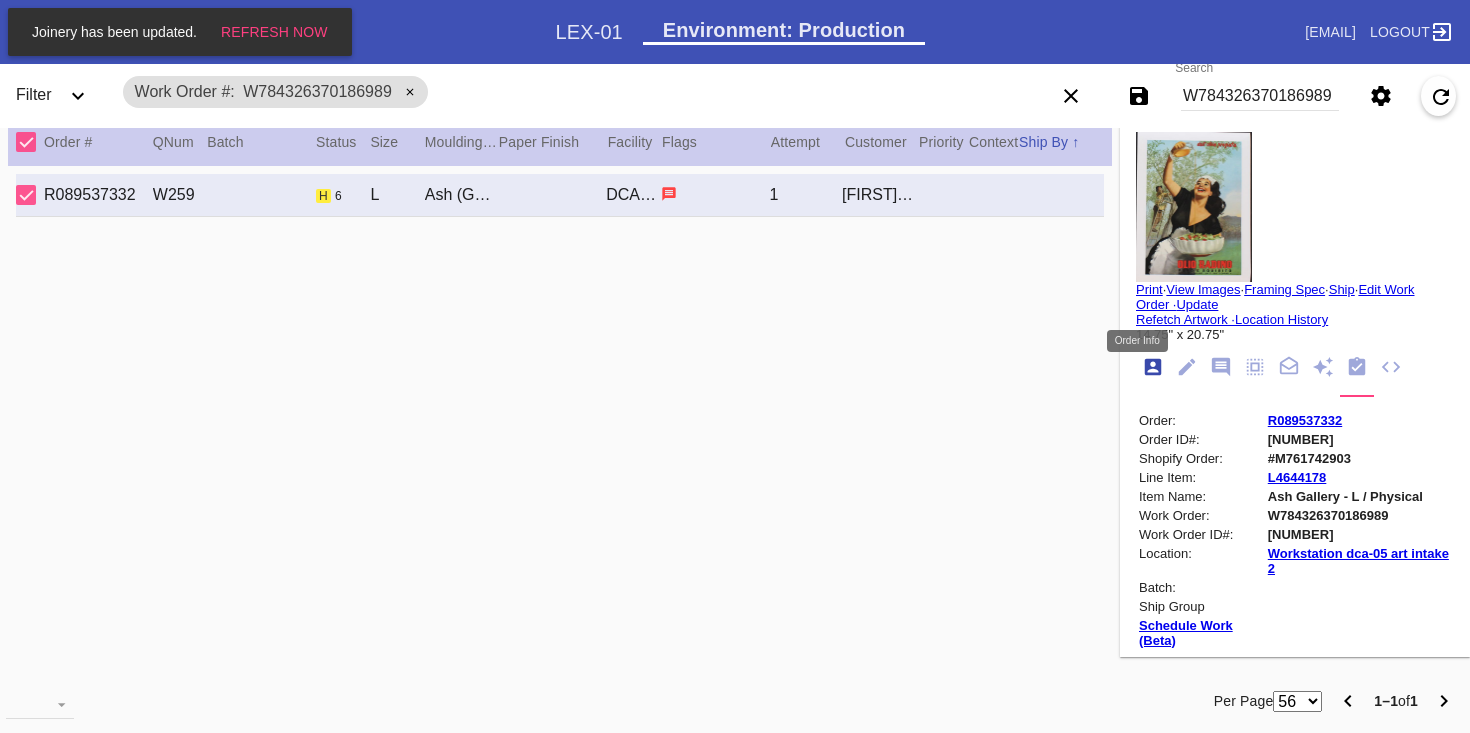 scroll, scrollTop: 24, scrollLeft: 0, axis: vertical 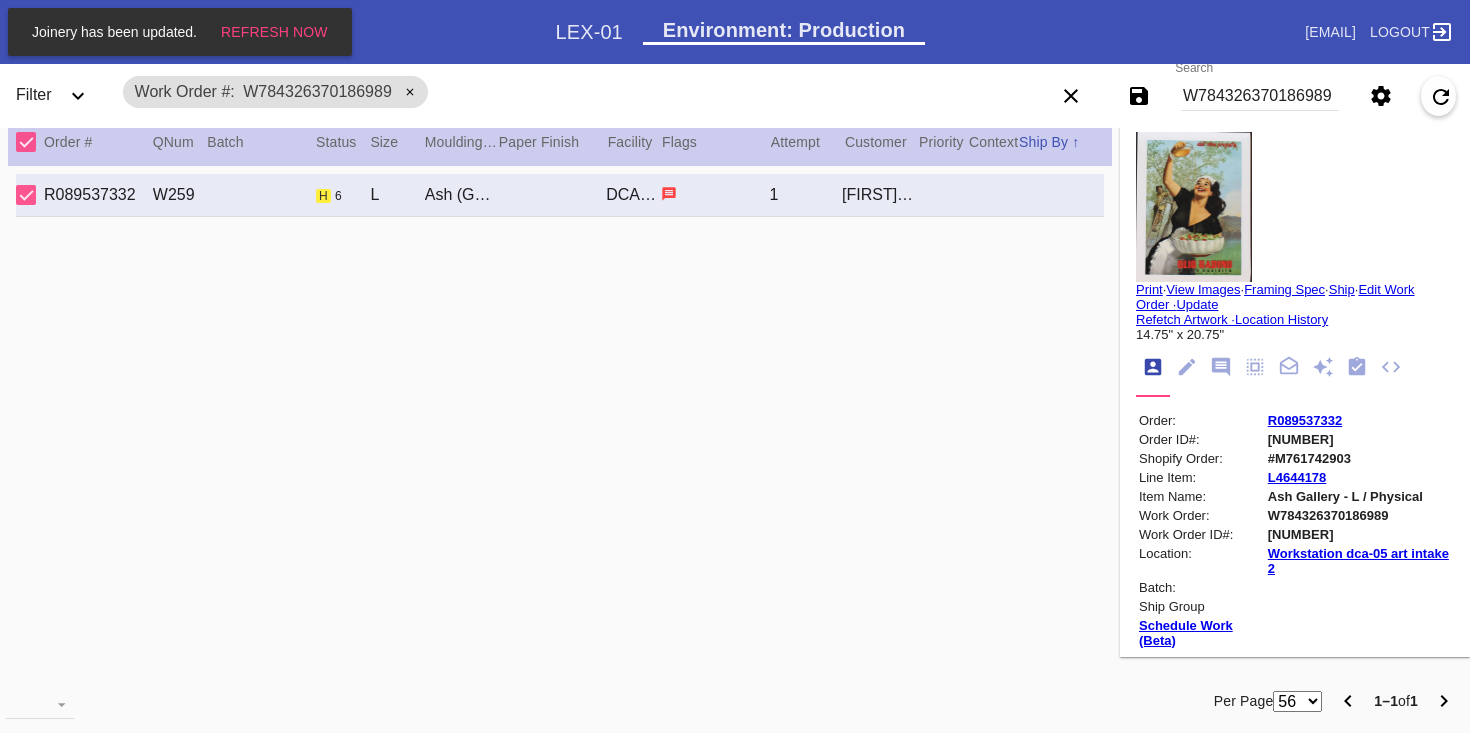 click on "R089537332" at bounding box center [1359, 420] 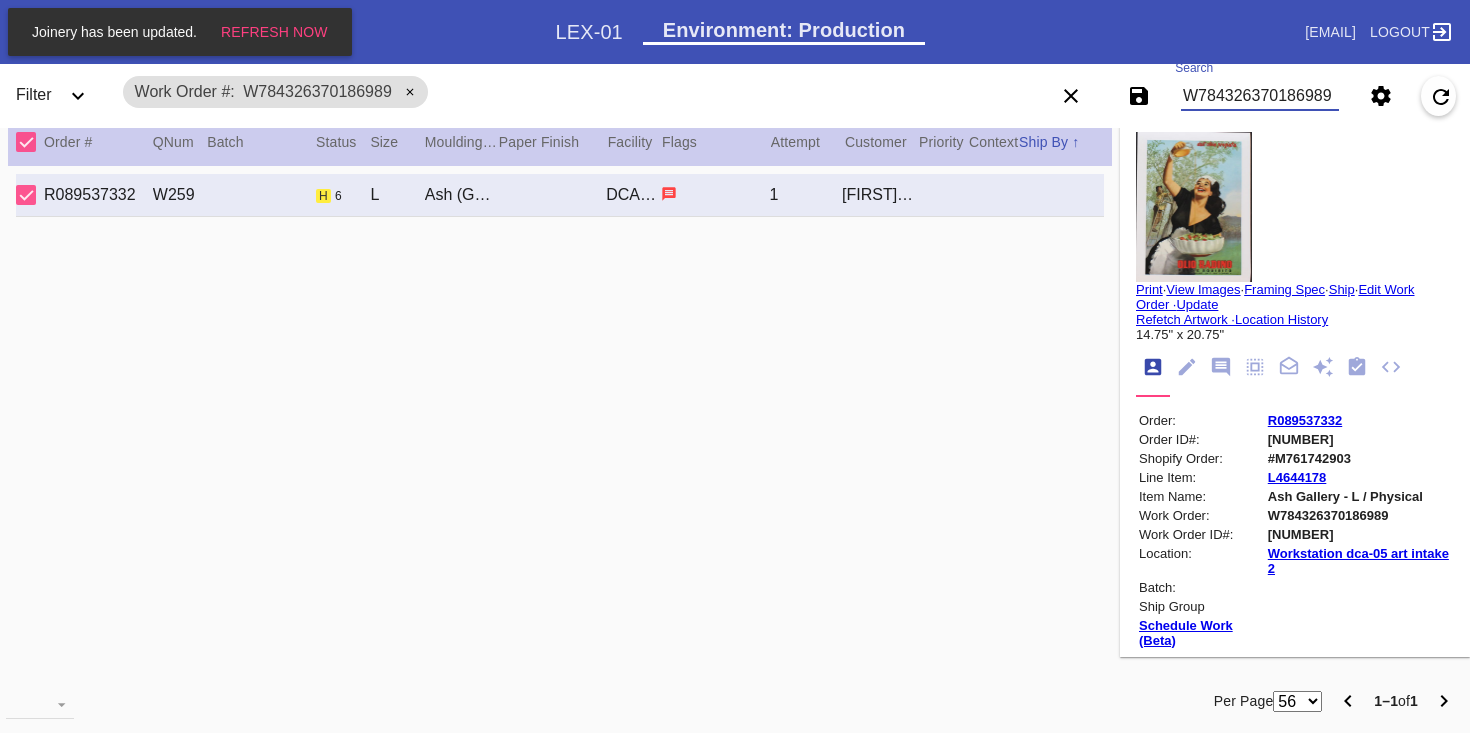 click on "W784326370186989" at bounding box center (1260, 96) 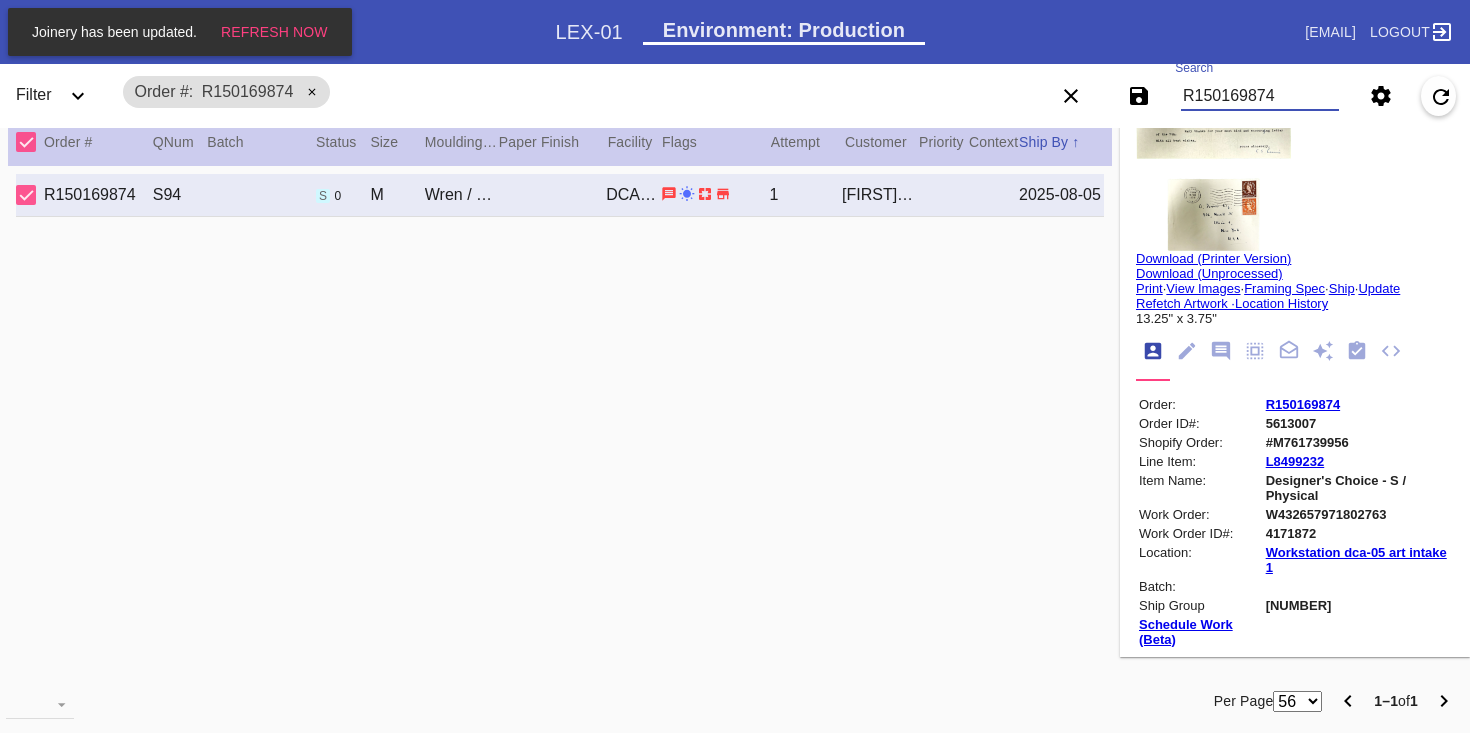 scroll, scrollTop: 0, scrollLeft: 0, axis: both 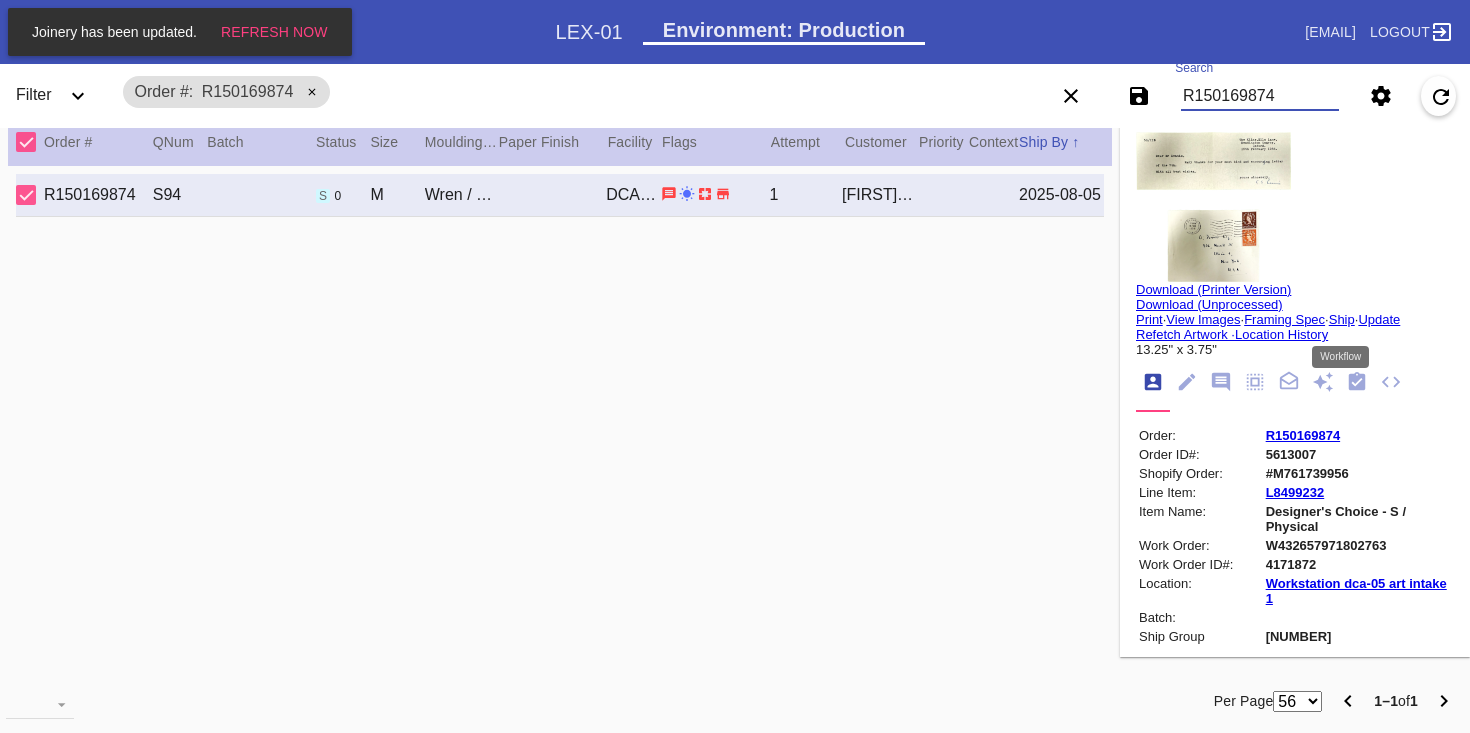 click 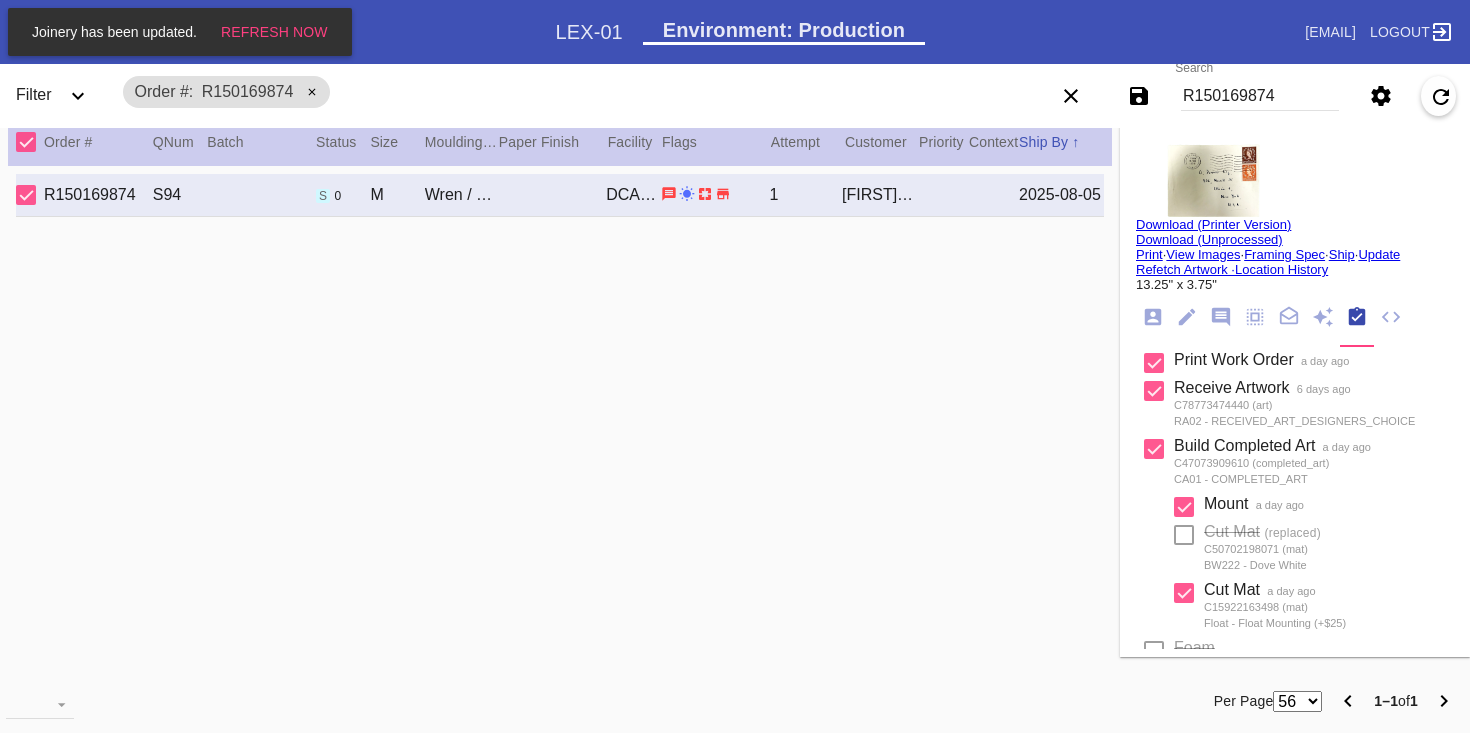 scroll, scrollTop: 0, scrollLeft: 0, axis: both 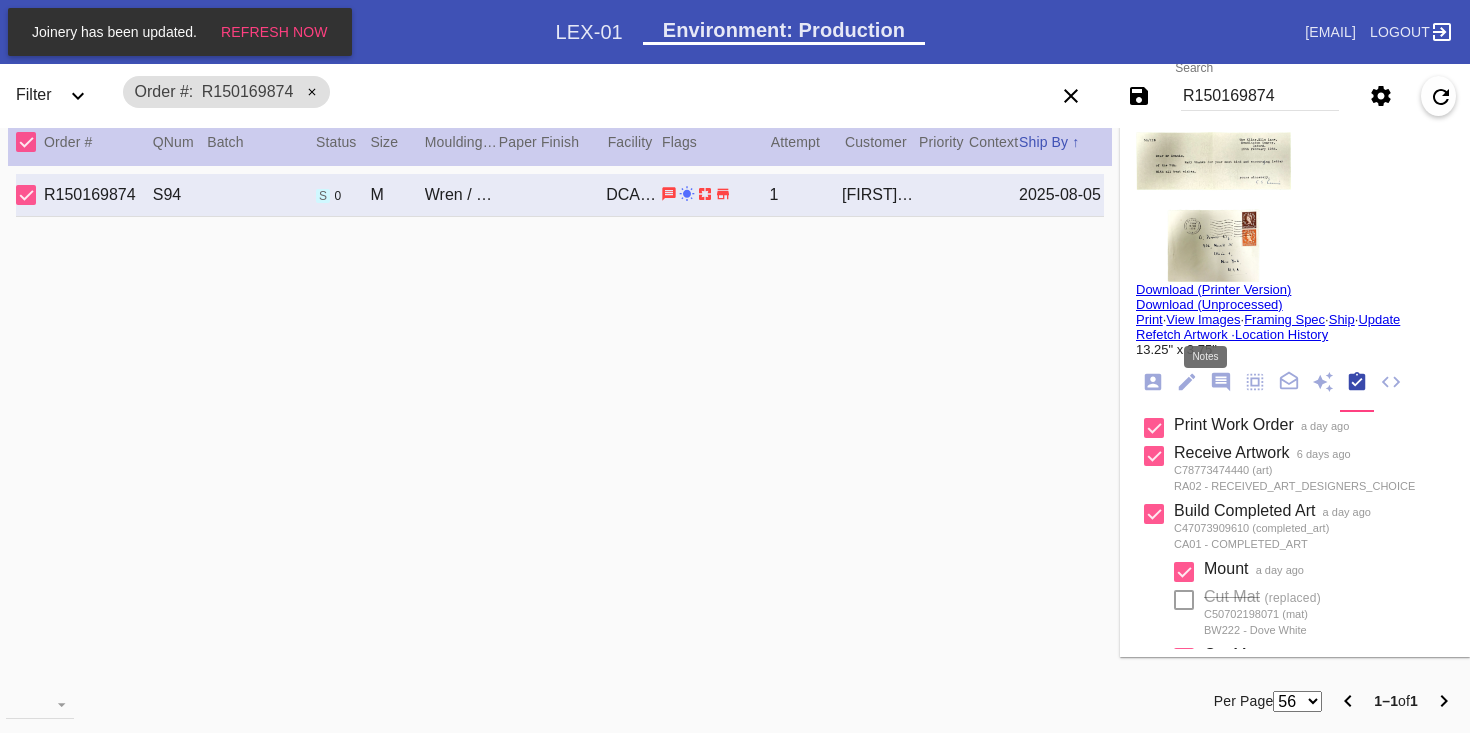 click 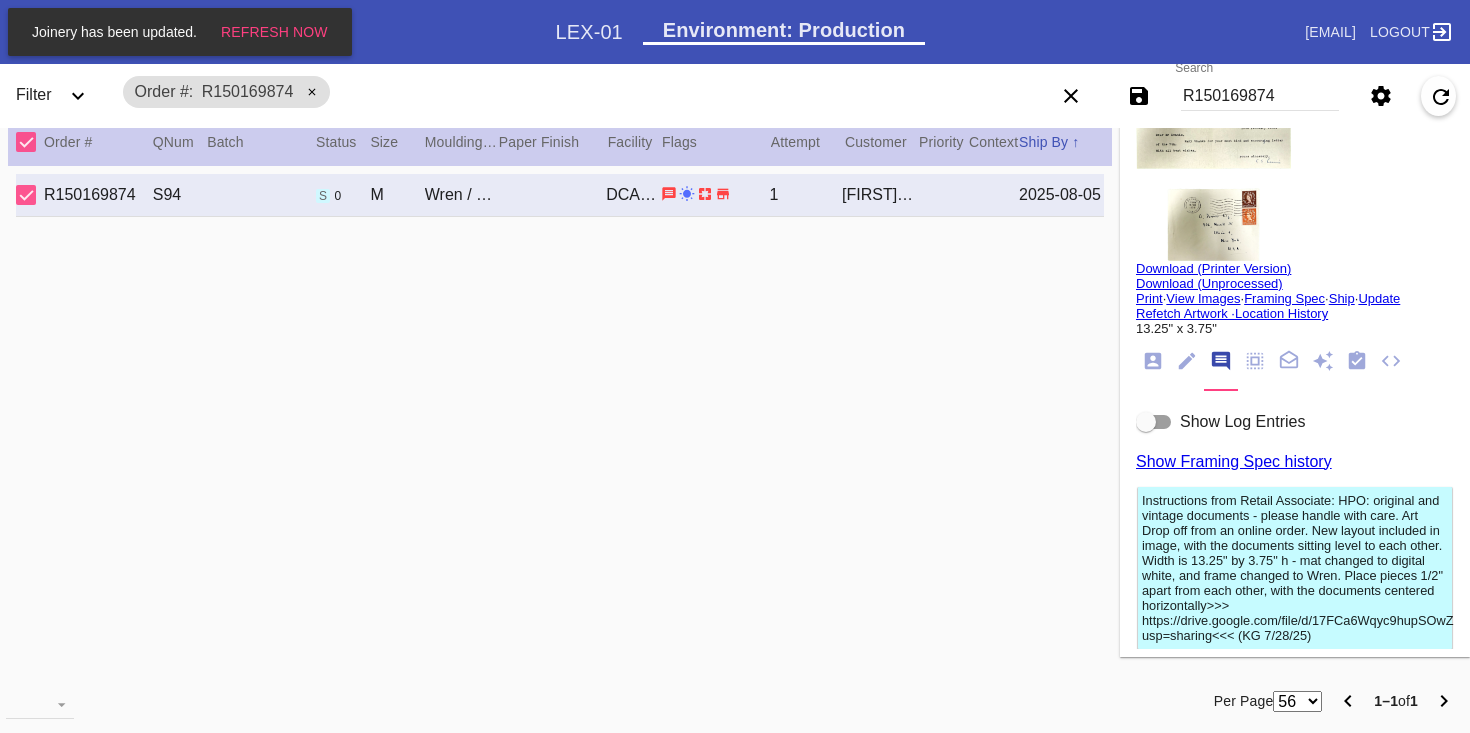 scroll, scrollTop: 0, scrollLeft: 0, axis: both 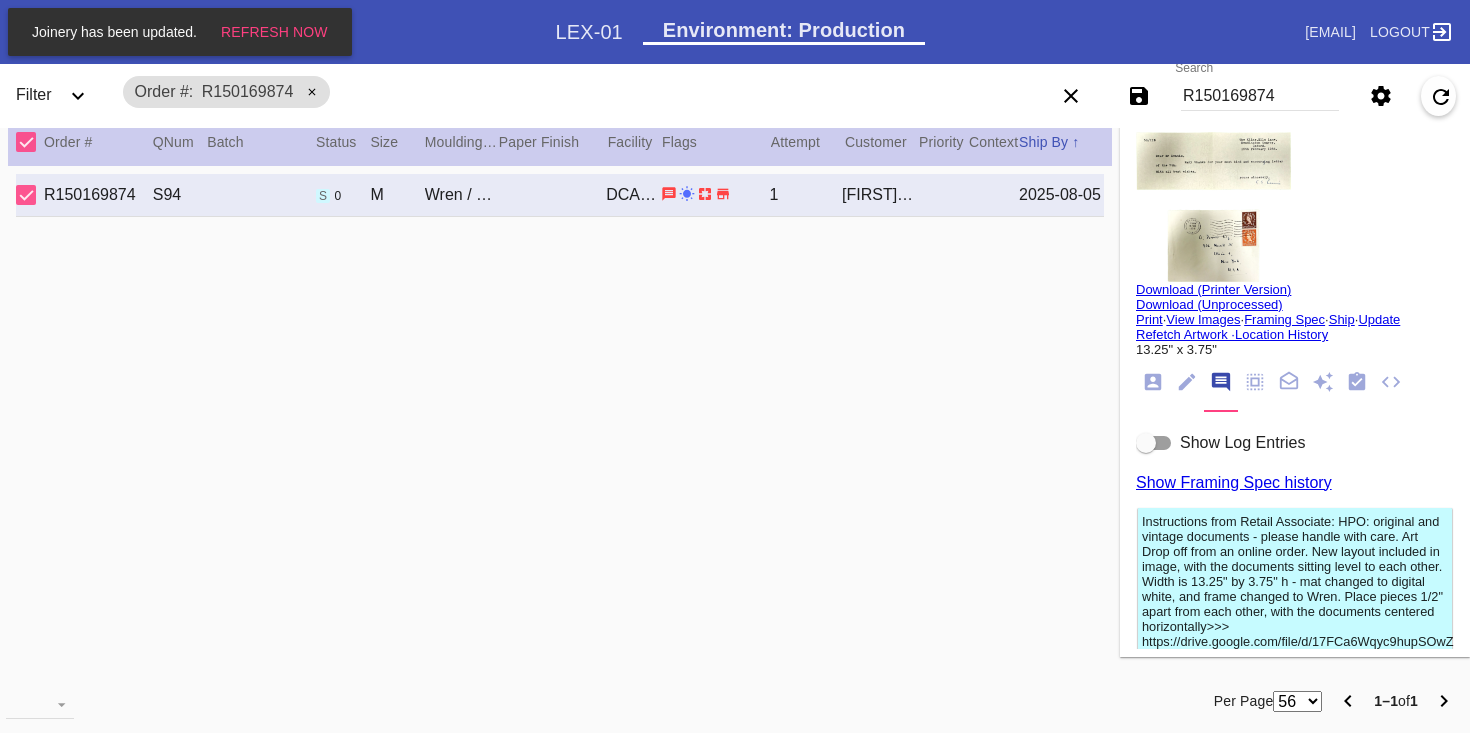 click on "R150169874" at bounding box center [1260, 96] 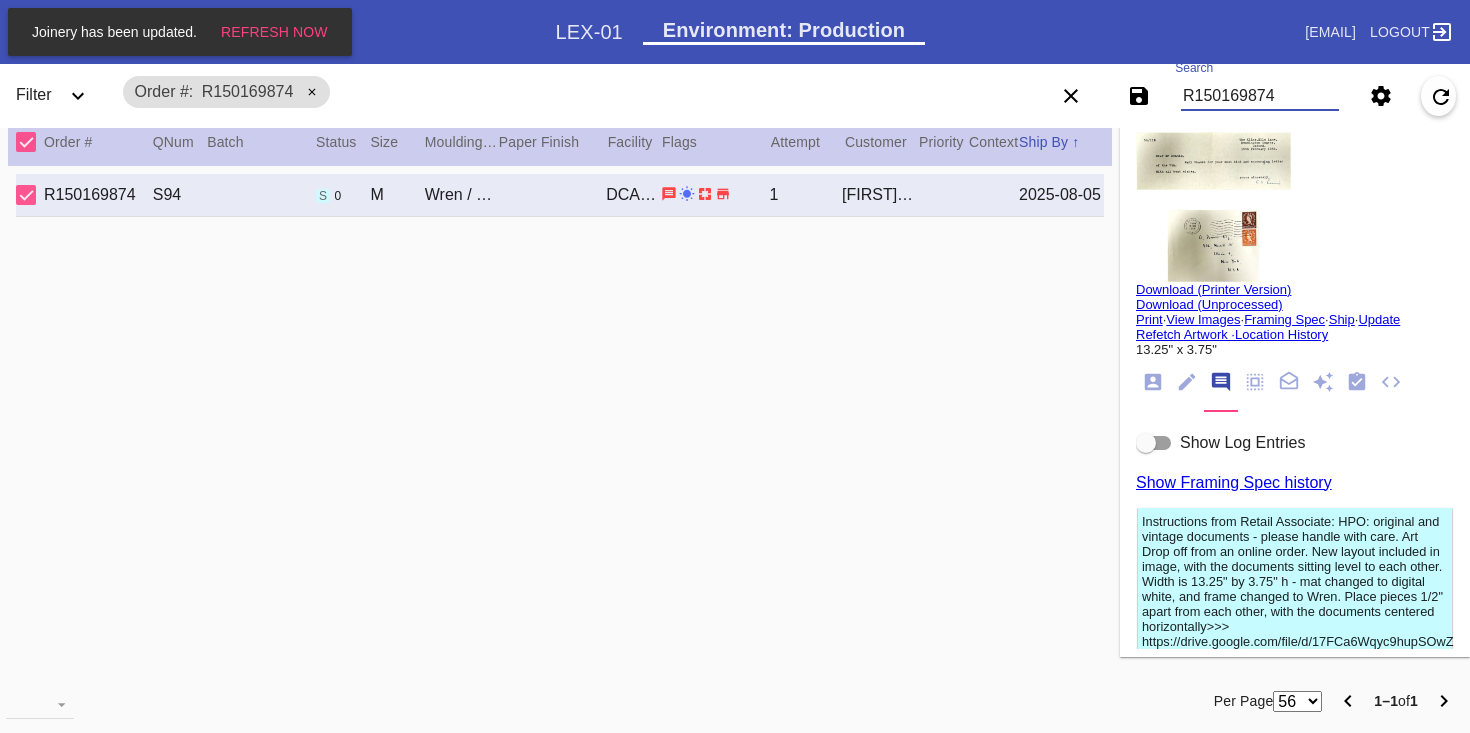 paste on "[ORDER_ID]" 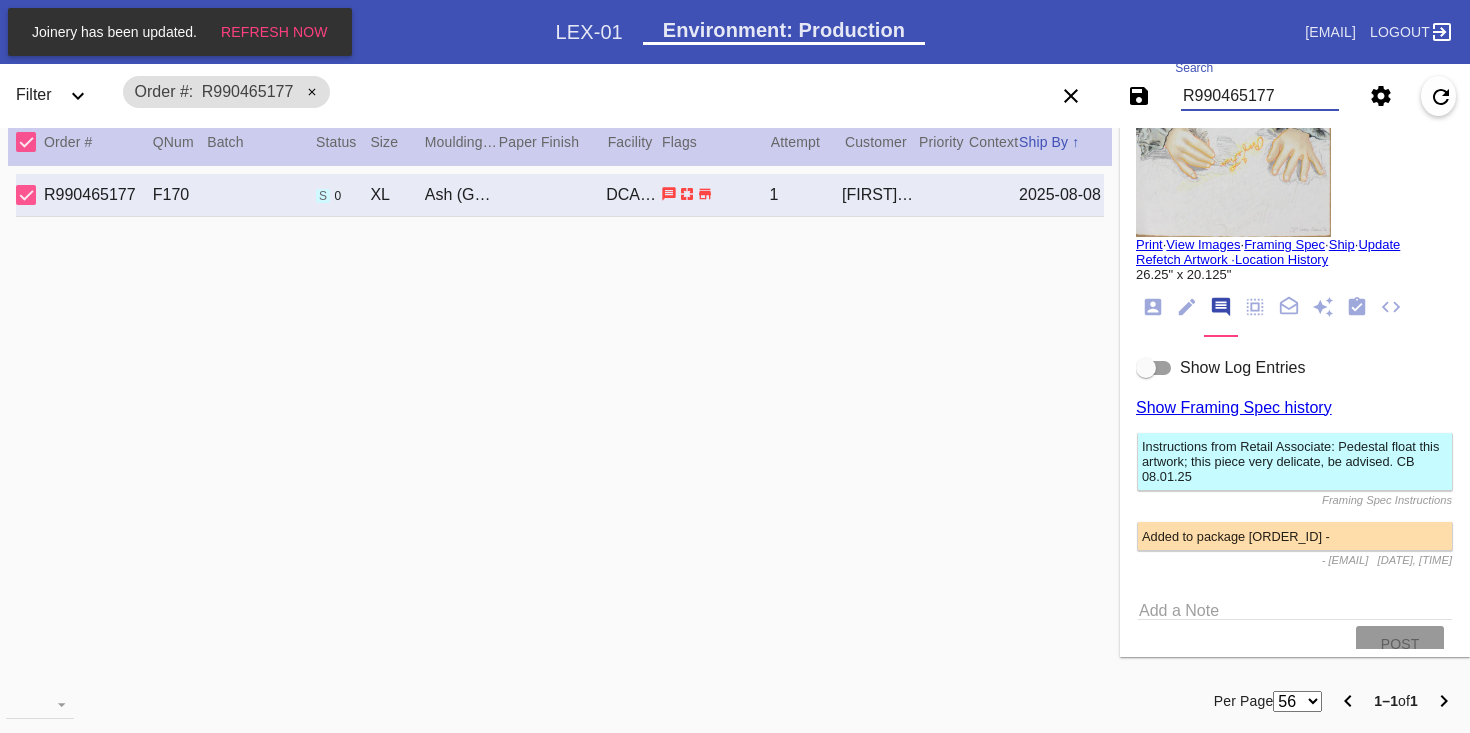 scroll, scrollTop: 97, scrollLeft: 0, axis: vertical 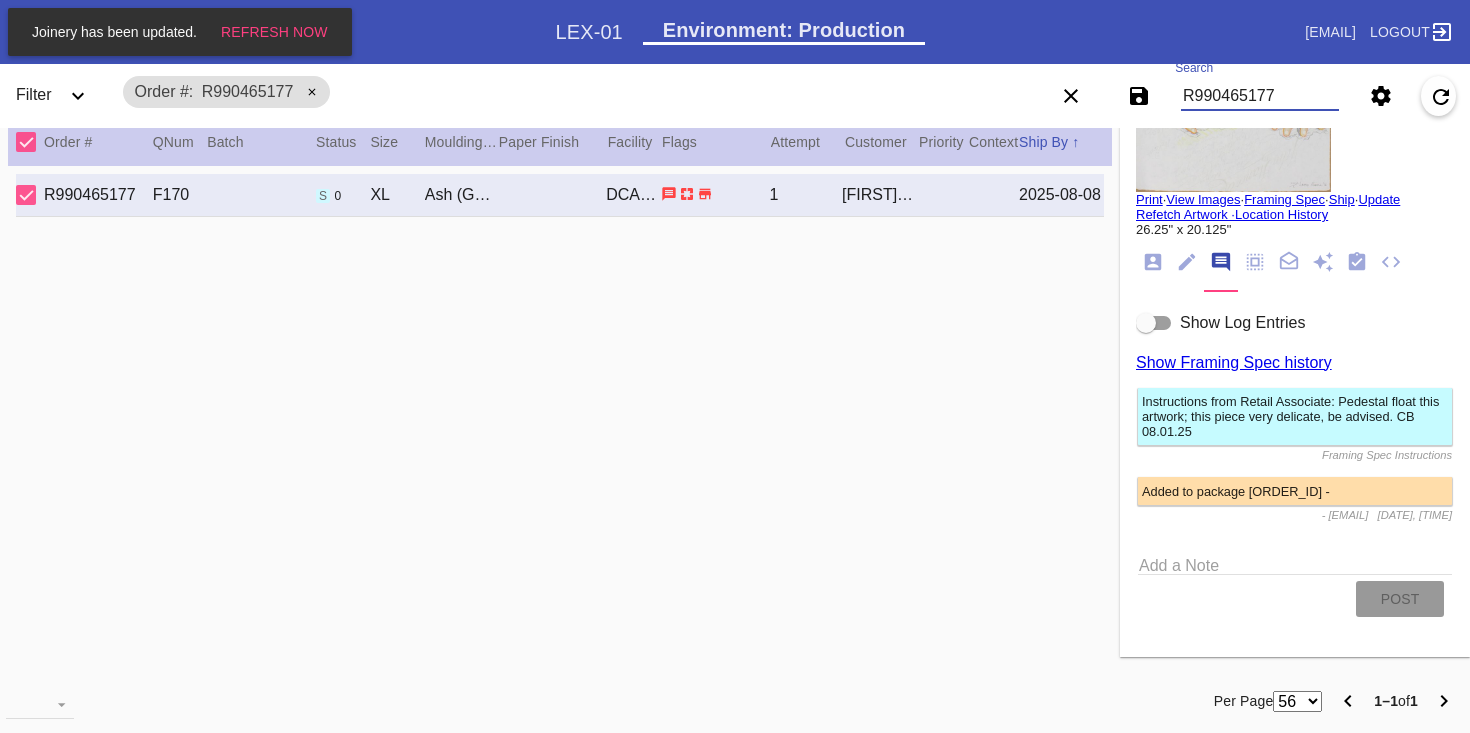 click on "R990465177" at bounding box center [1260, 96] 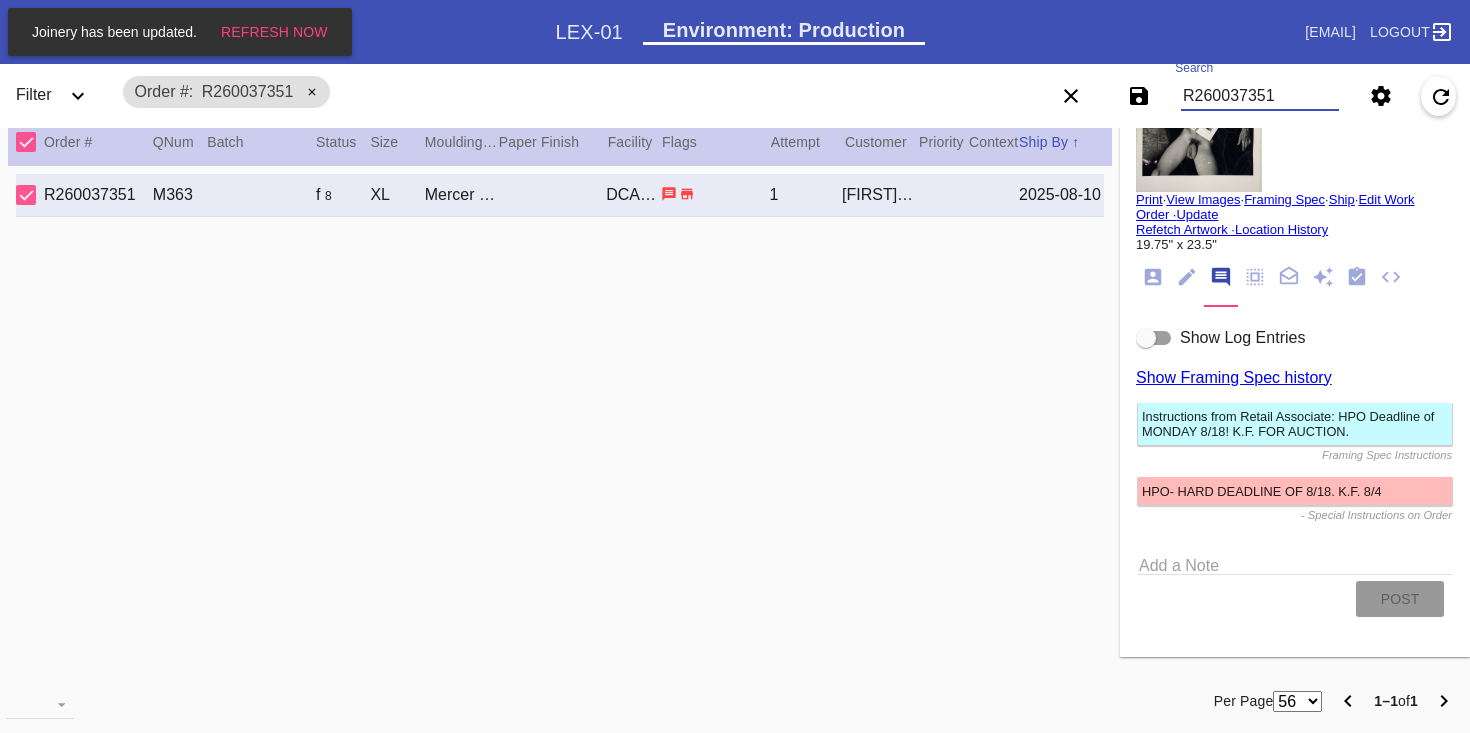 click on "Show Log Entries" at bounding box center [1242, 337] 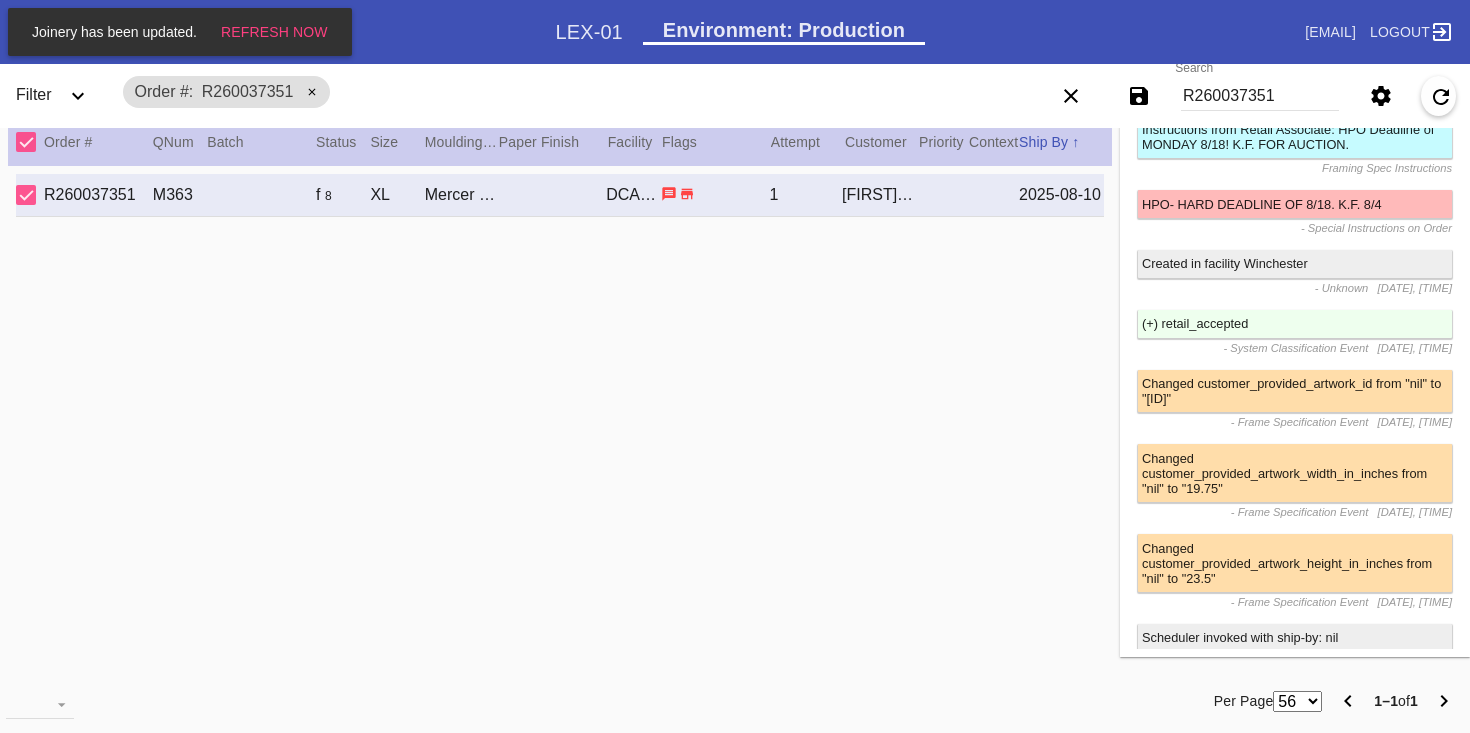 scroll, scrollTop: 1167, scrollLeft: 0, axis: vertical 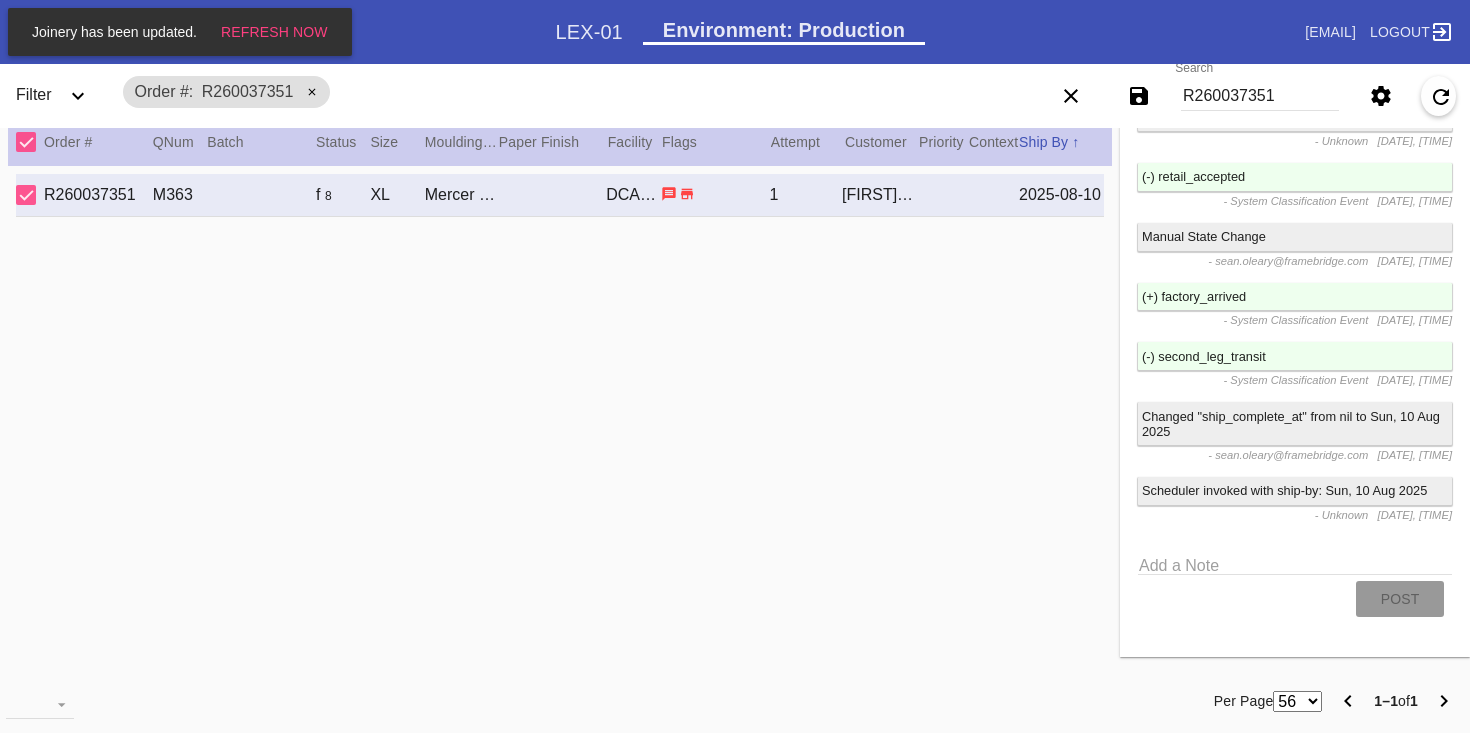 click on "R260037351" at bounding box center (1260, 96) 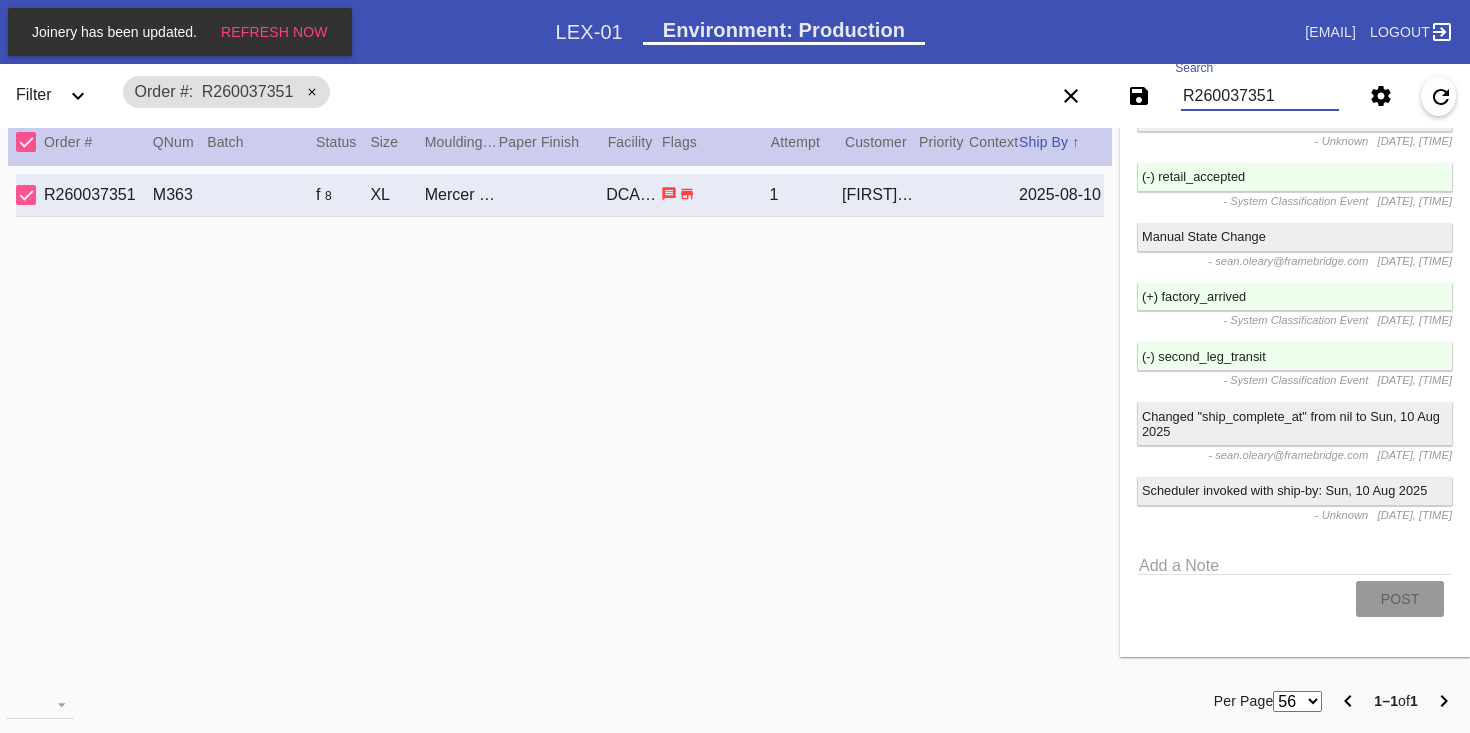 paste on "[NUMBER]" 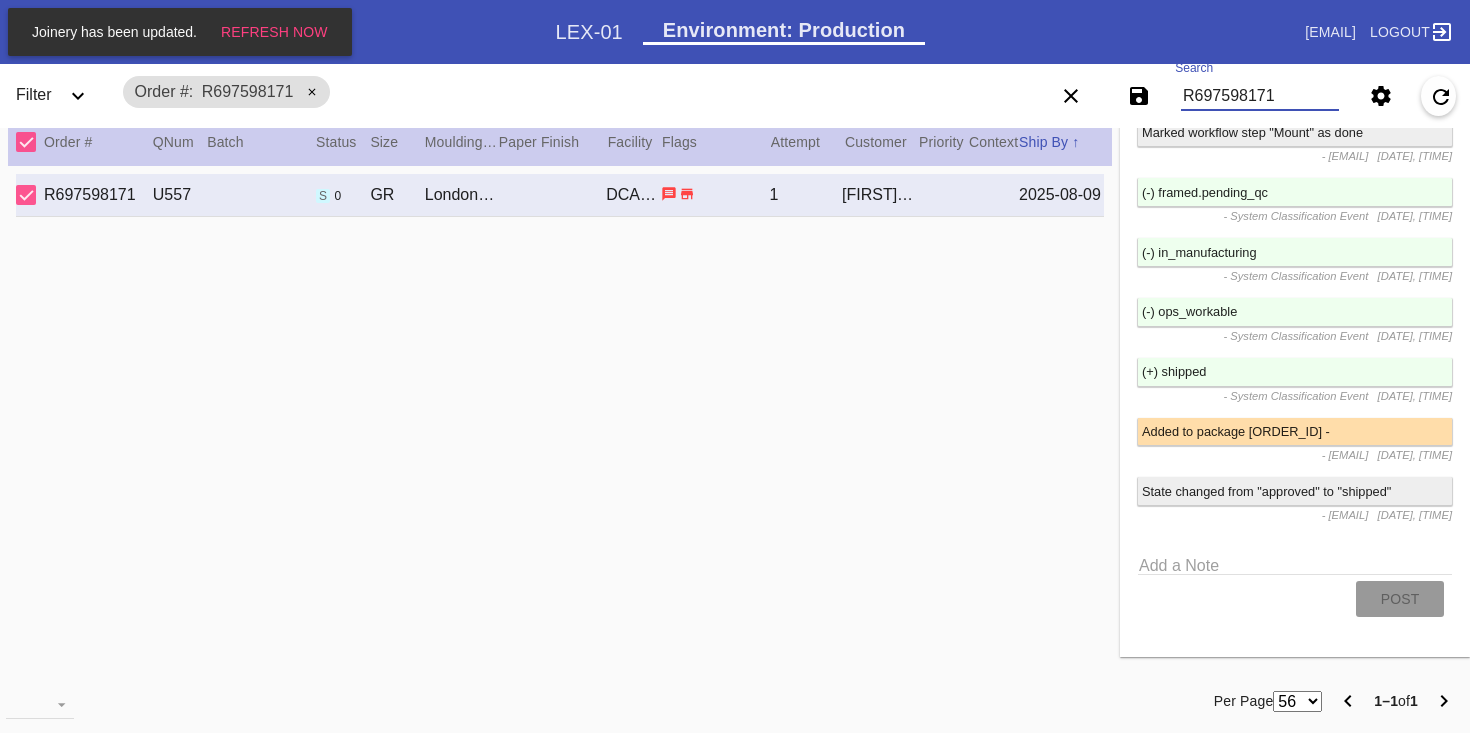 scroll, scrollTop: 4333, scrollLeft: 0, axis: vertical 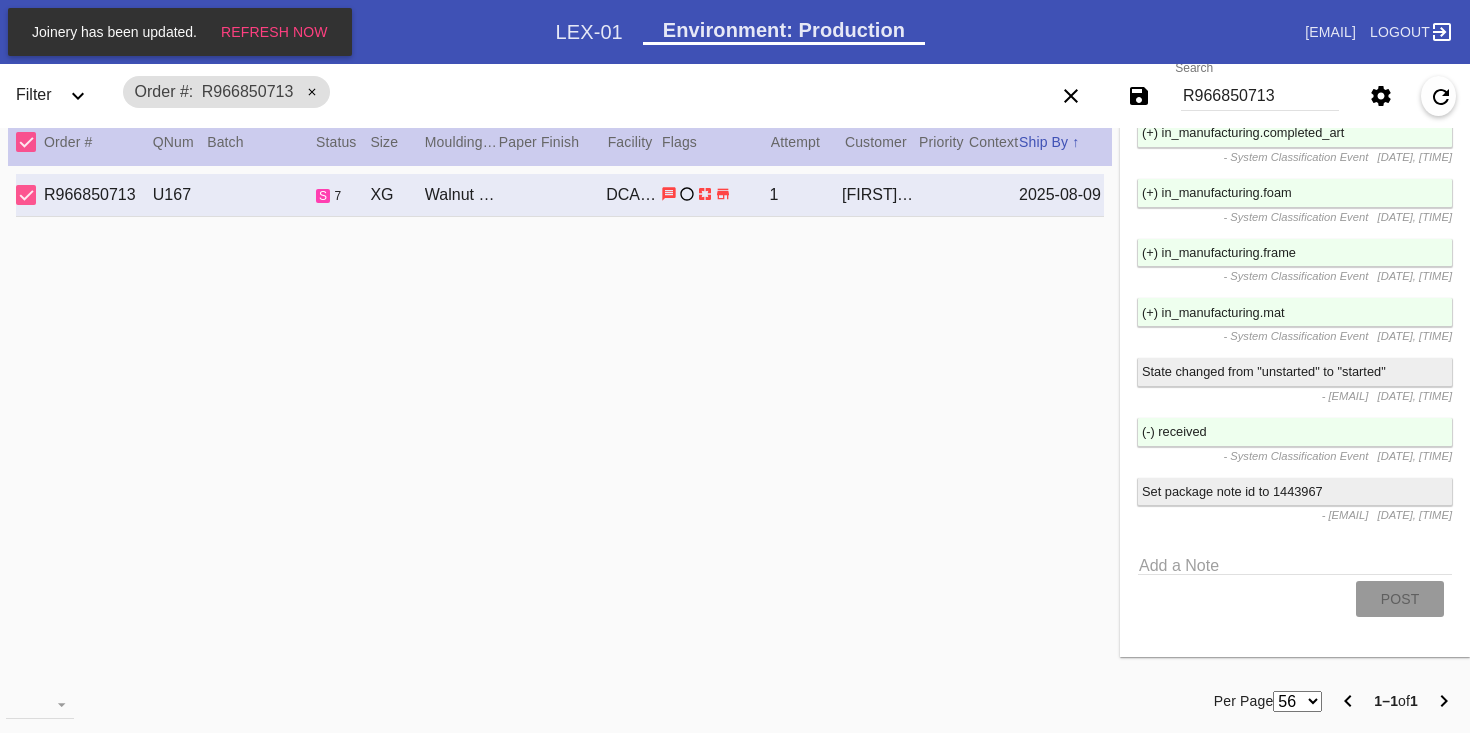 click on "R966850713" at bounding box center [1260, 96] 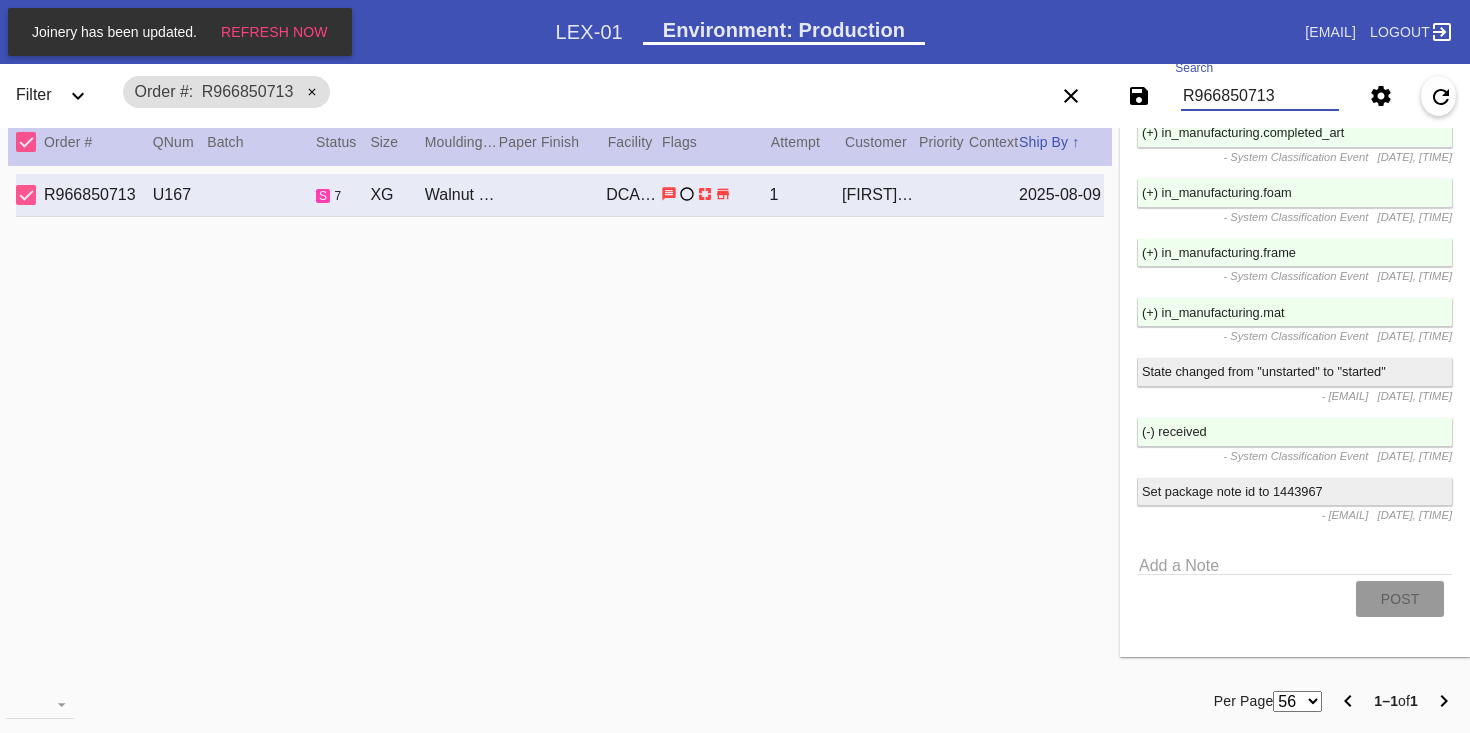 click on "R966850713" at bounding box center [1260, 96] 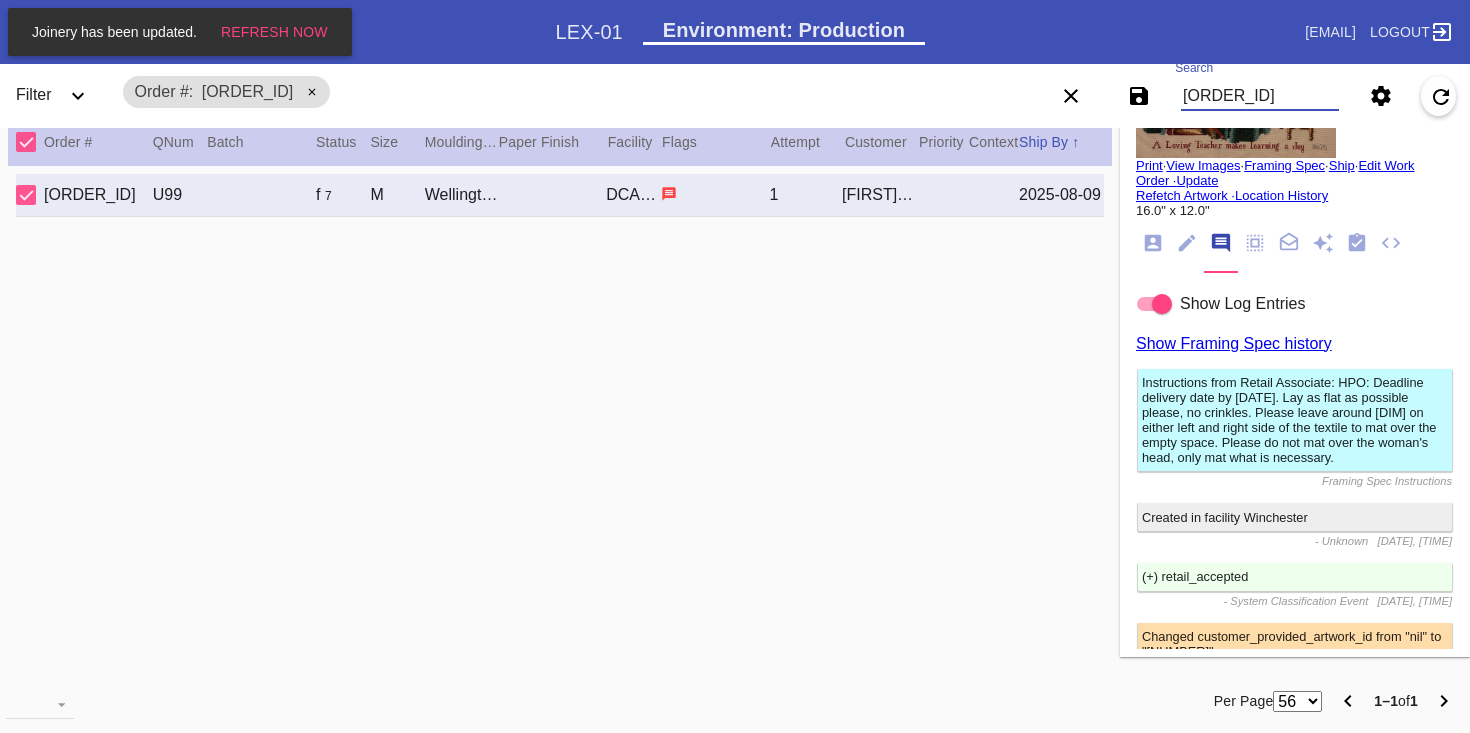 scroll, scrollTop: 2412, scrollLeft: 0, axis: vertical 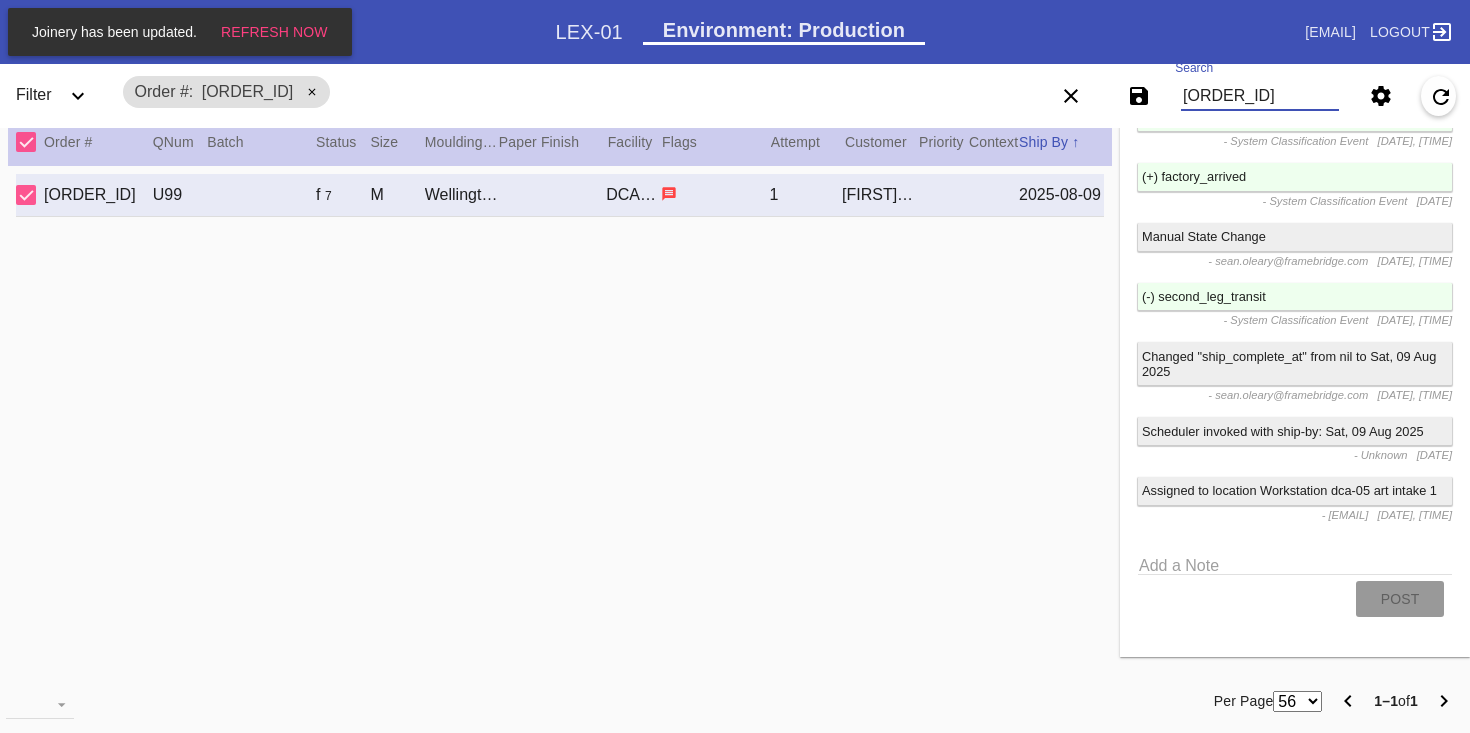 click on "[ORDER_ID]" at bounding box center (1260, 96) 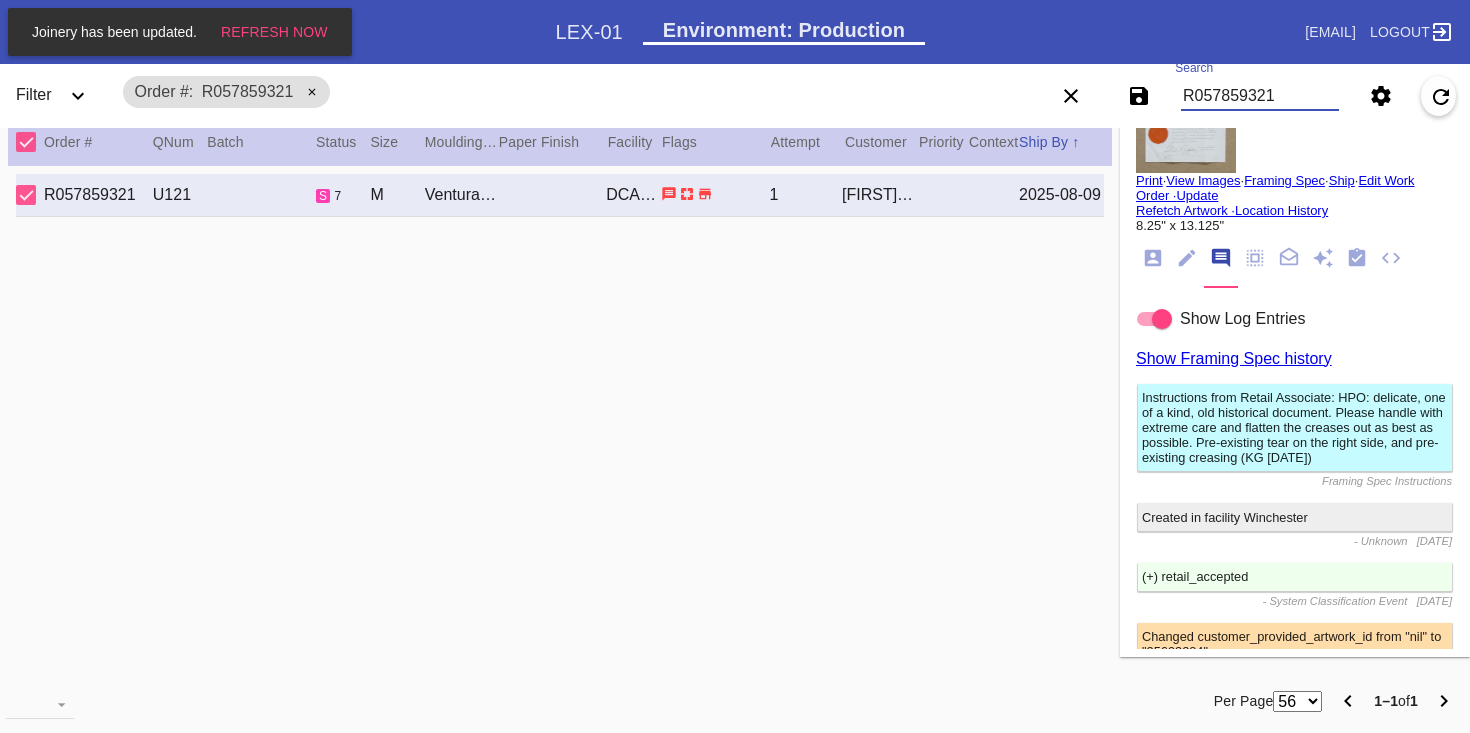 scroll, scrollTop: 3061, scrollLeft: 0, axis: vertical 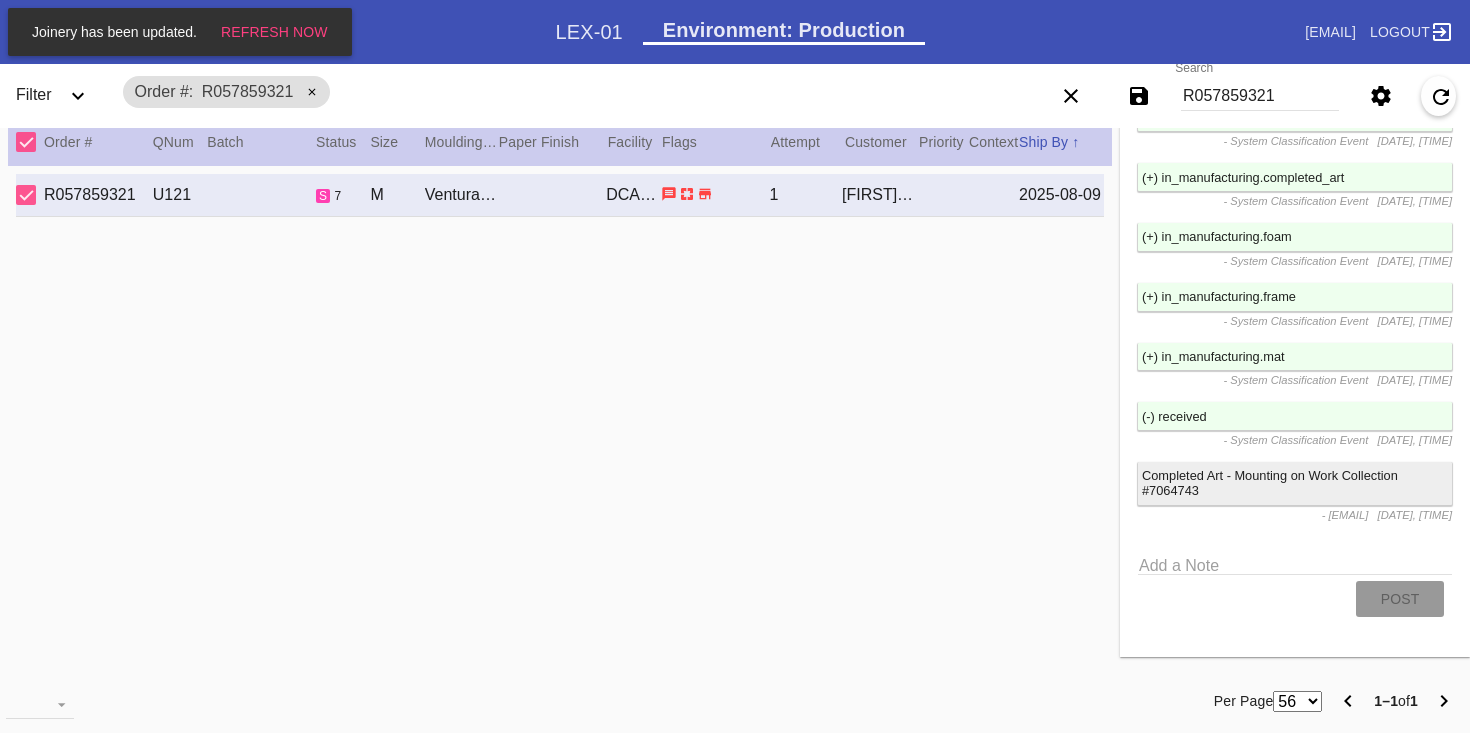 click on "R057859321" at bounding box center [1260, 96] 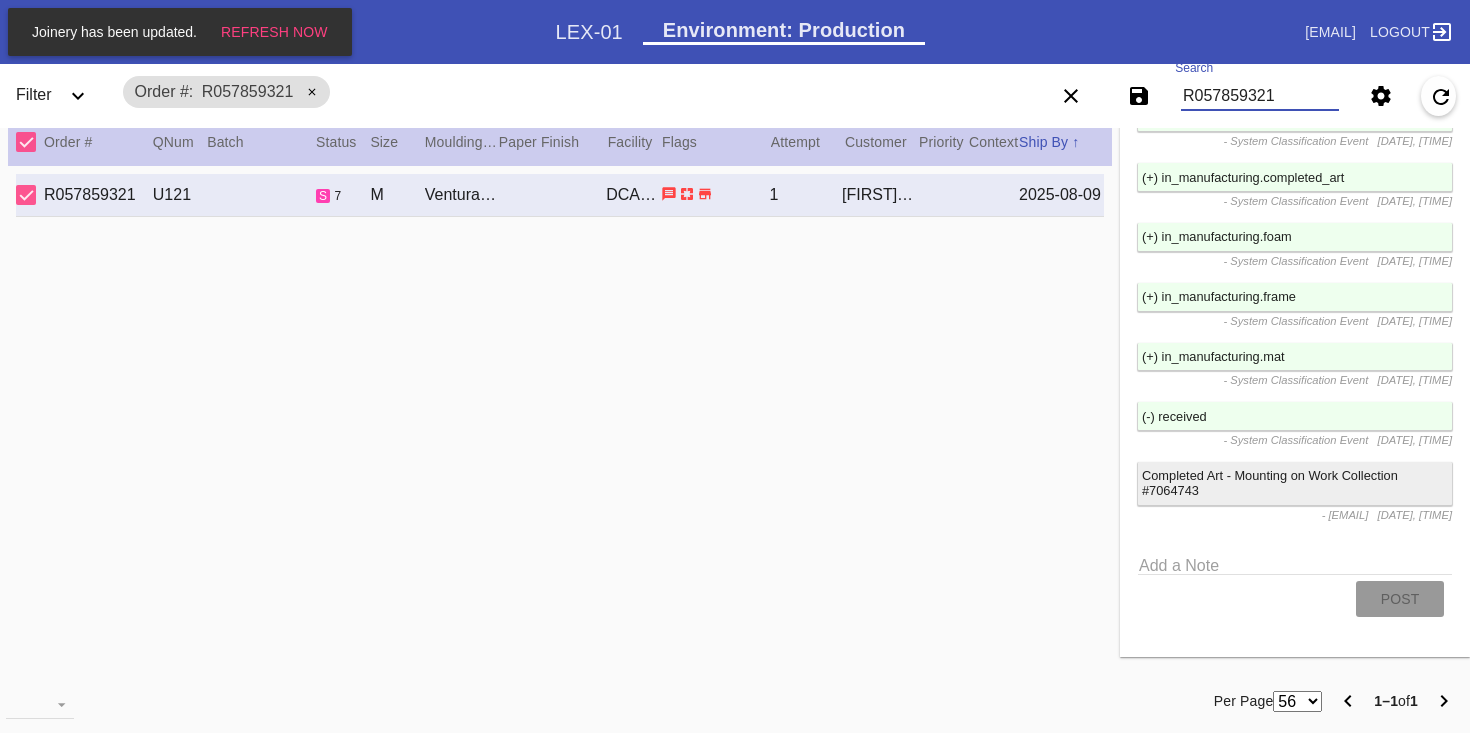 click on "R057859321" at bounding box center (1260, 96) 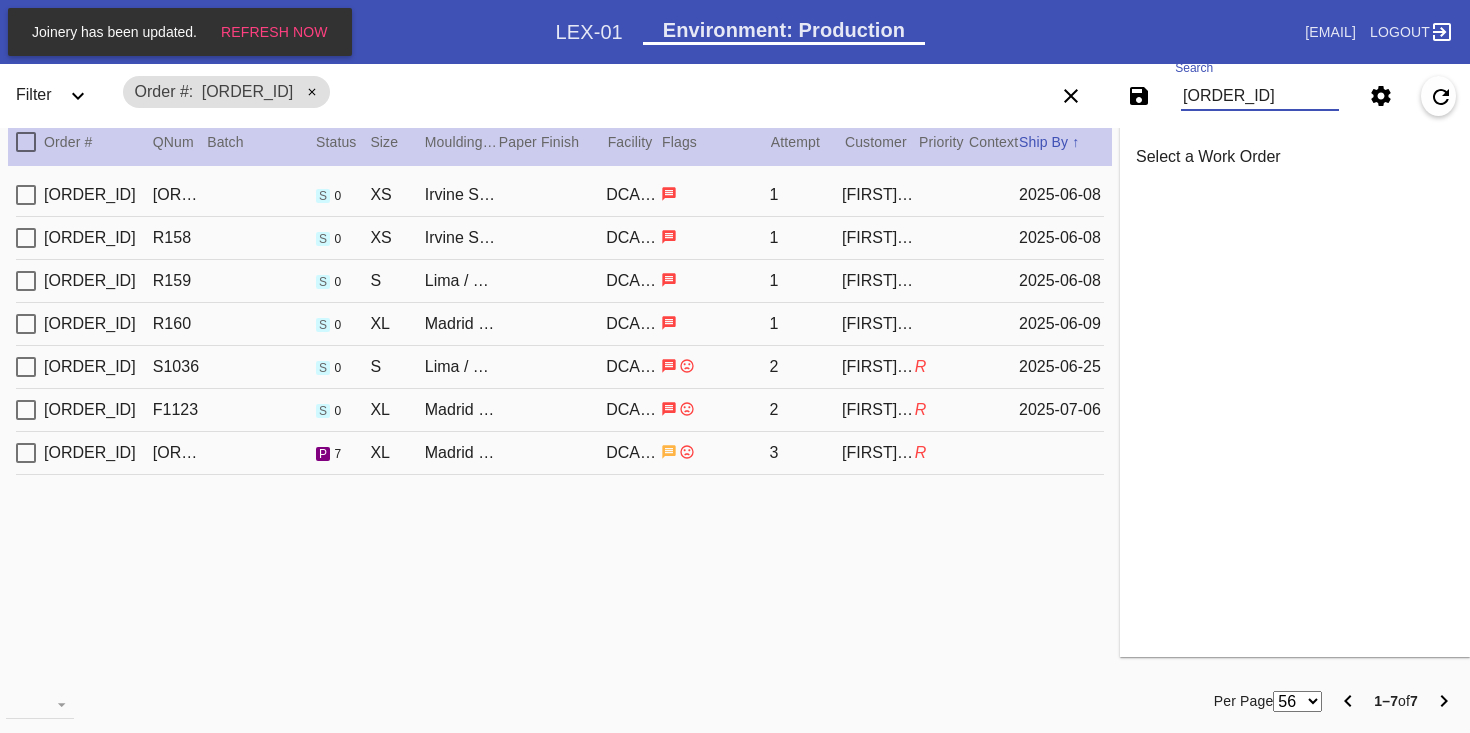 scroll, scrollTop: 0, scrollLeft: 0, axis: both 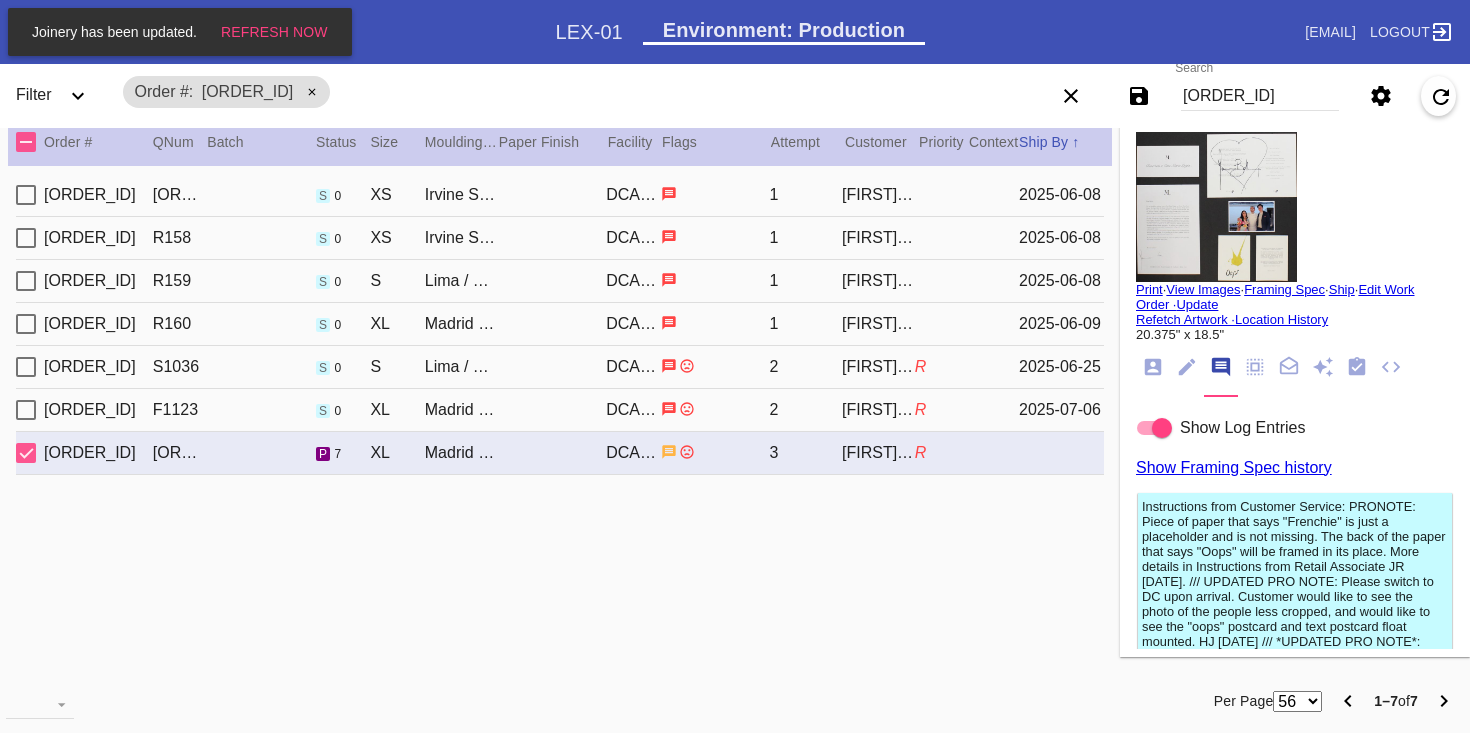 click on "[ORDER_ID]" at bounding box center (1260, 96) 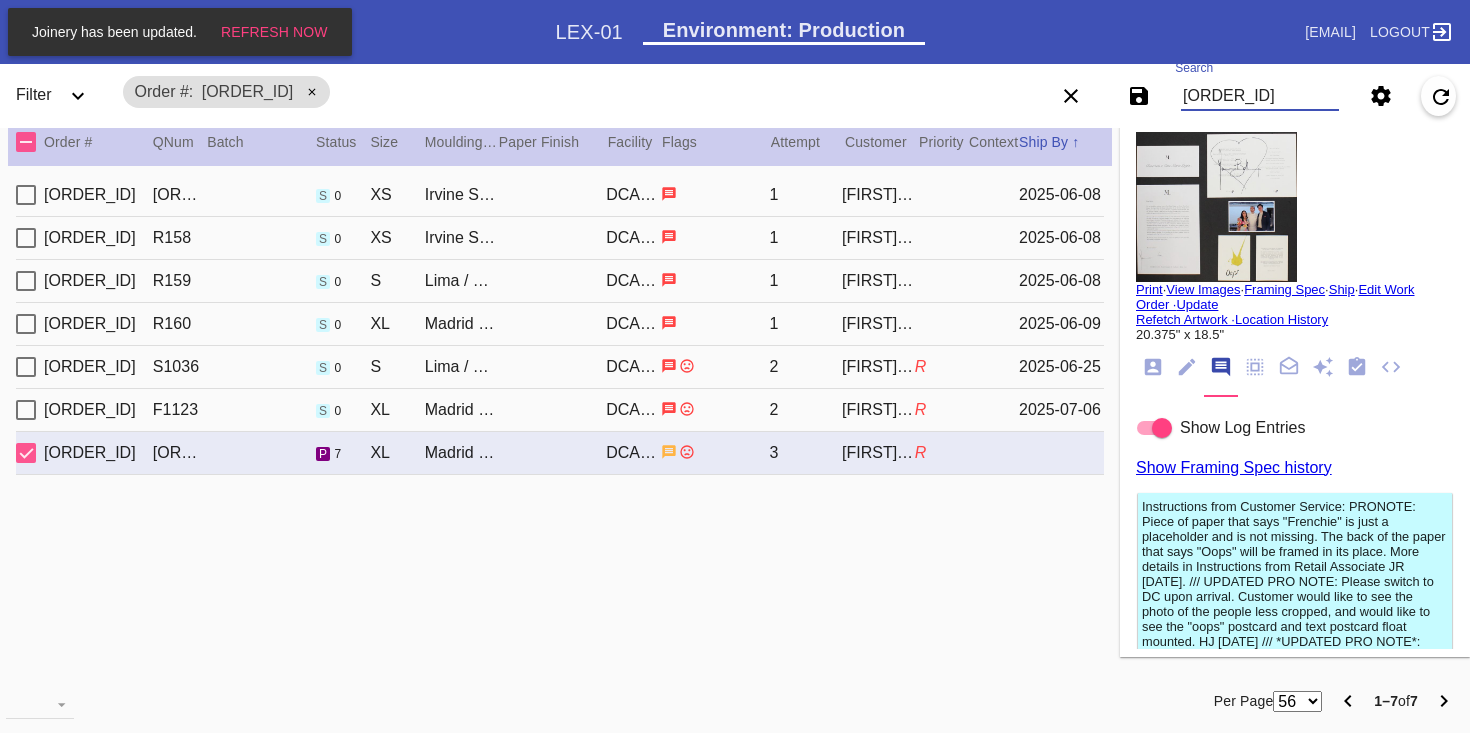 click on "[ORDER_ID]" at bounding box center (1260, 96) 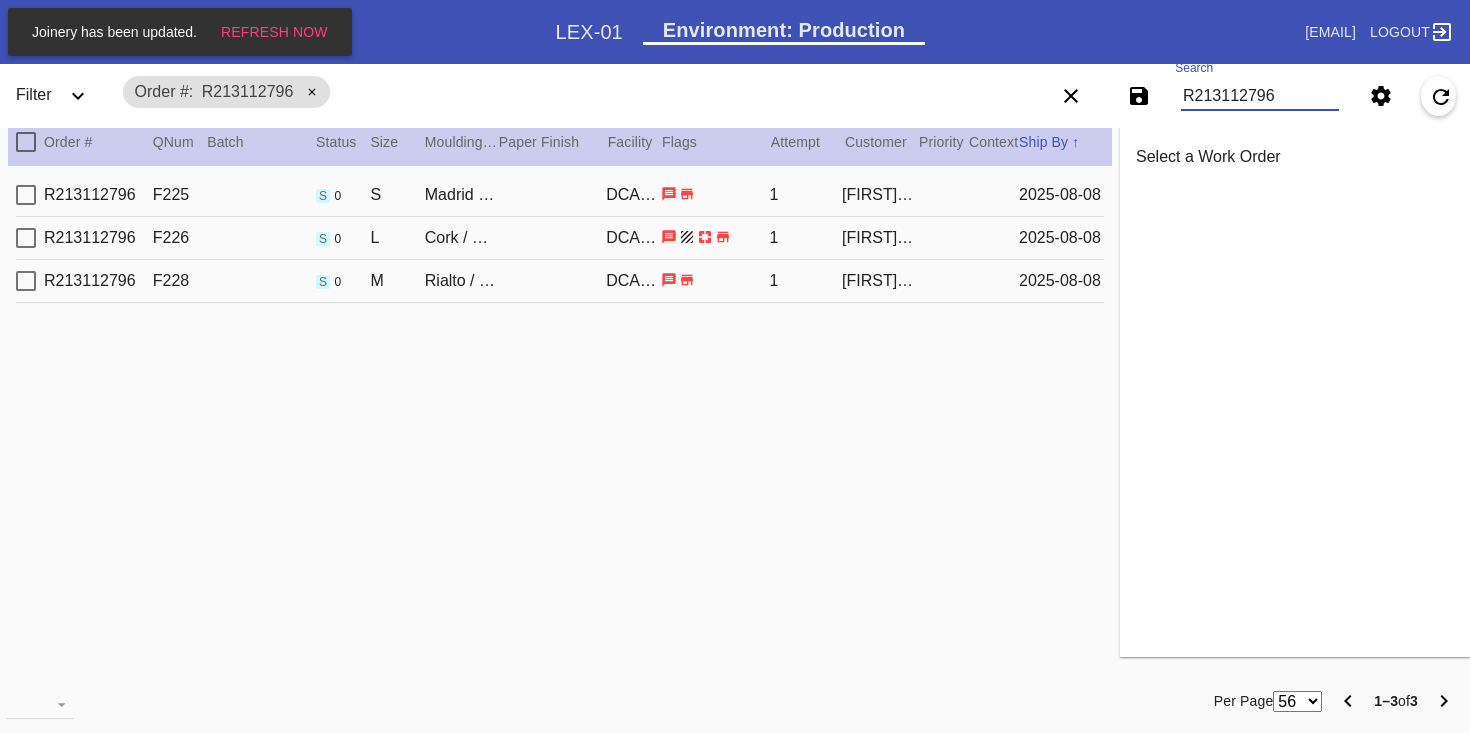 drag, startPoint x: 859, startPoint y: 283, endPoint x: 867, endPoint y: 296, distance: 15.264338 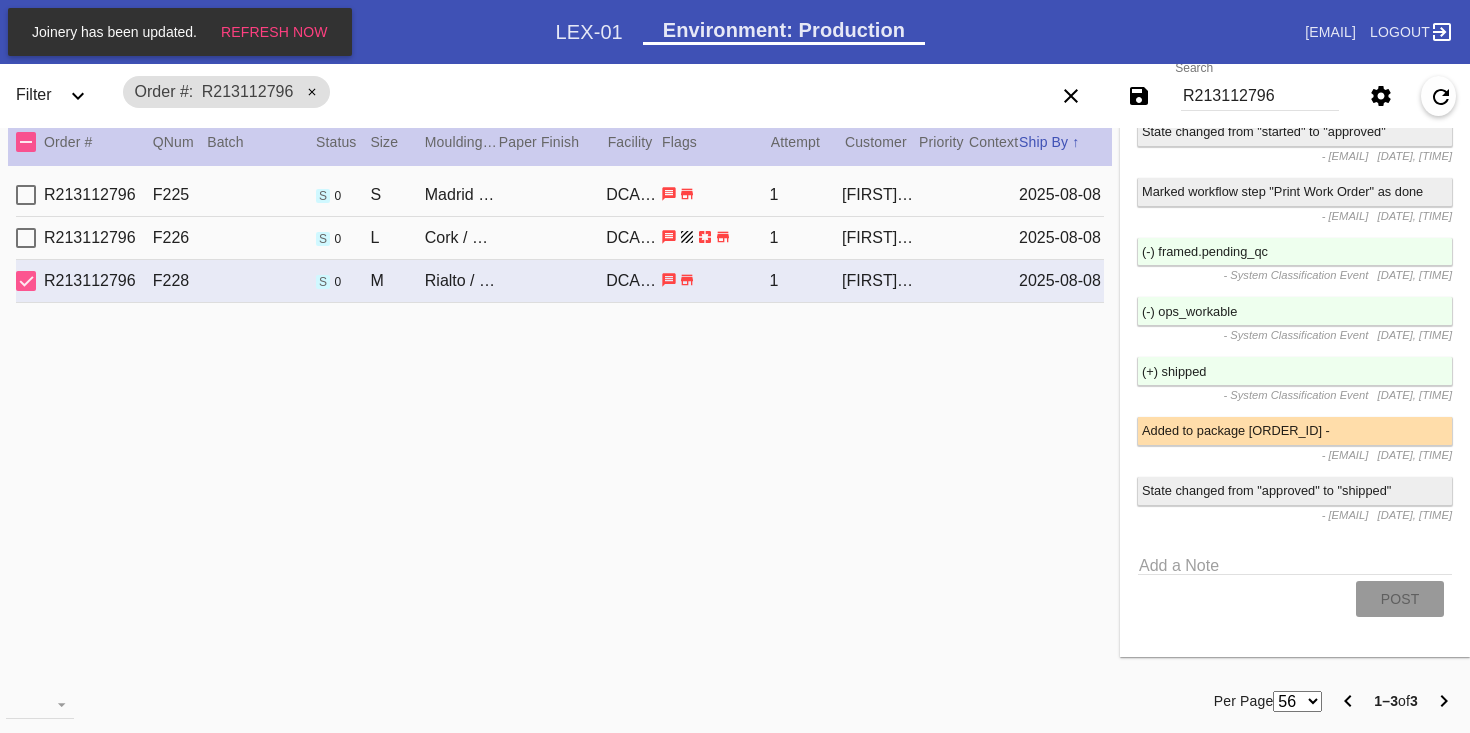 scroll, scrollTop: 5278, scrollLeft: 0, axis: vertical 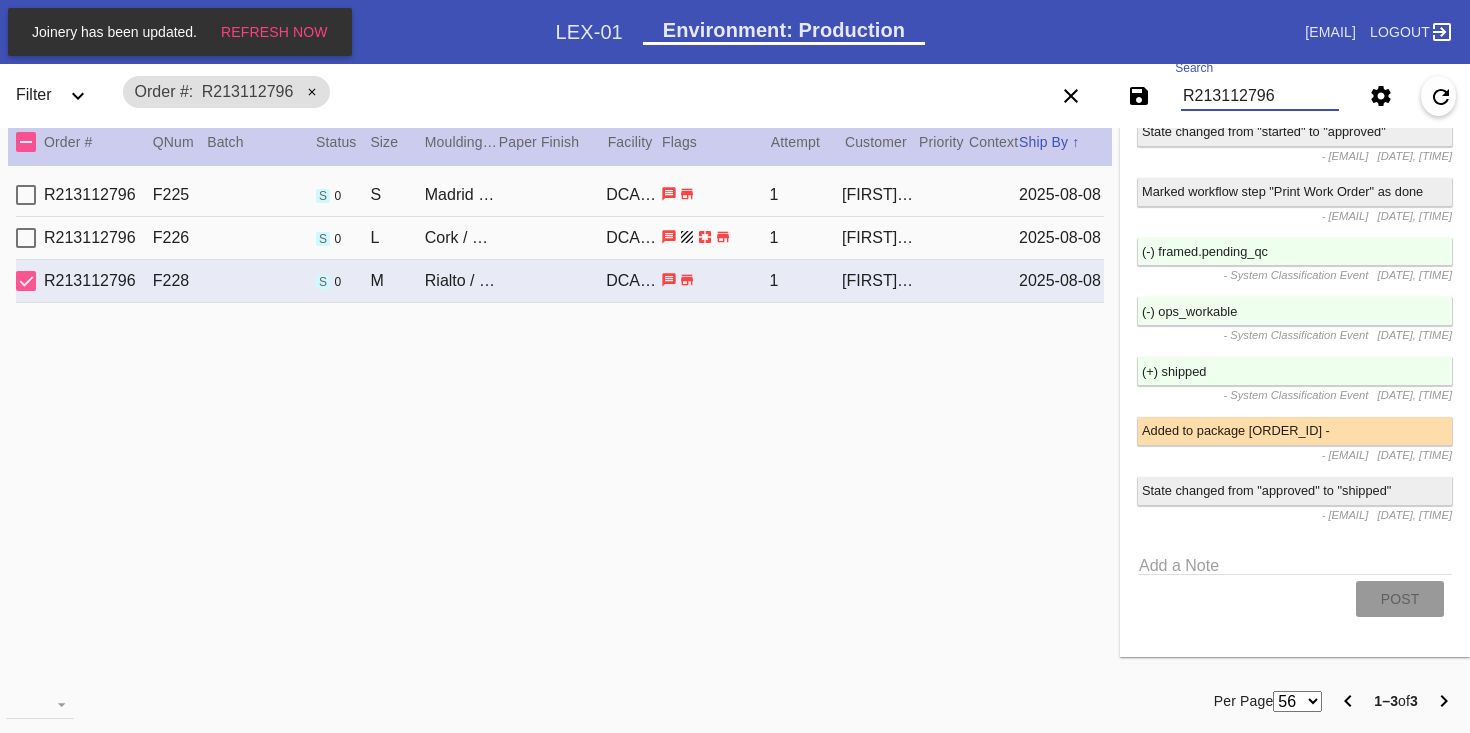paste on "[NUMBER]" 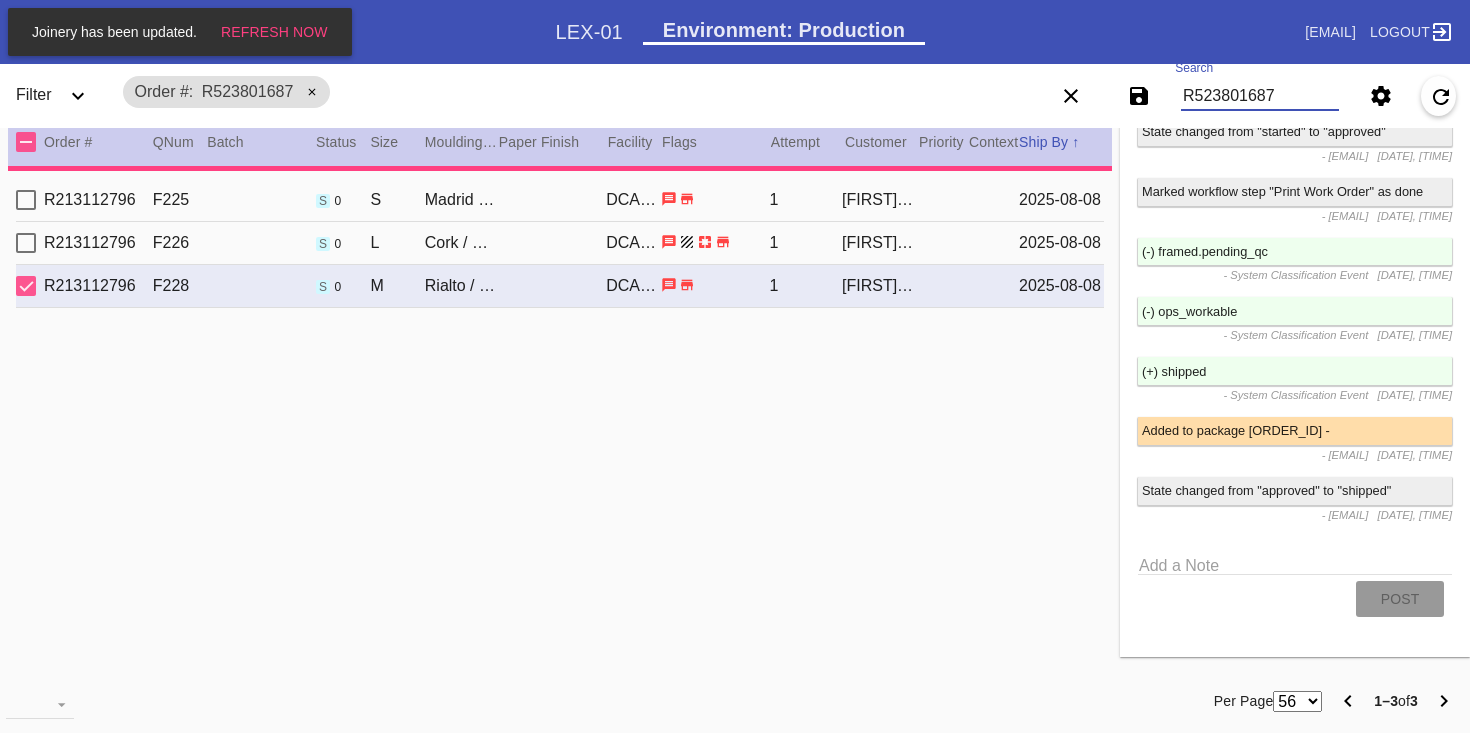 scroll, scrollTop: 0, scrollLeft: 0, axis: both 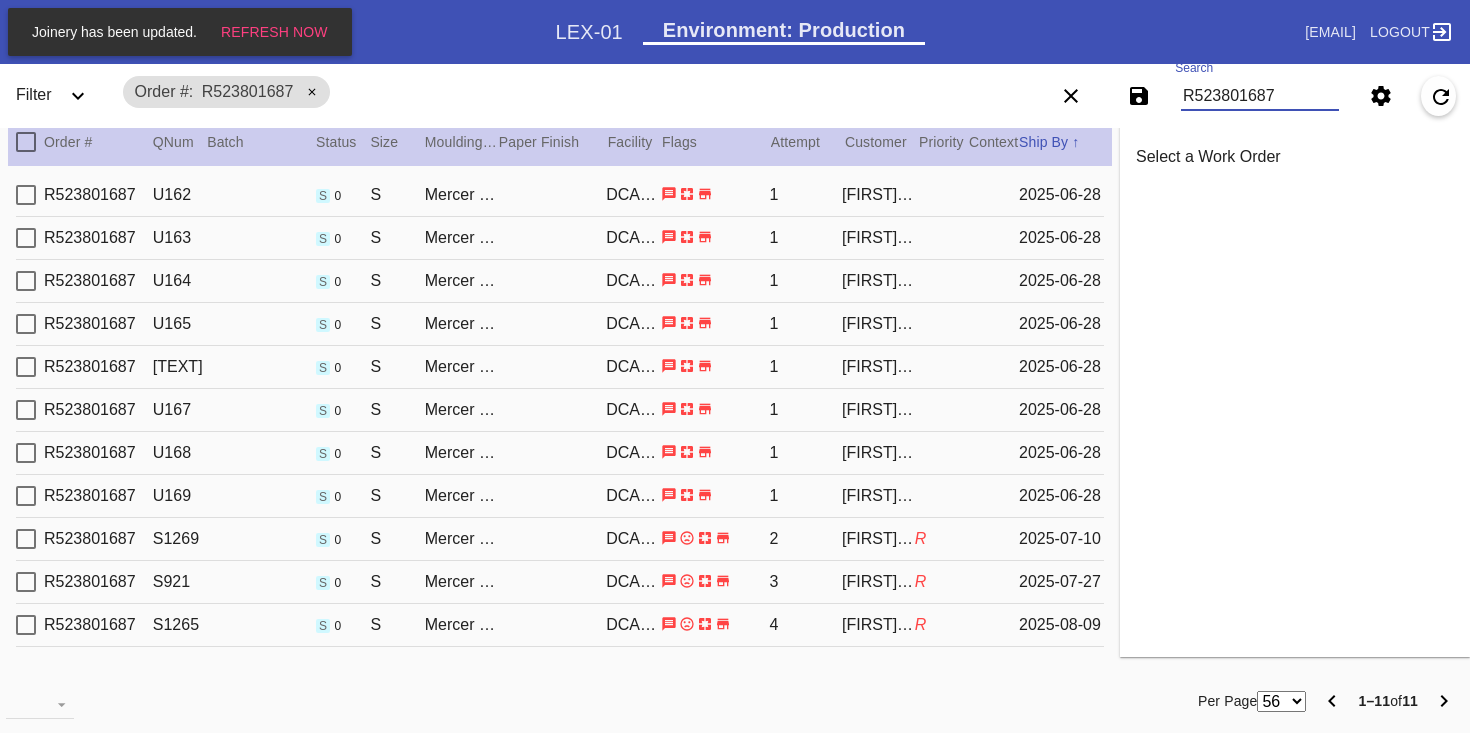 click on "4" at bounding box center [805, 625] 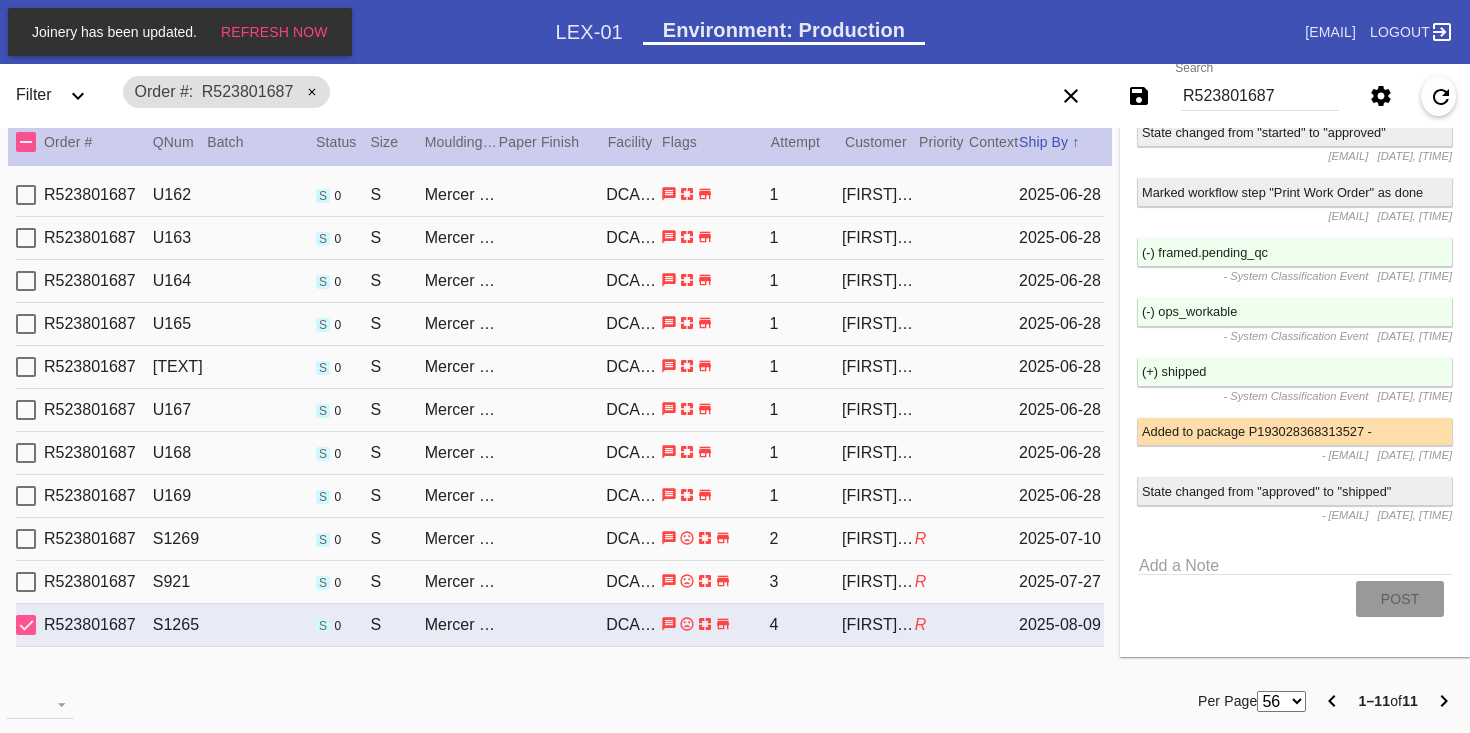 scroll, scrollTop: 4455, scrollLeft: 0, axis: vertical 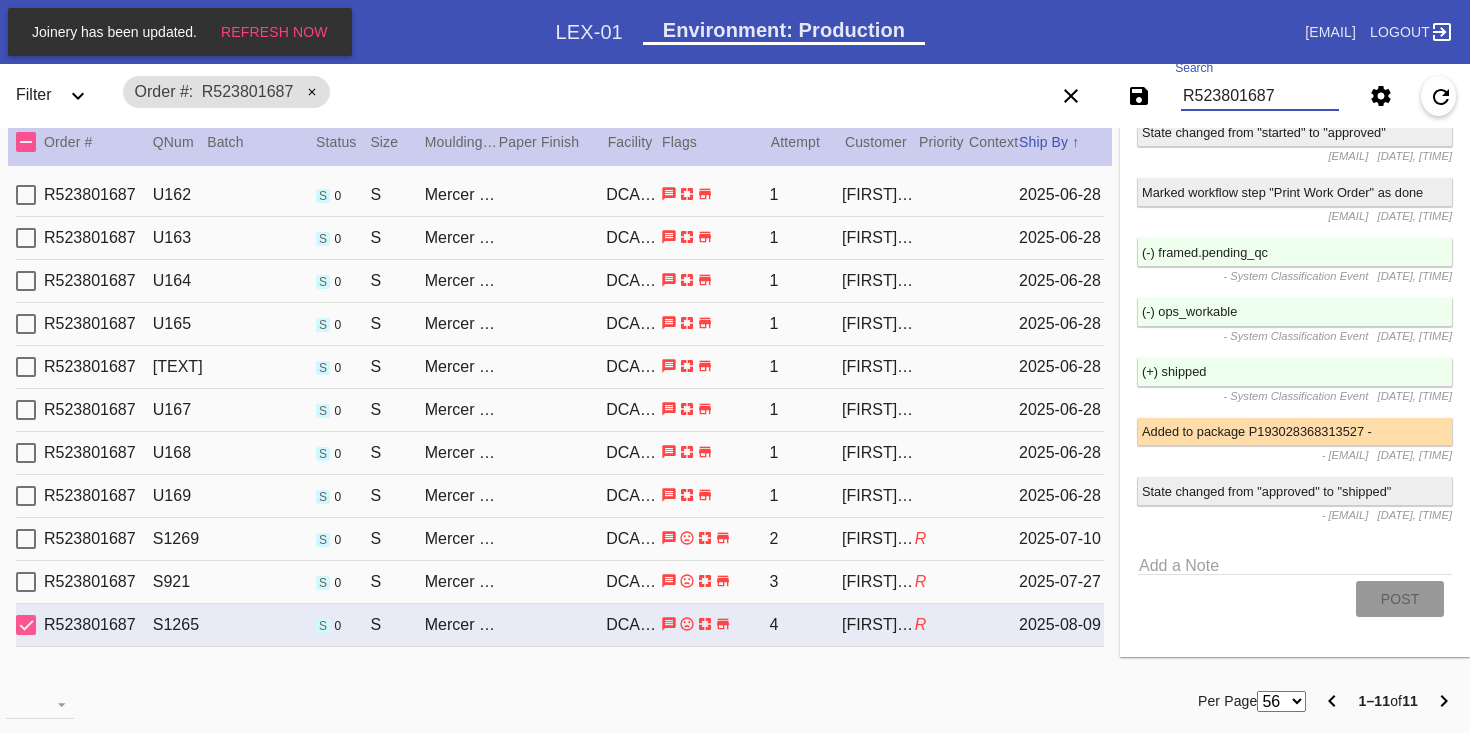 click on "R523801687" at bounding box center (1260, 96) 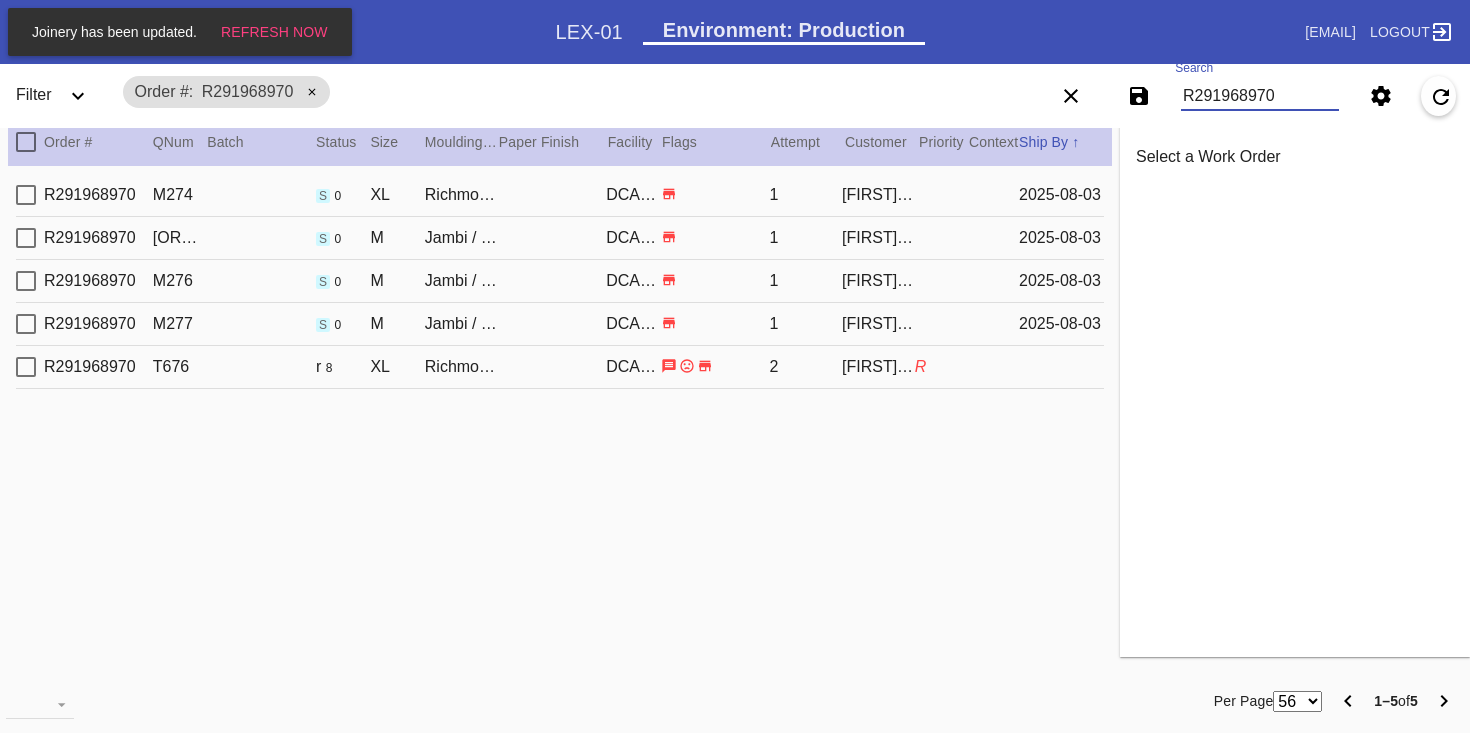 scroll, scrollTop: 0, scrollLeft: 0, axis: both 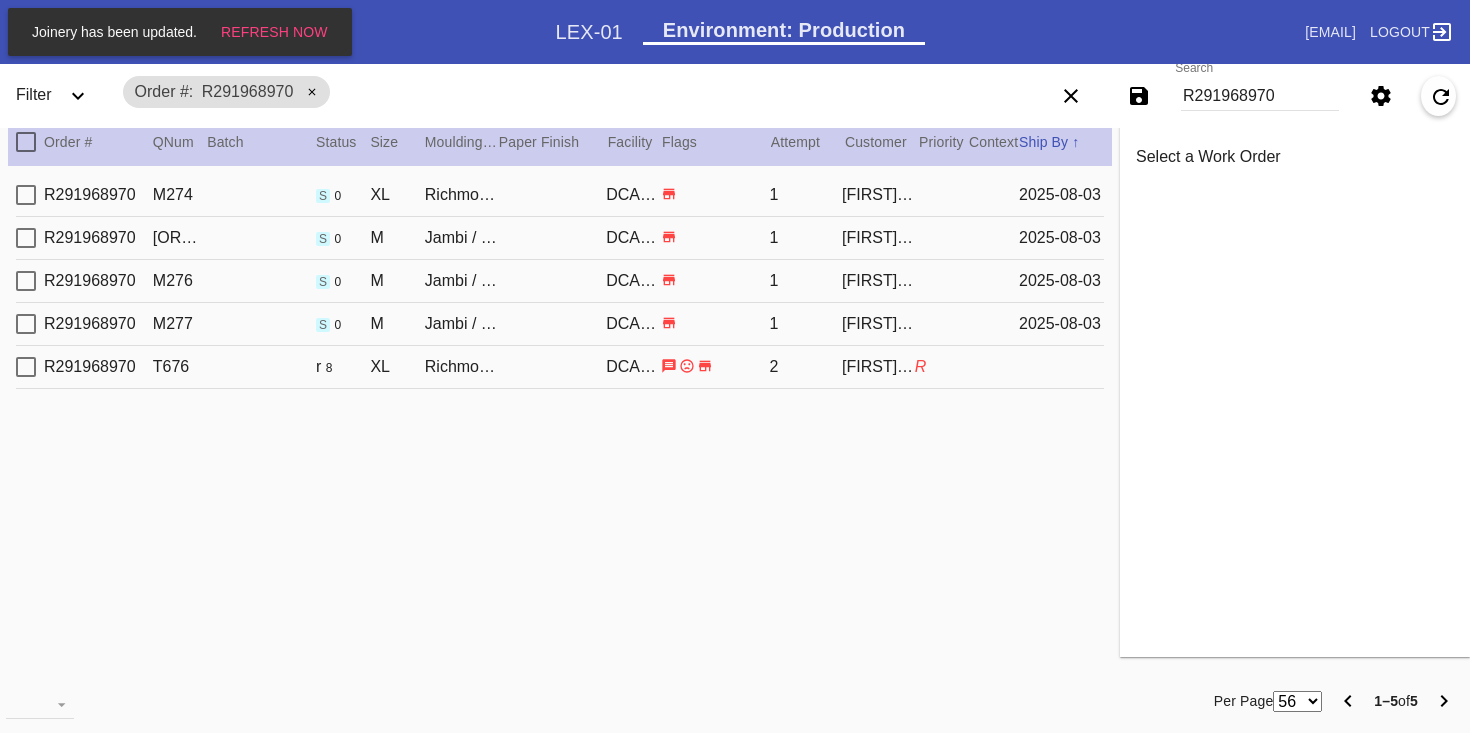 click on "R291968970" at bounding box center [1260, 96] 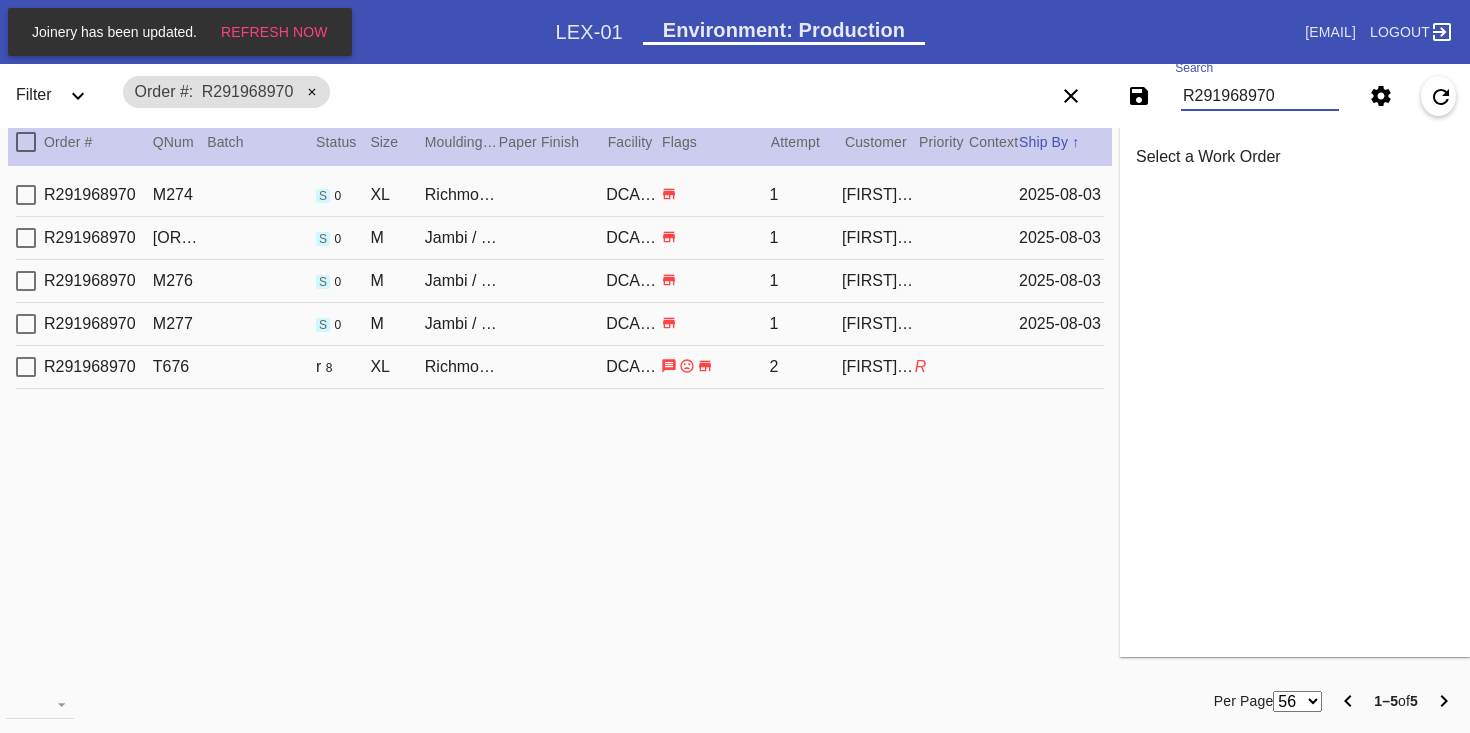 click on "R291968970" at bounding box center (1260, 96) 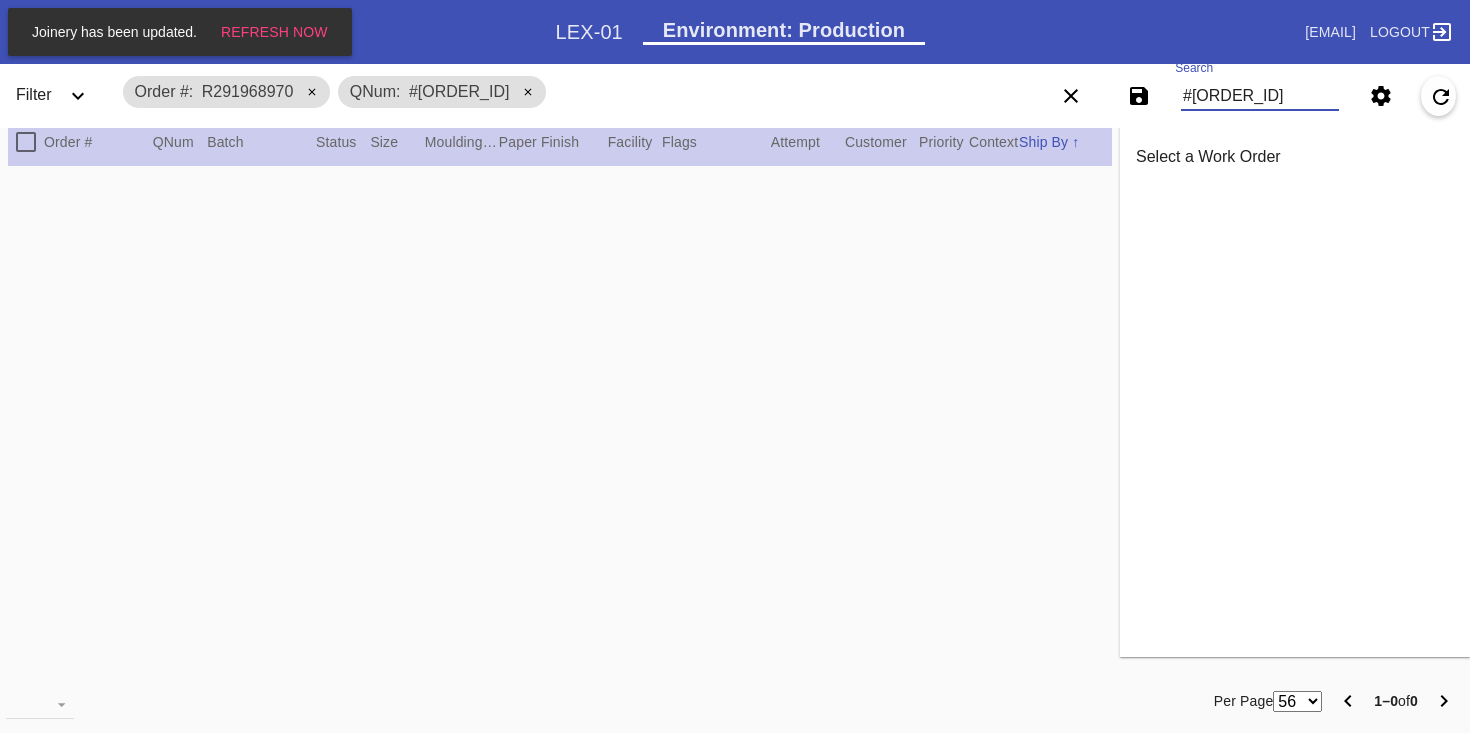 click on "#[ORDER_ID]" at bounding box center [1260, 96] 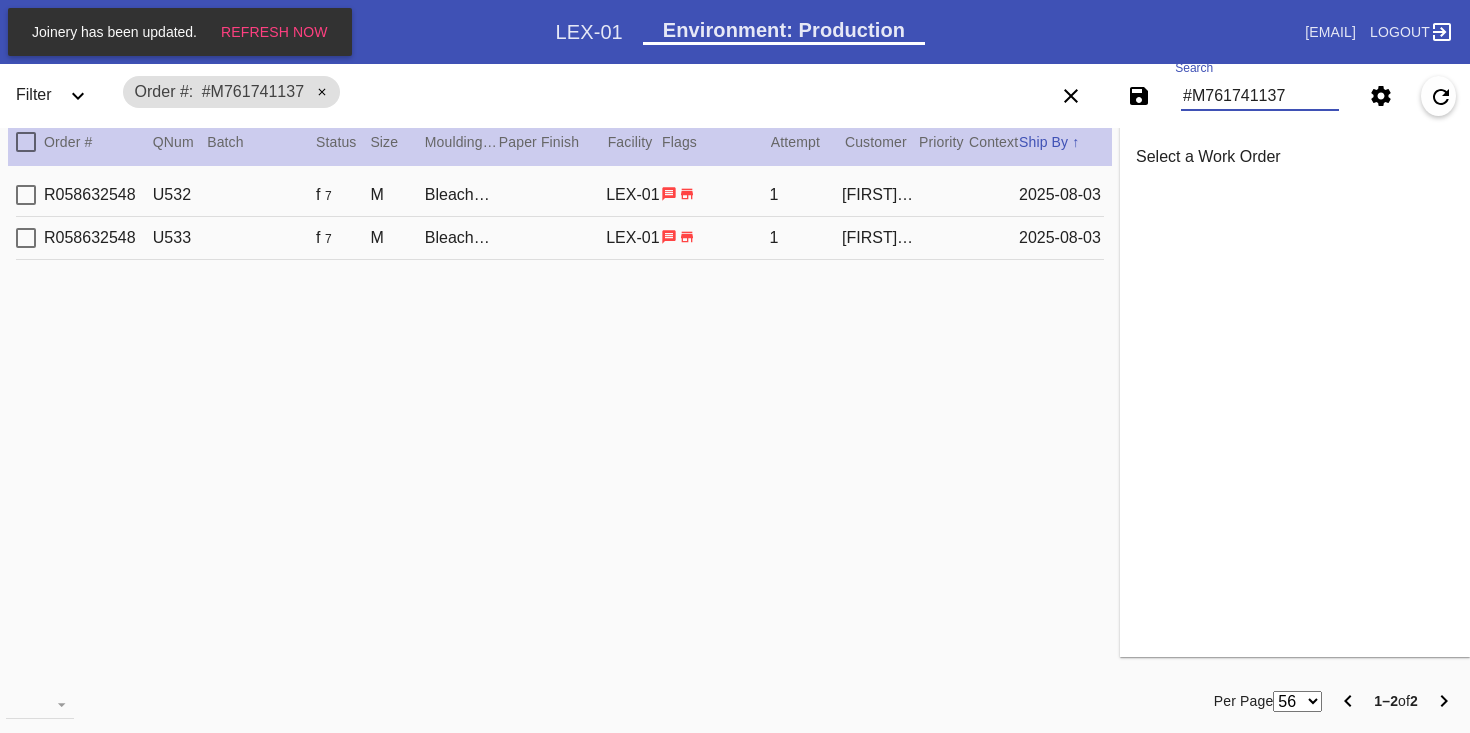 click on "[ORDER_ID] [SIZE] [FRAME_STYLE] [COLOR] [SIZE] [FRAME_STYLE] [COLOR] [NUMBER] [NAME]
[DATE]" at bounding box center (560, 238) 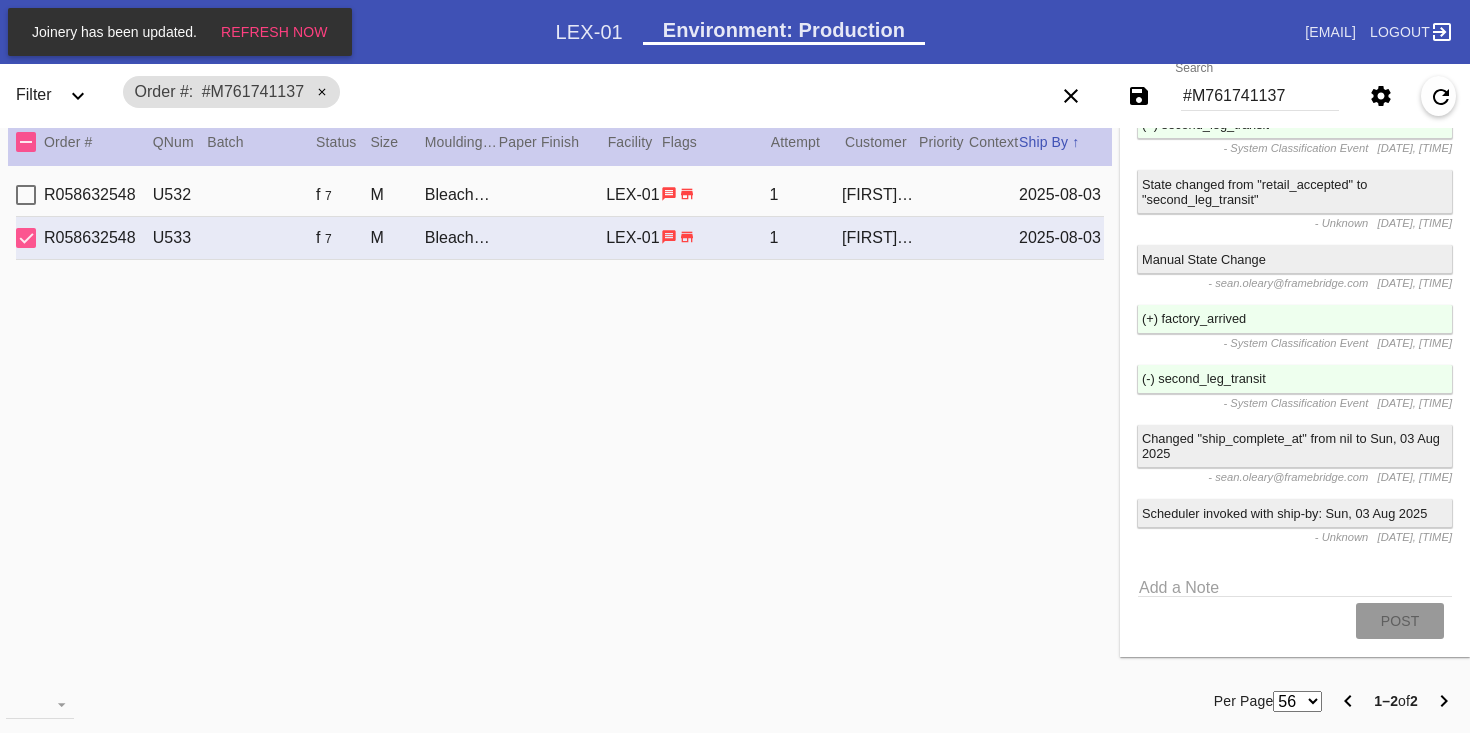 scroll, scrollTop: 1621, scrollLeft: 0, axis: vertical 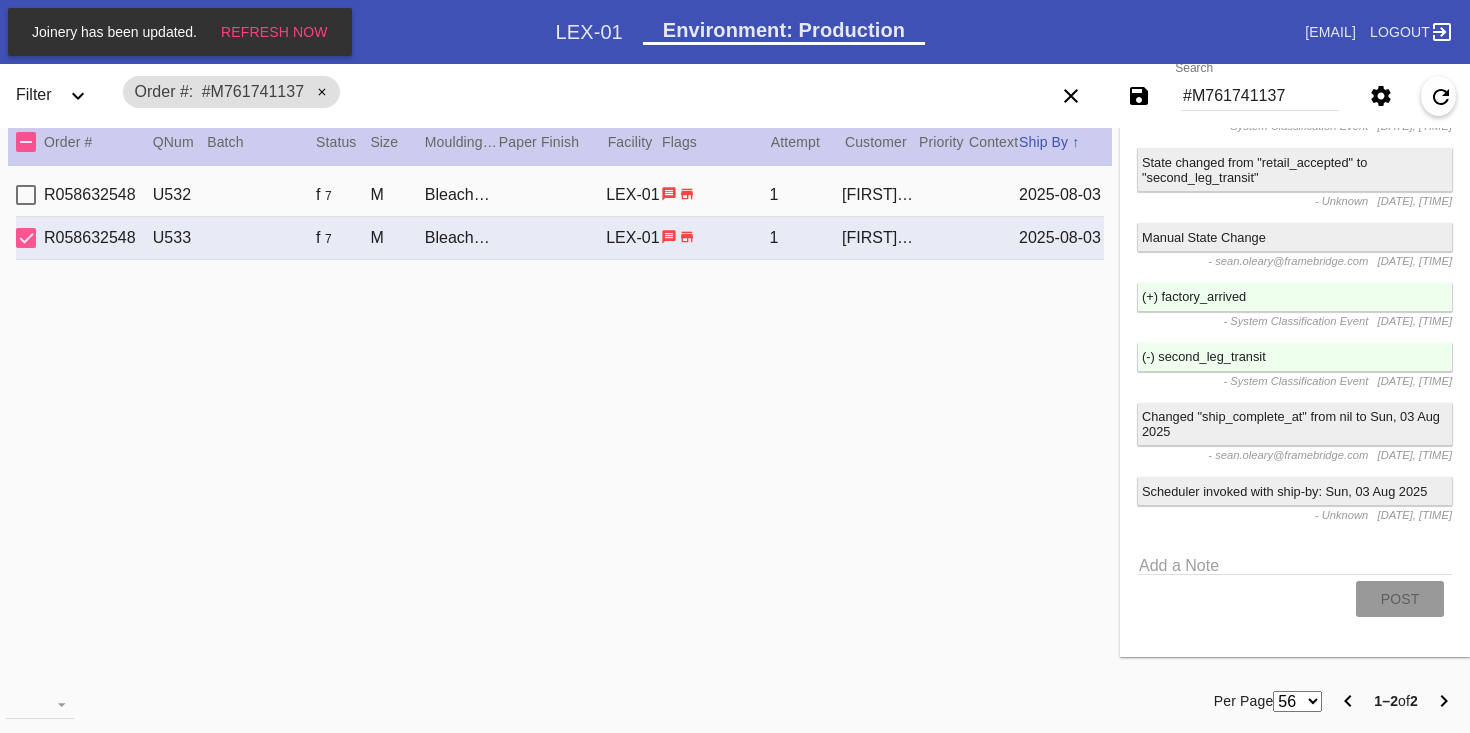 click on "#M761741137" at bounding box center [1260, 96] 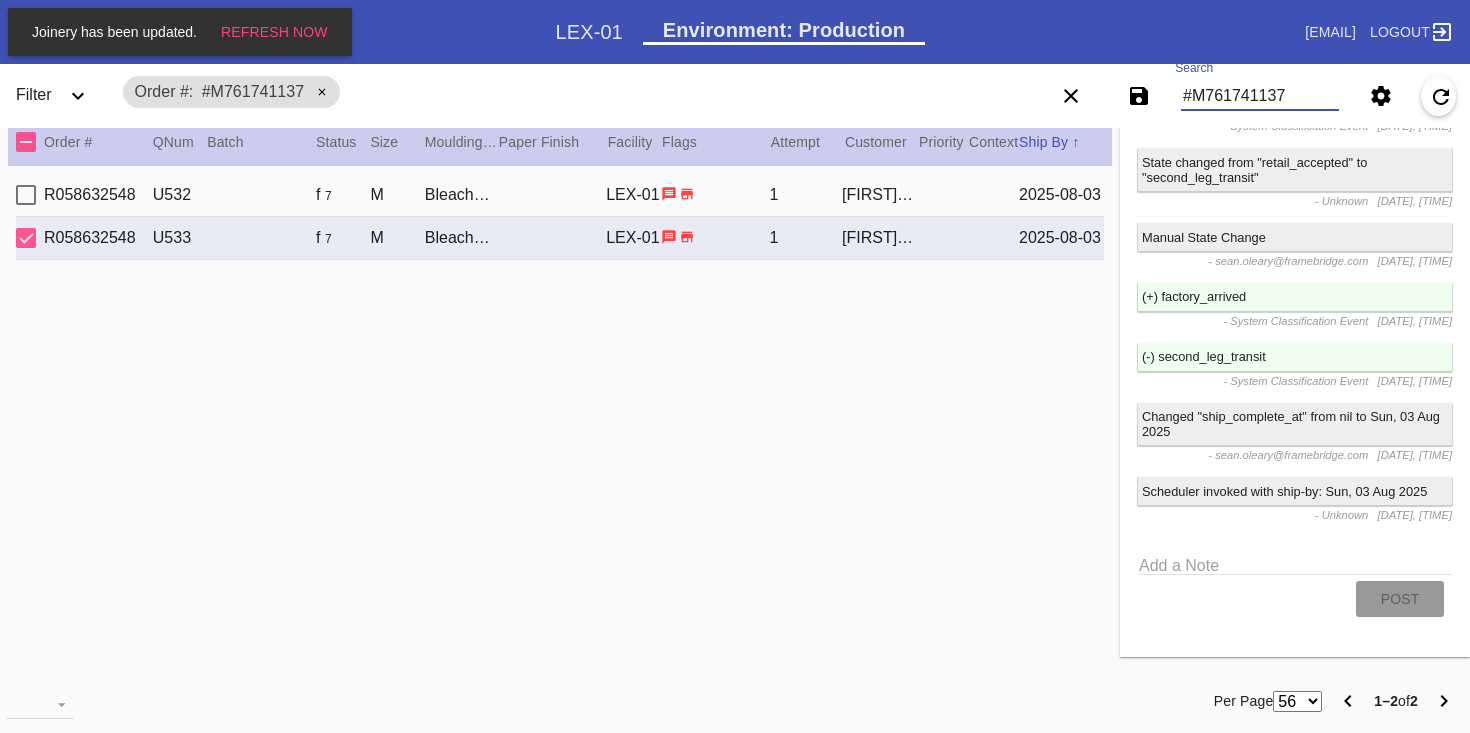 click on "#M761741137" at bounding box center (1260, 96) 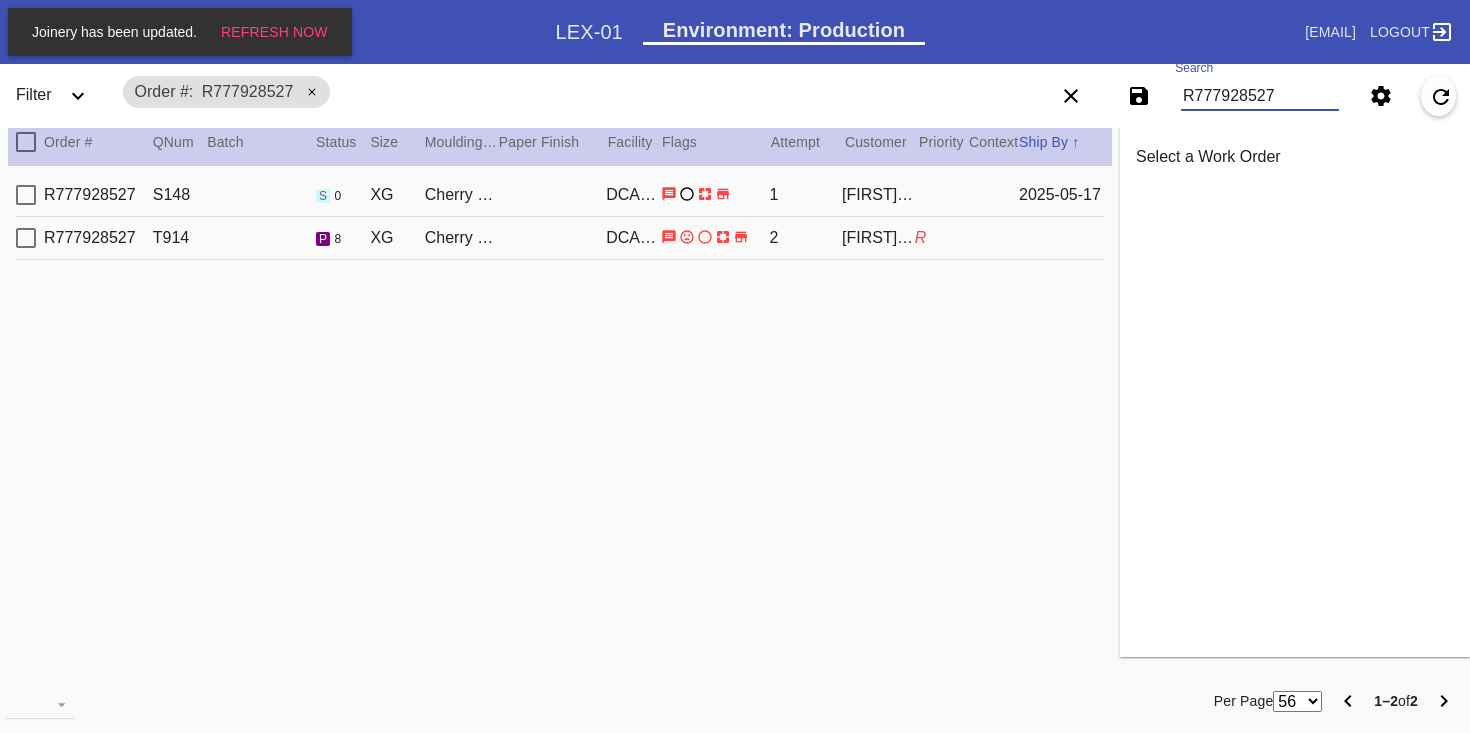 scroll, scrollTop: 0, scrollLeft: 0, axis: both 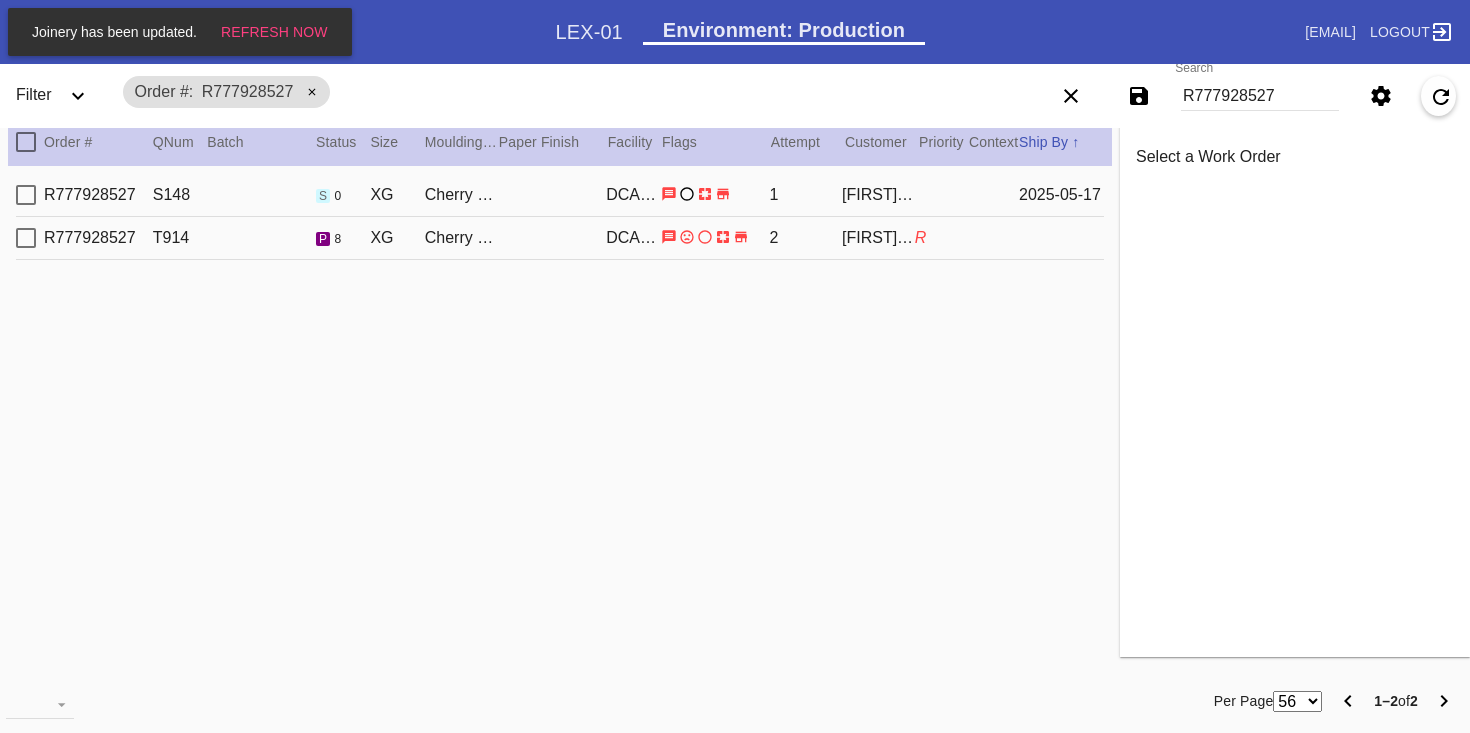 click on "[ORDER_ID] [NUMBER] [SIZE] [FRAME_STYLE] [COLOR] [COLOR] [NUMBER] [NAME]
[ORDER_ID]" at bounding box center [560, 238] 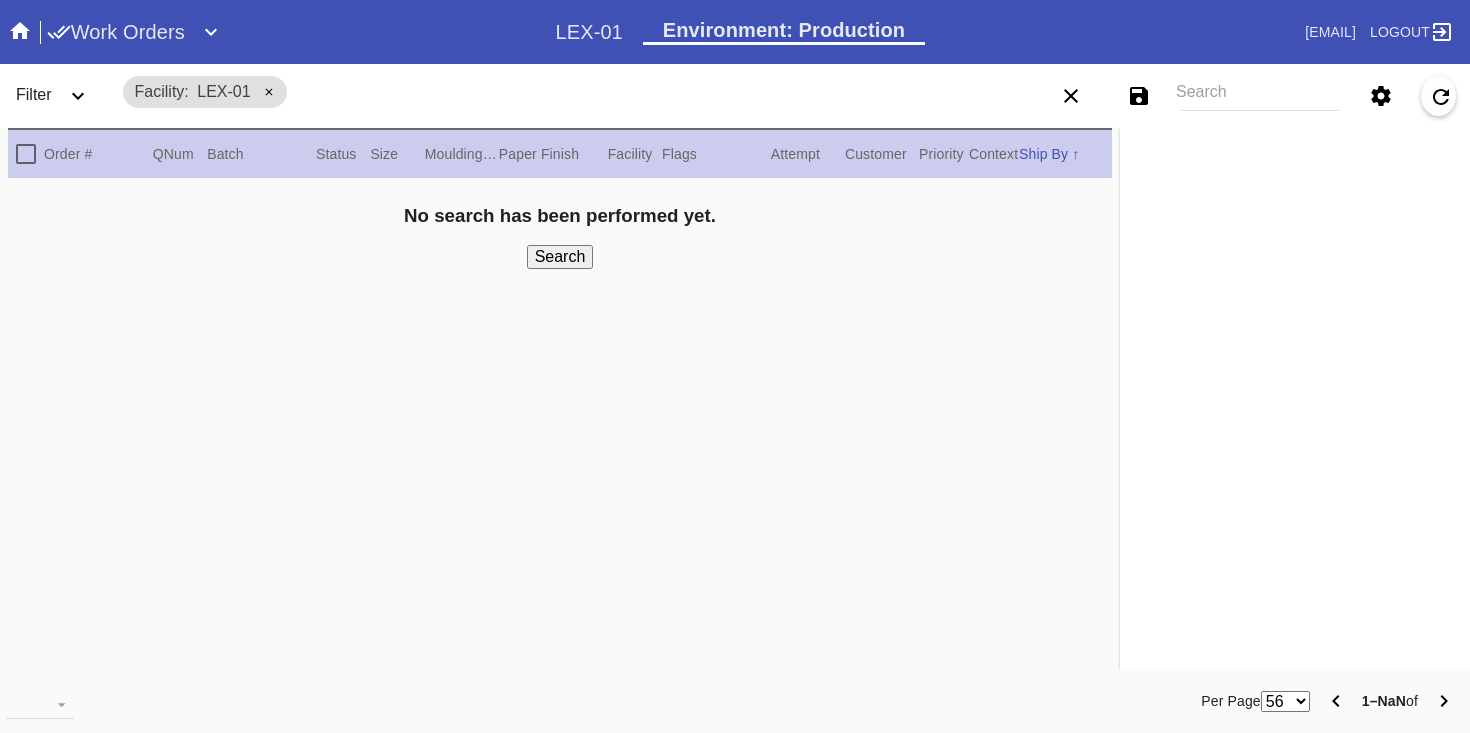 scroll, scrollTop: 0, scrollLeft: 0, axis: both 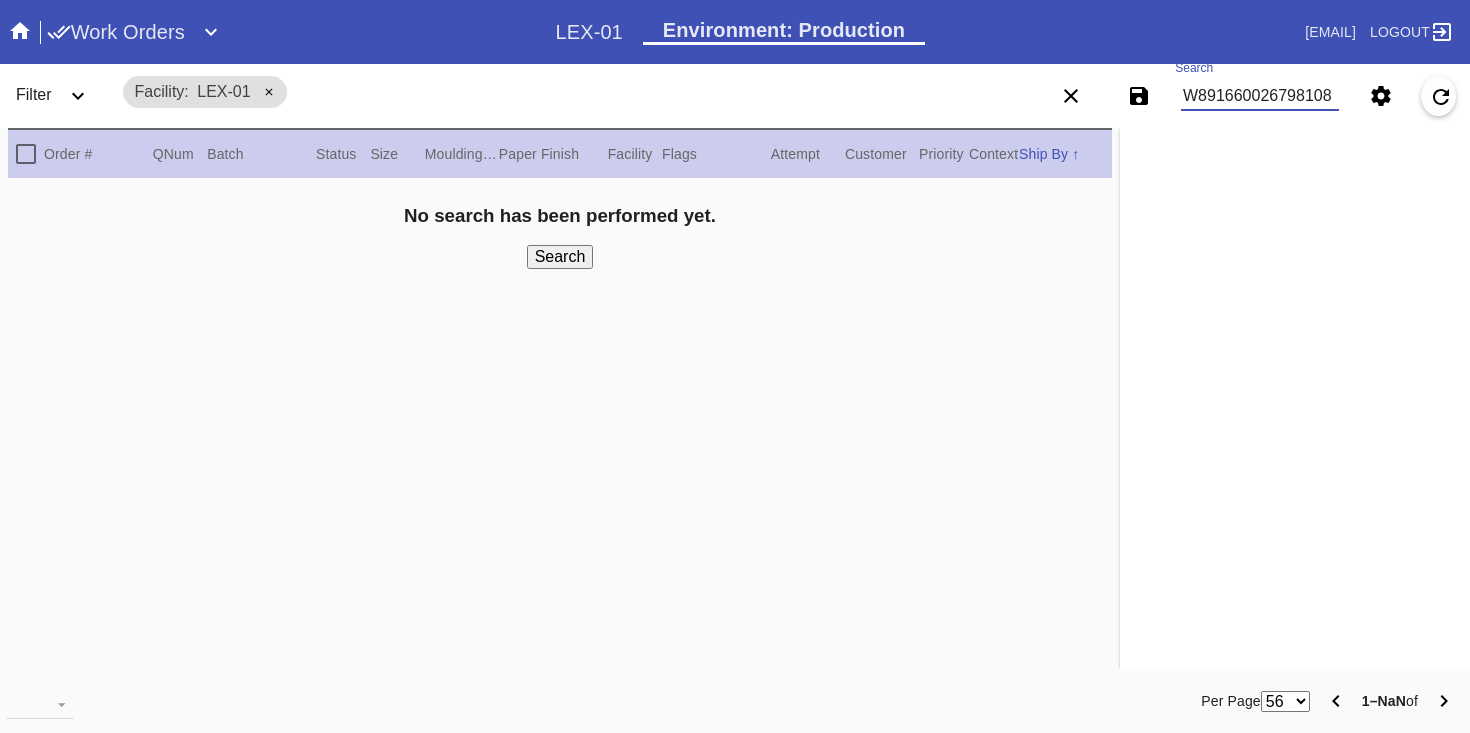 type on "W891660026798108" 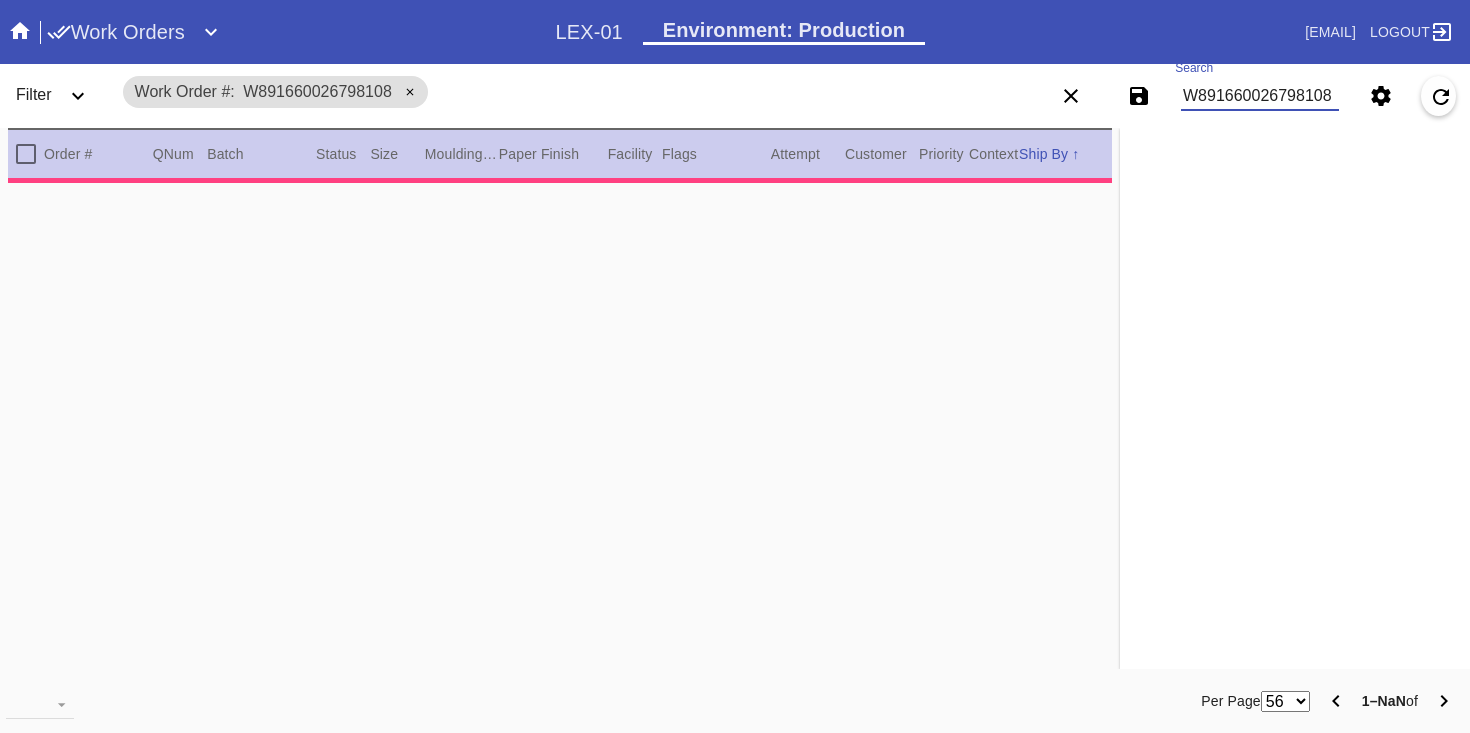 type on "0.0" 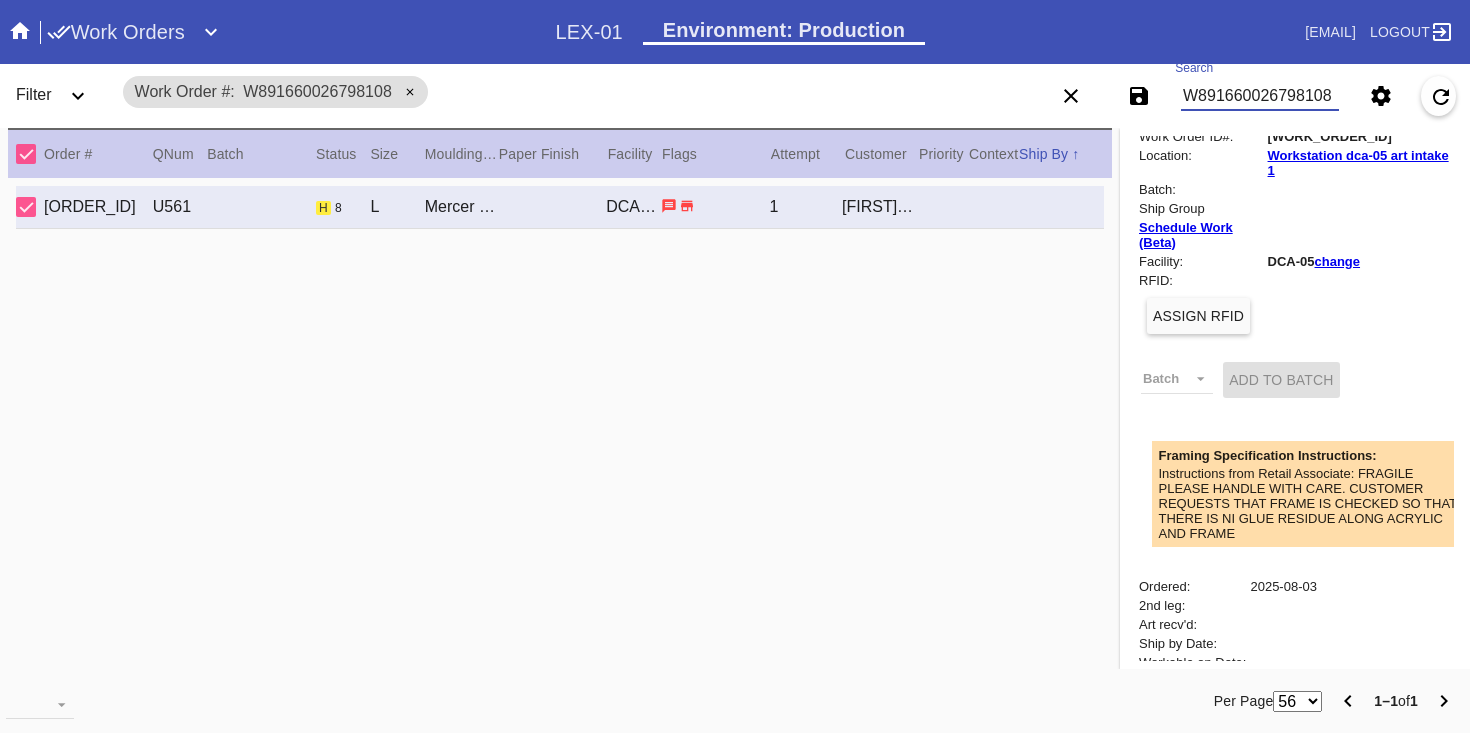 scroll, scrollTop: 876, scrollLeft: 0, axis: vertical 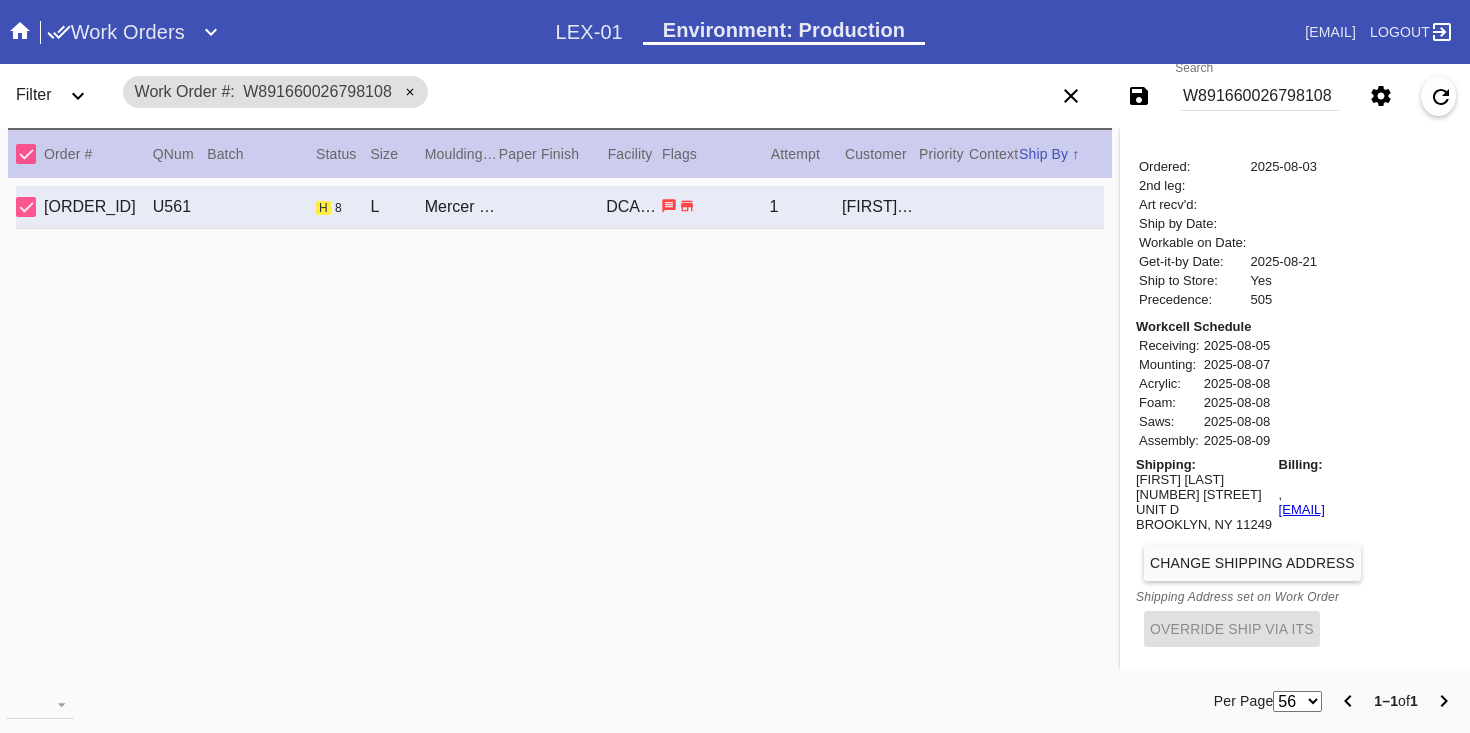 drag, startPoint x: 1429, startPoint y: 536, endPoint x: 1273, endPoint y: 509, distance: 158.31929 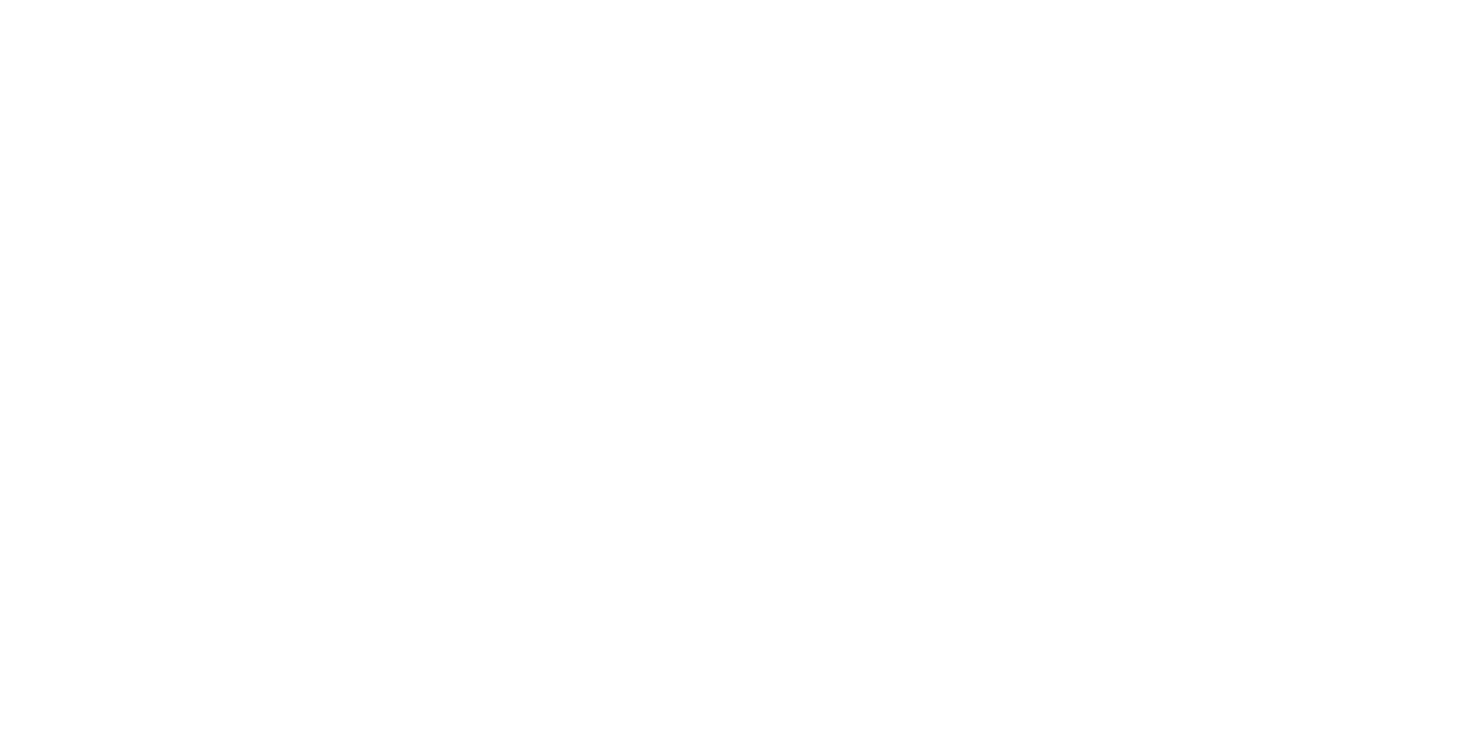 scroll, scrollTop: 0, scrollLeft: 0, axis: both 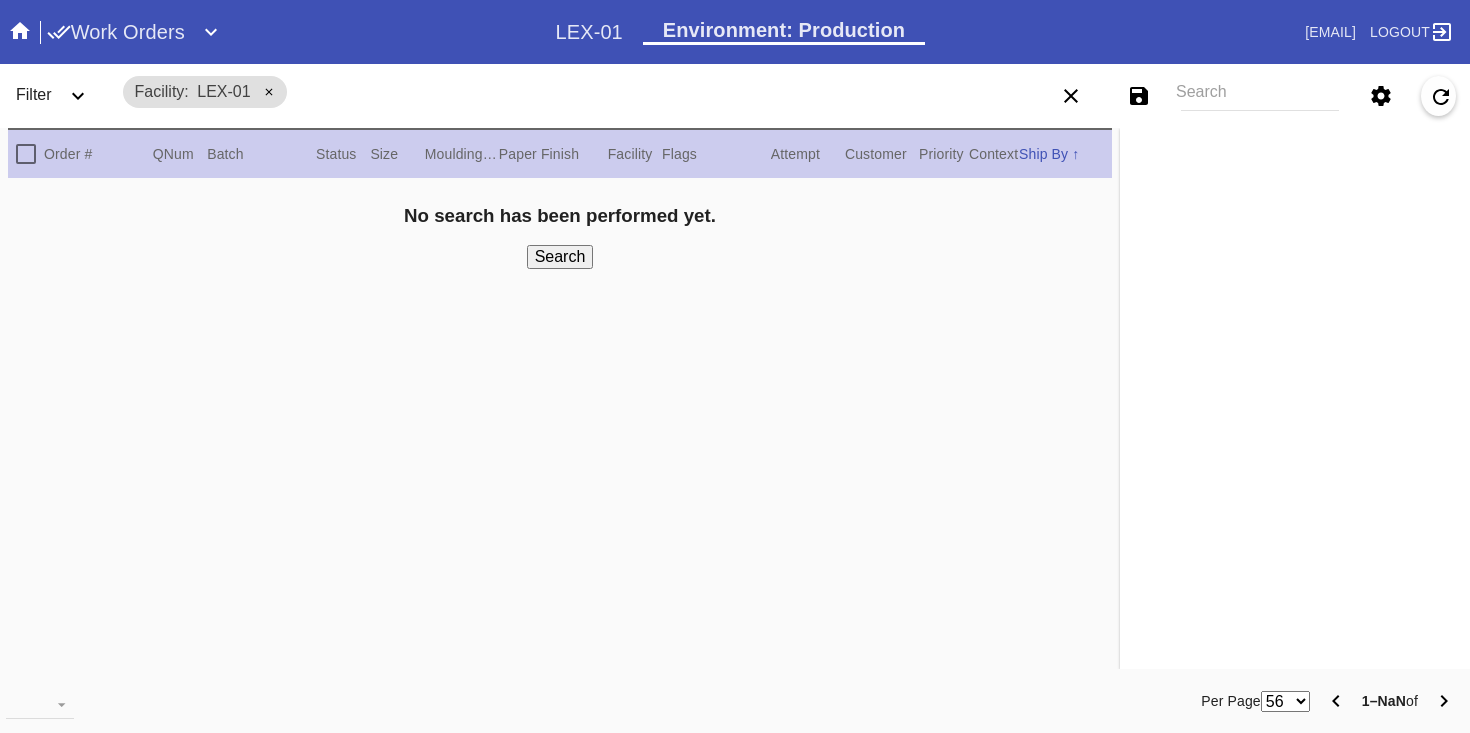 click on "Search" at bounding box center [1260, 96] 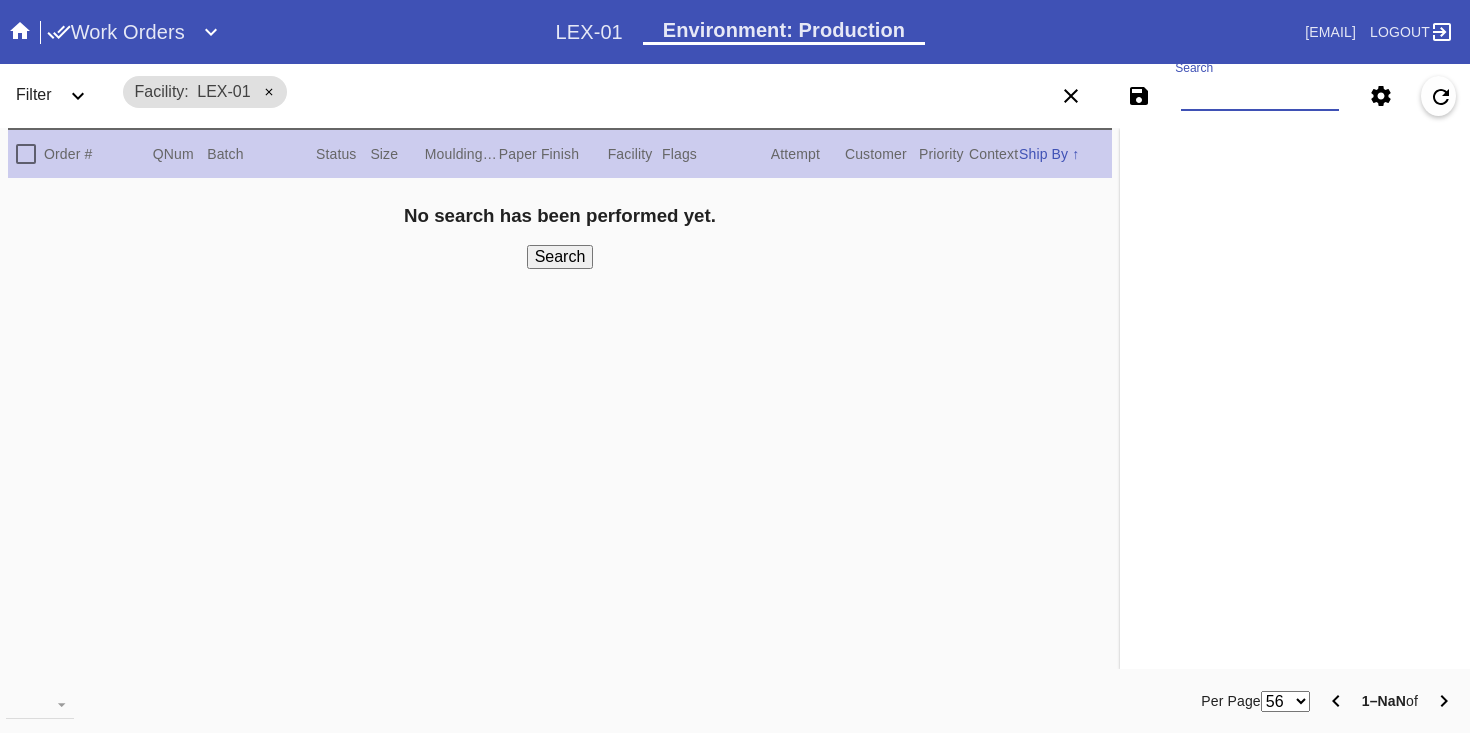 paste on "W969995998511572" 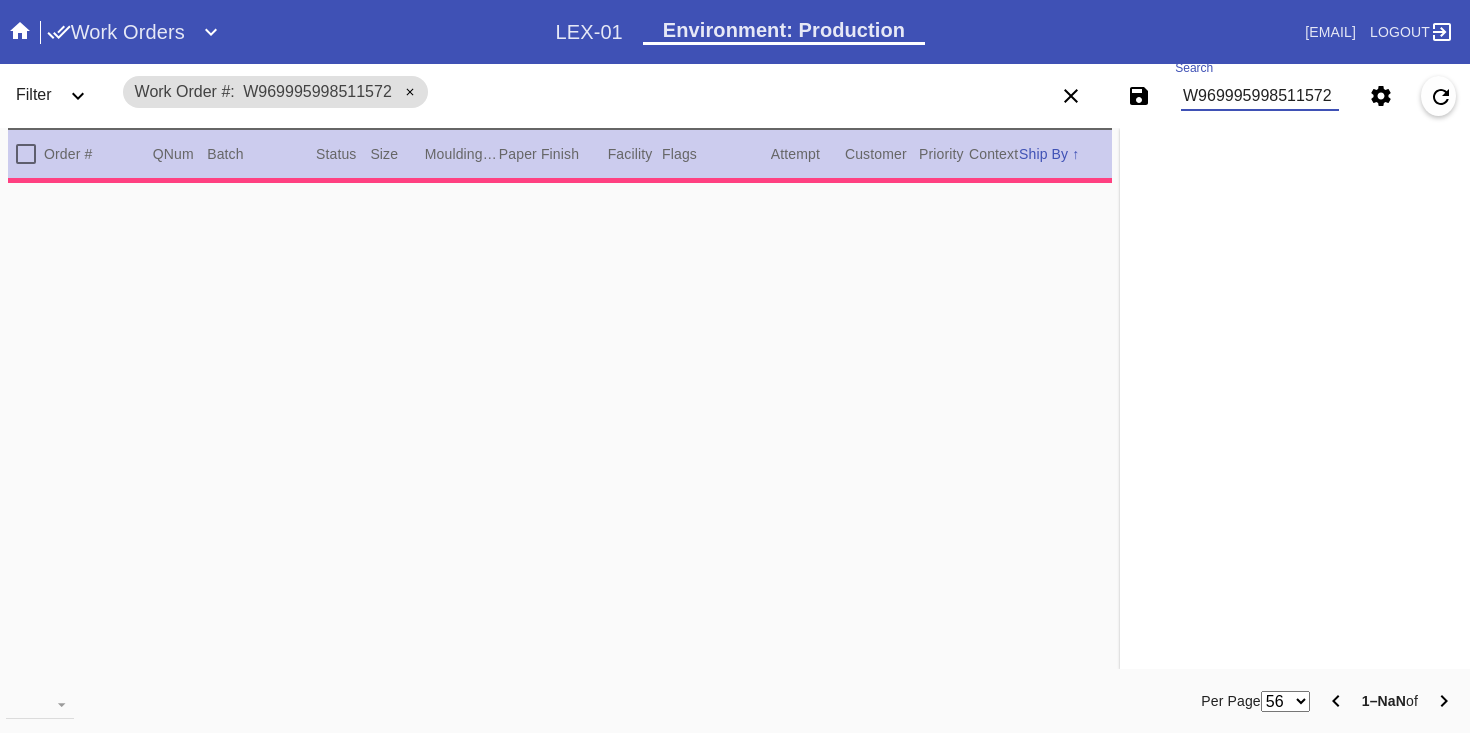 type on "1.5" 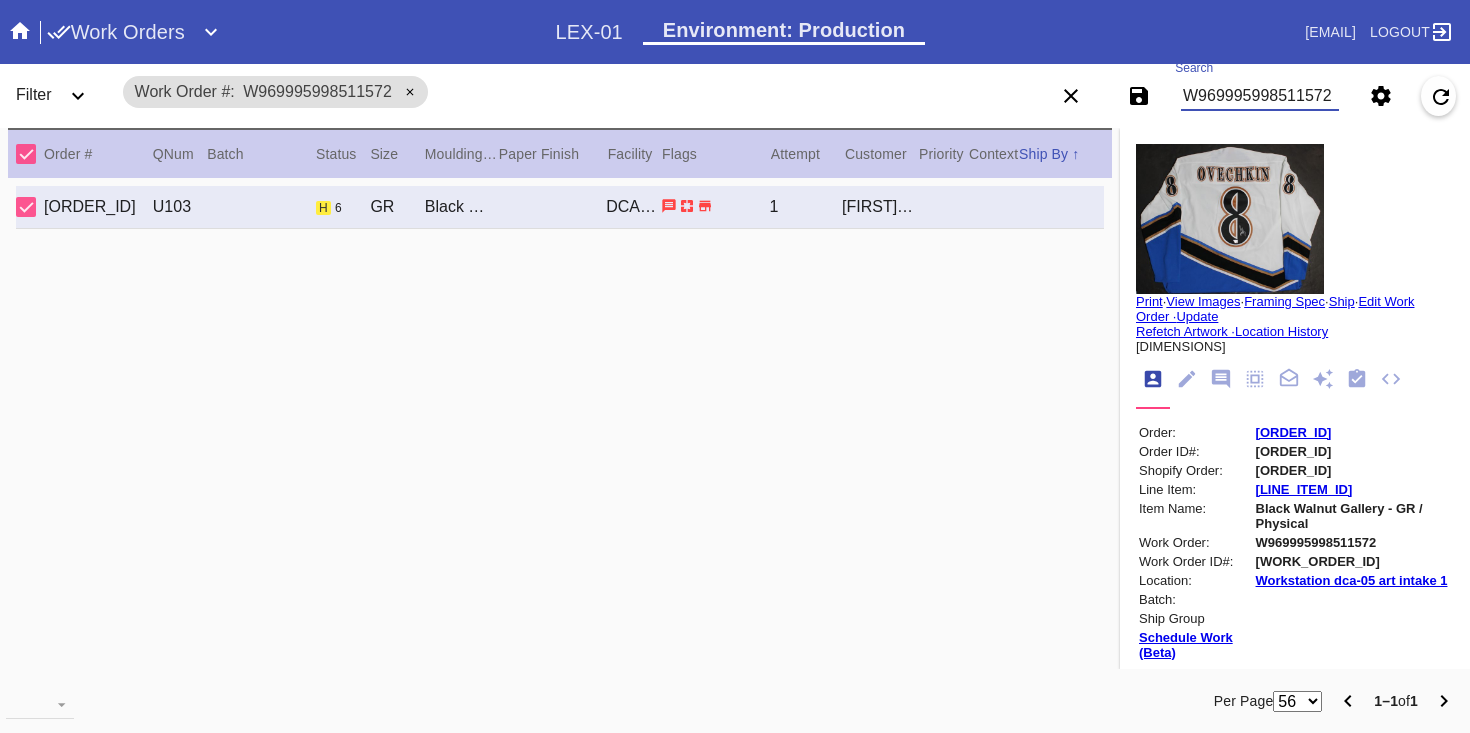 type on "W969995998511572" 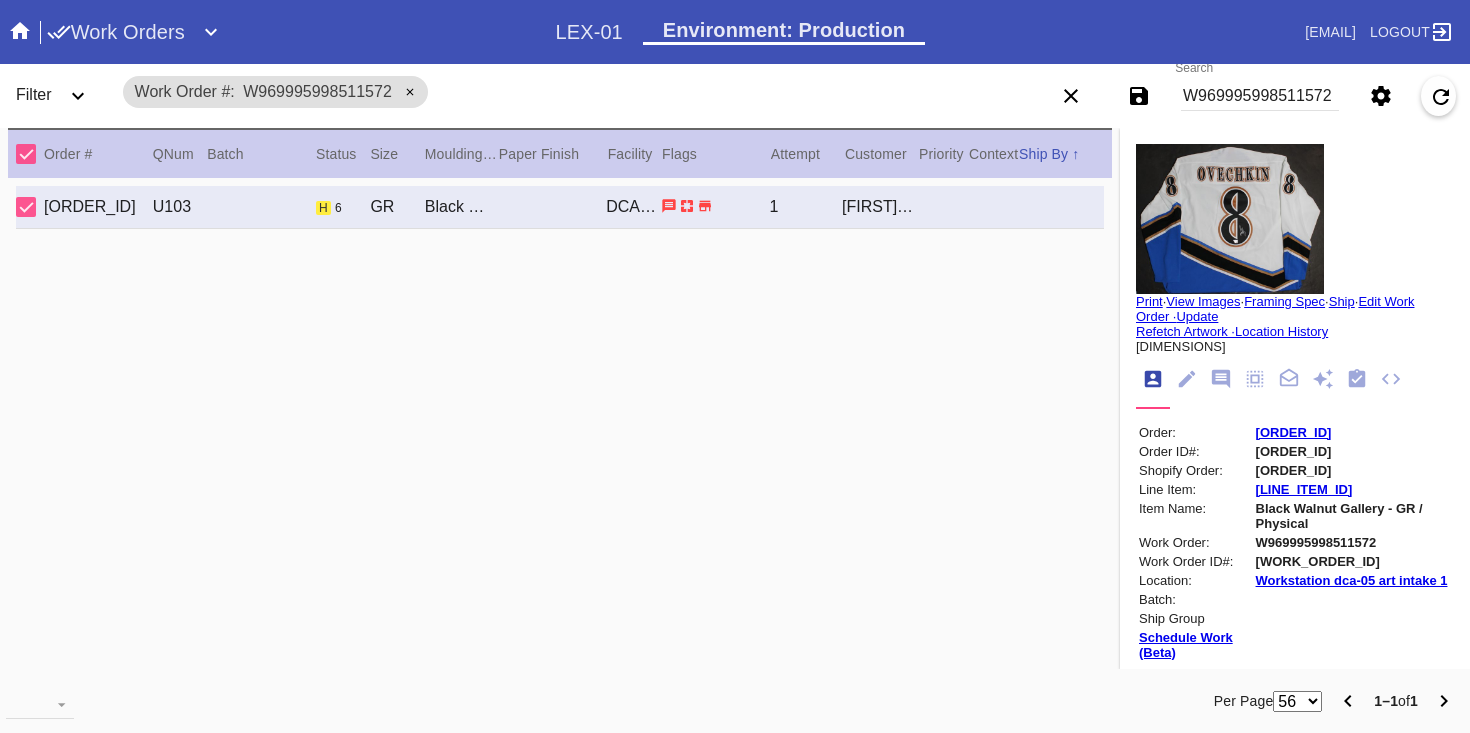 click on "Print" at bounding box center (1149, 301) 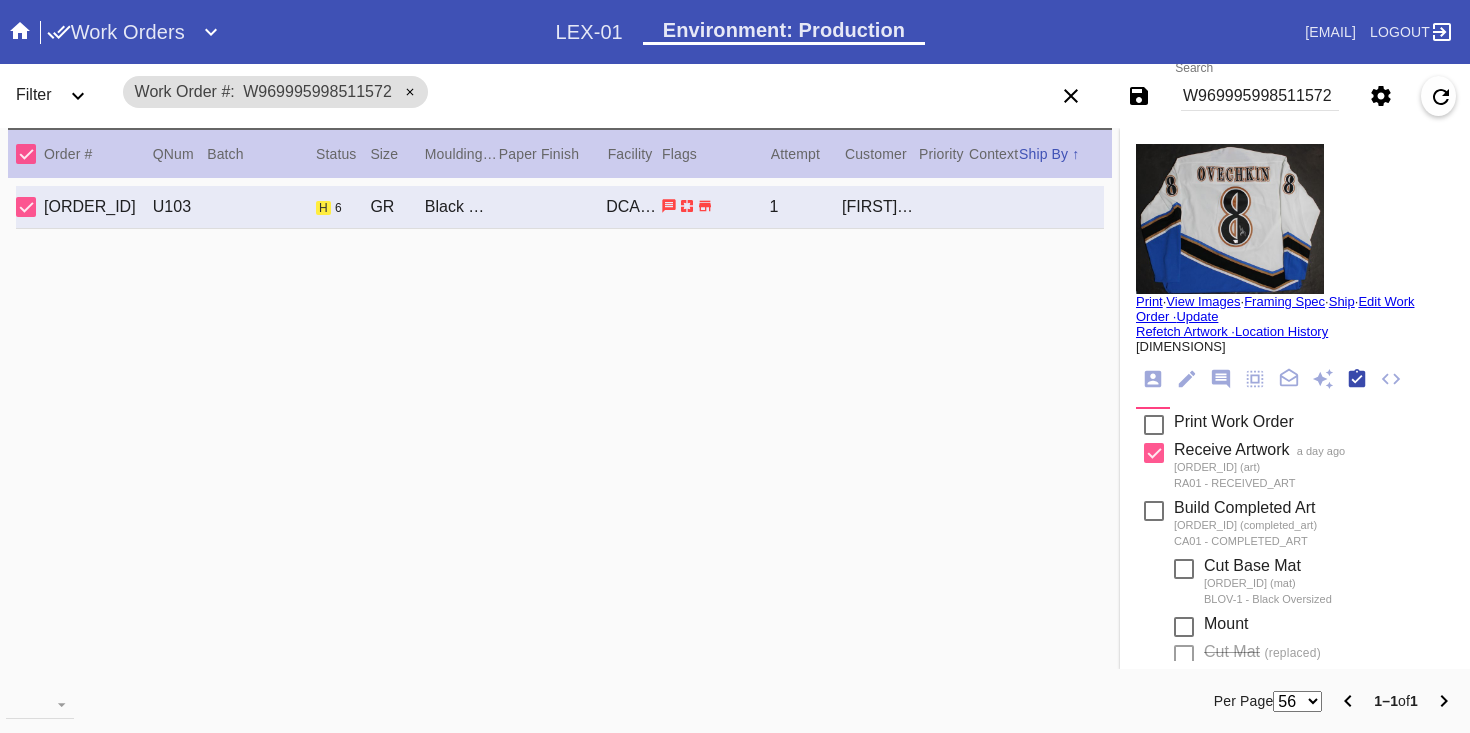 scroll, scrollTop: 320, scrollLeft: 0, axis: vertical 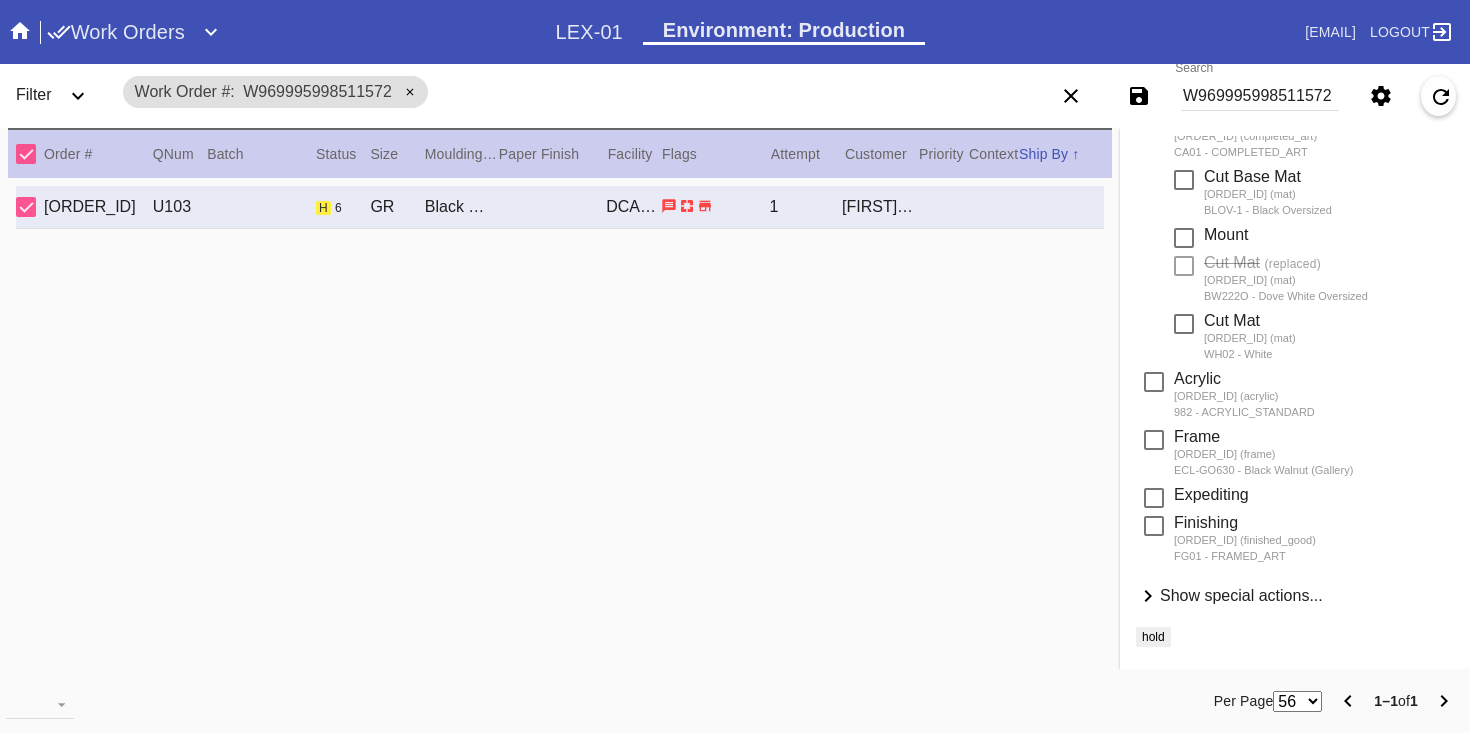click on "Show special actions... Hide special actions..." at bounding box center [1295, 597] 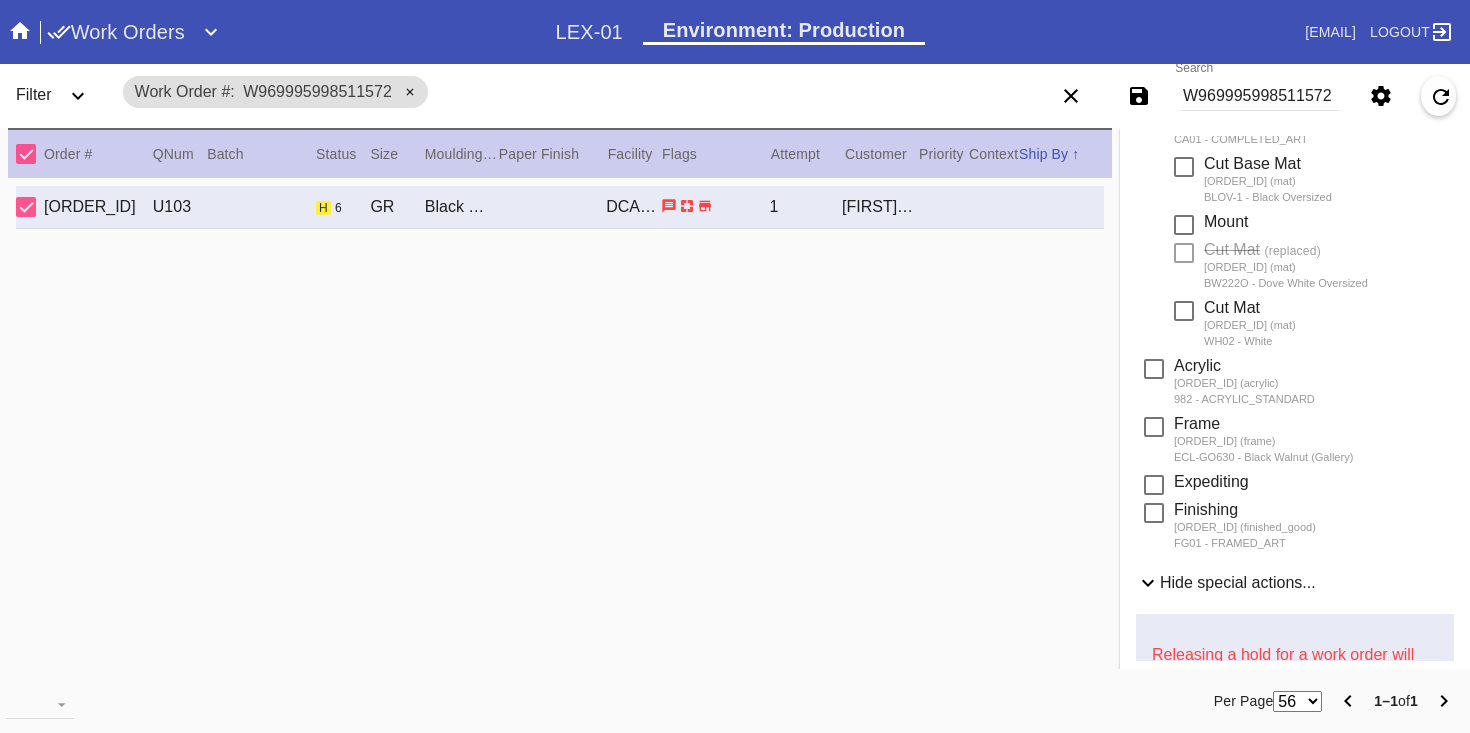 scroll, scrollTop: 860, scrollLeft: 0, axis: vertical 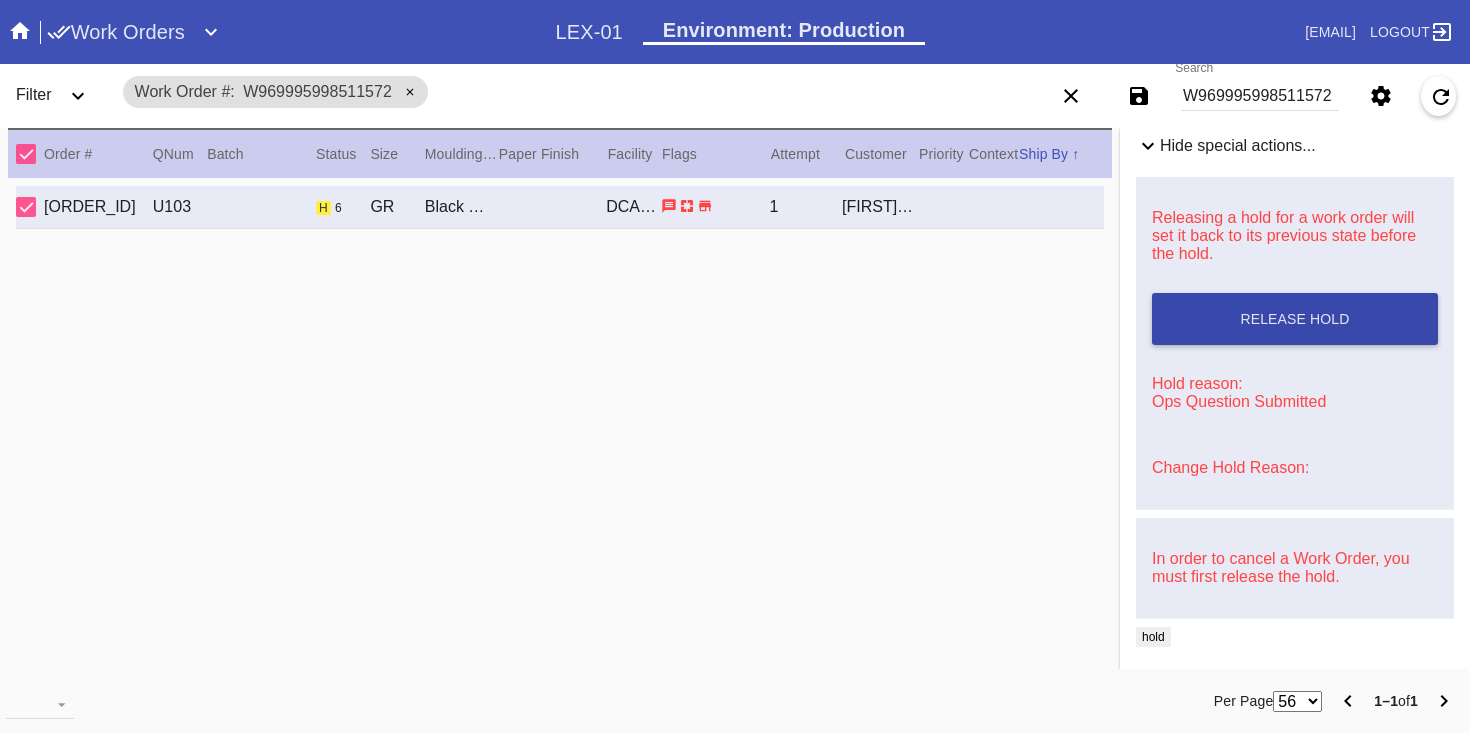 click on "Release Hold" at bounding box center (1295, 319) 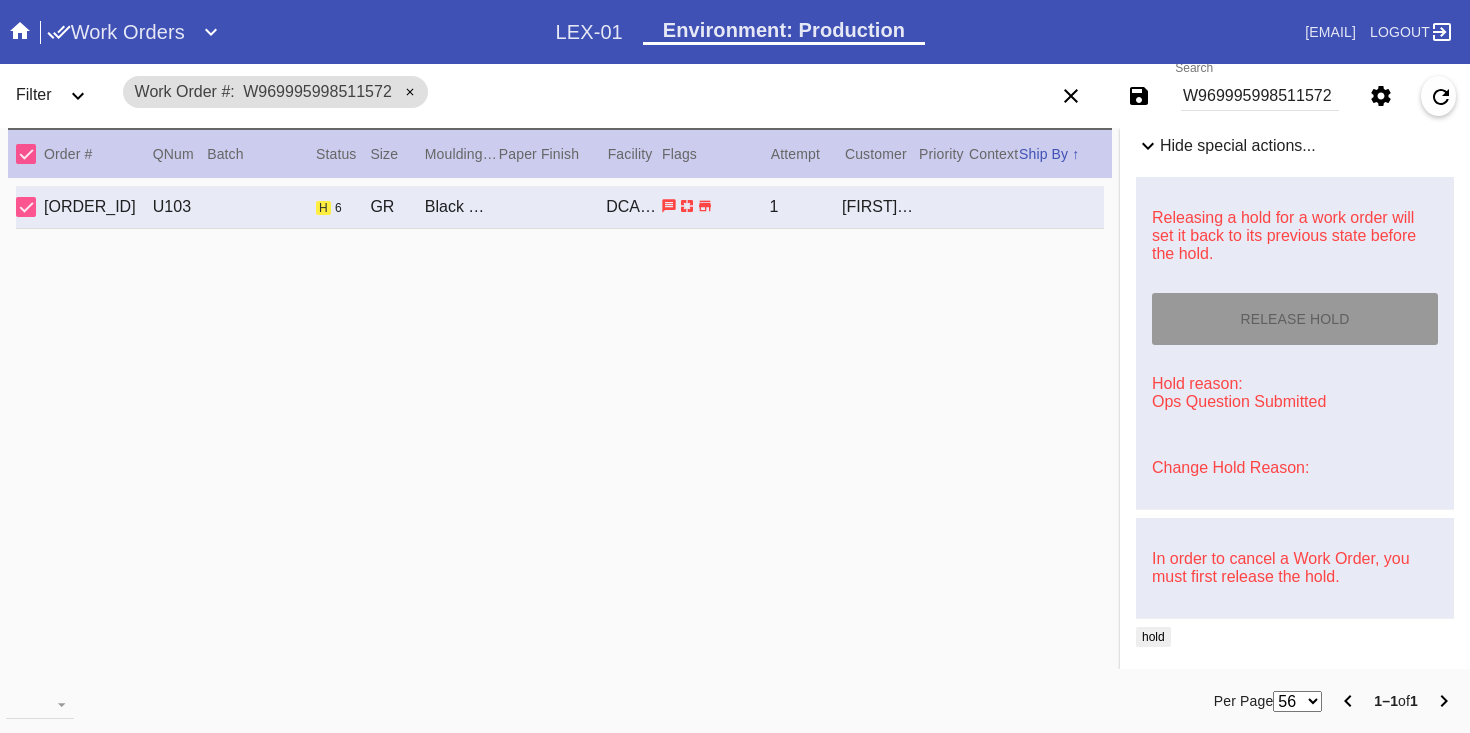 scroll, scrollTop: 0, scrollLeft: 0, axis: both 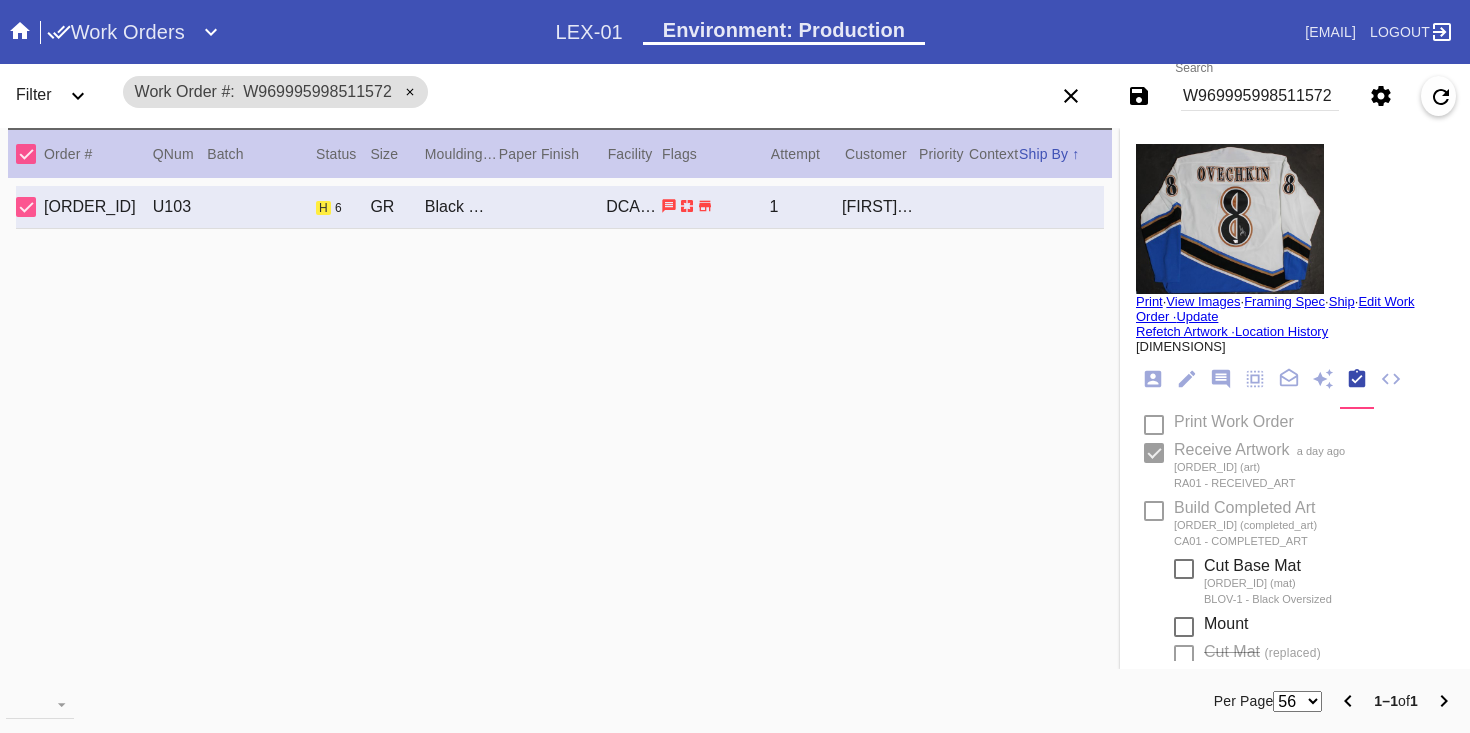 type on "8/8/2025" 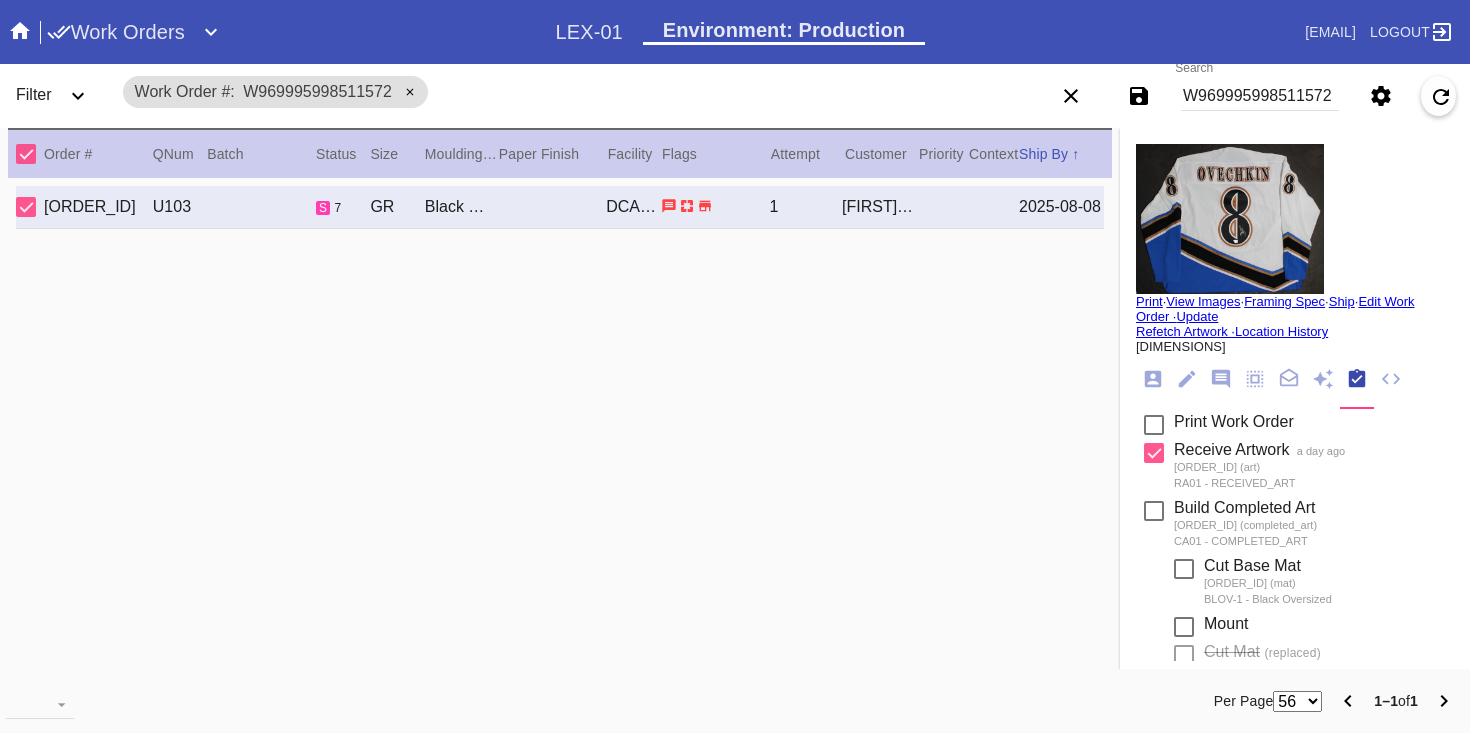 click on "Print" at bounding box center (1149, 301) 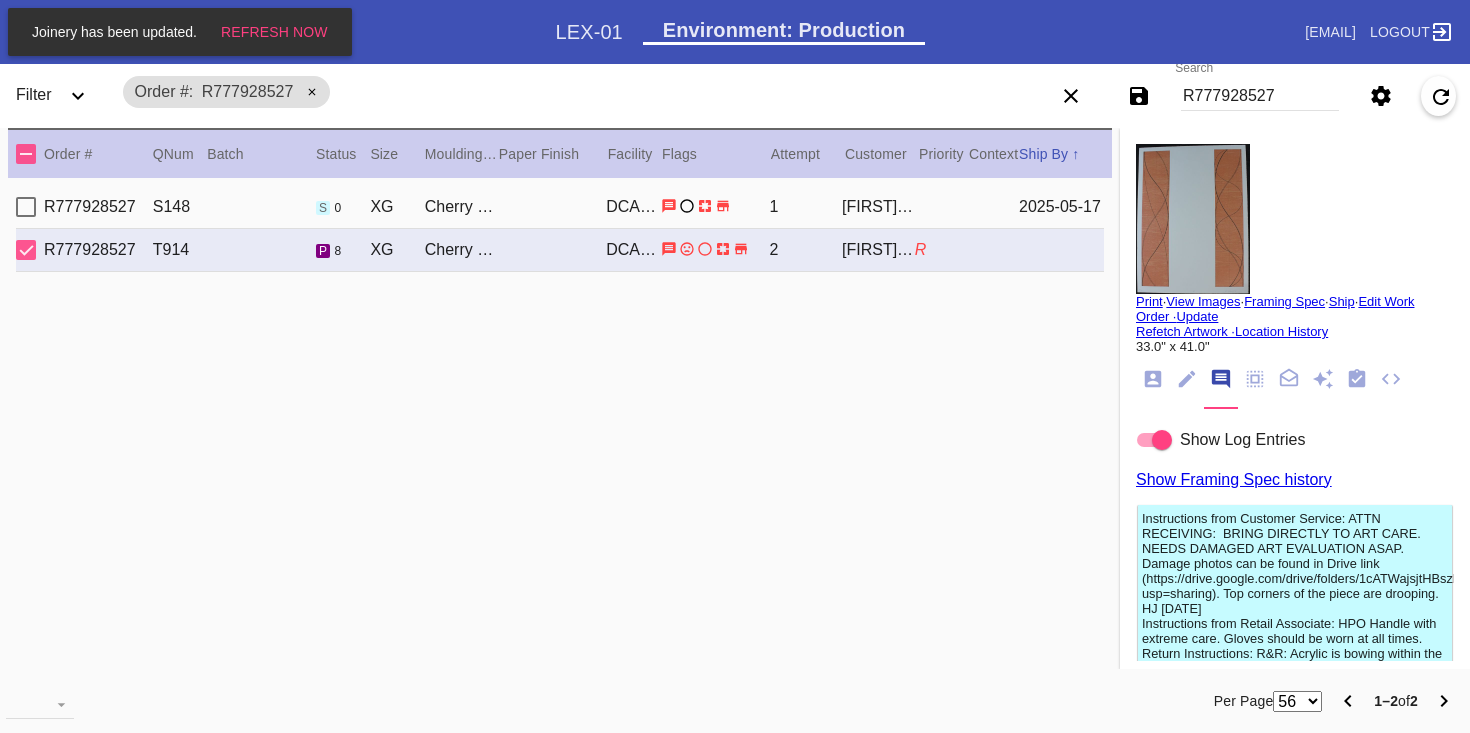 scroll, scrollTop: 0, scrollLeft: 0, axis: both 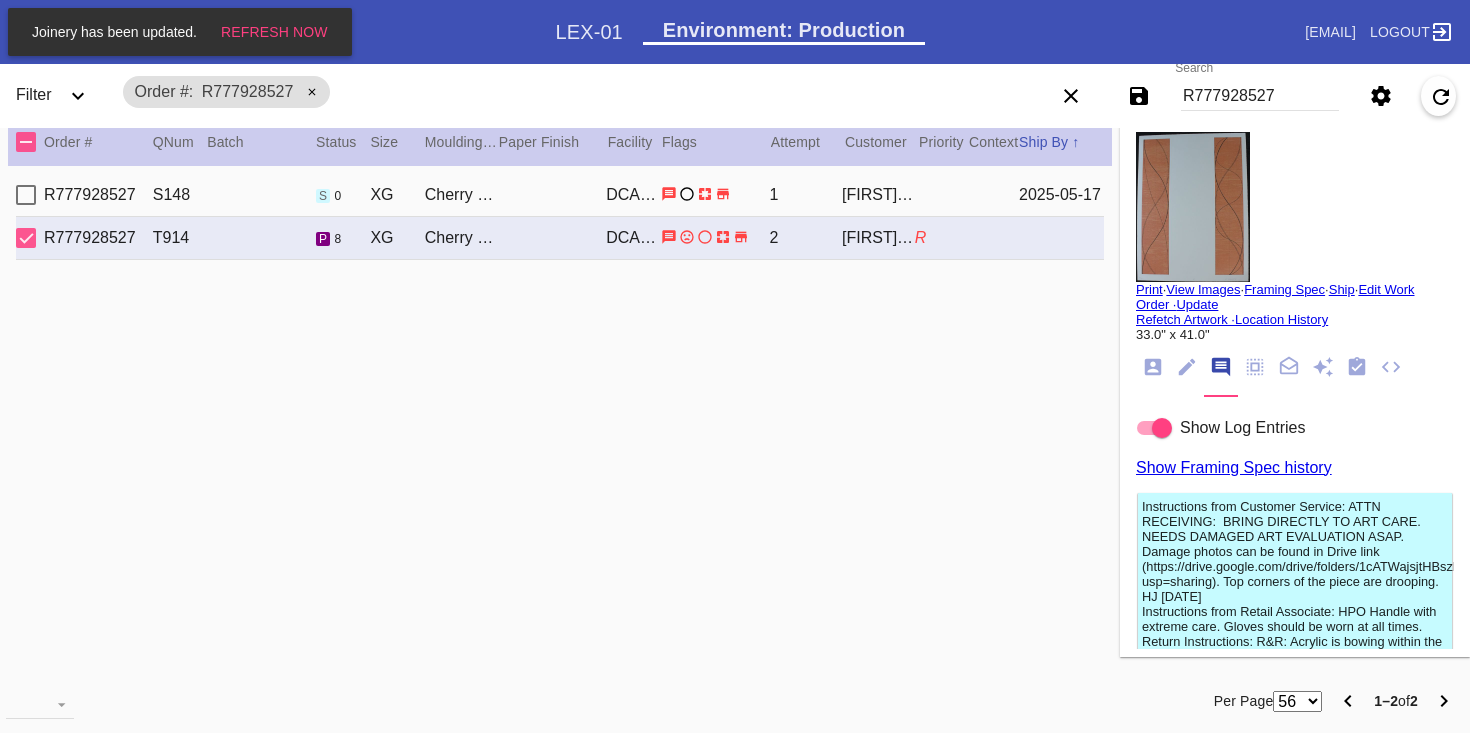 click on "R777928527" at bounding box center [1260, 96] 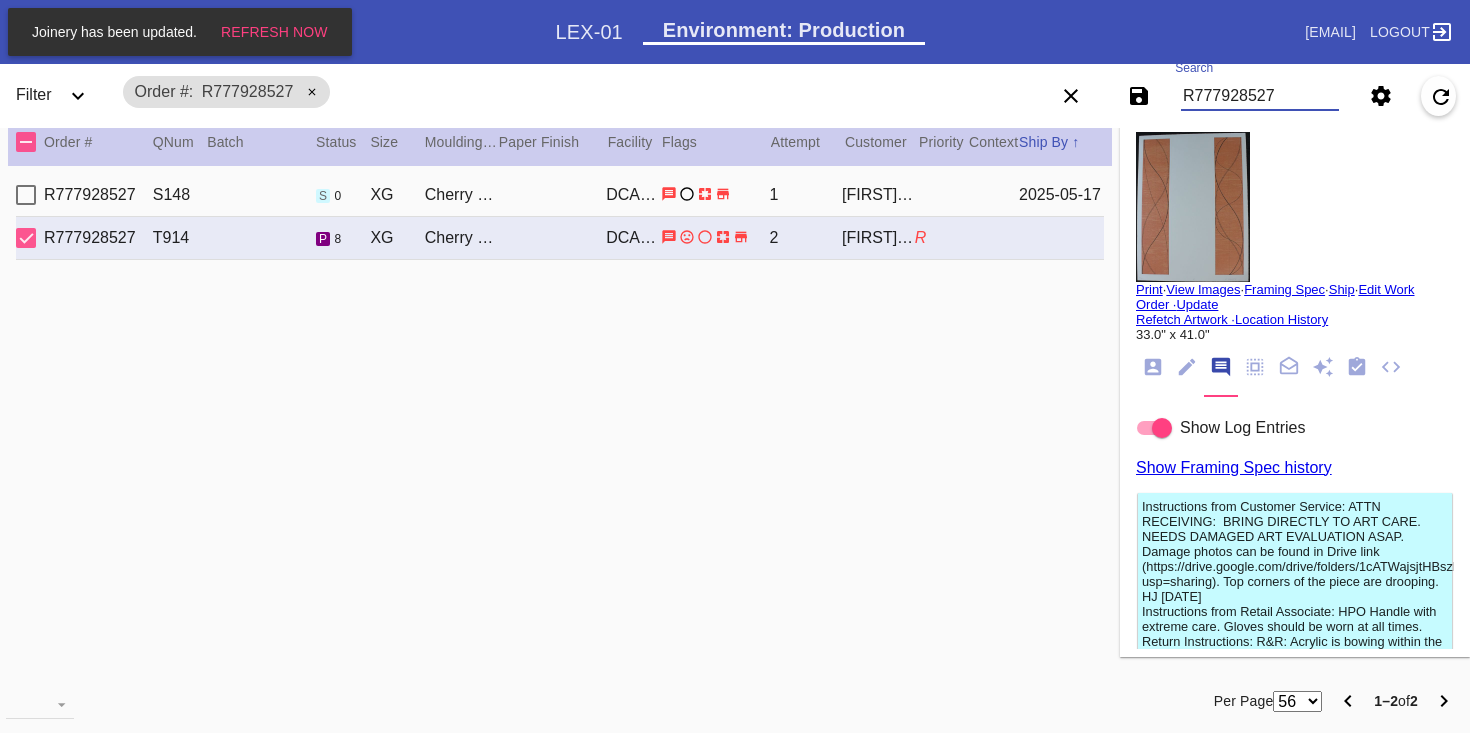 click on "R777928527" at bounding box center (1260, 96) 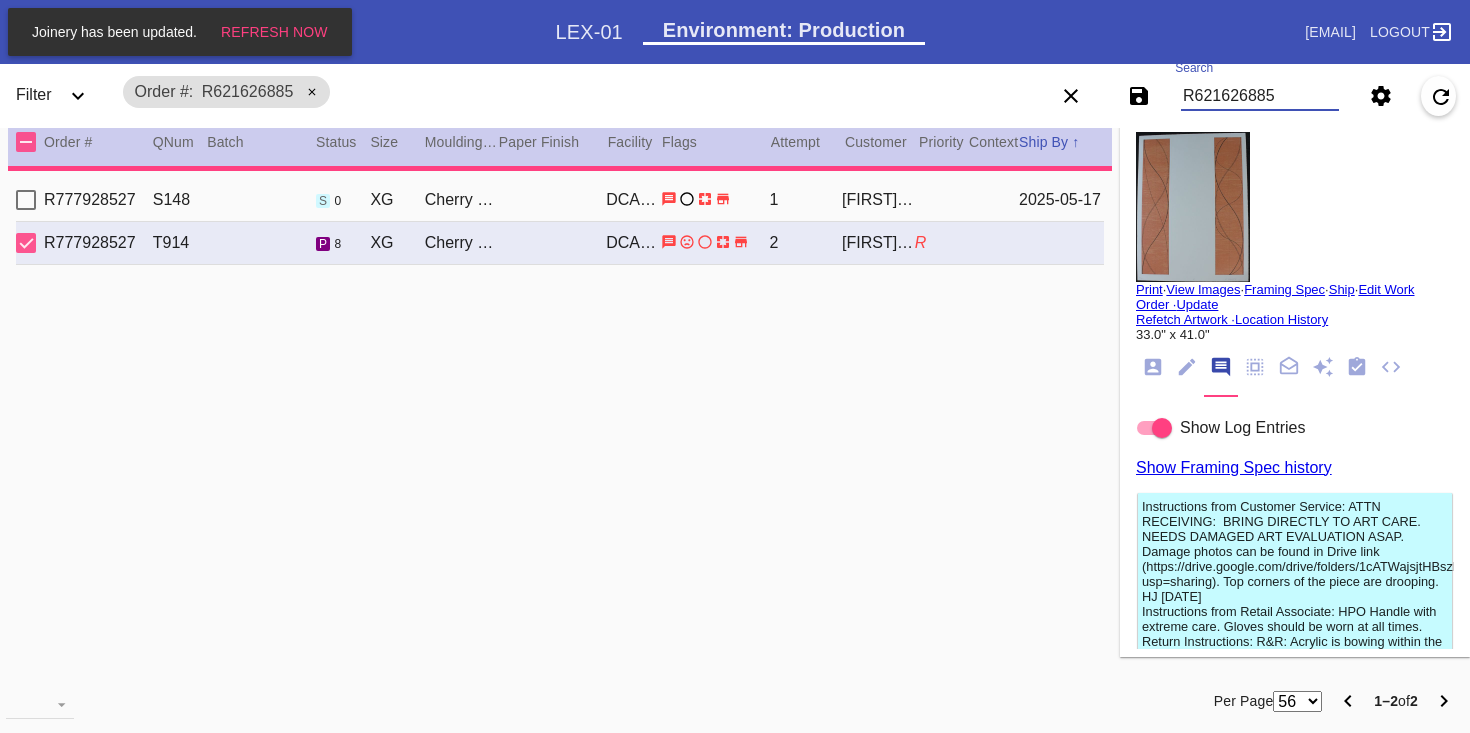 type on "1.5" 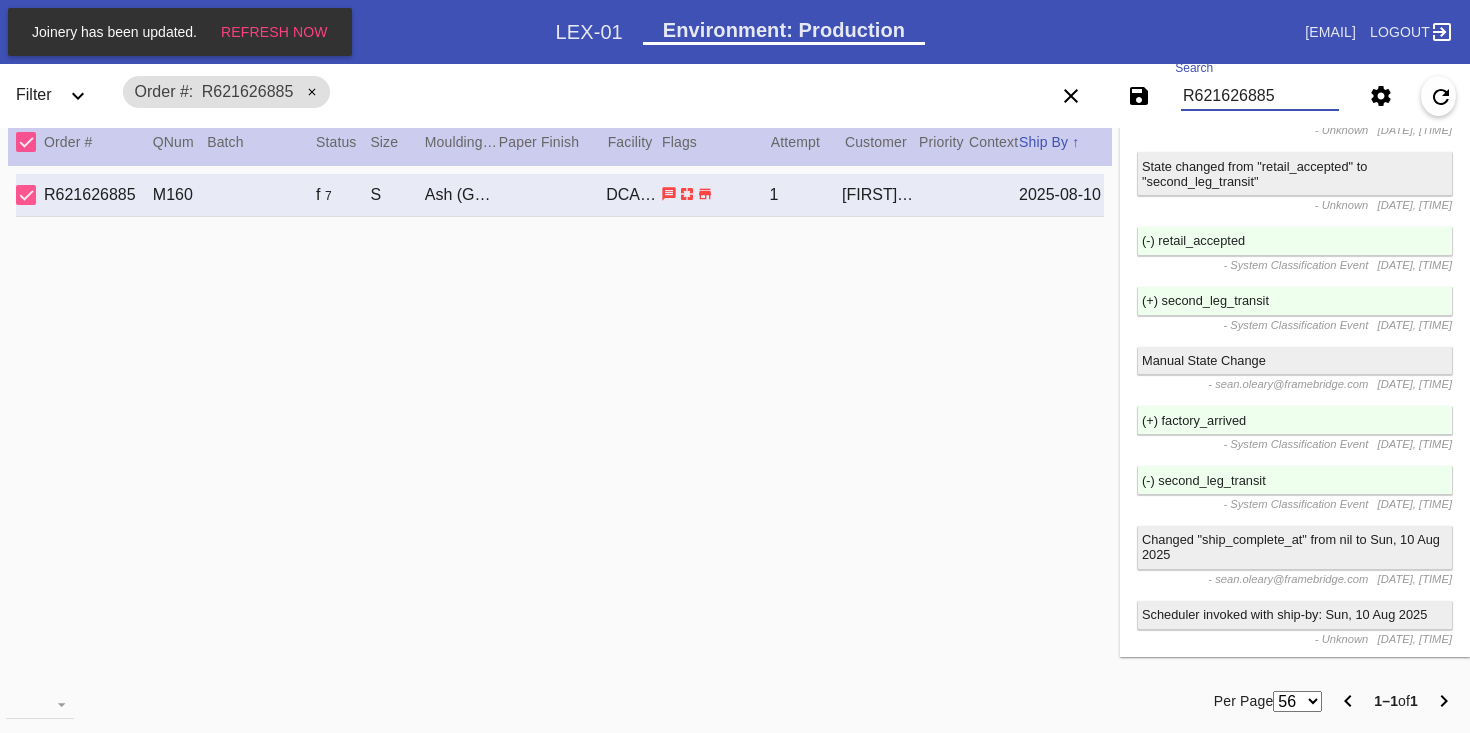scroll, scrollTop: 1274, scrollLeft: 0, axis: vertical 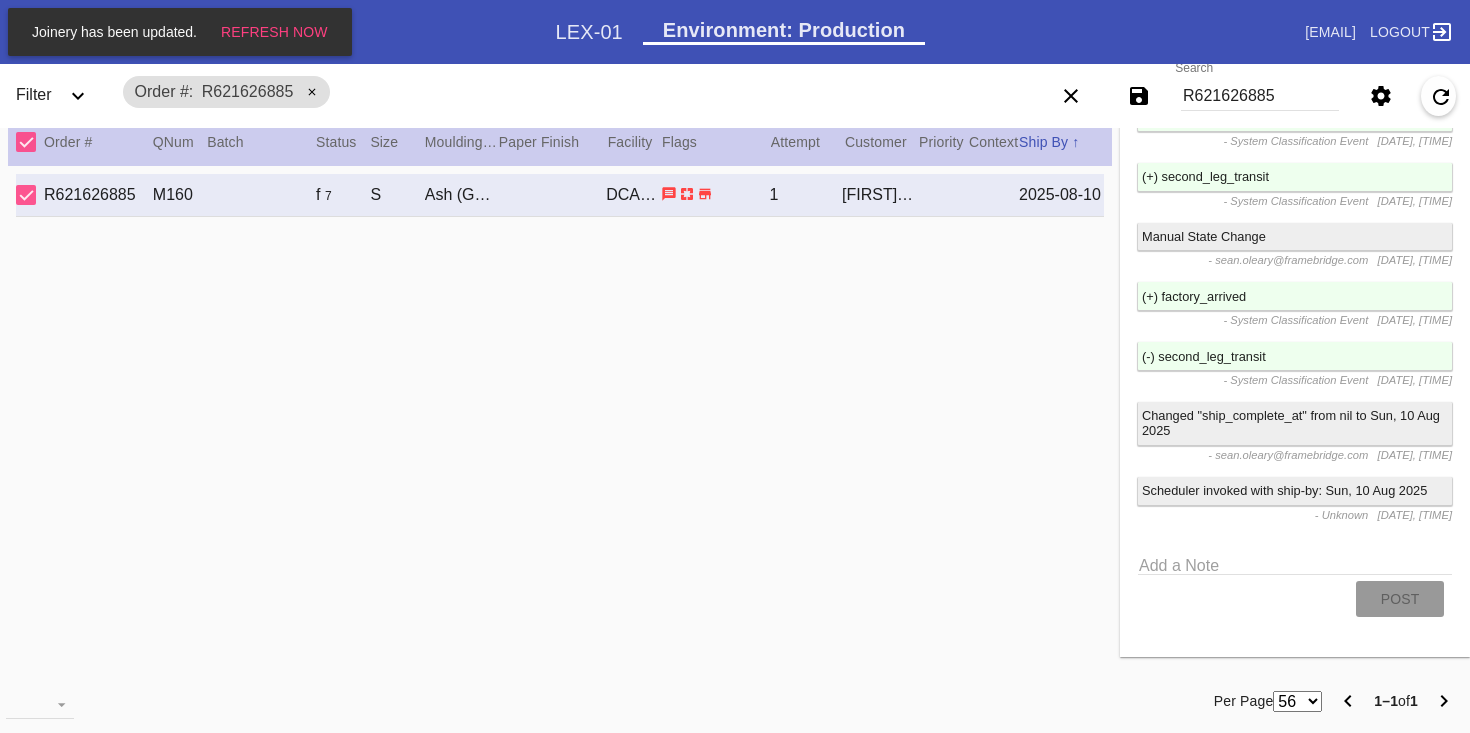 click on "R621626885" at bounding box center (1260, 96) 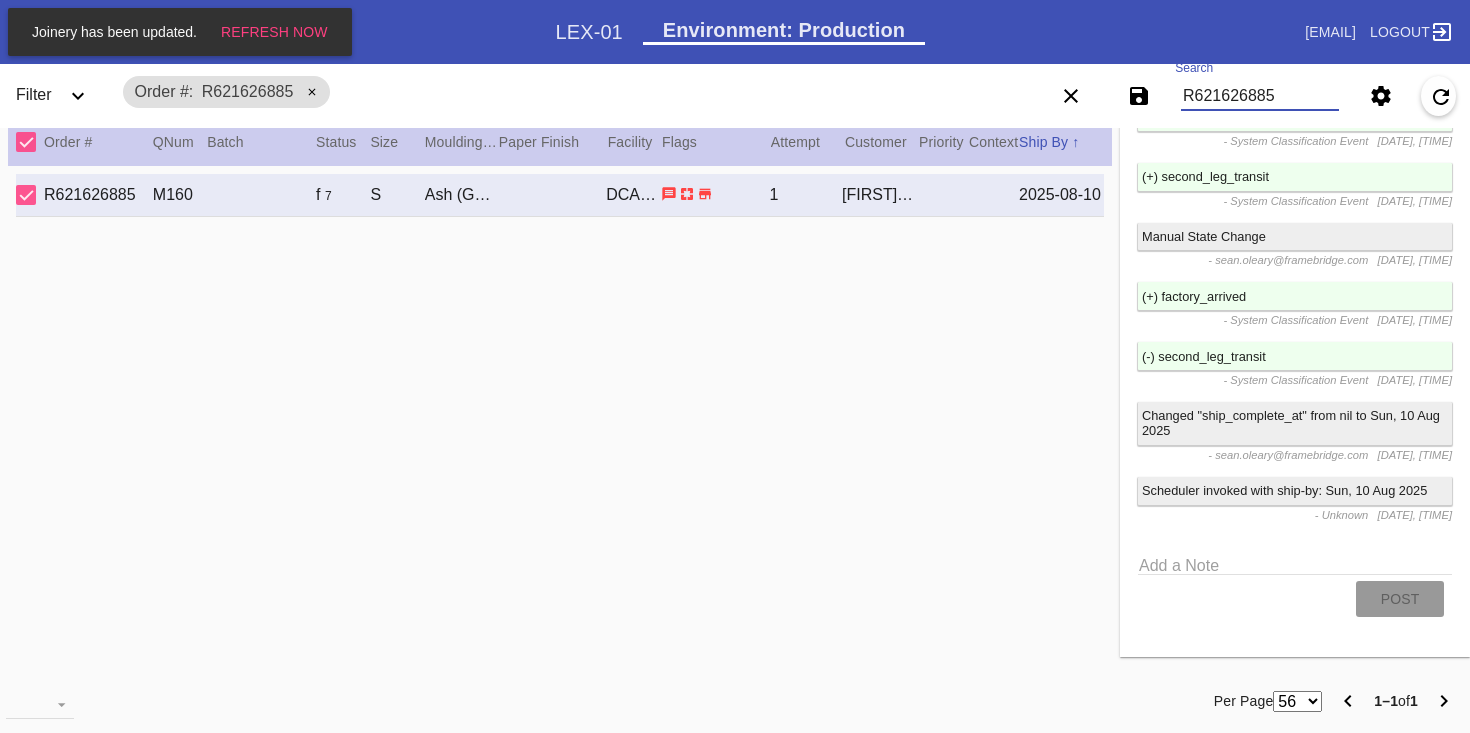 click on "R621626885" at bounding box center (1260, 96) 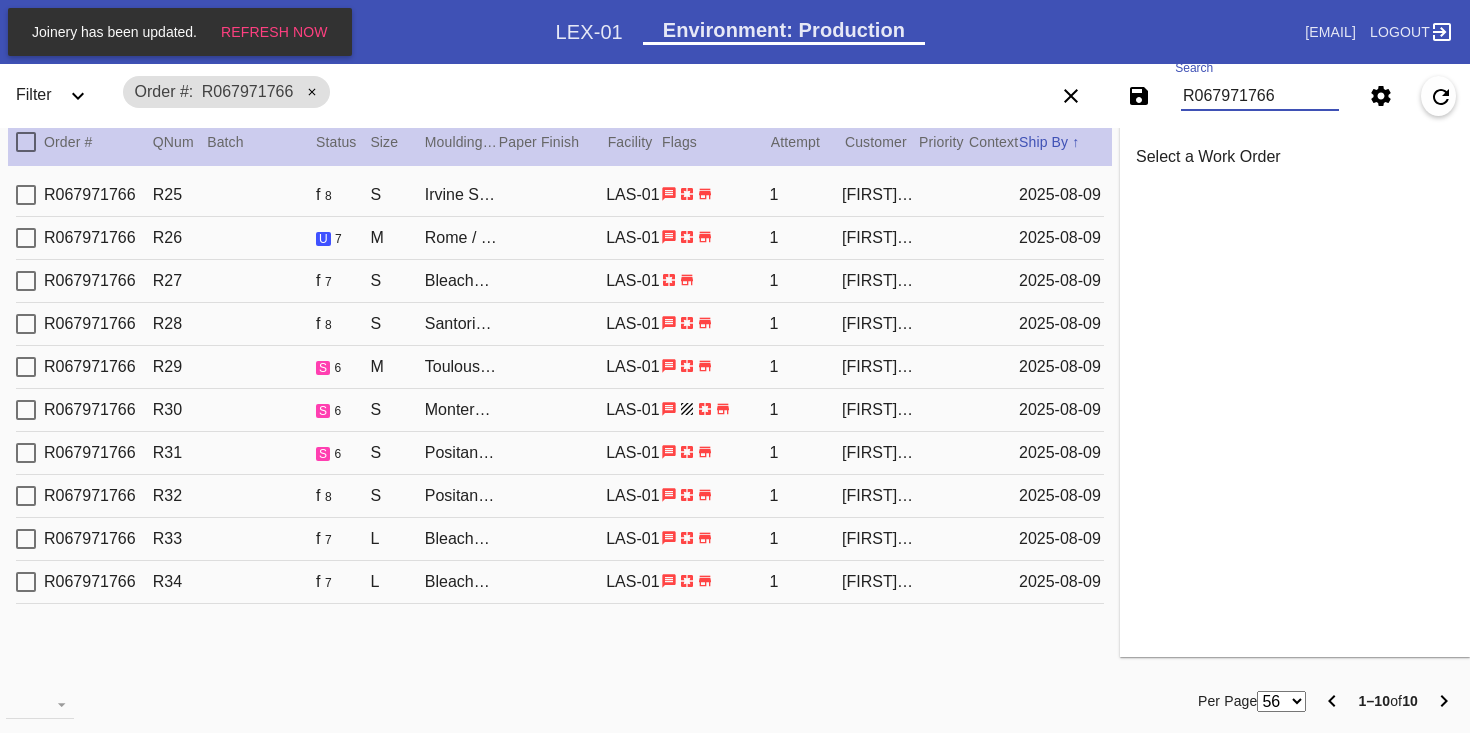 scroll, scrollTop: 0, scrollLeft: 0, axis: both 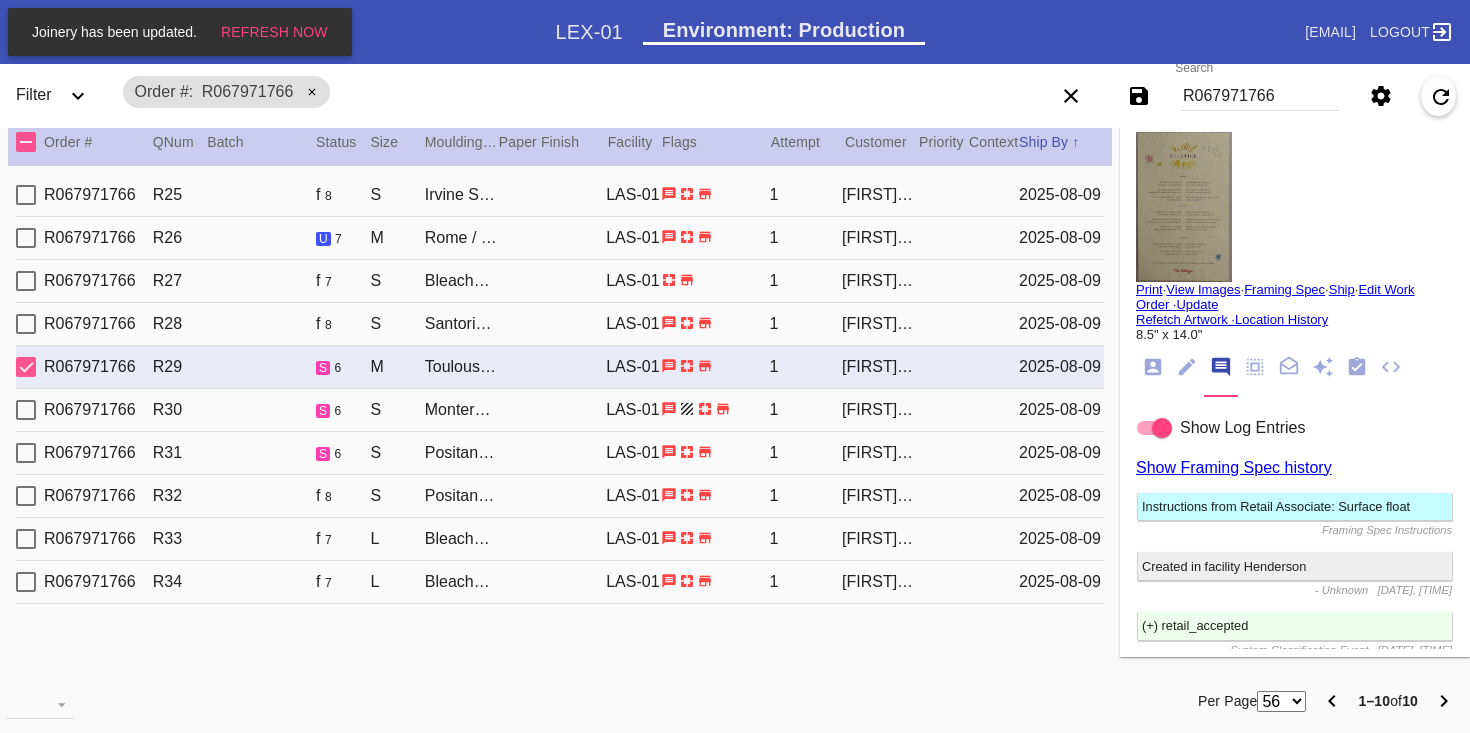 click on "LAS-01" at bounding box center (633, 195) 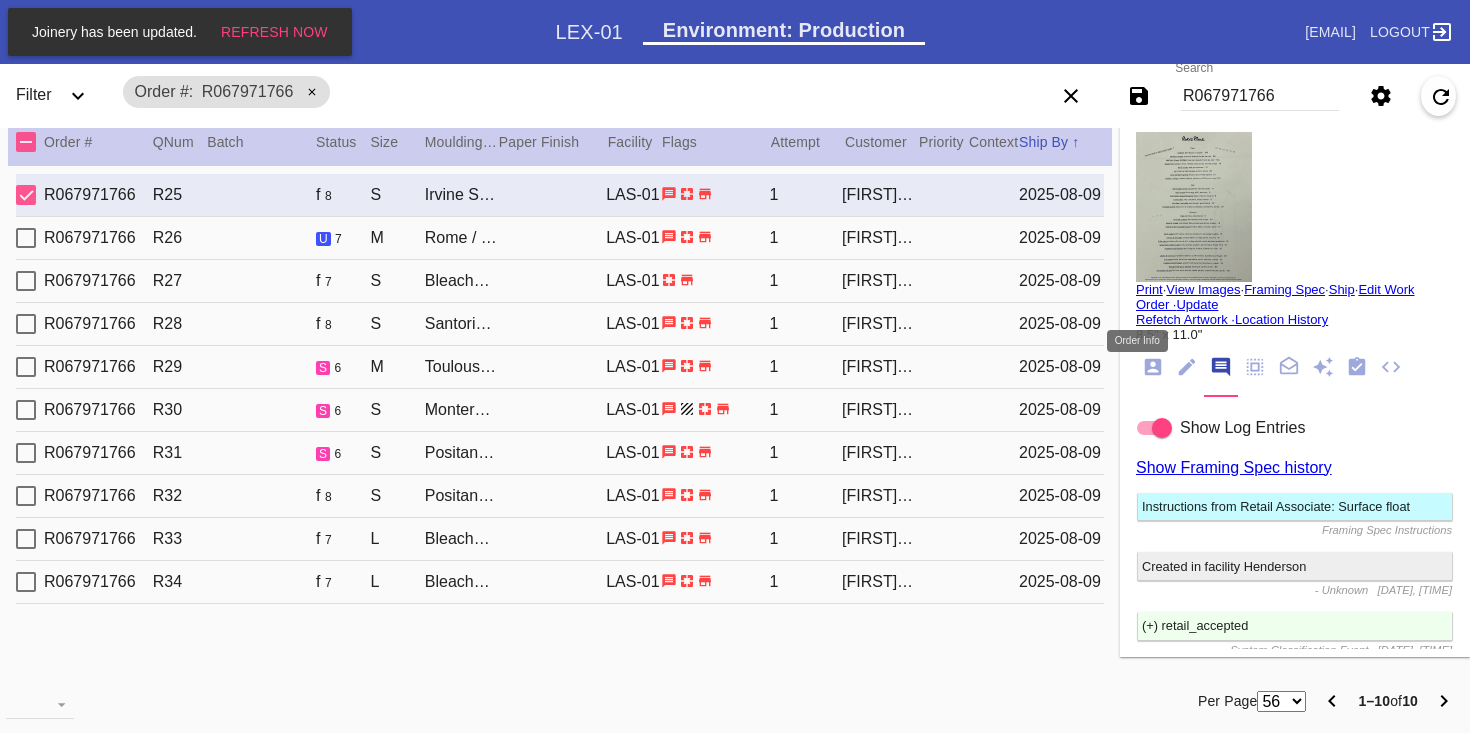 click 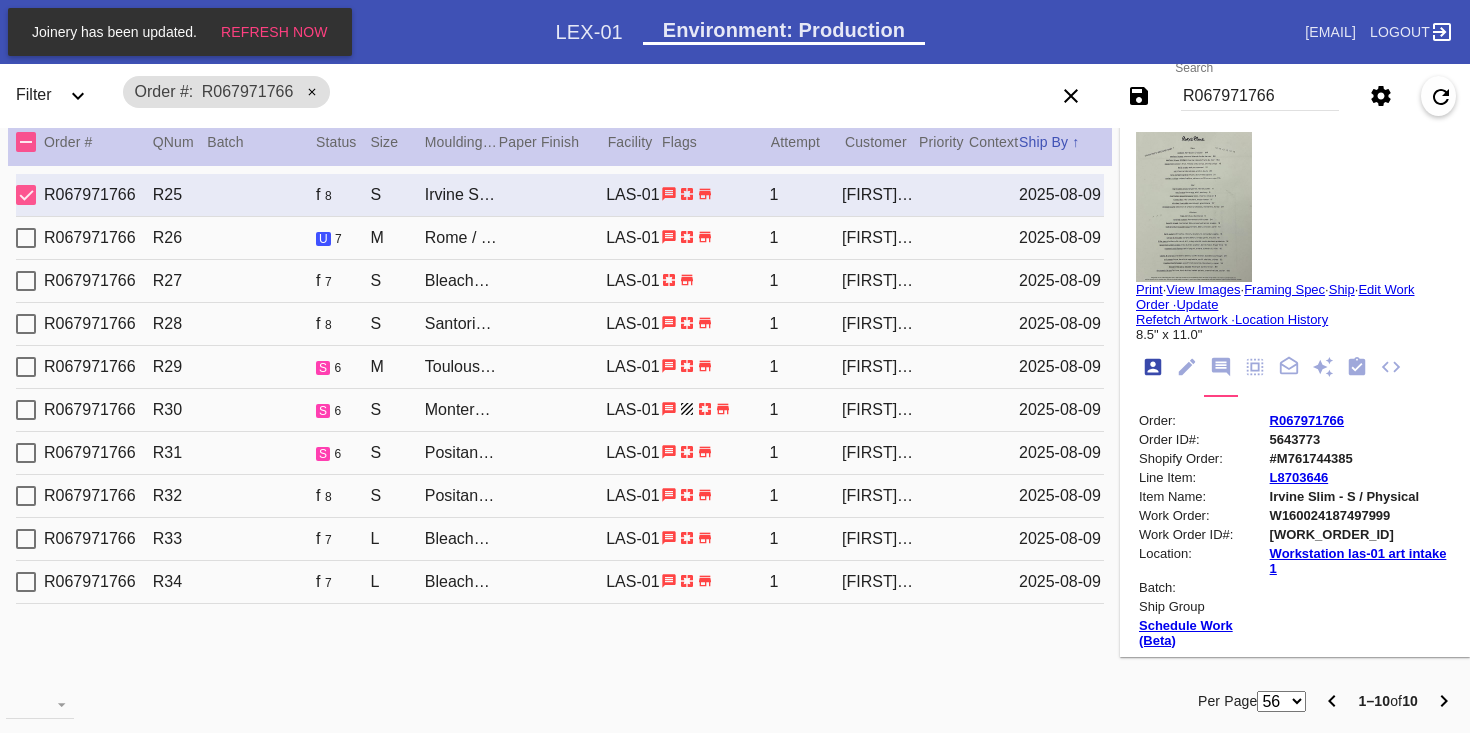 scroll, scrollTop: 24, scrollLeft: 0, axis: vertical 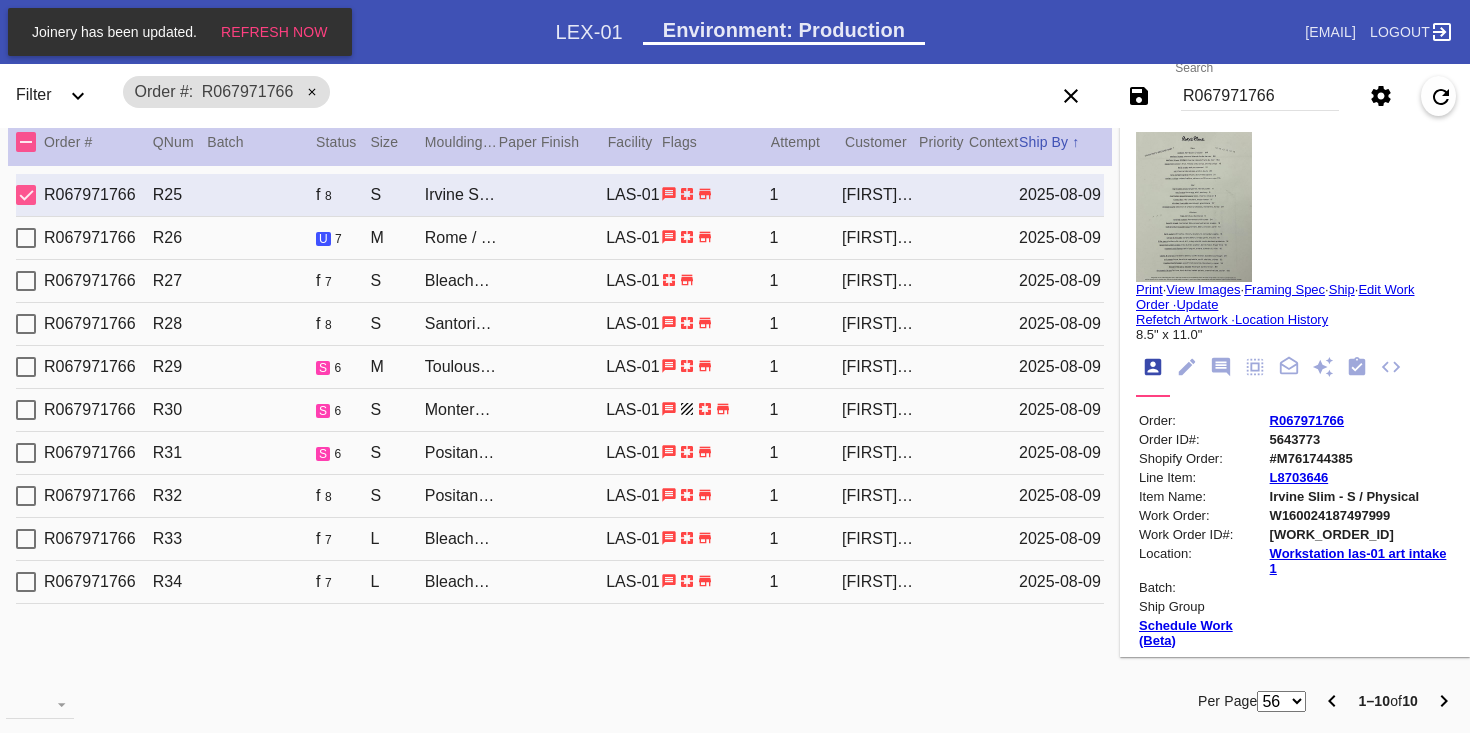 click on "R067971766 R26 u   7 M Rome / White LAS-01 1 Mitzi Harris
2025-08-09" at bounding box center [560, 238] 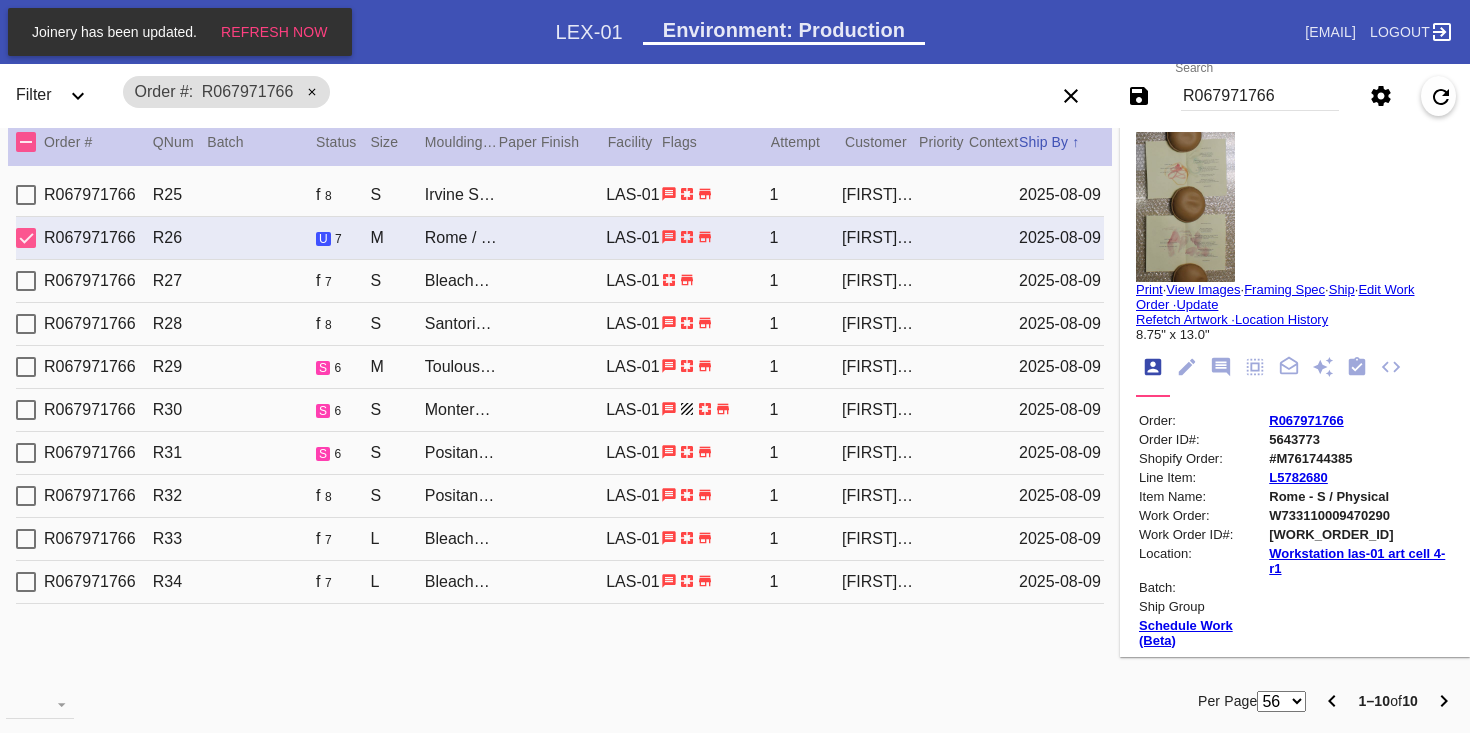 click on "R067971766 R27 f   7 S Bleached Maple Gallery / White LAS-01 1 Mitzi Harris
2025-08-09" at bounding box center (560, 281) 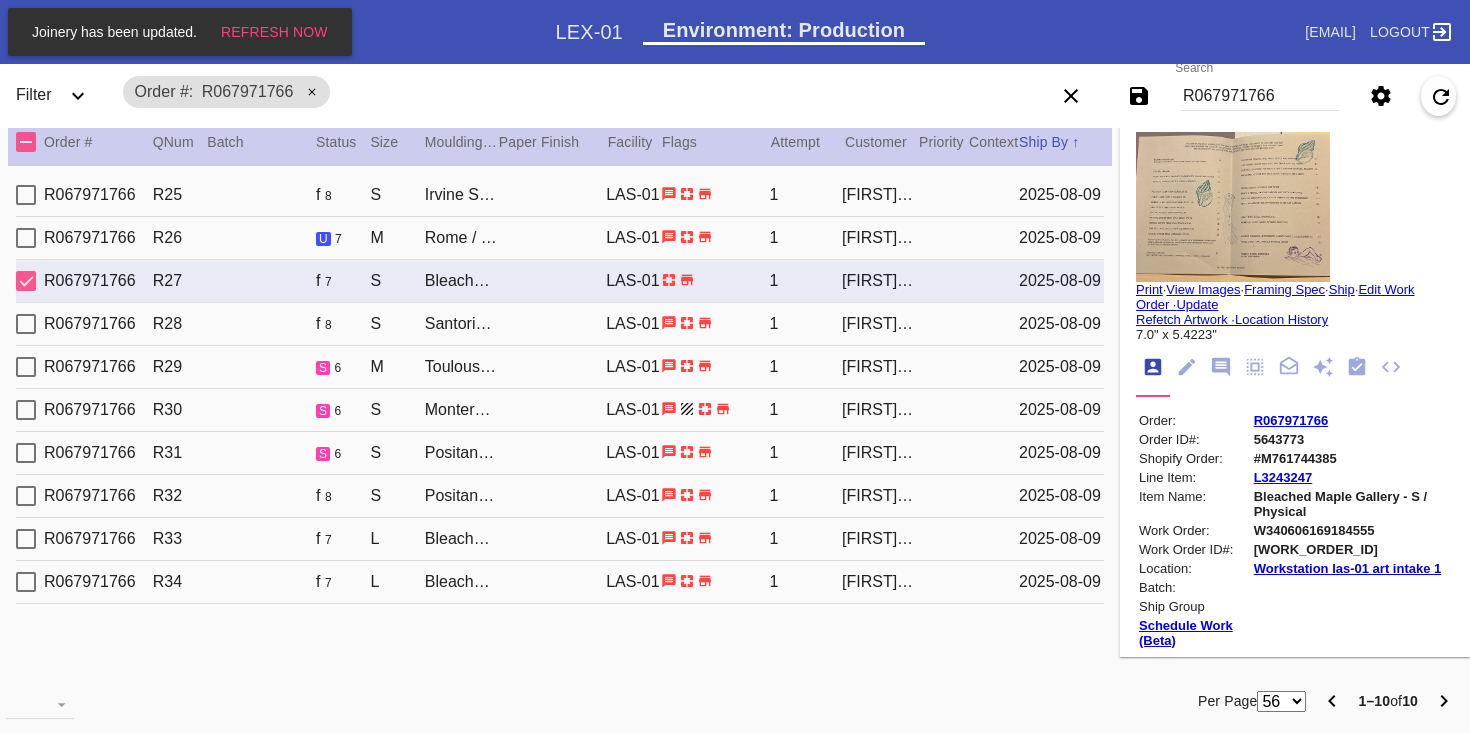 click on "R067971766 R28 f   8 S Santorini / White LAS-01 1 Mitzi Harris
2025-08-09" at bounding box center [560, 324] 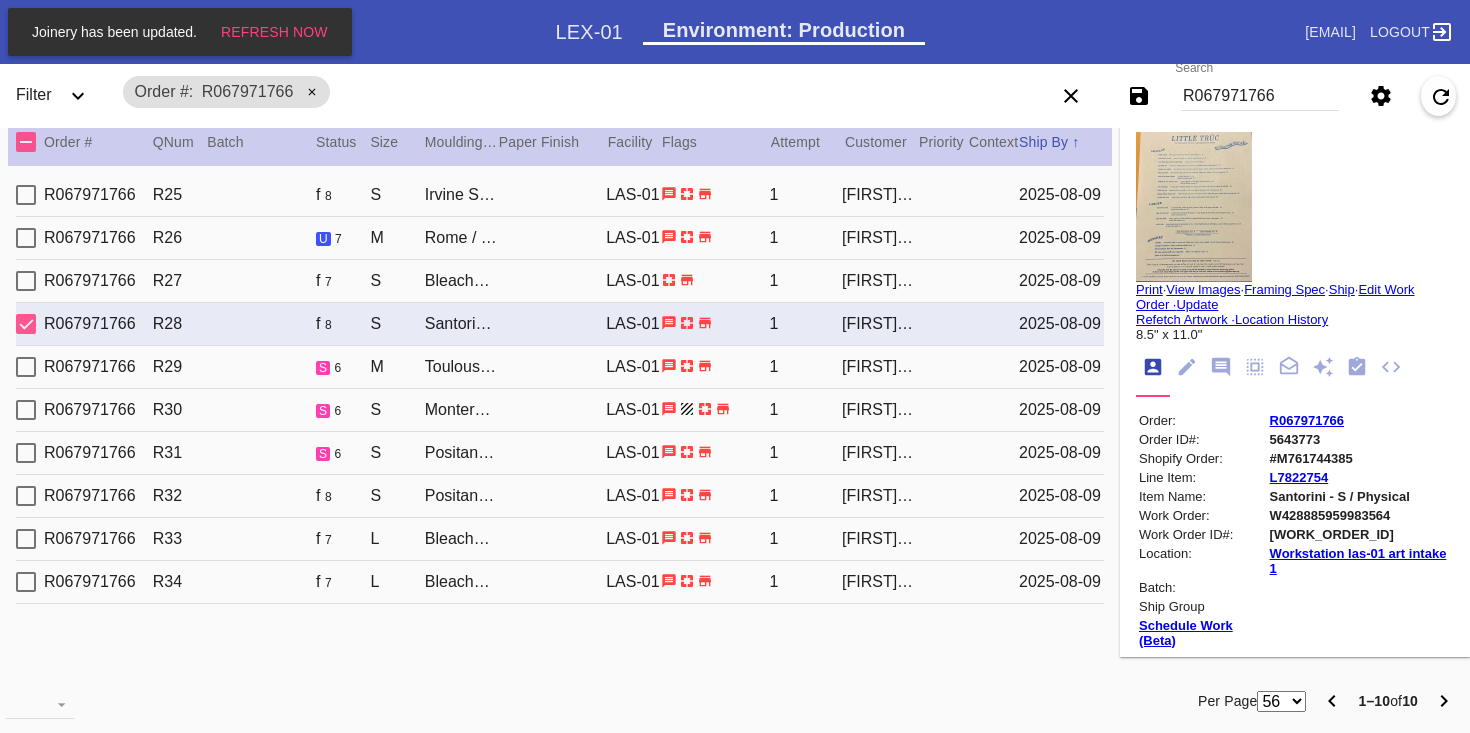 click on "R067971766 R29 s   6 M Toulouse / White LAS-01 1 Mitzi Harris
2025-08-09" at bounding box center (560, 367) 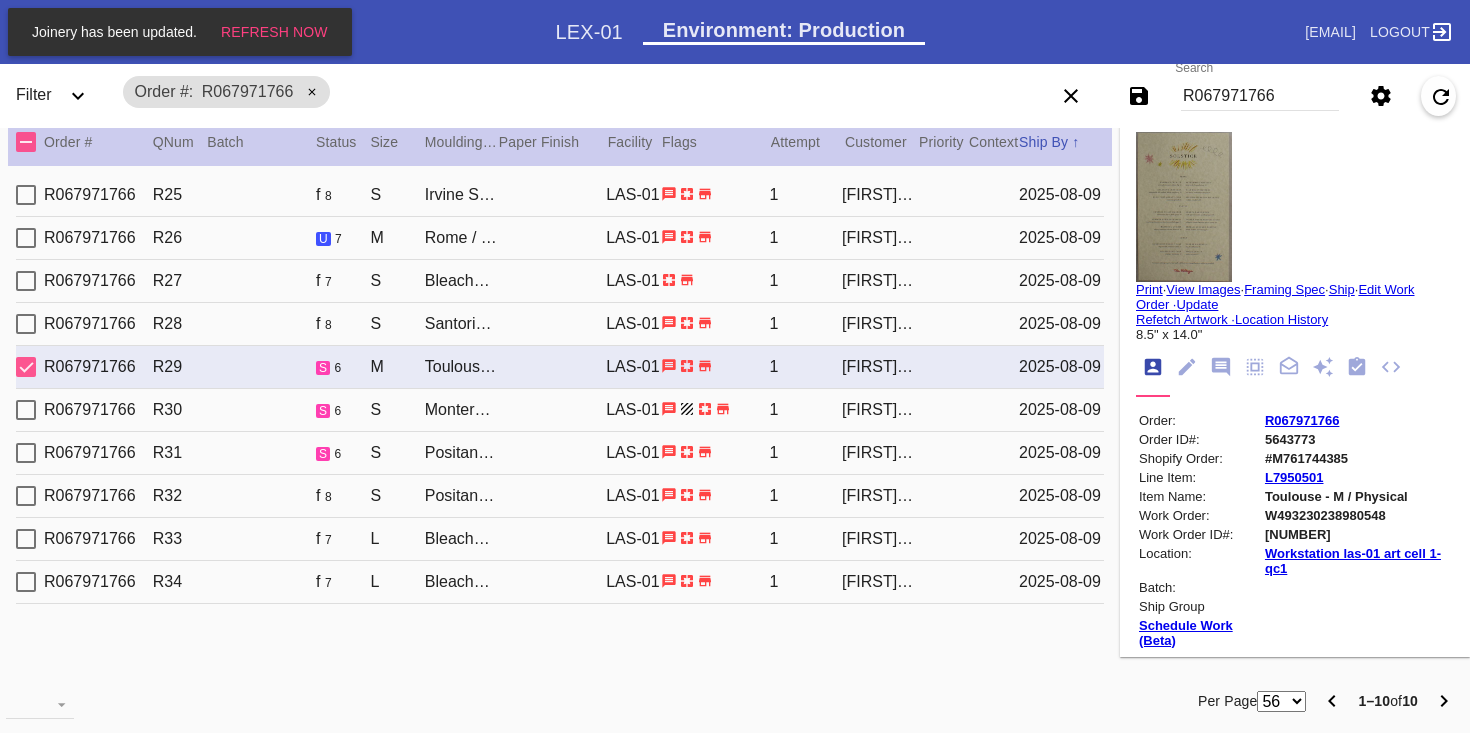 click on "R067971766 R32 f   8 S Positano / White LAS-01 1 Mitzi Harris
2025-08-09" at bounding box center (560, 496) 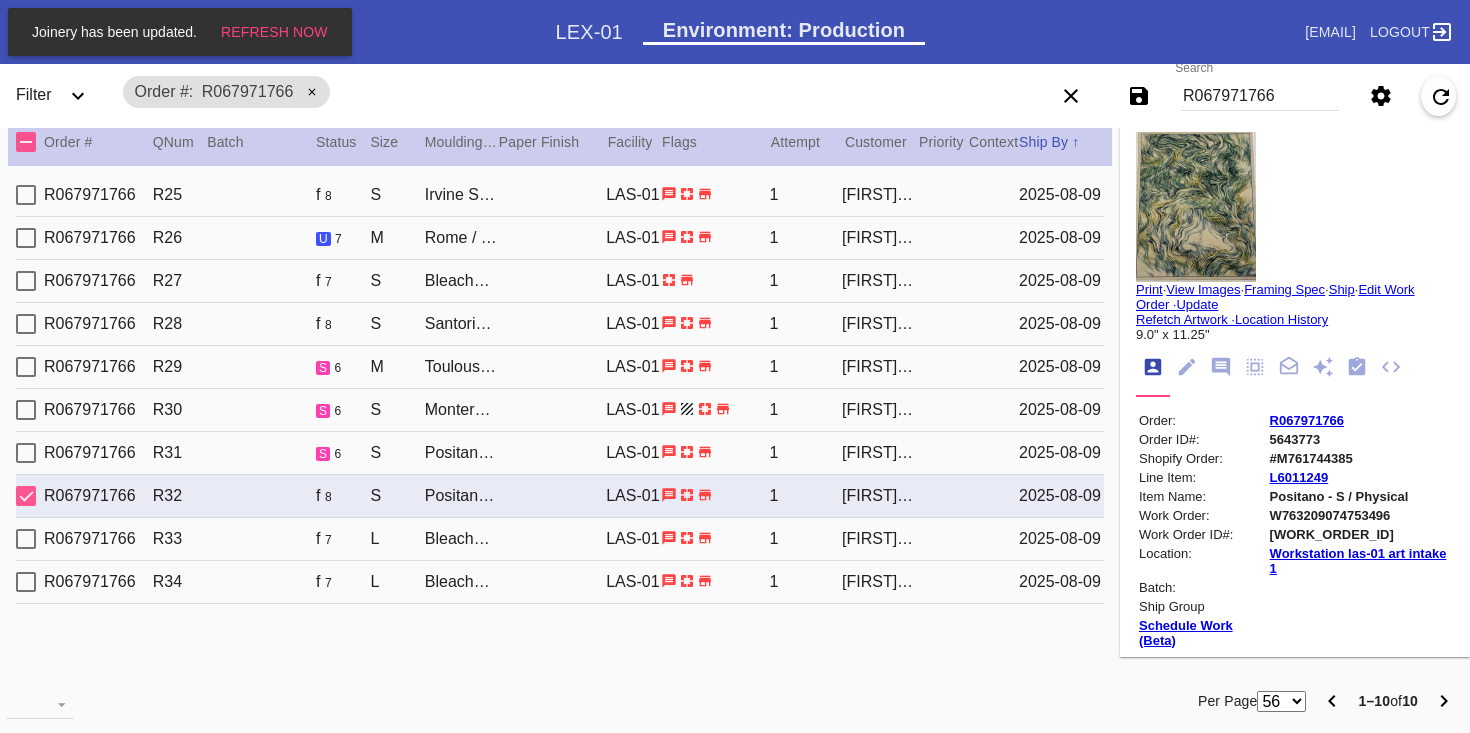 click 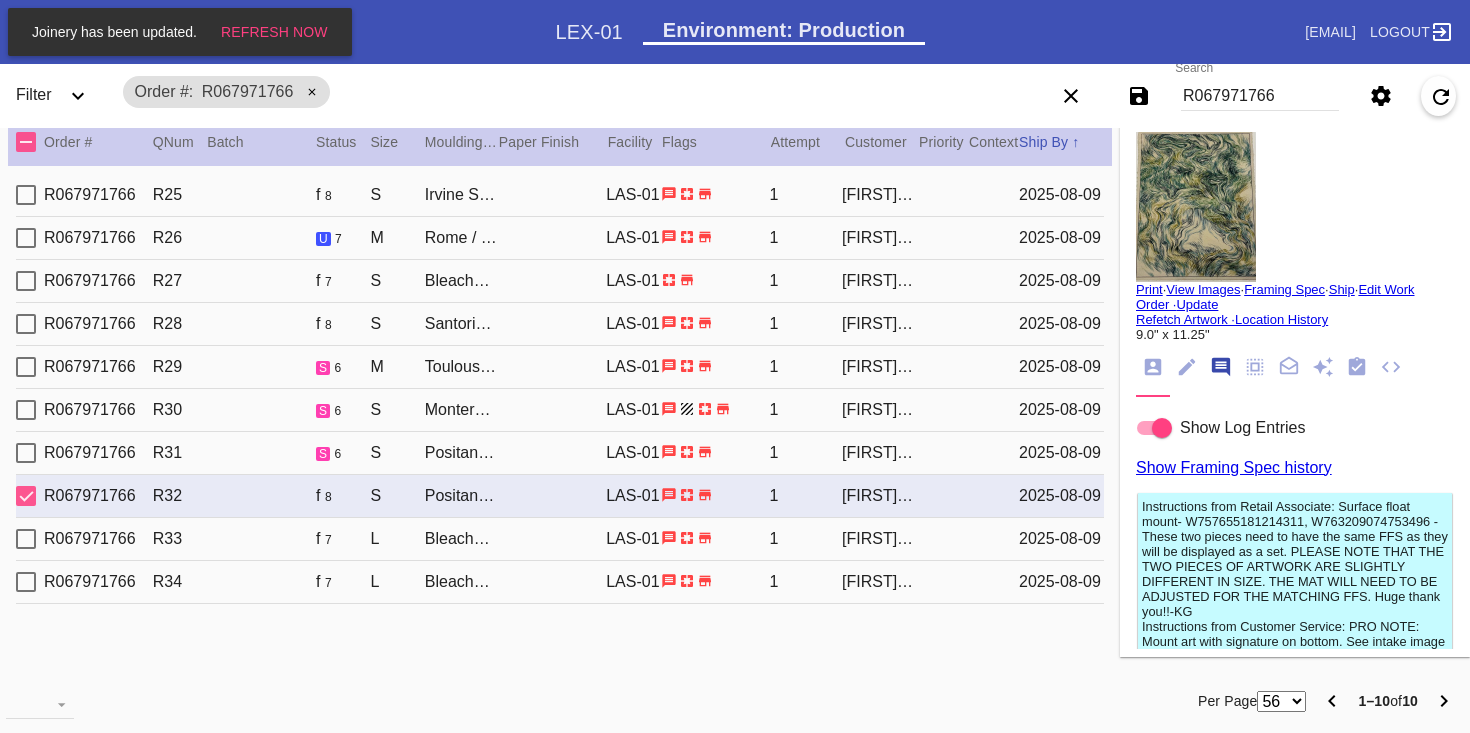 scroll, scrollTop: 123, scrollLeft: 0, axis: vertical 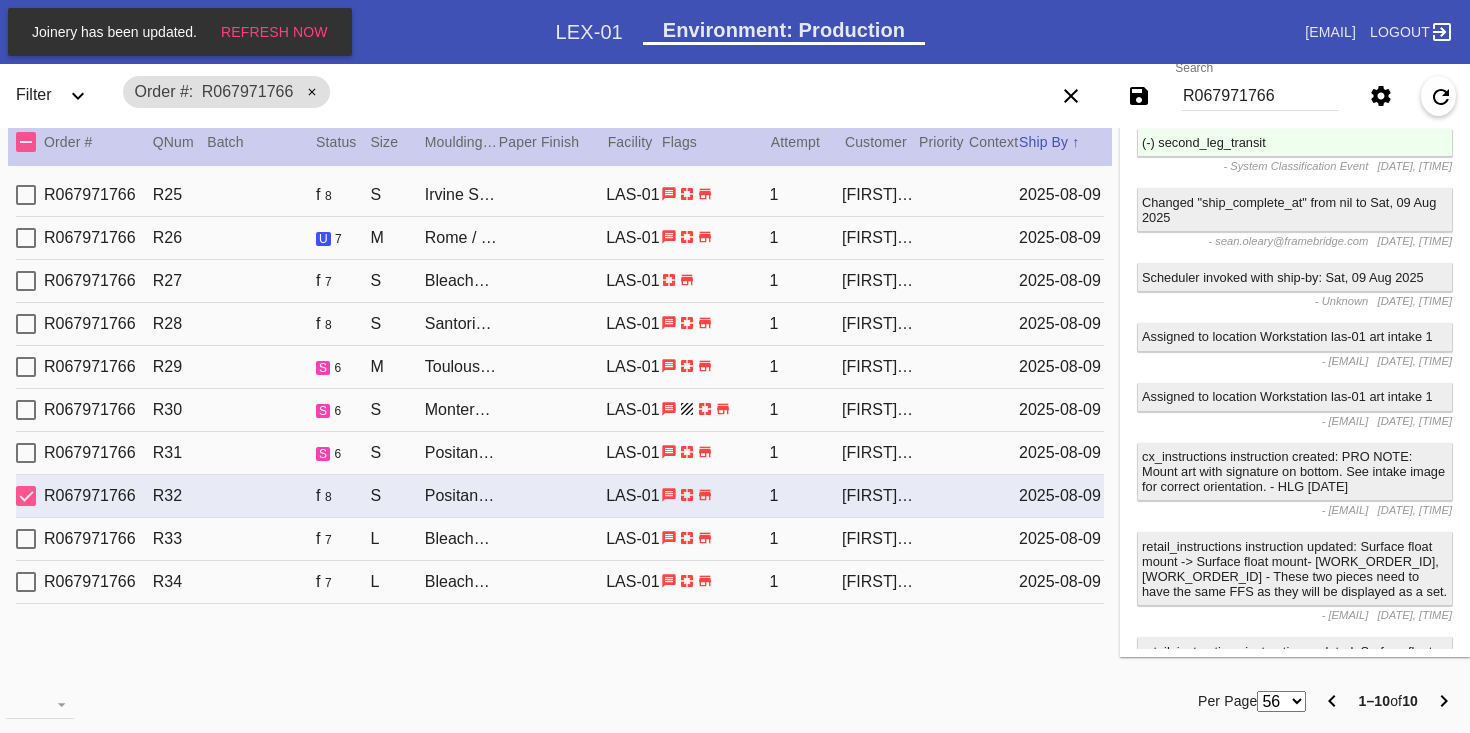 click on "R067971766" at bounding box center [1260, 96] 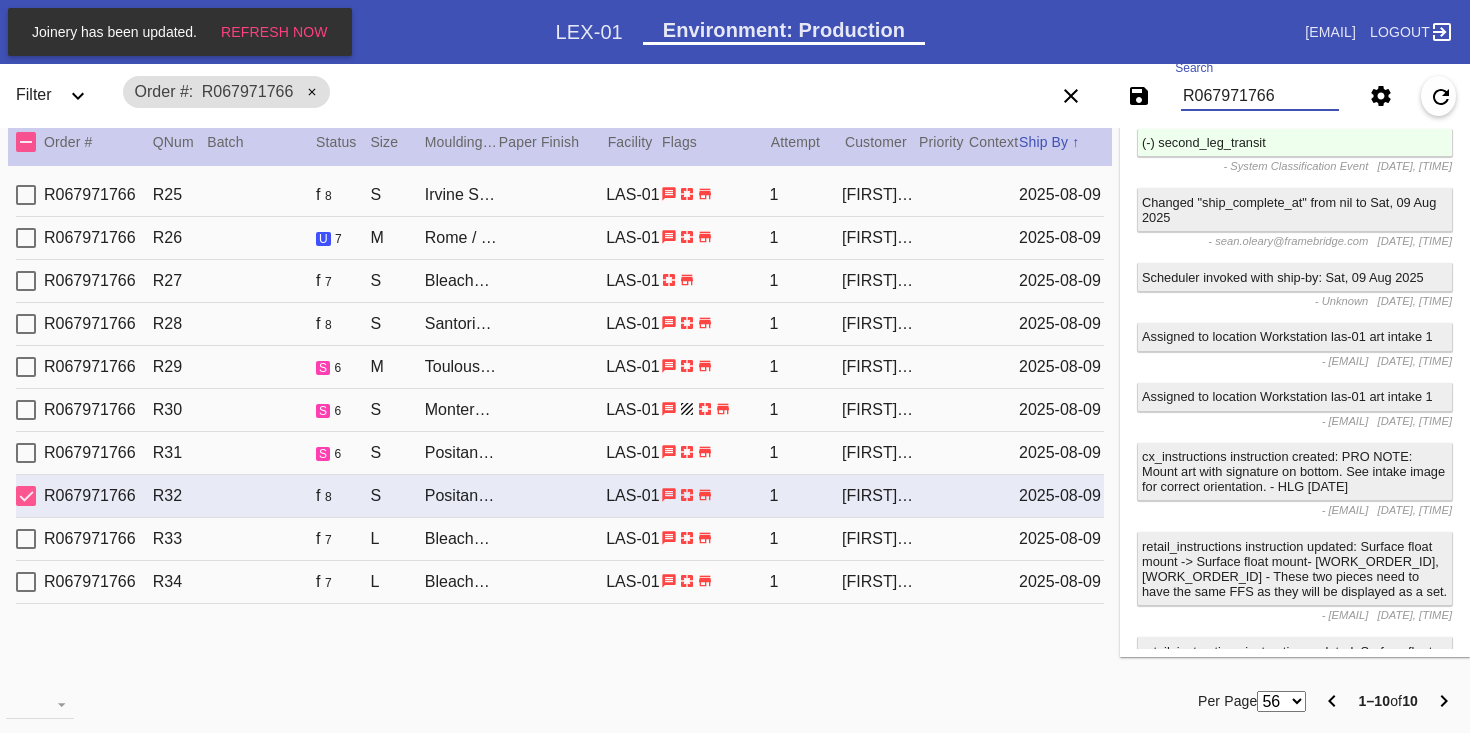 paste on "506394651" 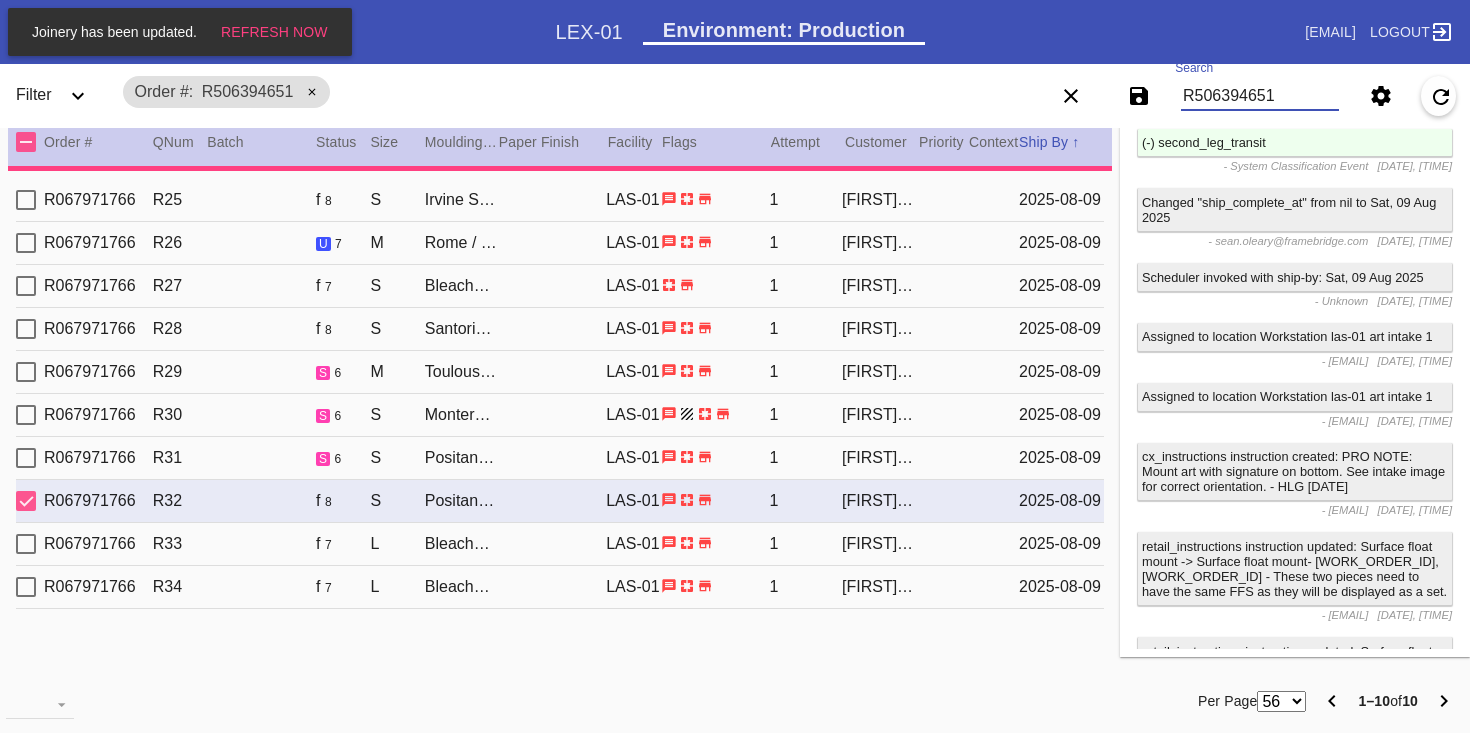scroll, scrollTop: 0, scrollLeft: 0, axis: both 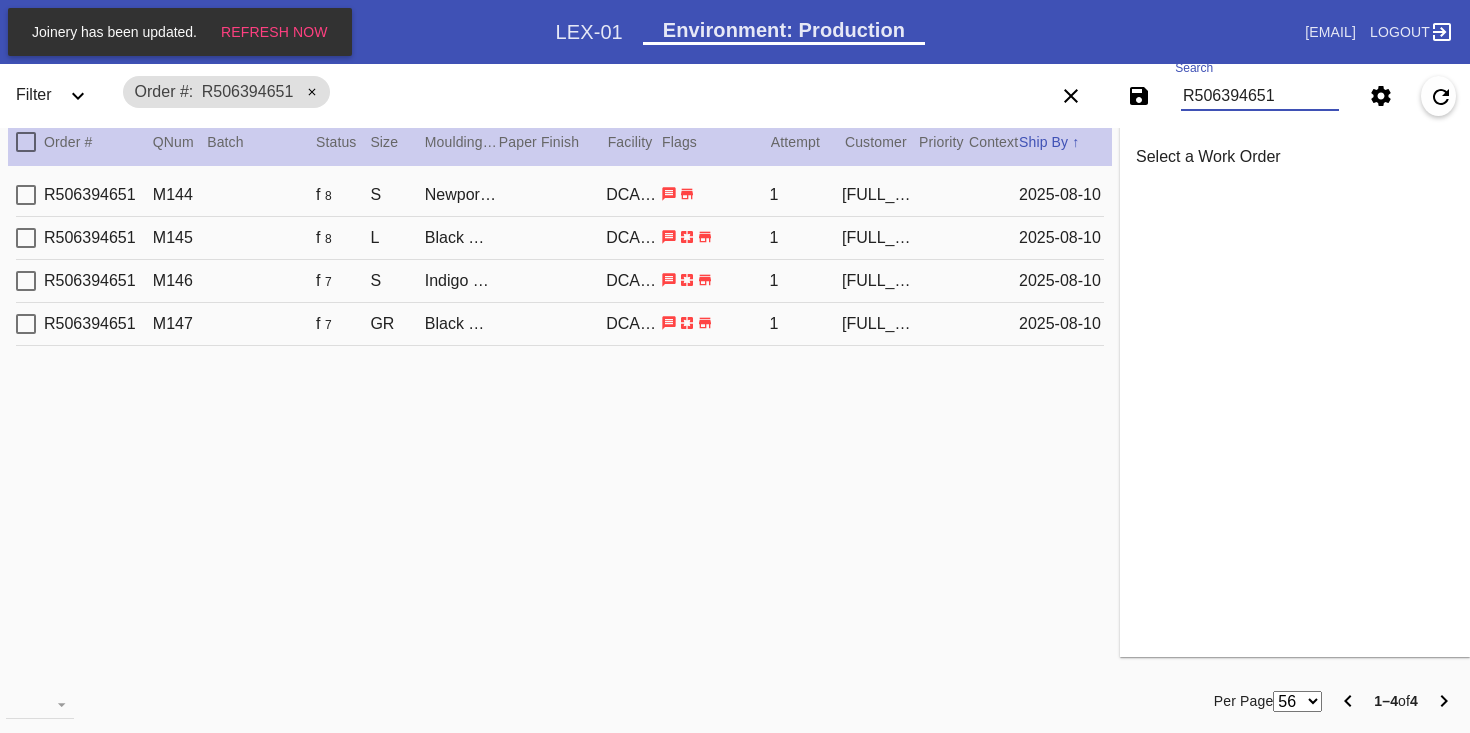 type on "R506394651" 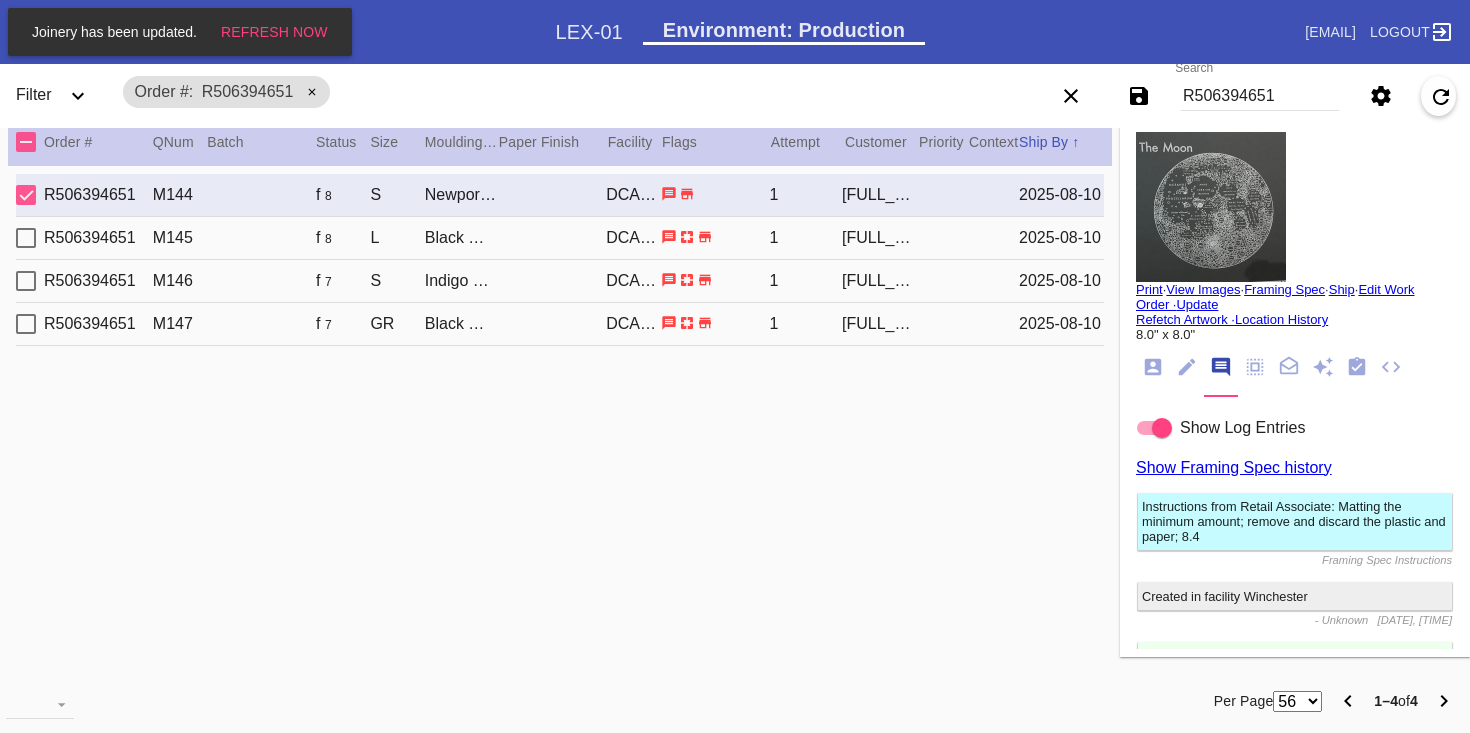click on "R506394651 M145 f   8 L Black Walnut Round / White DCA-05 1 Isaac Rosenthal
2025-08-10" at bounding box center [560, 238] 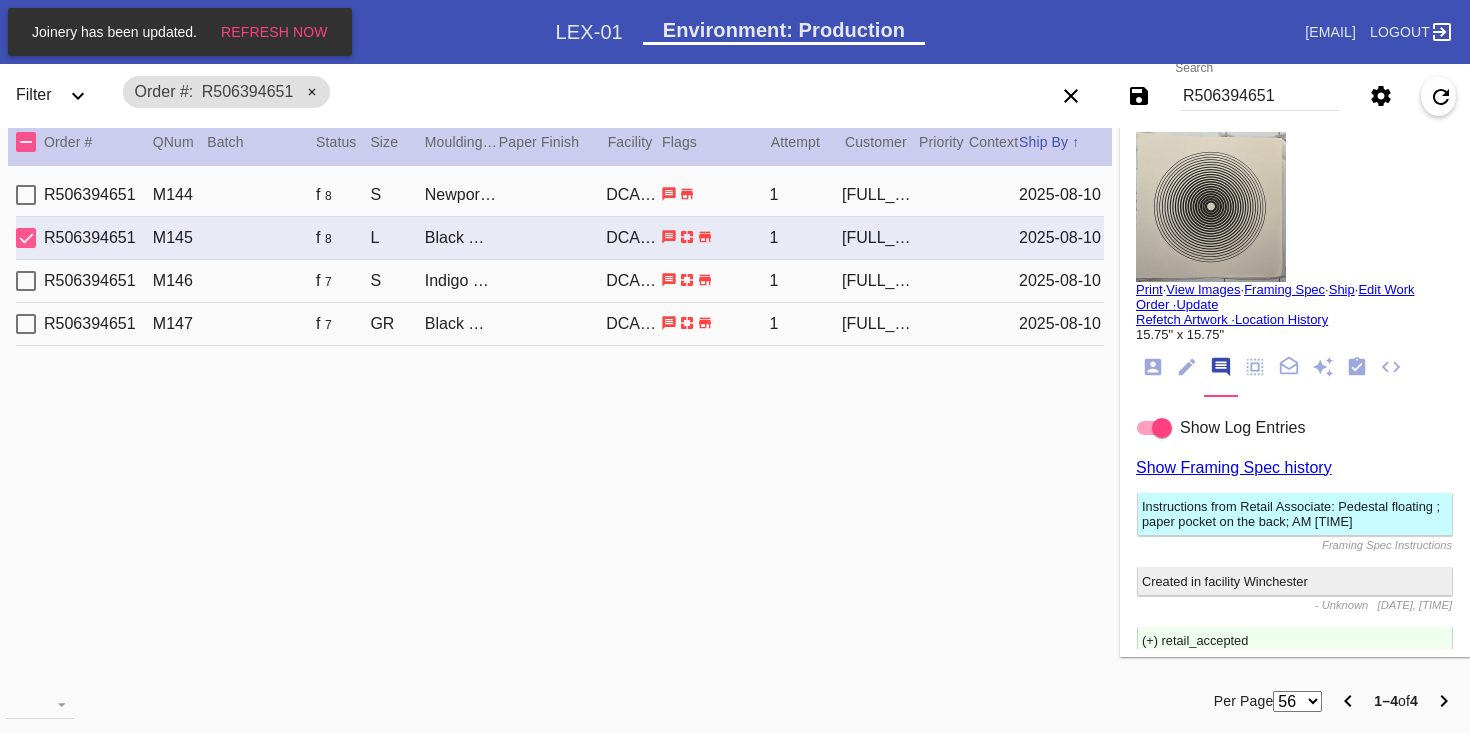 click on "R506394651 M146 f   7 S Indigo Walnut Gallery / White DCA-05 1 Isaac Rosenthal
2025-08-10" at bounding box center [560, 281] 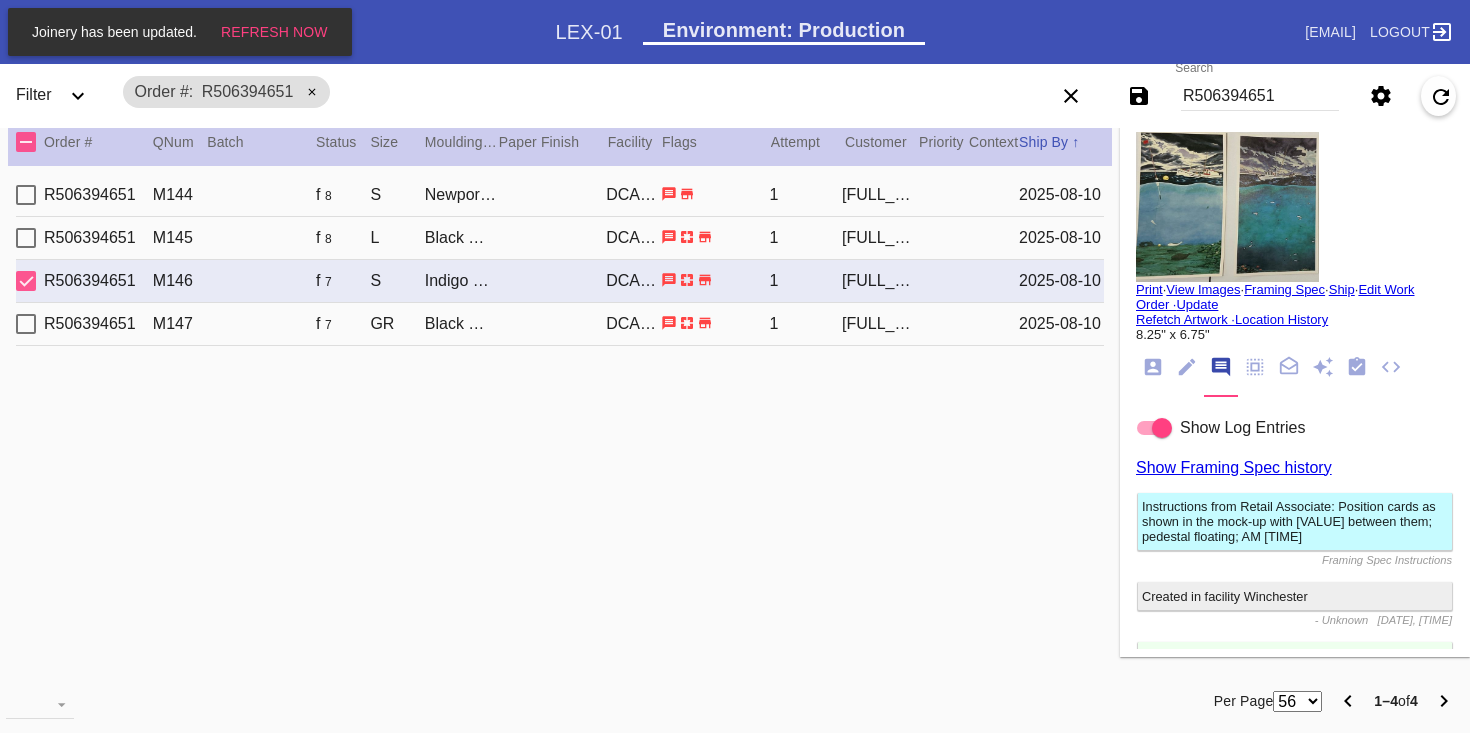 click on "R506394651 M147 f   7 GR Black Walnut (Gallery) / White DCA-05 1 Isaac Rosenthal
2025-08-10" at bounding box center (560, 324) 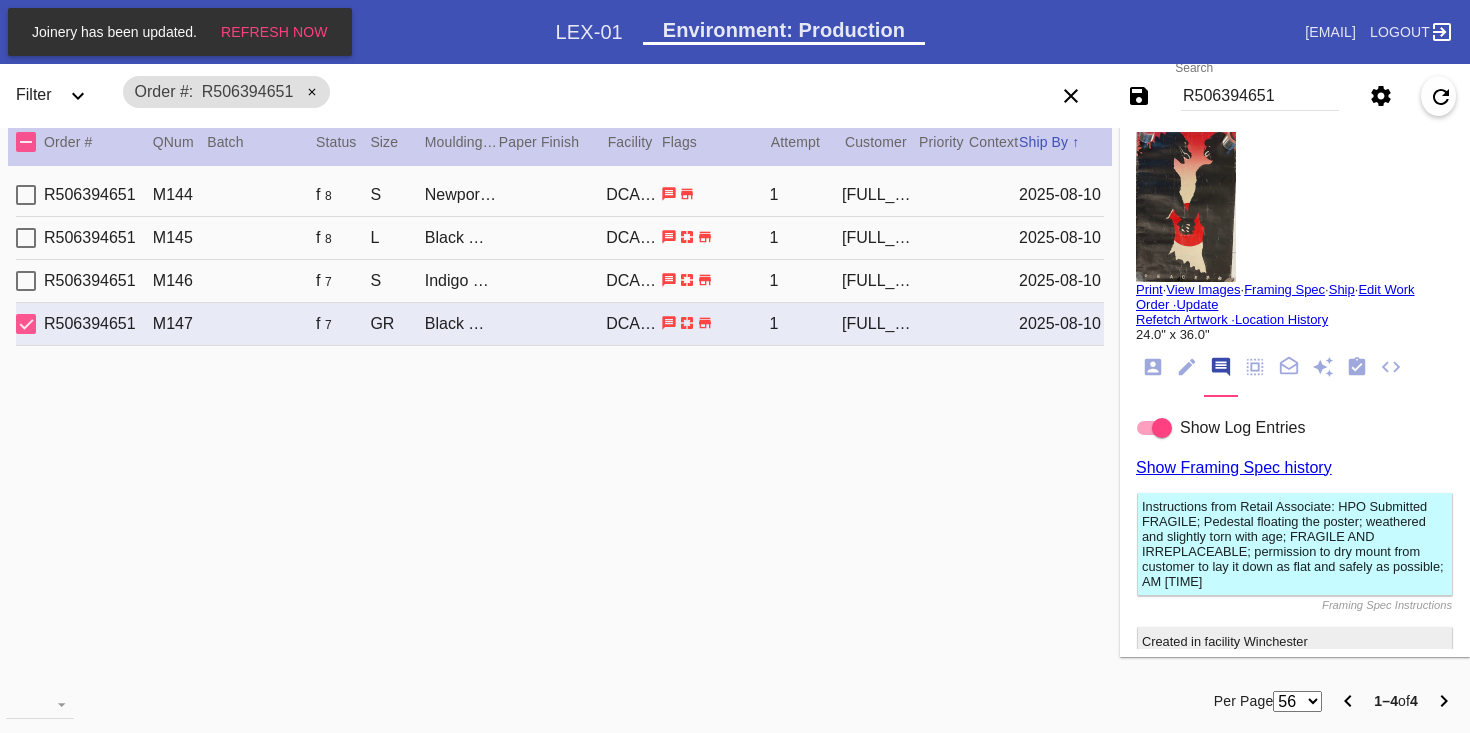 click on "R506394651 M146 f   7 S Indigo Walnut Gallery / White DCA-05 1 Isaac Rosenthal
2025-08-10" at bounding box center [560, 281] 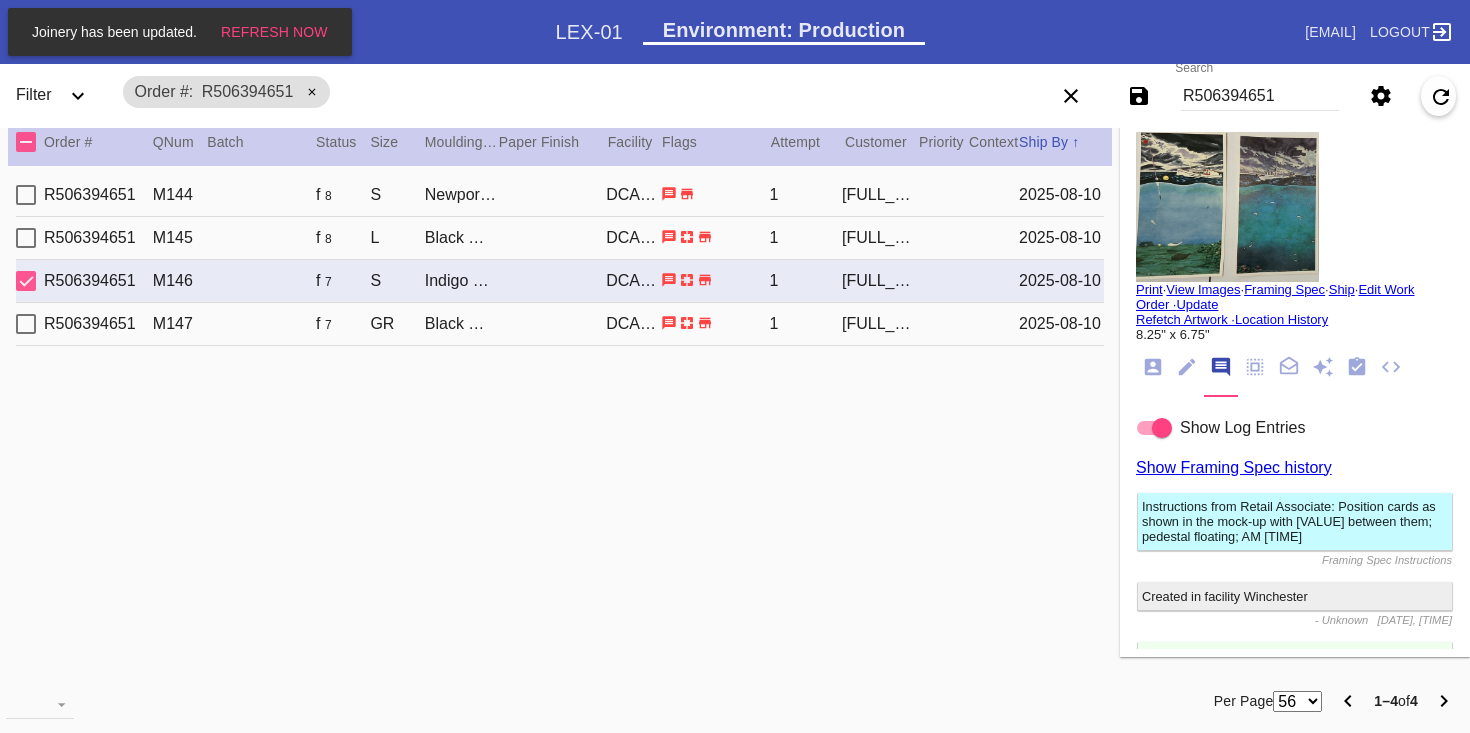 click on "R506394651 M146 f   7 S Indigo Walnut Gallery / White DCA-05 1 Isaac Rosenthal
2025-08-10" at bounding box center [560, 281] 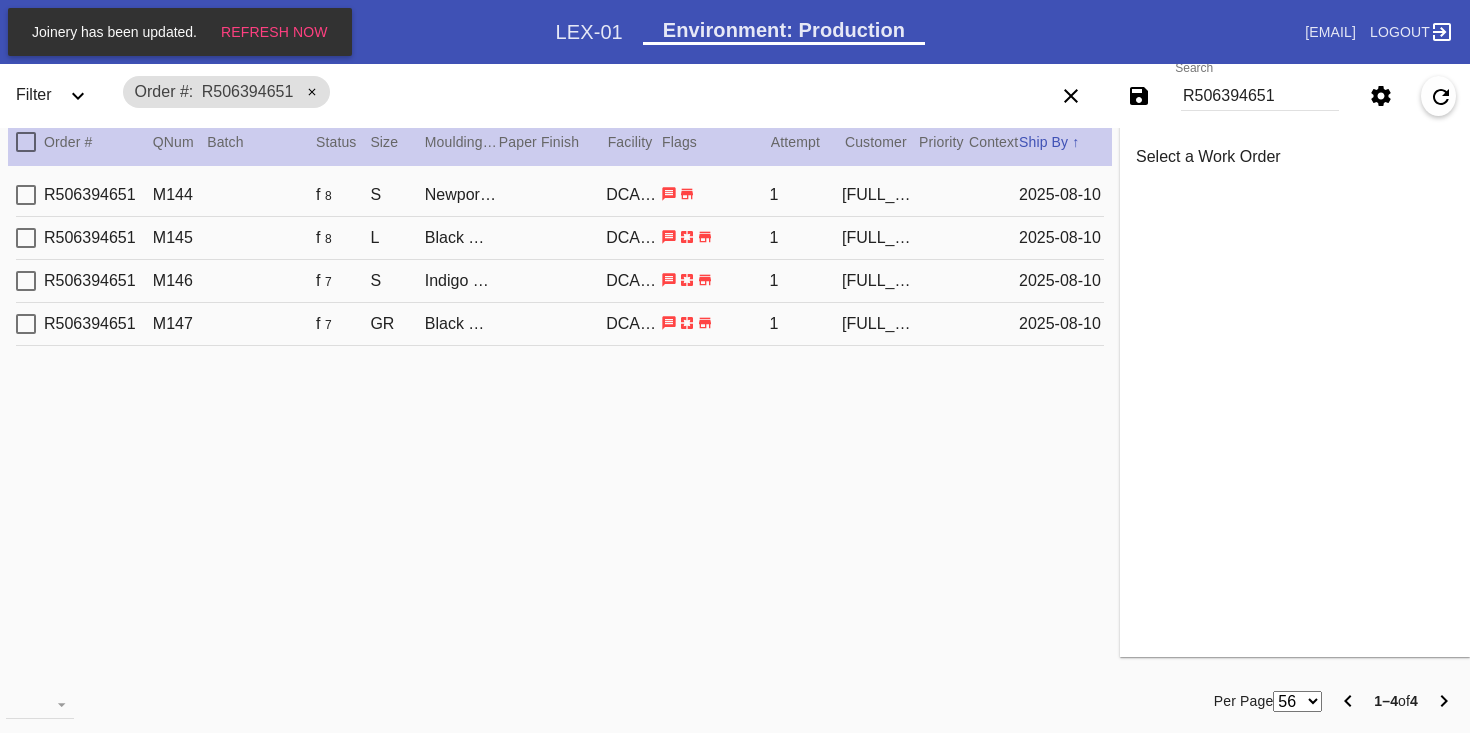 click on "R506394651 M145 f   8 L Black Walnut Round / White DCA-05 1 Isaac Rosenthal
2025-08-10" at bounding box center [560, 238] 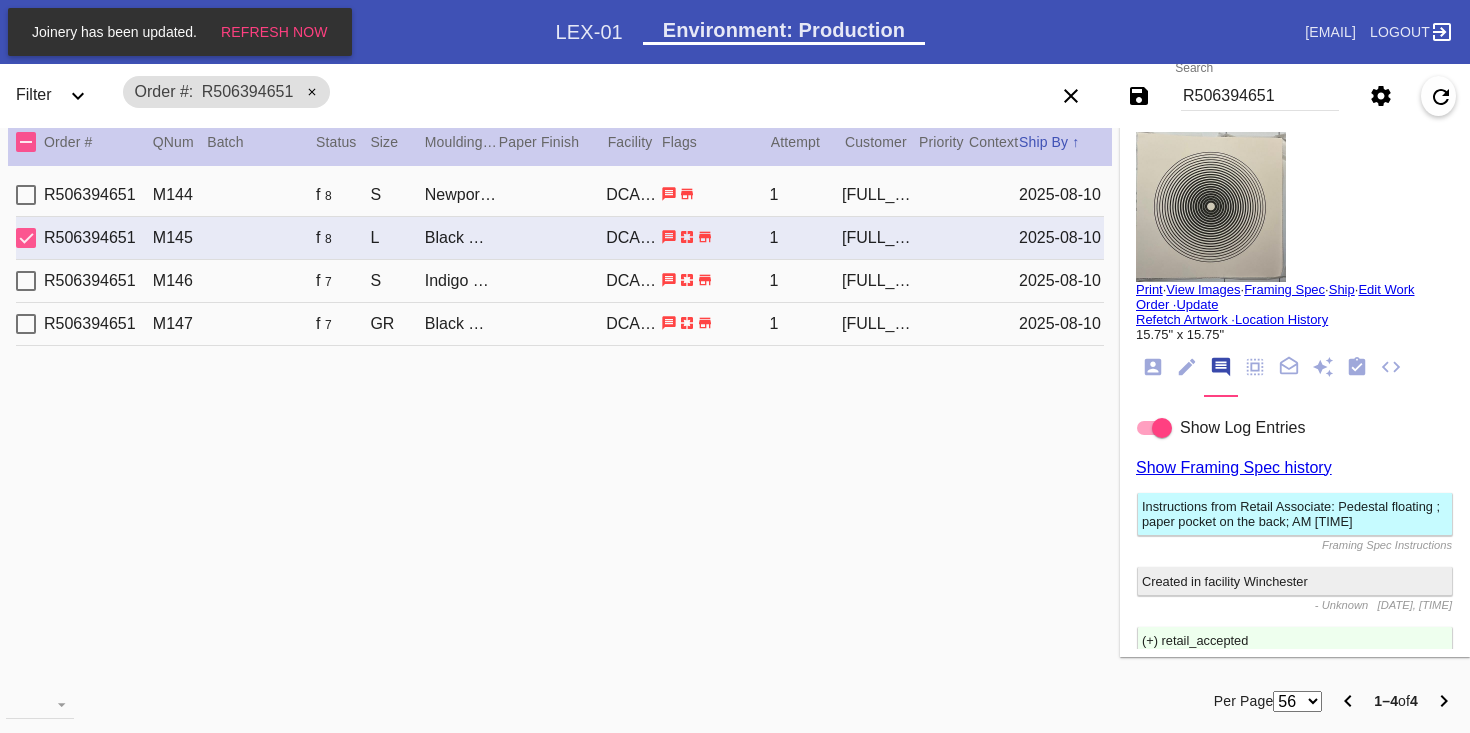 click on "R506394651 M144 f   8 S Newport / Black with Black Core, novacore DCA-05 1 Isaac Rosenthal
2025-08-10" at bounding box center (560, 195) 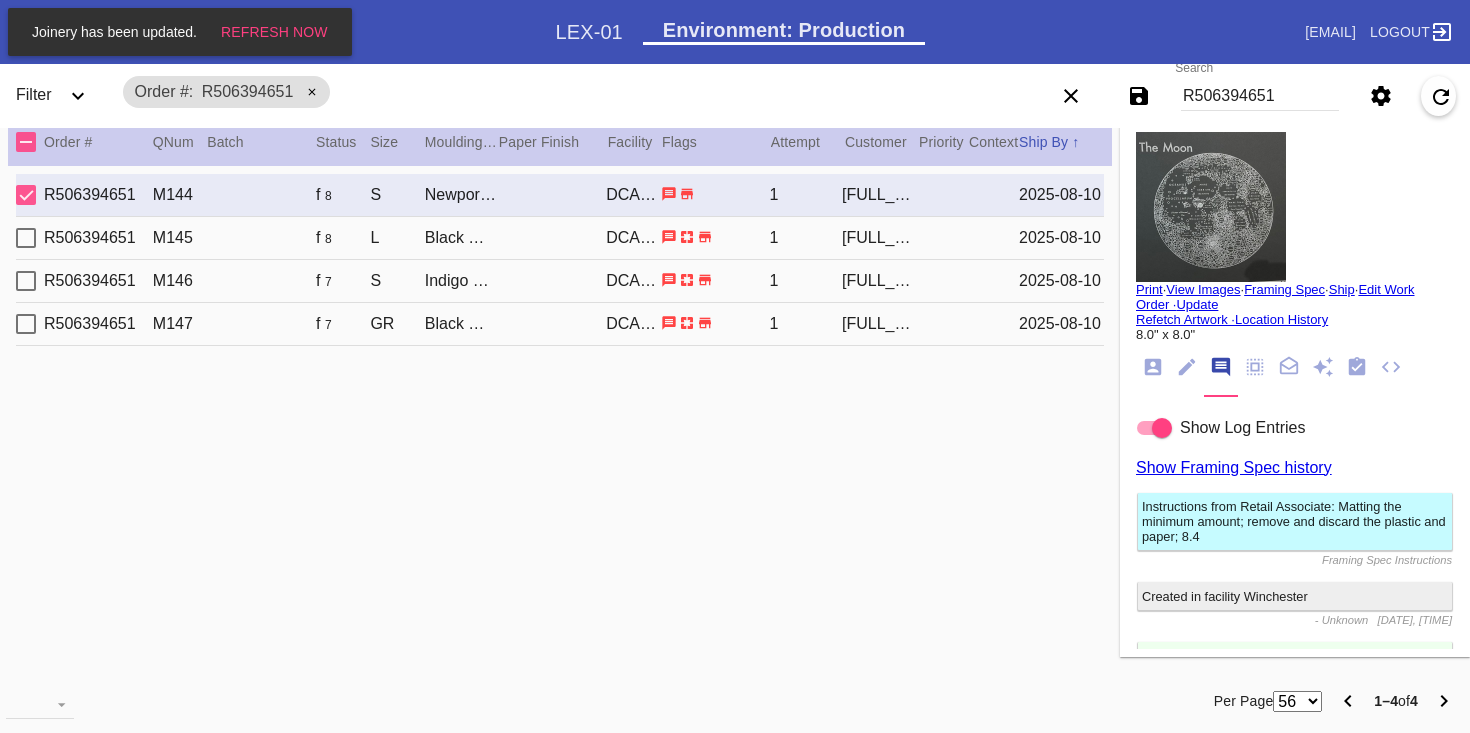 click on "R506394651 M145 f   8 L Black Walnut Round / White DCA-05 1 Isaac Rosenthal
2025-08-10" at bounding box center [560, 238] 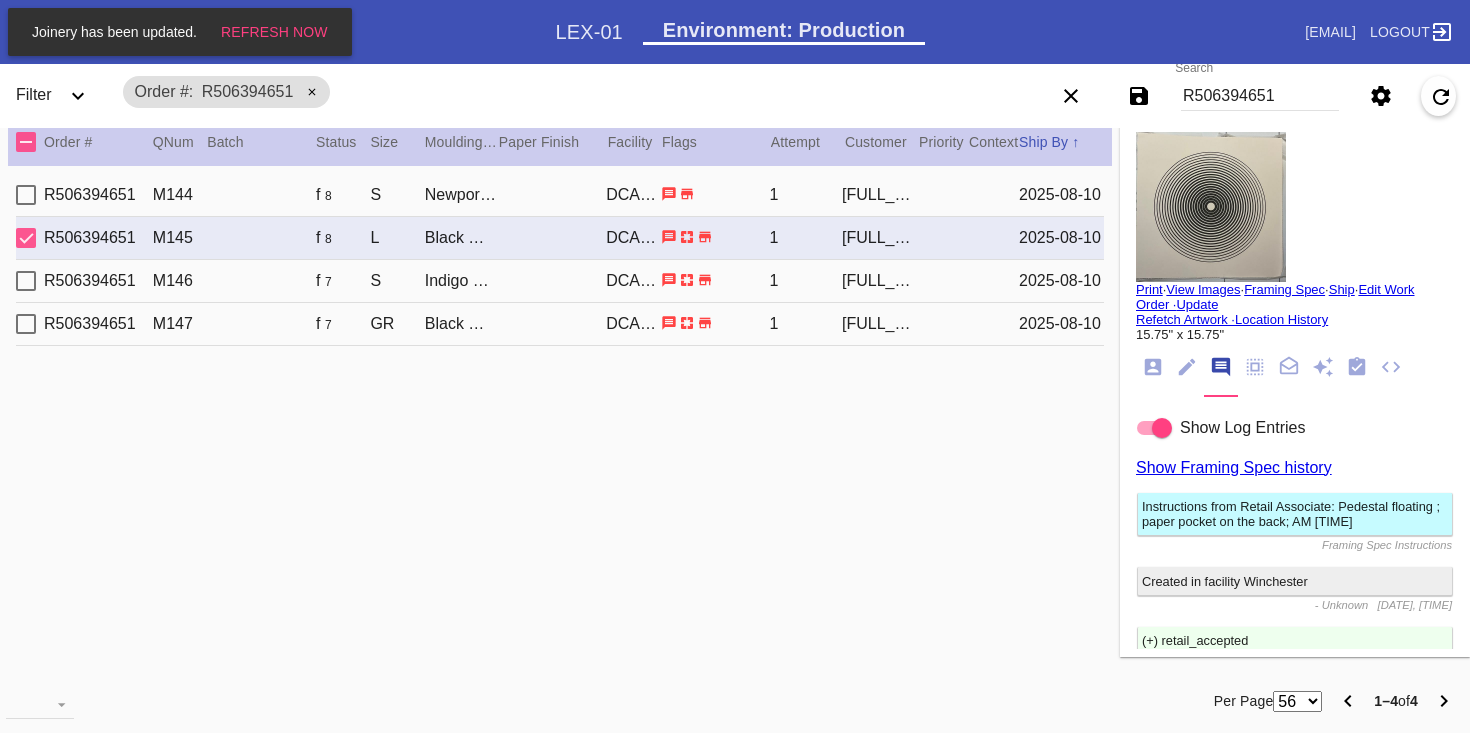 click on "DCA-05" at bounding box center (633, 281) 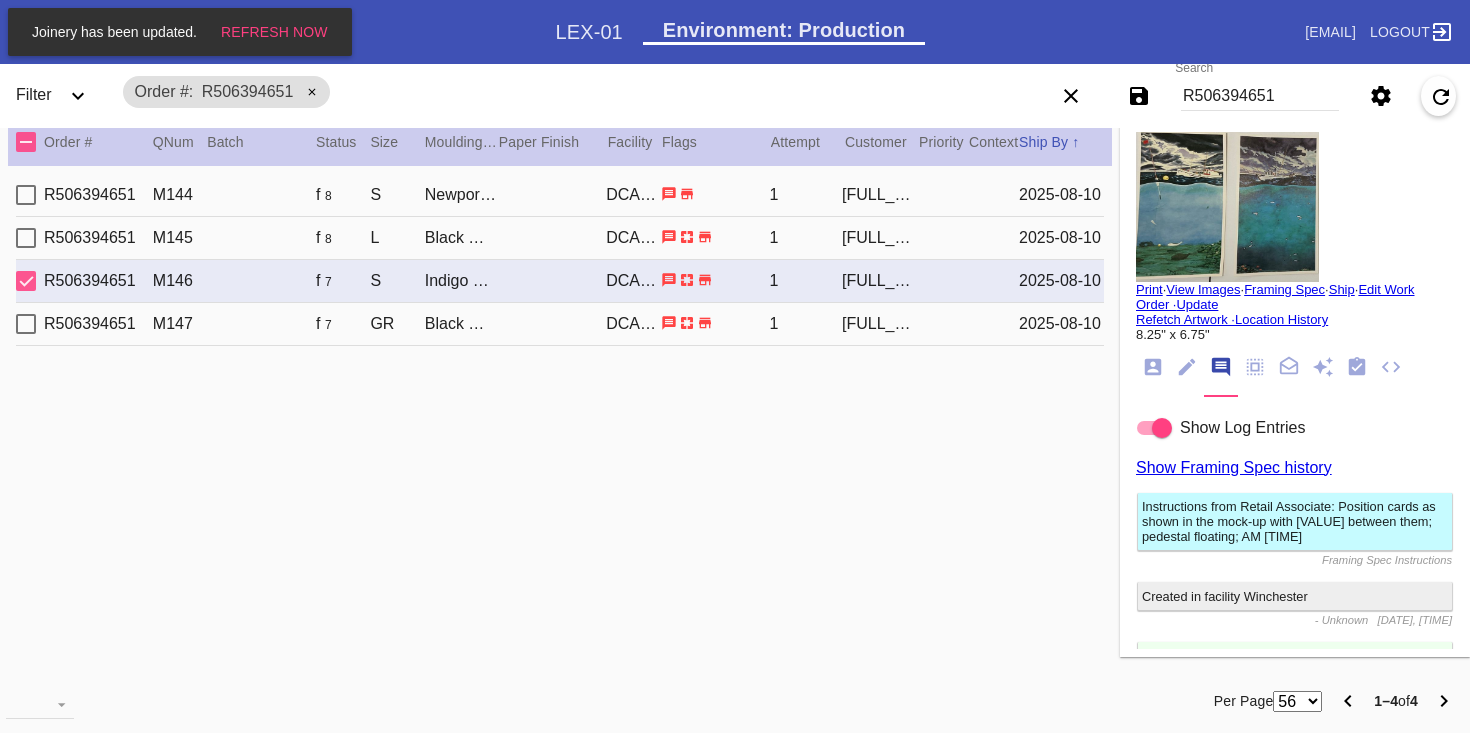 click on "R506394651 M145 f   8 L Black Walnut Round / White DCA-05 1 Isaac Rosenthal
2025-08-10" at bounding box center (560, 238) 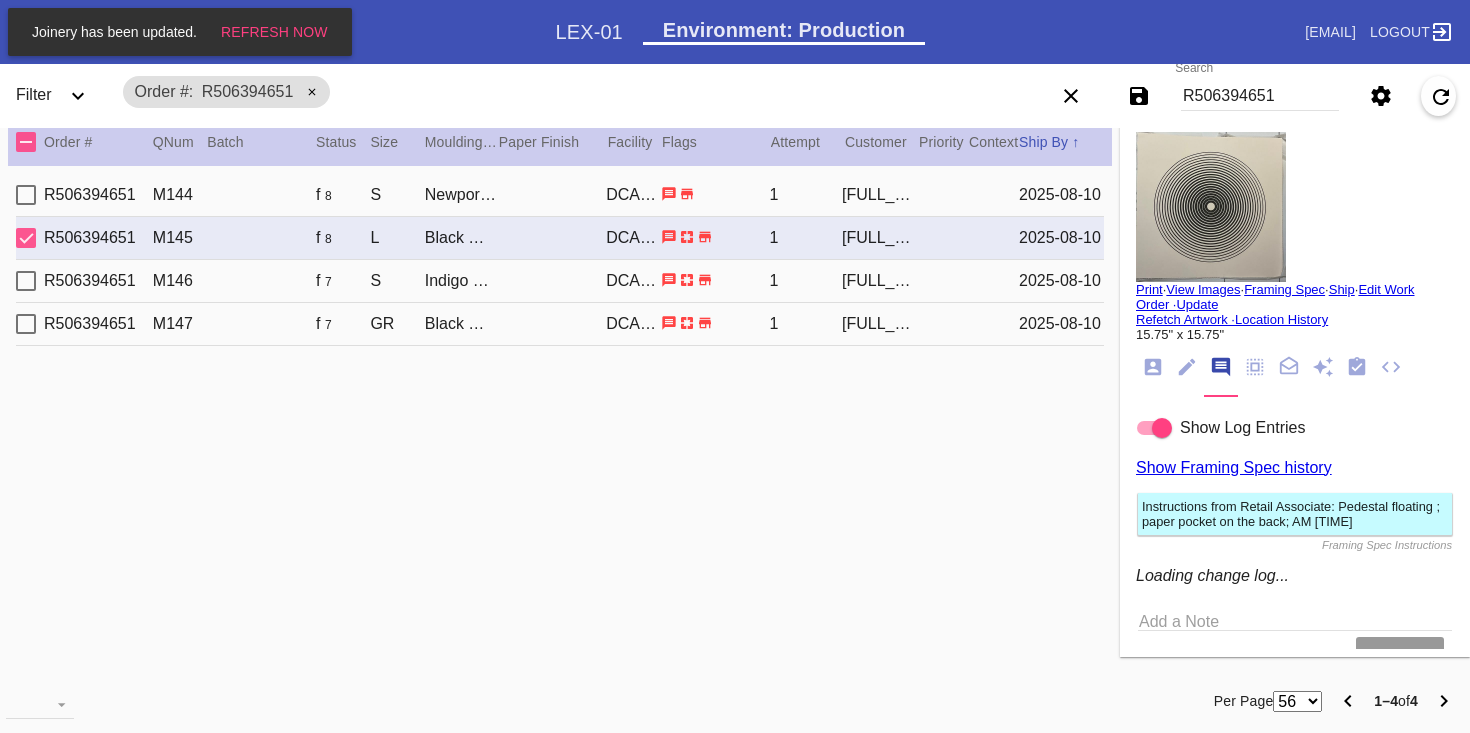 click on "R506394651 M147 f   7 GR Black Walnut (Gallery) / White DCA-05 1 Isaac Rosenthal
2025-08-10" at bounding box center (560, 324) 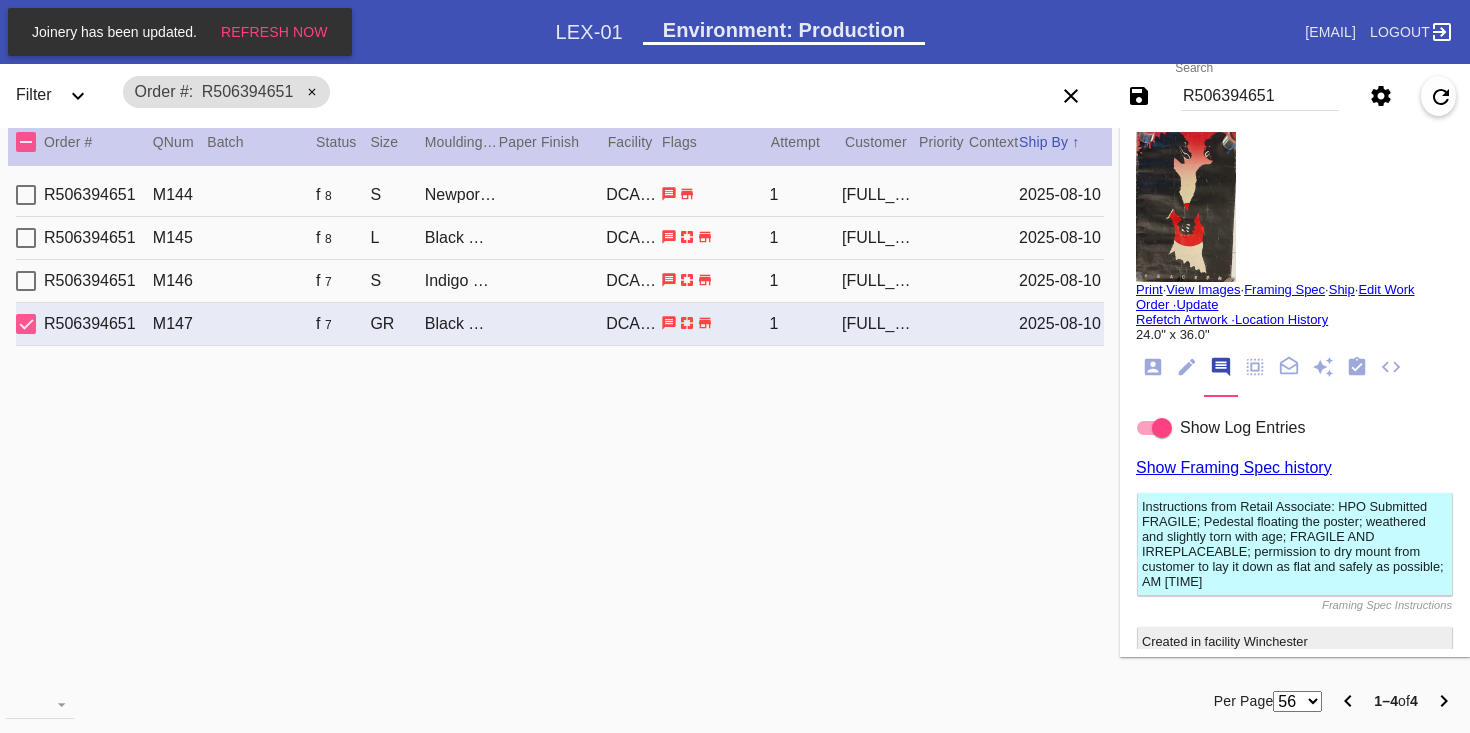 click on "DCA-05" at bounding box center [633, 281] 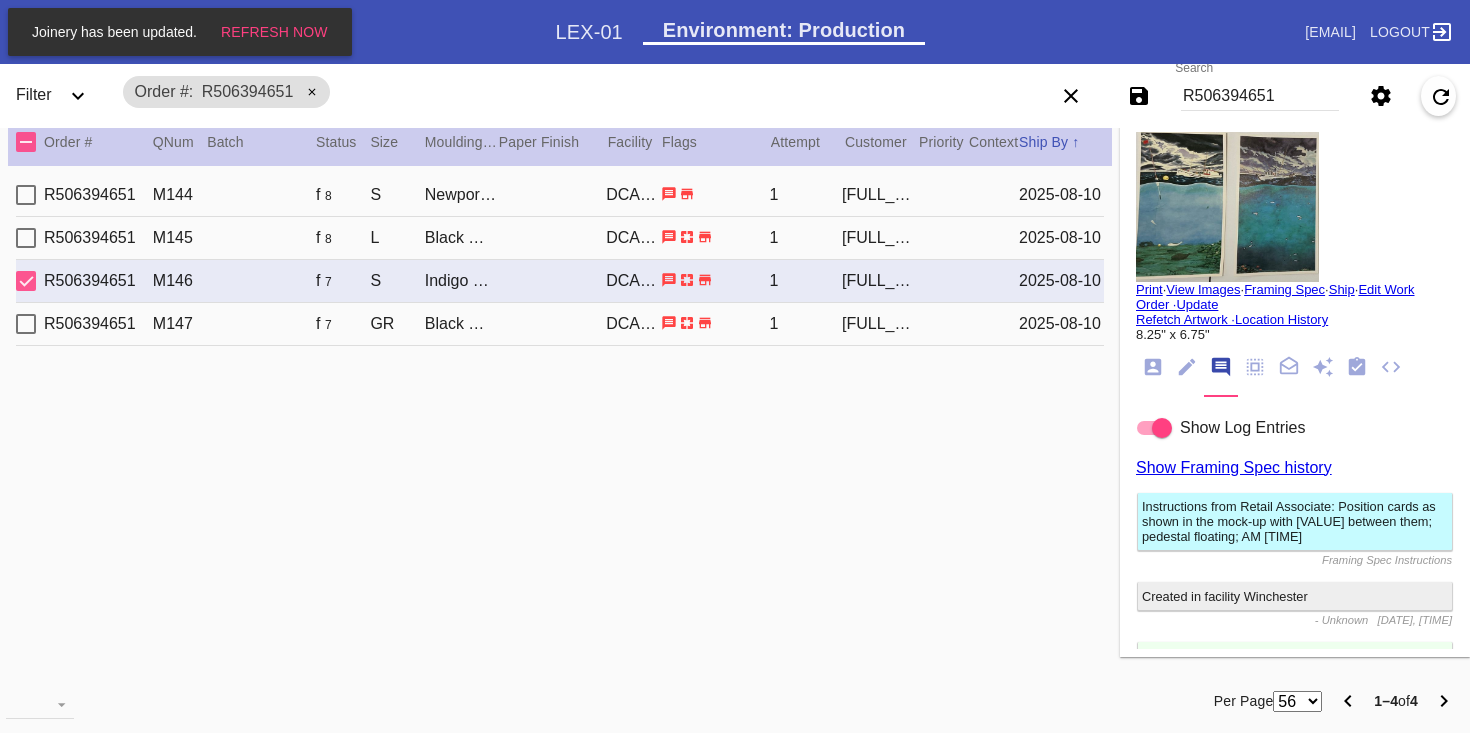 click on "R506394651 M145 f   8 L Black Walnut Round / White DCA-05 1 Isaac Rosenthal
2025-08-10" at bounding box center [560, 238] 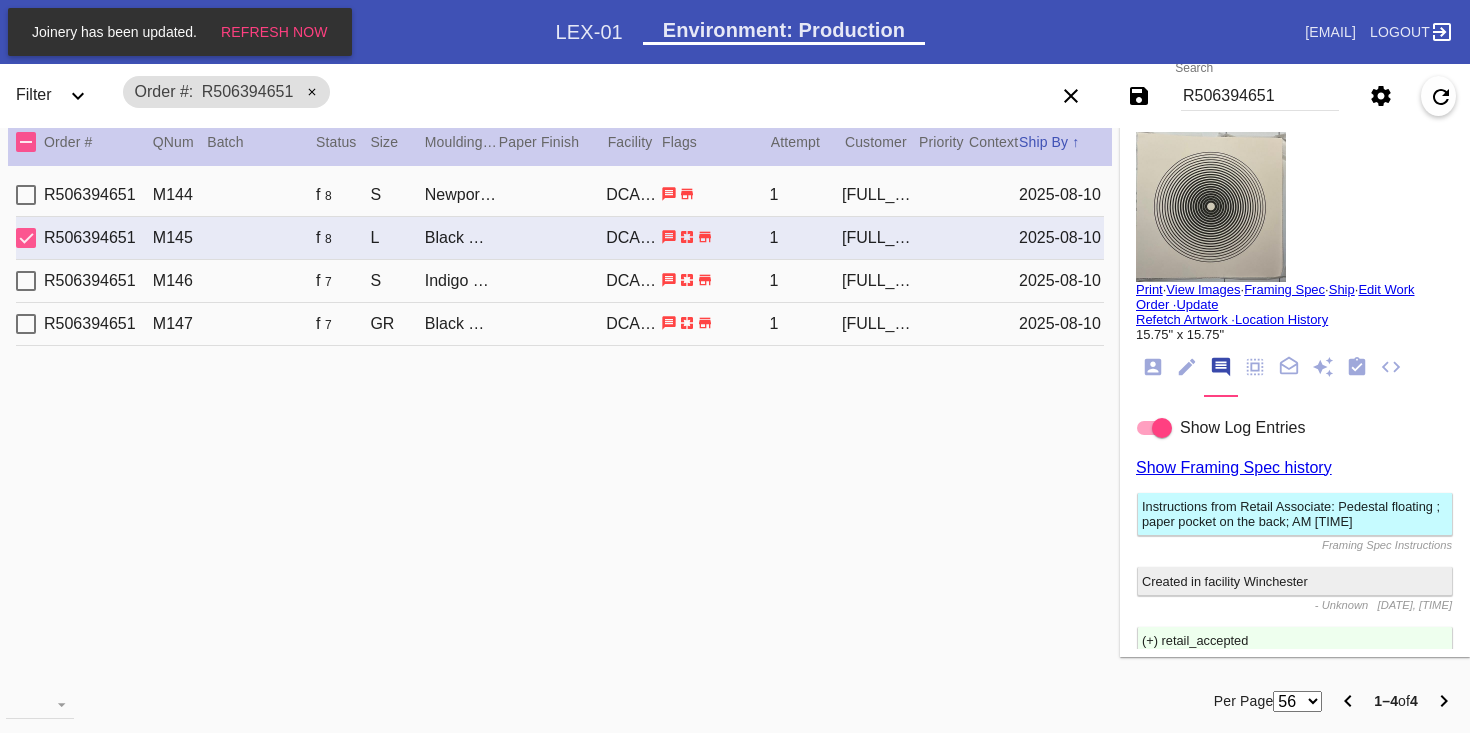 click on "DCA-05" at bounding box center (633, 195) 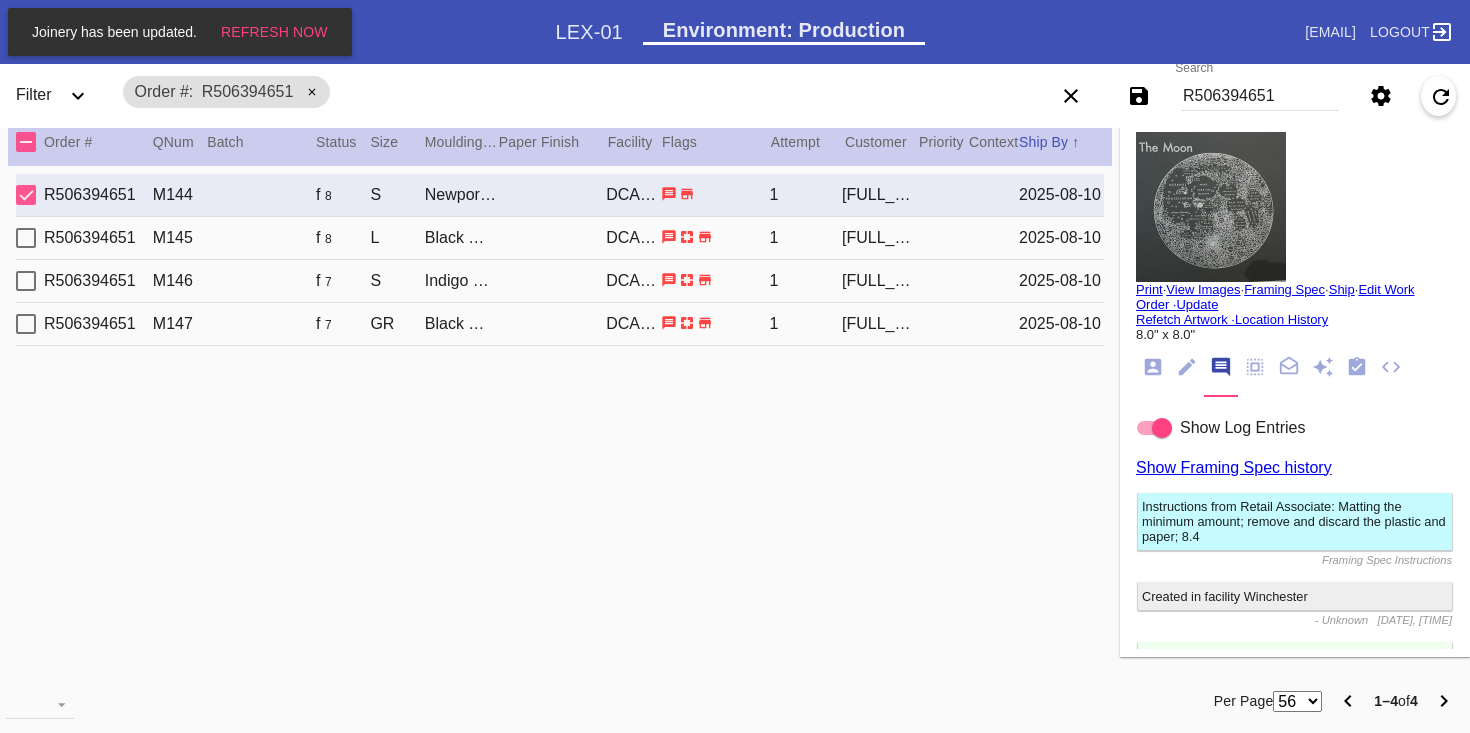 click on "R506394651 M147 f   7 GR Black Walnut (Gallery) / White DCA-05 1 Isaac Rosenthal
2025-08-10" at bounding box center [560, 324] 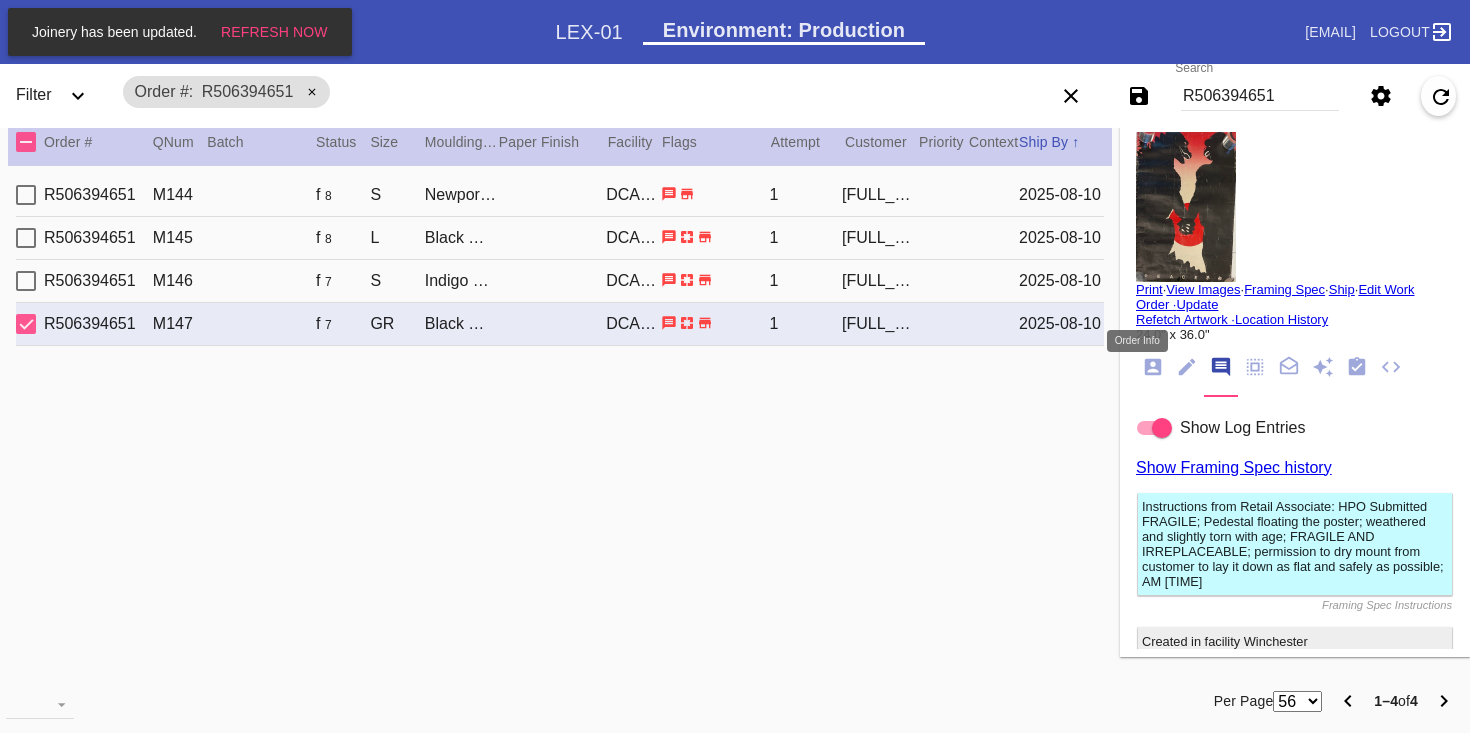 click 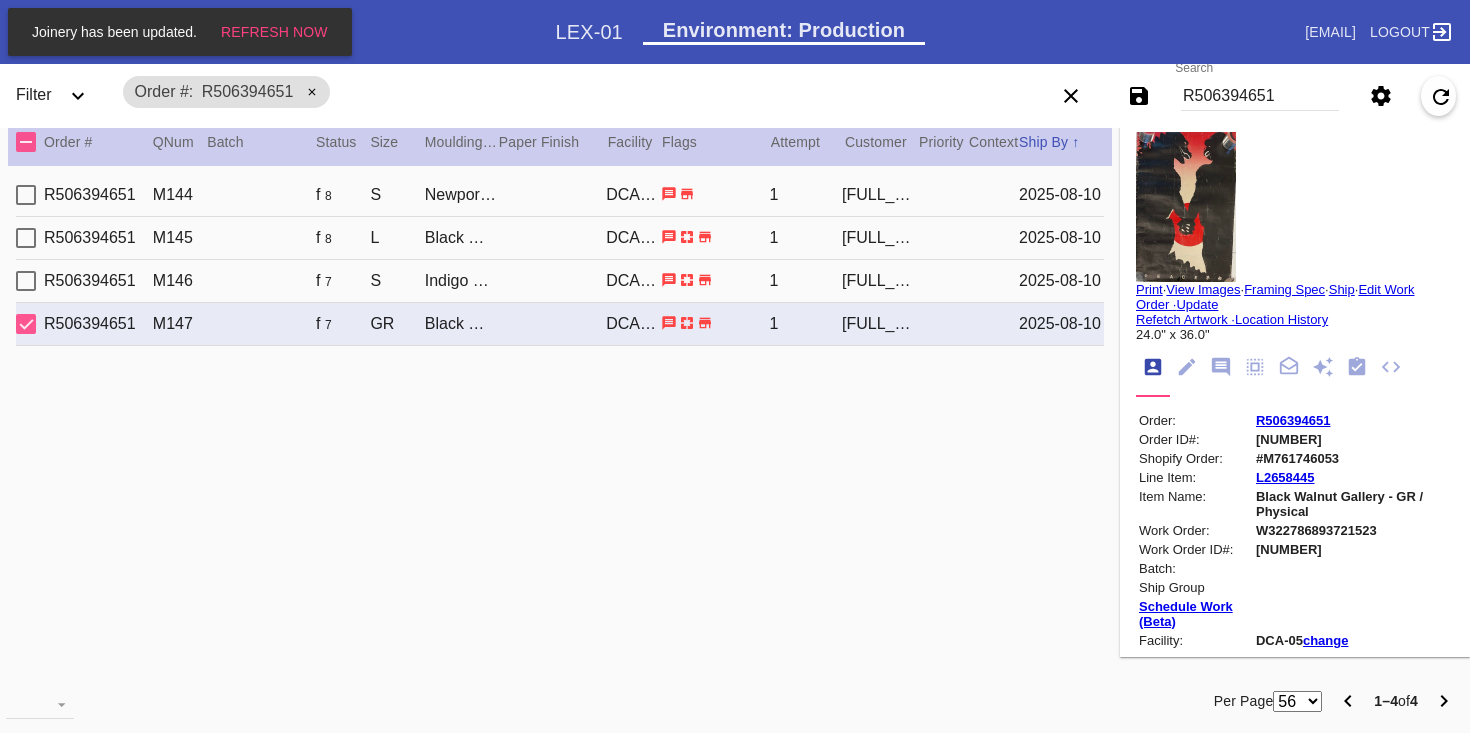 click on "W322786893721523" at bounding box center [1353, 530] 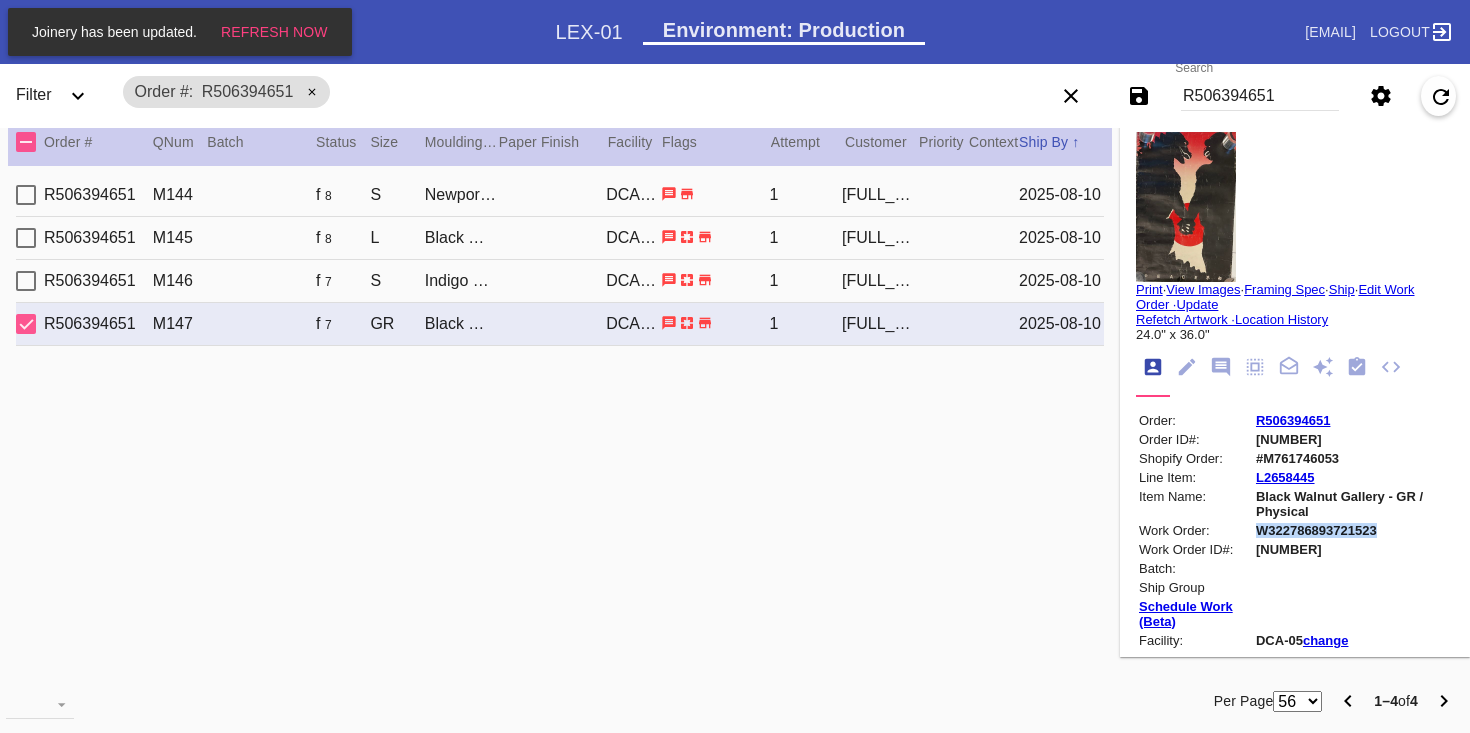click on "W322786893721523" at bounding box center (1353, 530) 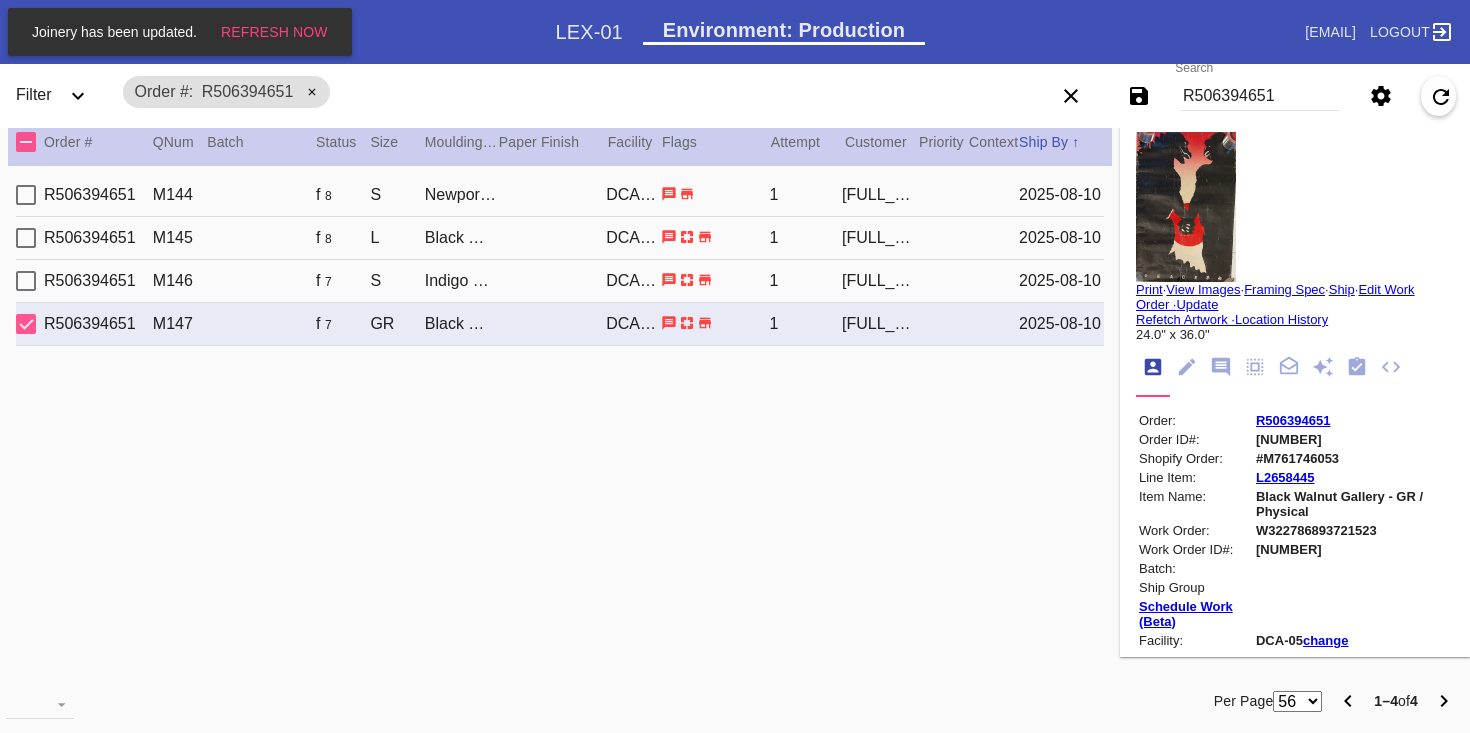 click on "R506394651" at bounding box center (1260, 96) 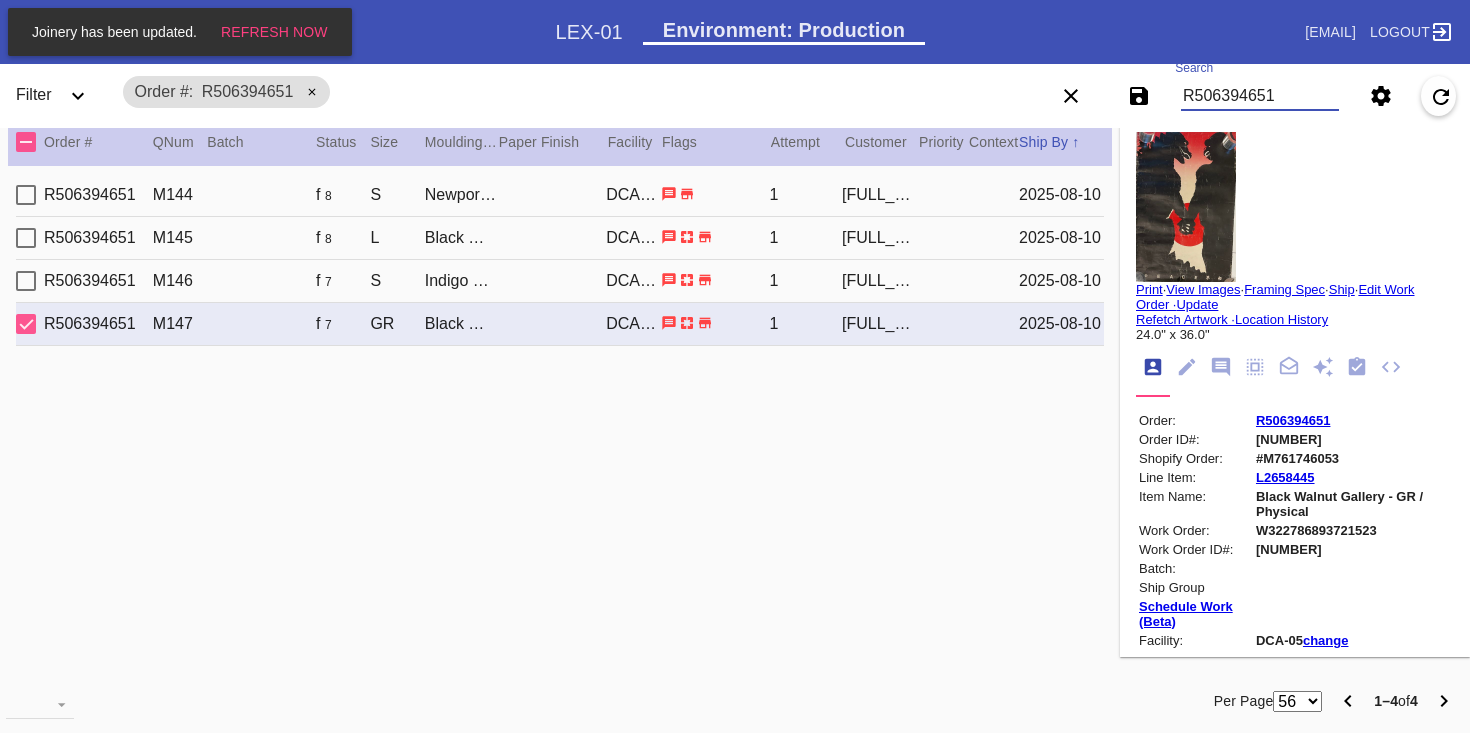 paste on "883387685" 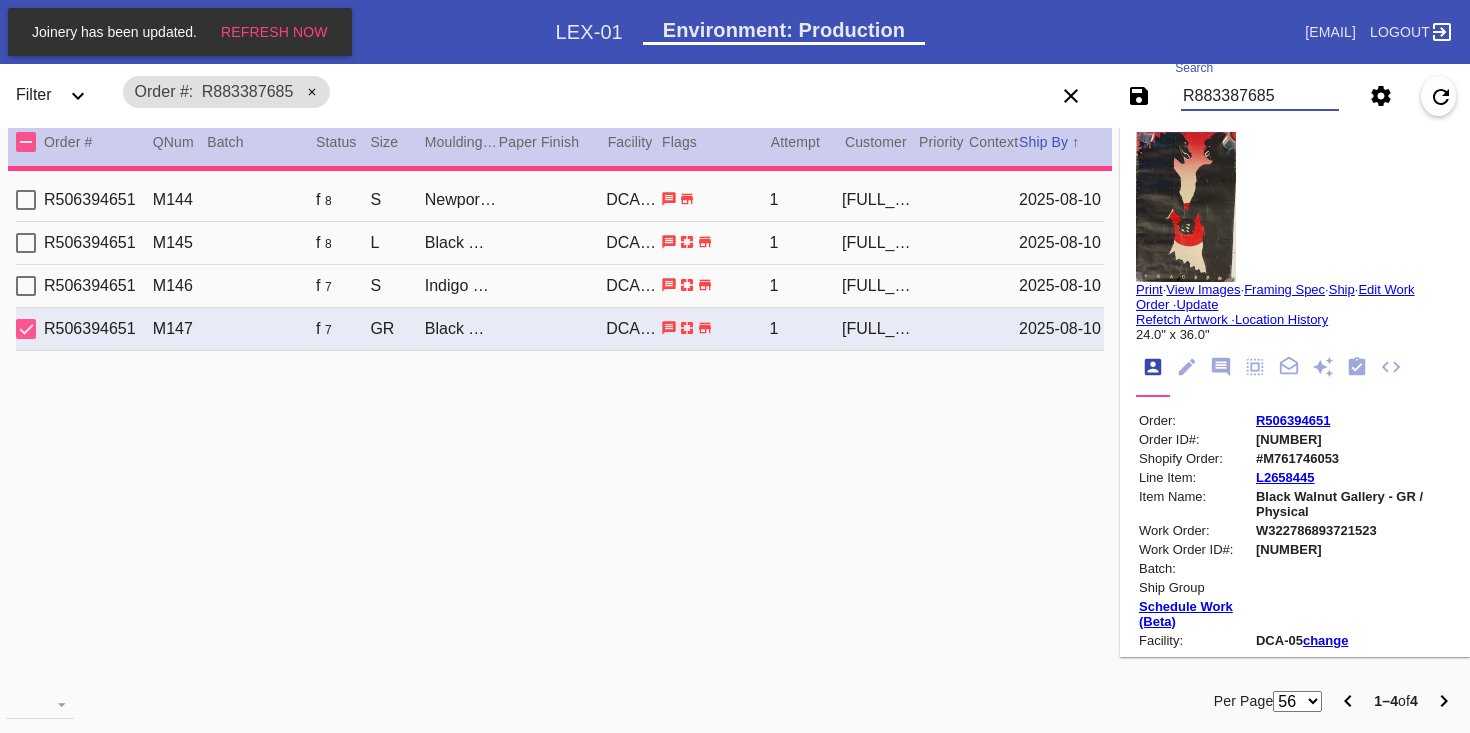 type on "21.0" 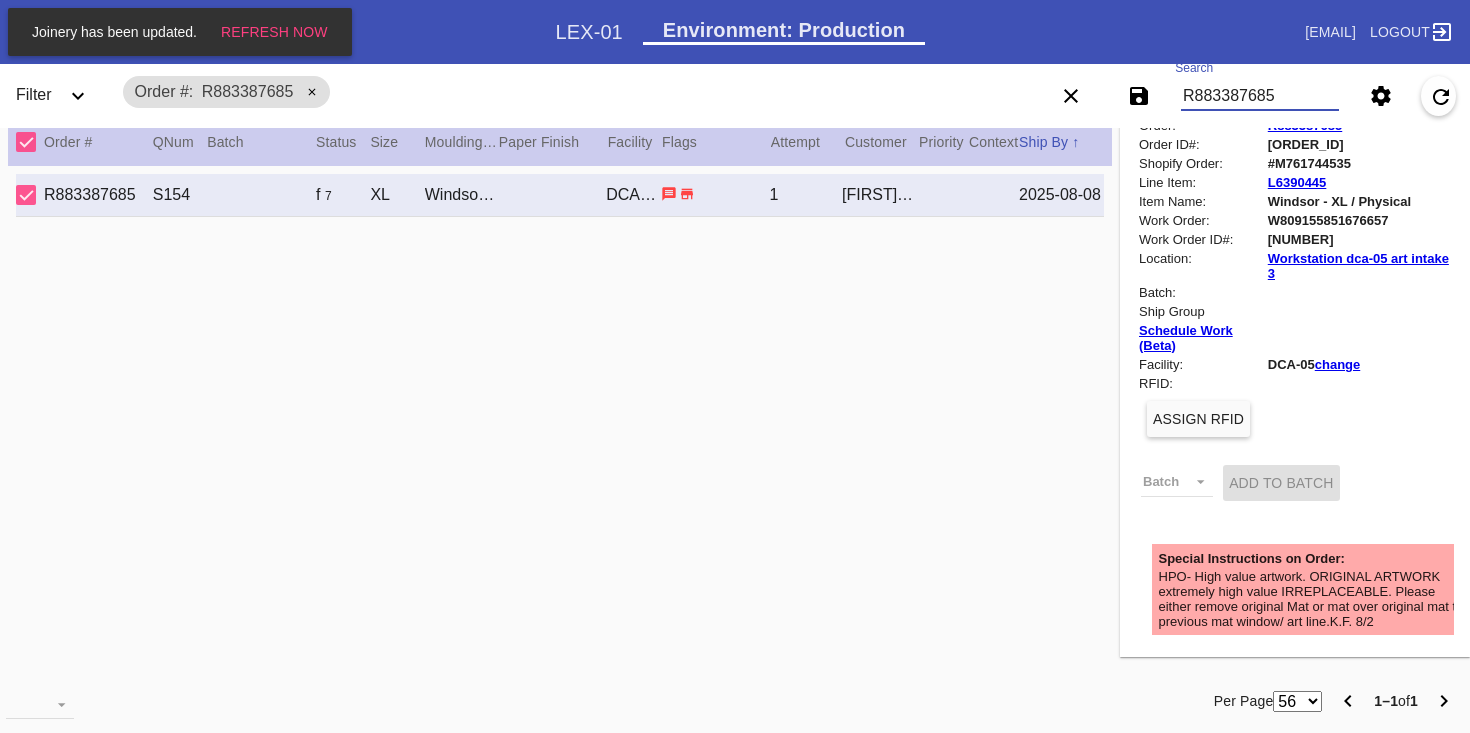 scroll, scrollTop: 1, scrollLeft: 0, axis: vertical 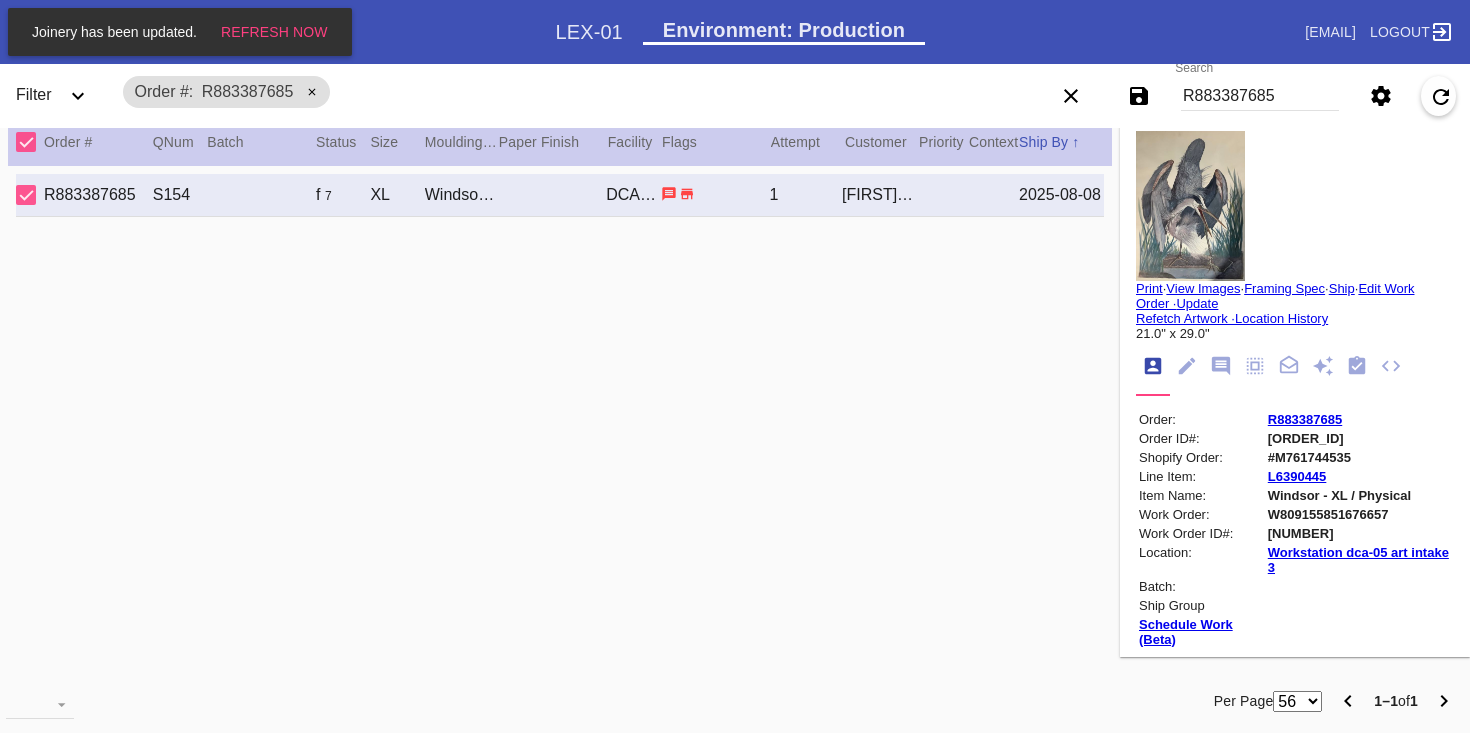 click on "W809155851676657" at bounding box center [1359, 514] 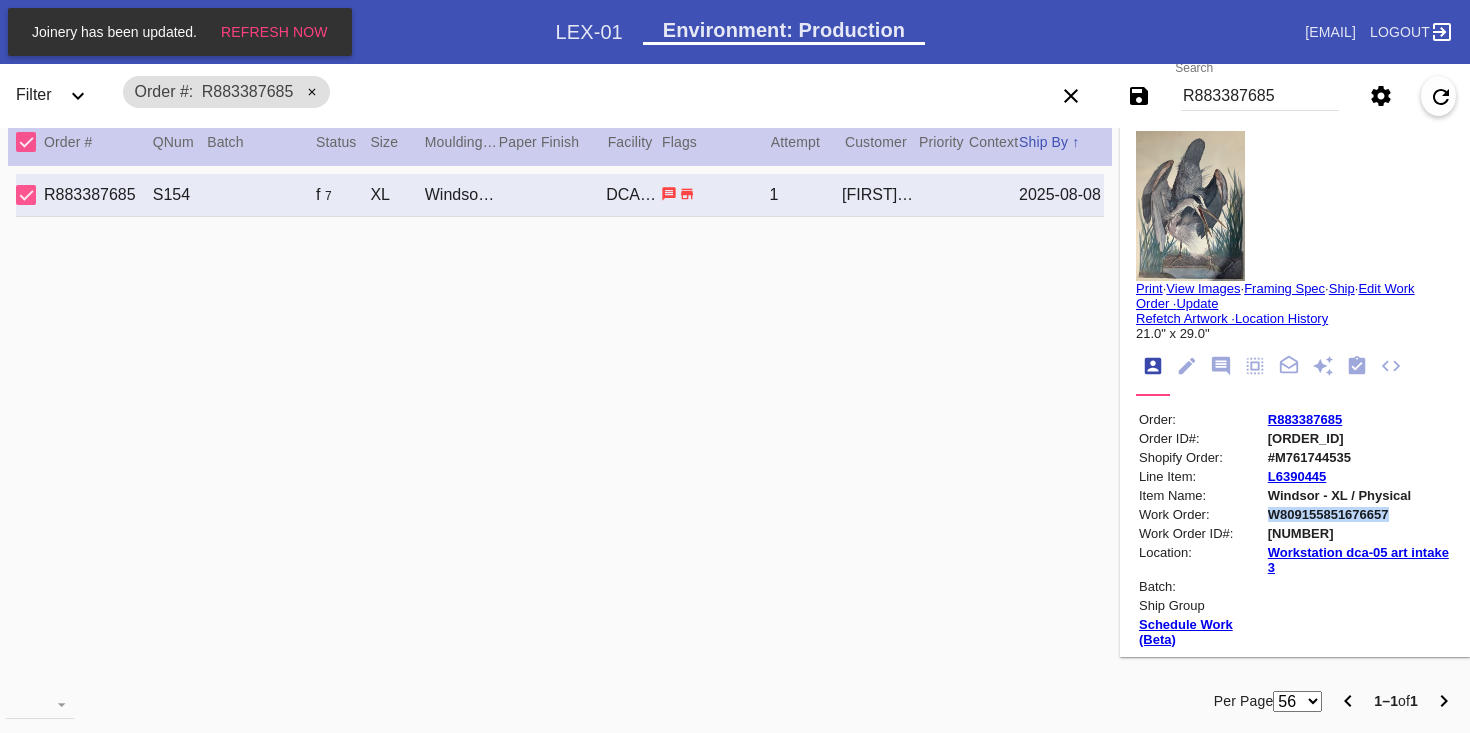 click on "W809155851676657" at bounding box center (1359, 514) 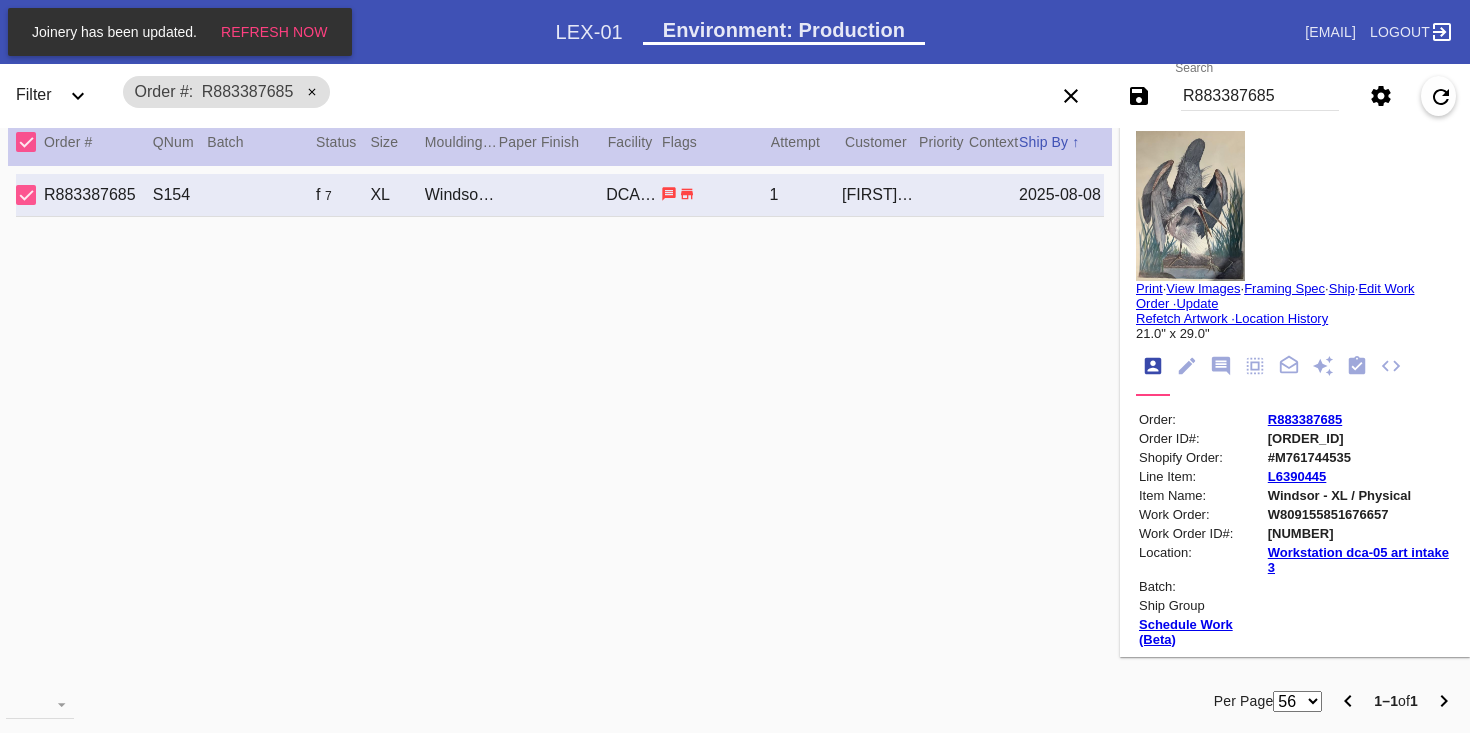 click on "R883387685" at bounding box center [1260, 96] 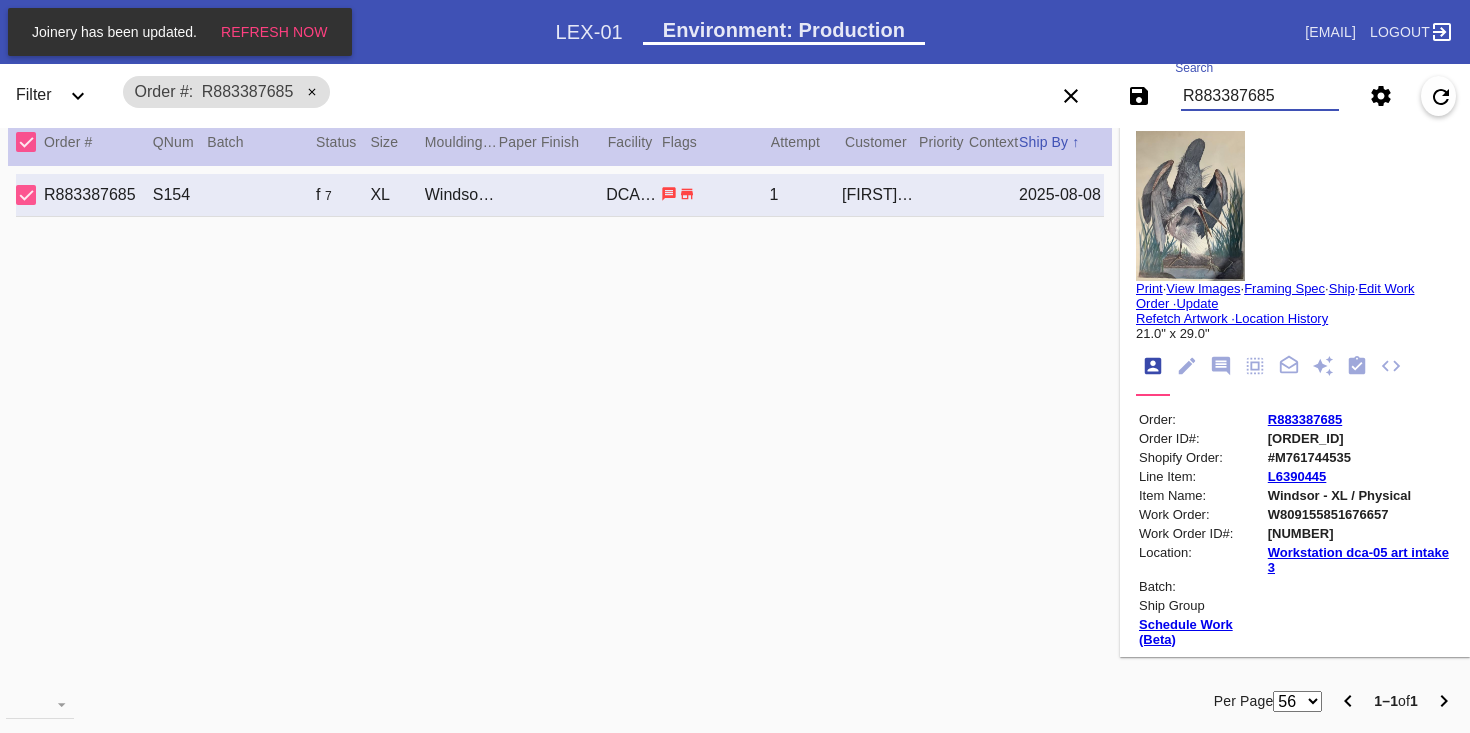 click on "R883387685" at bounding box center (1260, 96) 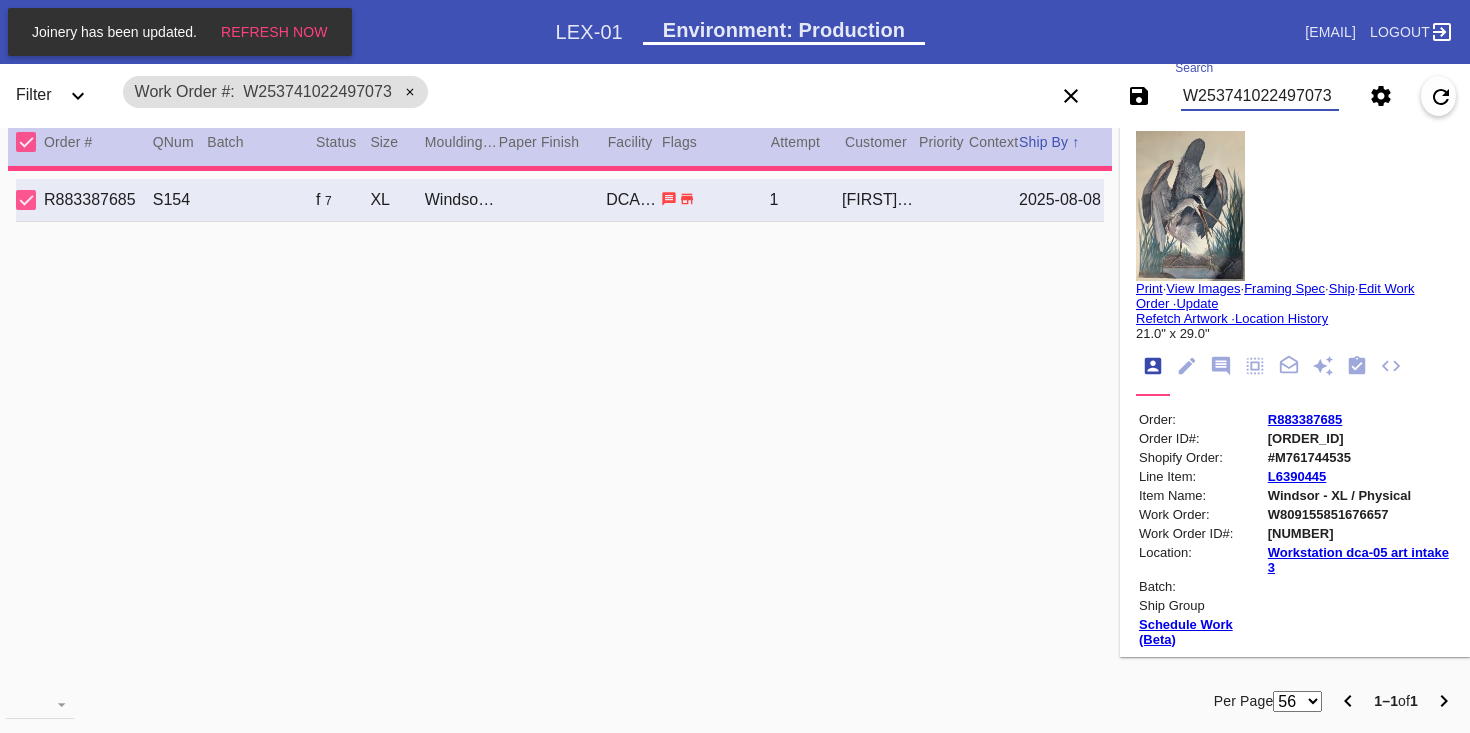 type on "1.5" 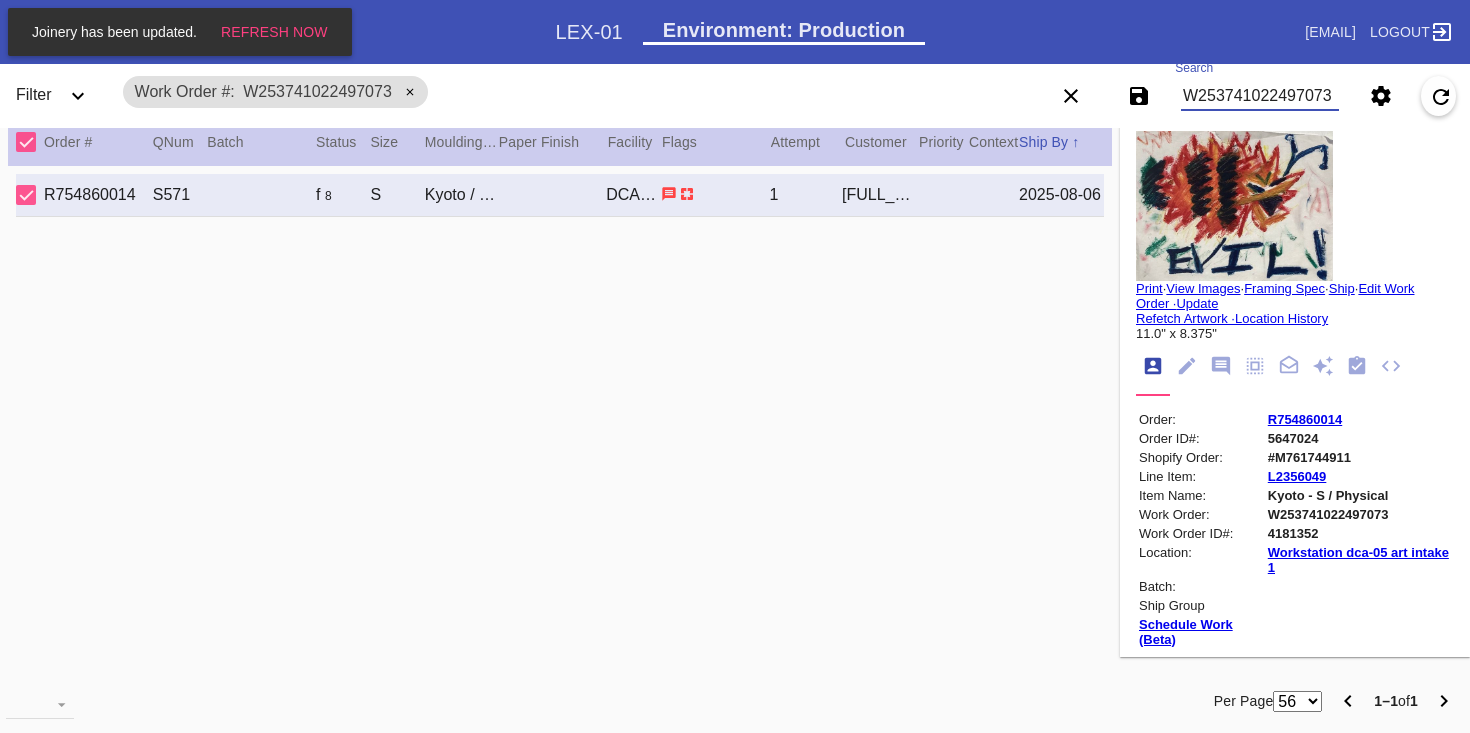 type on "W253741022497073" 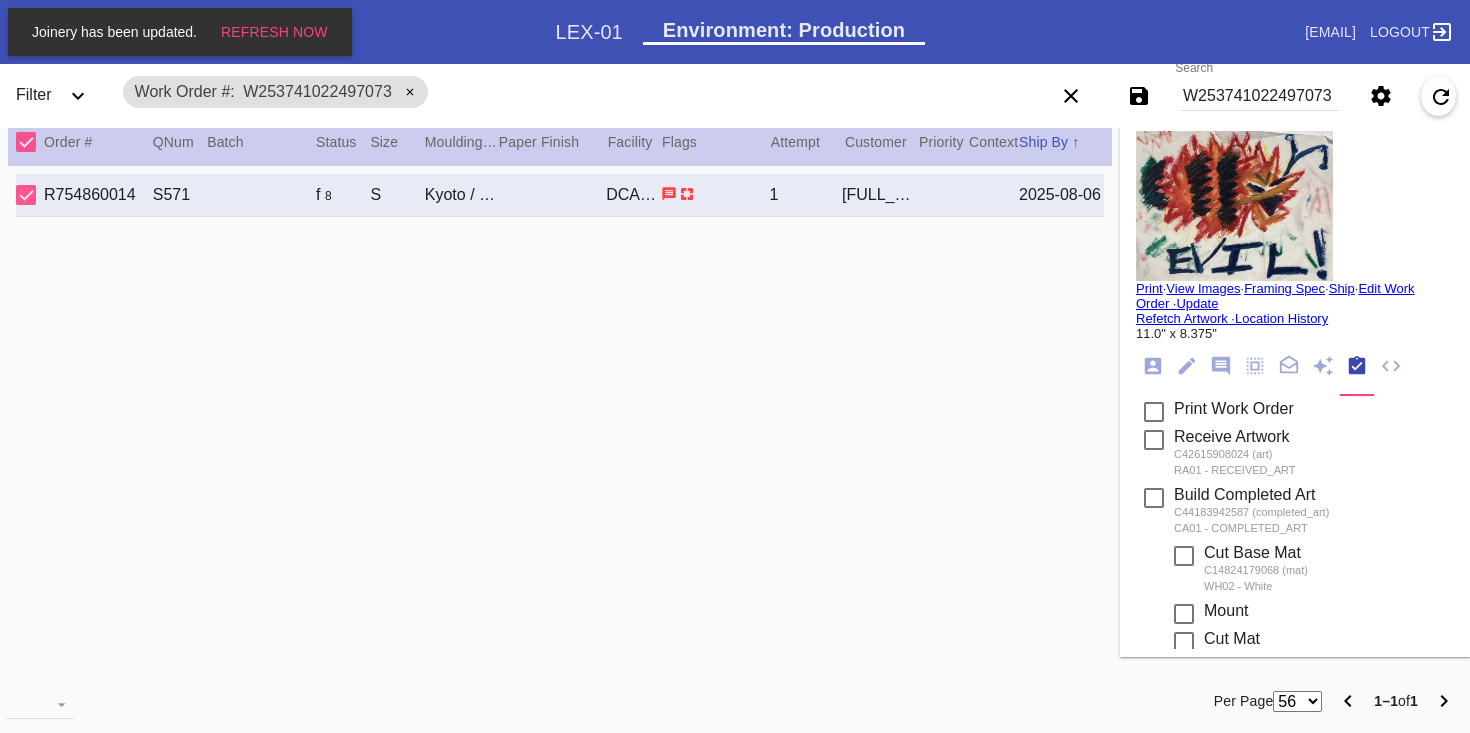 scroll, scrollTop: 916, scrollLeft: 0, axis: vertical 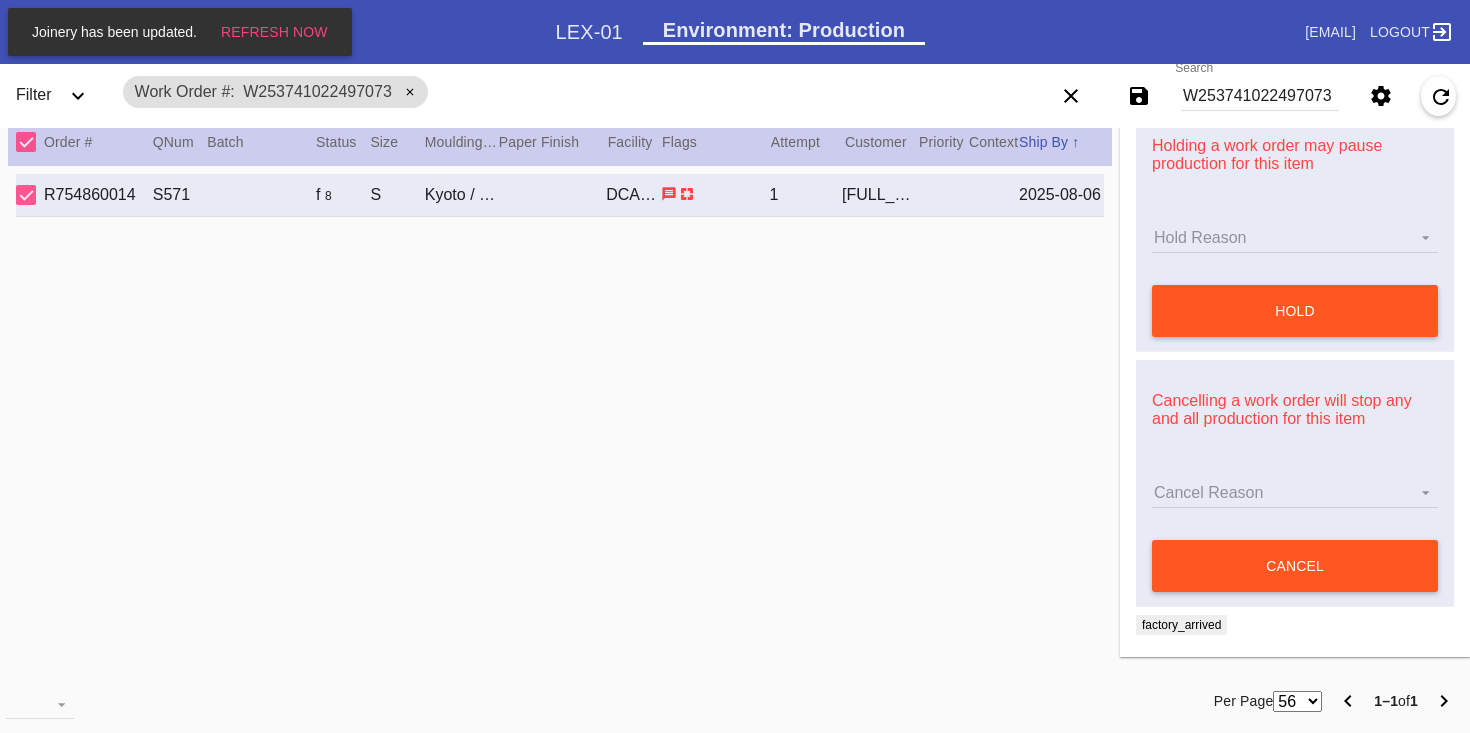 click on "Hold Reason Hold Reason Artcare Artwork Review CA Proactive Outreach CX Artwork Review CX Asset Protection Review Embedded Mat Plaque F4B Order Update FB Internal Sample Facility Out of Stock HPO Not Received Ops Question Submitted Order Change Request Out of Stock Pull for Production Replacement Ordered Retail NSOGW Search and Rescue Update Work Order" at bounding box center (1295, 238) 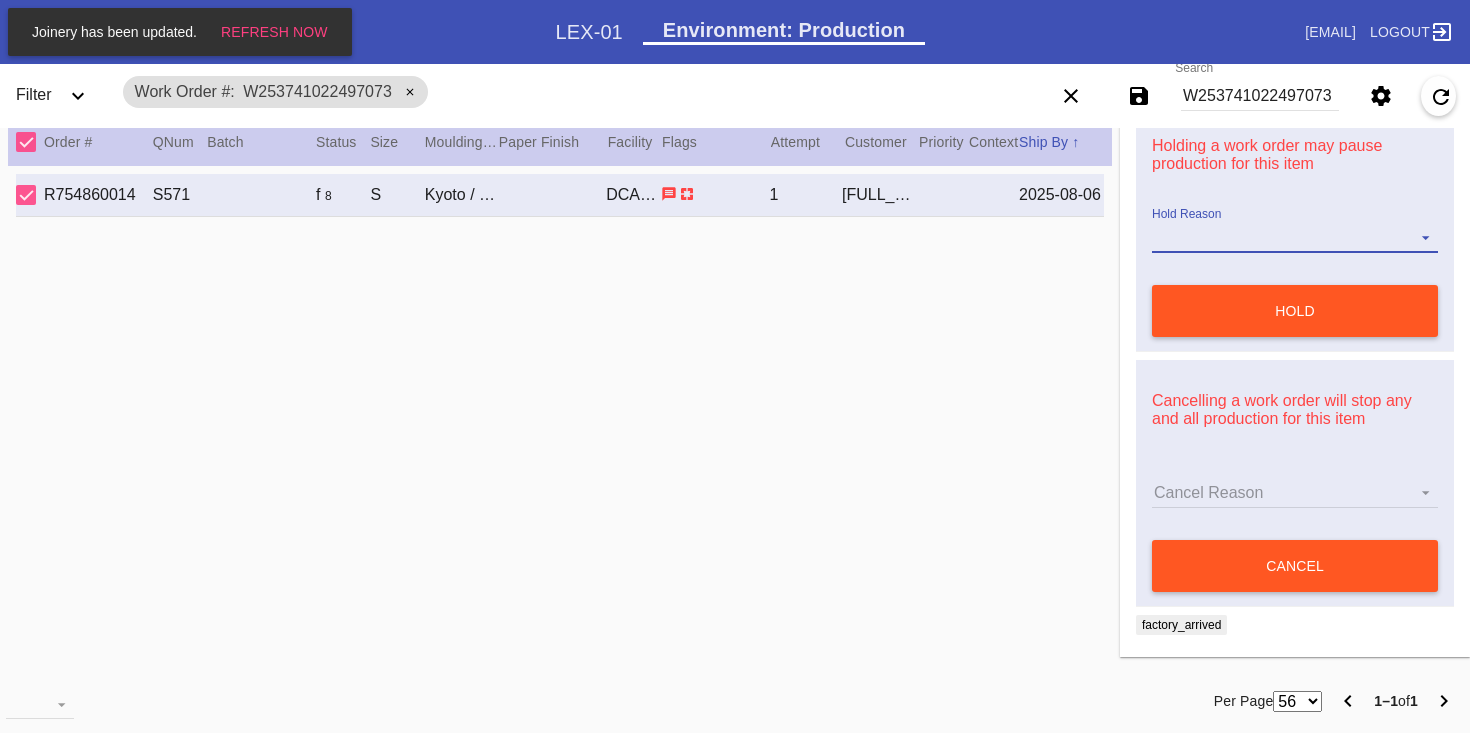 click on "Hold Reason Artcare Artwork Review CA Proactive Outreach CX Artwork Review CX Asset Protection Review Embedded Mat Plaque F4B Order Update FB Internal Sample Facility Out of Stock HPO Not Received Ops Question Submitted Order Change Request Out of Stock Pull for Production Replacement Ordered Retail NSOGW Search and Rescue Update Work Order" at bounding box center (1295, 238) 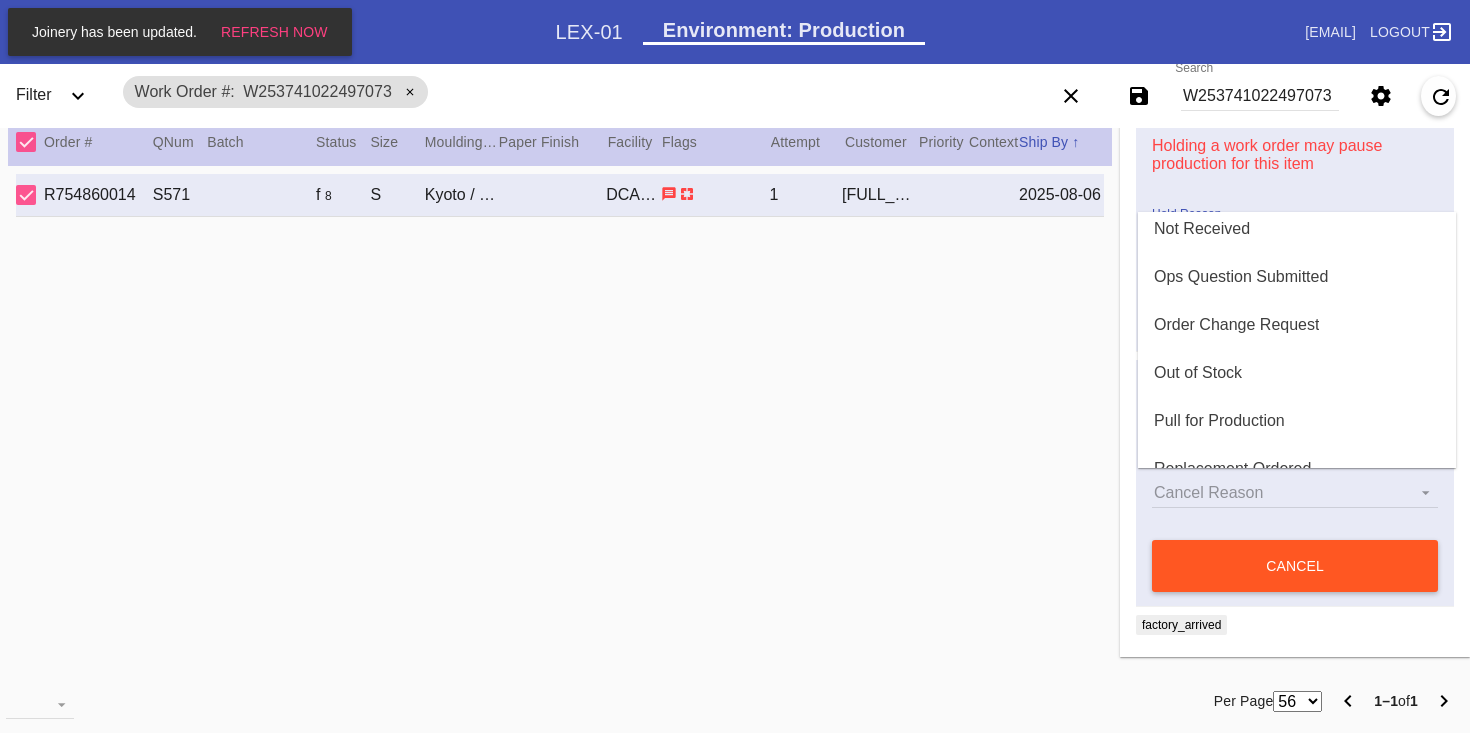 scroll, scrollTop: 443, scrollLeft: 0, axis: vertical 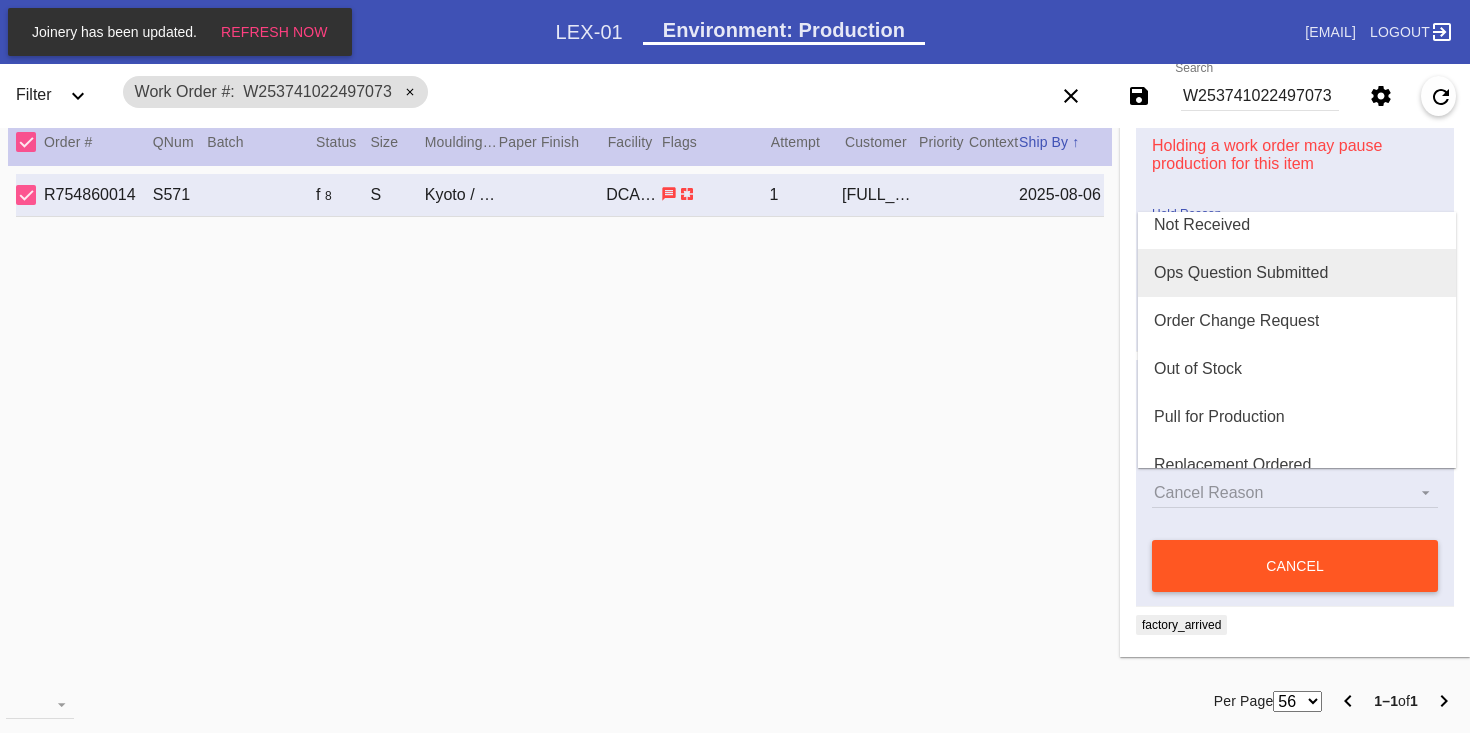 click on "Ops Question Submitted" at bounding box center [1241, 273] 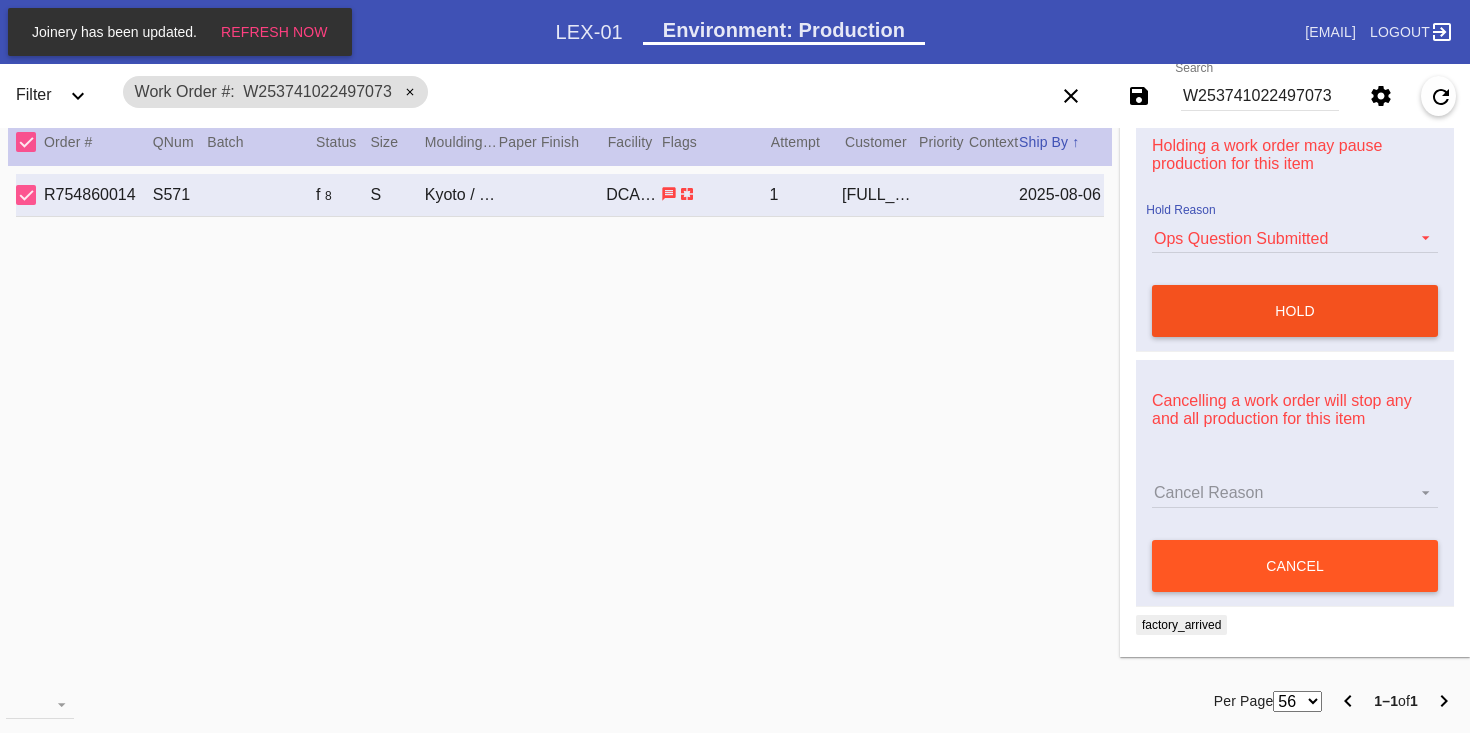 click on "hold" at bounding box center (1295, 311) 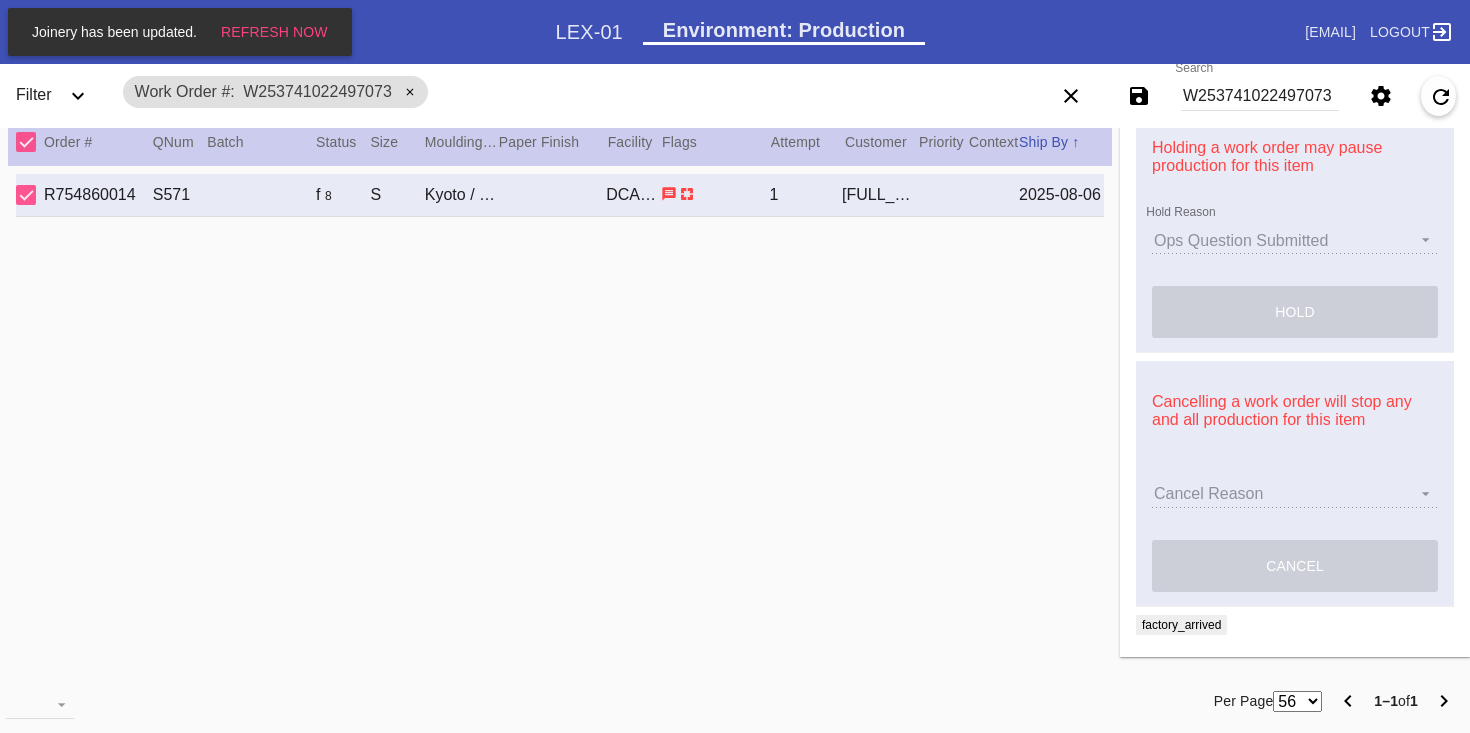 type 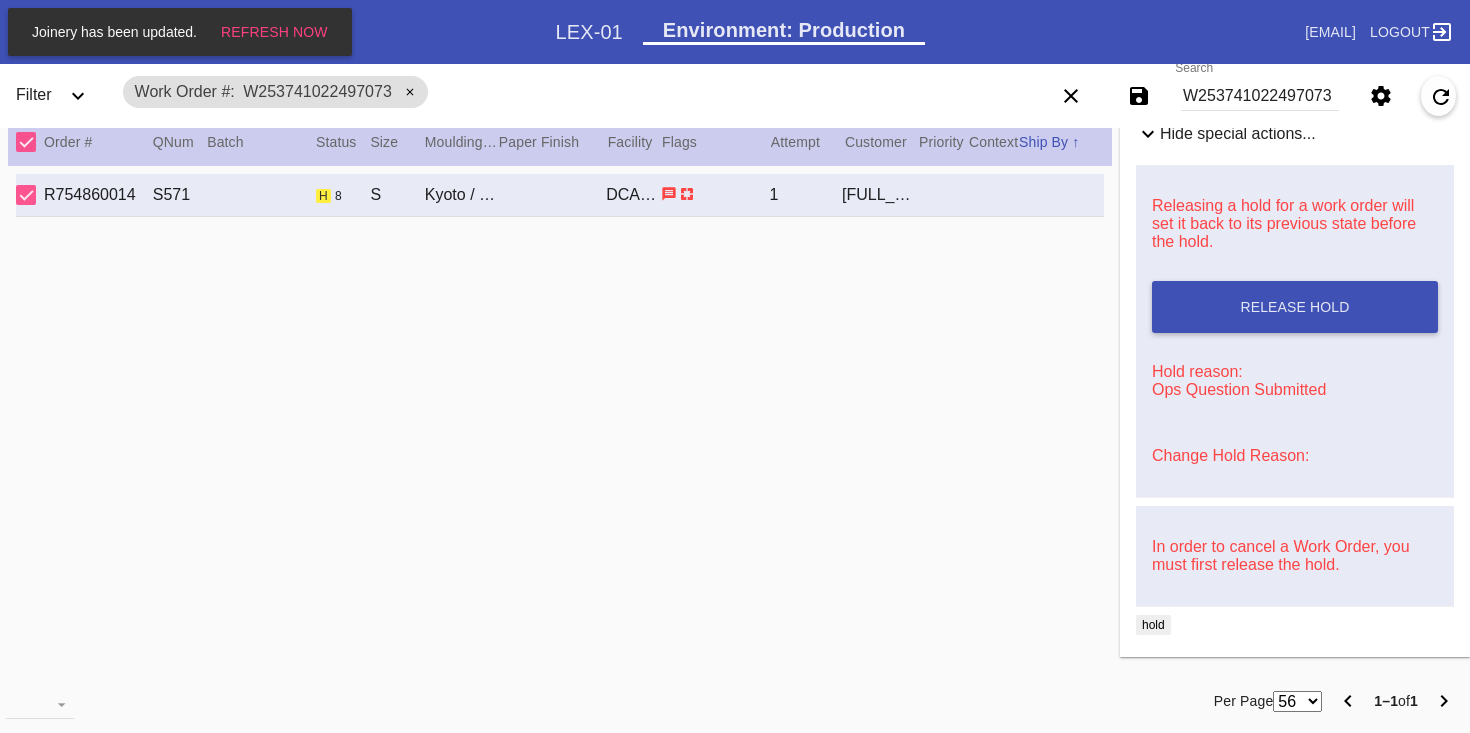 click on "W253741022497073" at bounding box center [1260, 96] 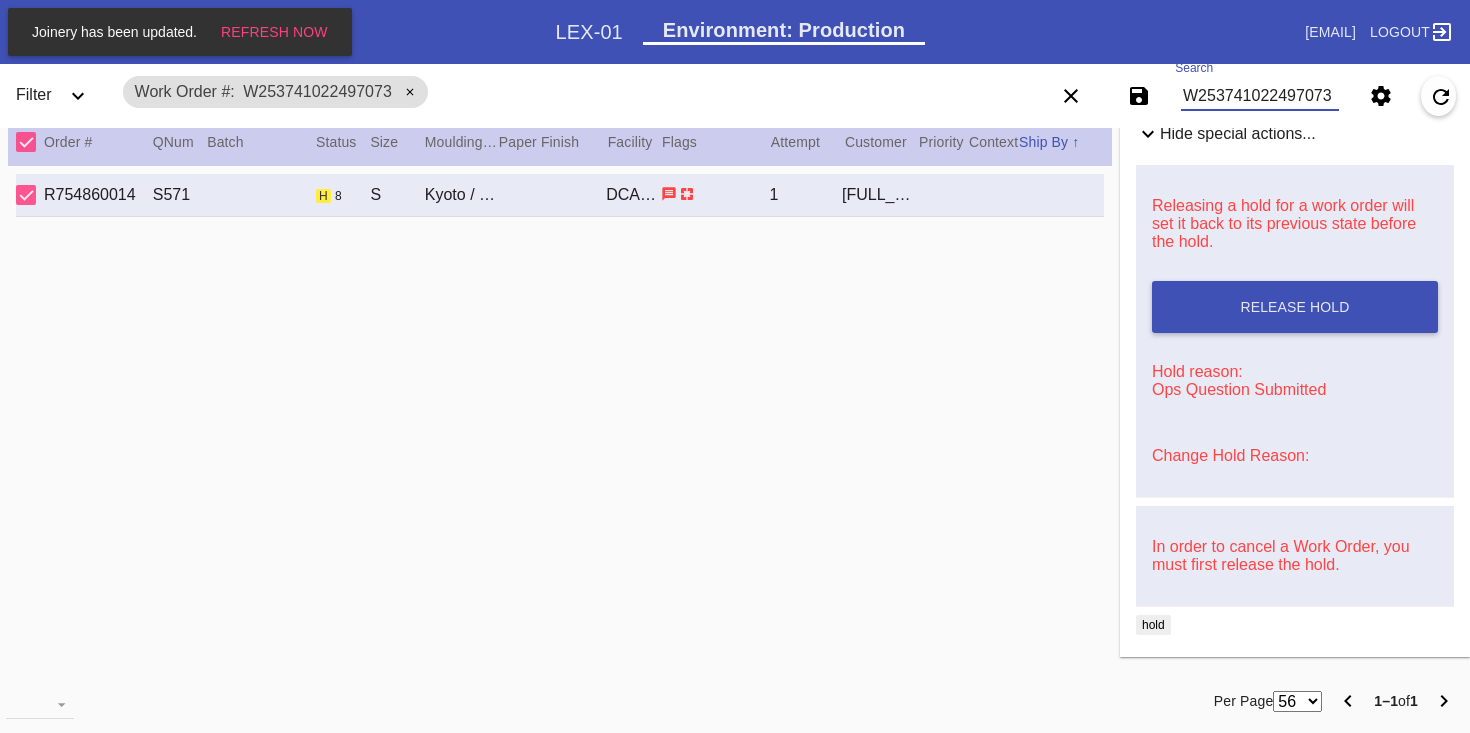 click on "W253741022497073" at bounding box center [1260, 96] 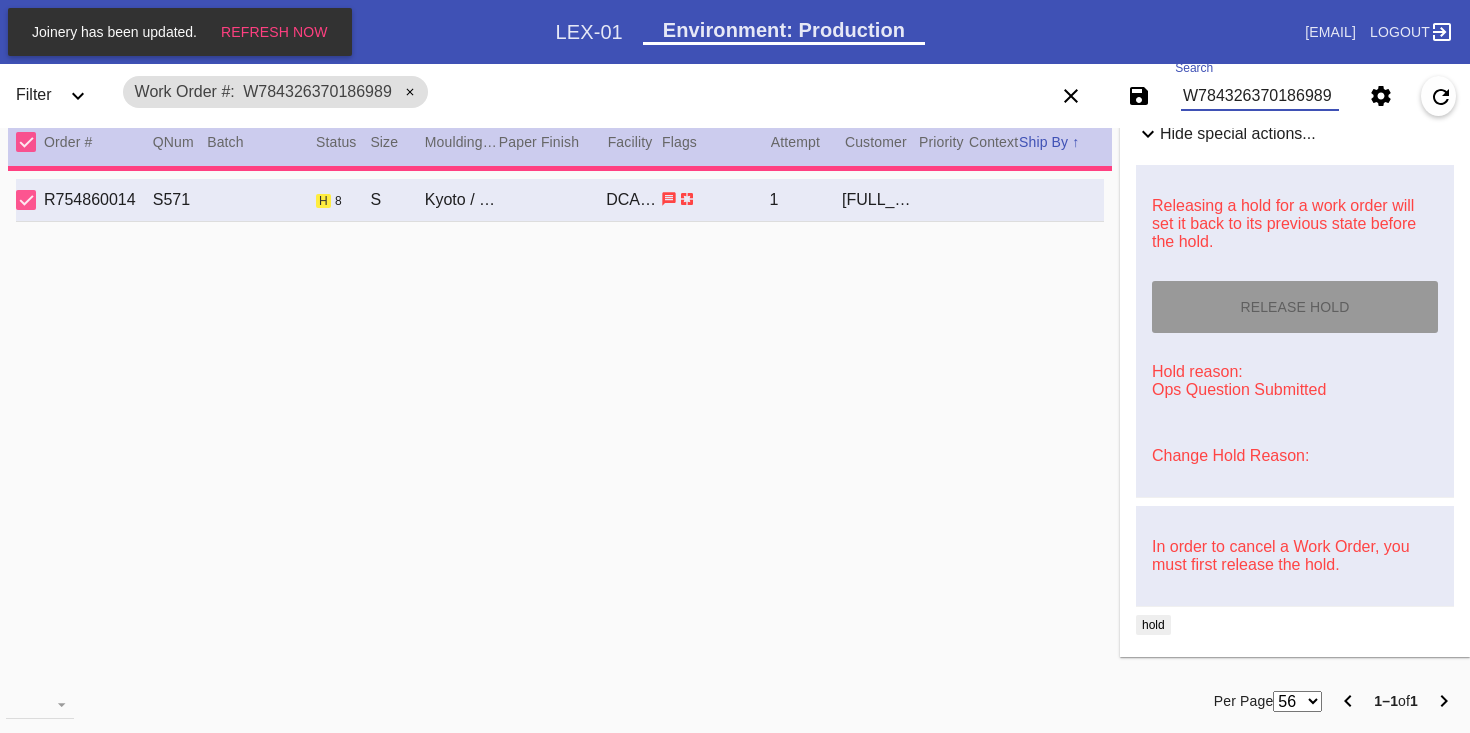 type on "14.75" 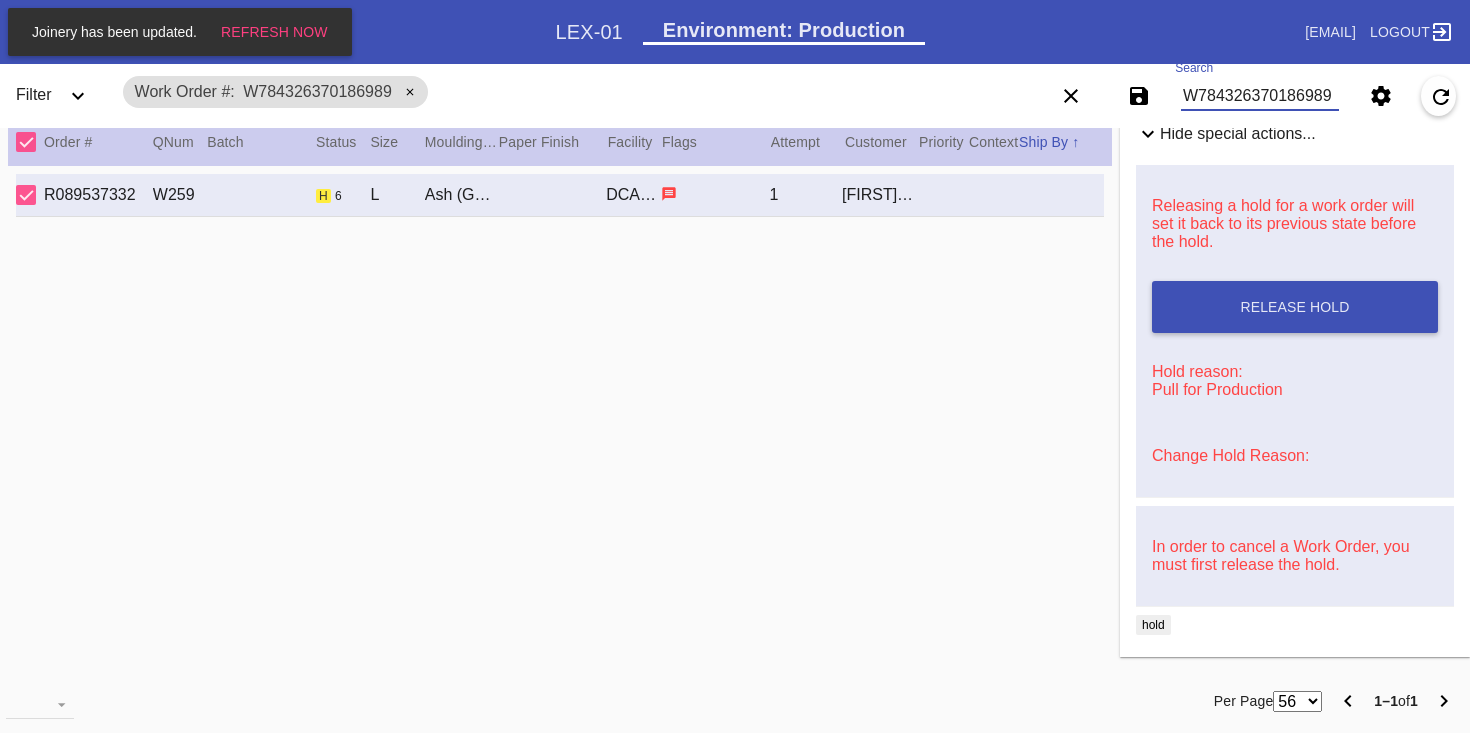 scroll, scrollTop: 0, scrollLeft: 0, axis: both 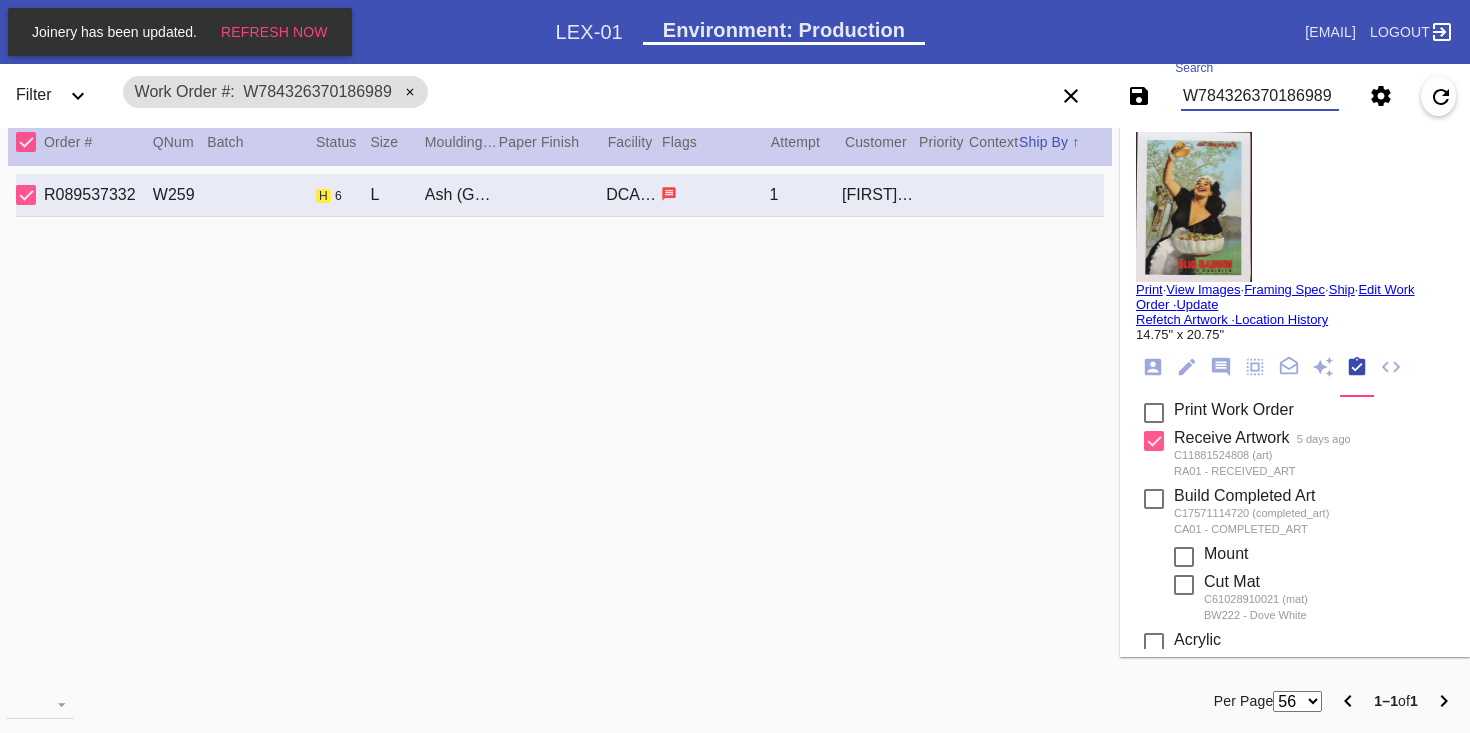 type on "W784326370186989" 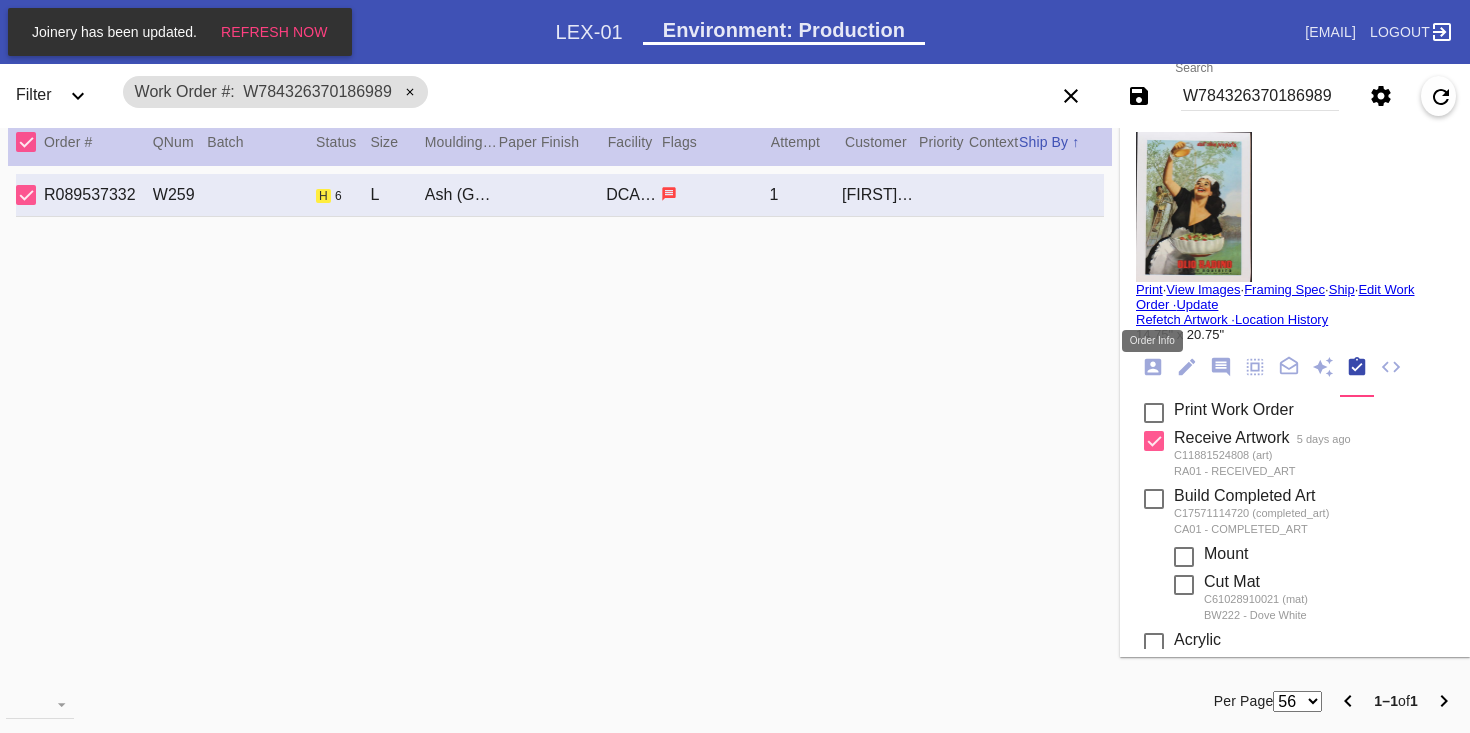 click 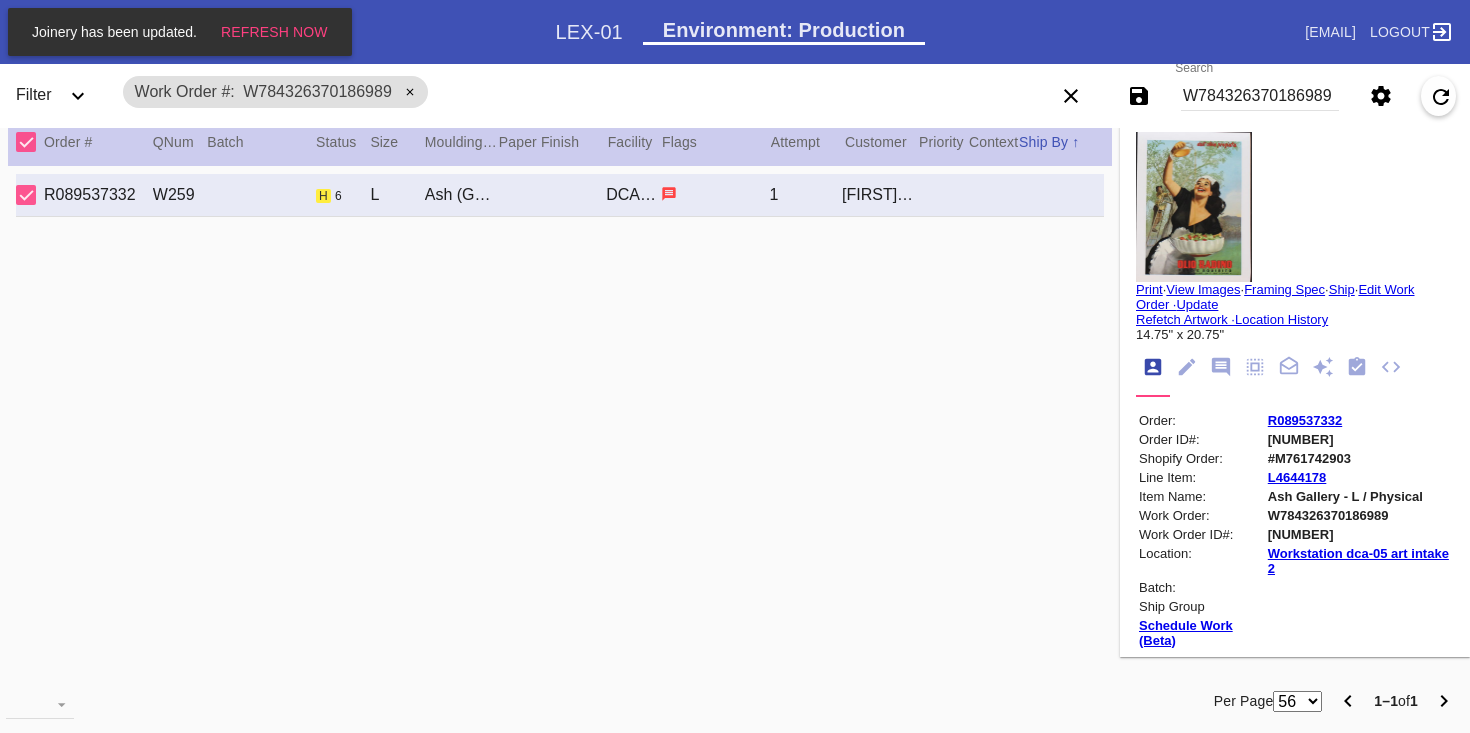 click on "Print" at bounding box center [1149, 289] 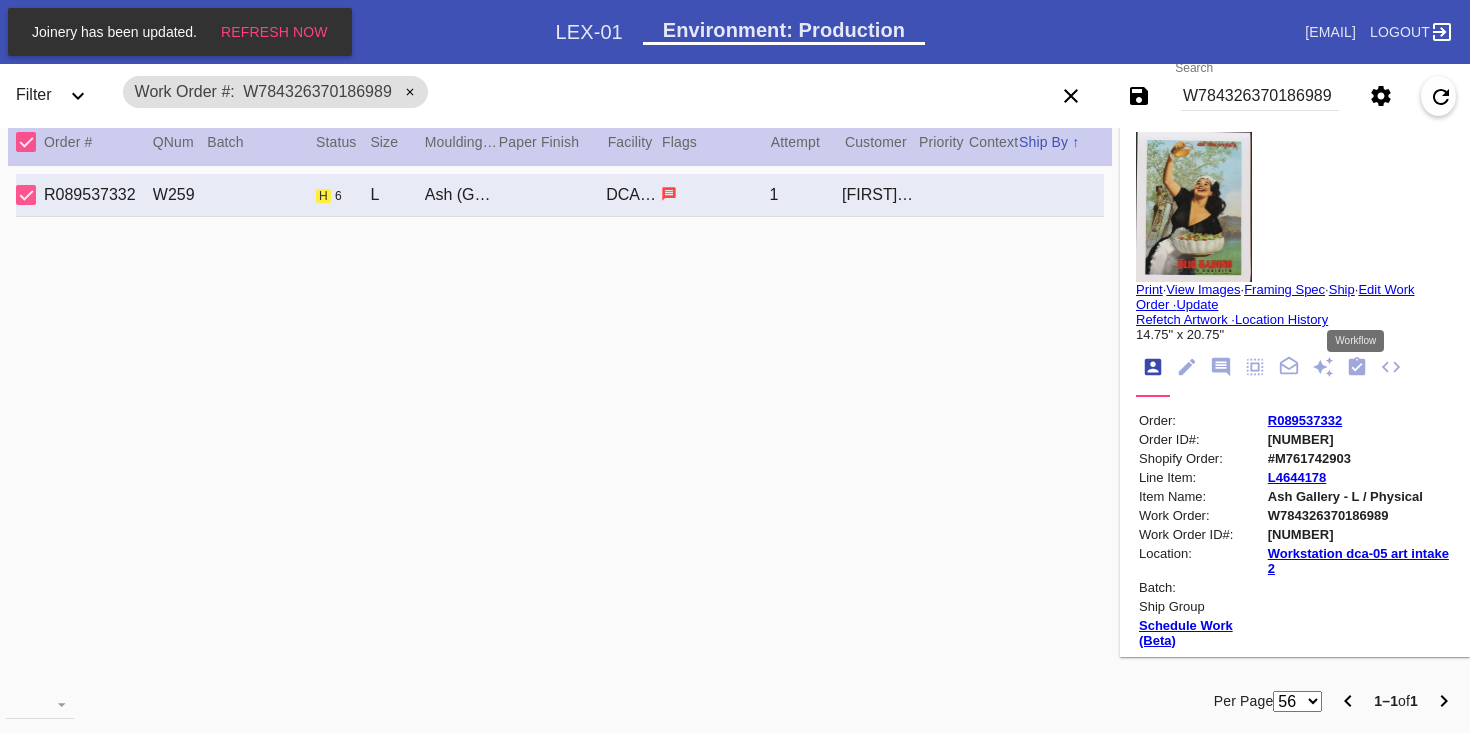 click 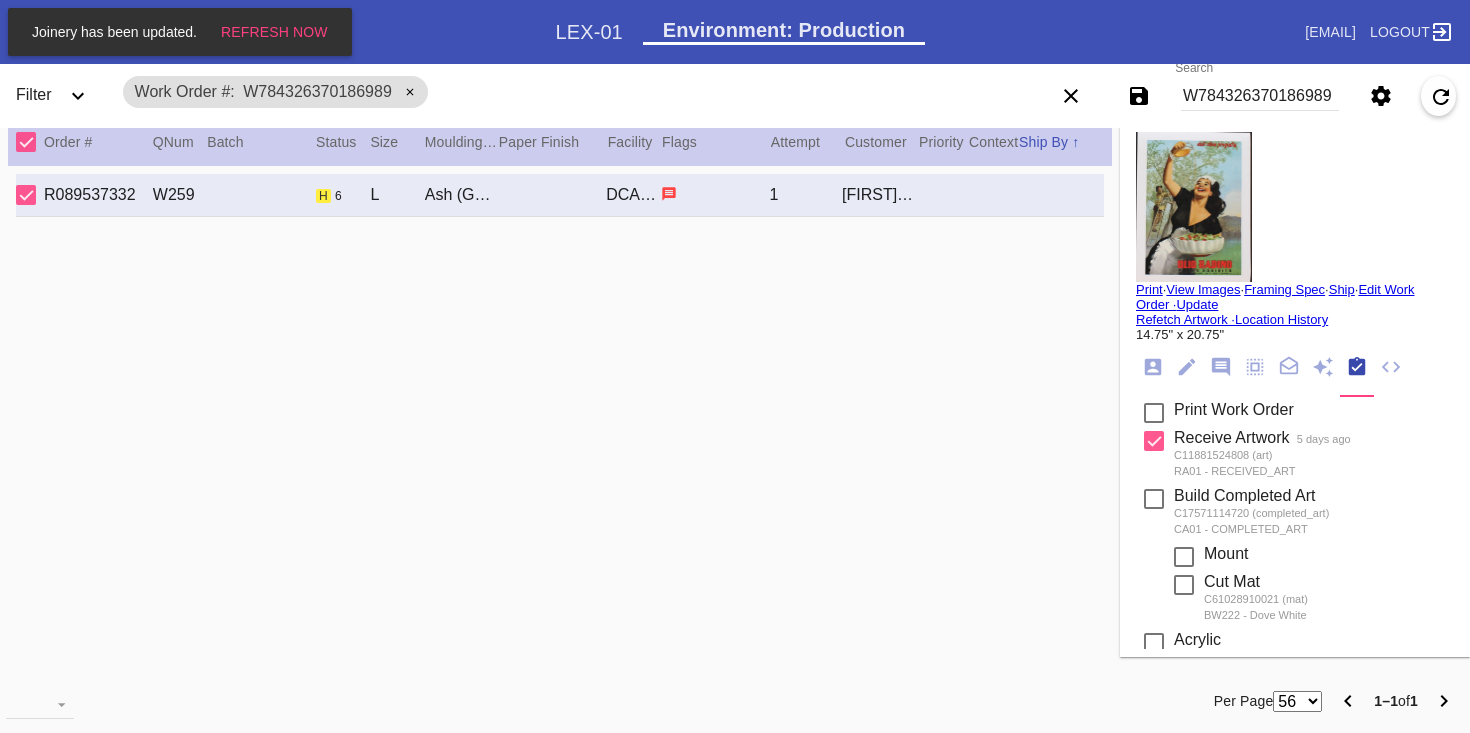 scroll, scrollTop: 742, scrollLeft: 0, axis: vertical 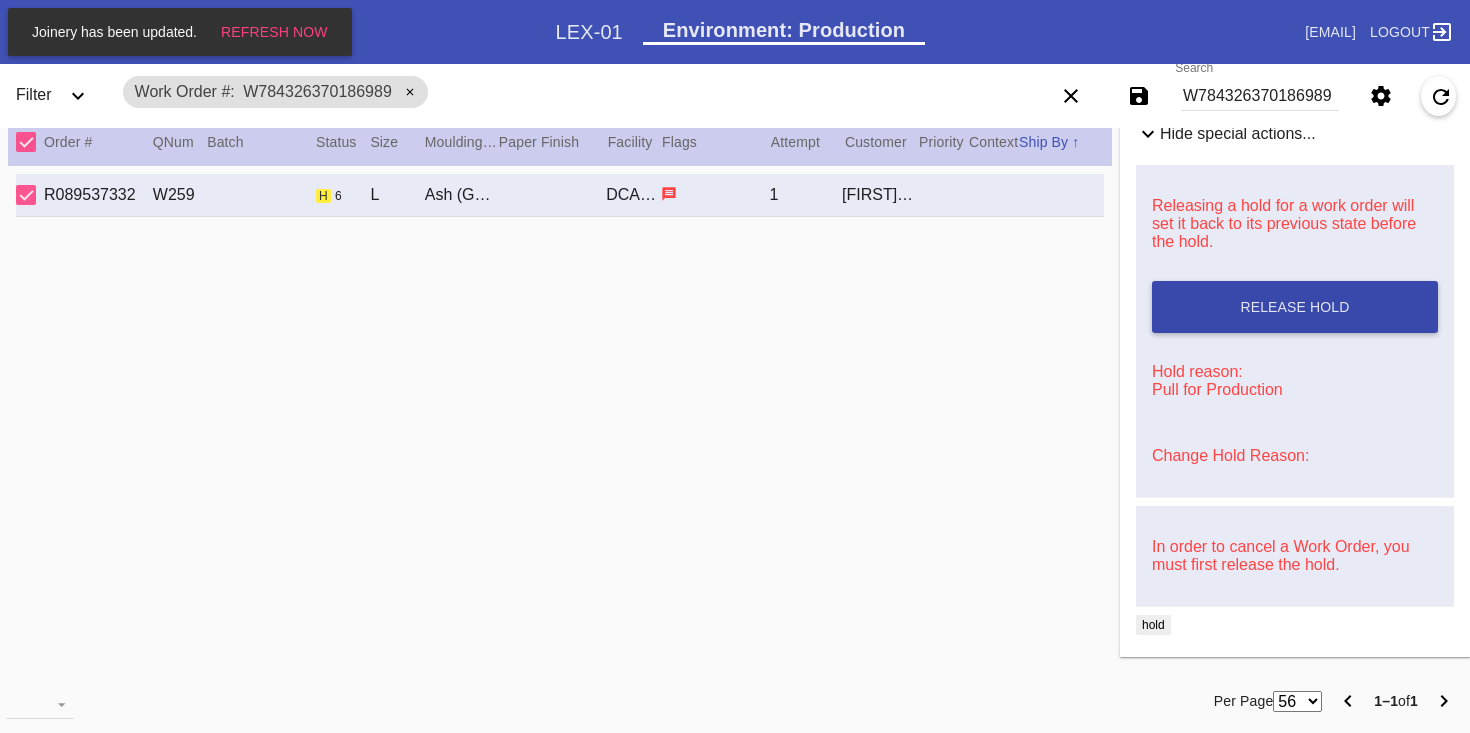 click on "Release Hold" at bounding box center (1295, 307) 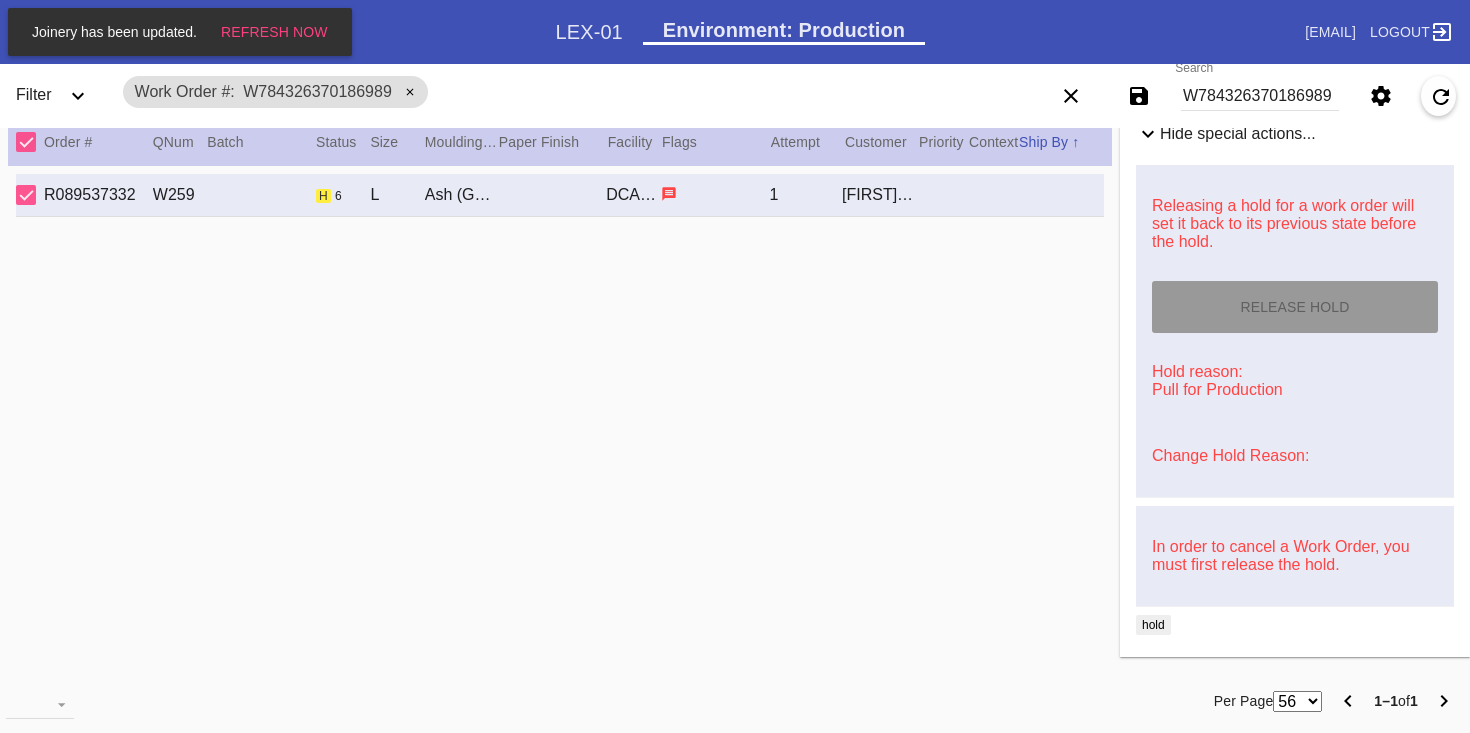 type on "8/8/2025" 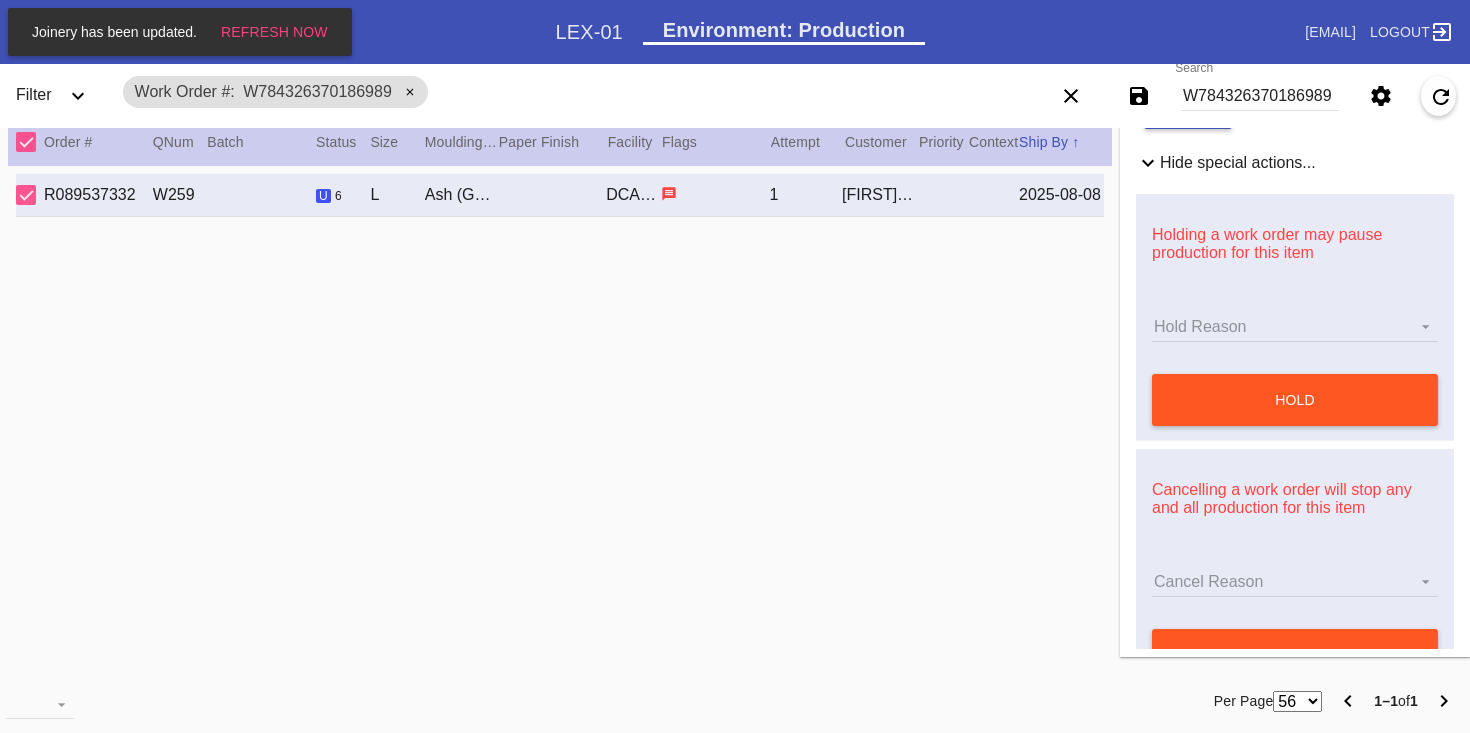 click on "W784326370186989" at bounding box center (1260, 96) 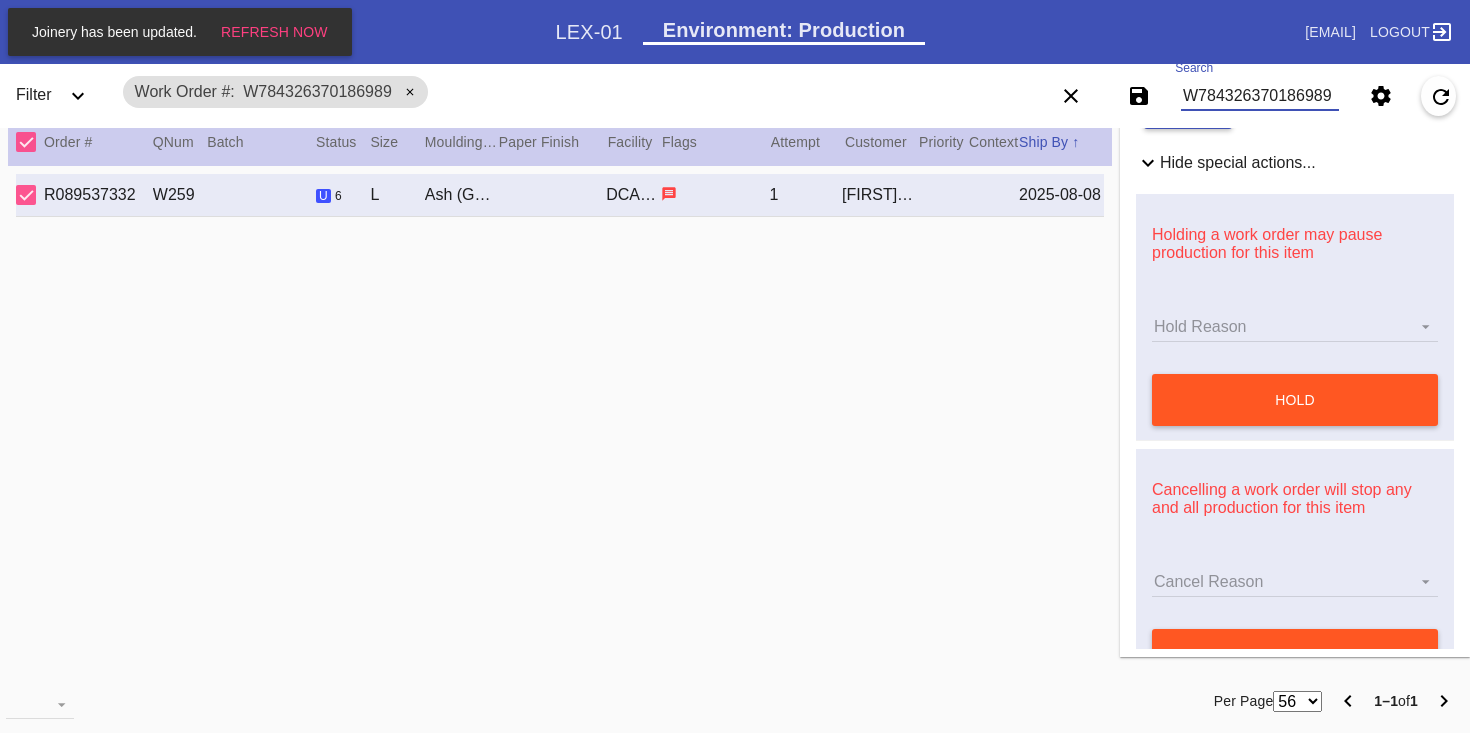 paste on "909488462937817, W385889782019871" 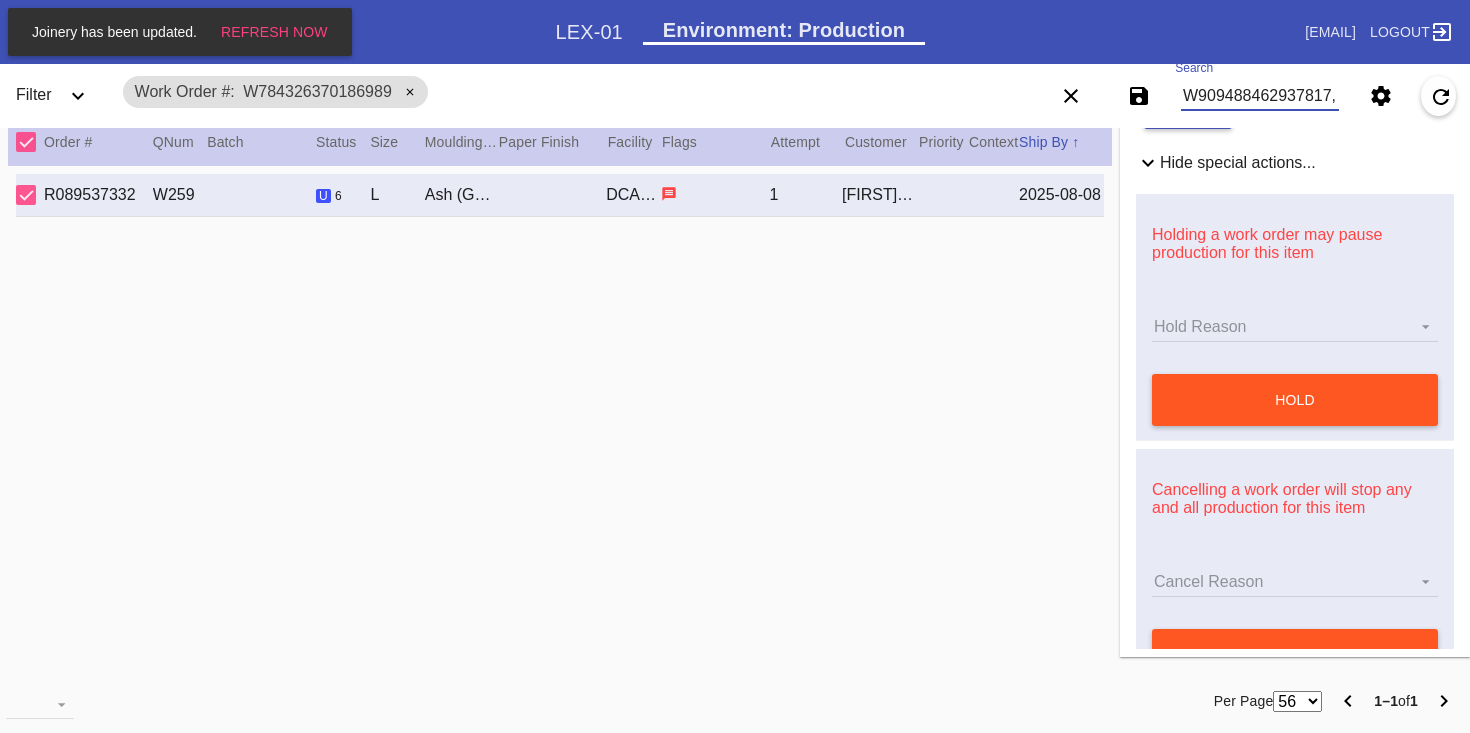 scroll, scrollTop: 0, scrollLeft: 152, axis: horizontal 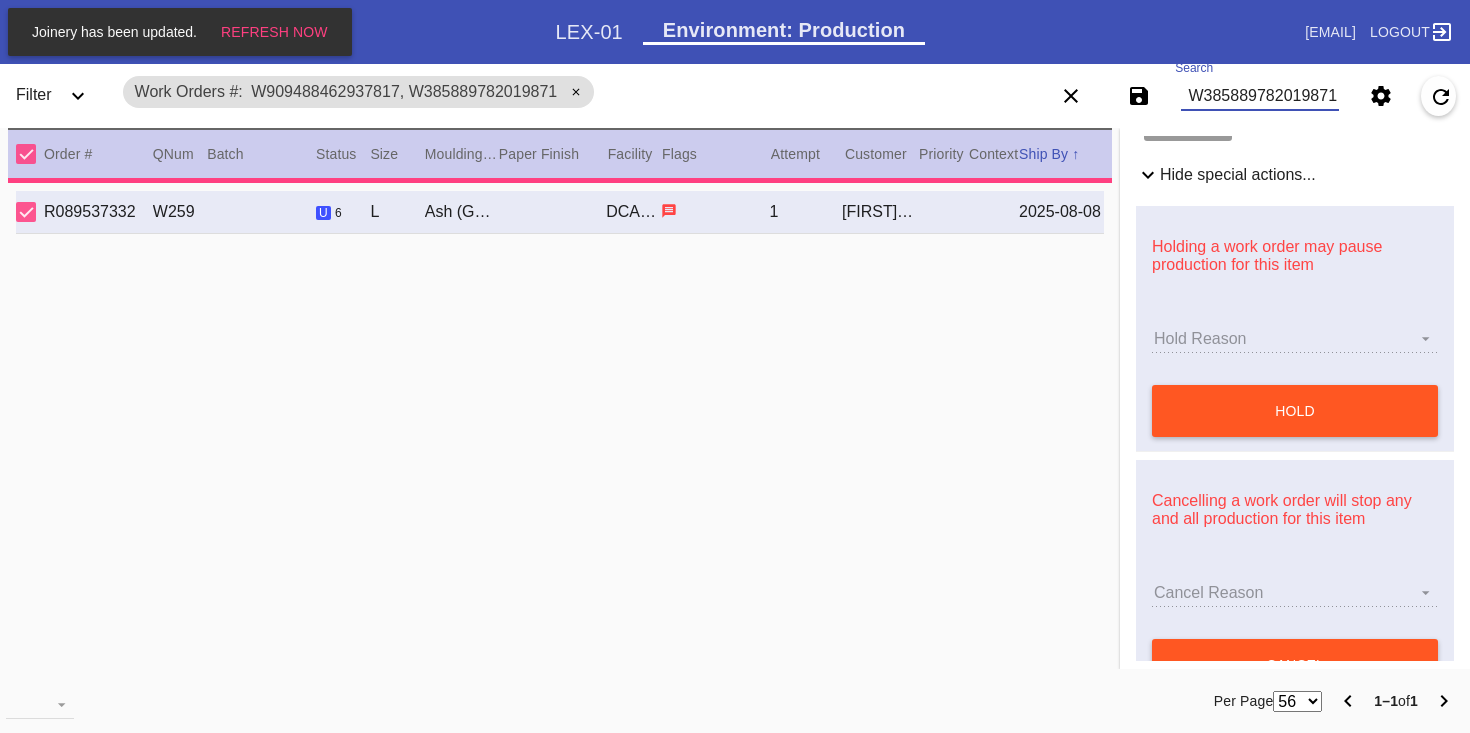 type 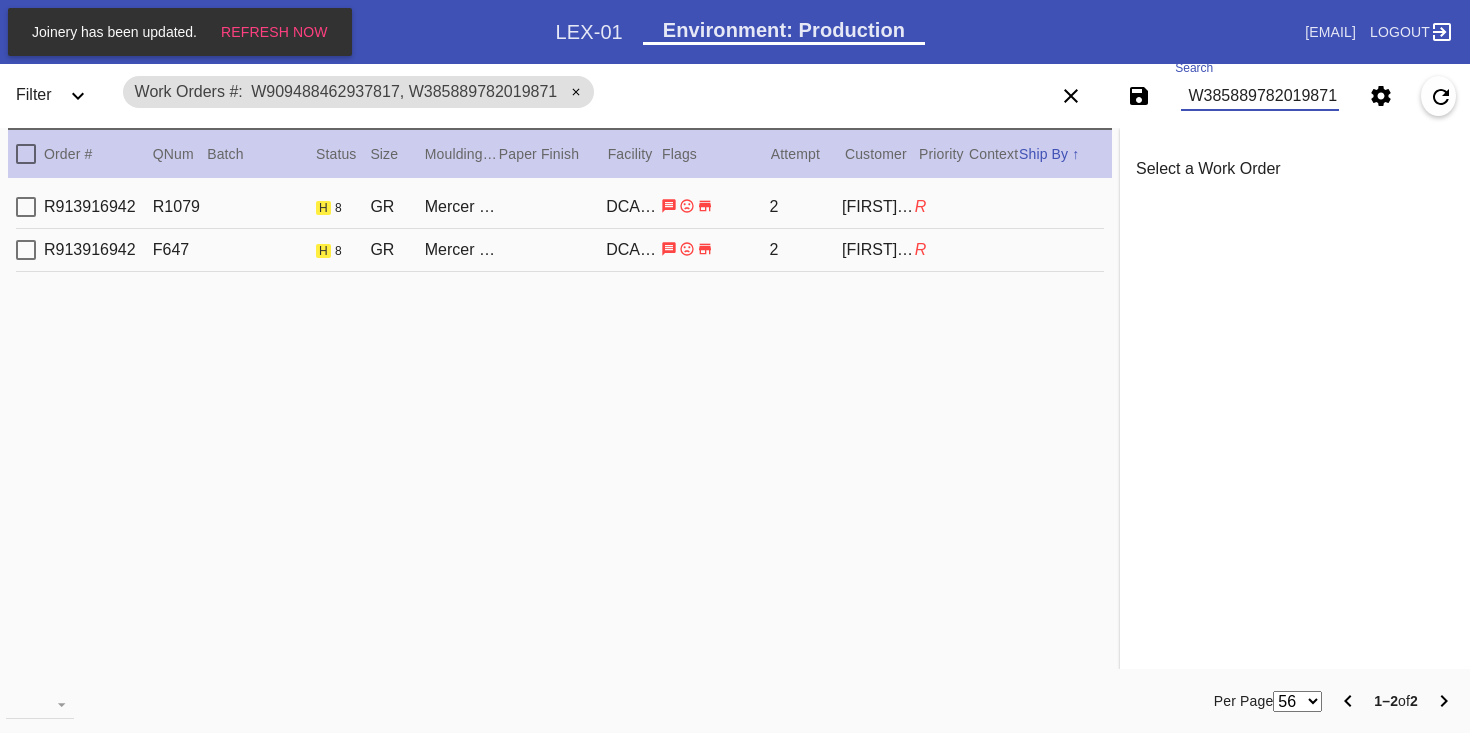 scroll, scrollTop: 0, scrollLeft: 0, axis: both 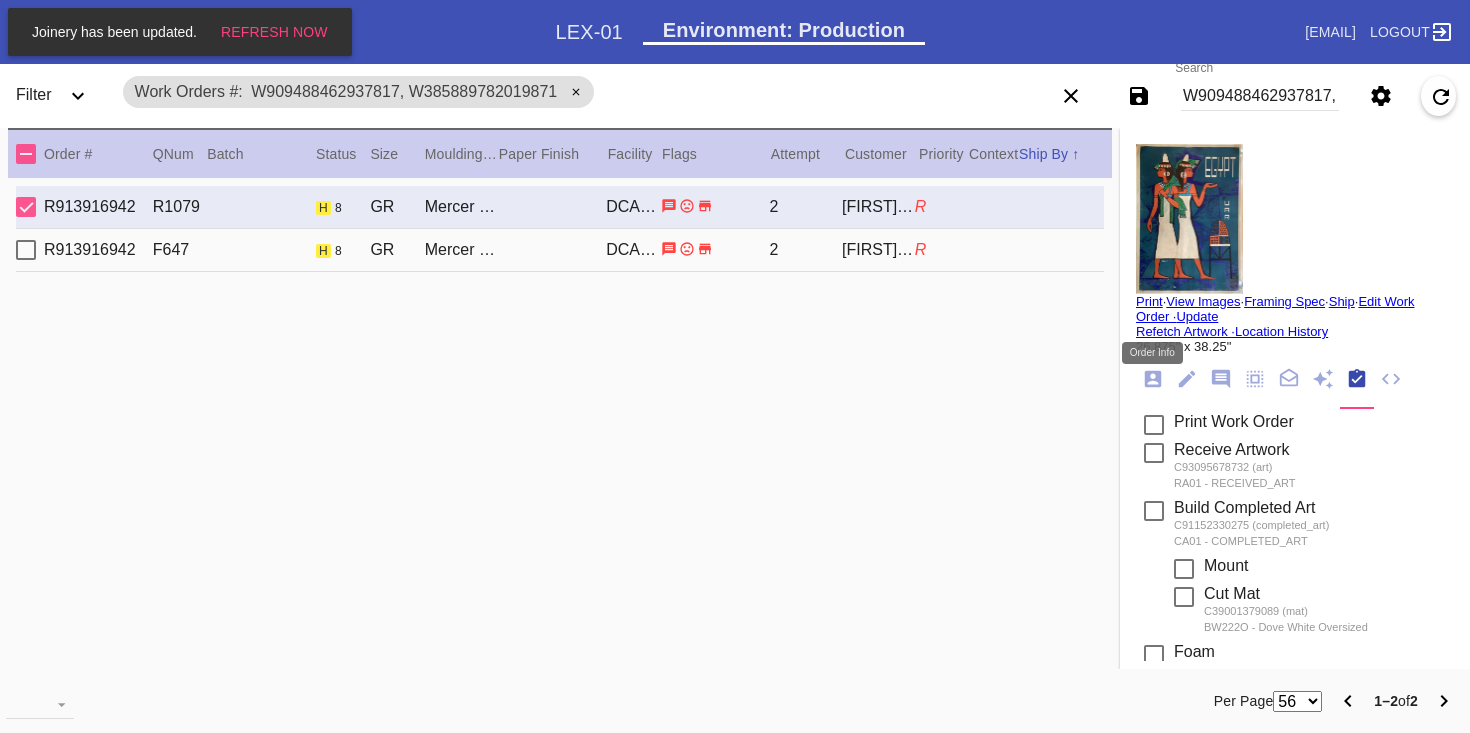 click 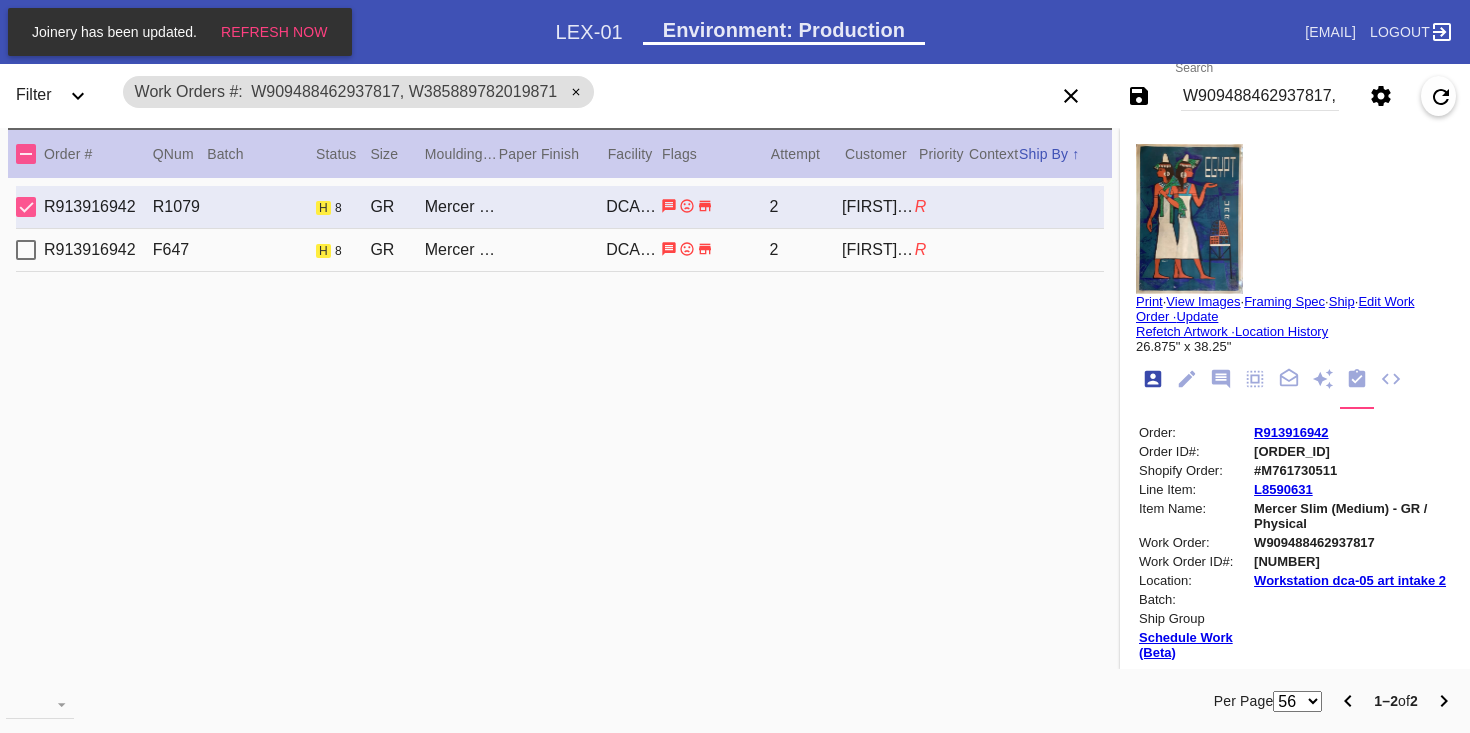 scroll, scrollTop: 24, scrollLeft: 0, axis: vertical 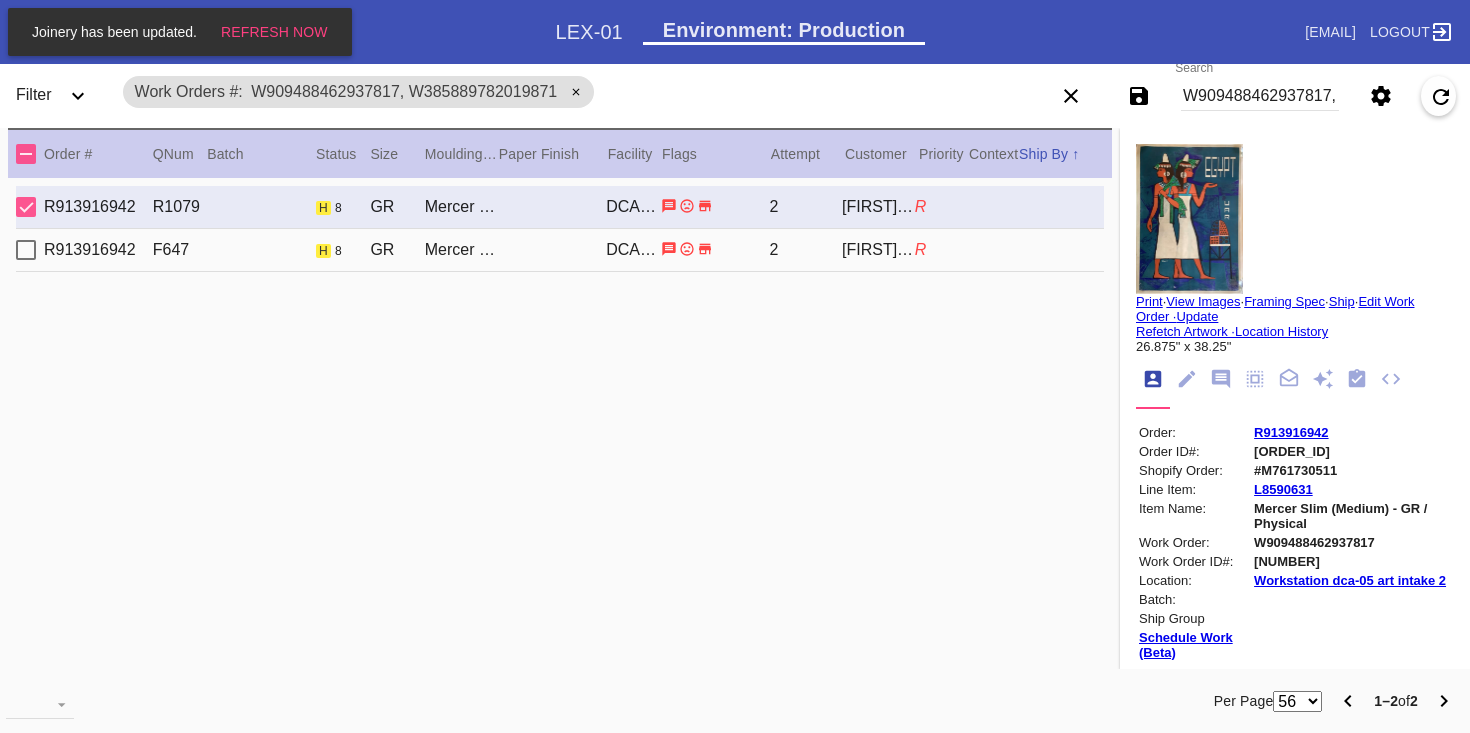 click on "Print" at bounding box center (1149, 301) 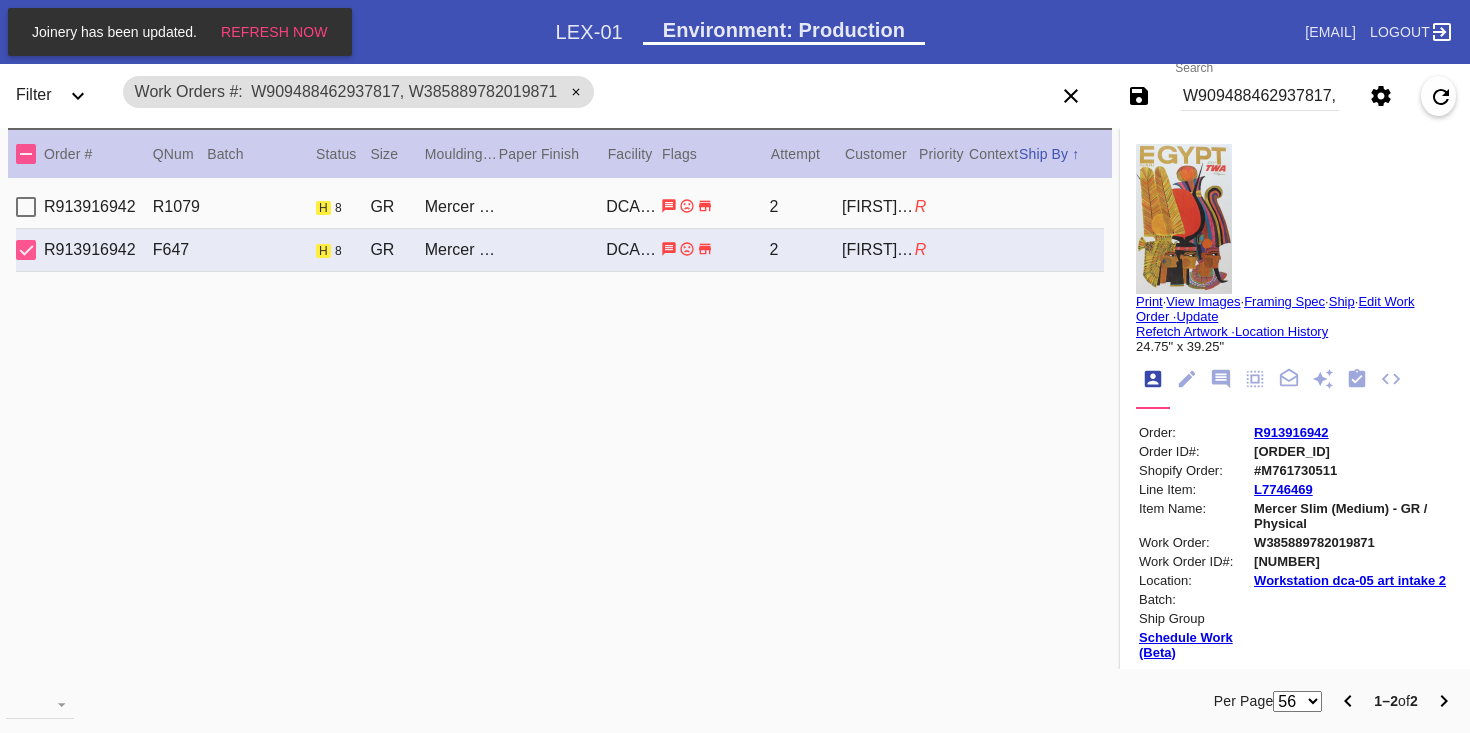 click on "Print" at bounding box center [1149, 301] 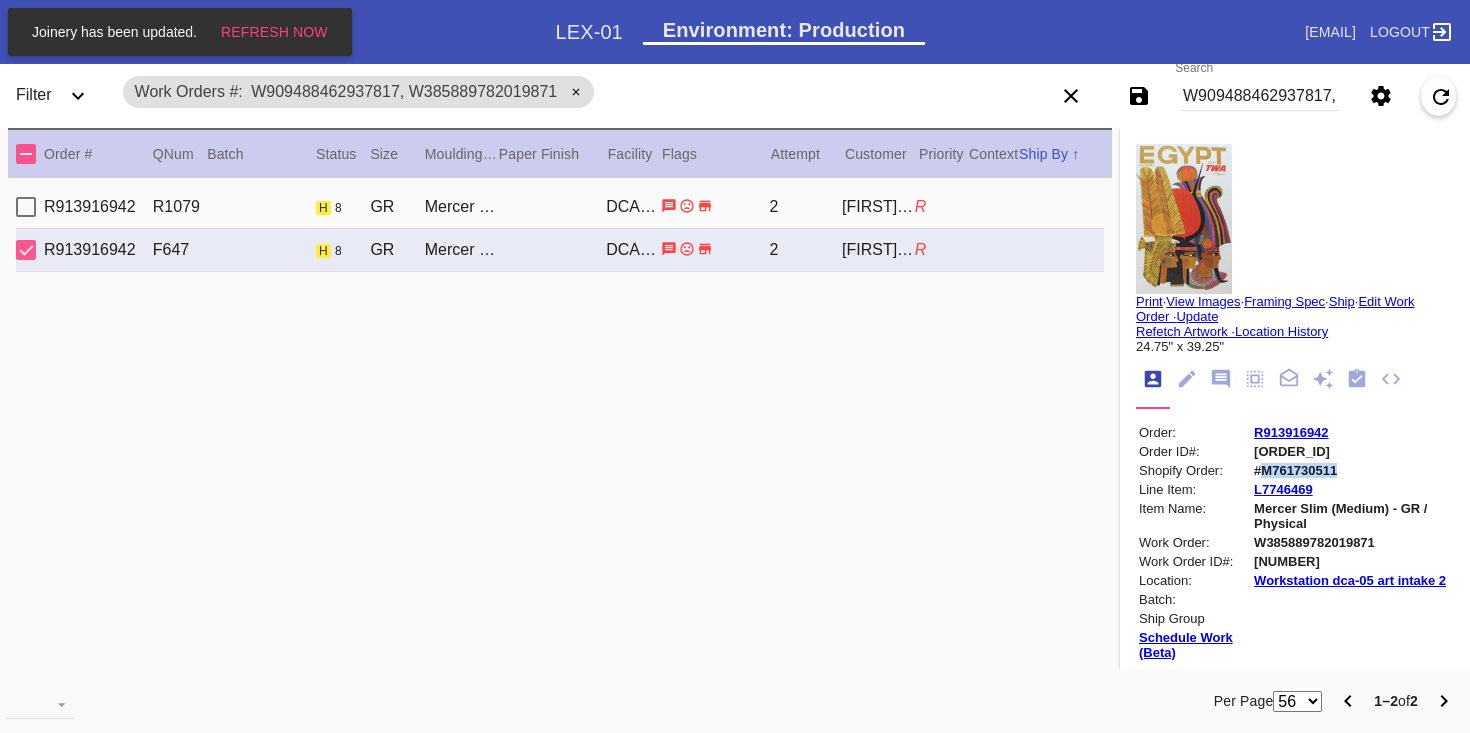 click on "#M761730511" at bounding box center (1352, 470) 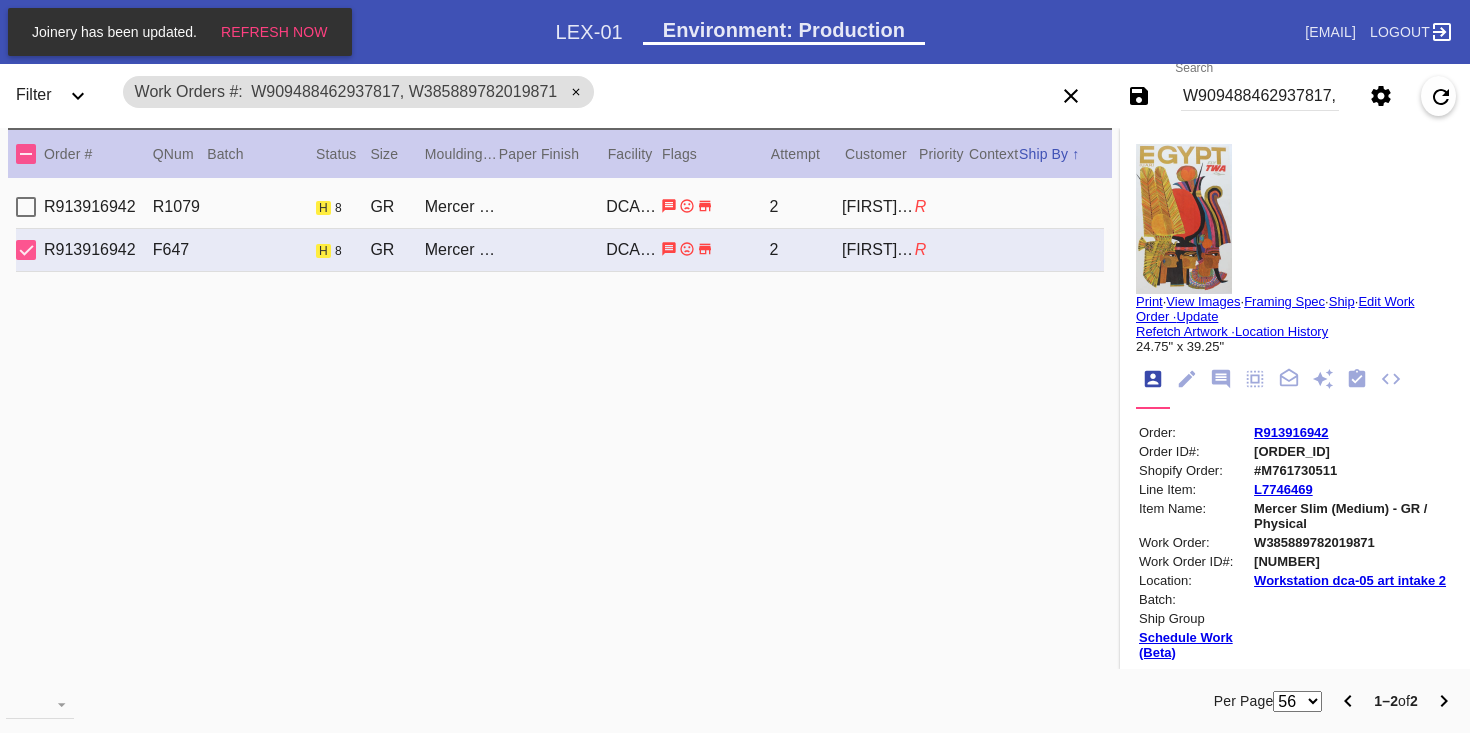 click on "[ORDER_ID] [NUMBER] [SIZE] [FRAME_STYLE] [COLOR] [SIZE] [FRAME_STYLE] [COLOR] [NUMBER] [NAME]" at bounding box center [560, 207] 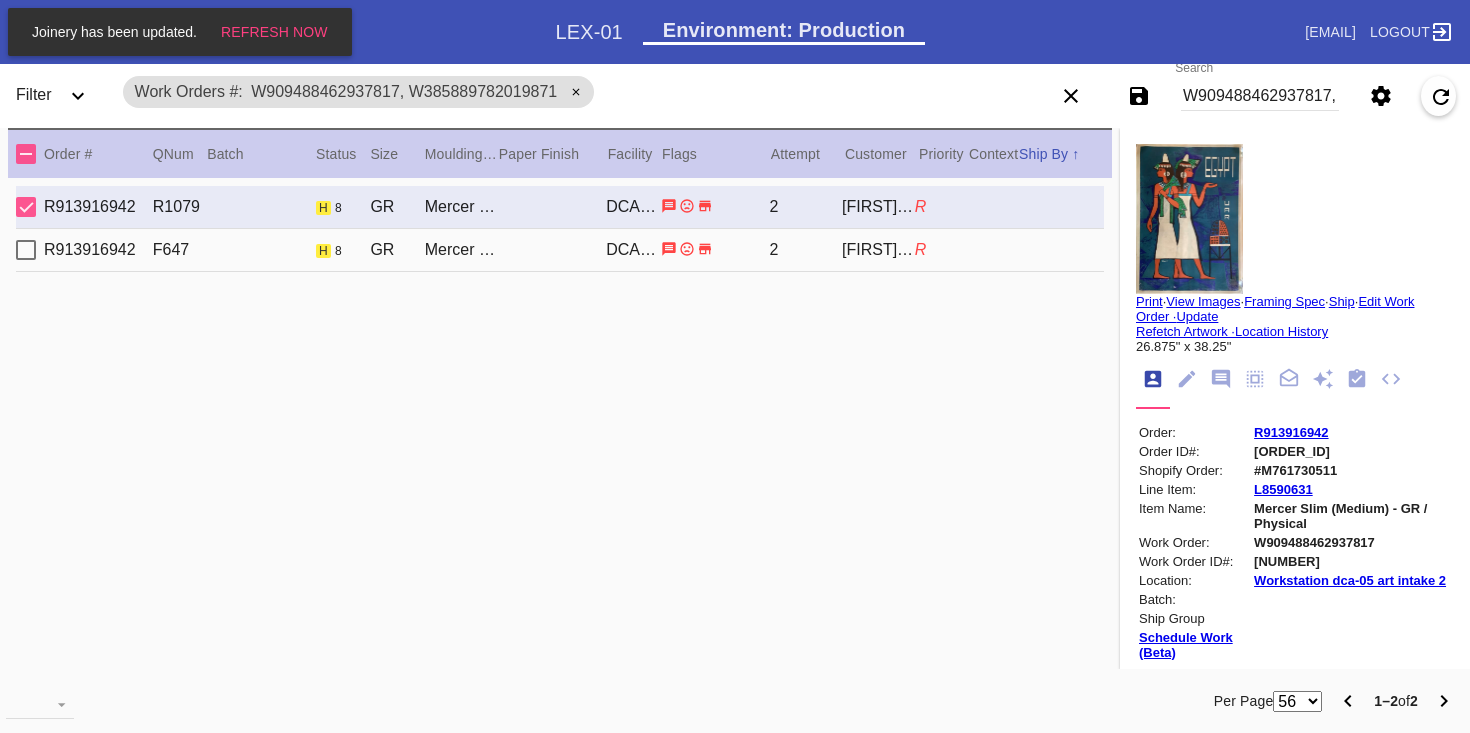 click on "Print" at bounding box center [1149, 301] 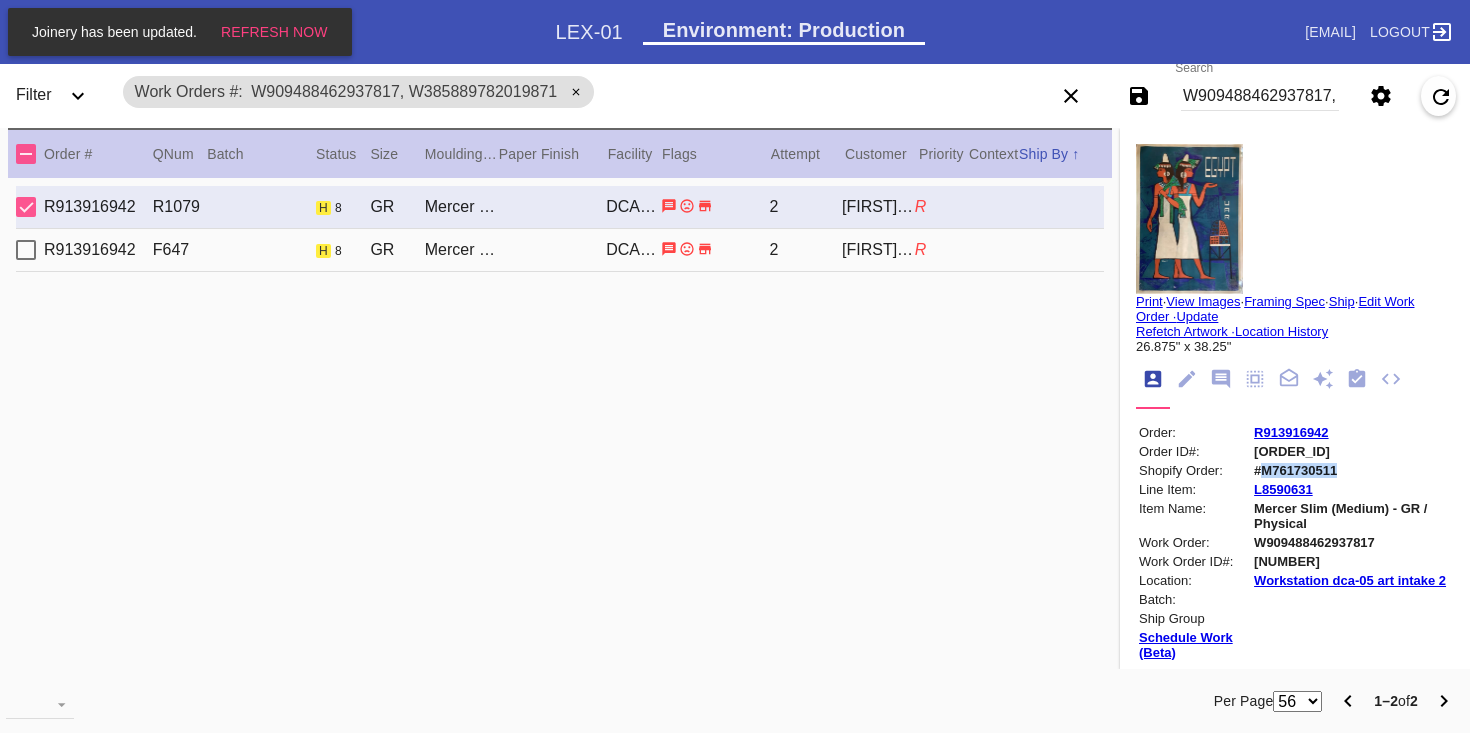 click on "#M761730511" at bounding box center (1352, 470) 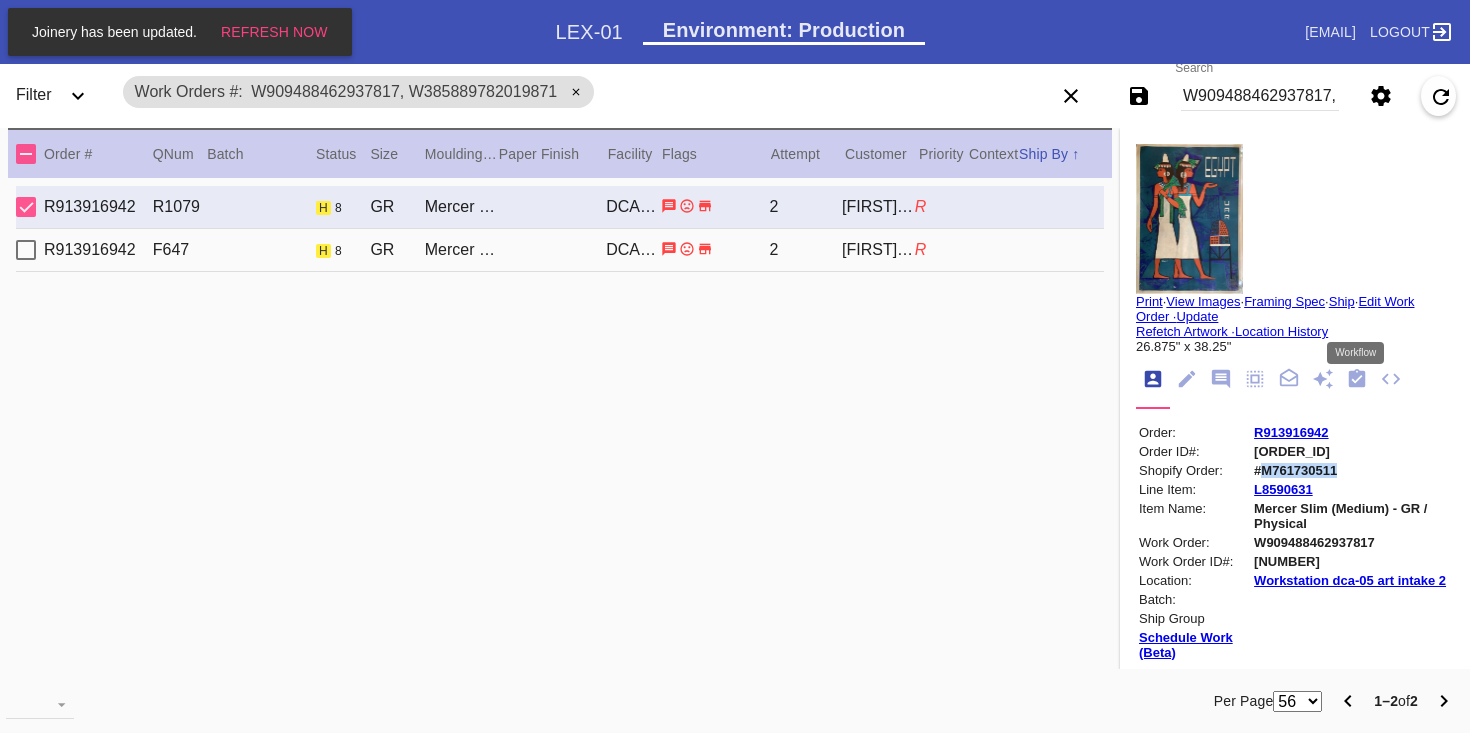 click 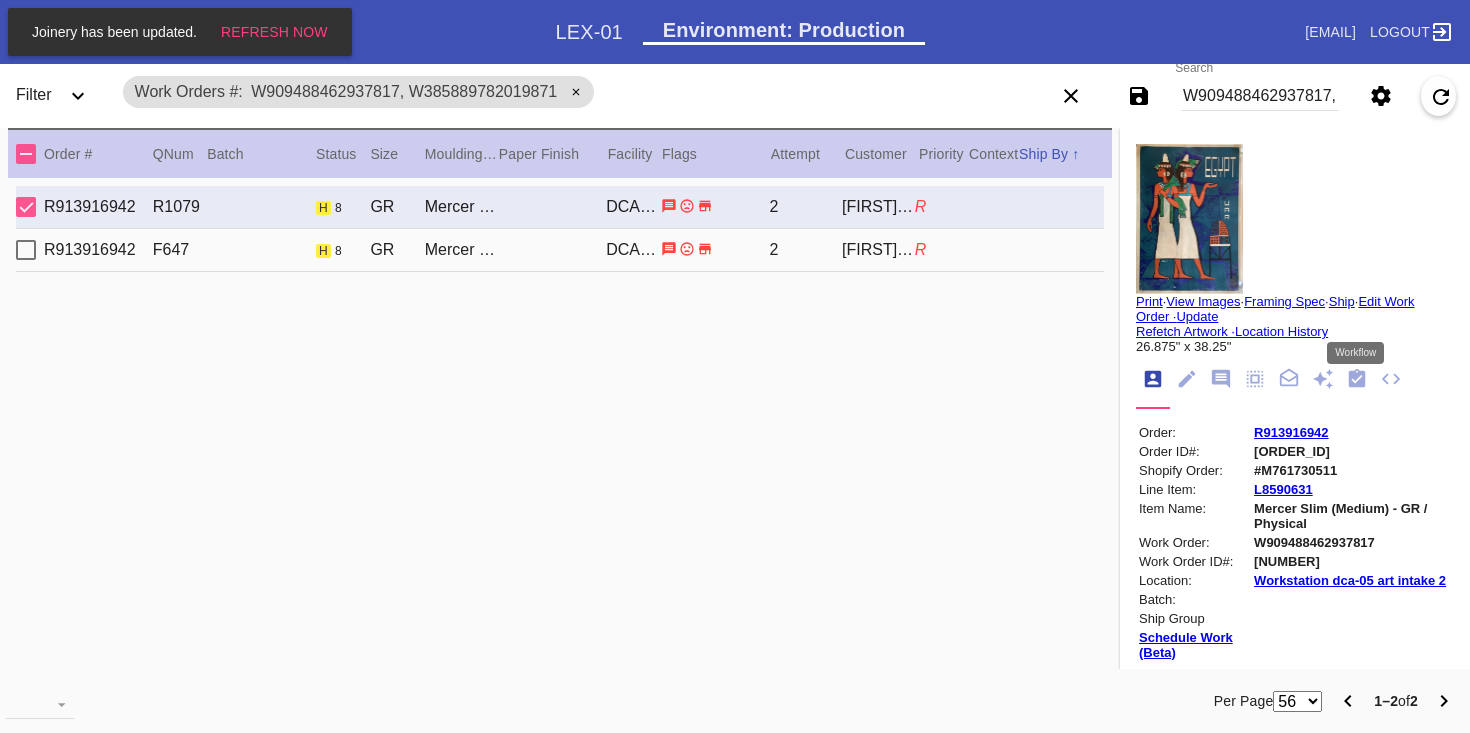 scroll, scrollTop: 320, scrollLeft: 0, axis: vertical 